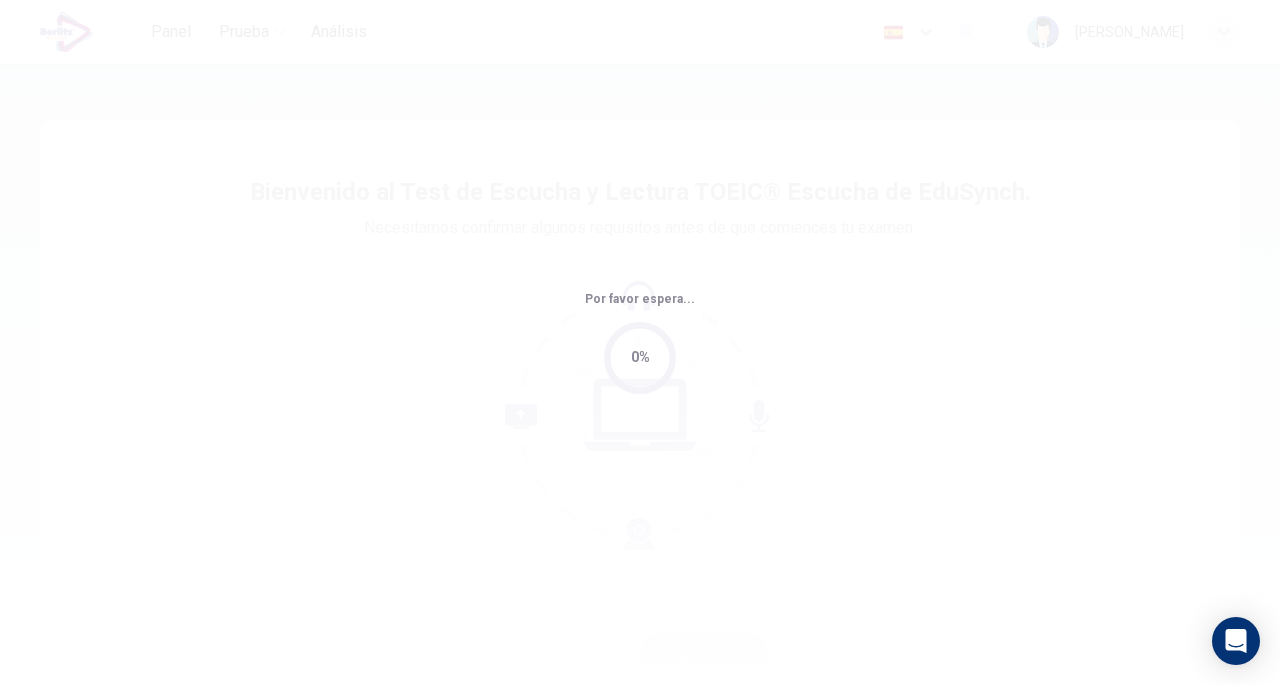 scroll, scrollTop: 0, scrollLeft: 0, axis: both 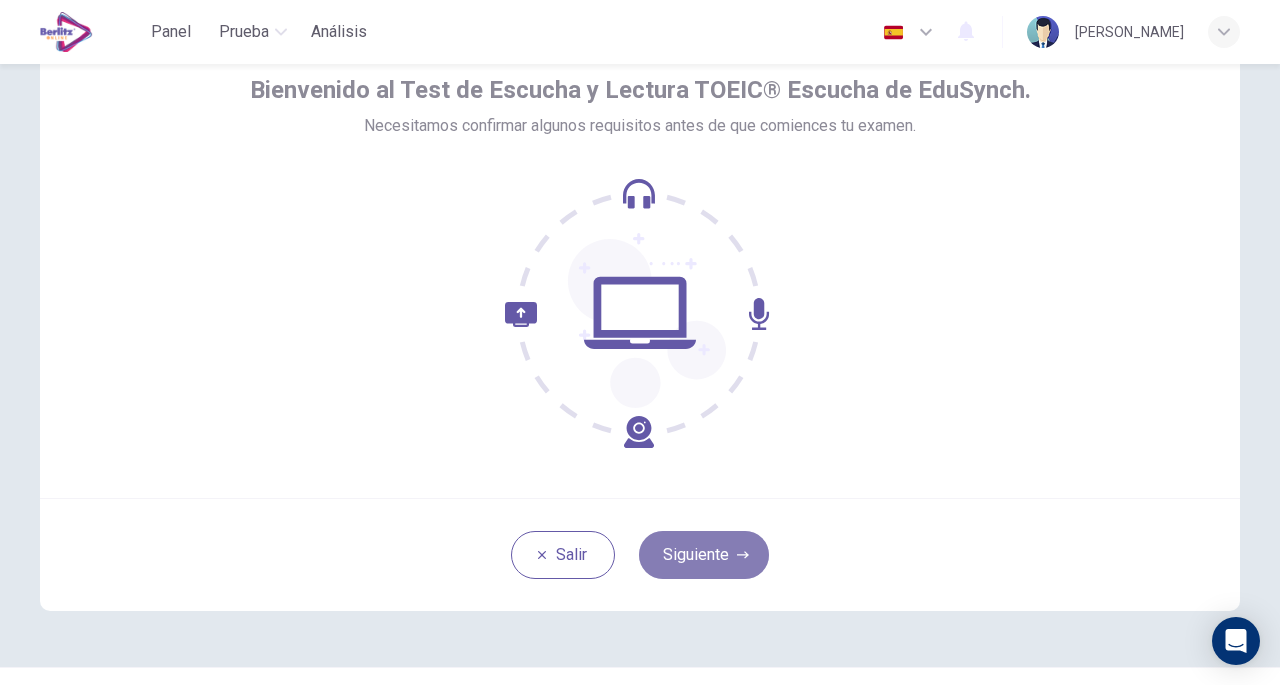 click on "Siguiente" at bounding box center (704, 555) 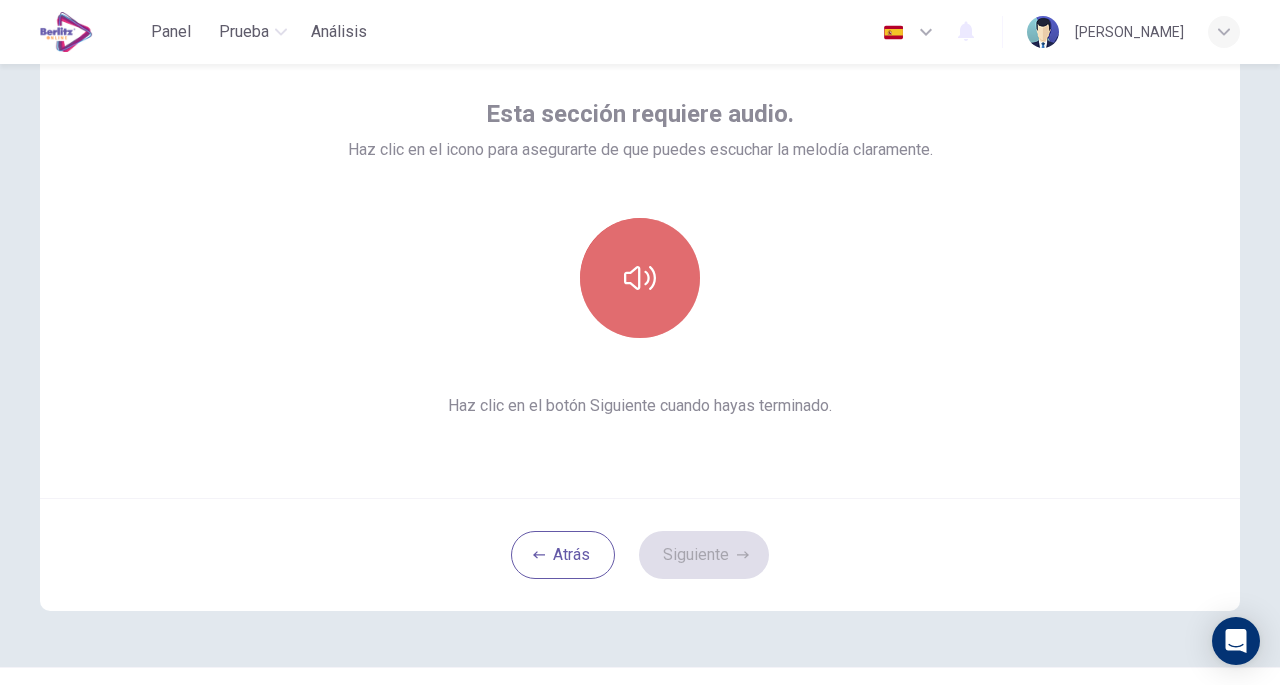 click 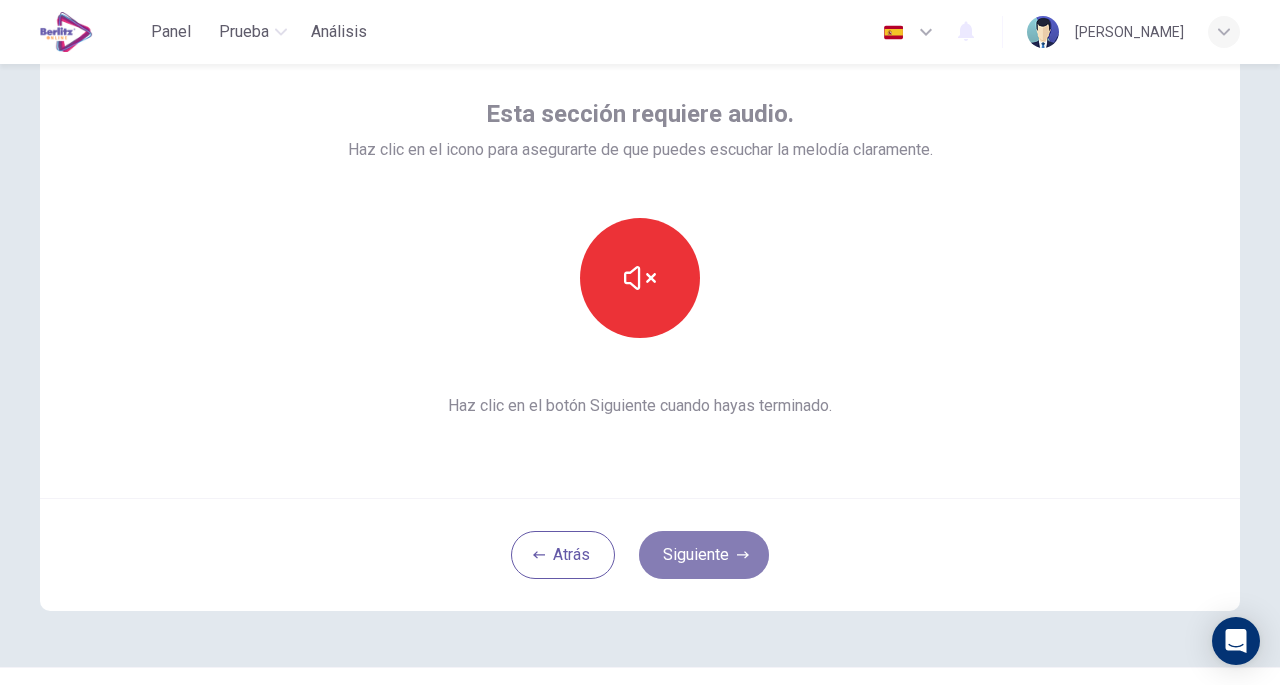 click on "Siguiente" at bounding box center (704, 555) 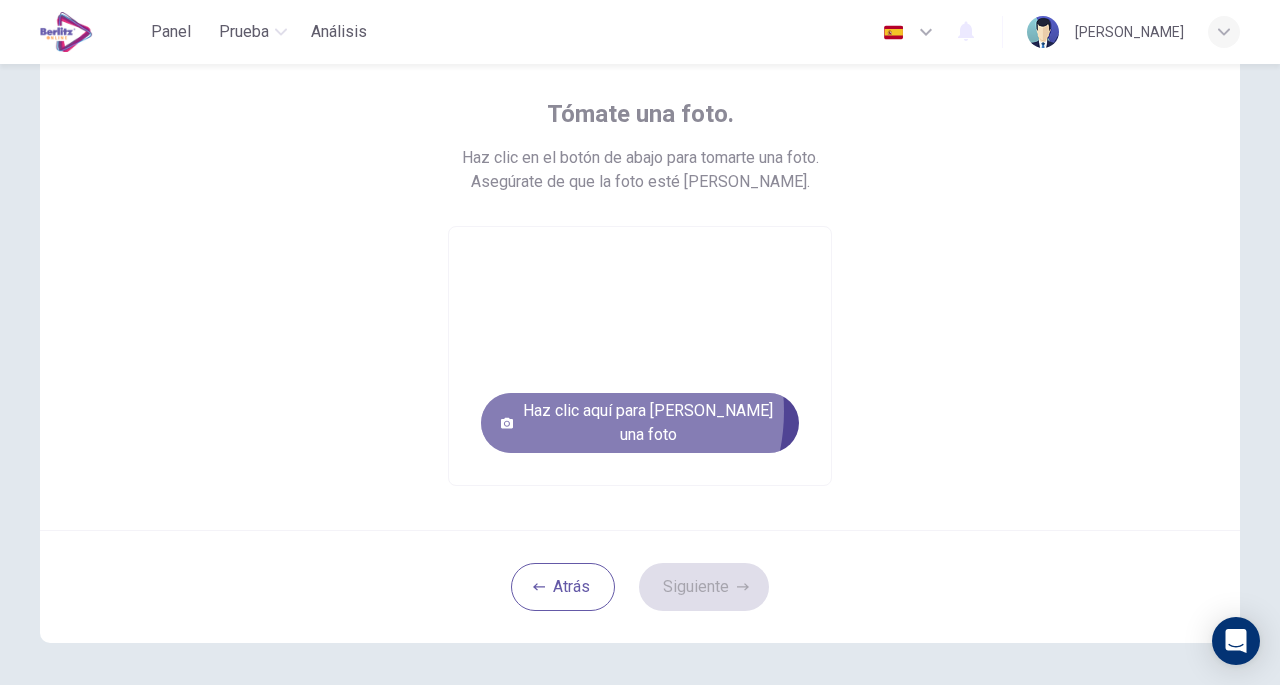 click on "Haz clic aquí para [PERSON_NAME] una foto" at bounding box center [640, 423] 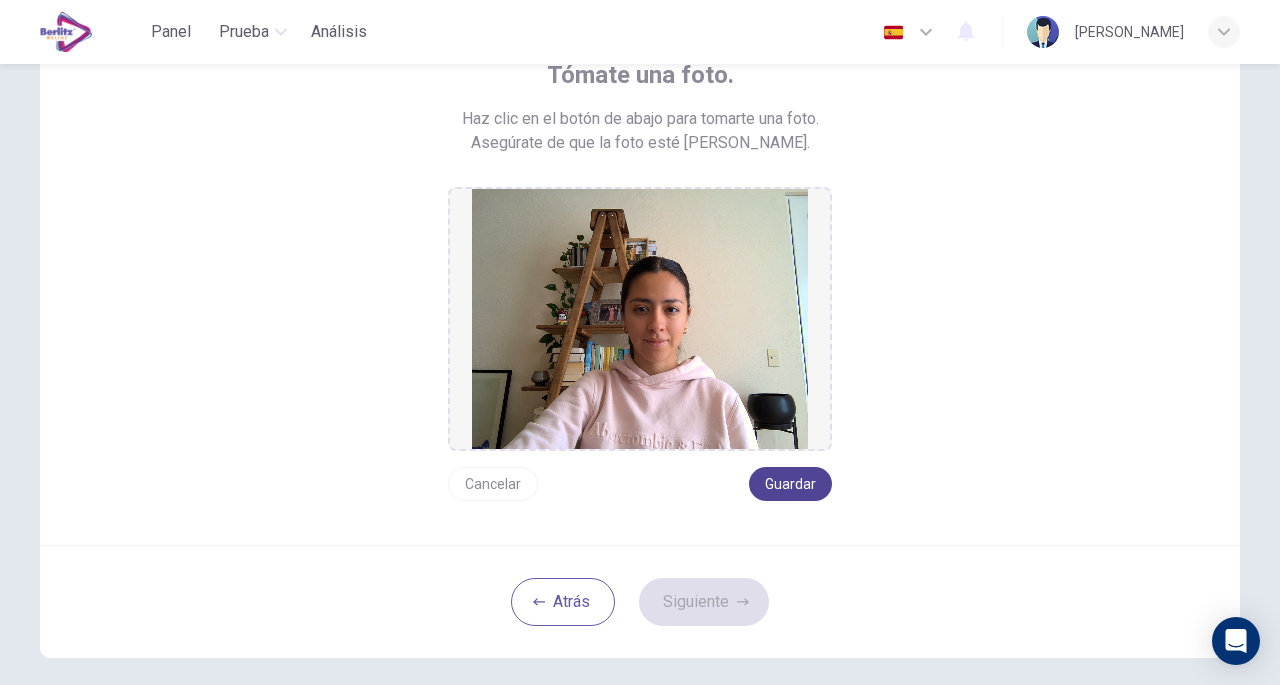 scroll, scrollTop: 142, scrollLeft: 0, axis: vertical 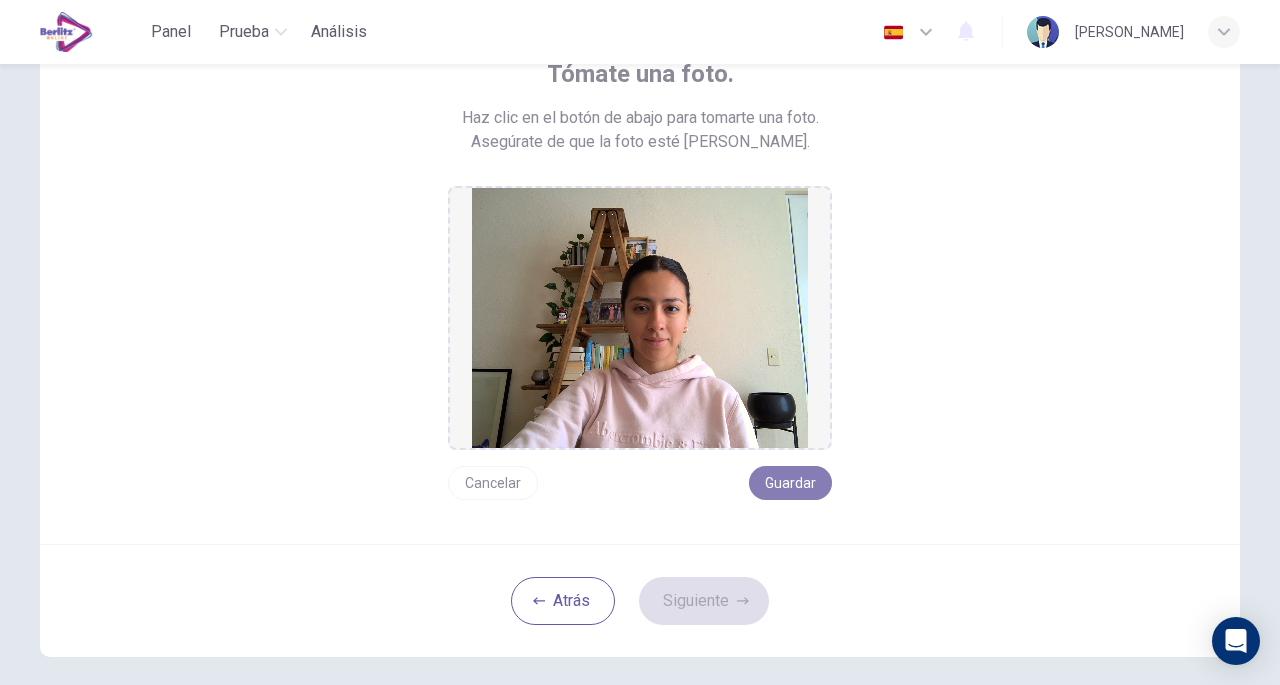 click on "Guardar" at bounding box center (790, 483) 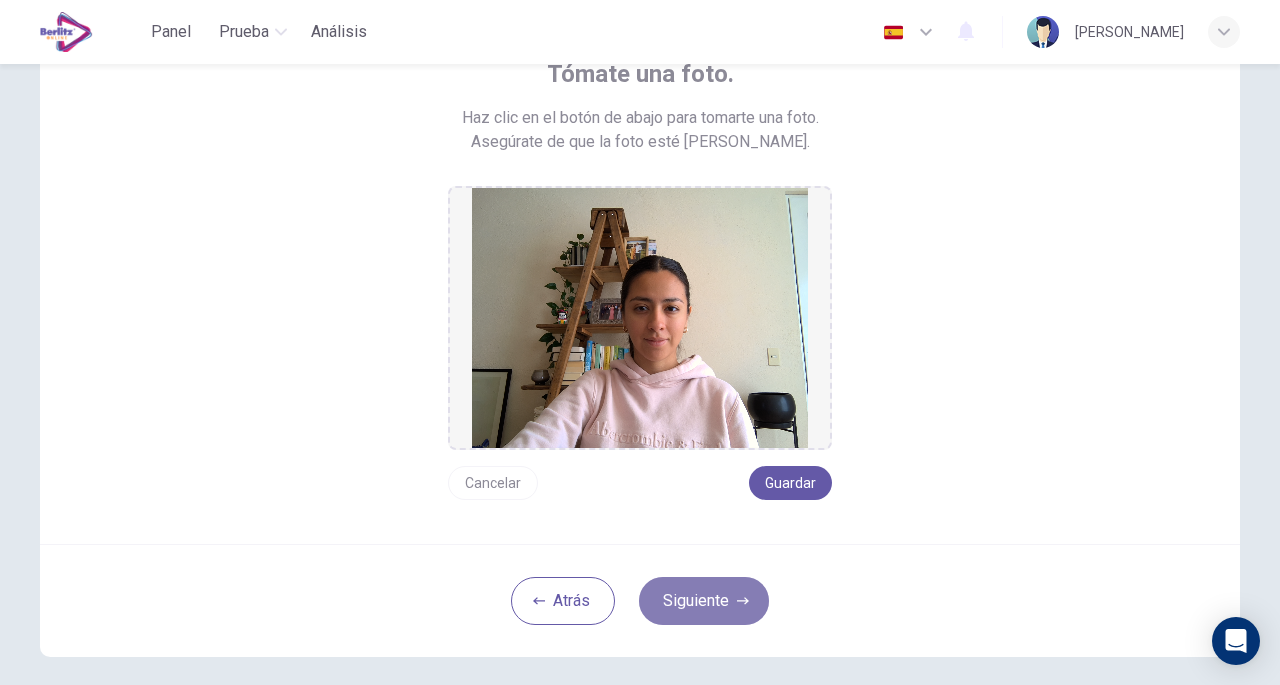 click on "Siguiente" at bounding box center (704, 601) 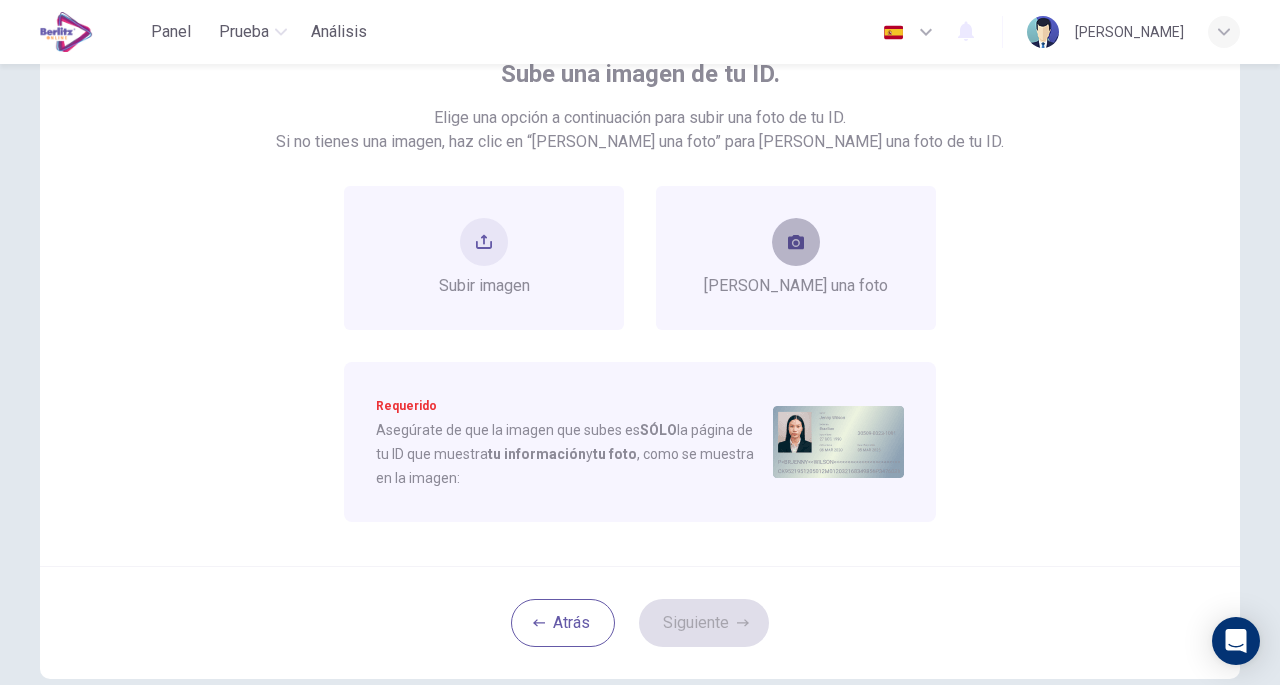 click 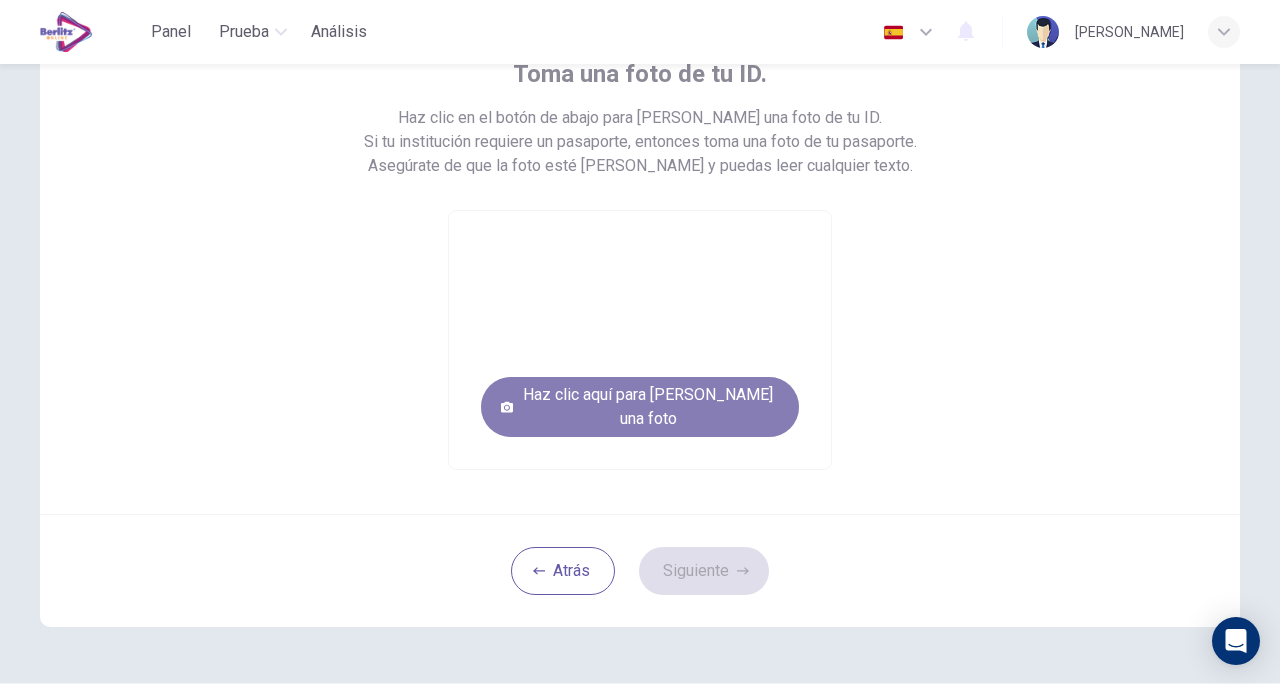 click on "Haz clic aquí para [PERSON_NAME] una foto" at bounding box center (640, 407) 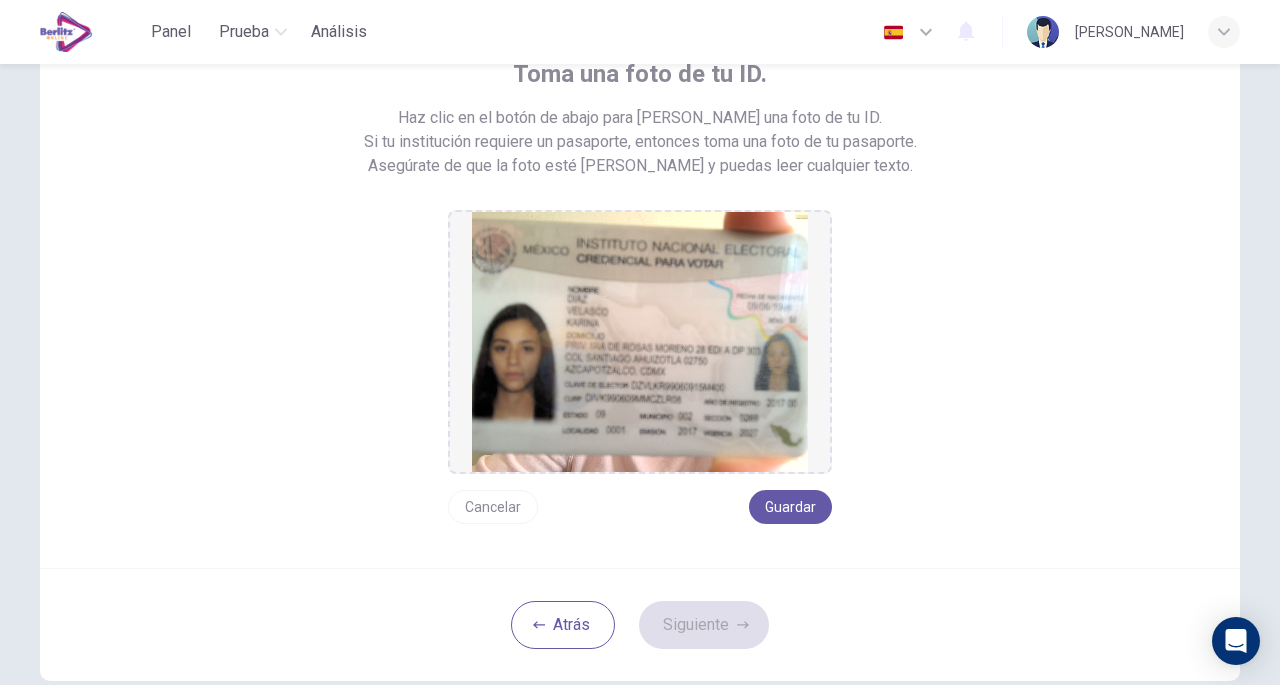click on "Cancelar" at bounding box center [493, 507] 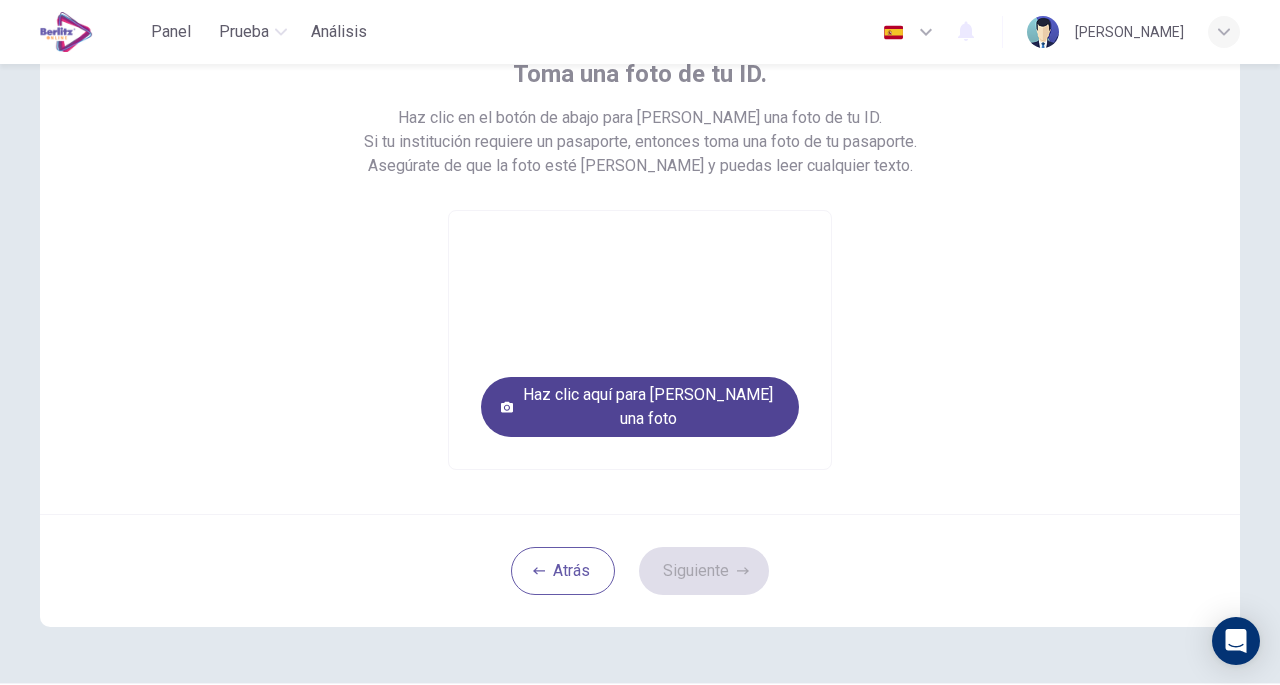 click on "Haz clic aquí para [PERSON_NAME] una foto" at bounding box center [640, 407] 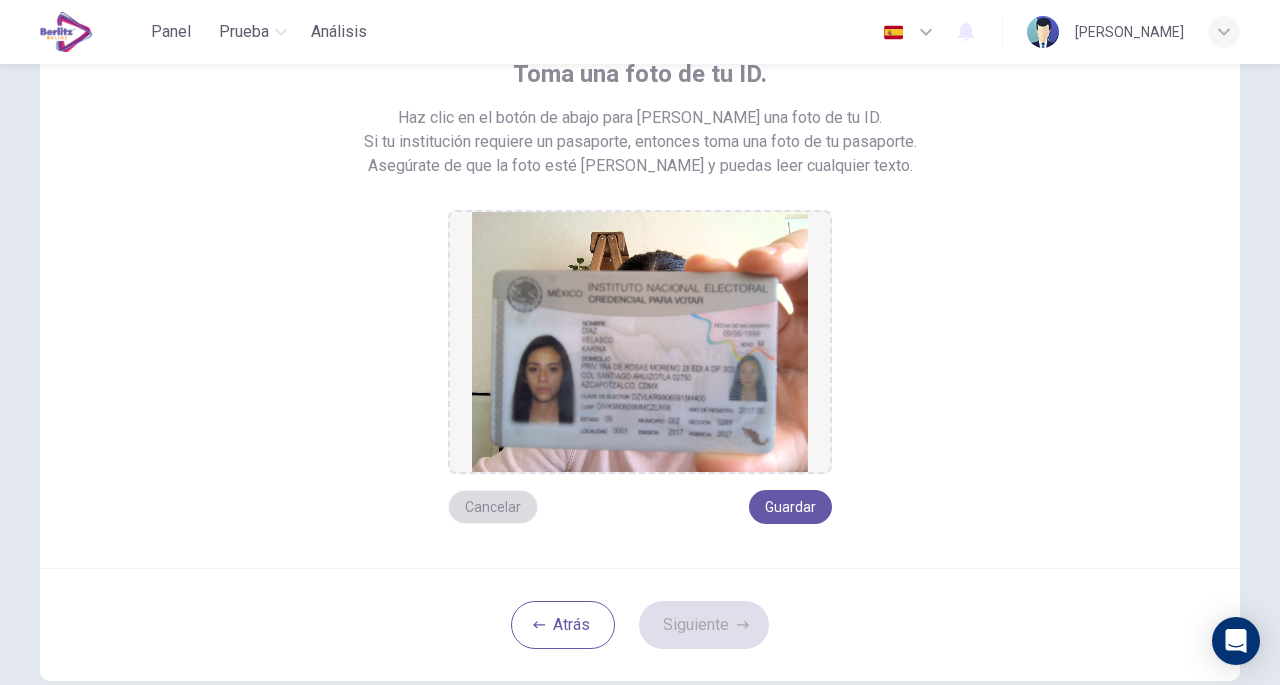 click on "Cancelar" at bounding box center [493, 507] 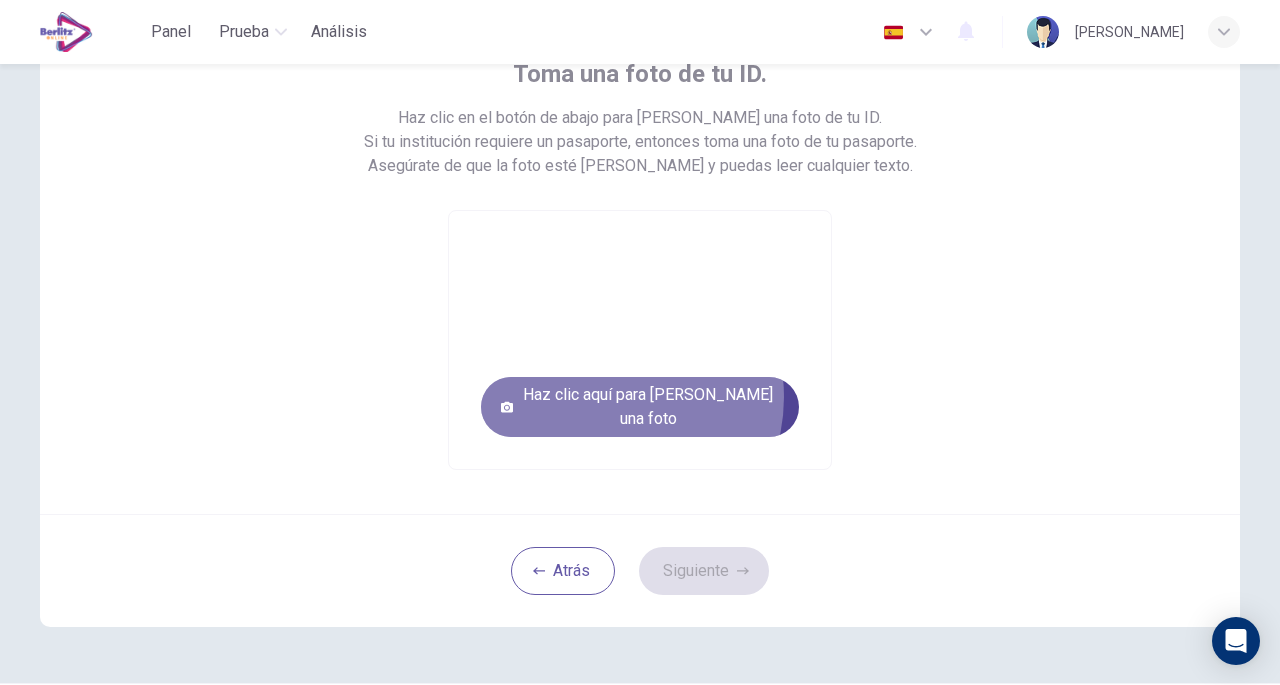 click on "Haz clic aquí para [PERSON_NAME] una foto" at bounding box center [640, 407] 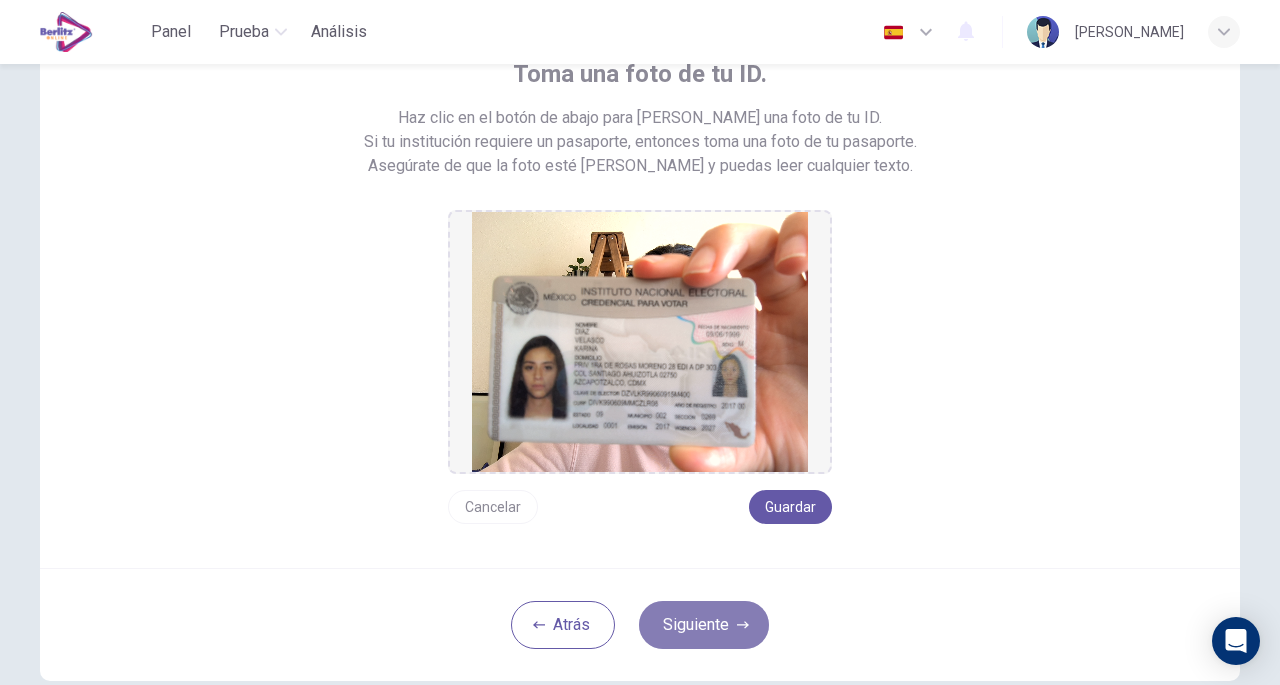 click on "Siguiente" at bounding box center (704, 625) 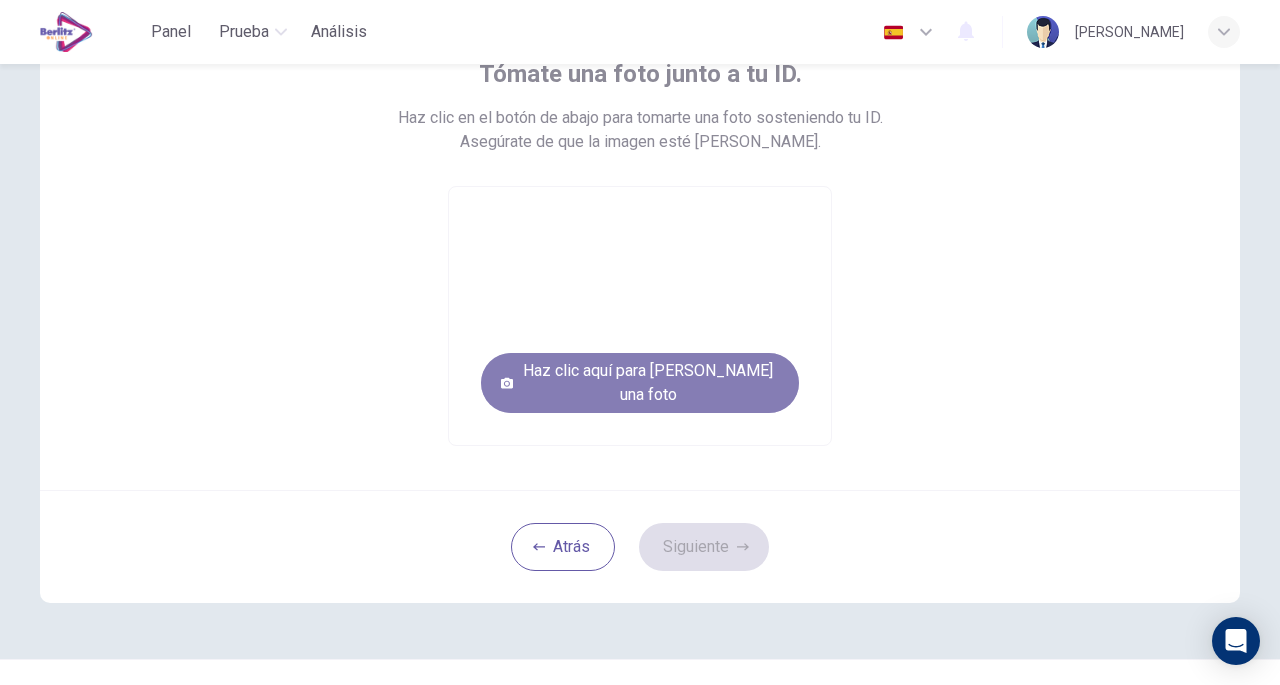 click on "Haz clic aquí para [PERSON_NAME] una foto" at bounding box center [640, 383] 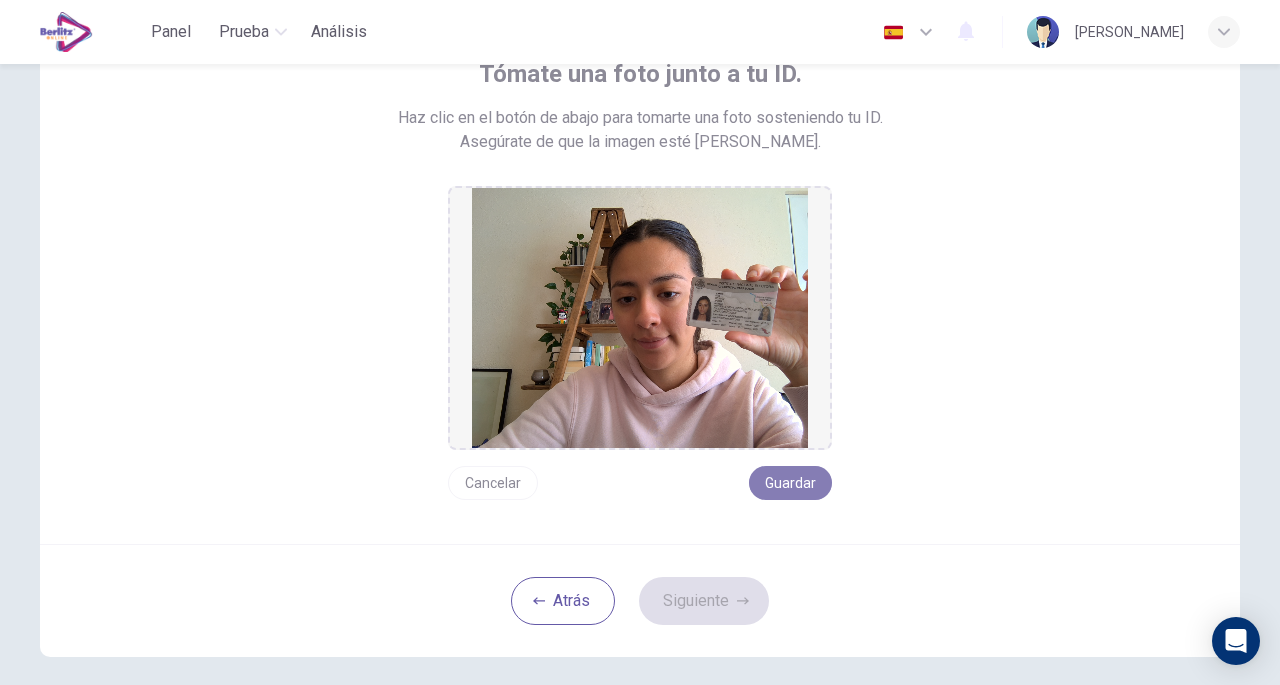 click on "Guardar" at bounding box center (790, 483) 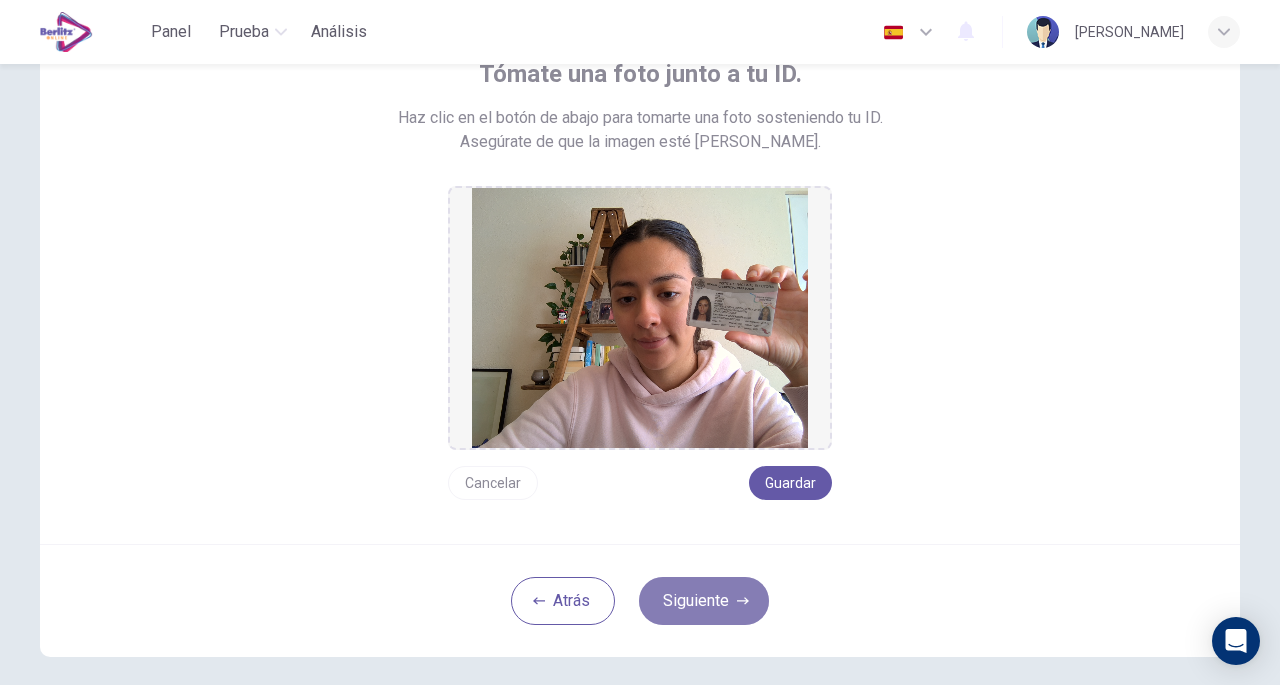 click on "Siguiente" at bounding box center [704, 601] 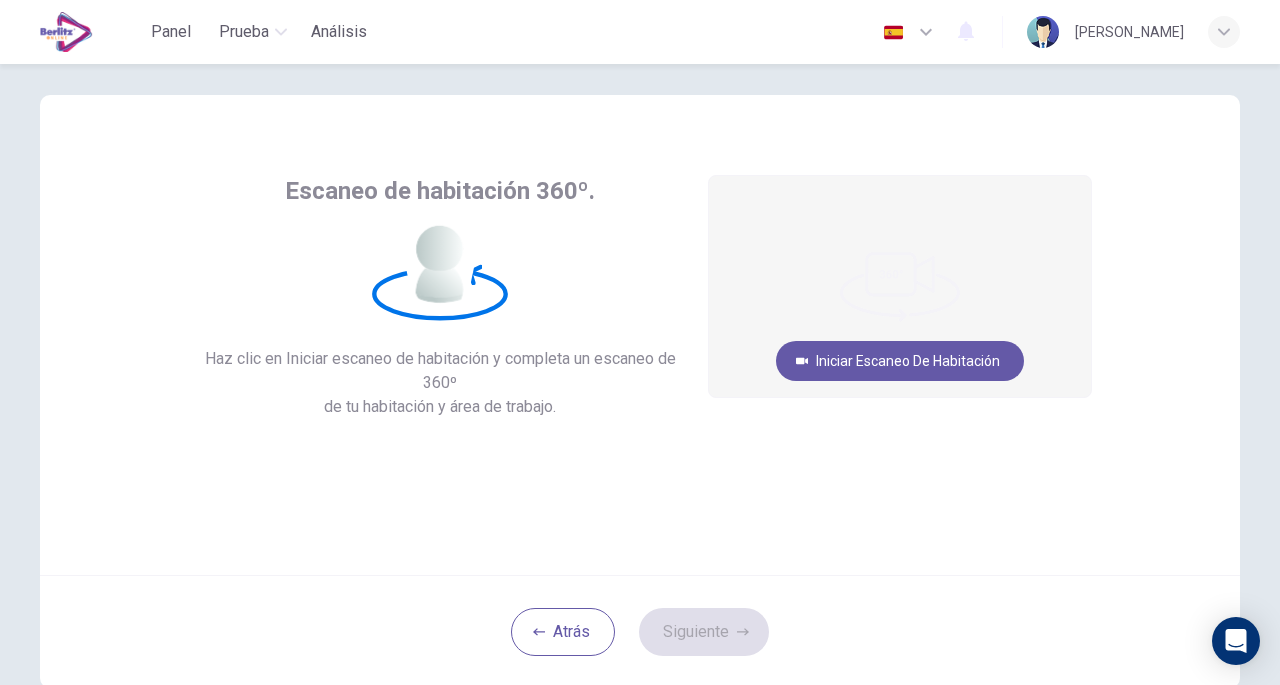 scroll, scrollTop: 0, scrollLeft: 0, axis: both 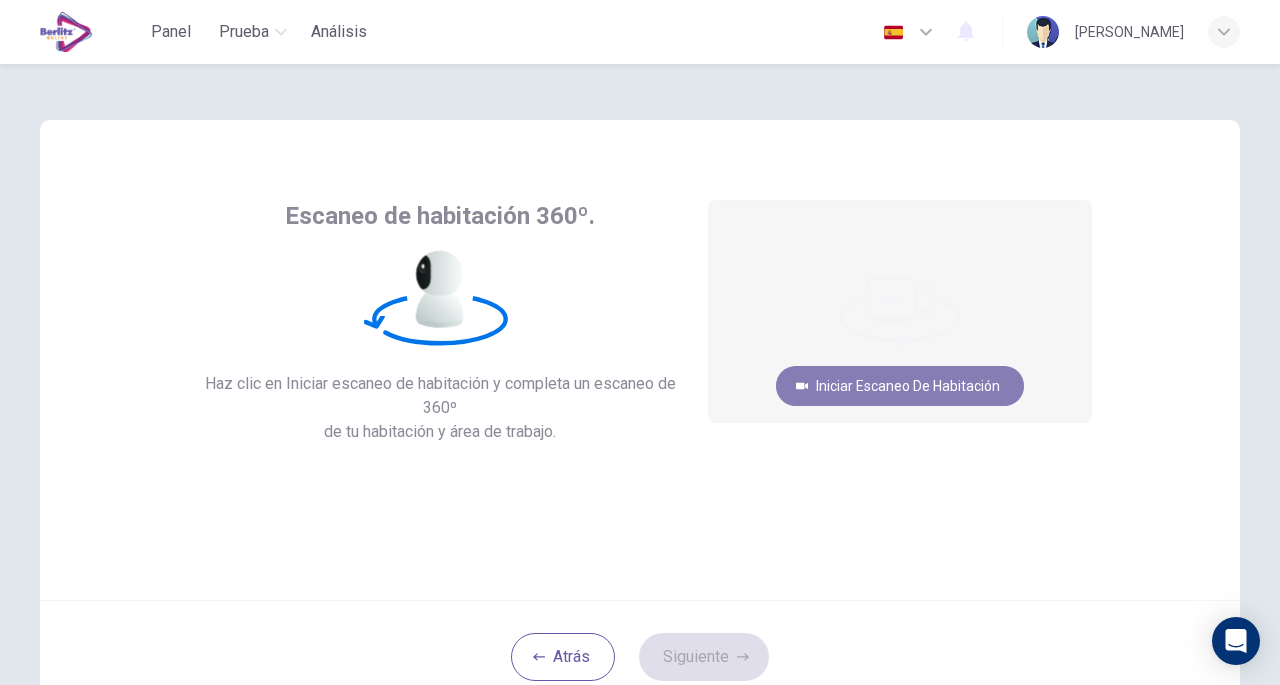 click on "Iniciar escaneo de habitación" at bounding box center (900, 386) 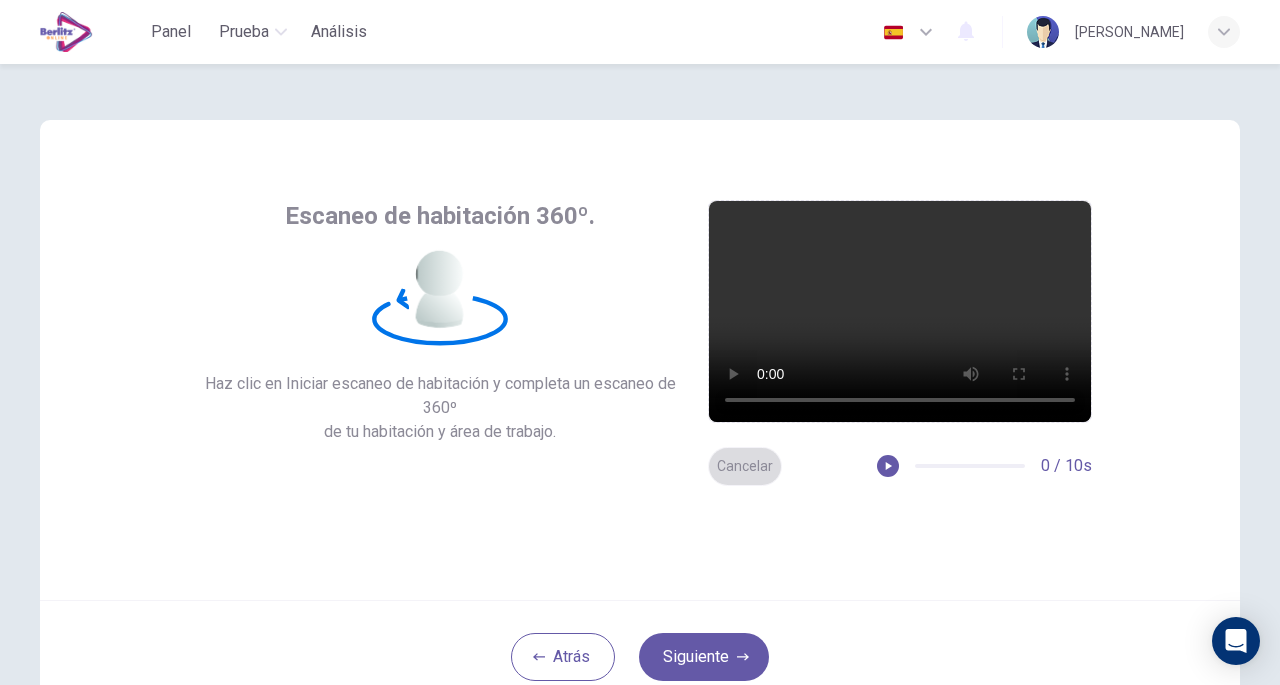 click on "Cancelar" at bounding box center (745, 466) 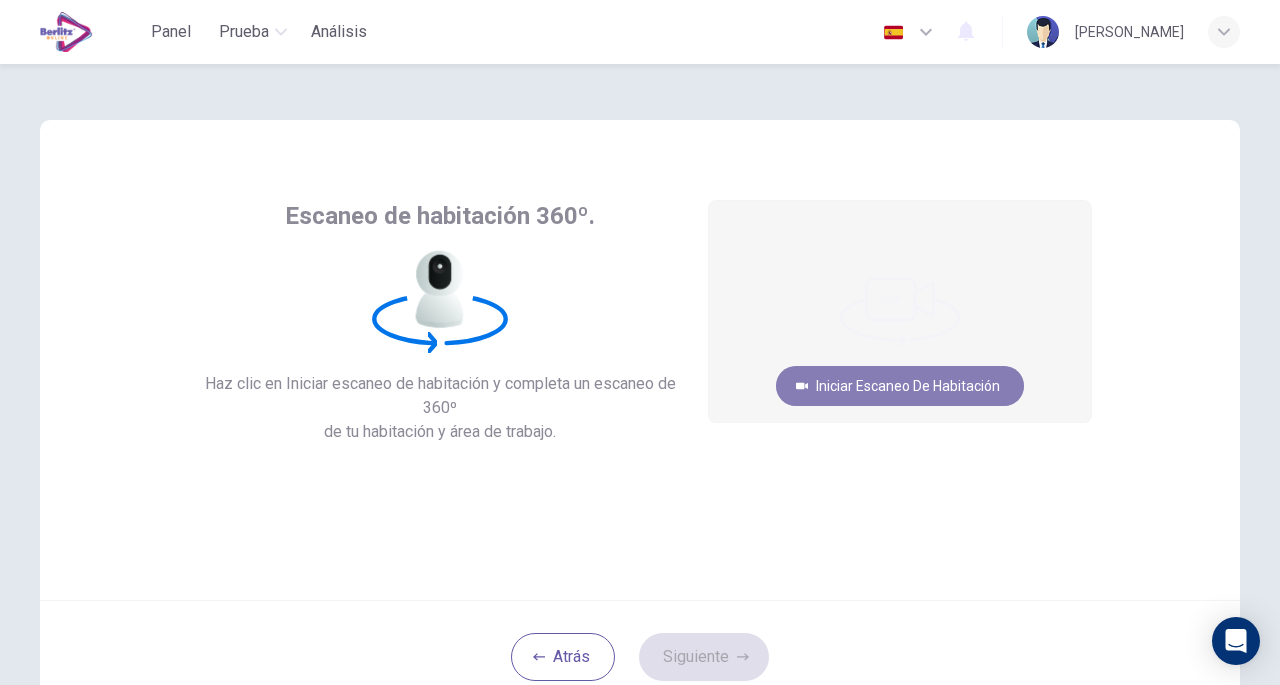click on "Iniciar escaneo de habitación" at bounding box center [900, 386] 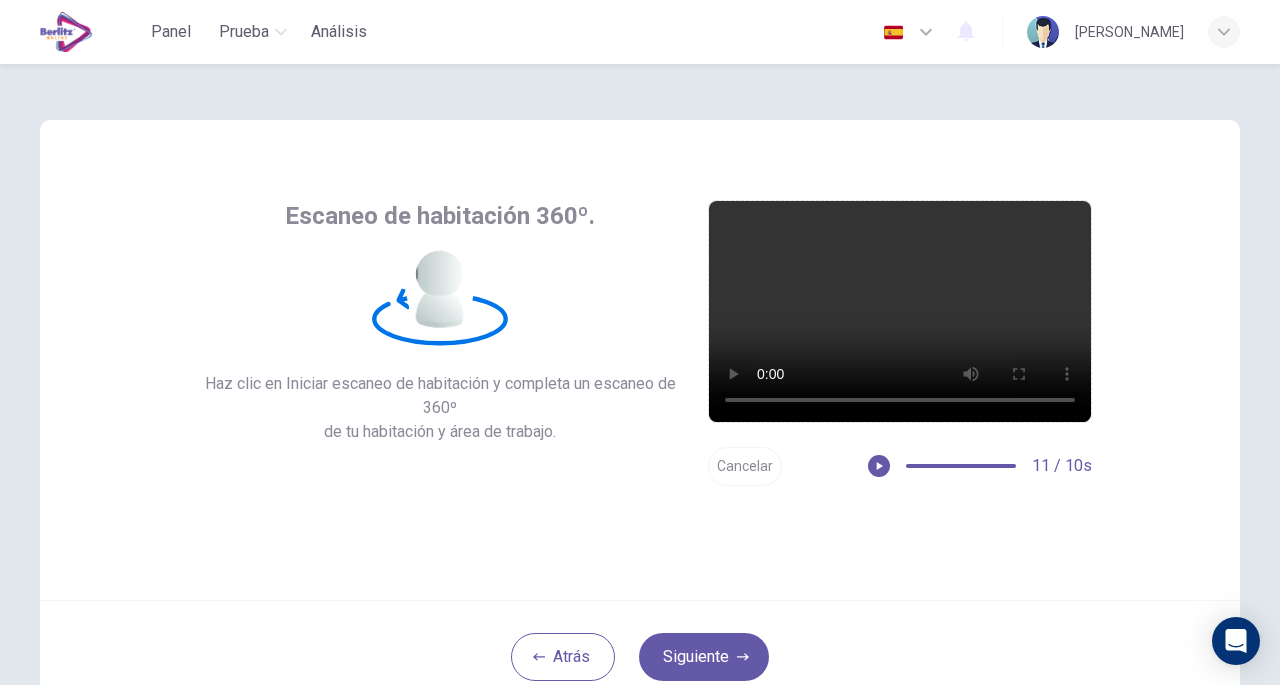 click on "Cancelar" at bounding box center [745, 466] 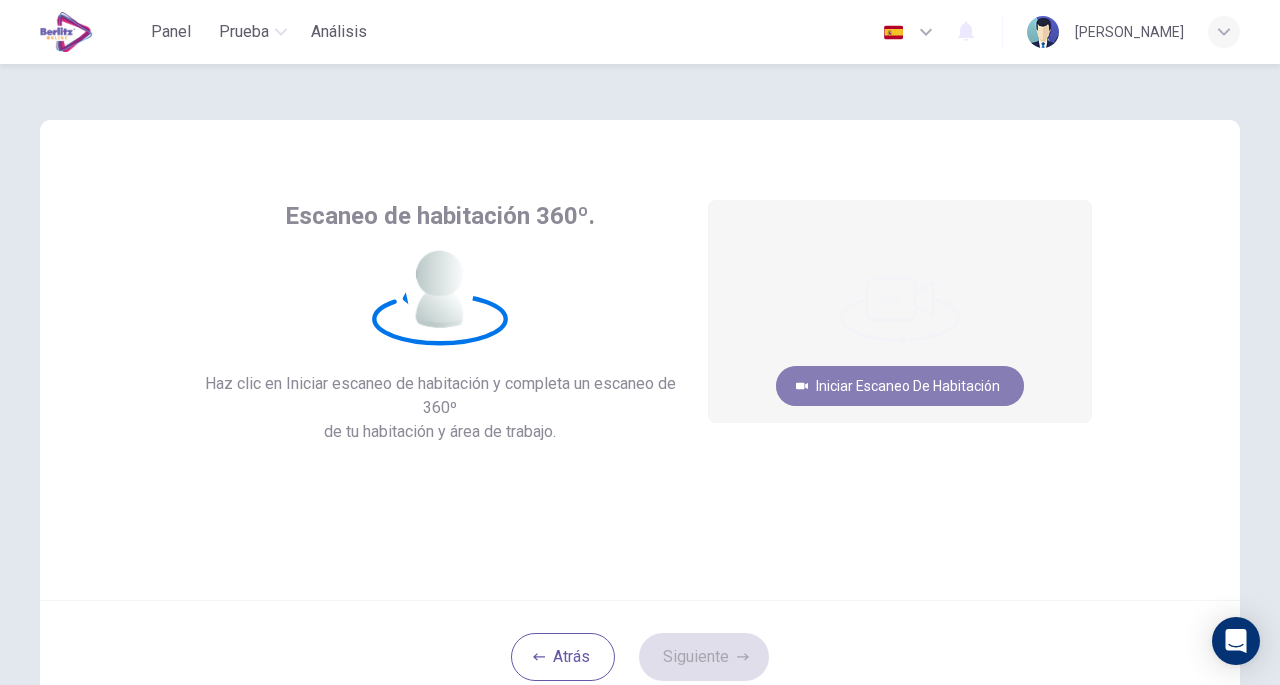 click on "Iniciar escaneo de habitación" at bounding box center (900, 386) 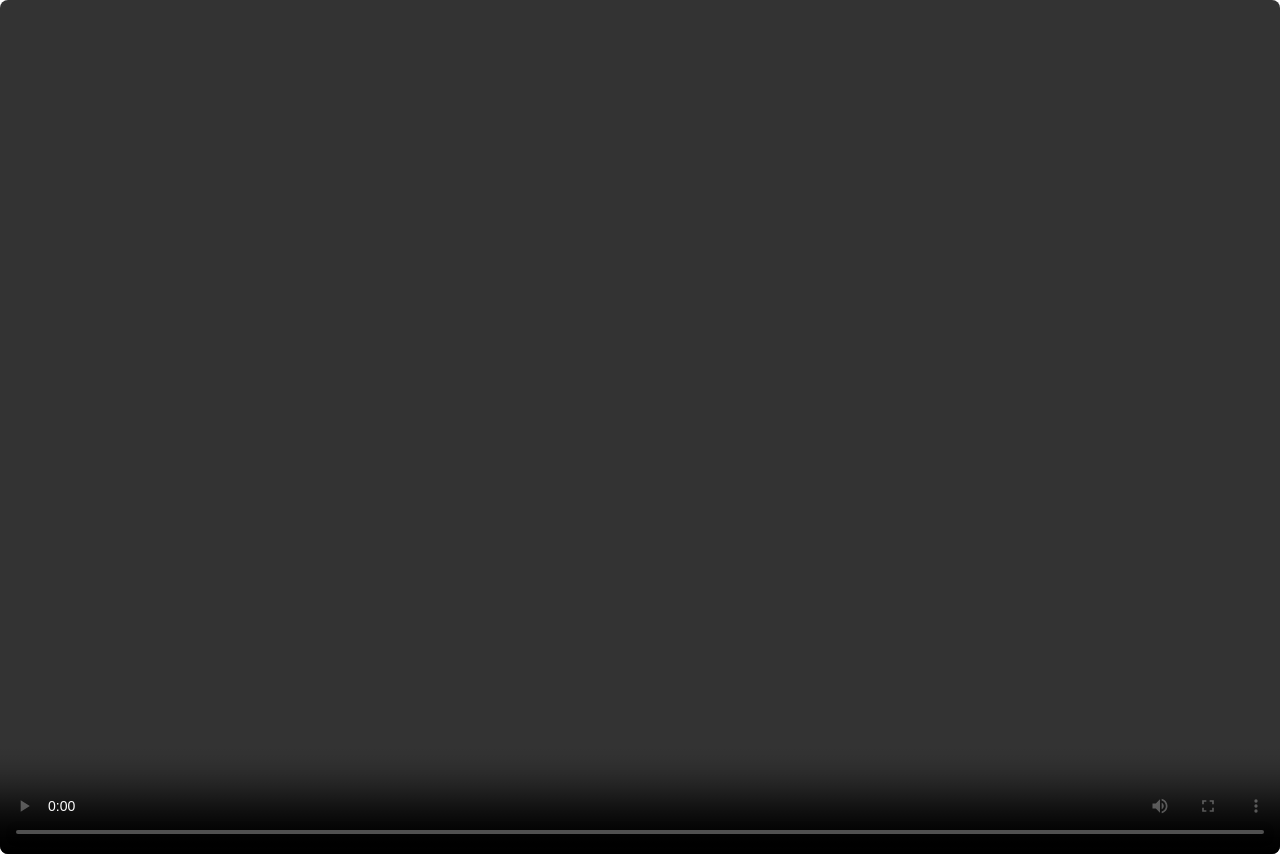 click at bounding box center (640, 427) 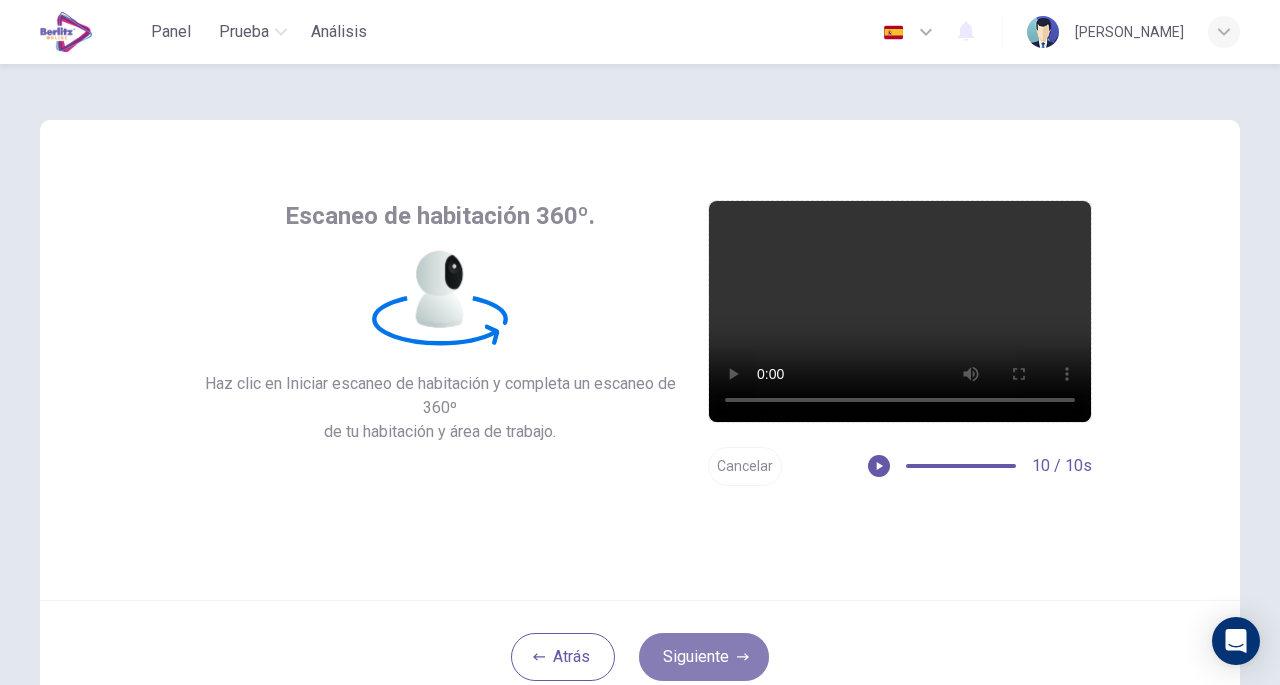 click on "Siguiente" at bounding box center [704, 657] 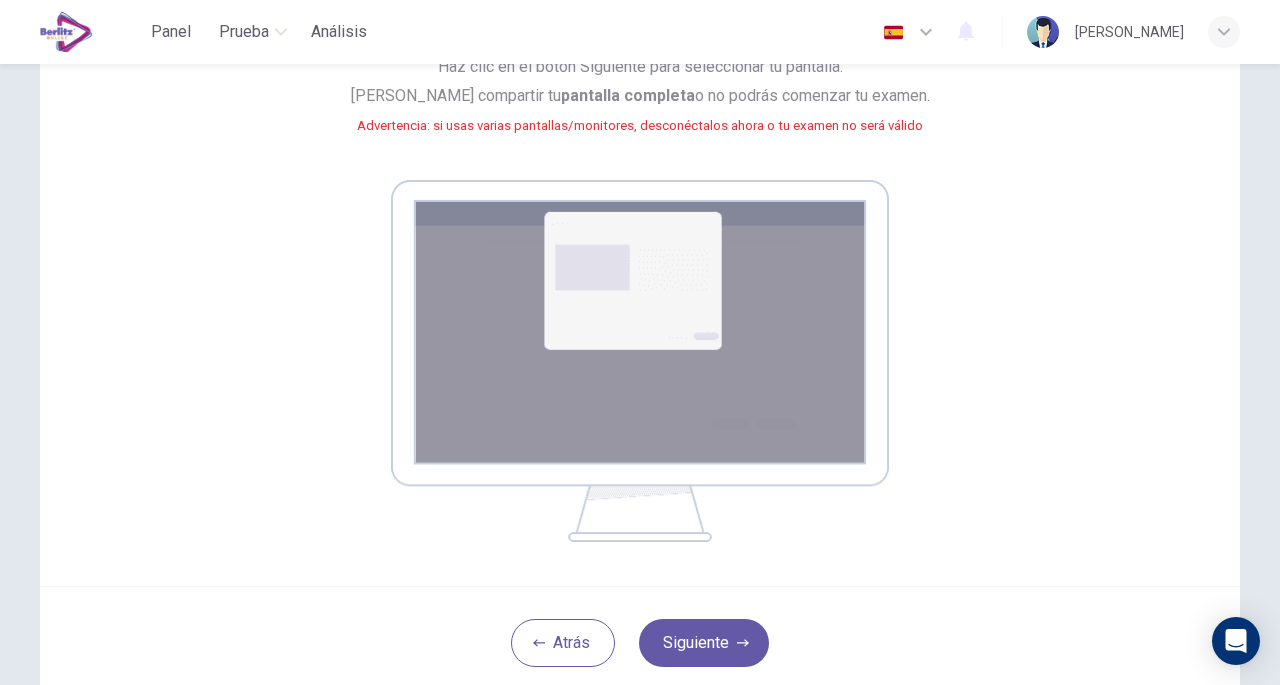 scroll, scrollTop: 221, scrollLeft: 0, axis: vertical 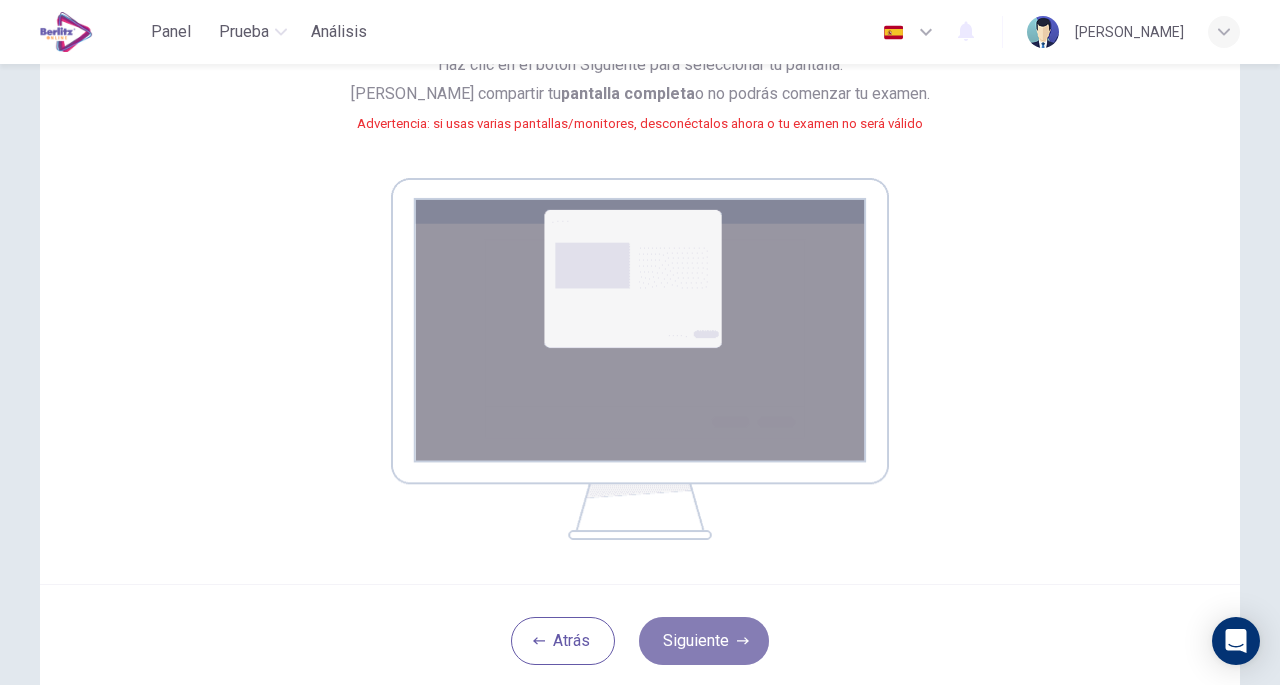 click on "Siguiente" at bounding box center [704, 641] 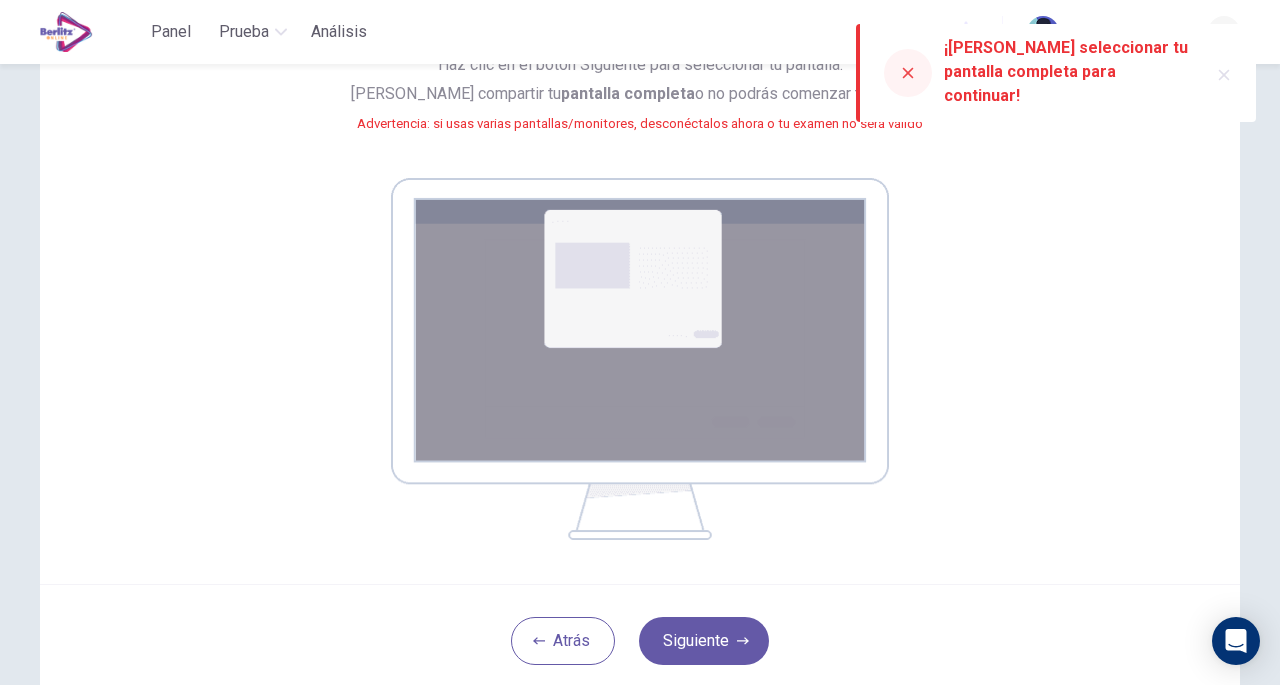 click at bounding box center [908, 73] 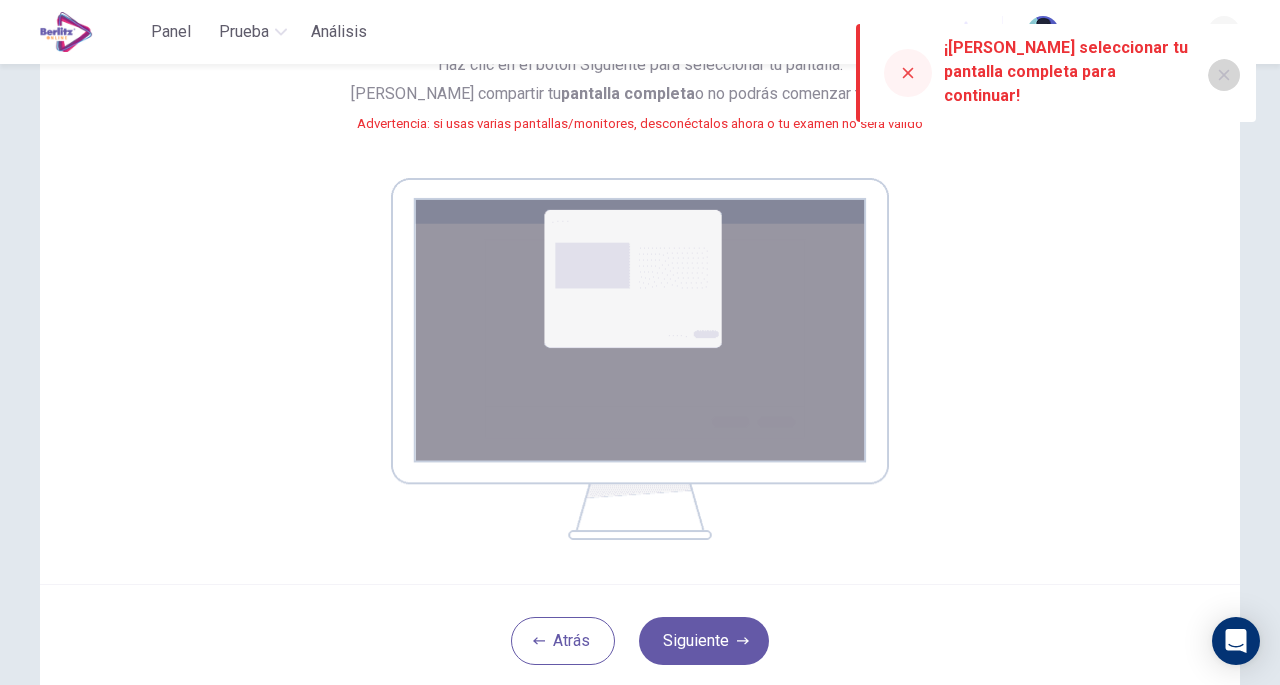 click 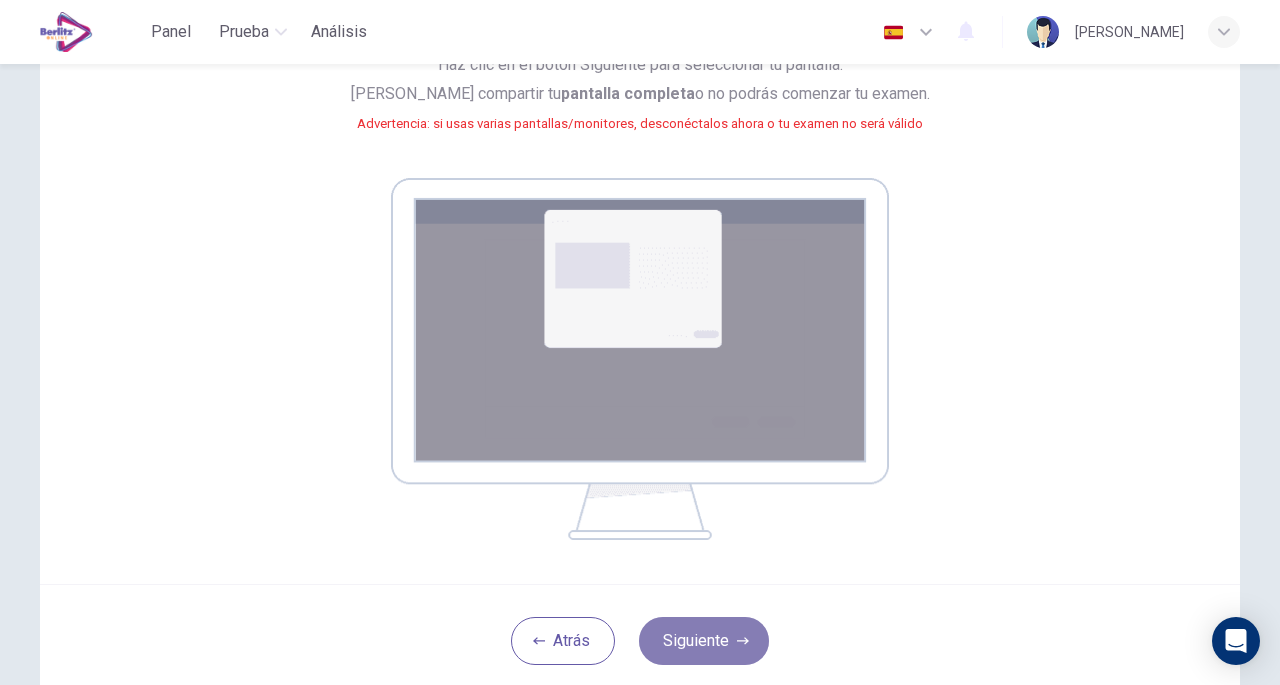 click on "Siguiente" at bounding box center (704, 641) 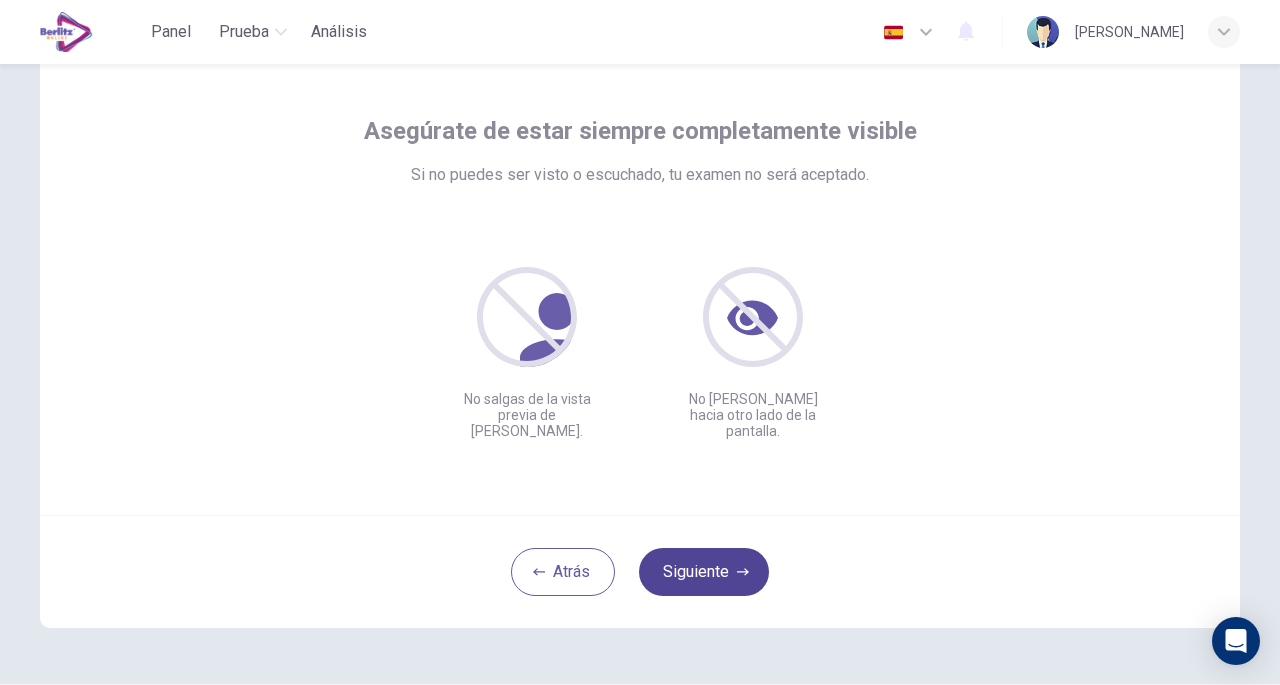 scroll, scrollTop: 147, scrollLeft: 0, axis: vertical 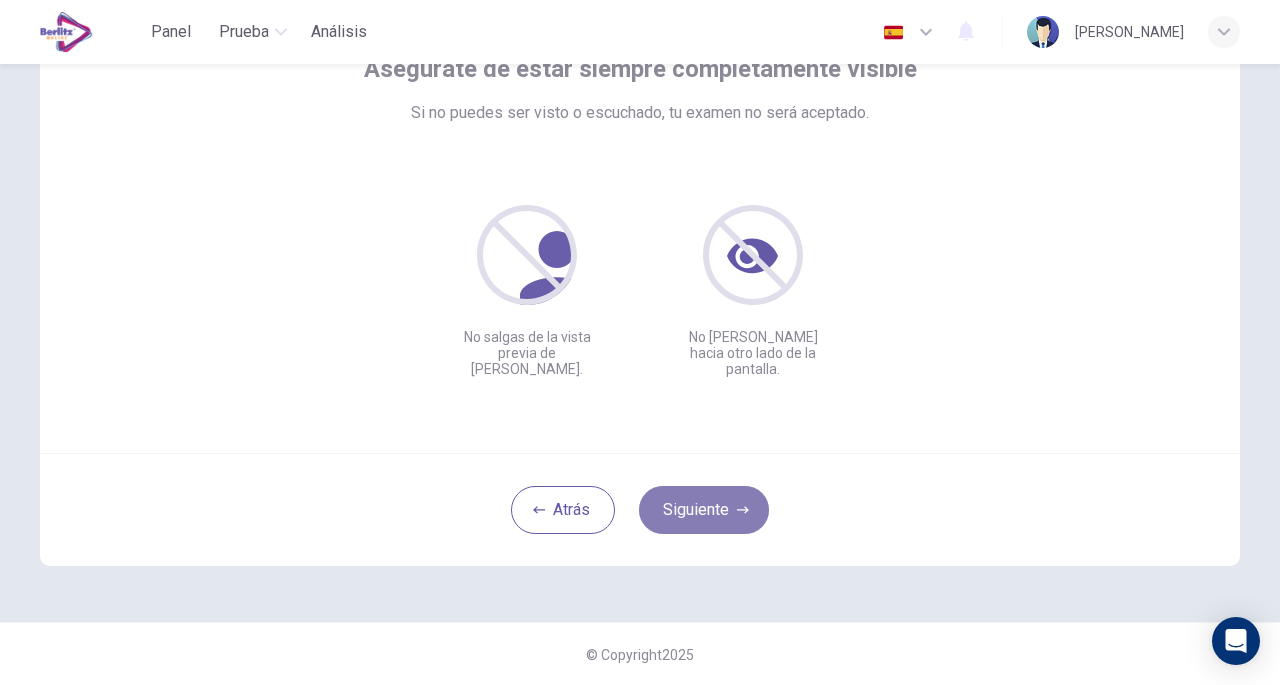 click on "Siguiente" at bounding box center (704, 510) 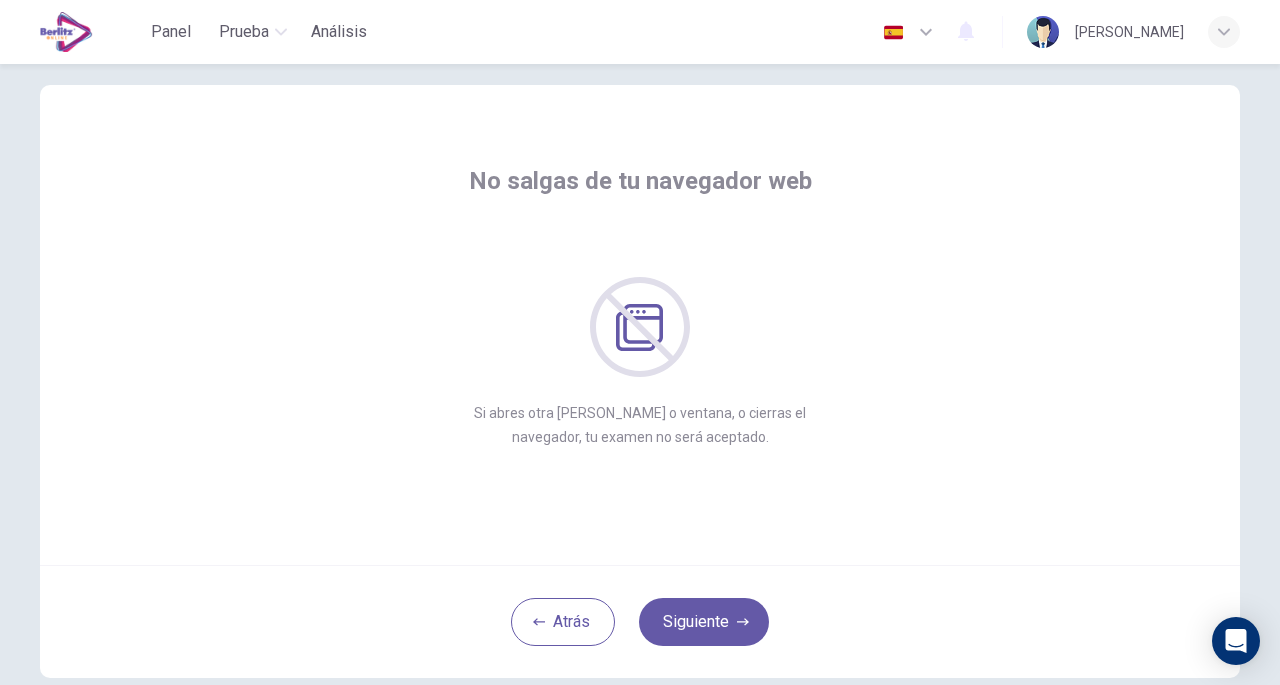 scroll, scrollTop: 147, scrollLeft: 0, axis: vertical 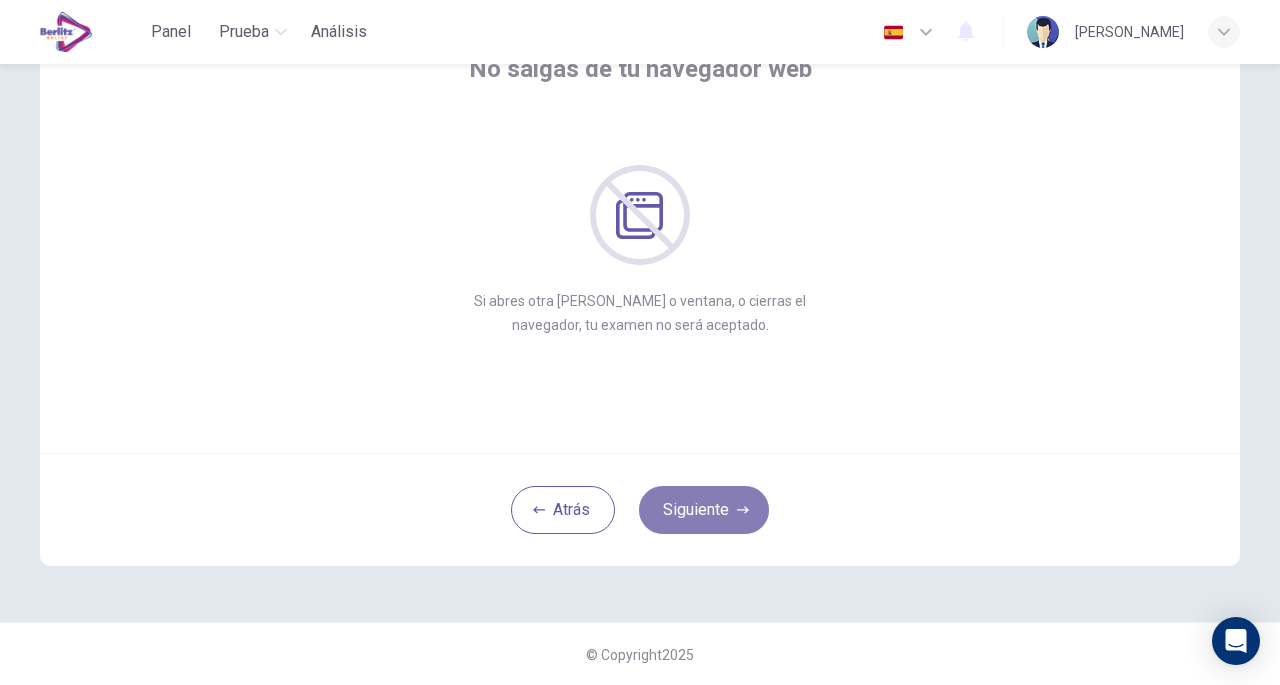 click on "Siguiente" at bounding box center [704, 510] 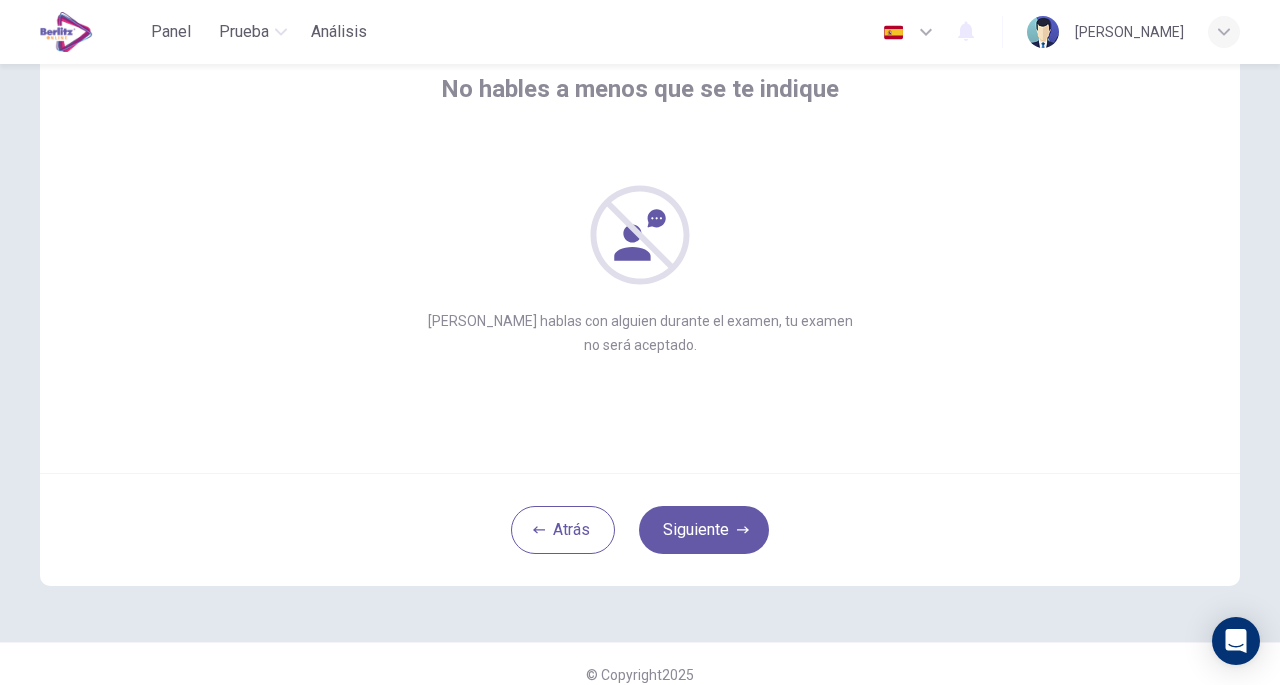scroll, scrollTop: 133, scrollLeft: 0, axis: vertical 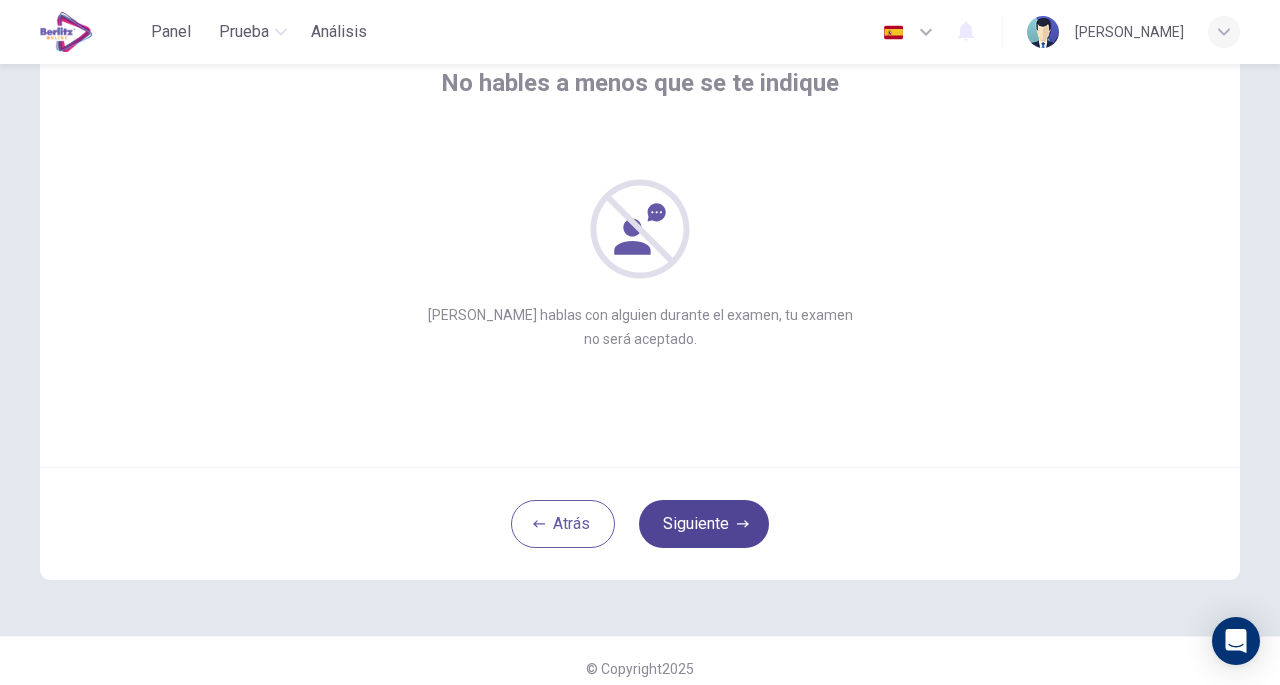 click on "Siguiente" at bounding box center [704, 524] 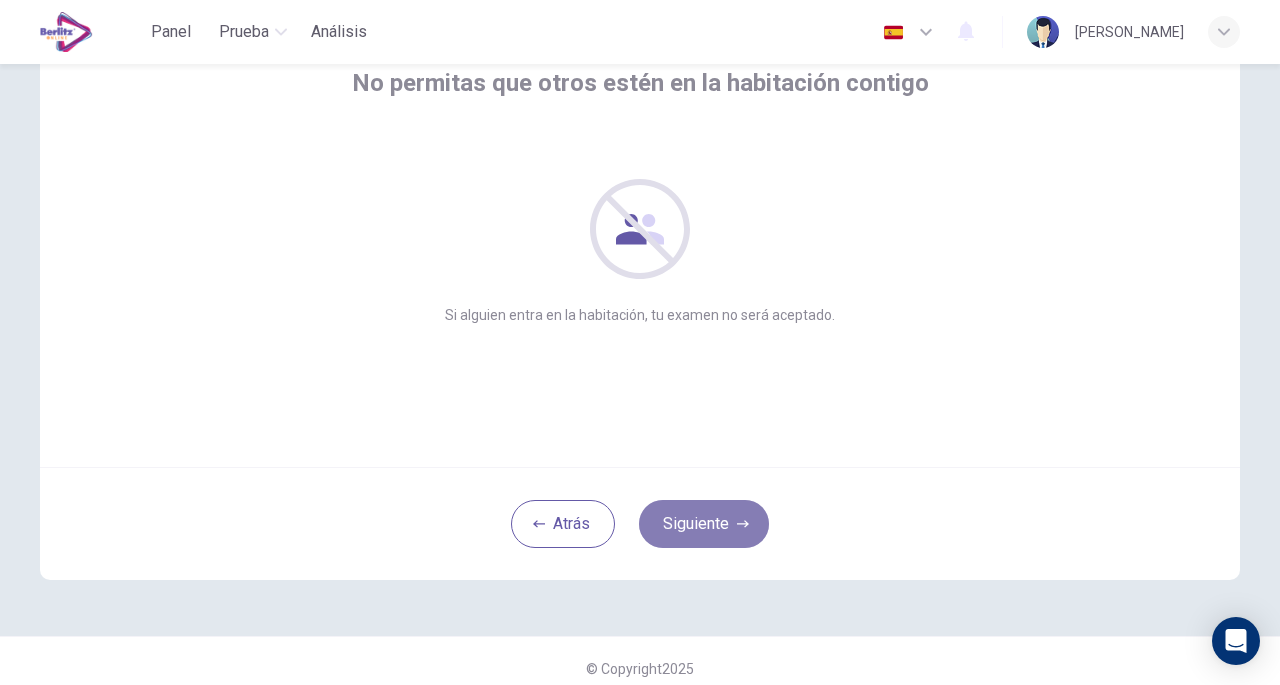 click on "Siguiente" at bounding box center (704, 524) 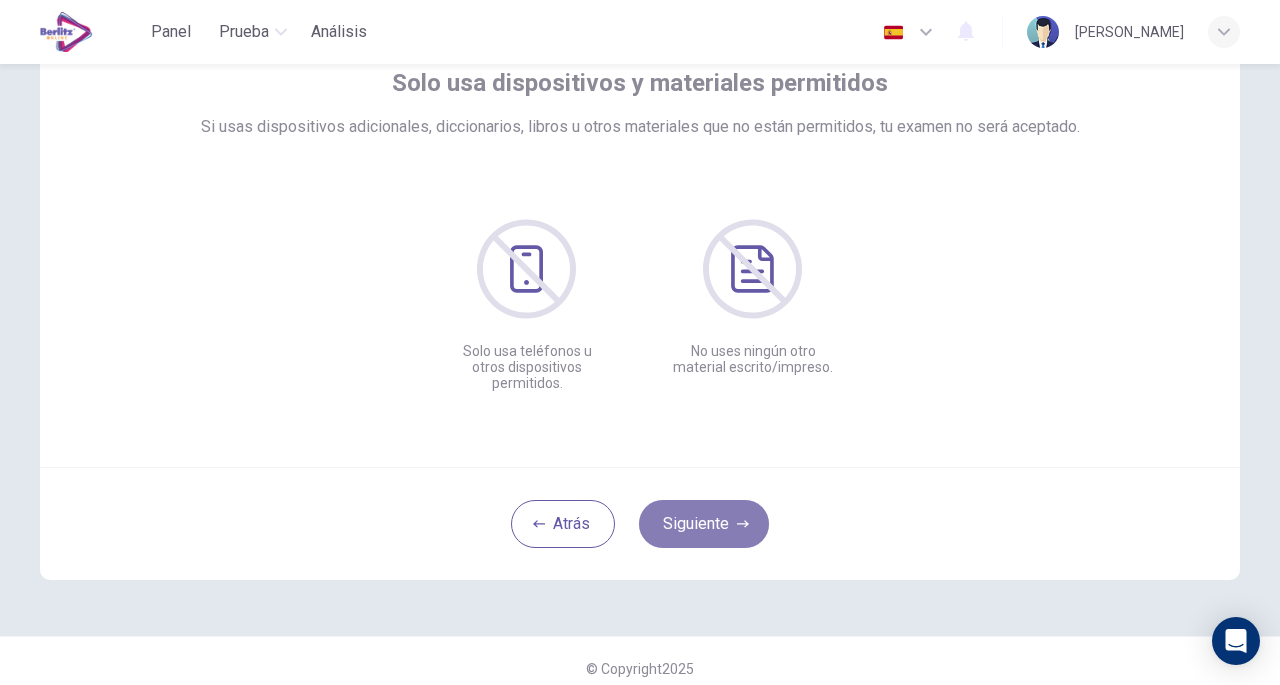 click on "Siguiente" at bounding box center [704, 524] 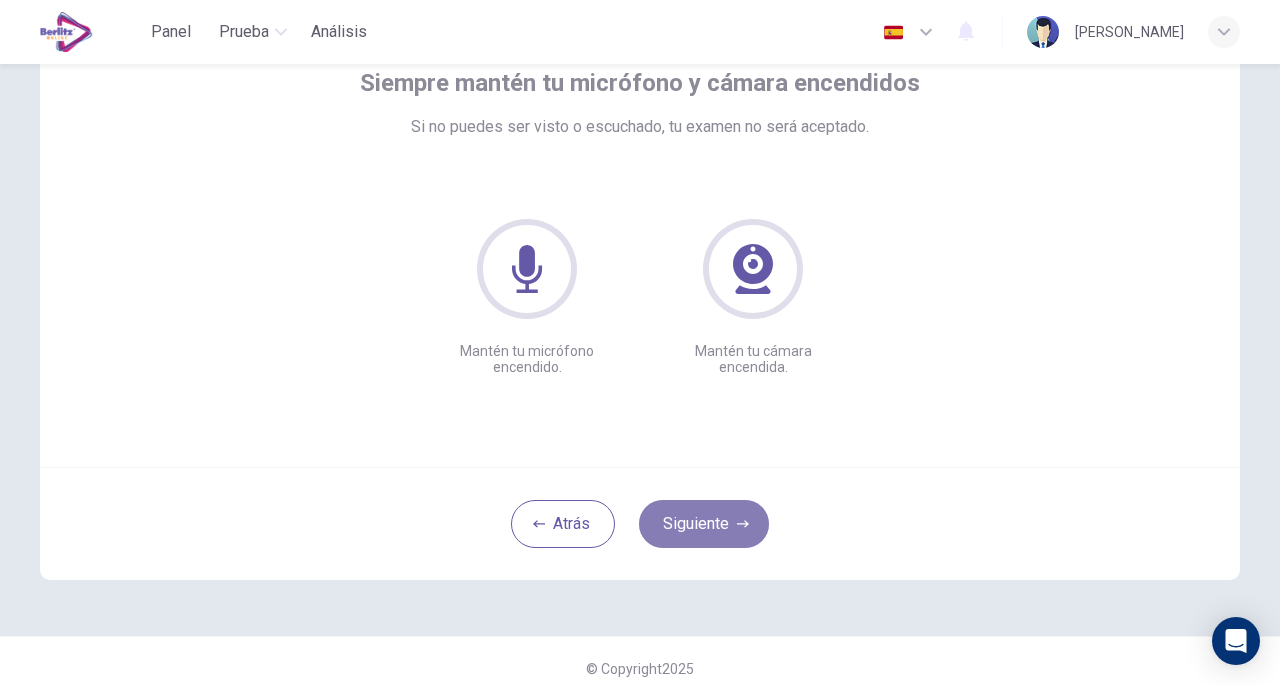 click on "Siguiente" at bounding box center [704, 524] 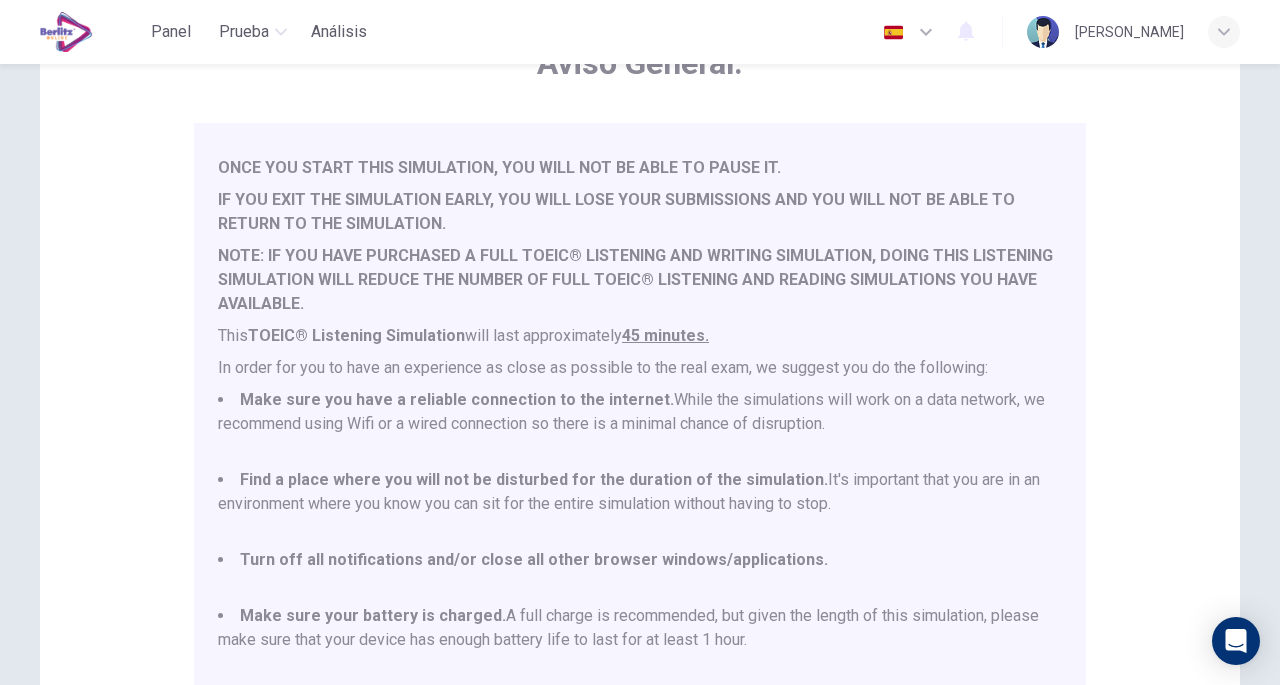 scroll, scrollTop: 52, scrollLeft: 0, axis: vertical 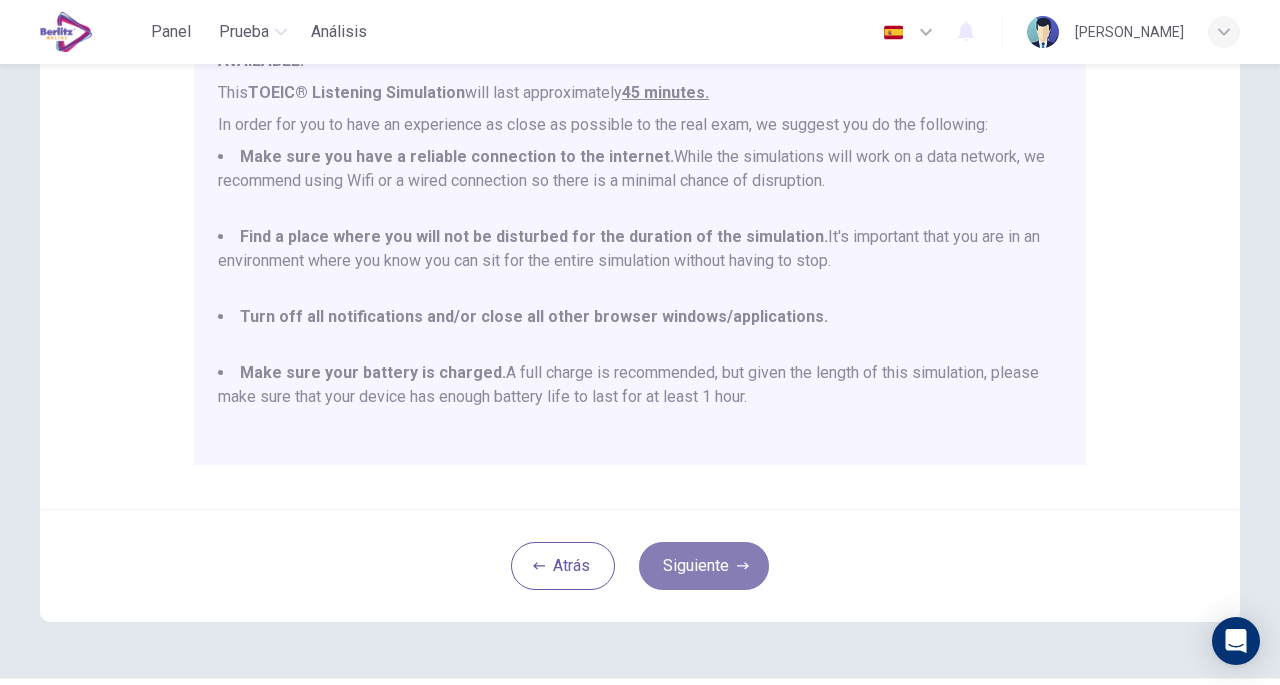 click 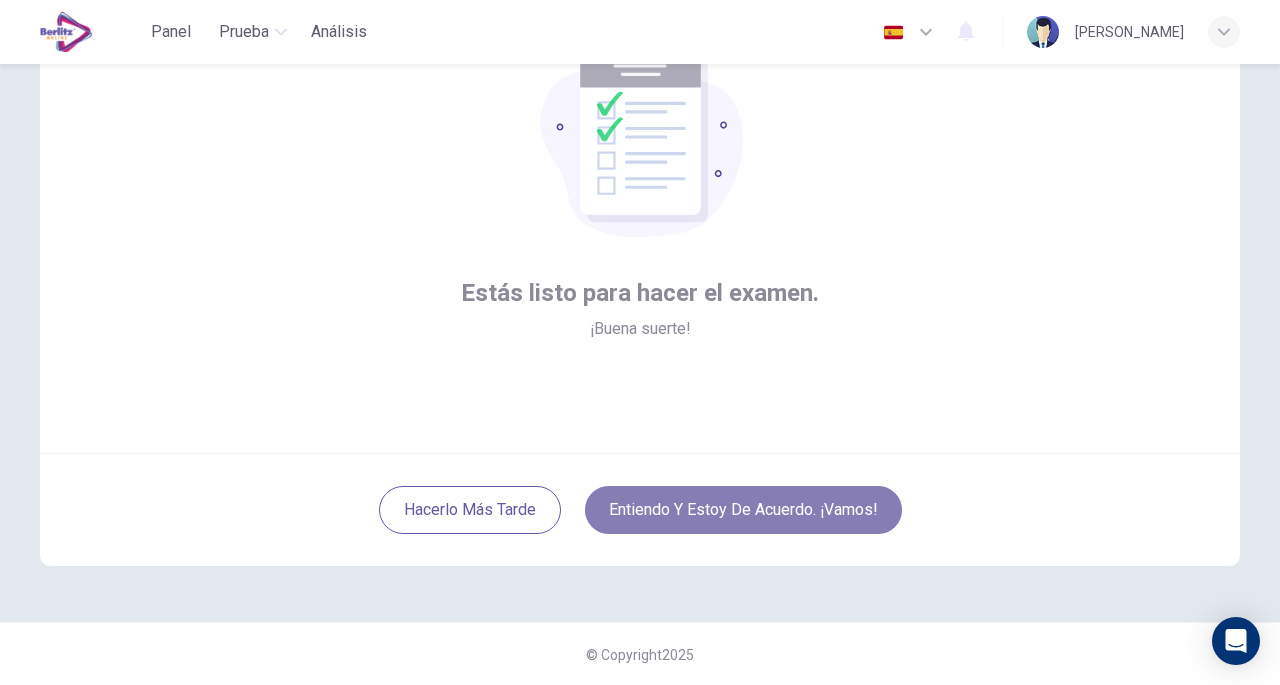 click on "Entiendo y estoy de acuerdo. ¡Vamos!" at bounding box center [743, 510] 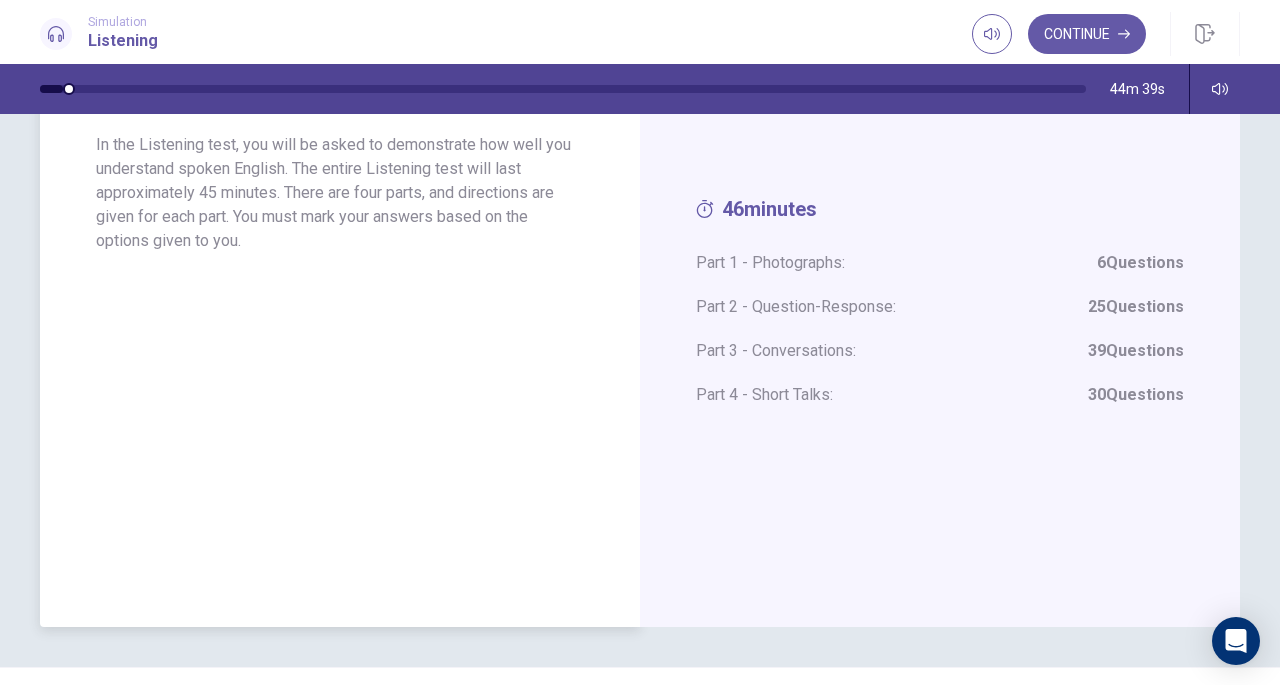scroll, scrollTop: 158, scrollLeft: 0, axis: vertical 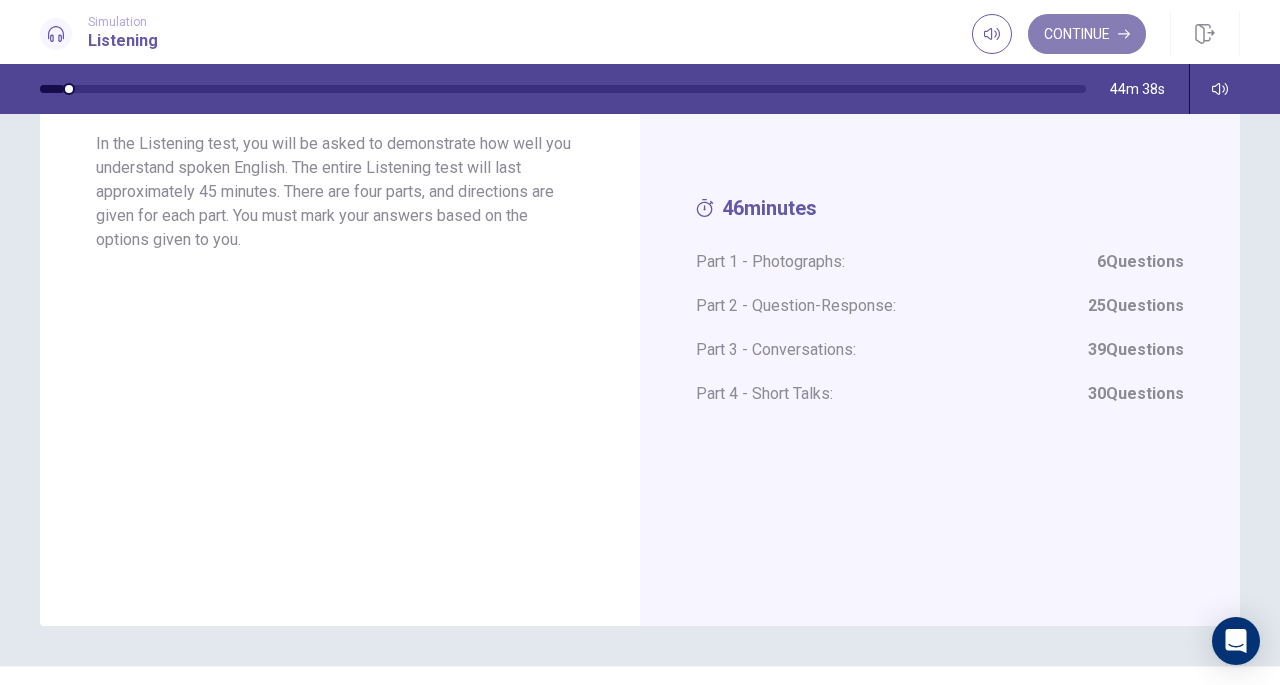 click on "Continue" at bounding box center [1087, 34] 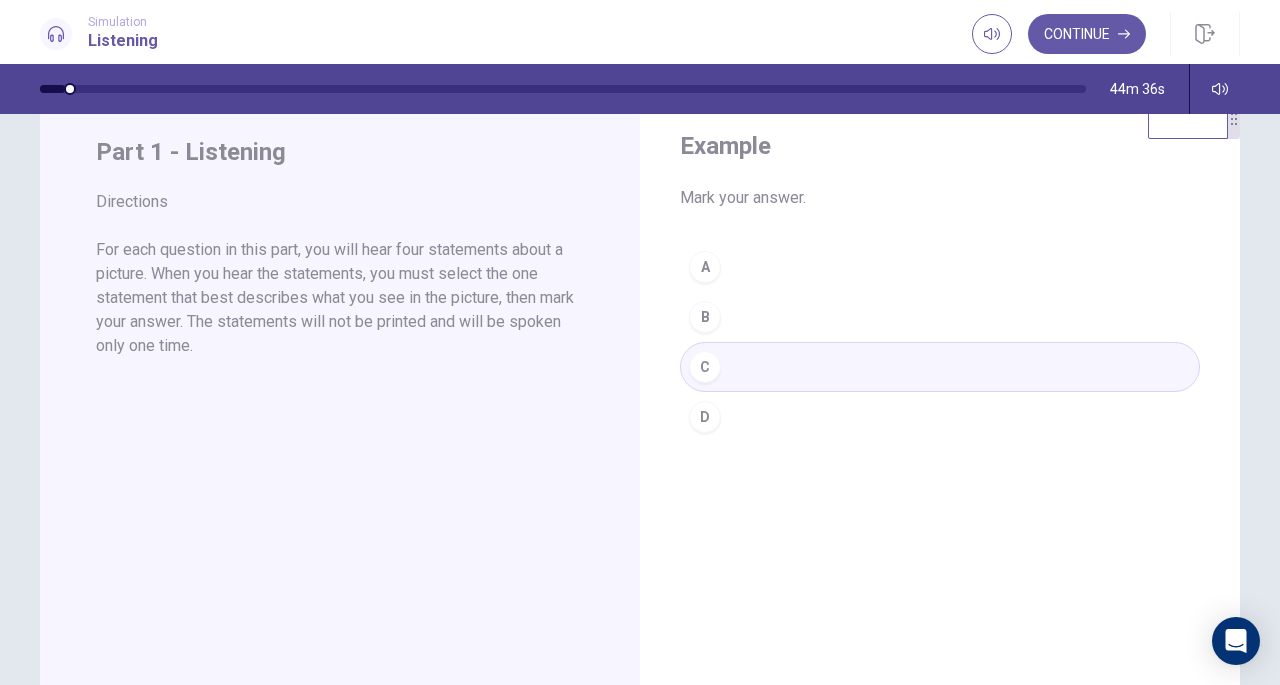 scroll, scrollTop: 0, scrollLeft: 0, axis: both 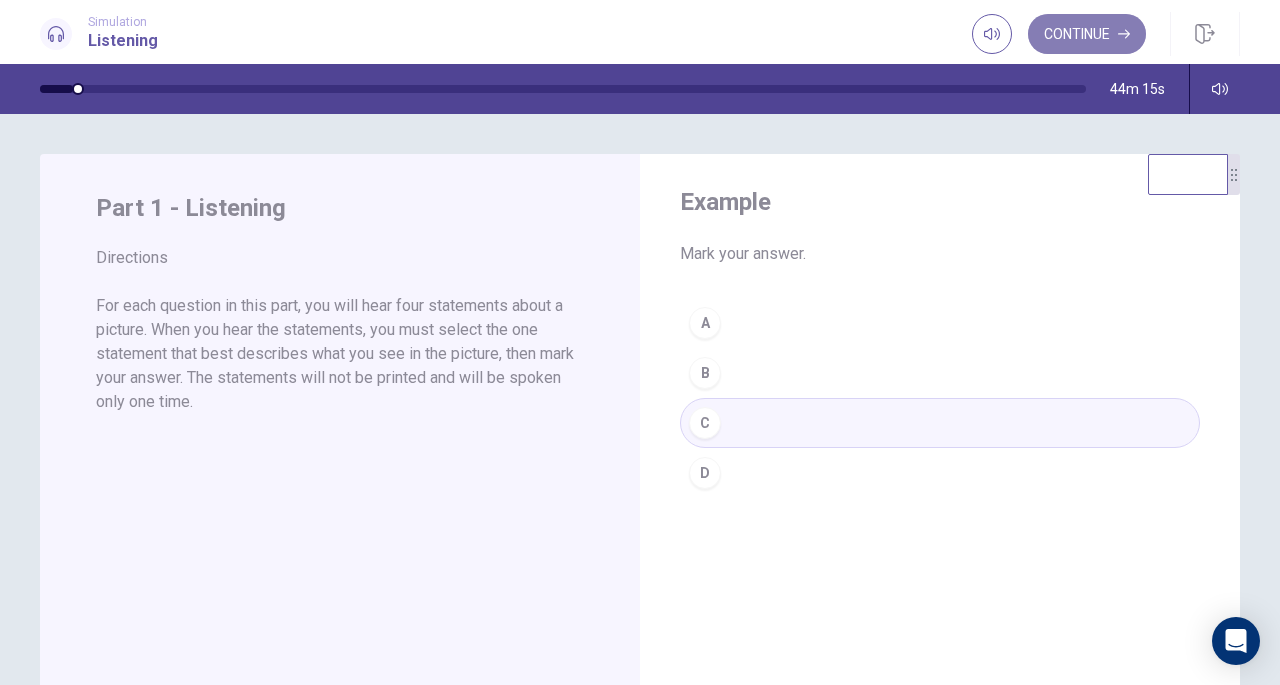 click on "Continue" at bounding box center [1087, 34] 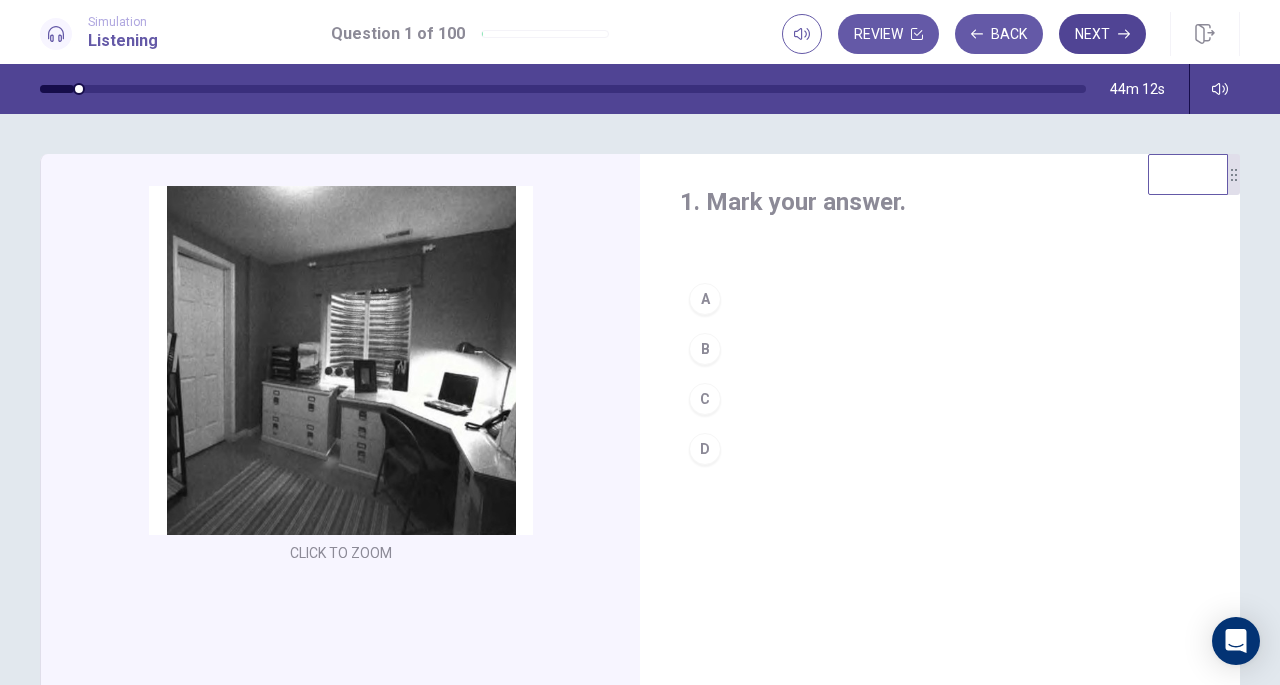 click on "Next" at bounding box center [1102, 34] 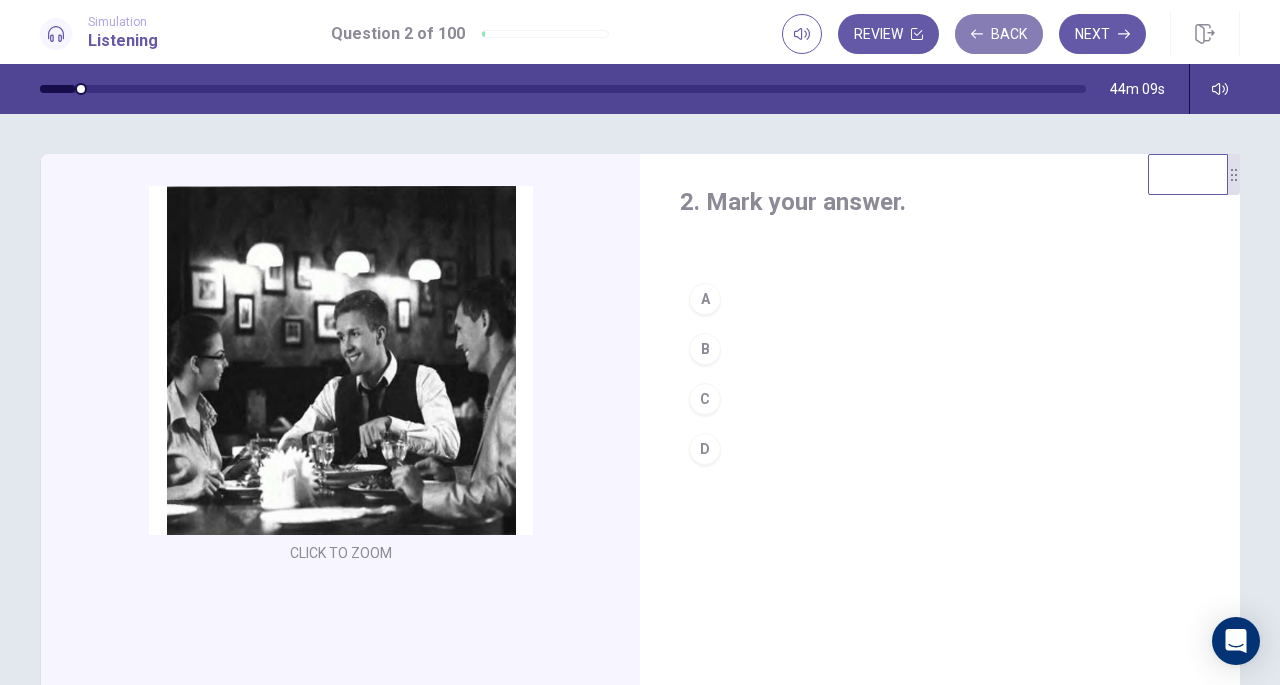 click on "Back" at bounding box center (999, 34) 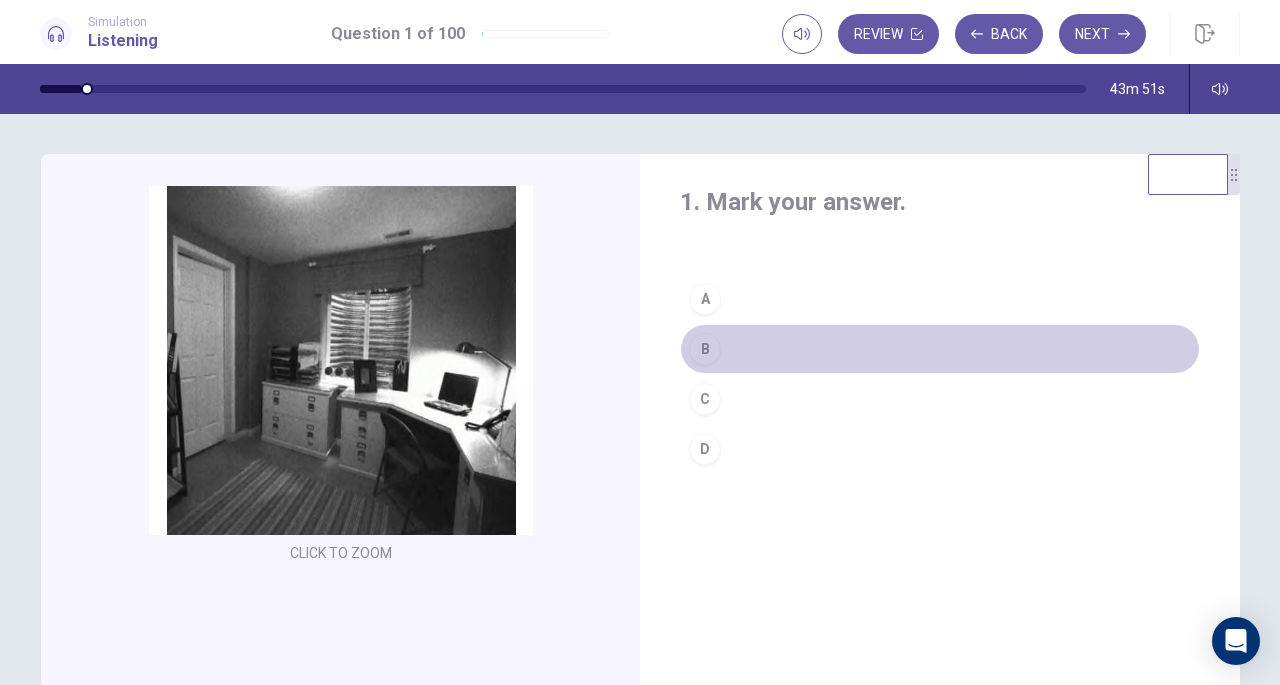 click on "B" at bounding box center [705, 349] 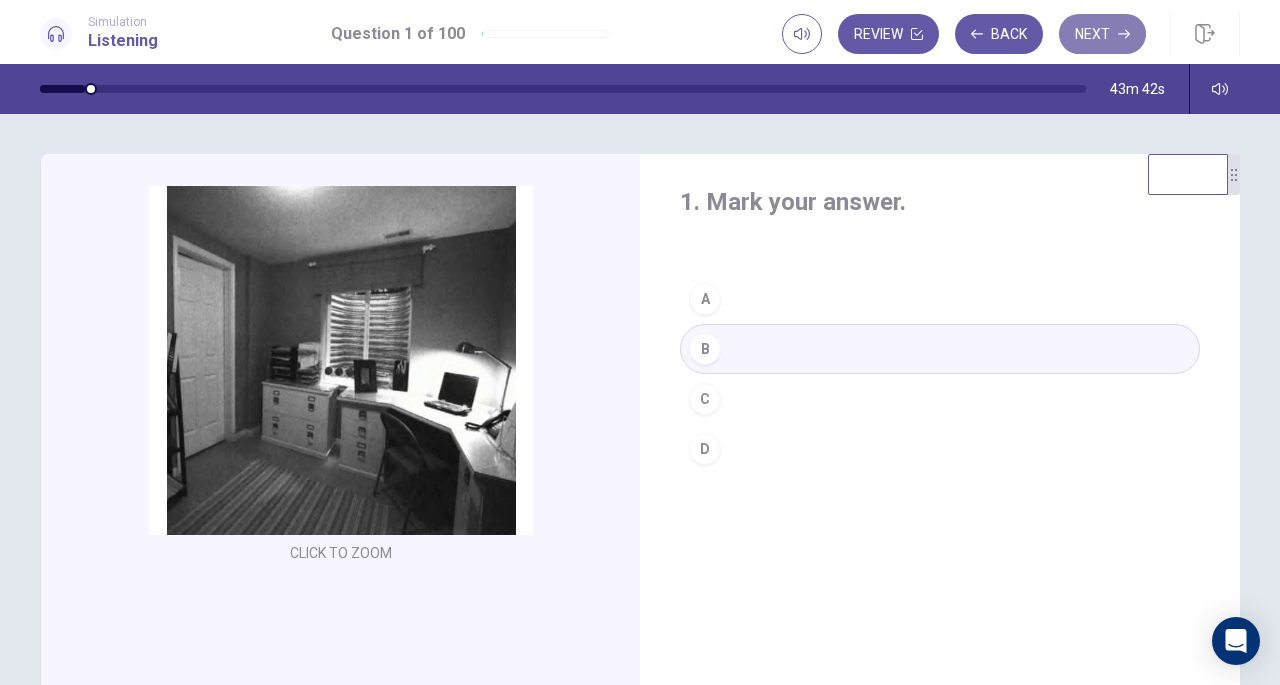 click on "Next" at bounding box center (1102, 34) 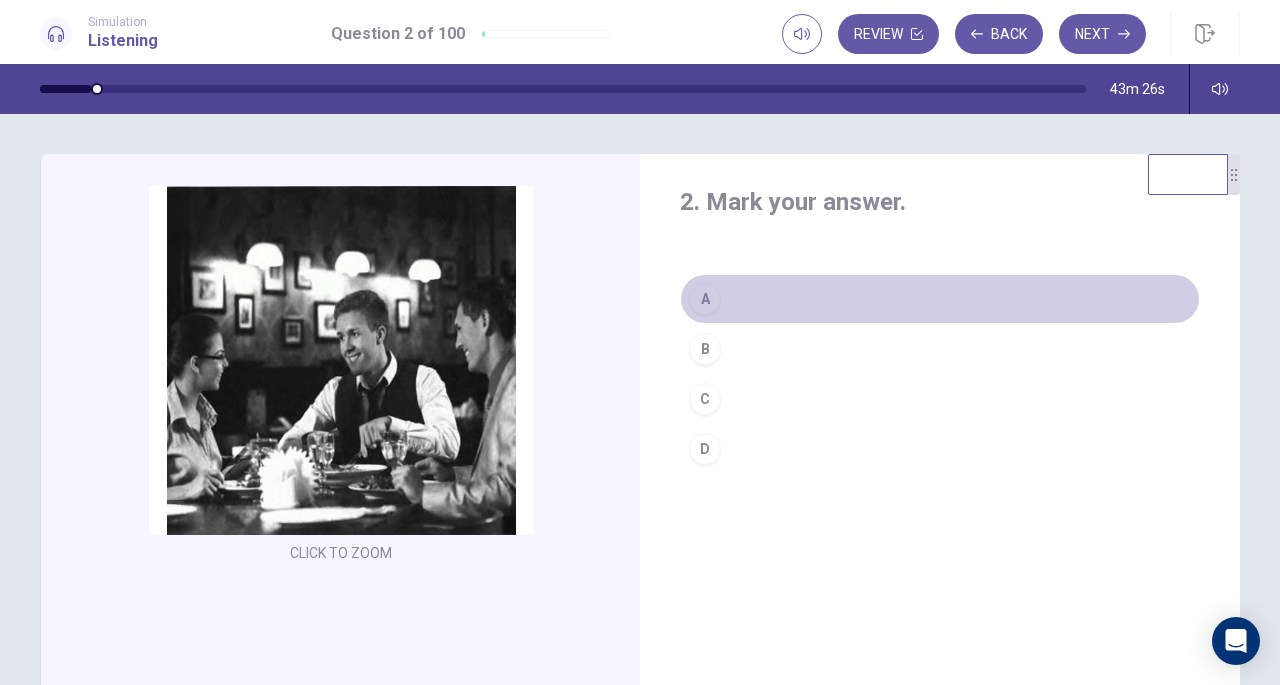 click on "A" at bounding box center [705, 299] 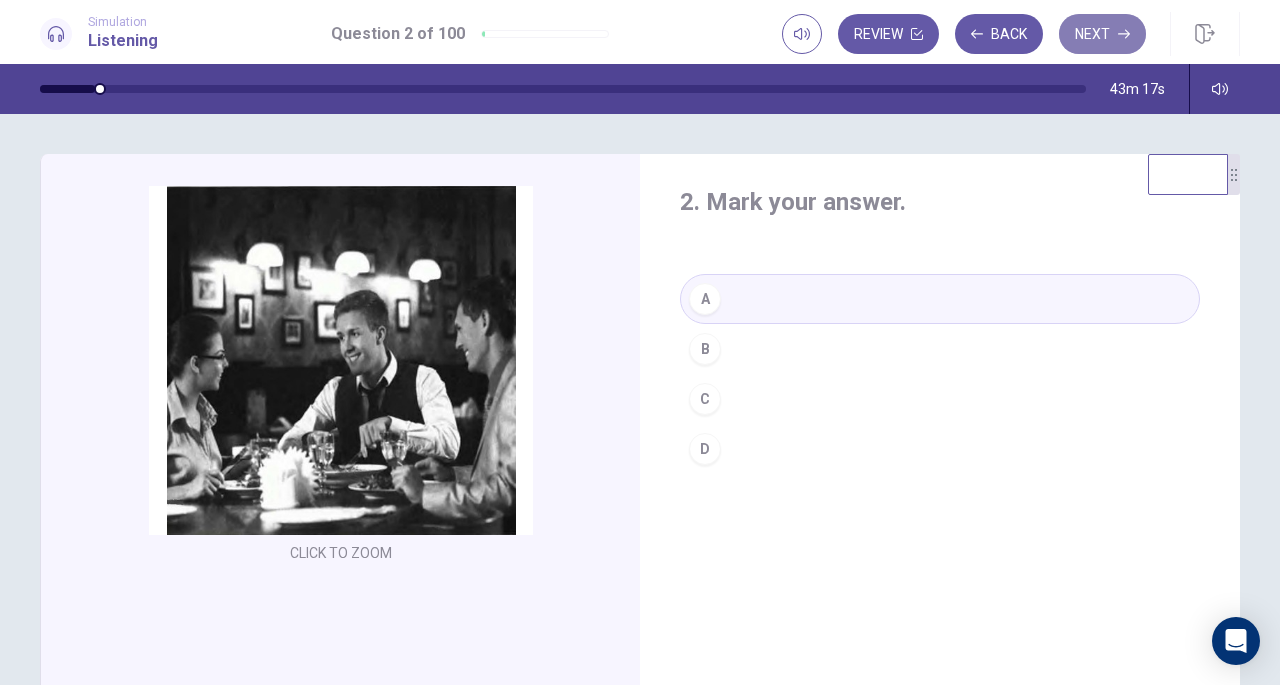 click on "Next" at bounding box center [1102, 34] 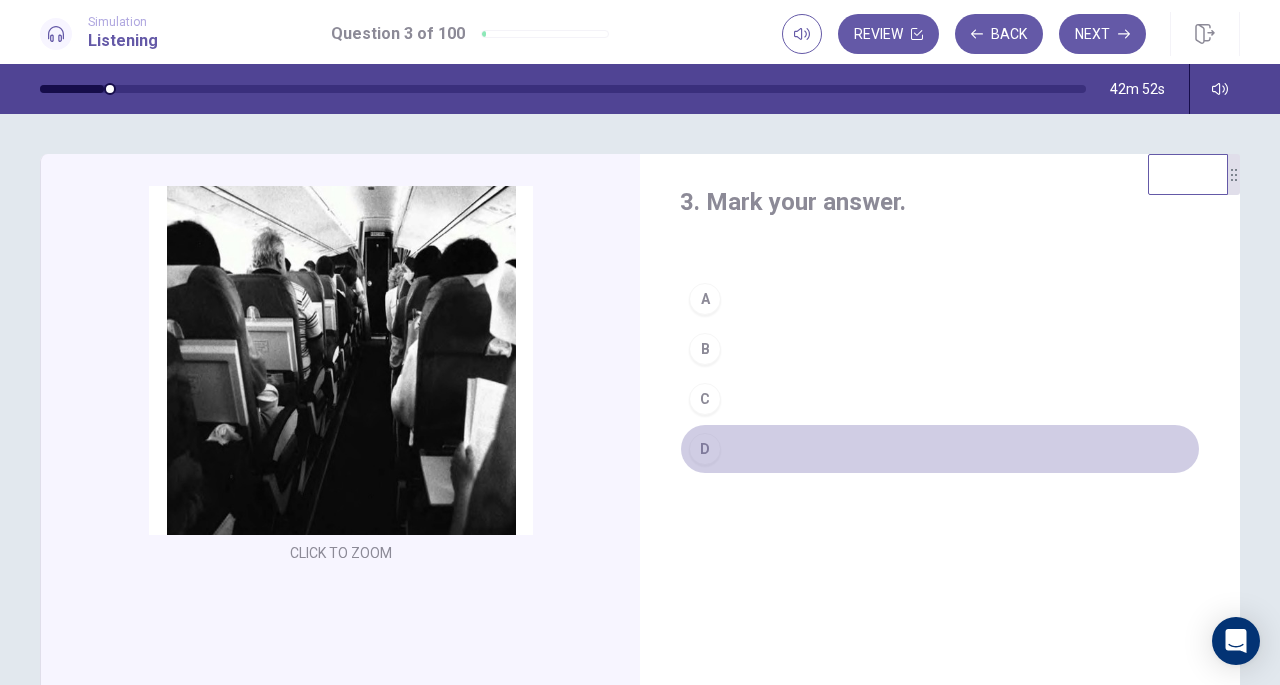 click on "D" at bounding box center (705, 449) 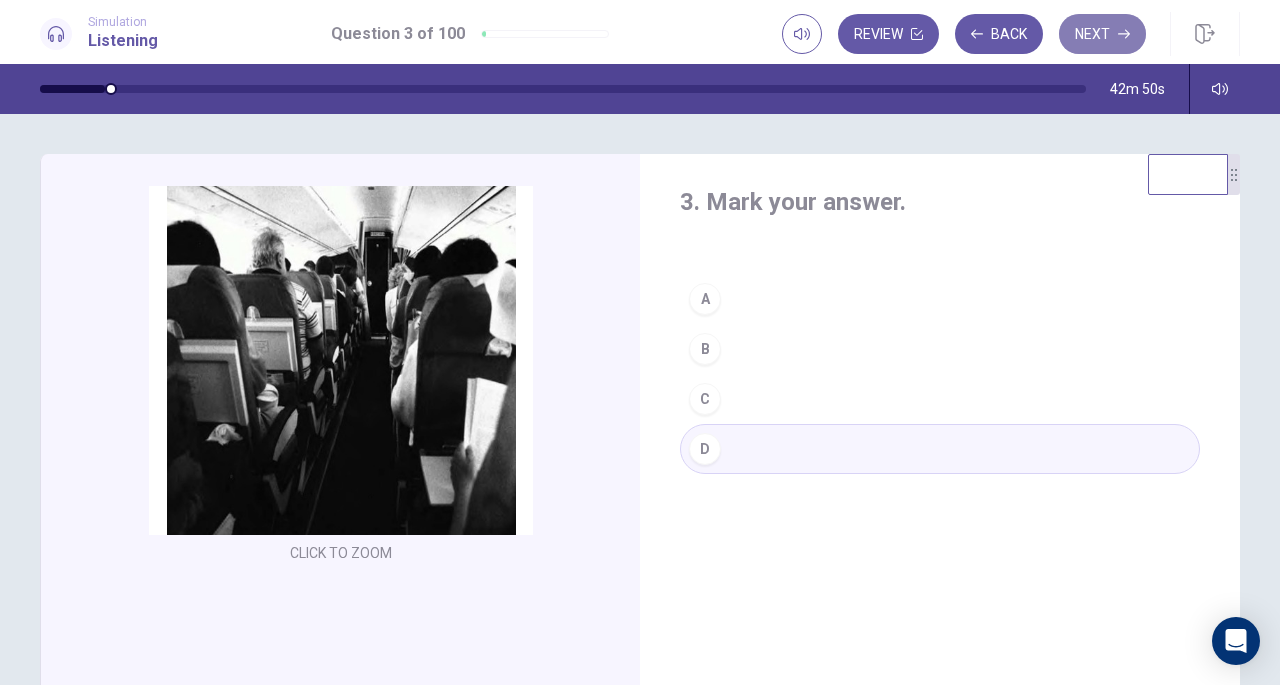click on "Next" at bounding box center (1102, 34) 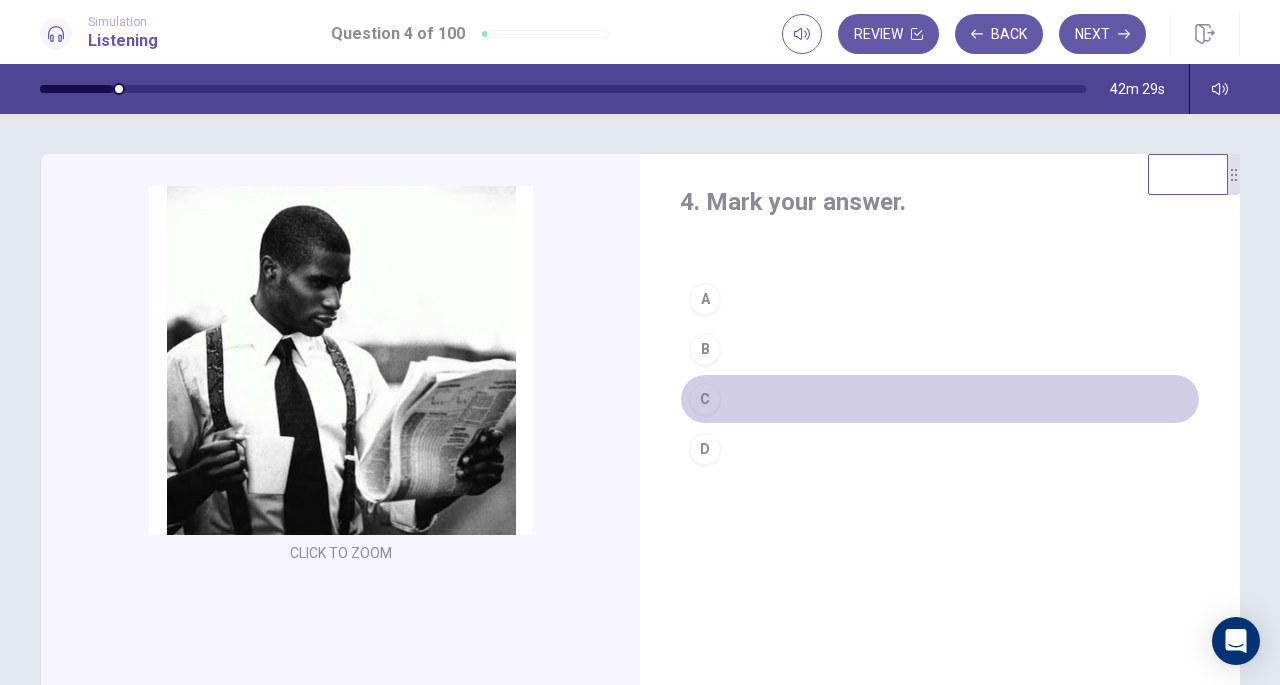 click on "C" at bounding box center (705, 399) 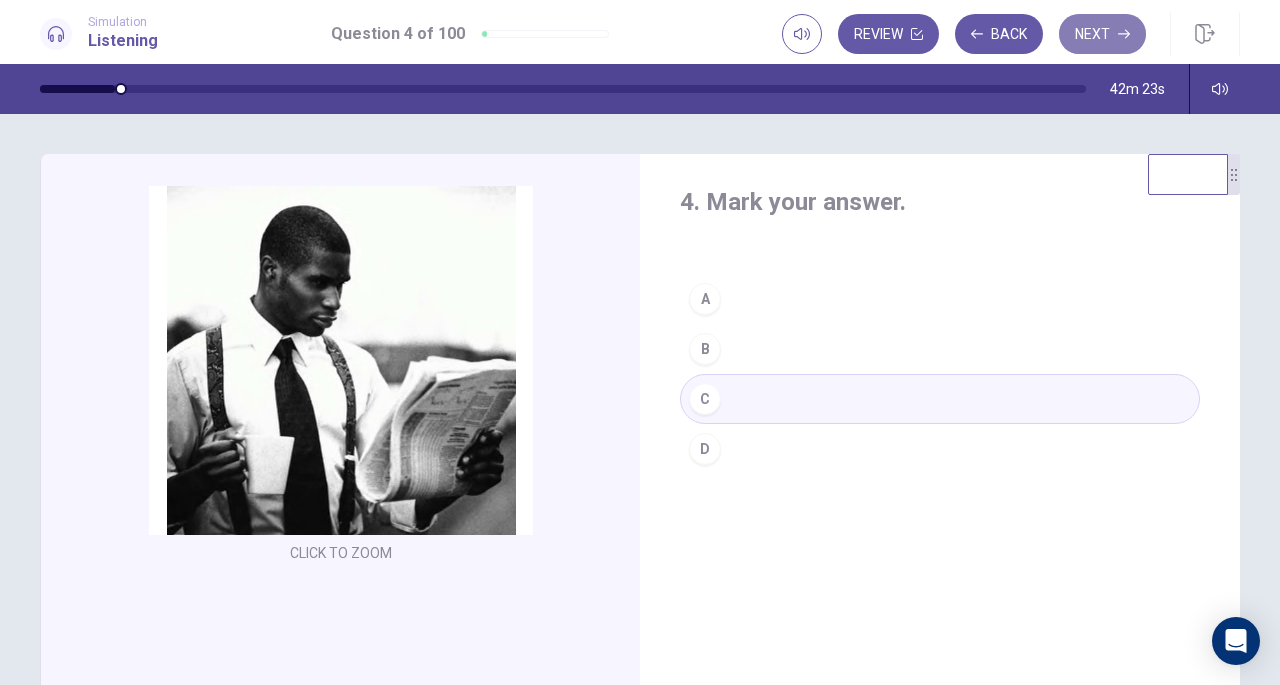 click on "Next" at bounding box center (1102, 34) 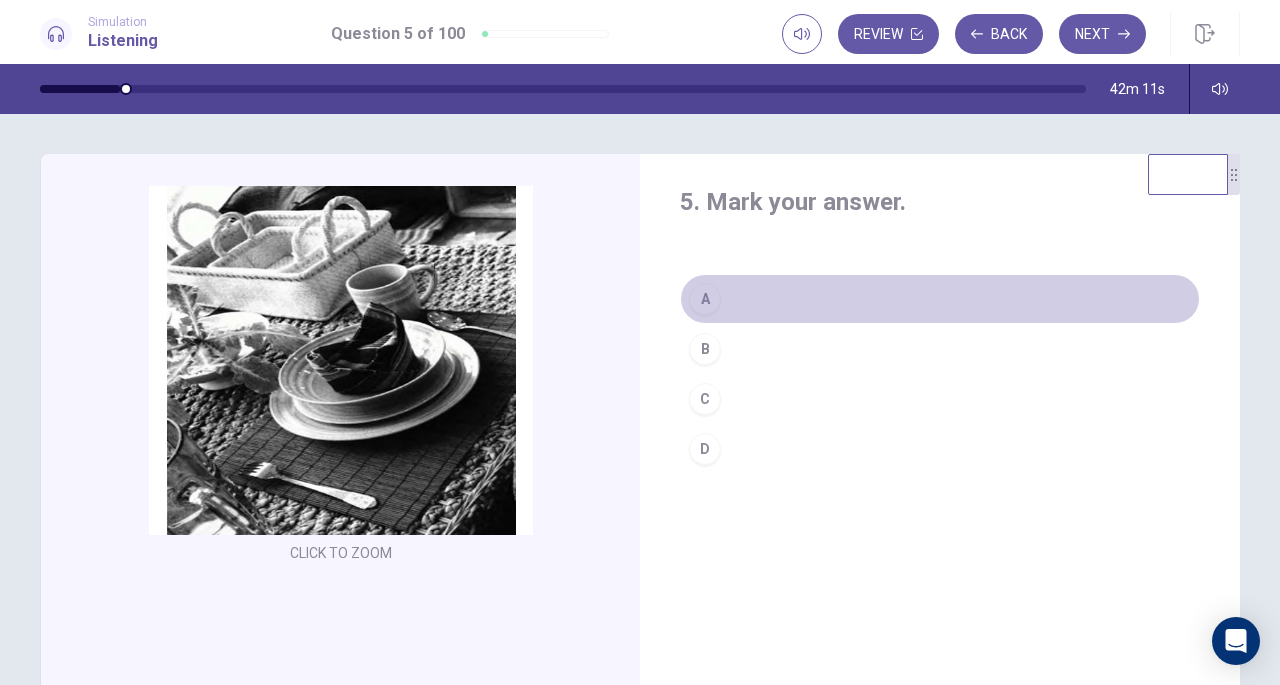click on "A" at bounding box center (705, 299) 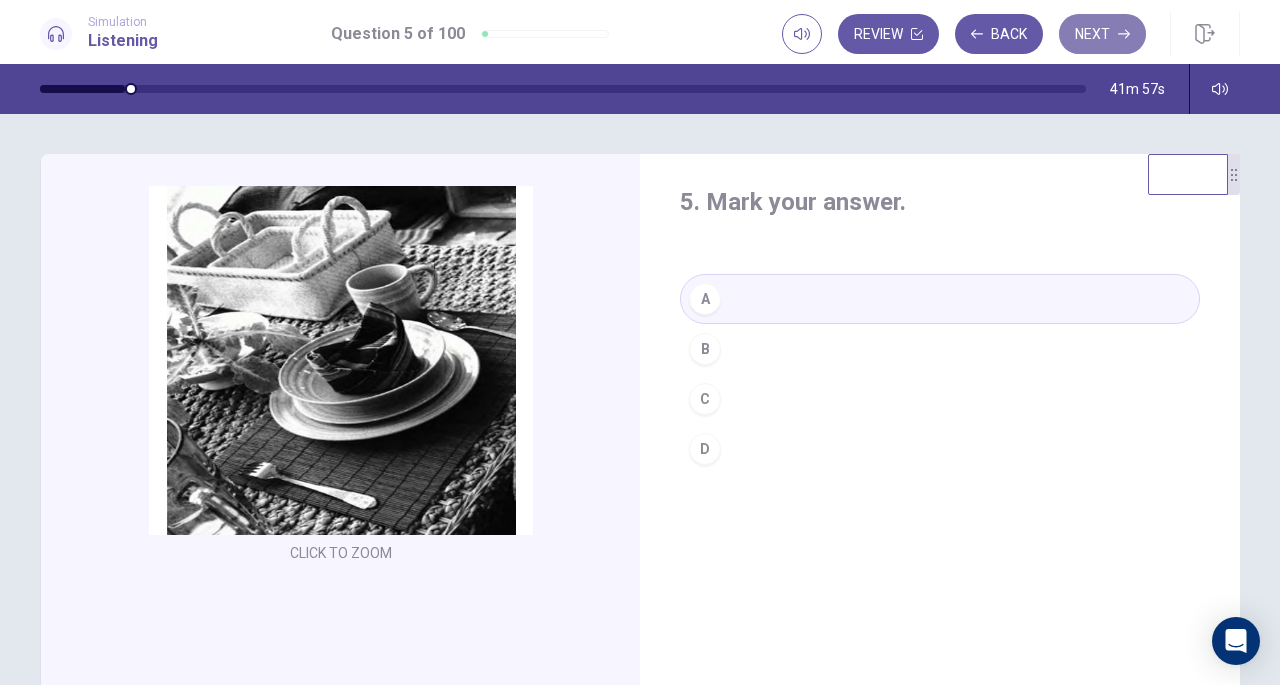 click on "Next" at bounding box center [1102, 34] 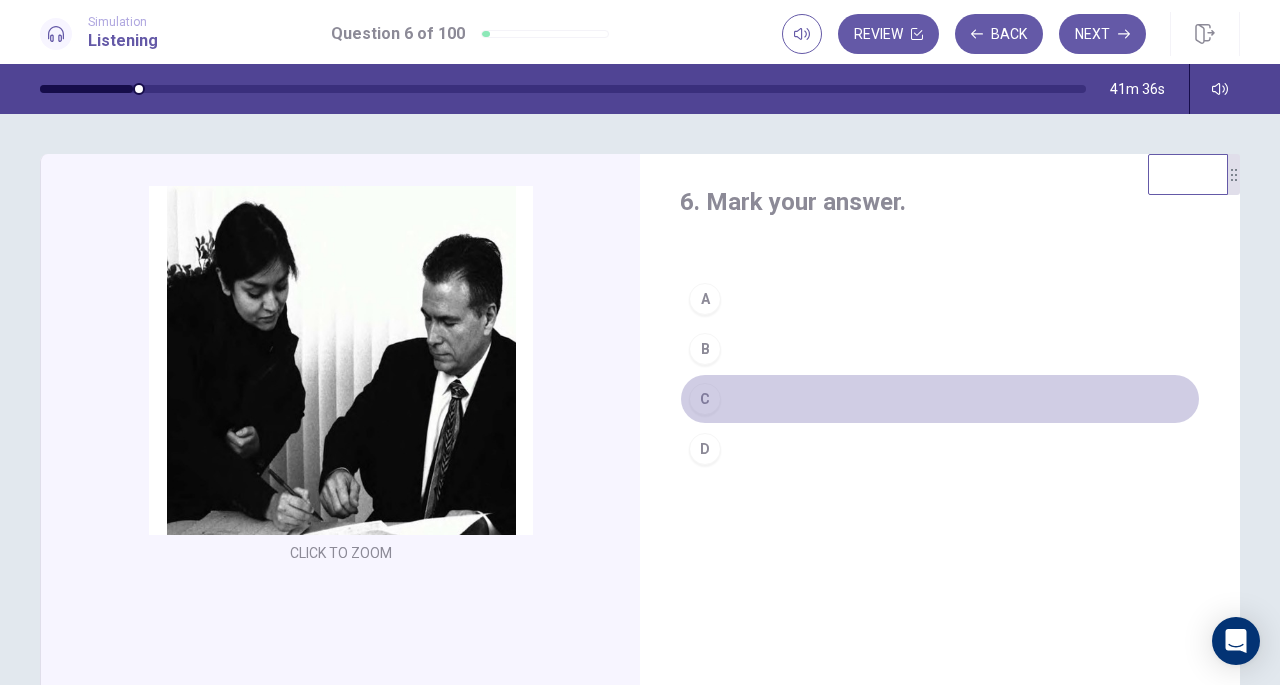 click on "C" at bounding box center (705, 399) 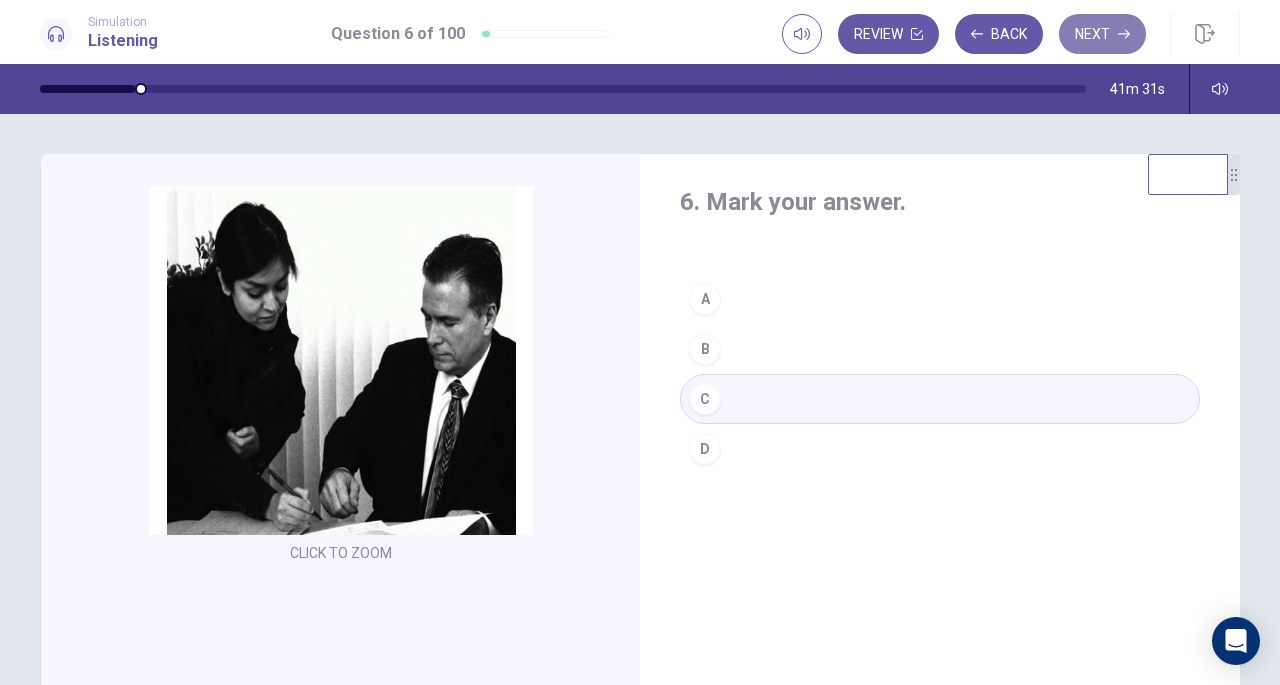click on "Next" at bounding box center (1102, 34) 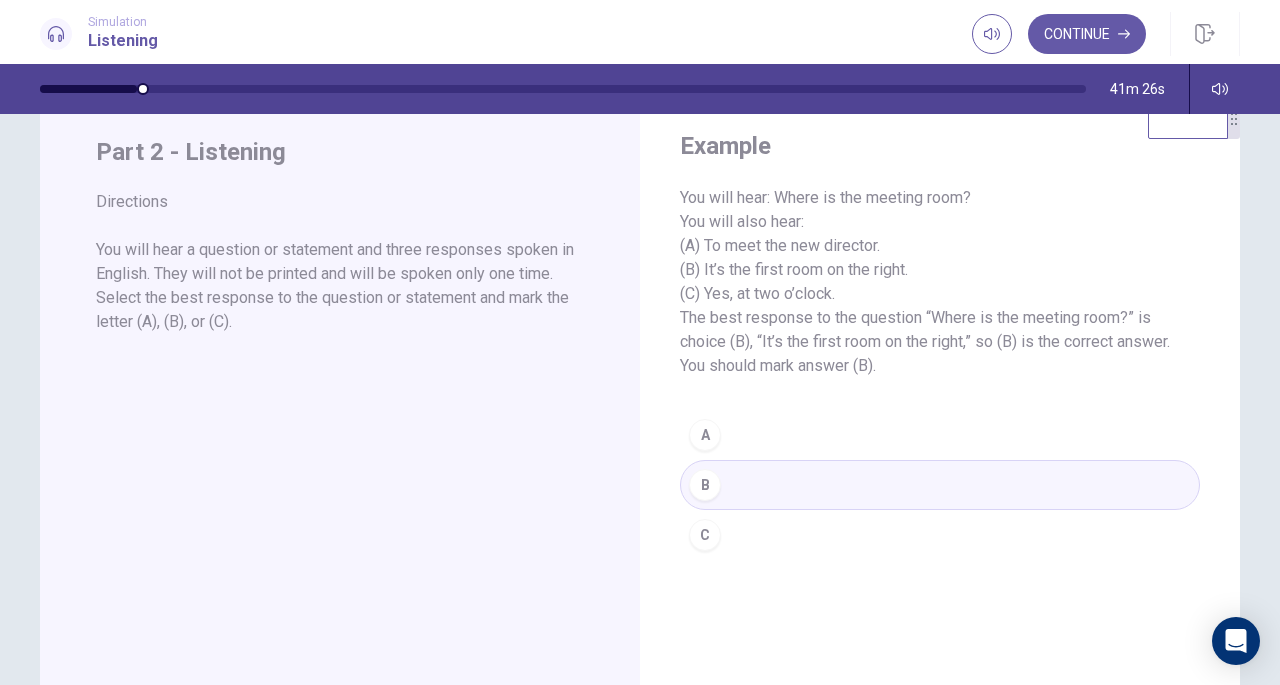 scroll, scrollTop: 58, scrollLeft: 0, axis: vertical 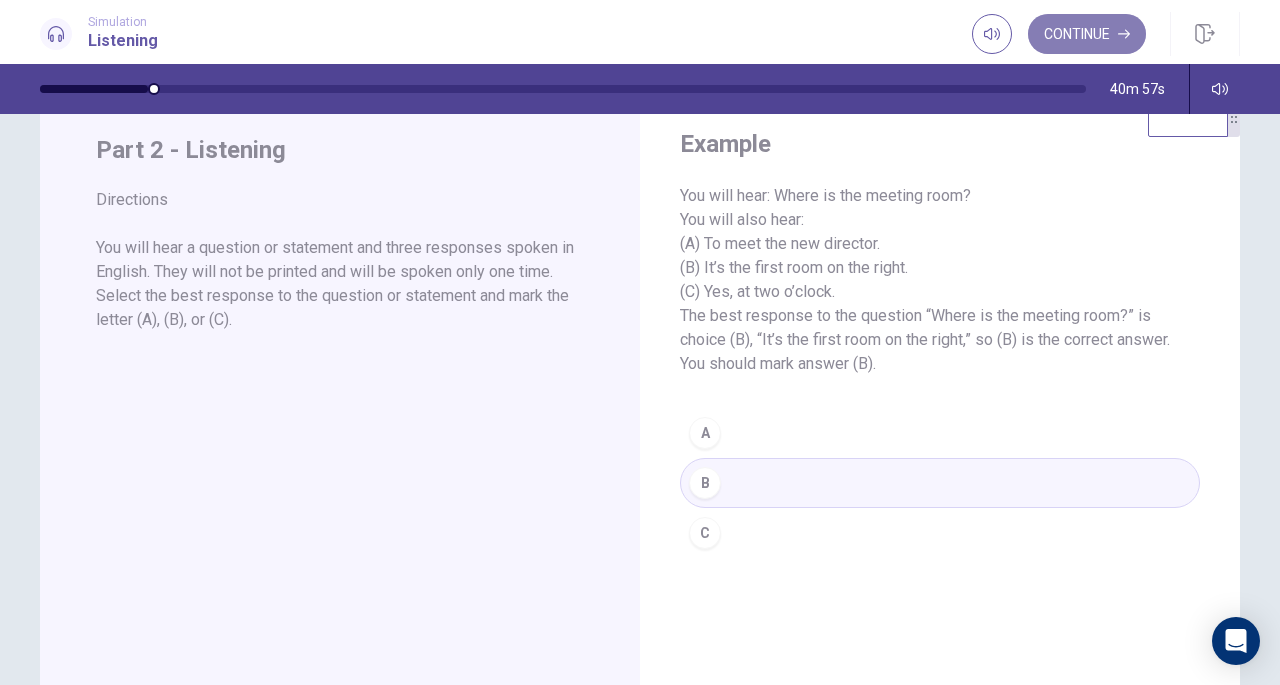 click on "Continue" at bounding box center (1087, 34) 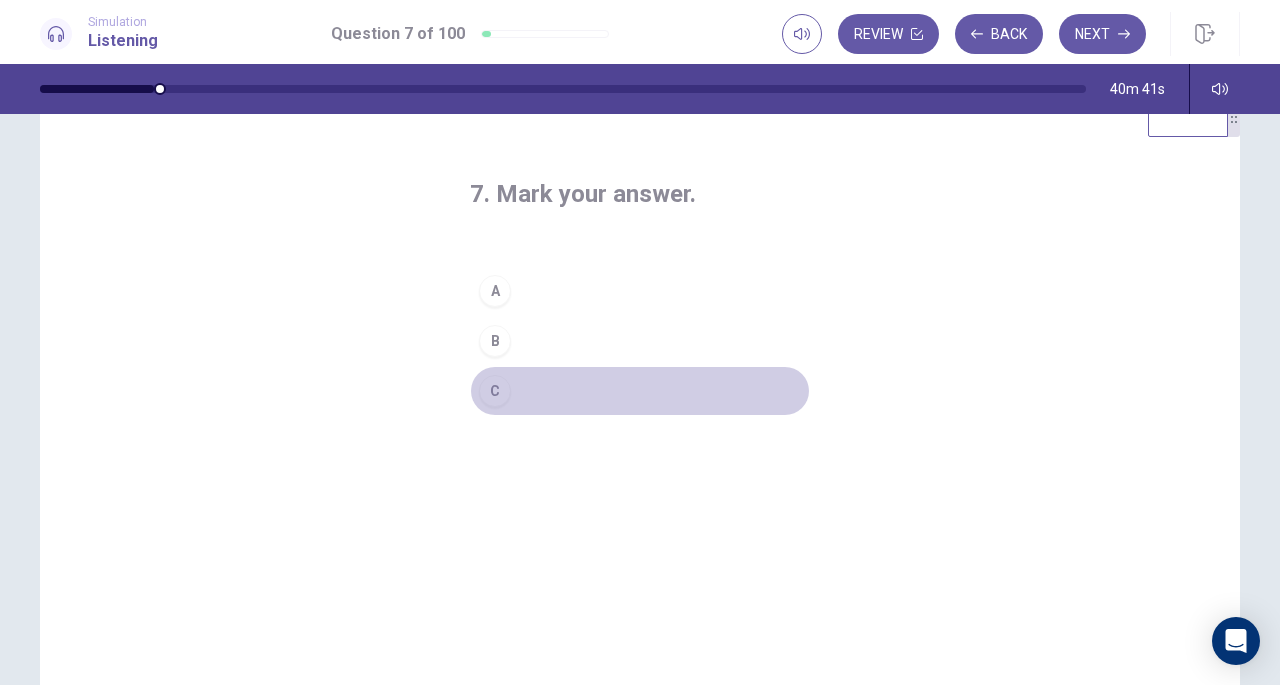 click on "C" at bounding box center (495, 391) 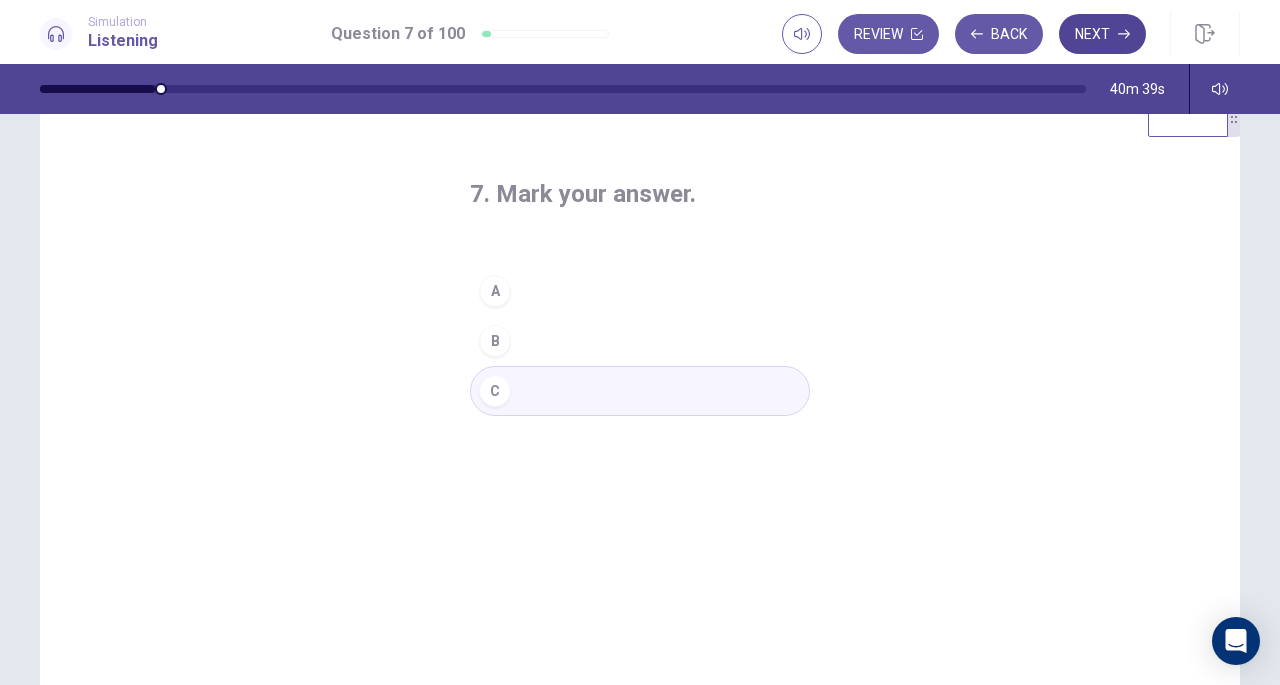 click on "Next" at bounding box center (1102, 34) 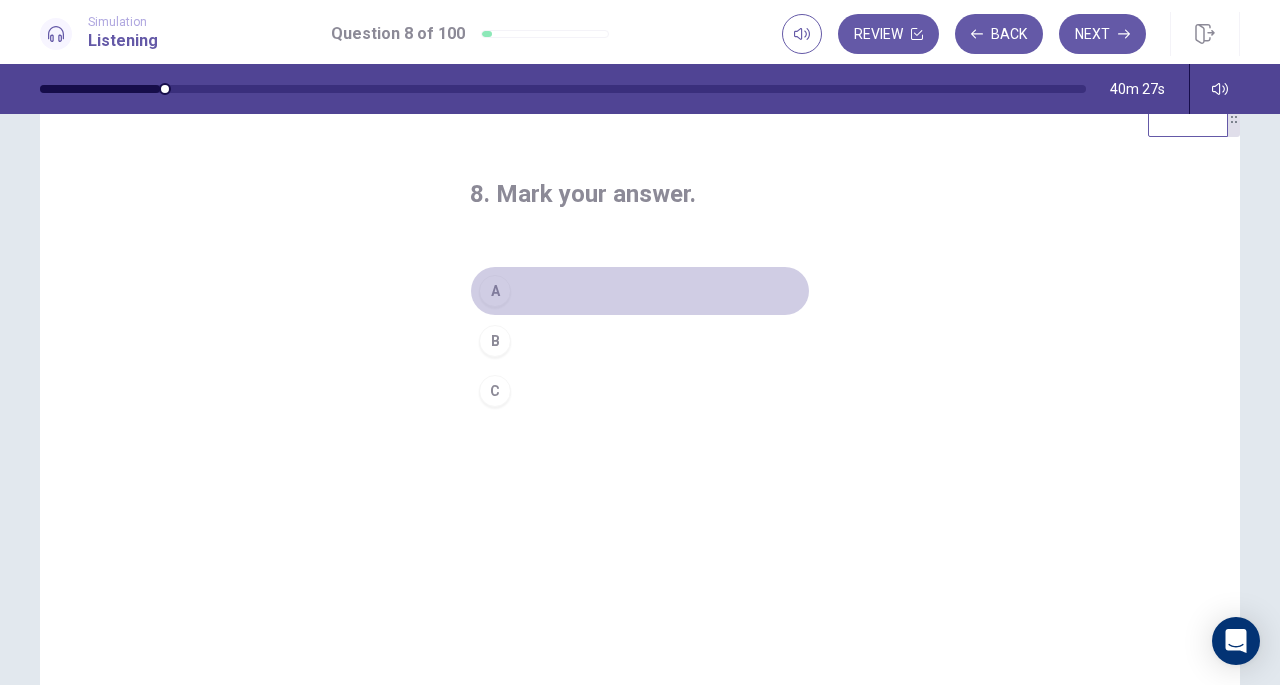 click on "A" at bounding box center [495, 291] 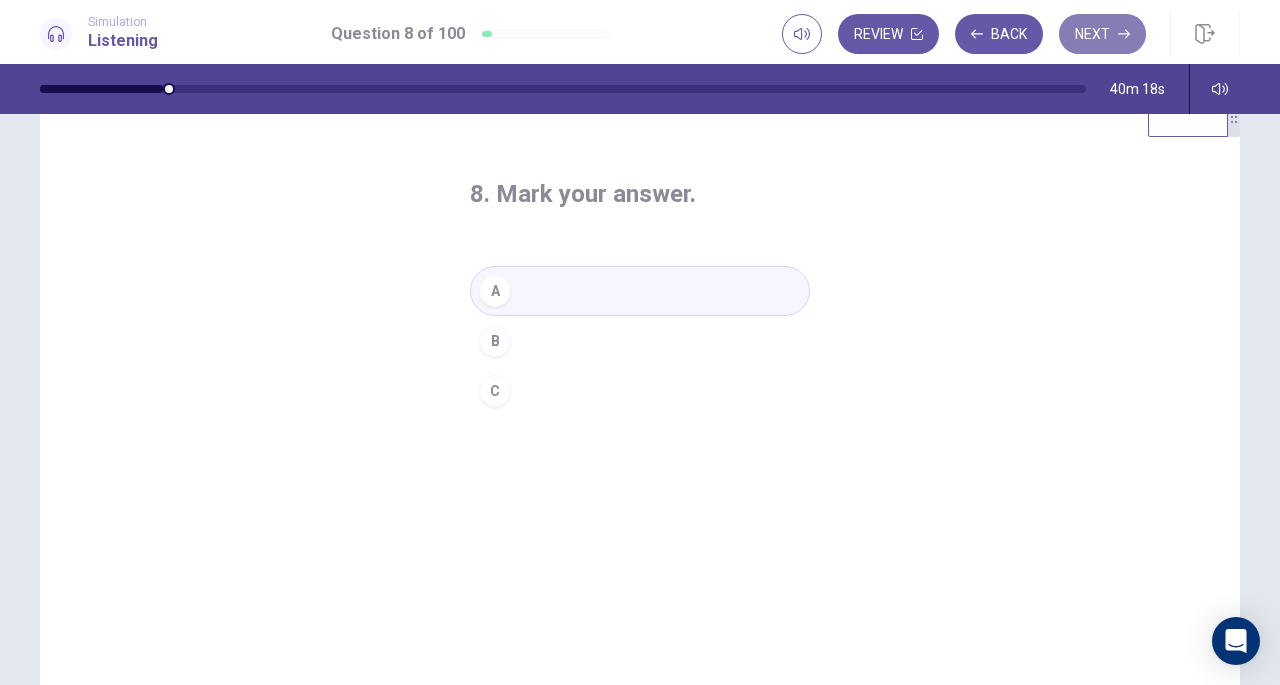 click on "Next" at bounding box center [1102, 34] 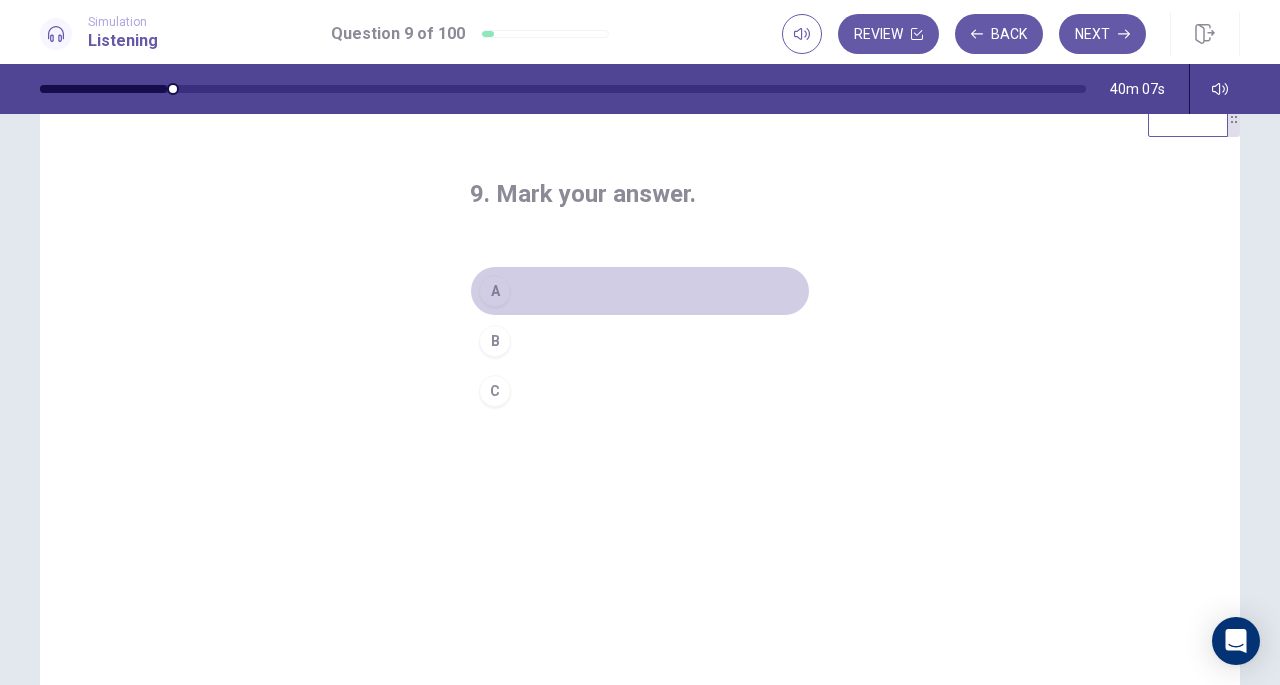 click on "A" at bounding box center [495, 291] 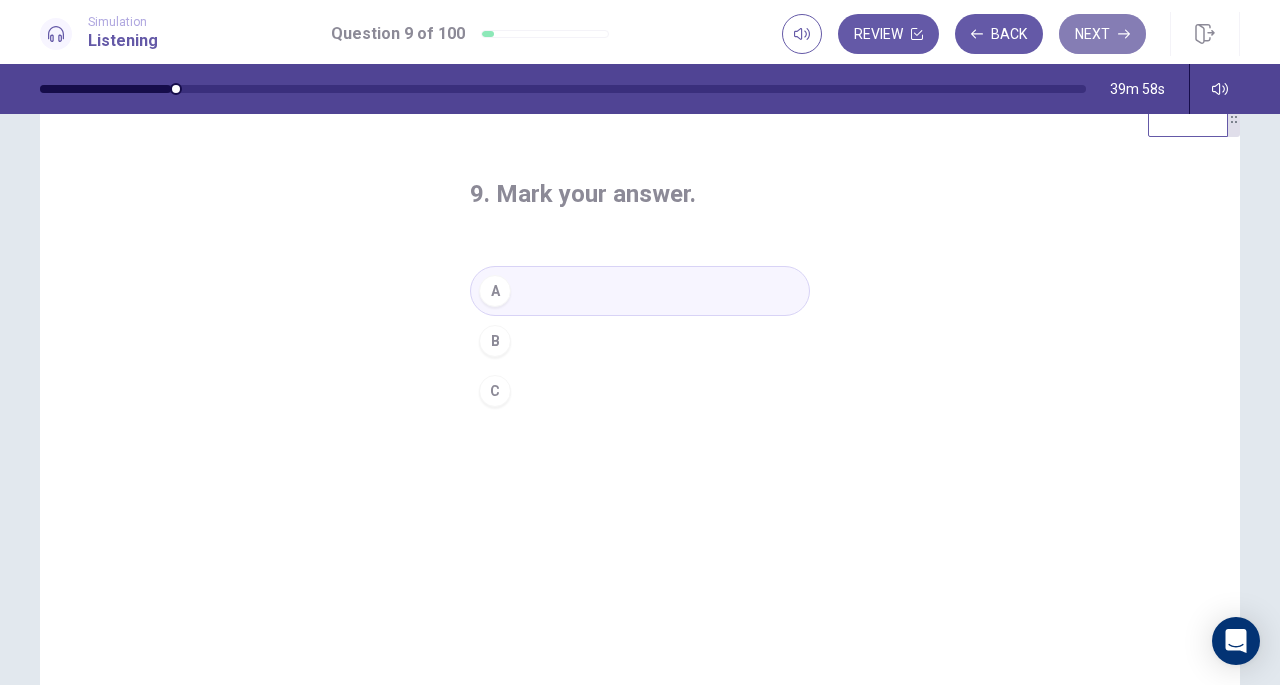 click on "Next" at bounding box center (1102, 34) 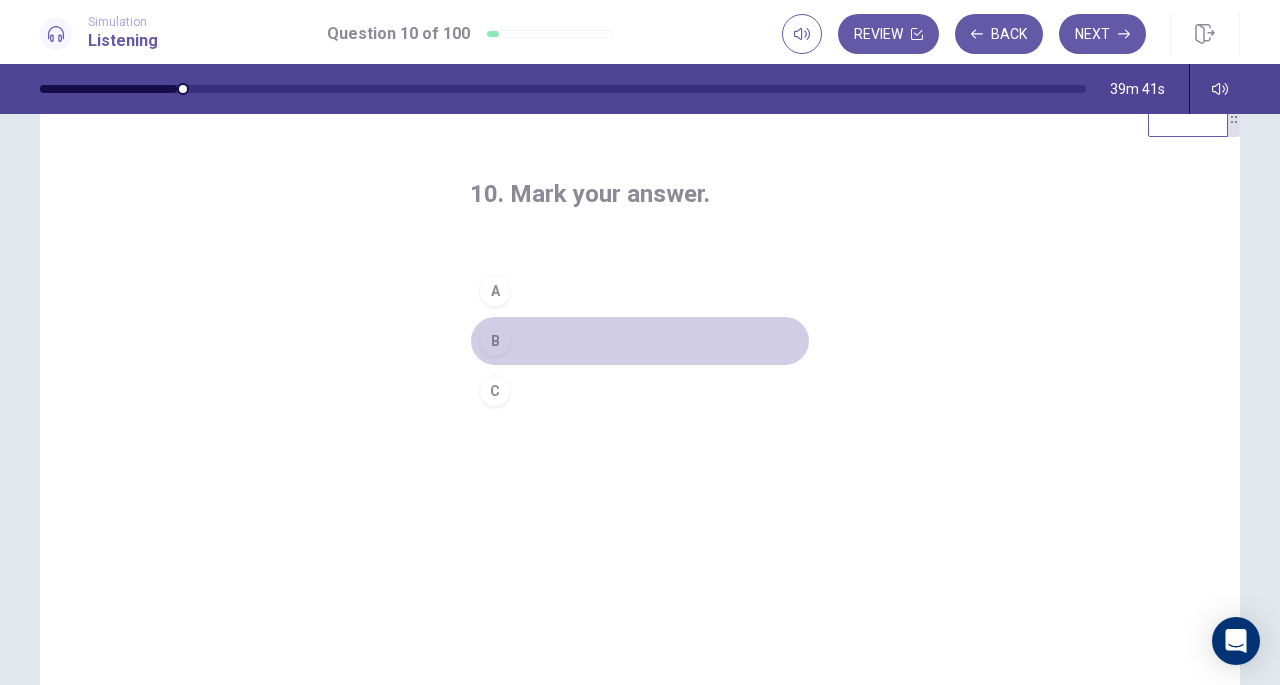 click on "B" at bounding box center [495, 341] 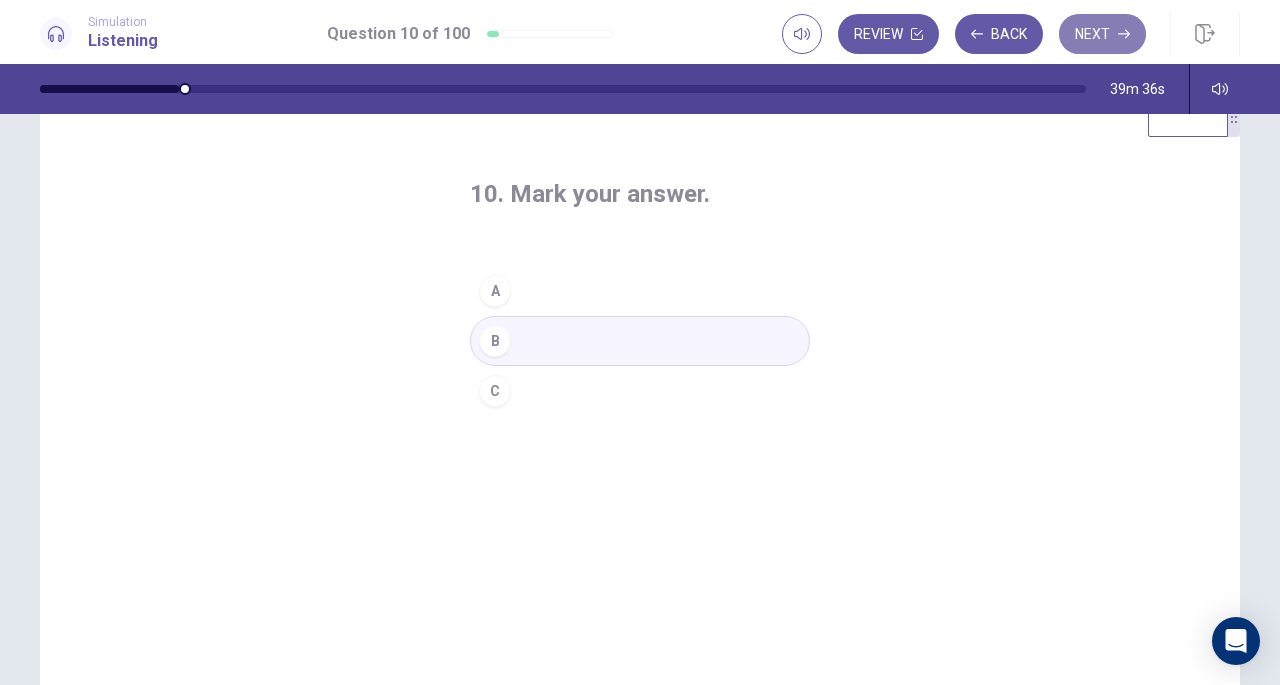 click on "Next" at bounding box center (1102, 34) 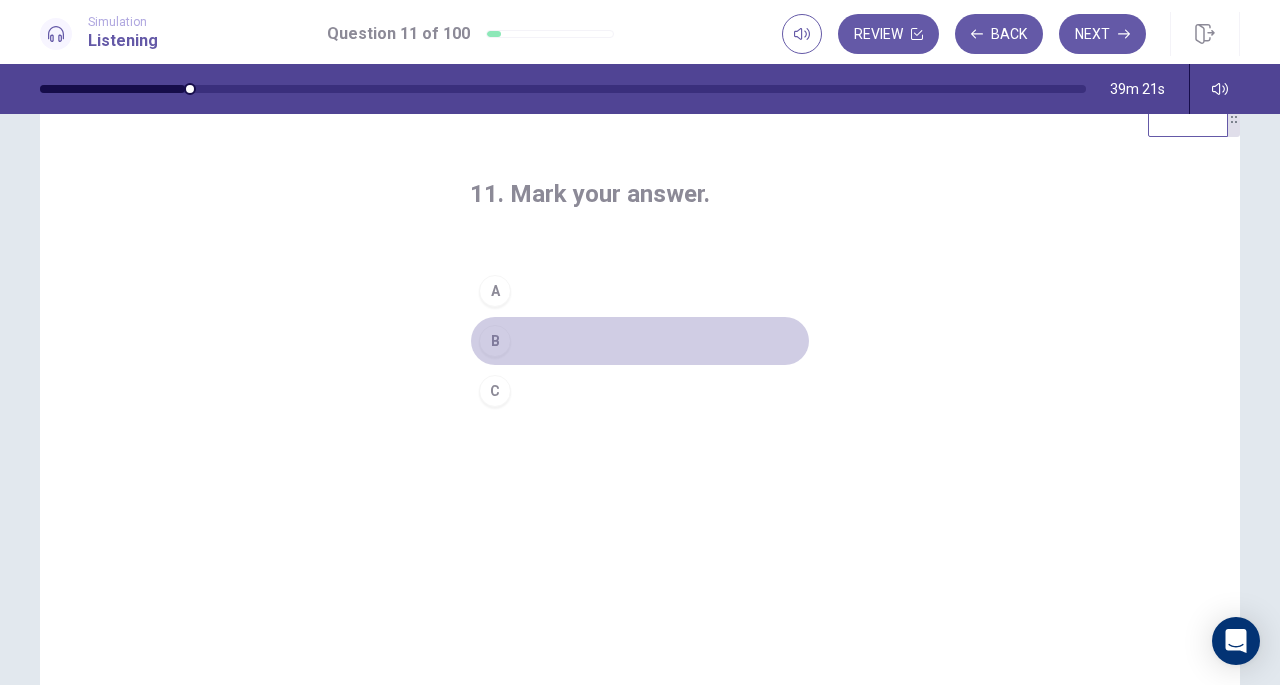 click on "B" at bounding box center (495, 341) 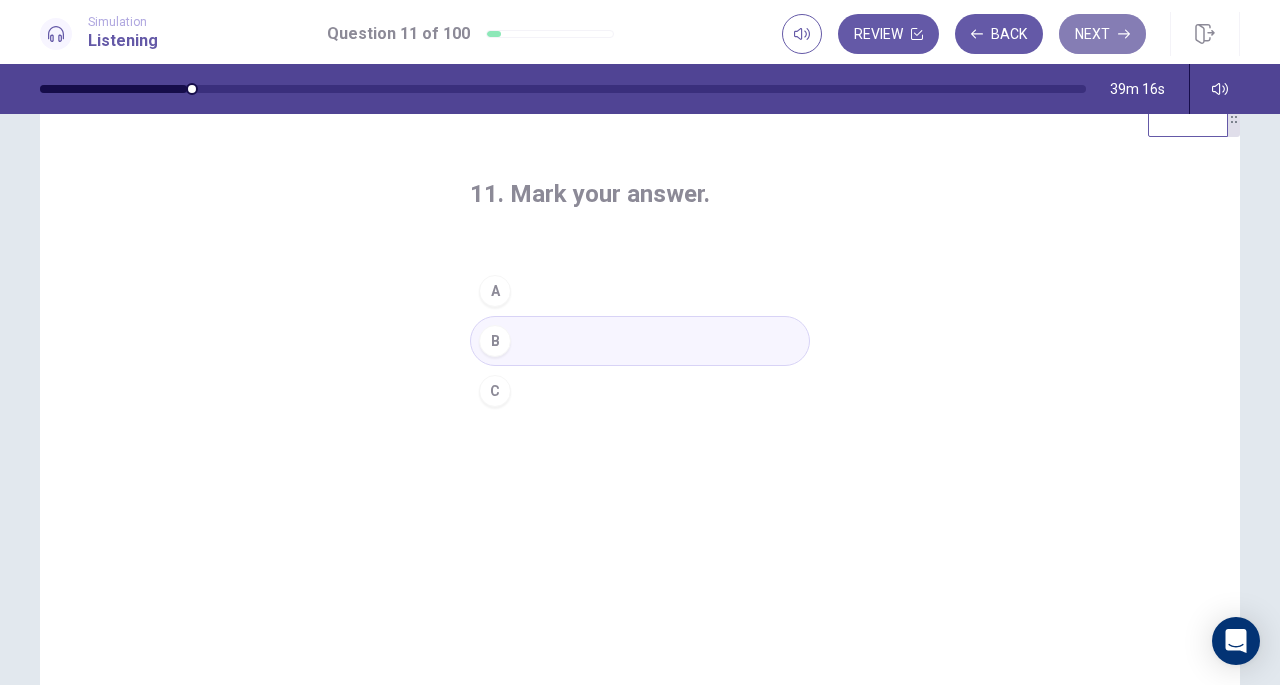 click on "Next" at bounding box center [1102, 34] 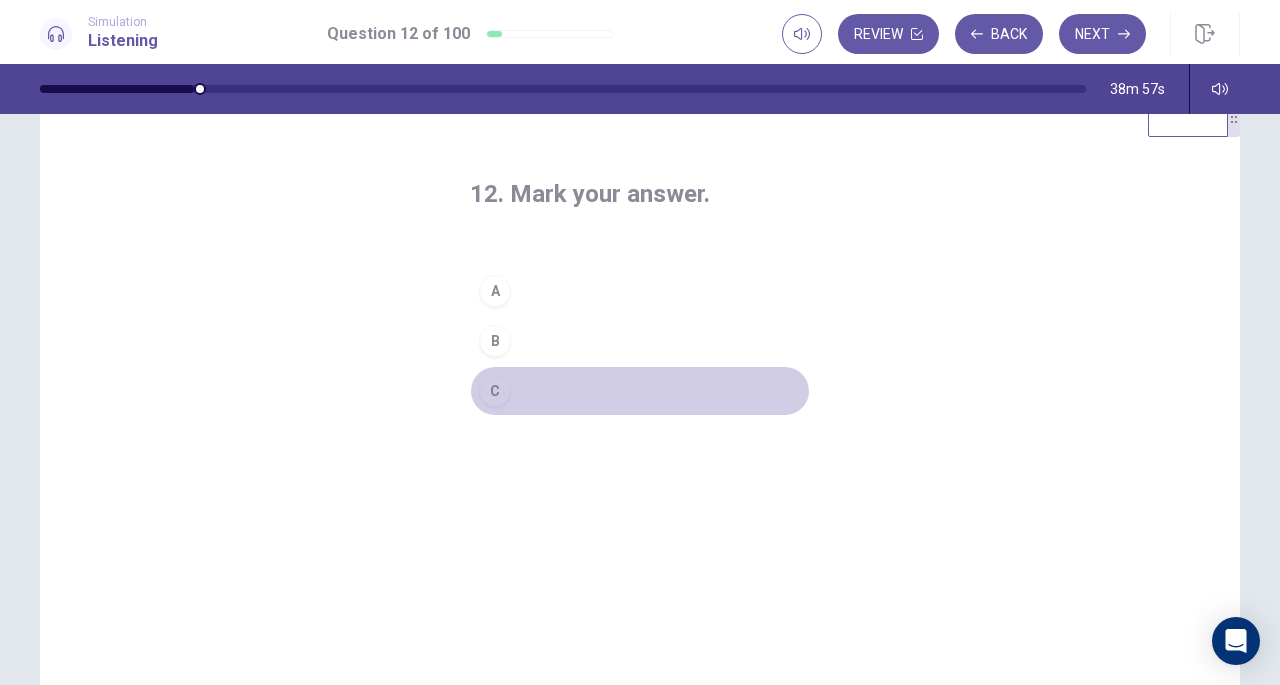 click on "C" at bounding box center [495, 391] 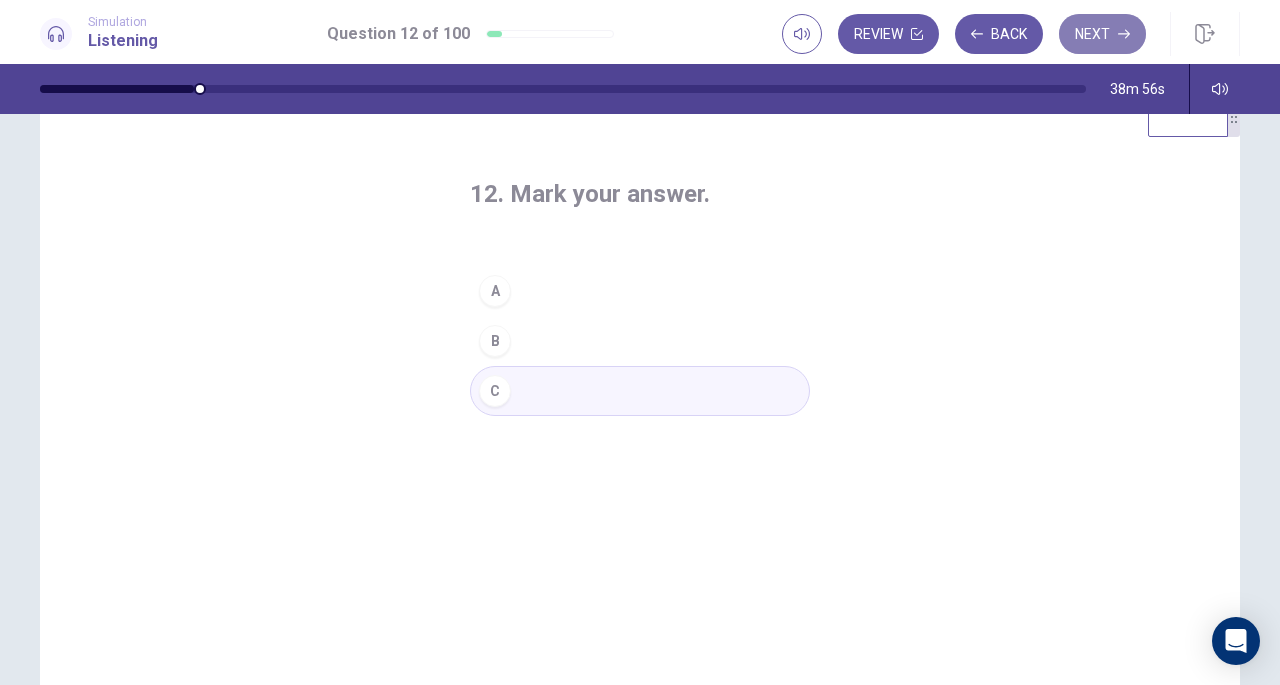 click on "Next" at bounding box center [1102, 34] 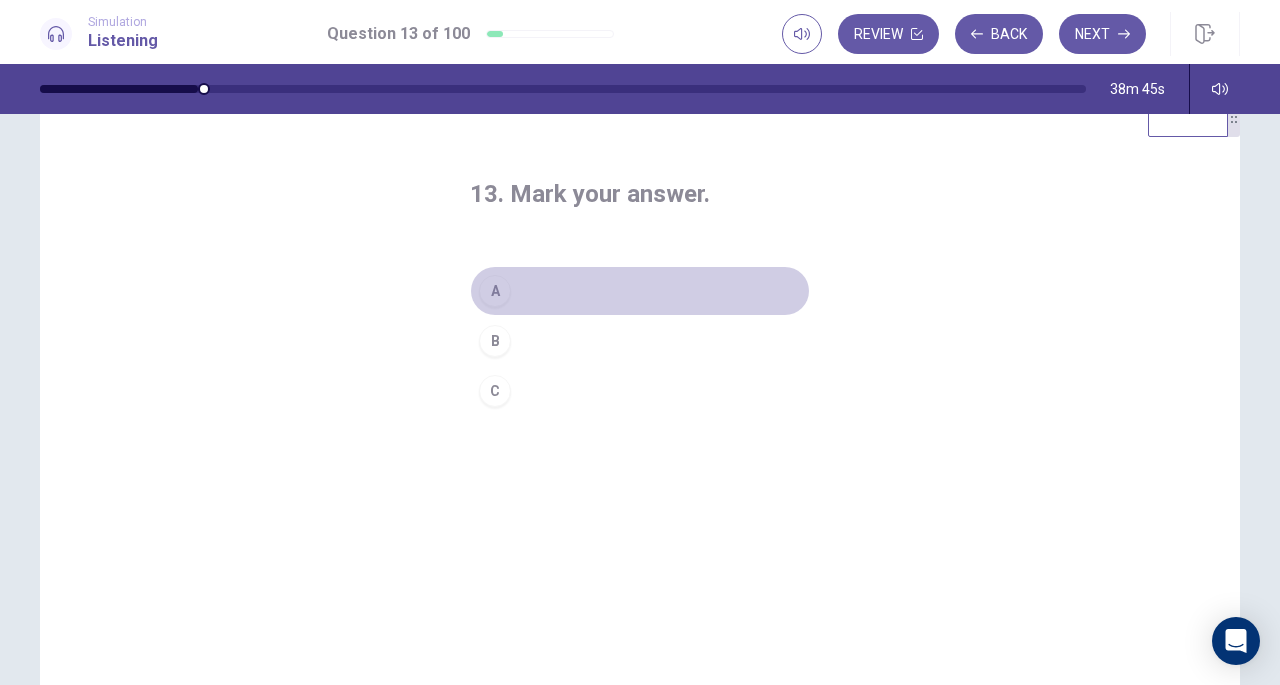 click on "A" at bounding box center (495, 291) 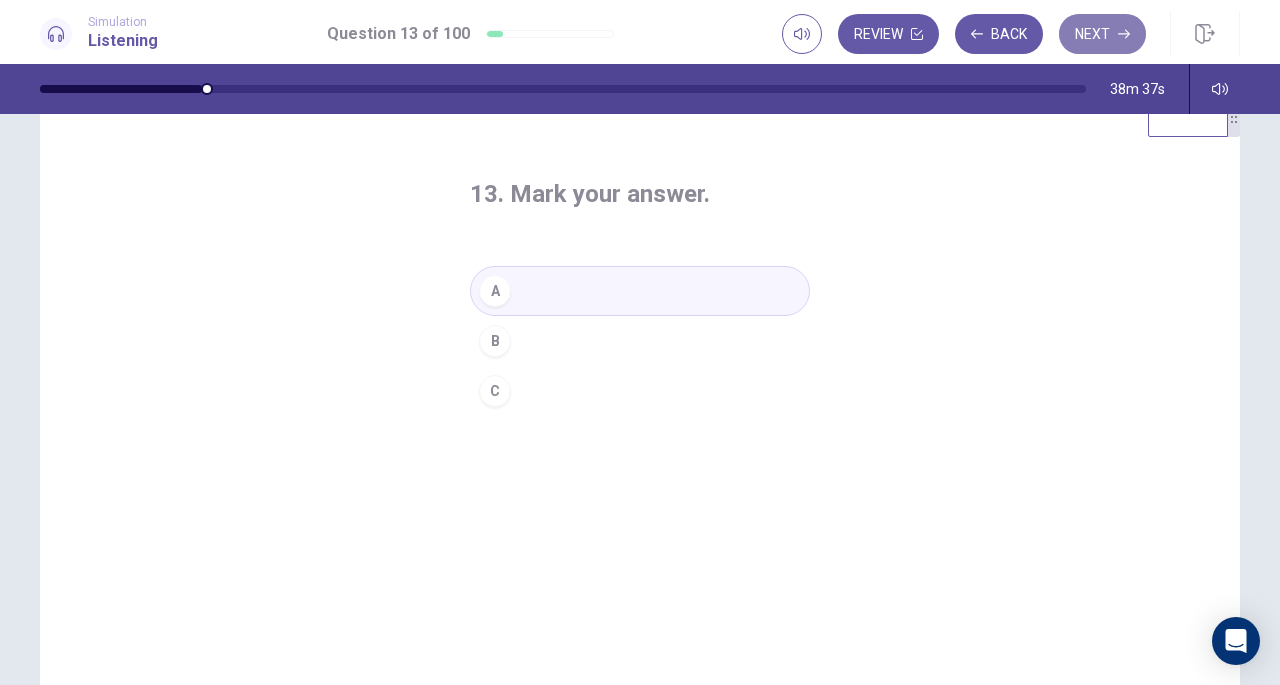 click on "Next" at bounding box center [1102, 34] 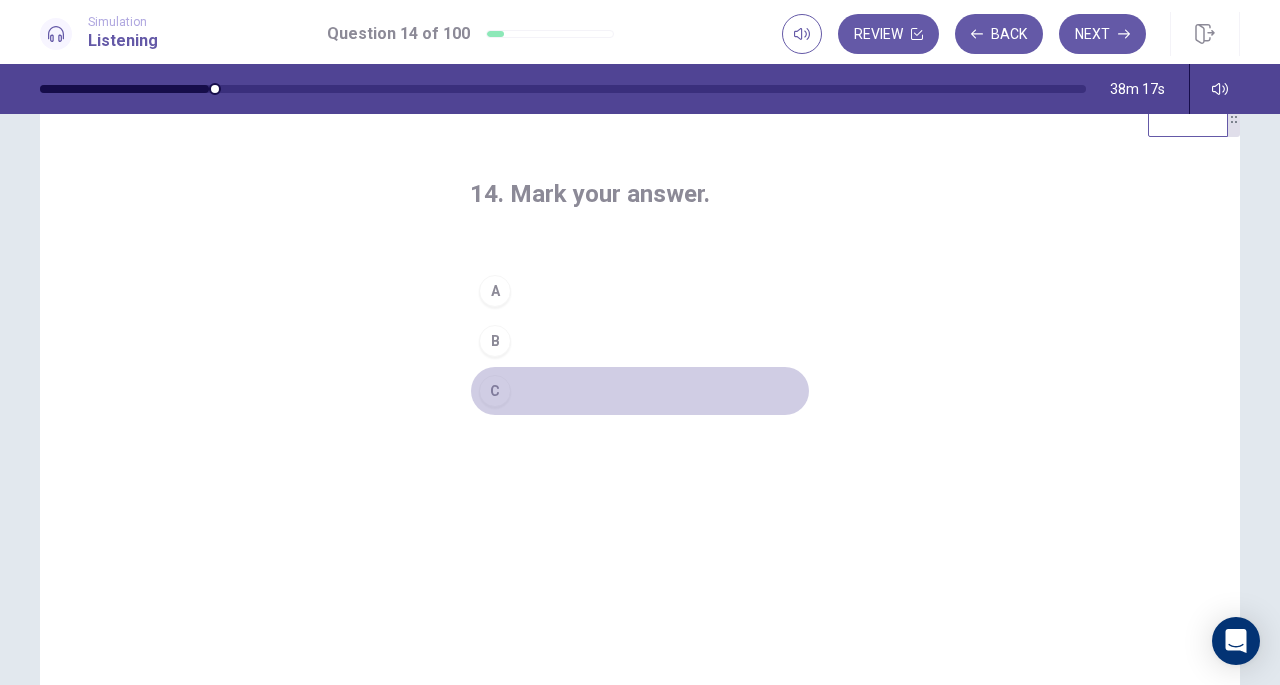 click on "C" at bounding box center (495, 391) 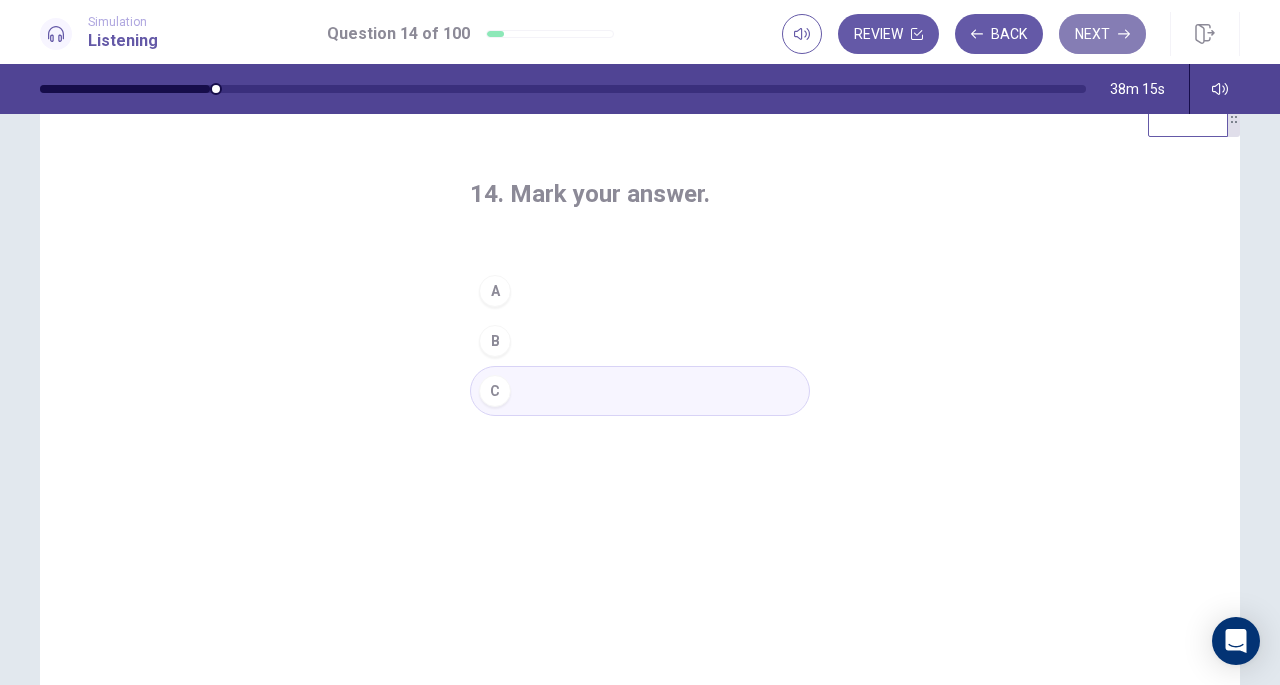 click on "Next" at bounding box center (1102, 34) 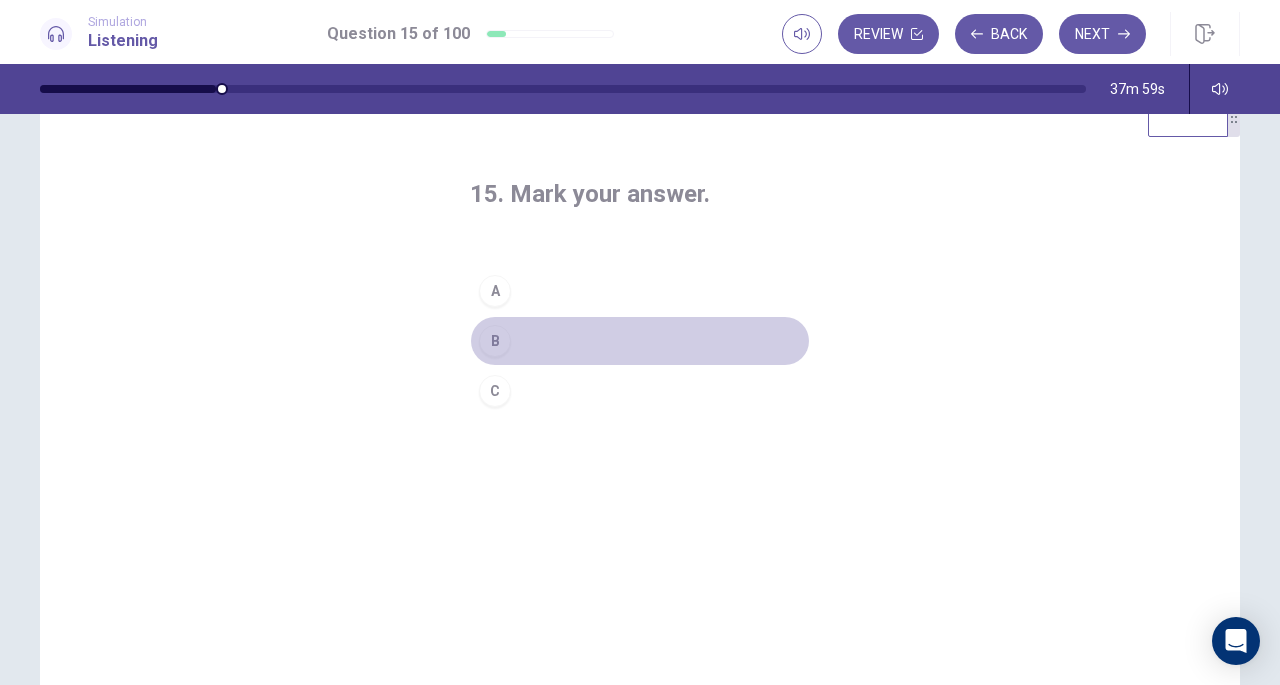 click on "B" at bounding box center (495, 341) 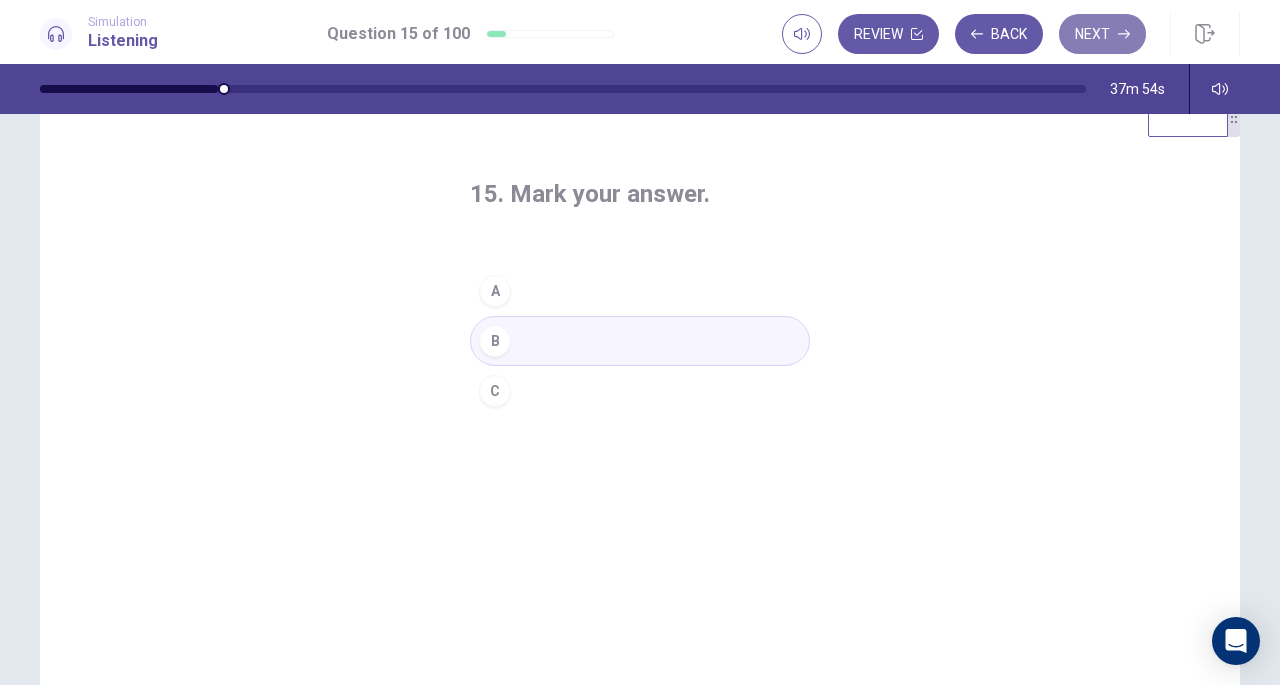 click on "Next" at bounding box center (1102, 34) 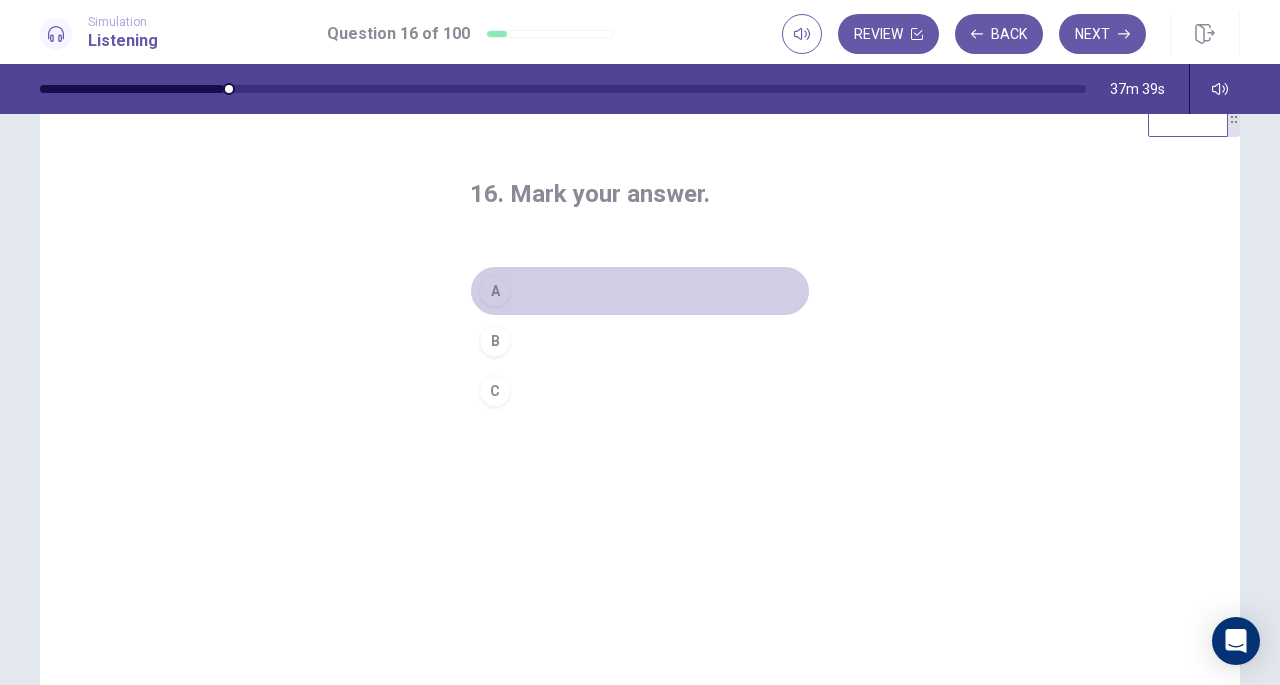 click on "A" at bounding box center (495, 291) 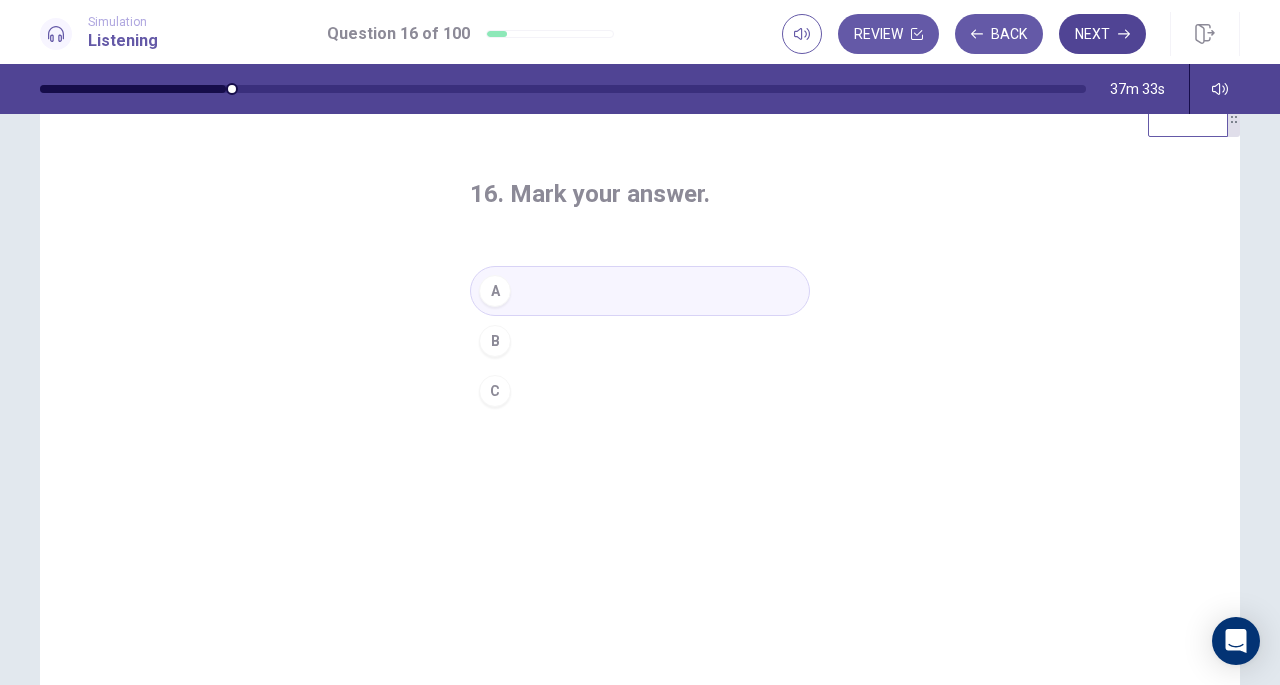 click on "Next" at bounding box center [1102, 34] 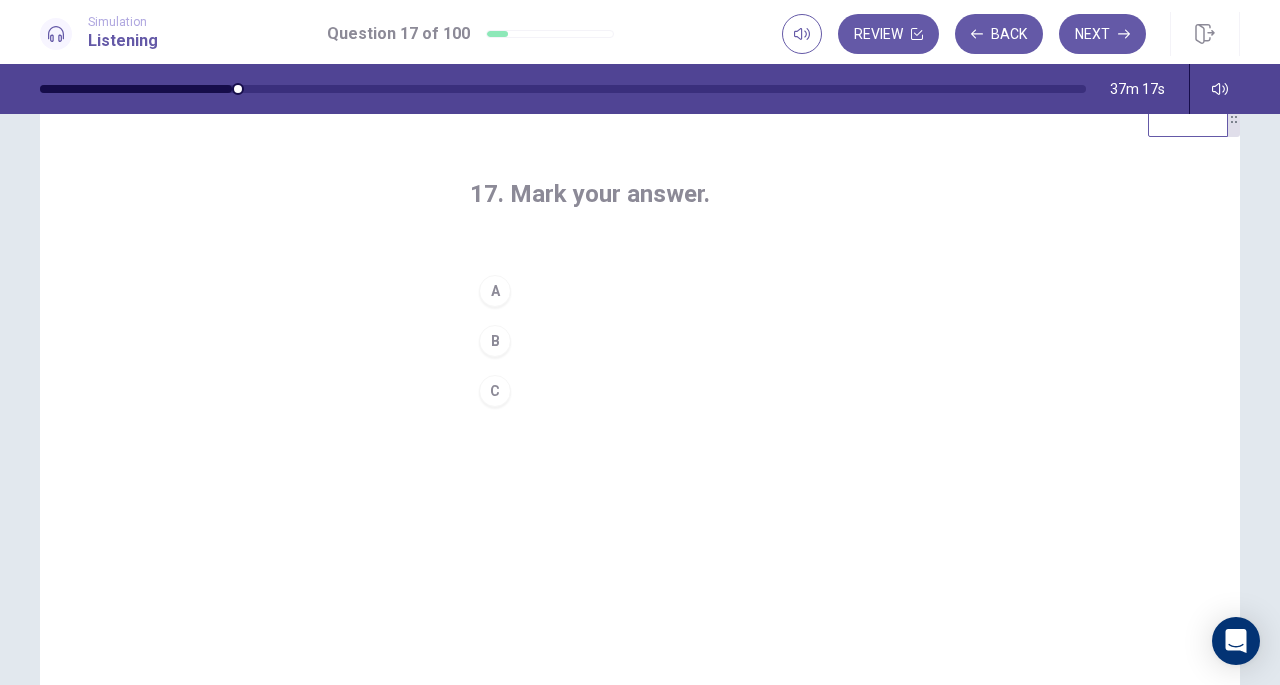 click on "B" at bounding box center (495, 341) 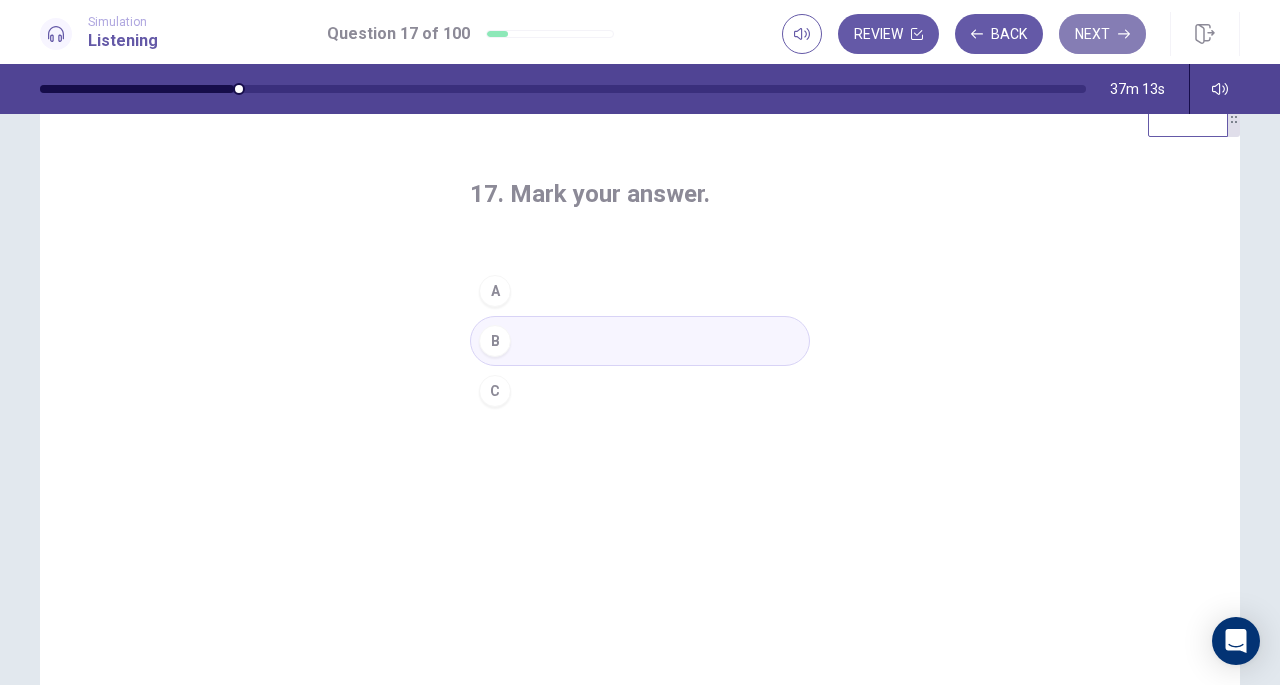 click on "Next" at bounding box center (1102, 34) 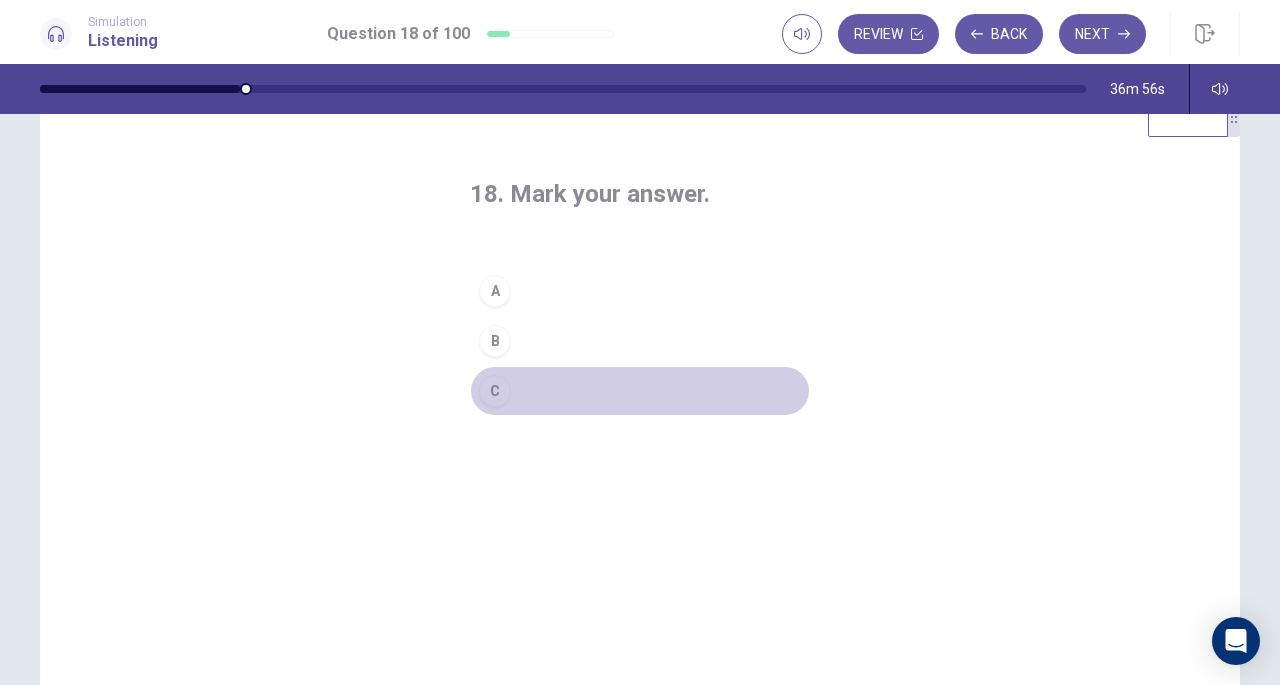 click on "C" at bounding box center [495, 391] 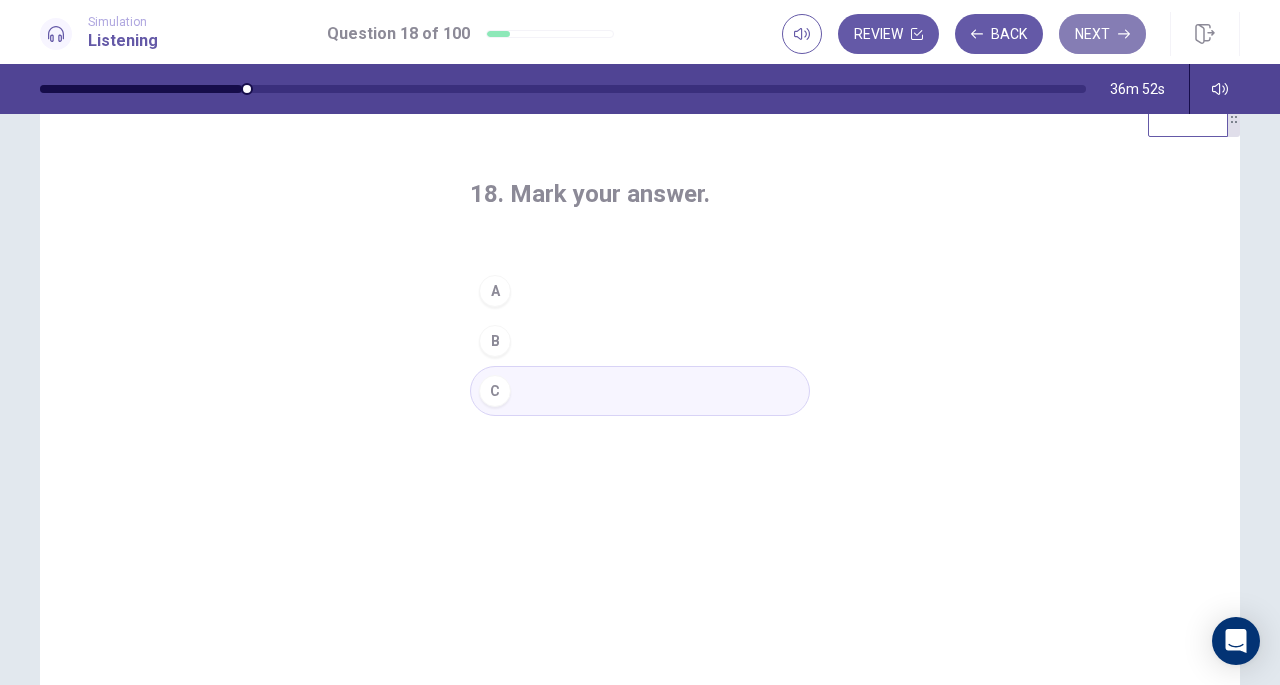 click on "Next" at bounding box center (1102, 34) 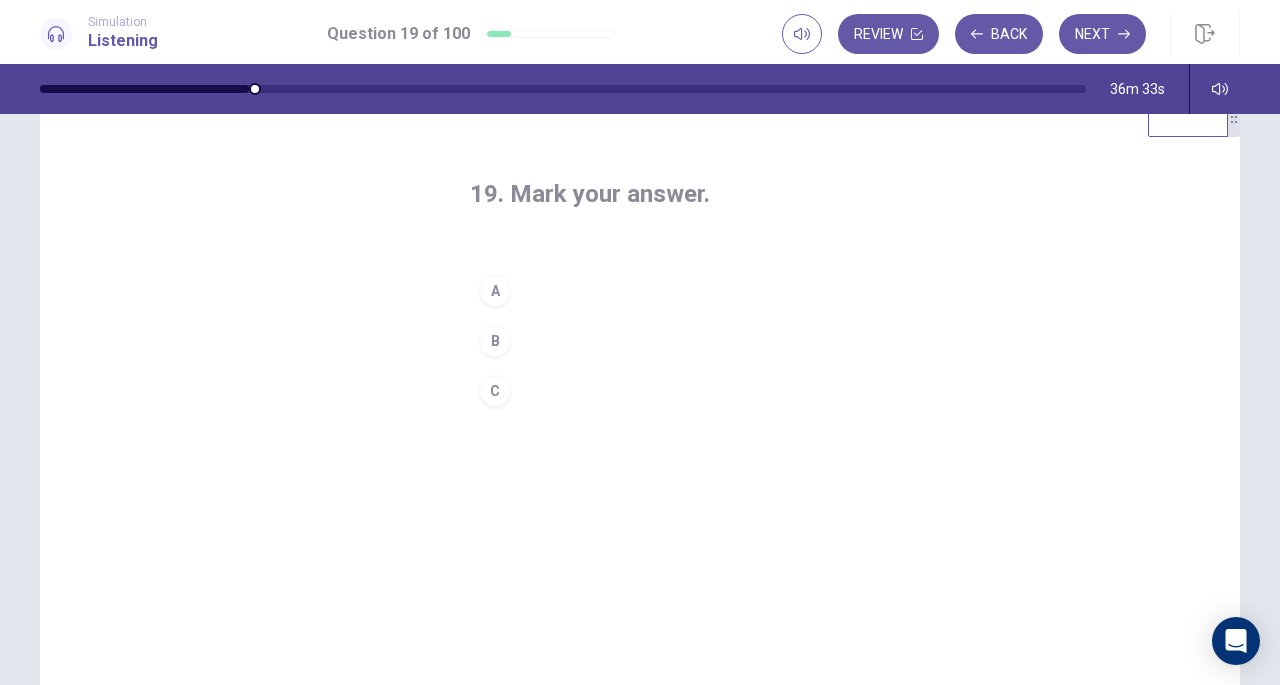 click on "C" at bounding box center [495, 391] 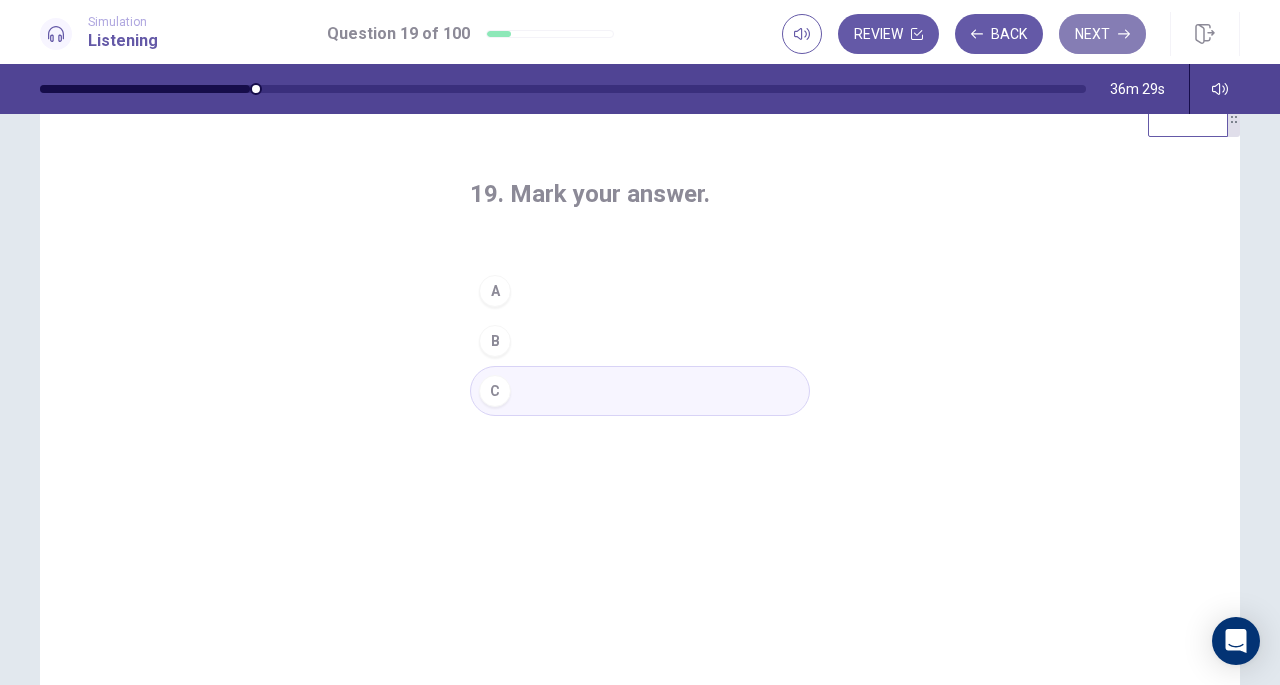 click on "Next" at bounding box center (1102, 34) 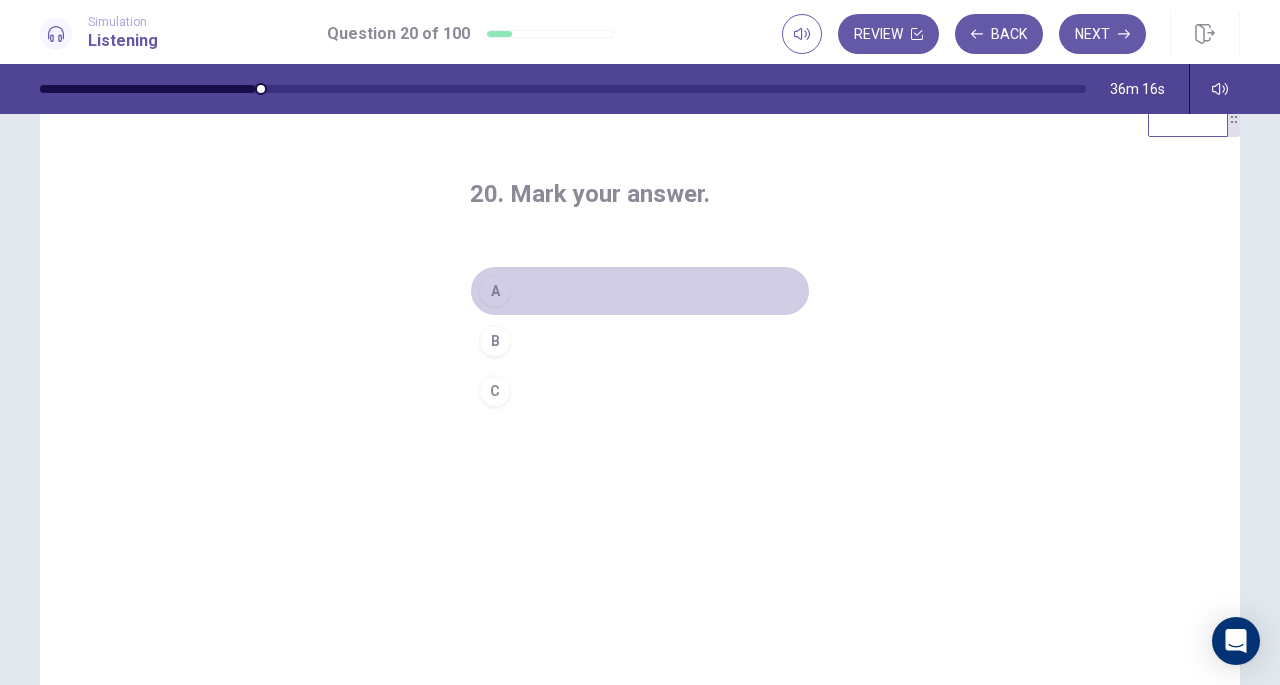 click on "A" at bounding box center (495, 291) 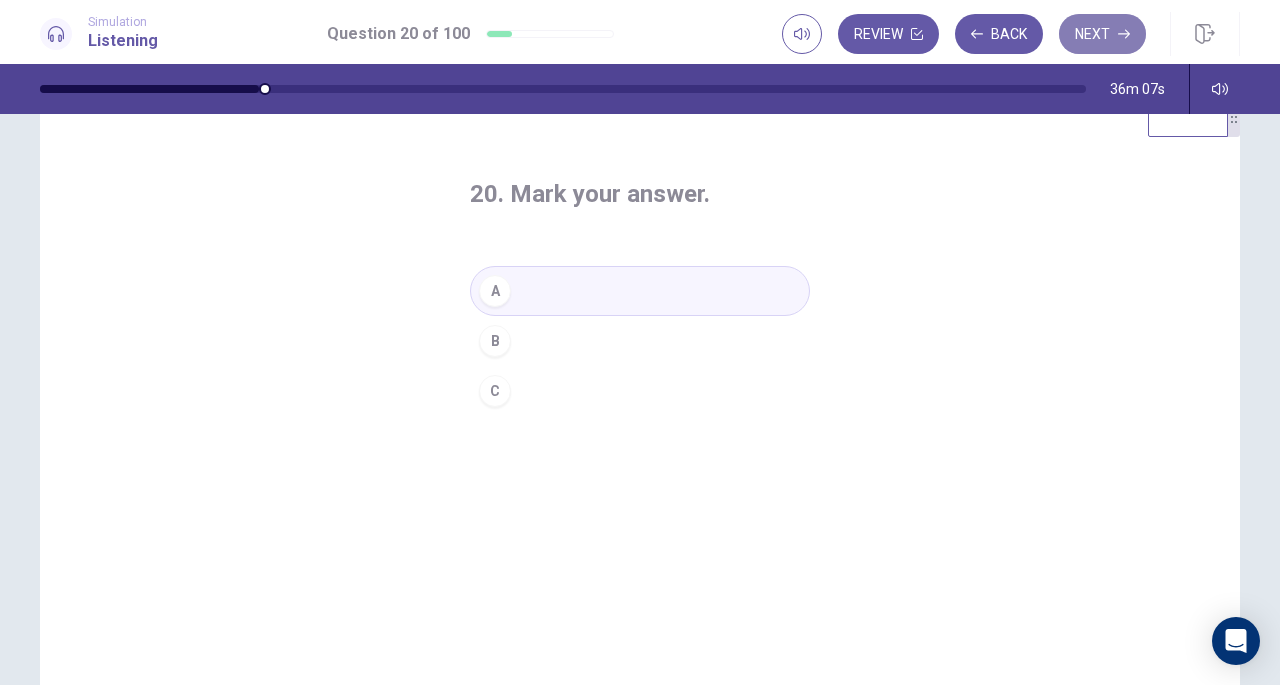 click on "Next" at bounding box center [1102, 34] 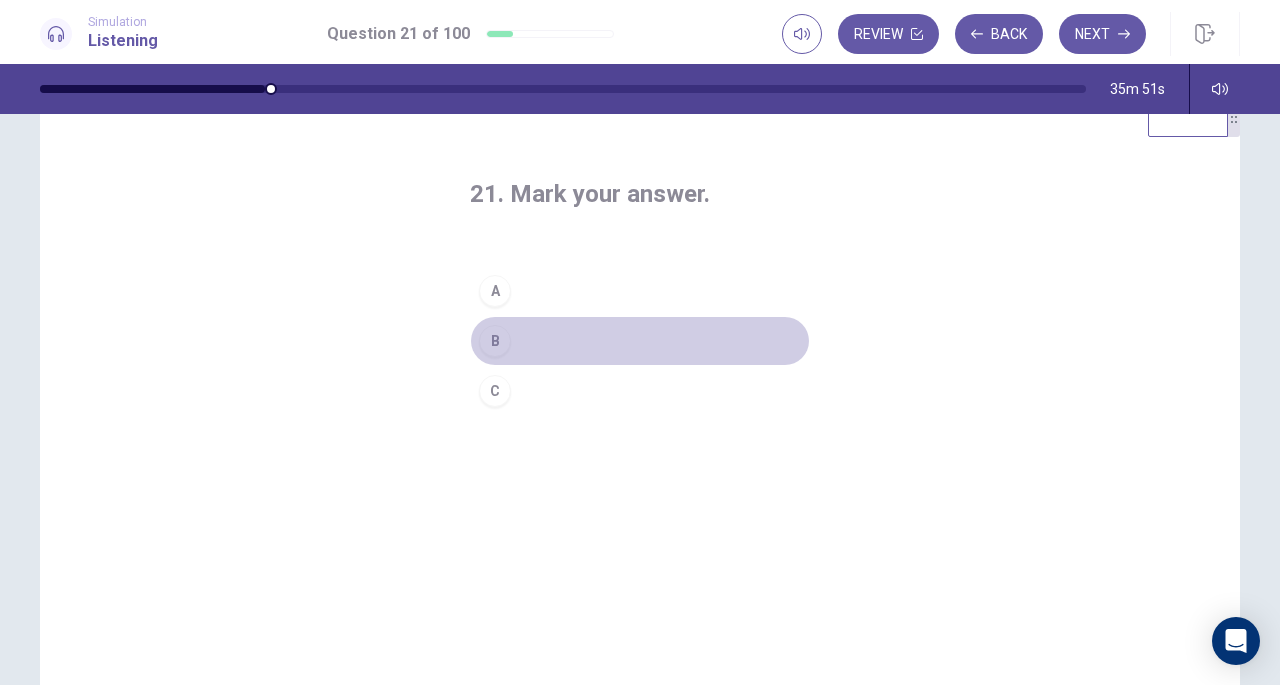 click on "B" at bounding box center [495, 341] 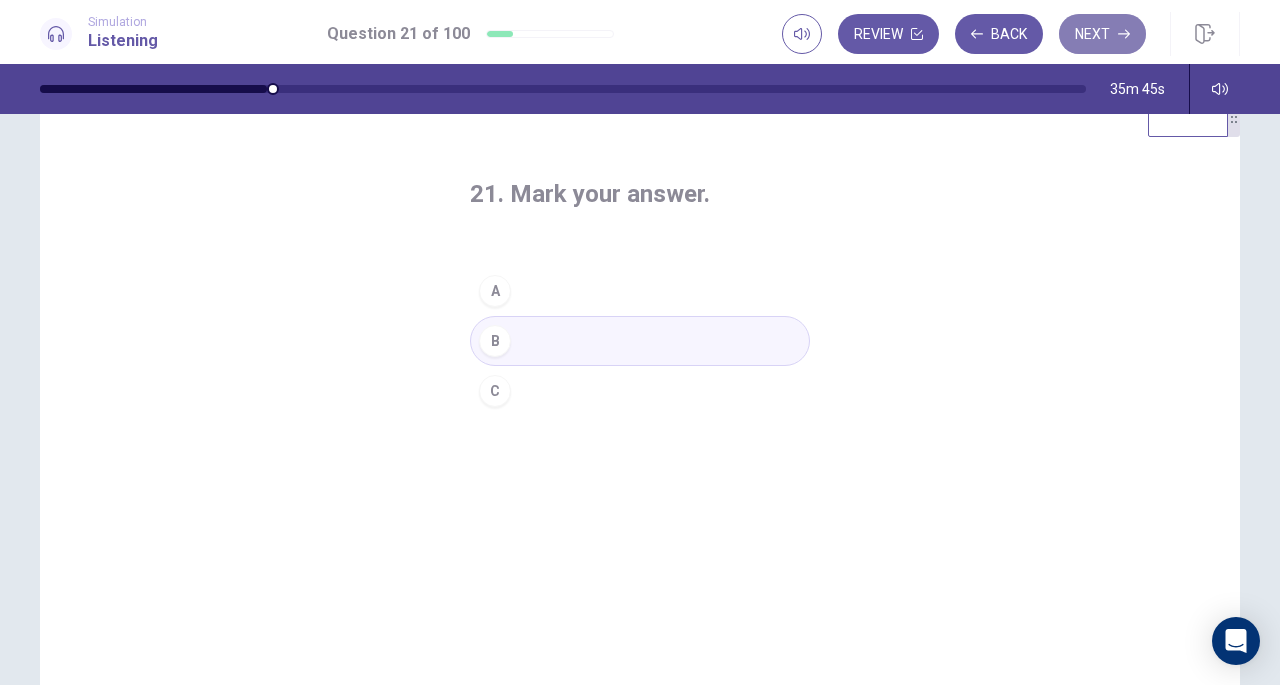 click on "Next" at bounding box center (1102, 34) 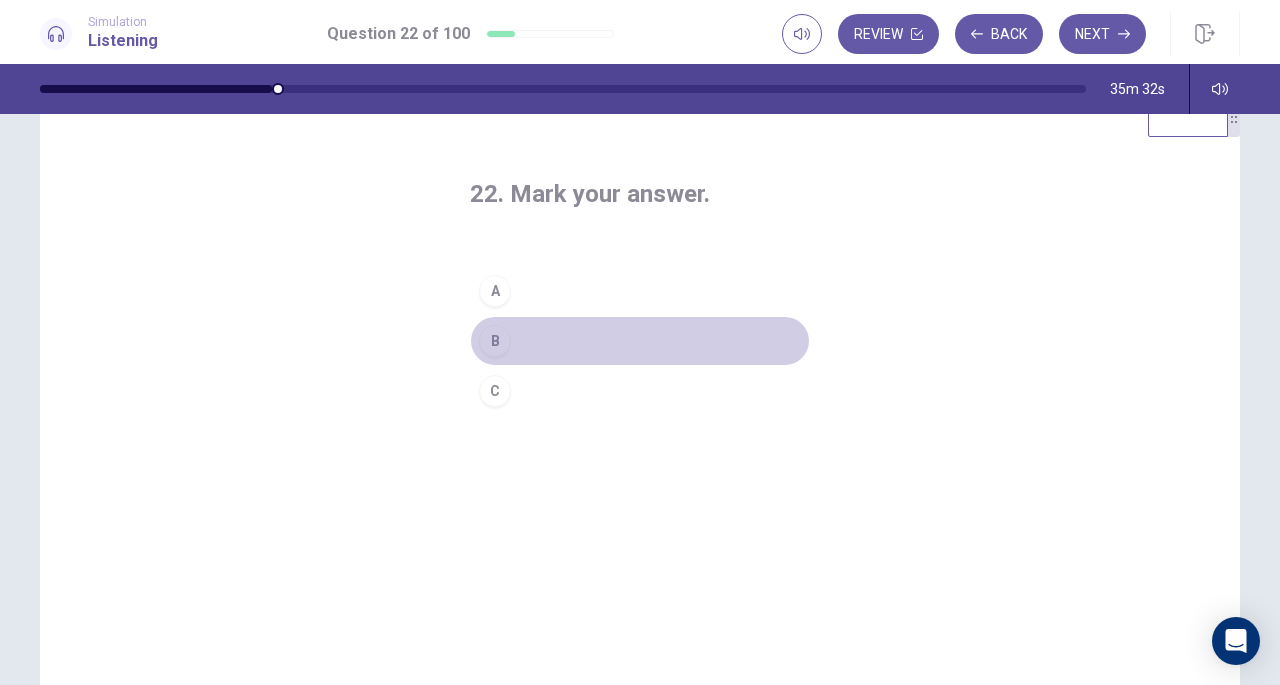 click on "B" at bounding box center (495, 341) 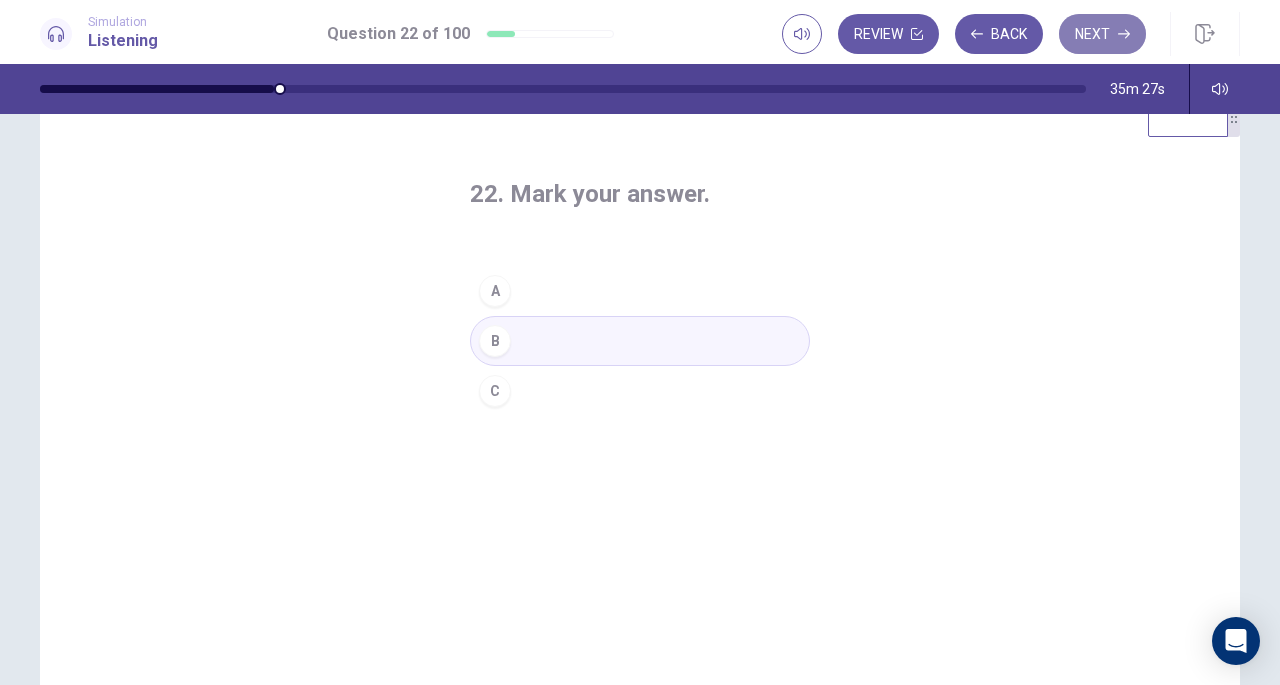 click on "Next" at bounding box center (1102, 34) 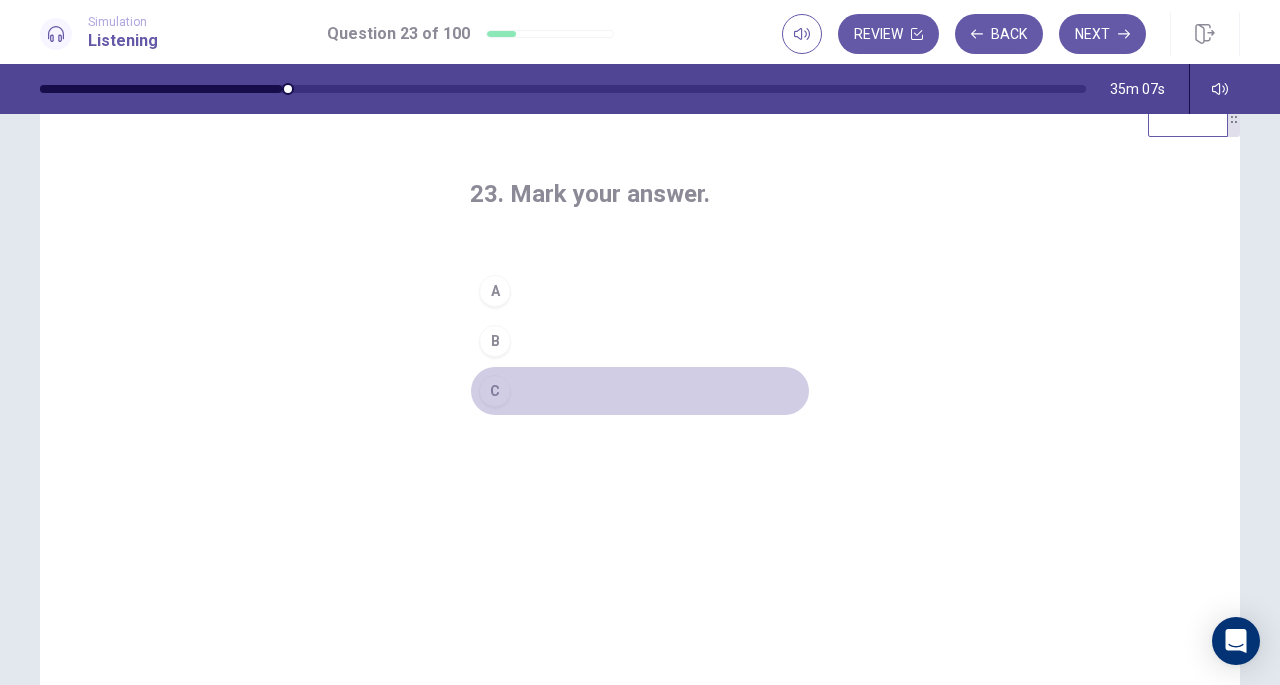 click on "C" at bounding box center [495, 391] 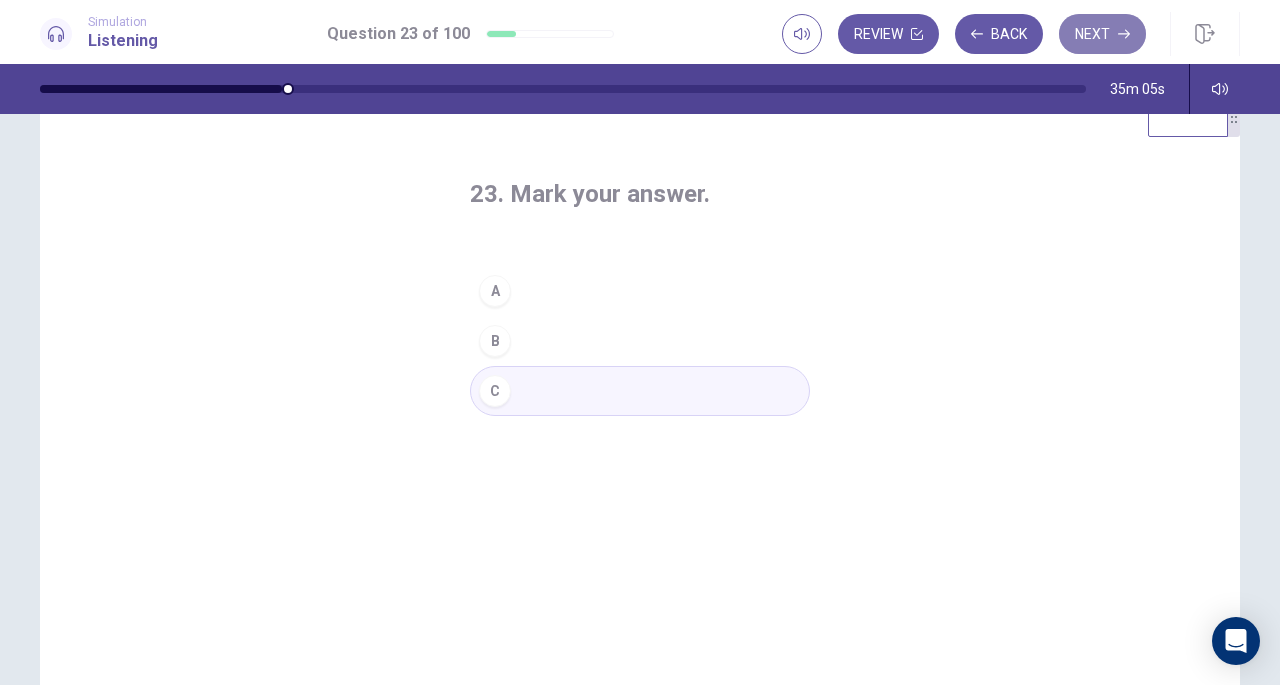 click on "Next" at bounding box center (1102, 34) 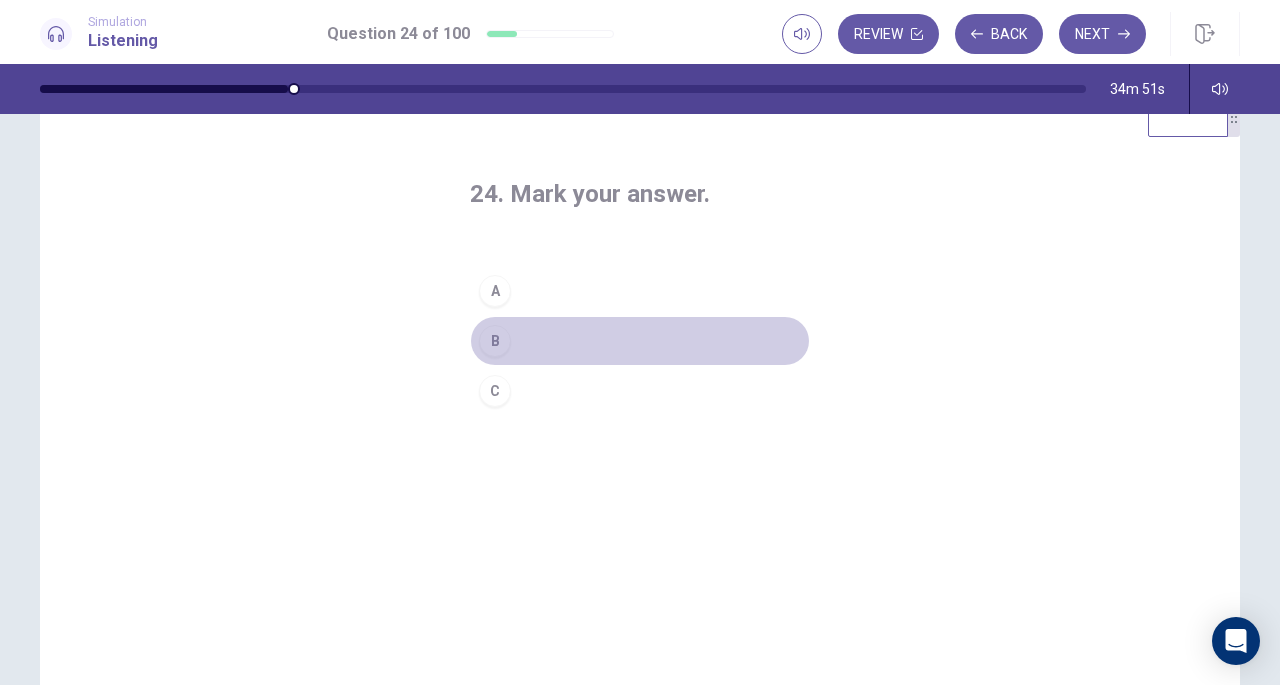 click on "B" at bounding box center [495, 341] 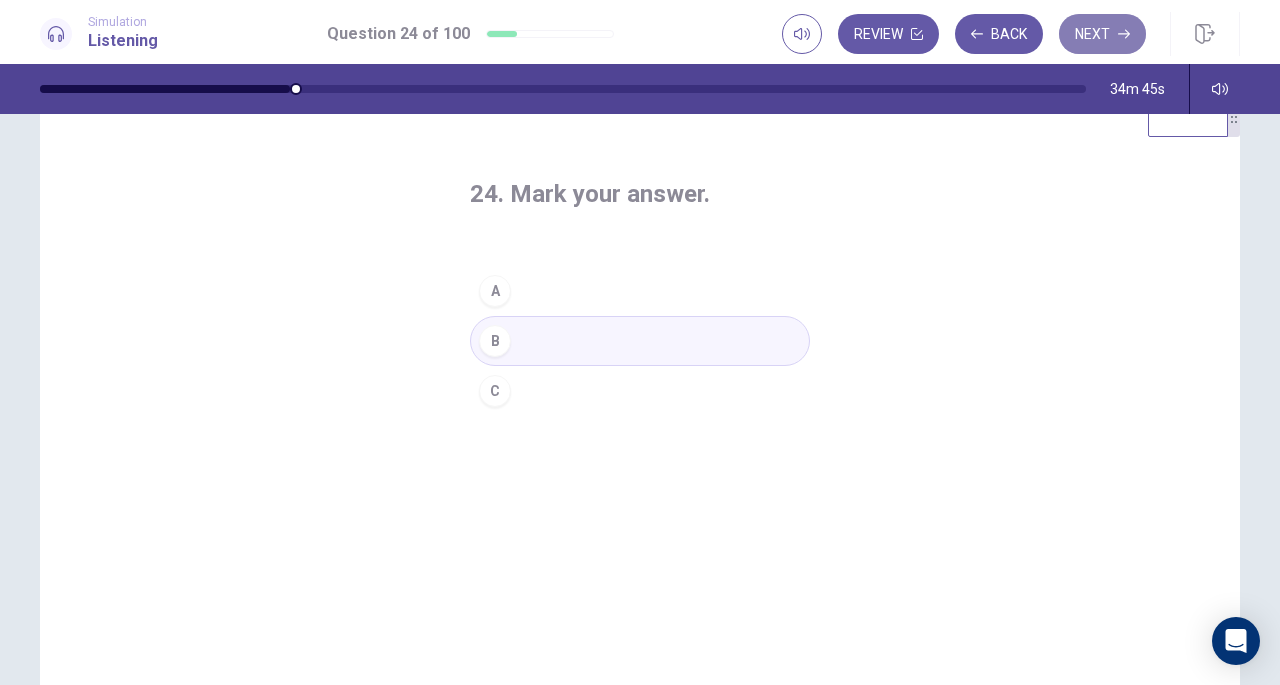 click on "Next" at bounding box center [1102, 34] 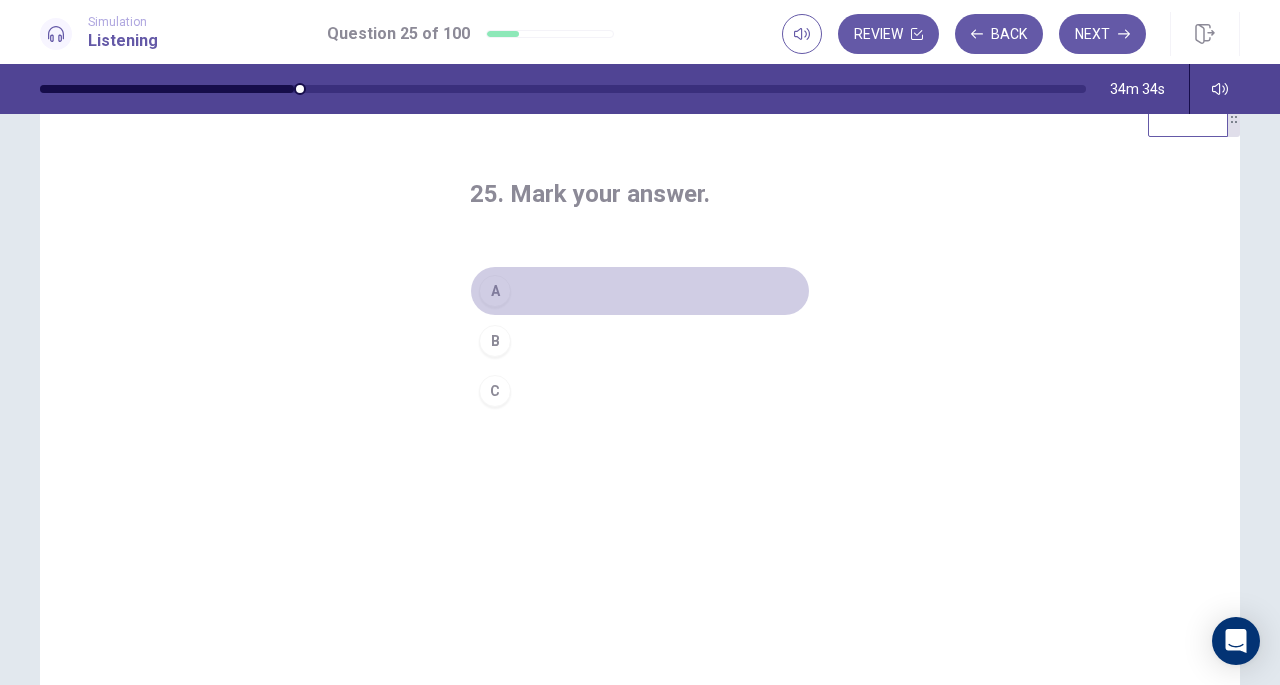 click on "A" at bounding box center (495, 291) 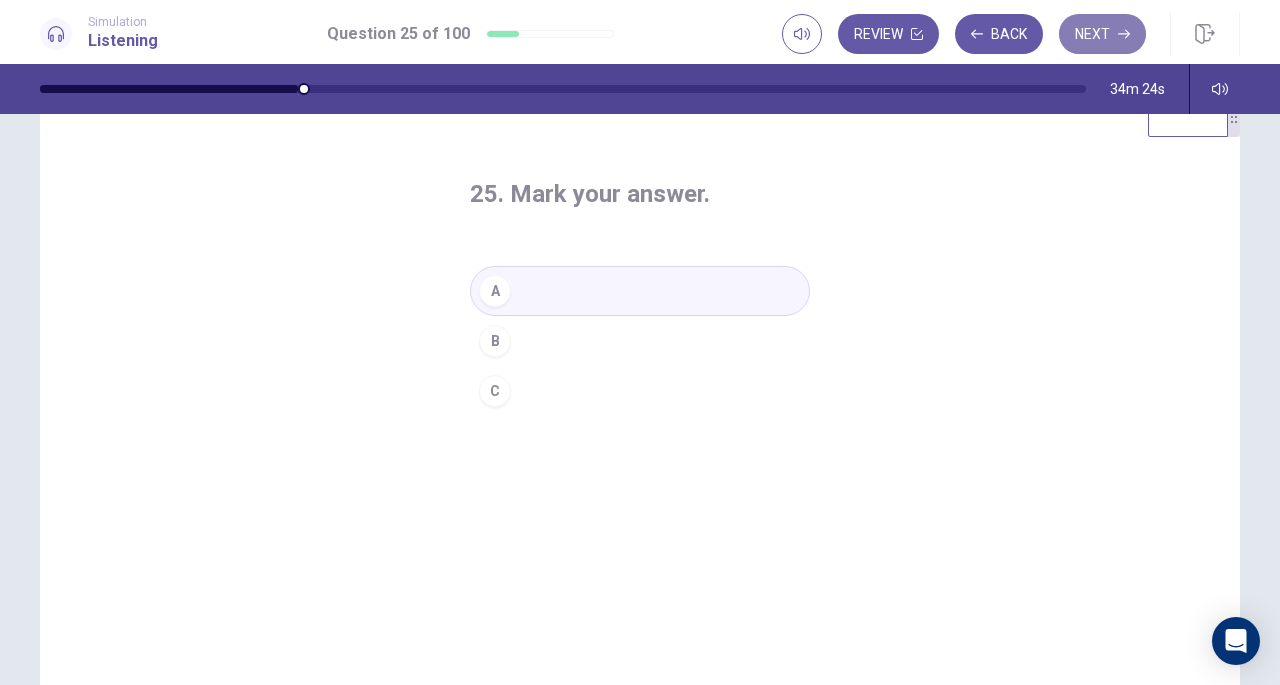 click on "Next" at bounding box center (1102, 34) 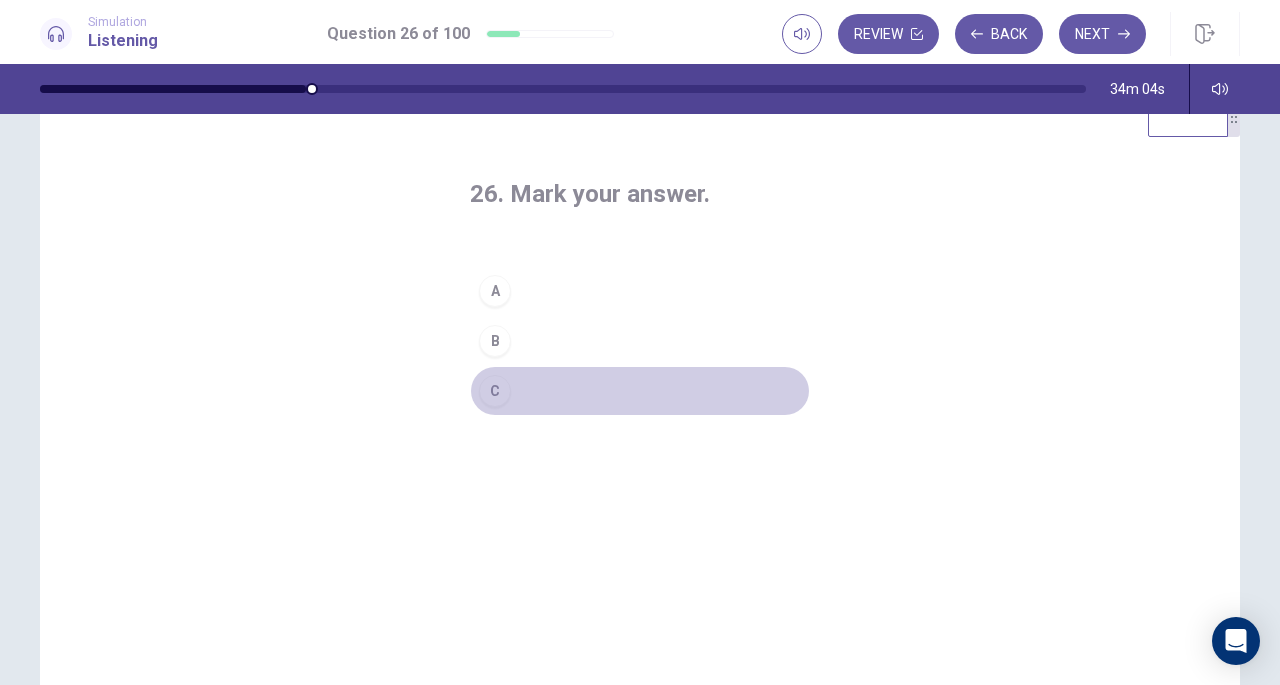 click on "C" at bounding box center [495, 391] 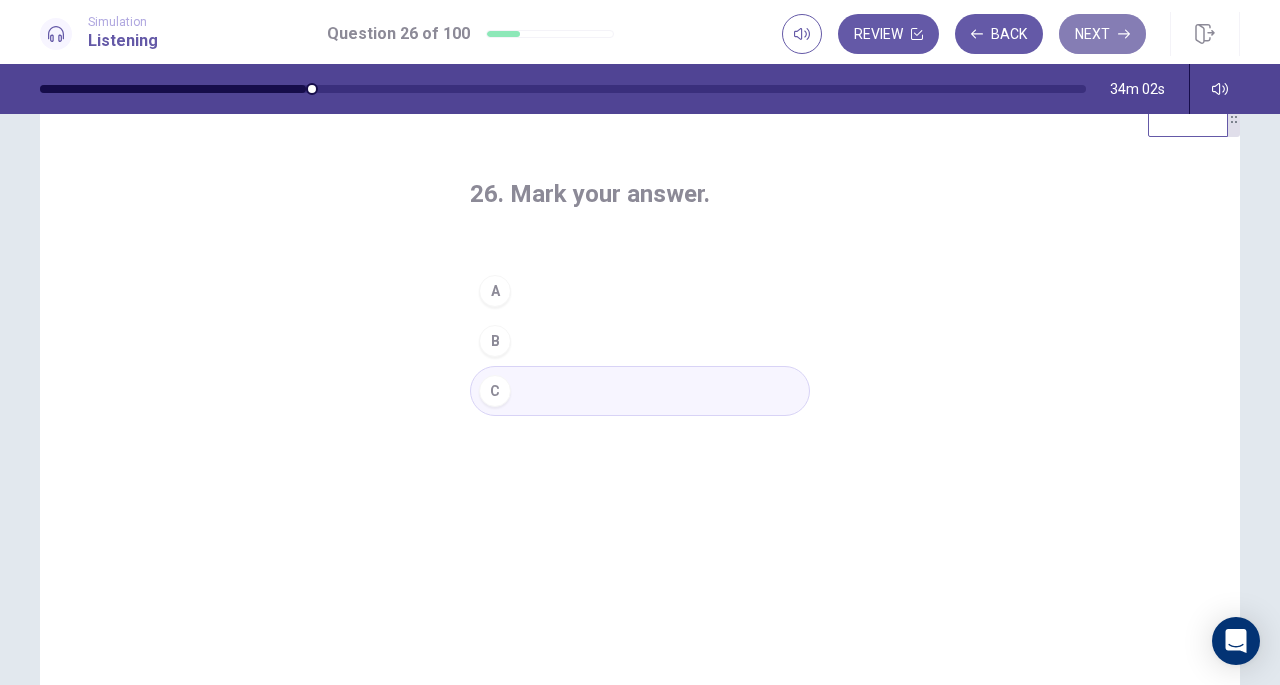 click on "Next" at bounding box center (1102, 34) 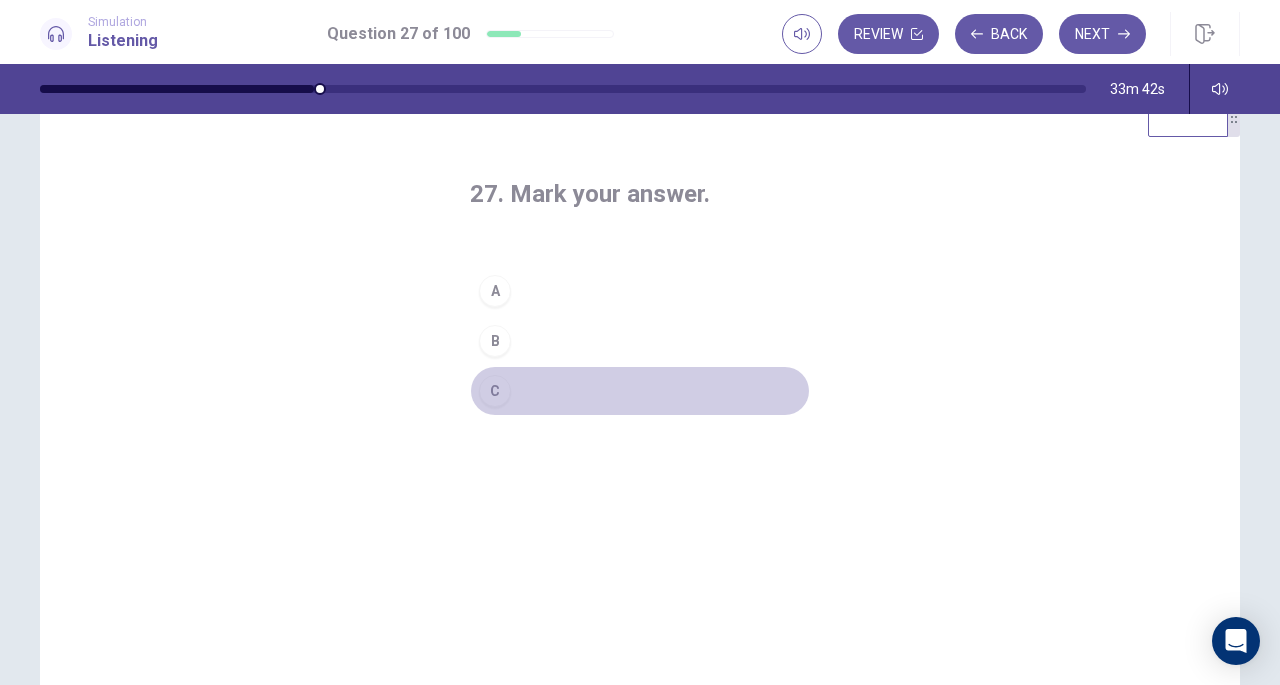 click on "C" at bounding box center [495, 391] 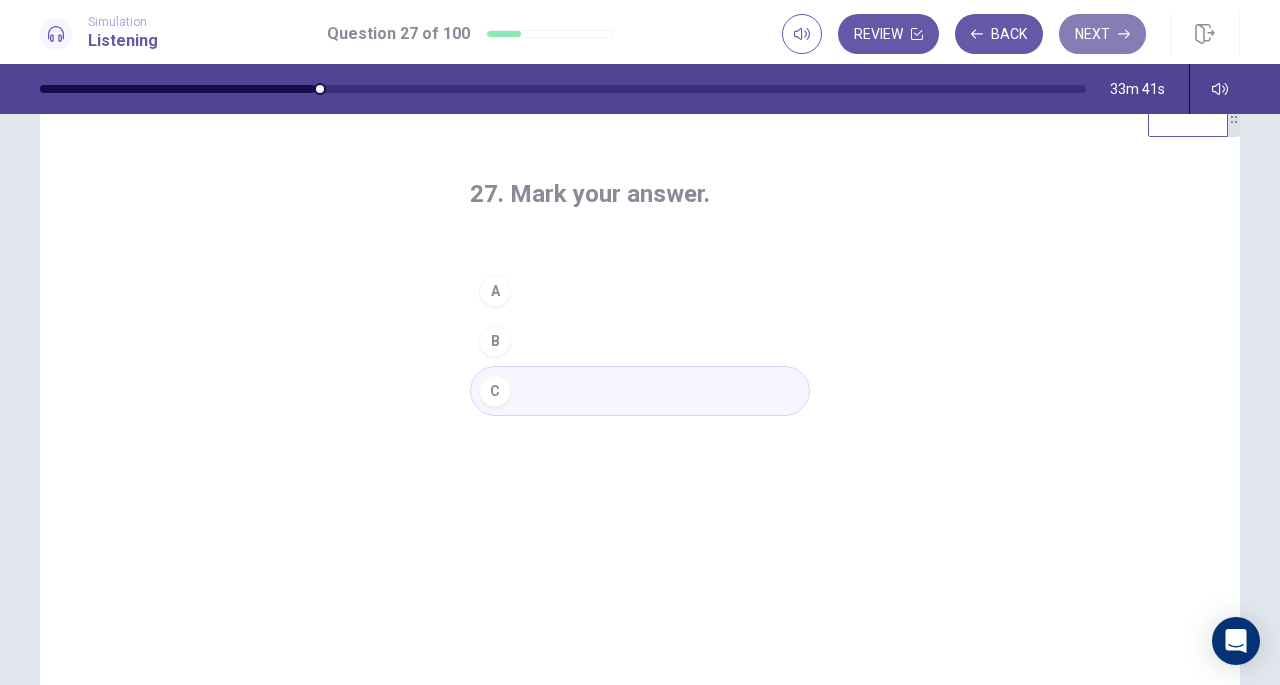 click on "Next" at bounding box center [1102, 34] 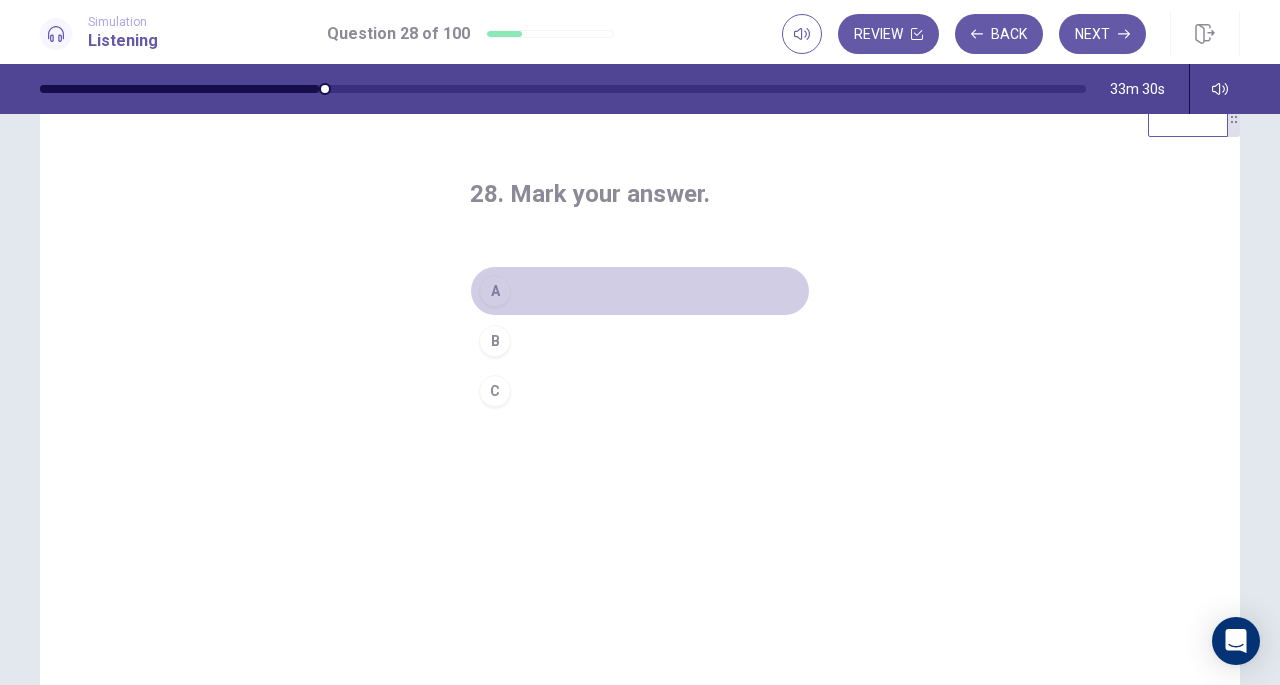 click on "A" at bounding box center (495, 291) 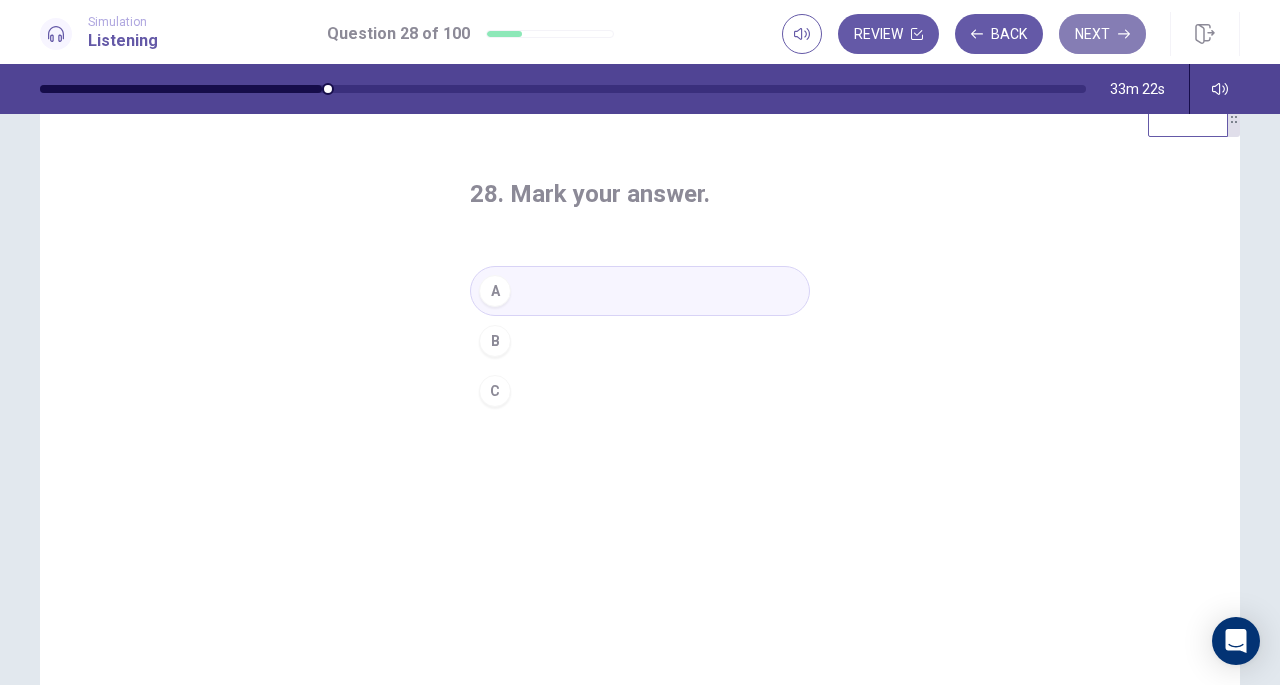 click on "Next" at bounding box center [1102, 34] 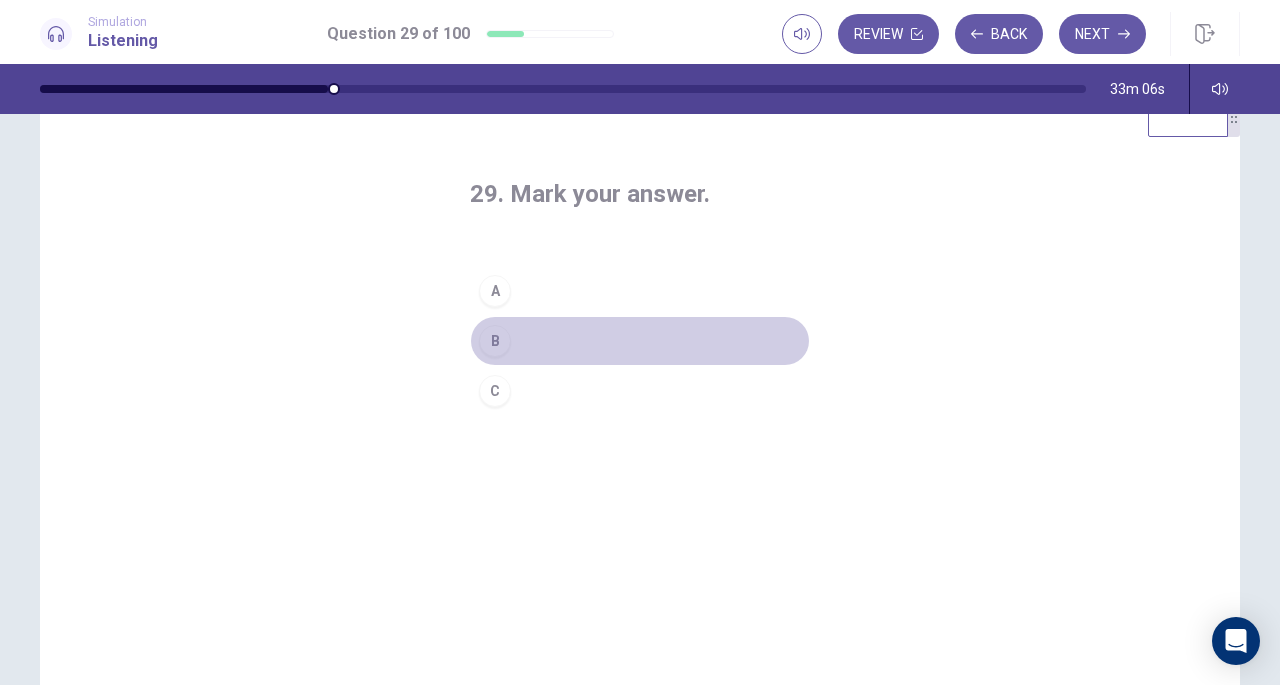 click on "B" at bounding box center (495, 341) 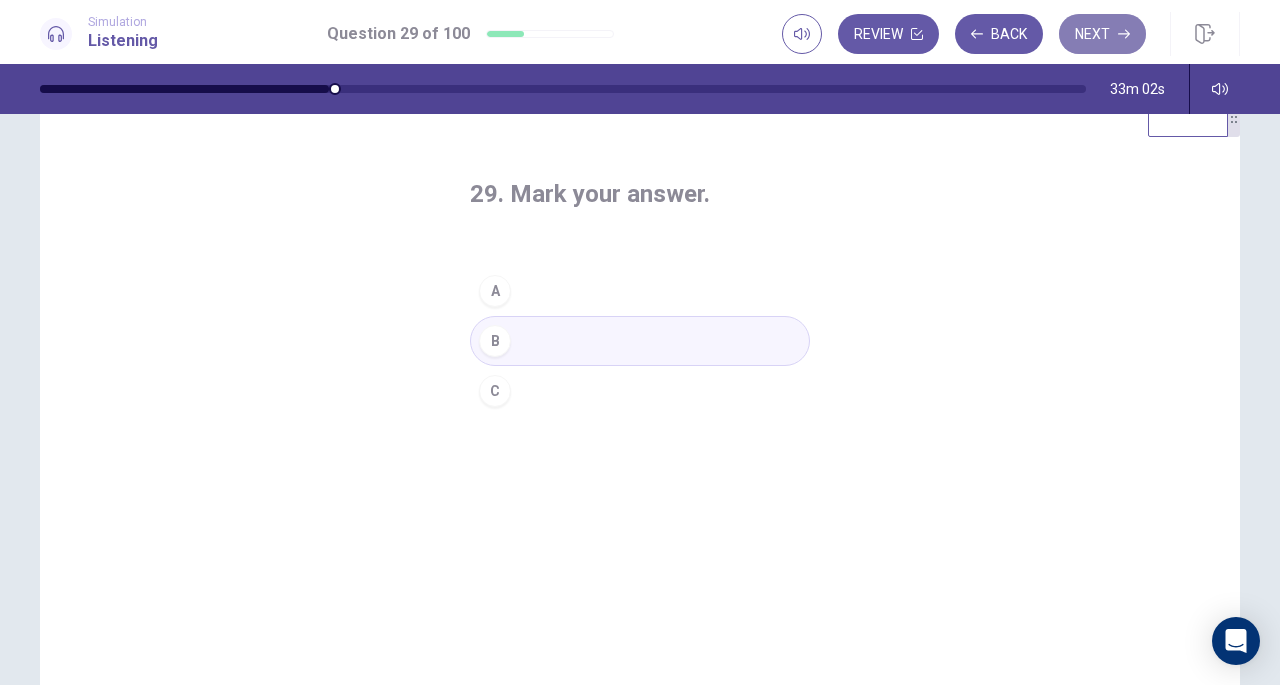 click on "Next" at bounding box center [1102, 34] 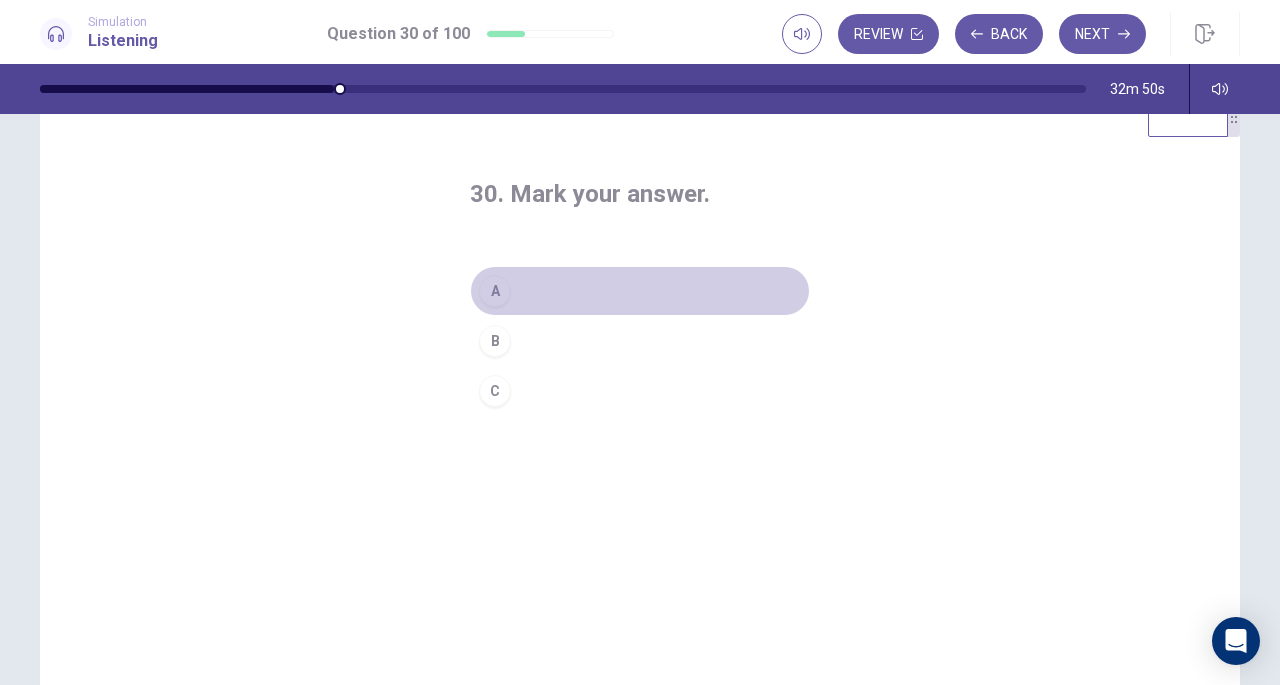click on "A" at bounding box center (495, 291) 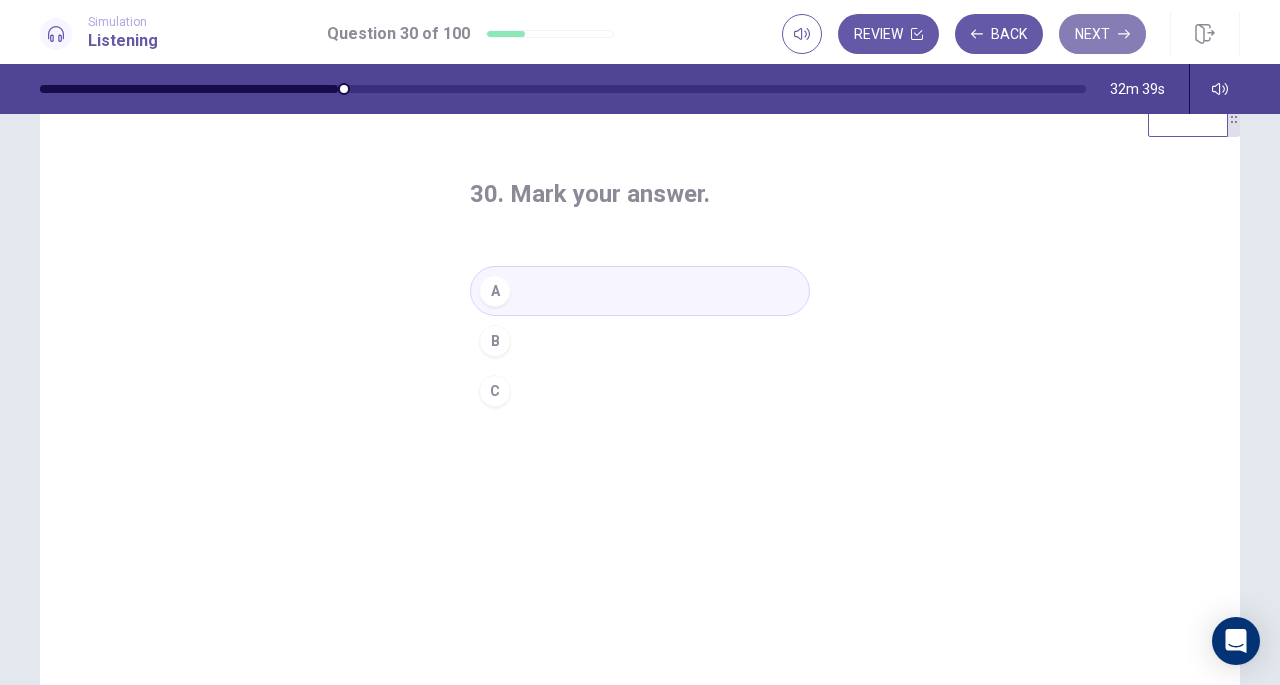 click on "Next" at bounding box center (1102, 34) 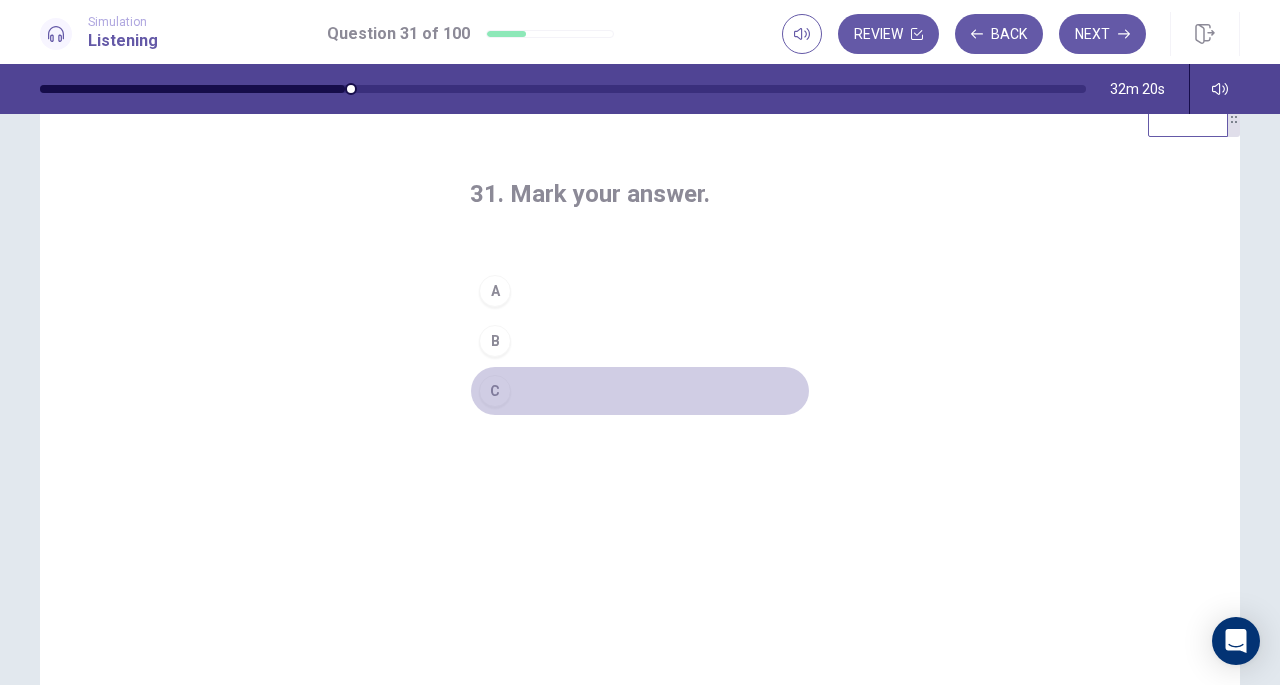 click on "C" at bounding box center [495, 391] 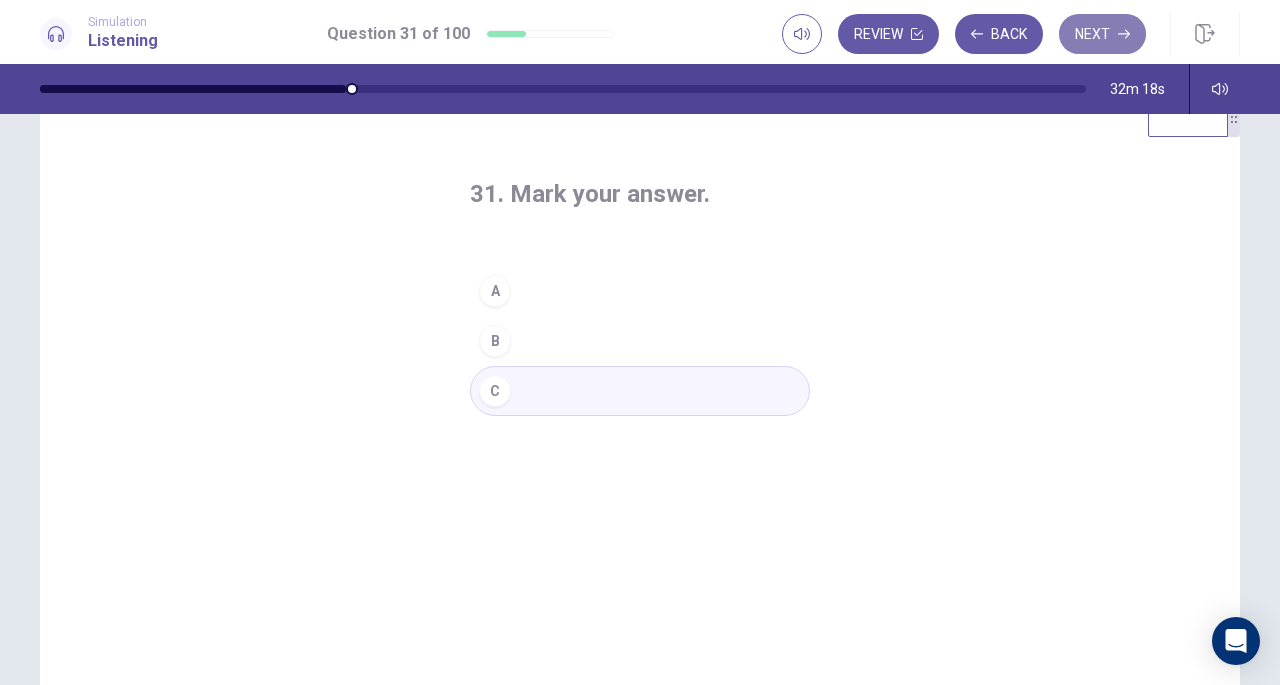 click on "Next" at bounding box center (1102, 34) 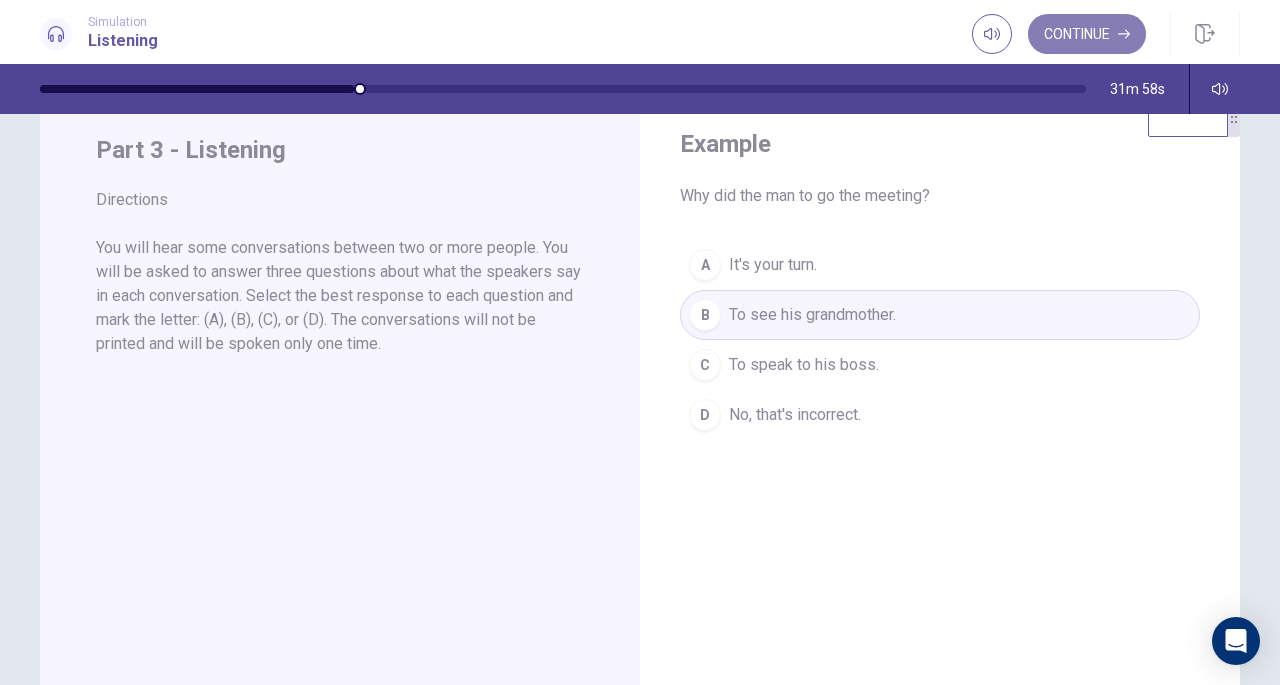 click on "Continue" at bounding box center (1087, 34) 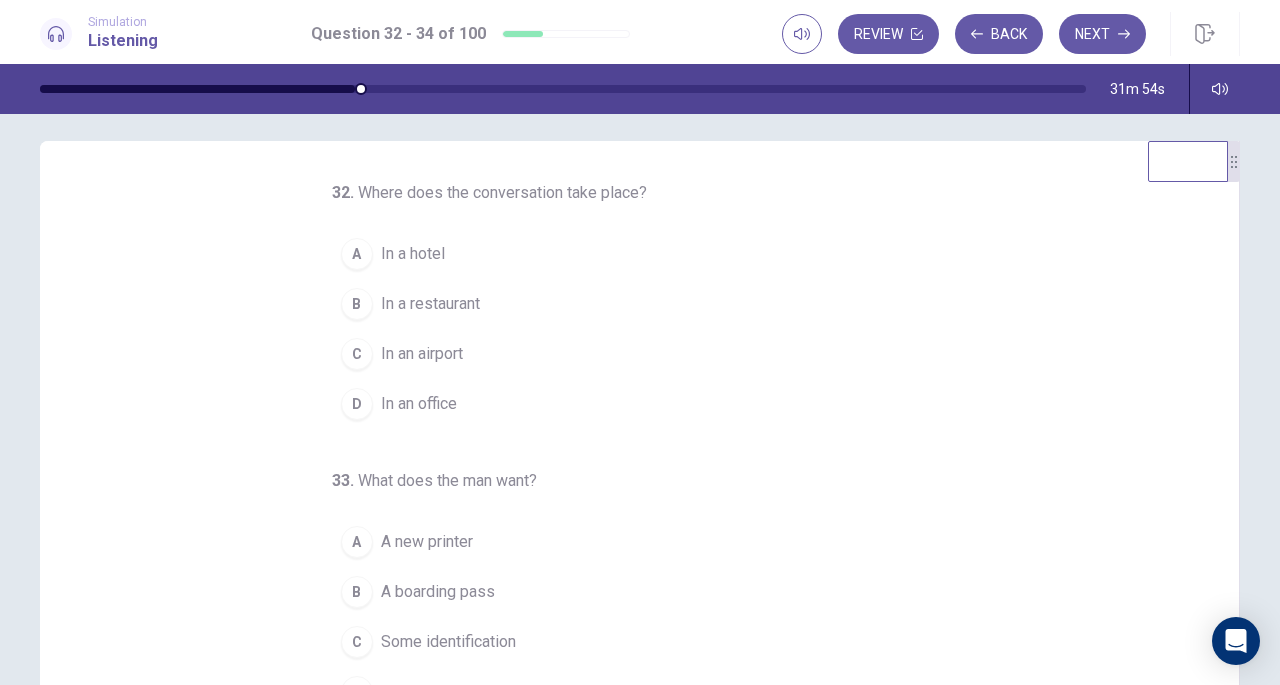 scroll, scrollTop: 0, scrollLeft: 0, axis: both 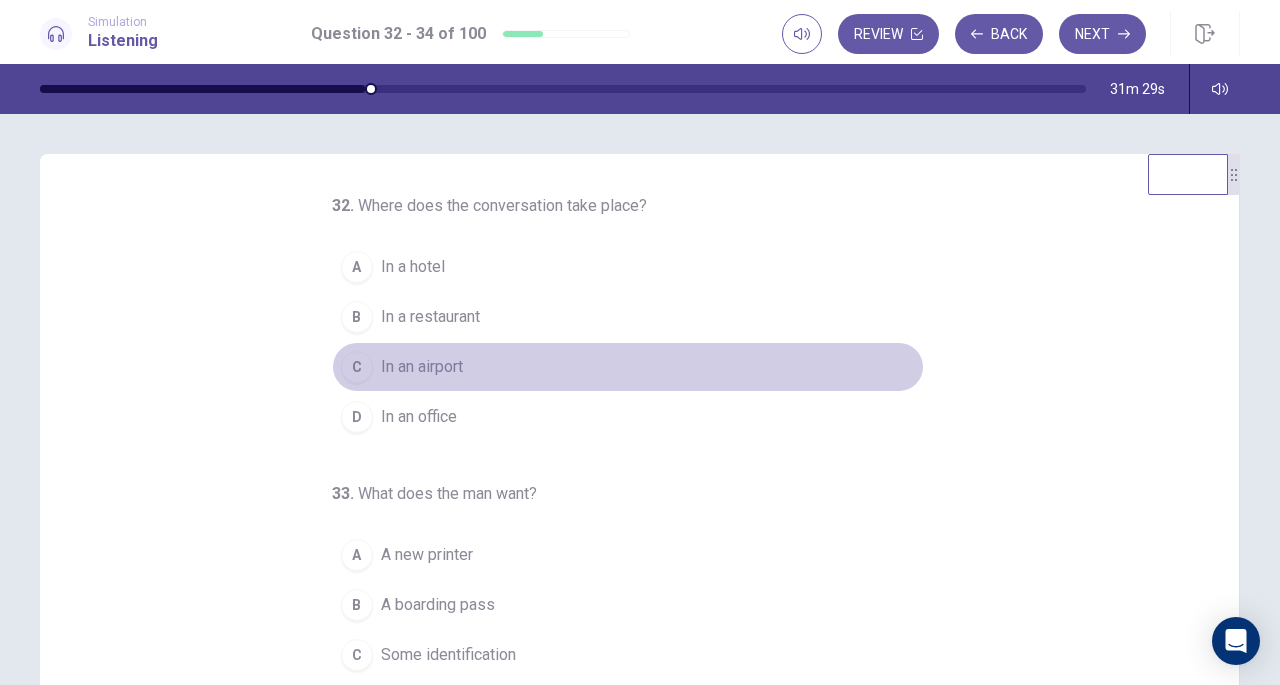 click on "C" at bounding box center (357, 367) 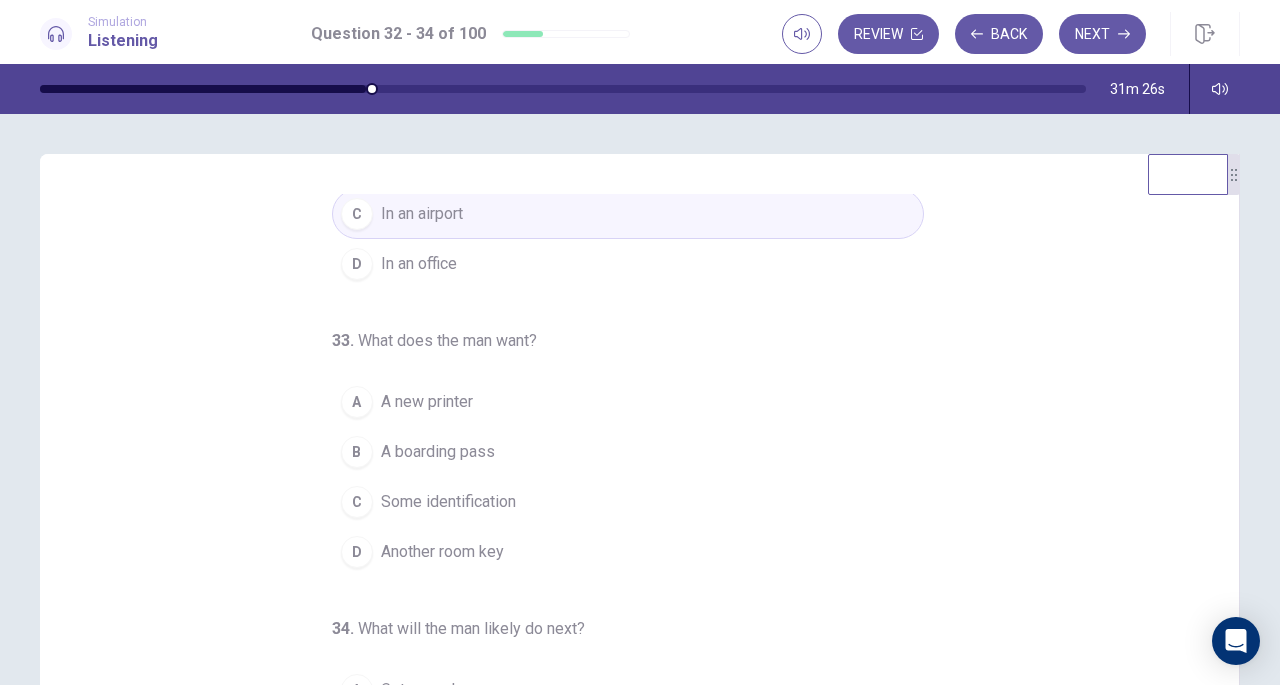 scroll, scrollTop: 174, scrollLeft: 0, axis: vertical 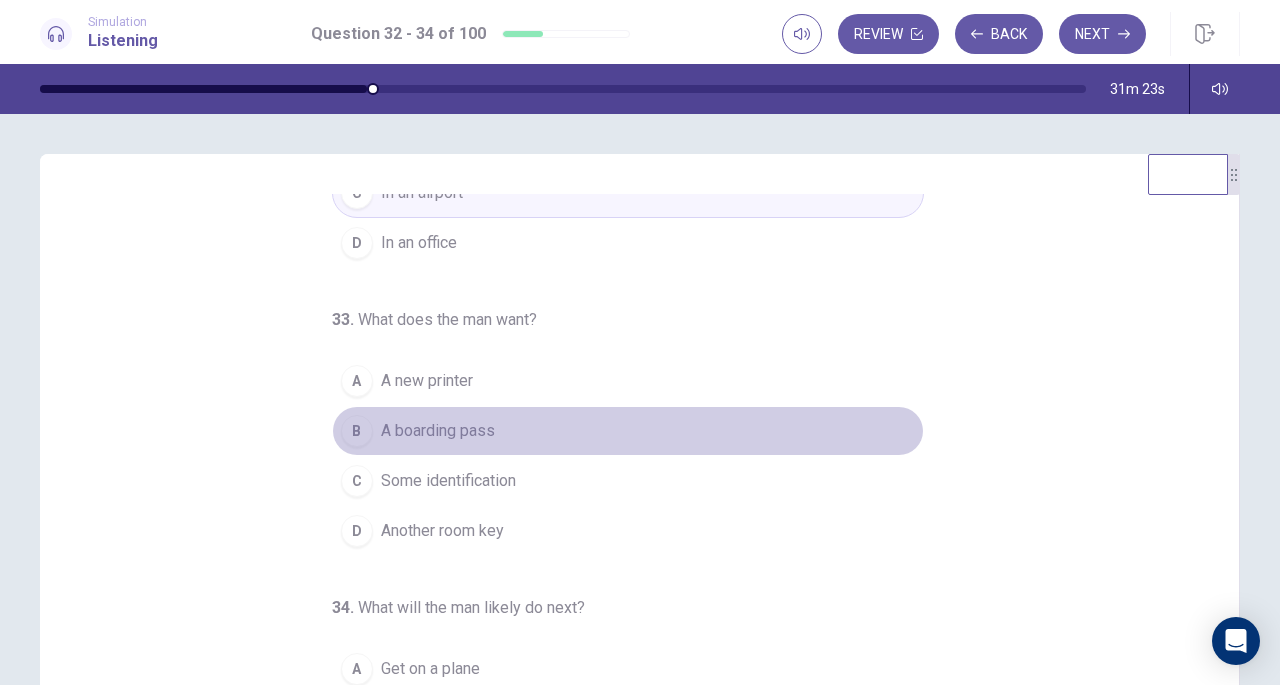 click on "B" at bounding box center [357, 431] 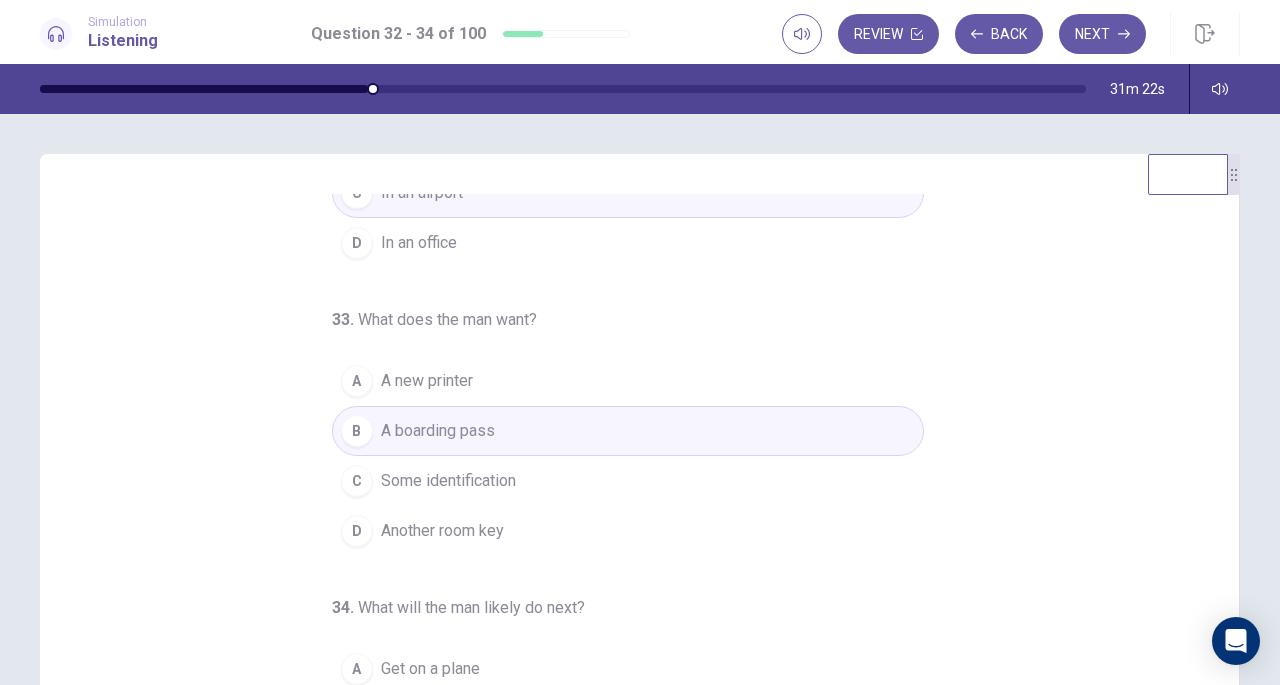scroll, scrollTop: 200, scrollLeft: 0, axis: vertical 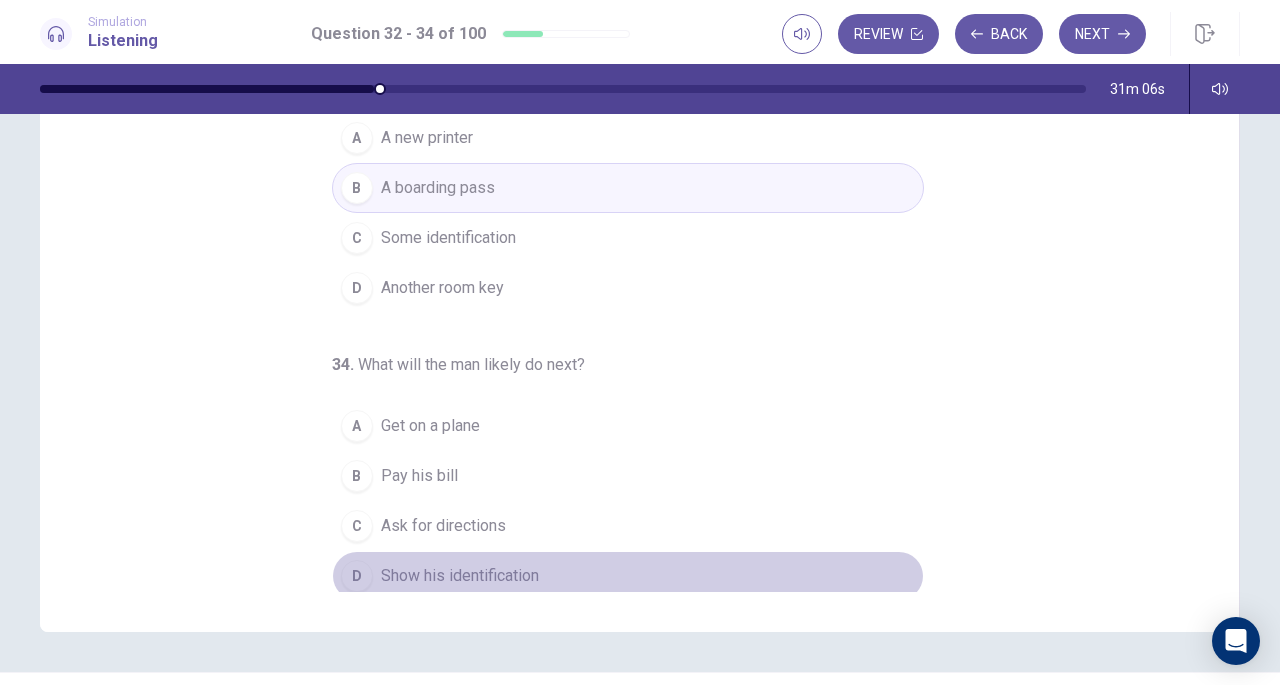 click on "Show his identification" at bounding box center (460, 576) 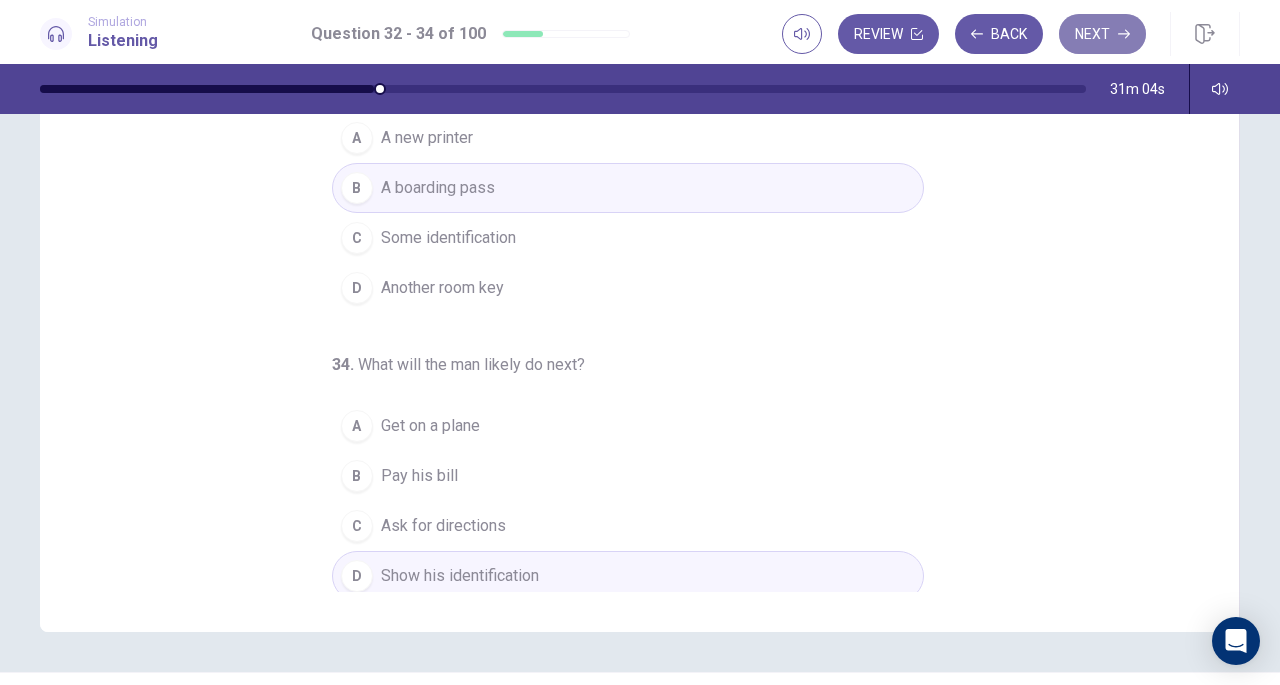 click on "Next" at bounding box center [1102, 34] 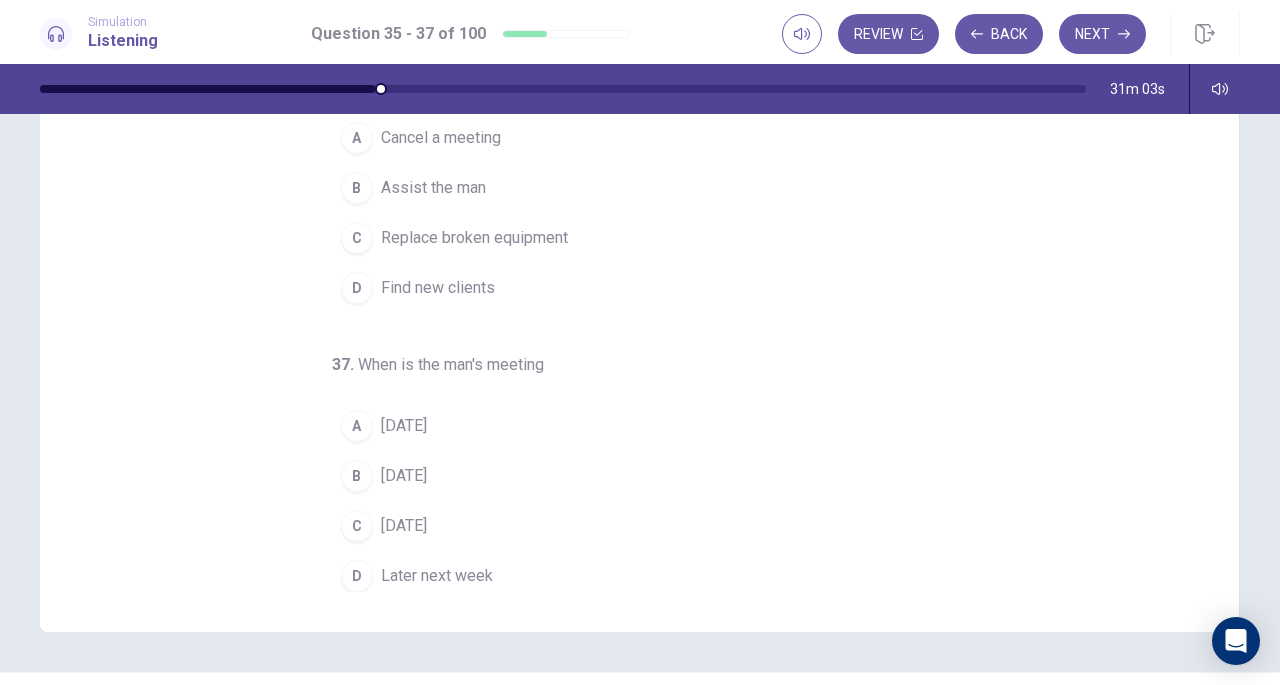 scroll, scrollTop: 0, scrollLeft: 0, axis: both 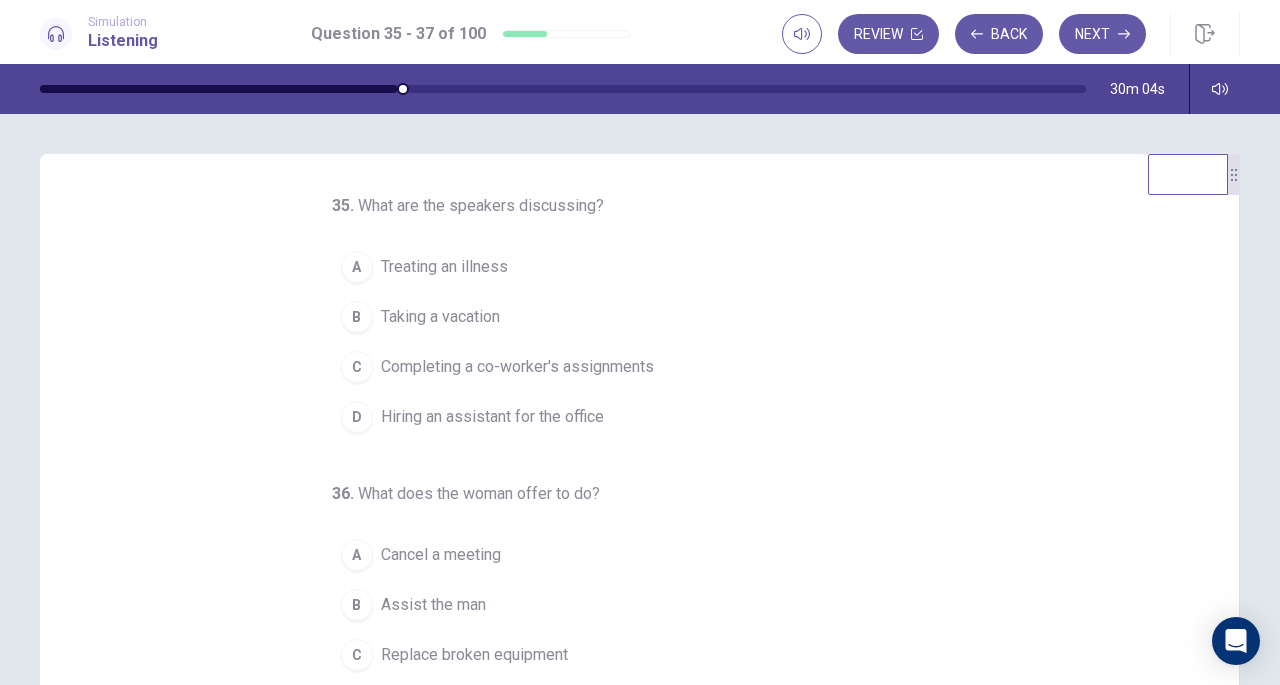 click on "Completing a co-worker's assignments" at bounding box center (517, 367) 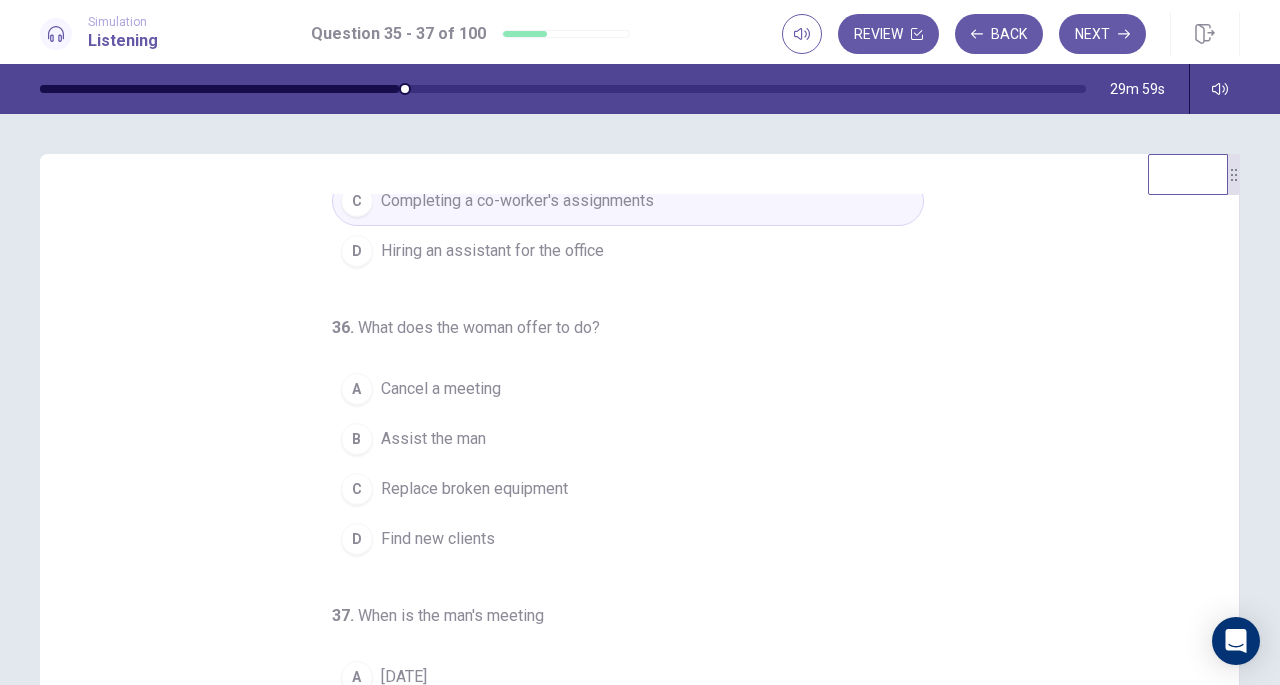 scroll, scrollTop: 200, scrollLeft: 0, axis: vertical 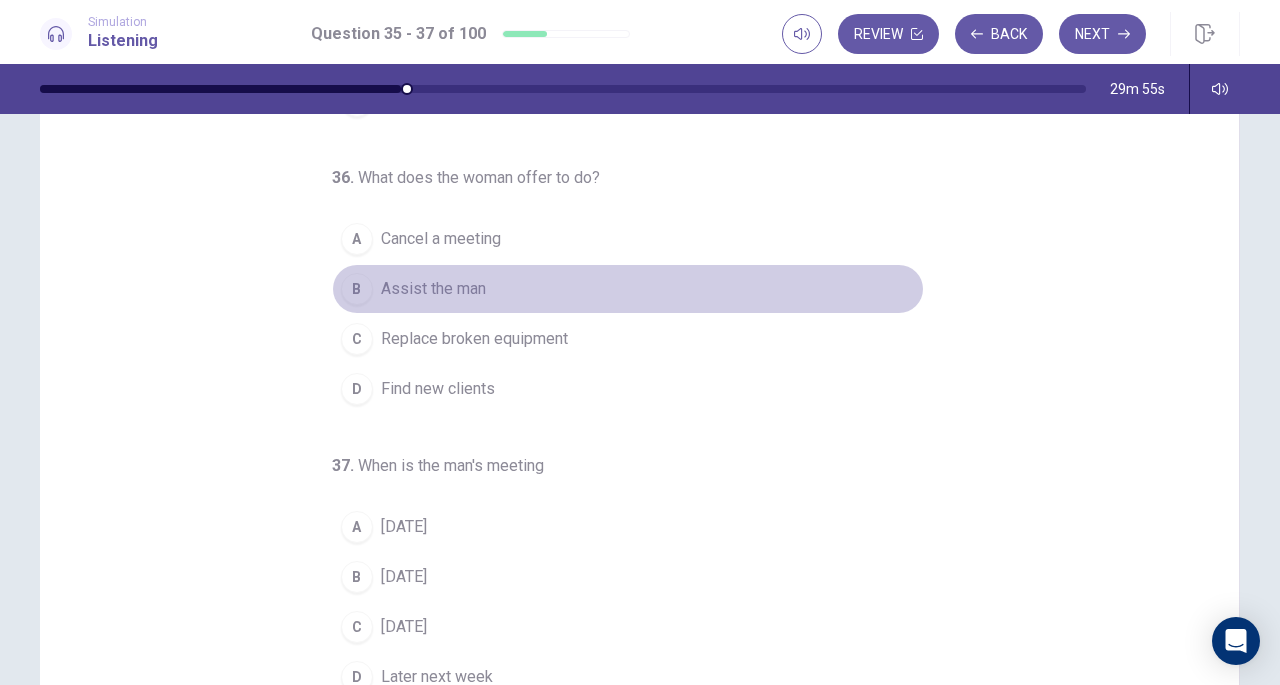click on "Assist the man" at bounding box center (433, 289) 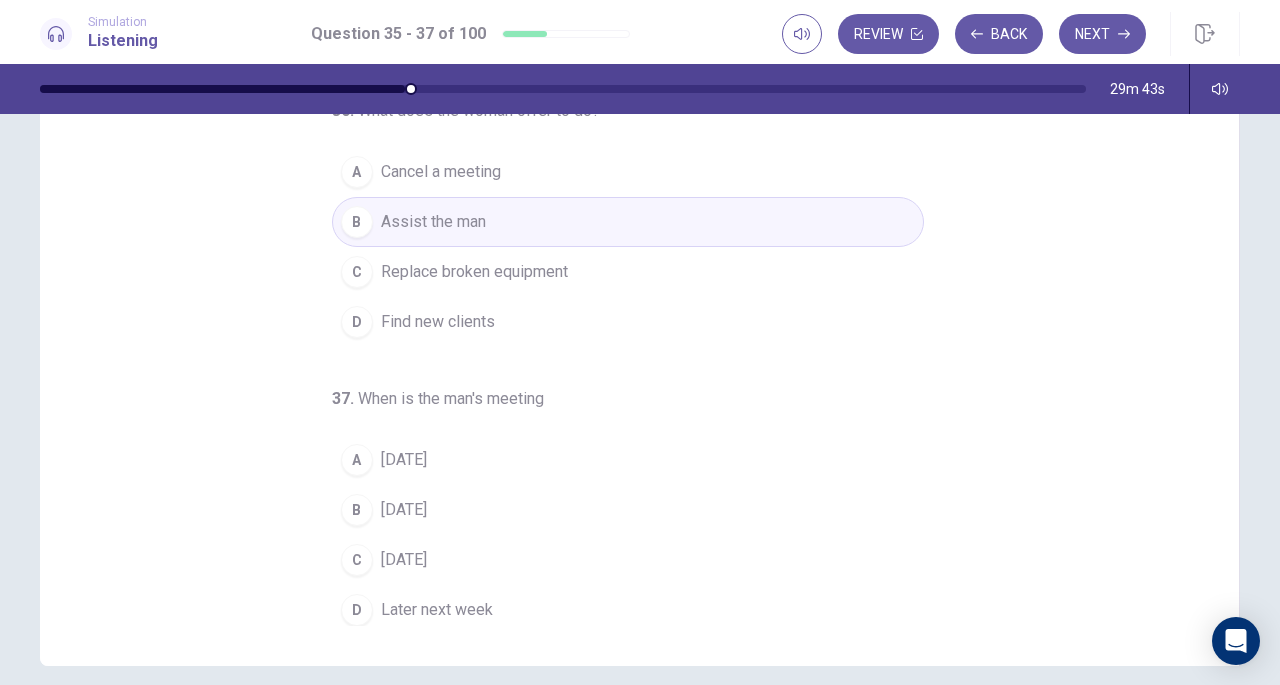 scroll, scrollTop: 184, scrollLeft: 0, axis: vertical 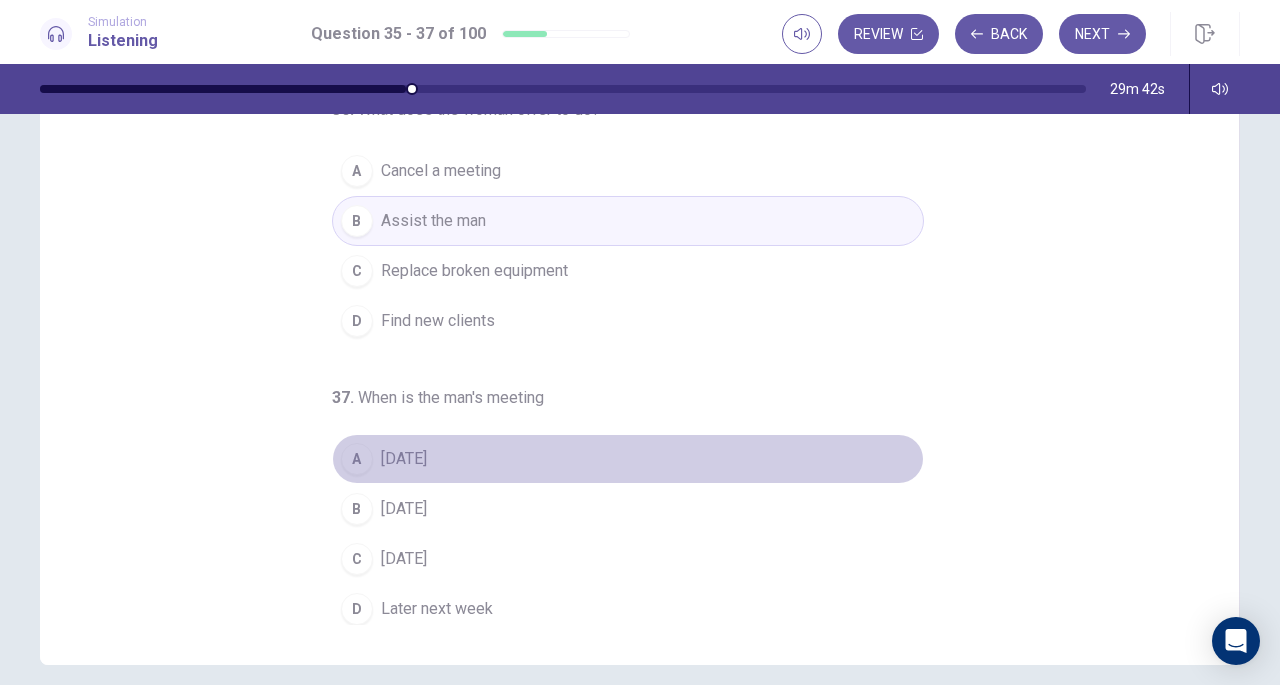 click on "Tomorrow" at bounding box center [404, 459] 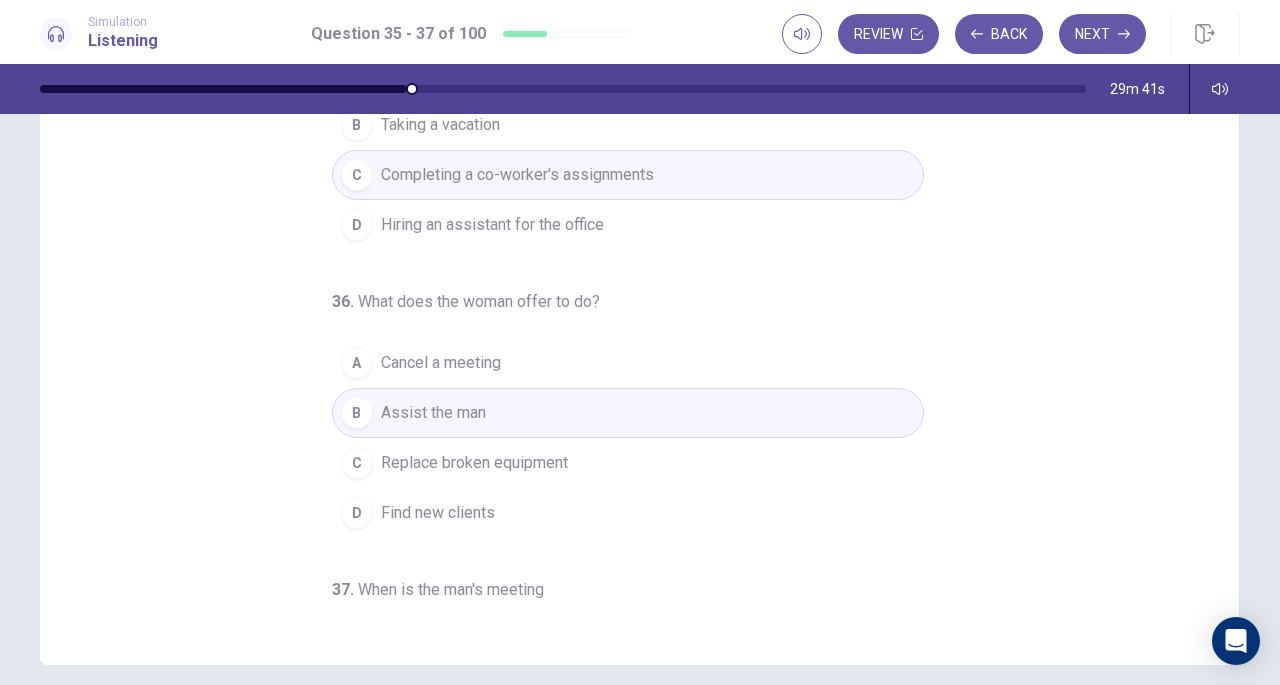 scroll, scrollTop: 0, scrollLeft: 0, axis: both 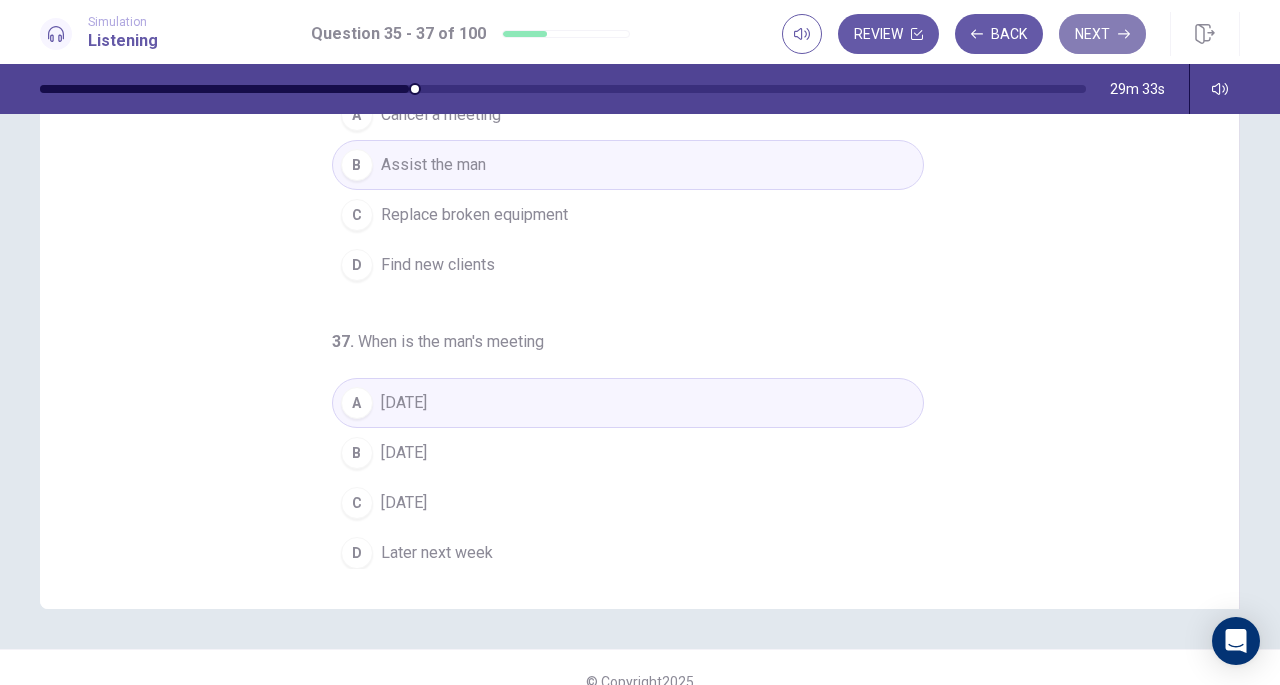 click on "Next" at bounding box center [1102, 34] 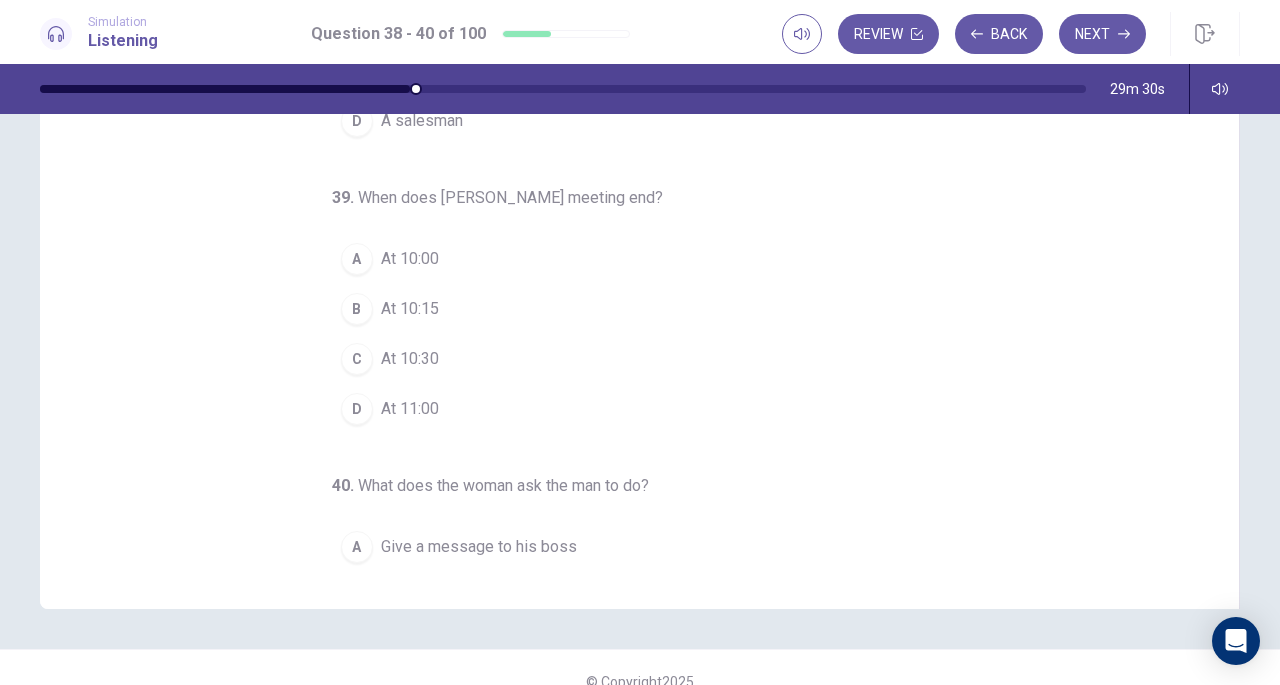 scroll, scrollTop: 0, scrollLeft: 0, axis: both 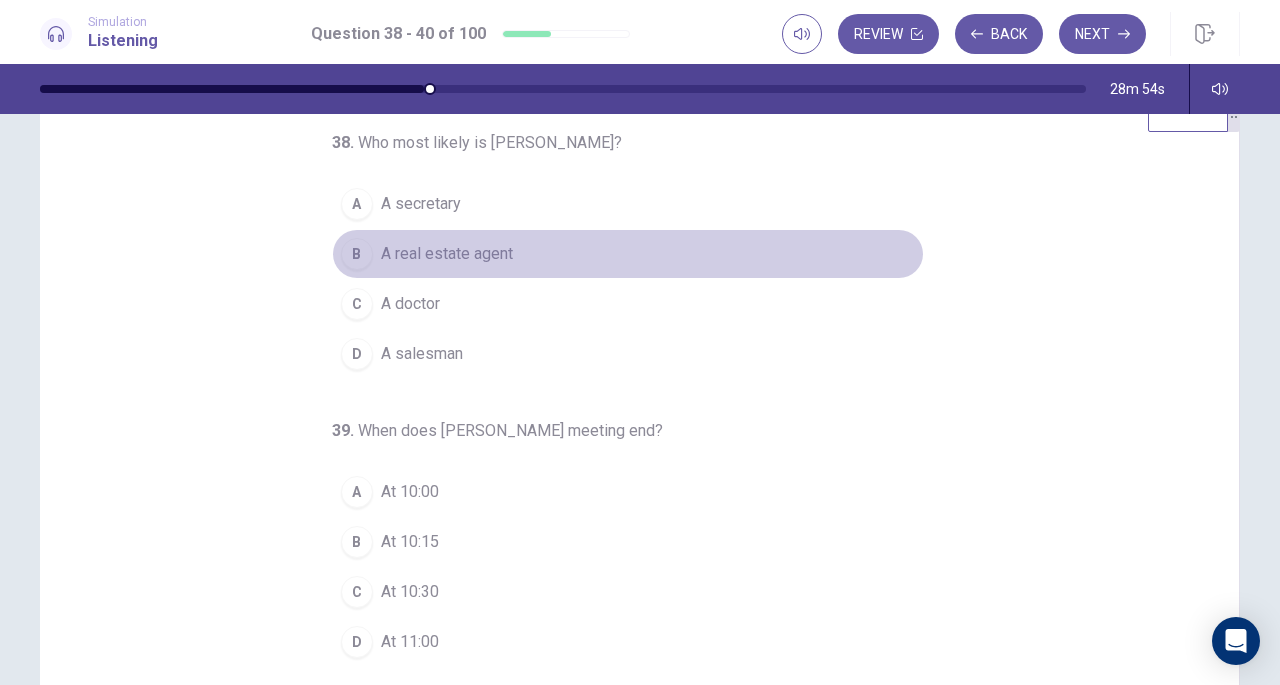 click on "A real estate agent" at bounding box center (447, 254) 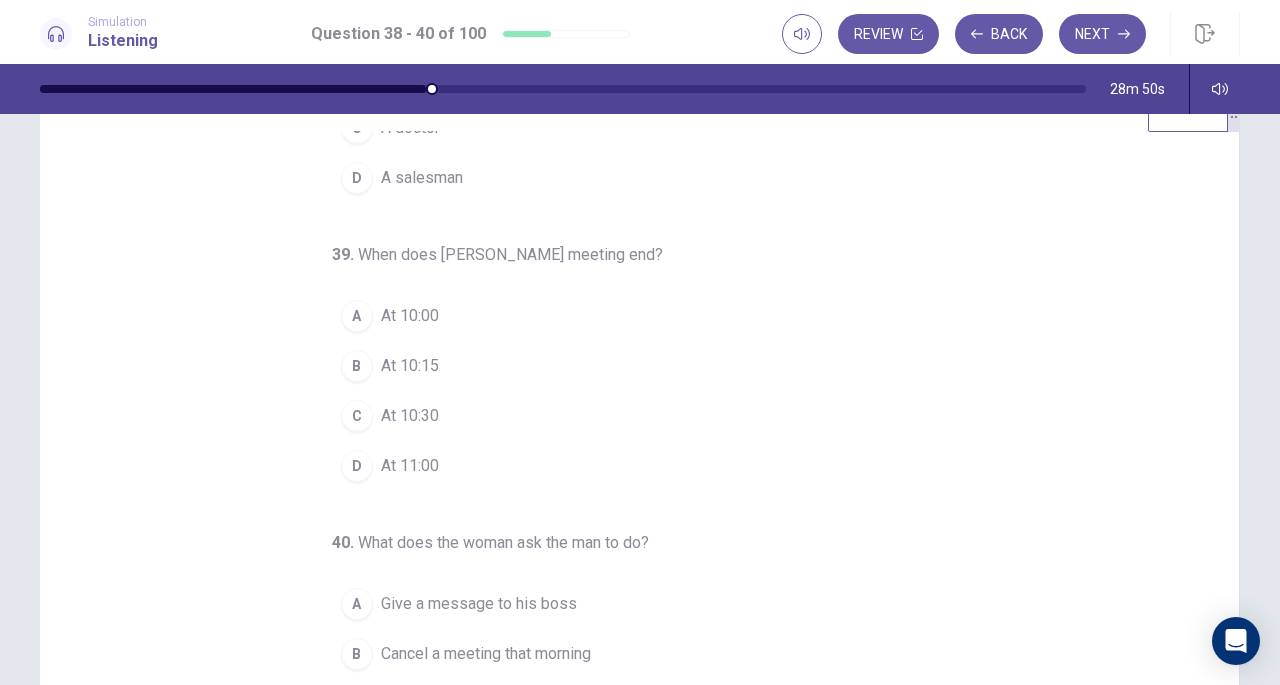 scroll, scrollTop: 200, scrollLeft: 0, axis: vertical 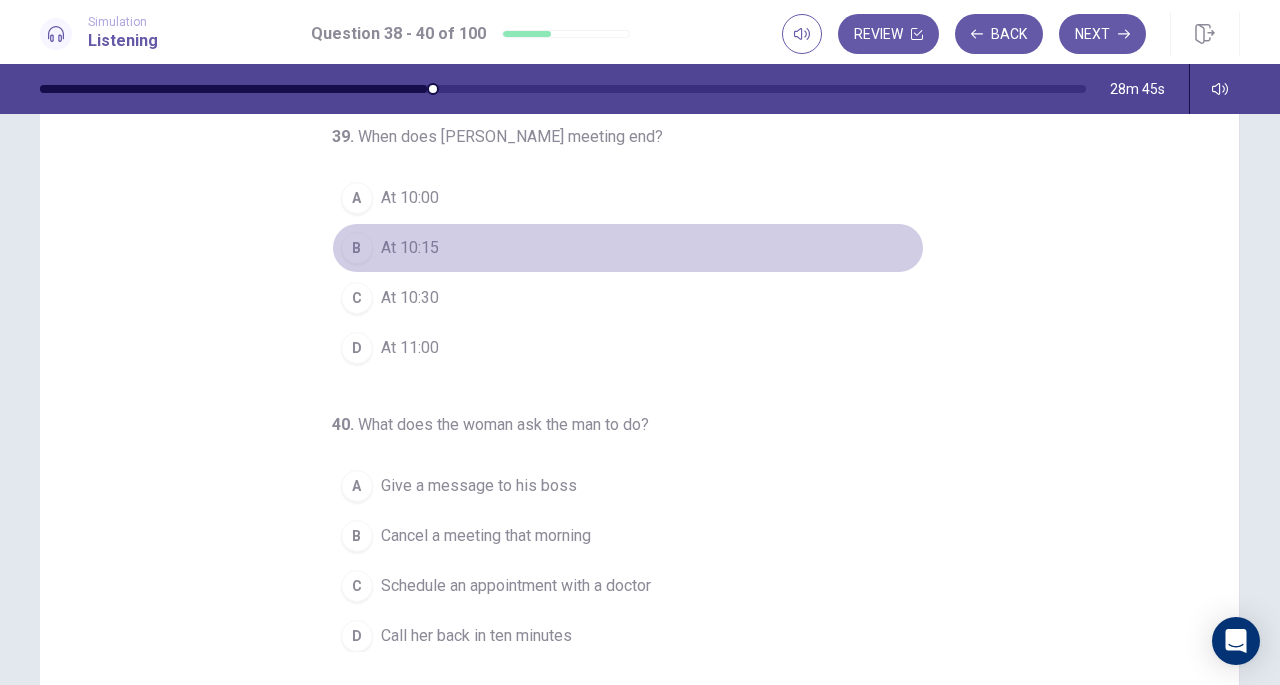 click on "At 10:15" at bounding box center [410, 248] 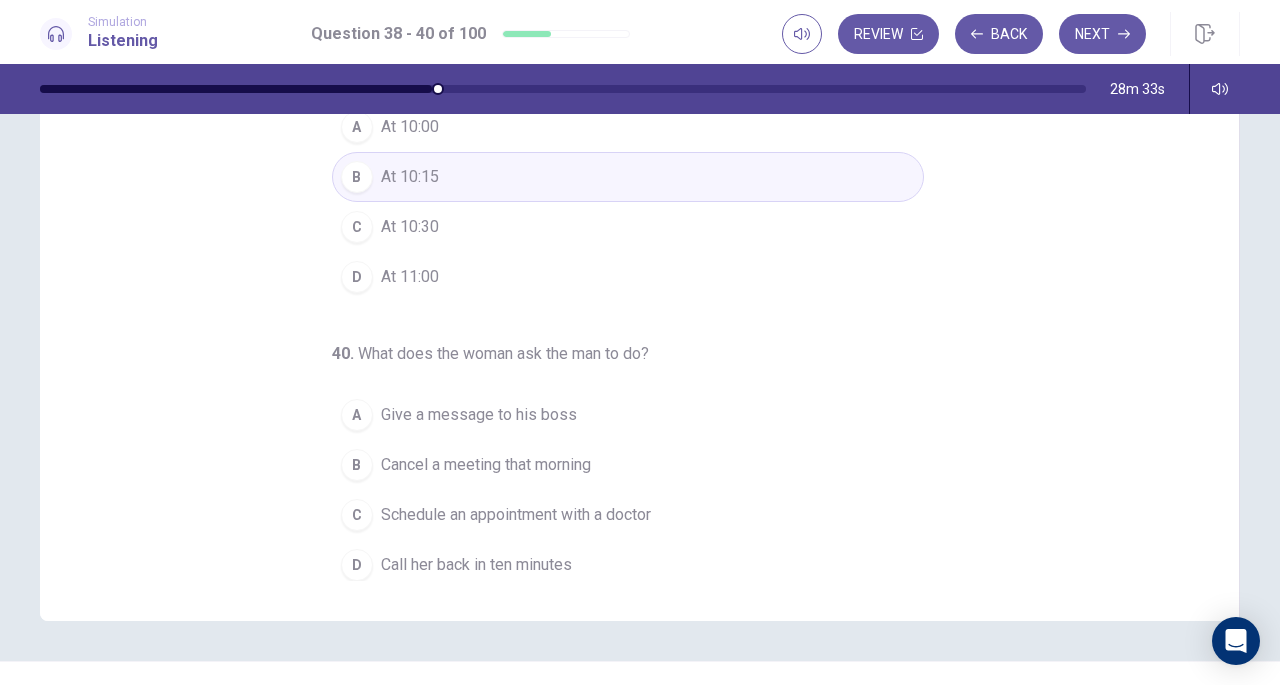 scroll, scrollTop: 226, scrollLeft: 0, axis: vertical 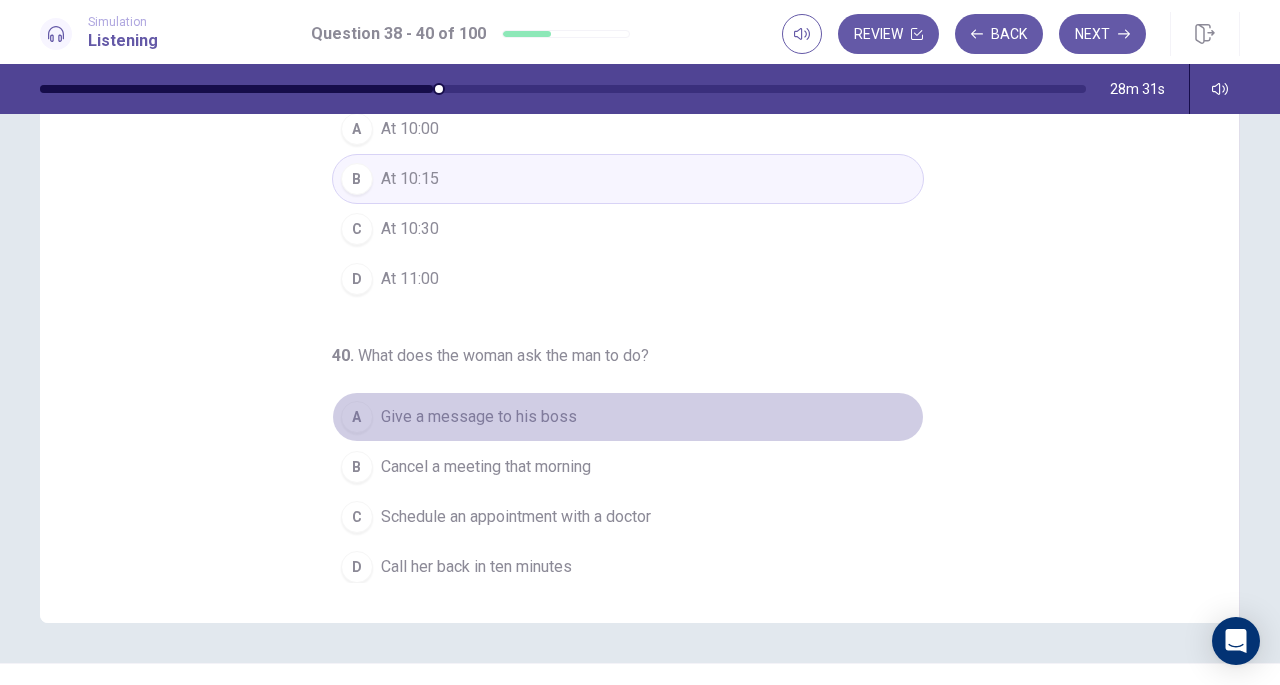 click on "Give a message to his boss" at bounding box center (479, 417) 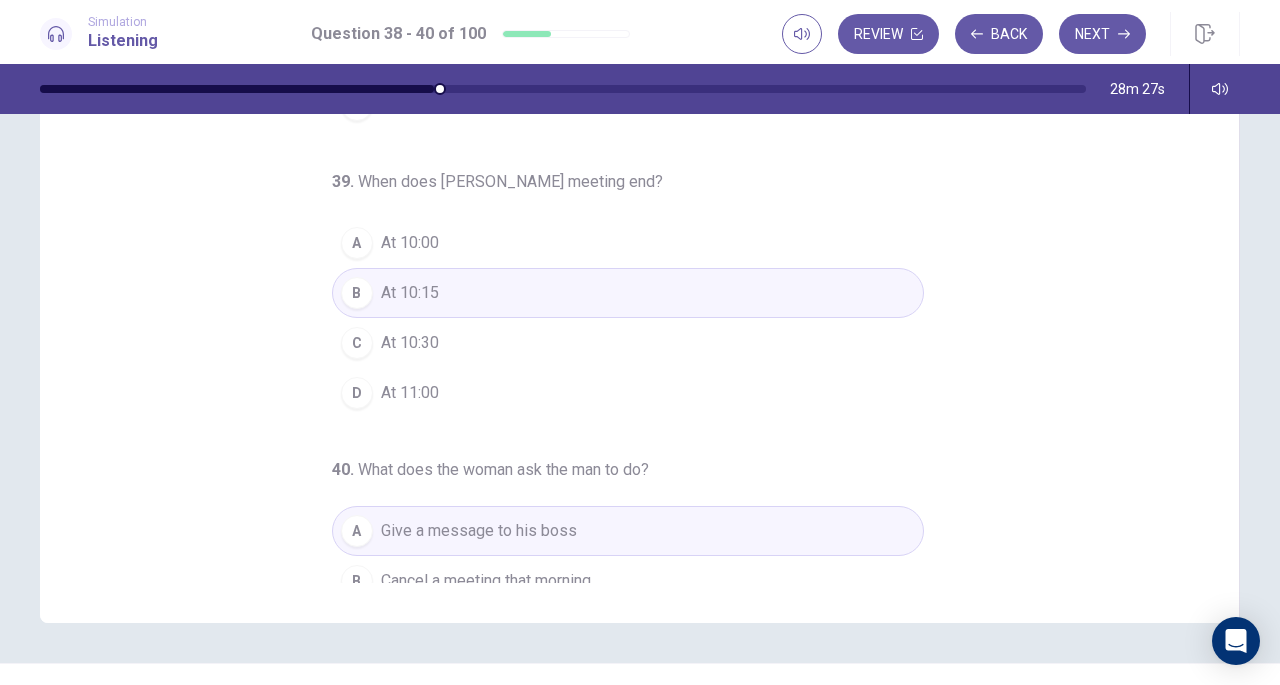 scroll, scrollTop: 0, scrollLeft: 0, axis: both 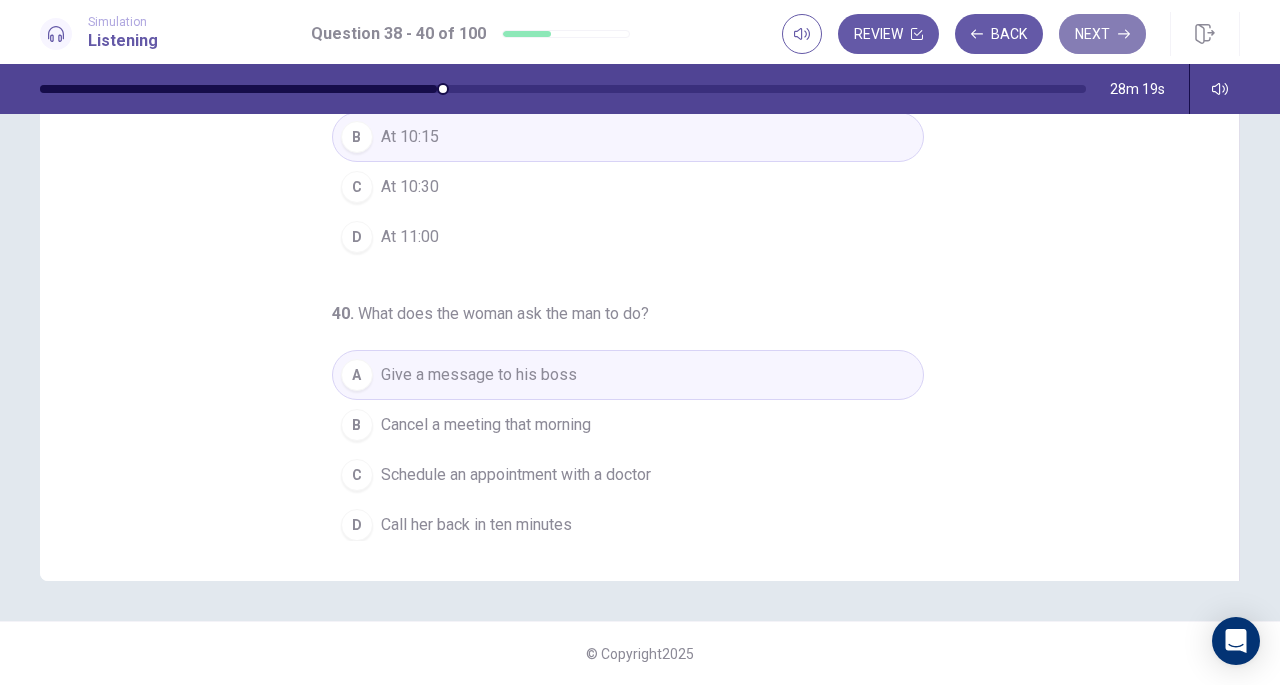 click on "Next" at bounding box center [1102, 34] 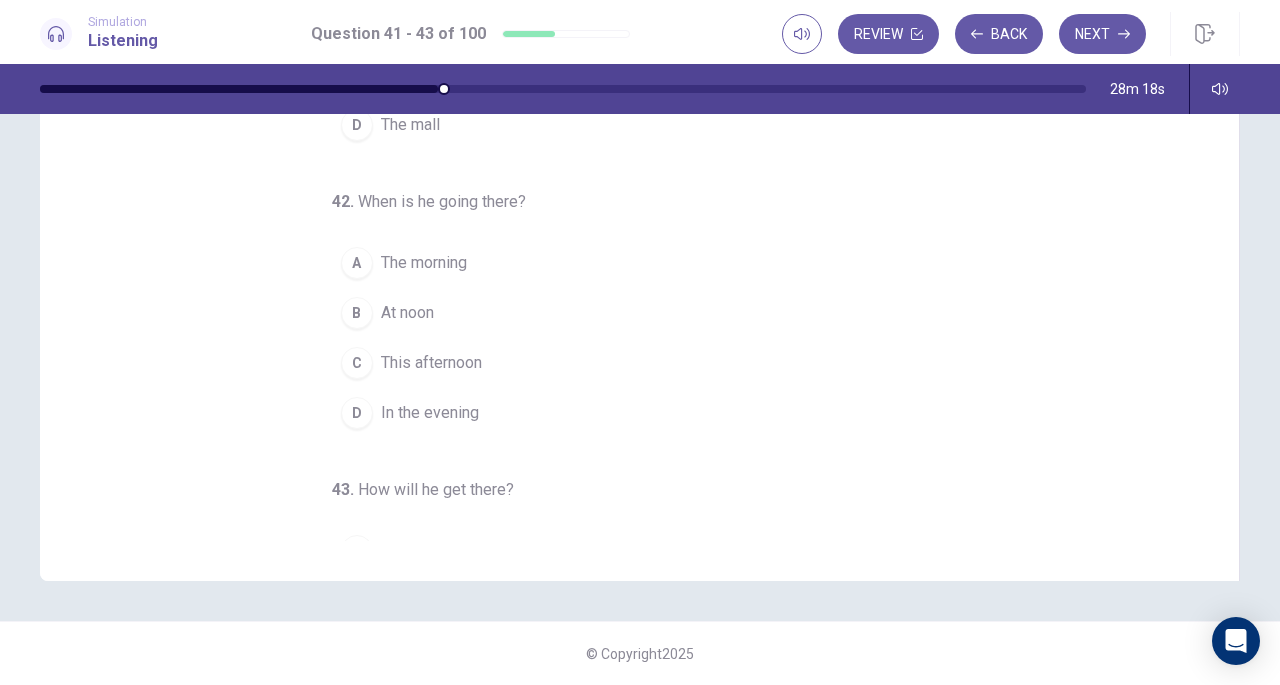 scroll, scrollTop: 0, scrollLeft: 0, axis: both 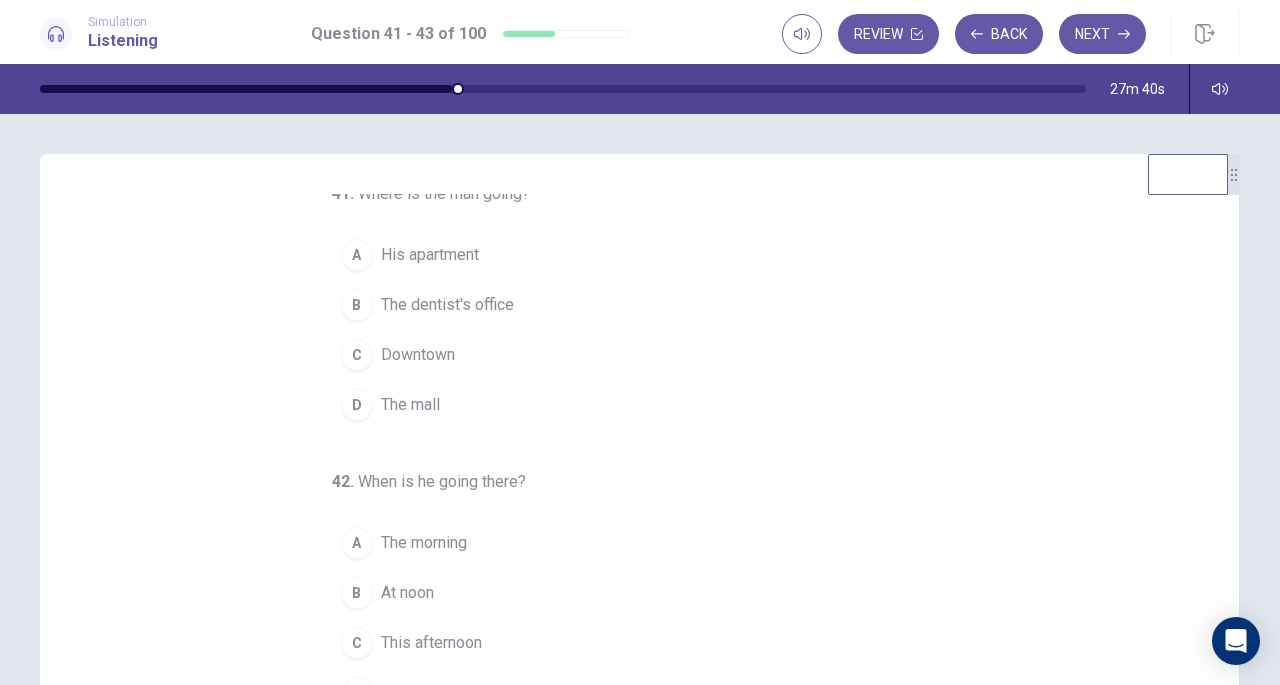 click on "The dentist's office" at bounding box center [447, 305] 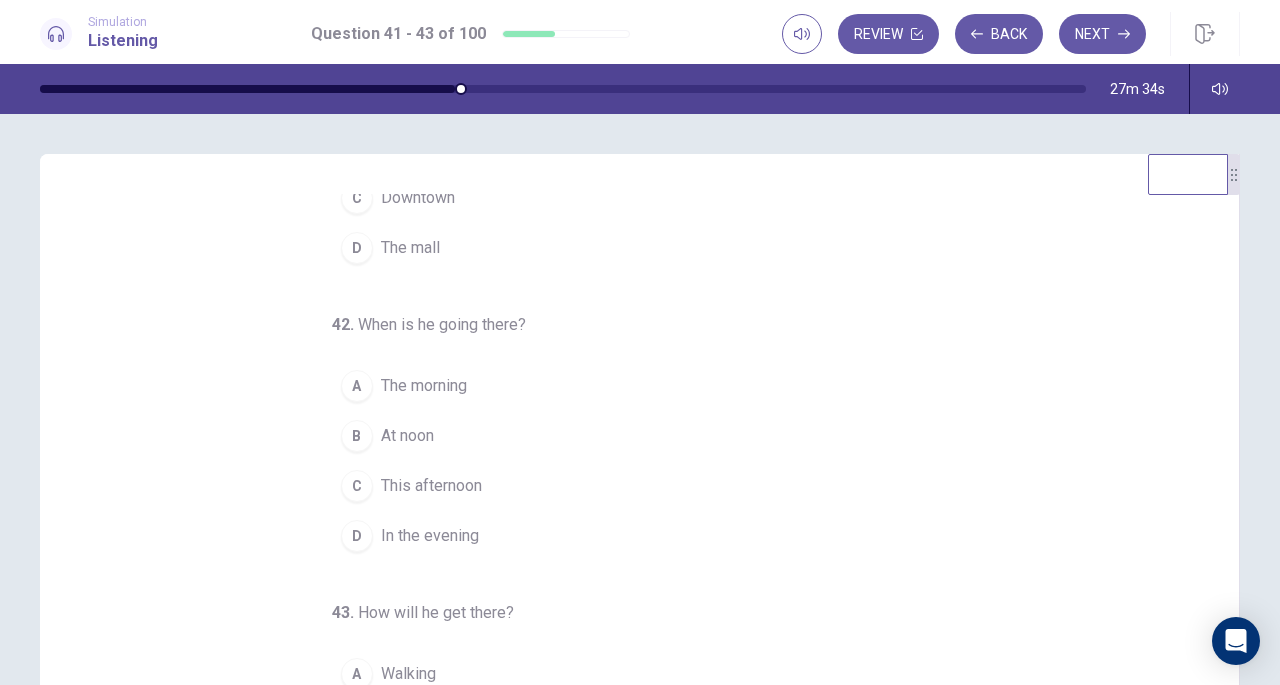 scroll, scrollTop: 200, scrollLeft: 0, axis: vertical 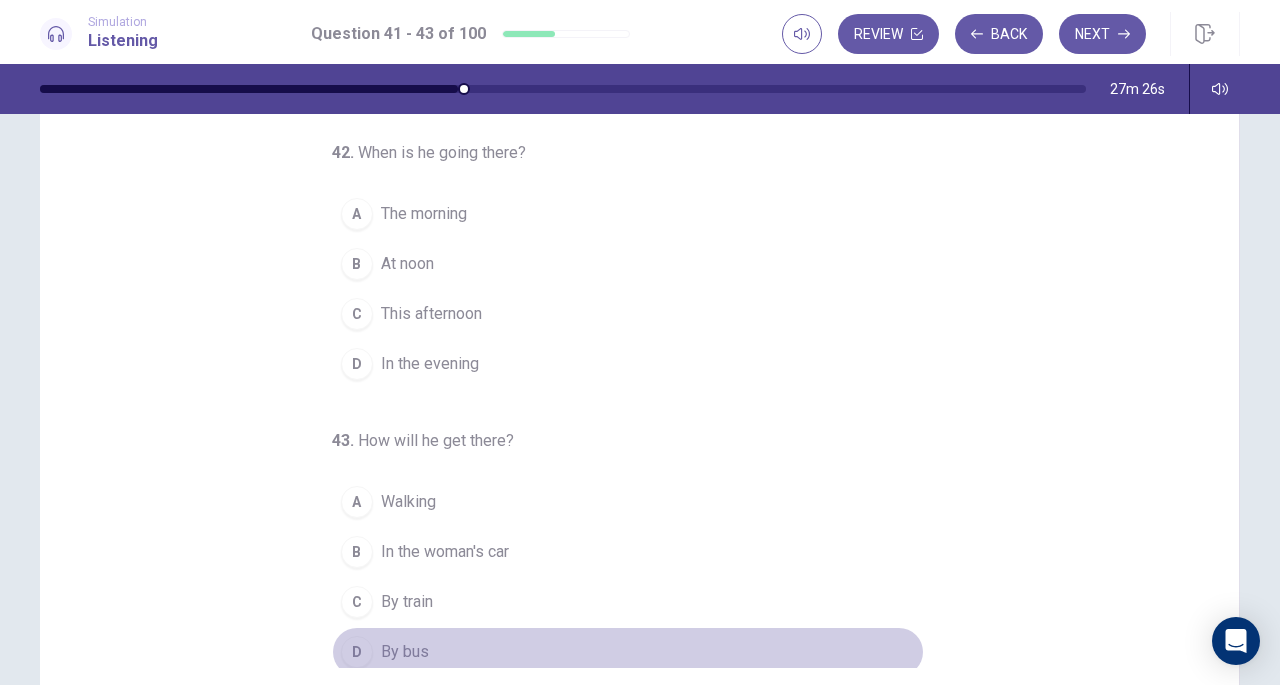 click on "By bus" at bounding box center [405, 652] 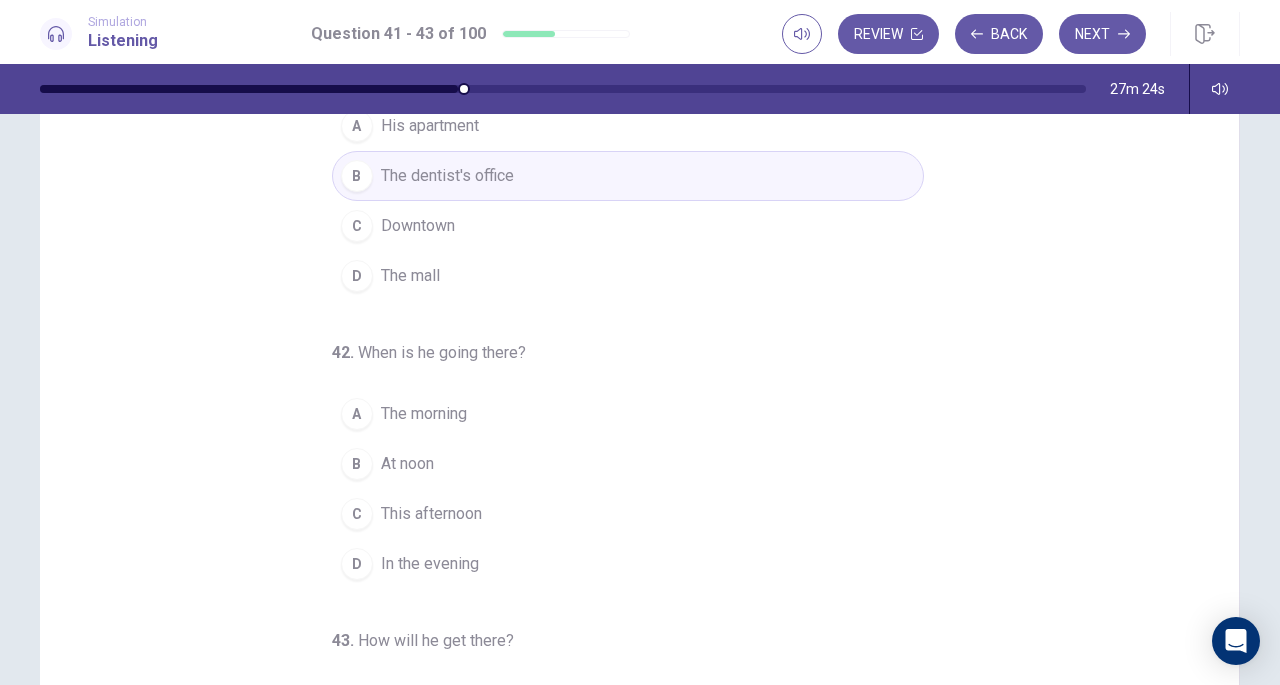 scroll, scrollTop: 0, scrollLeft: 0, axis: both 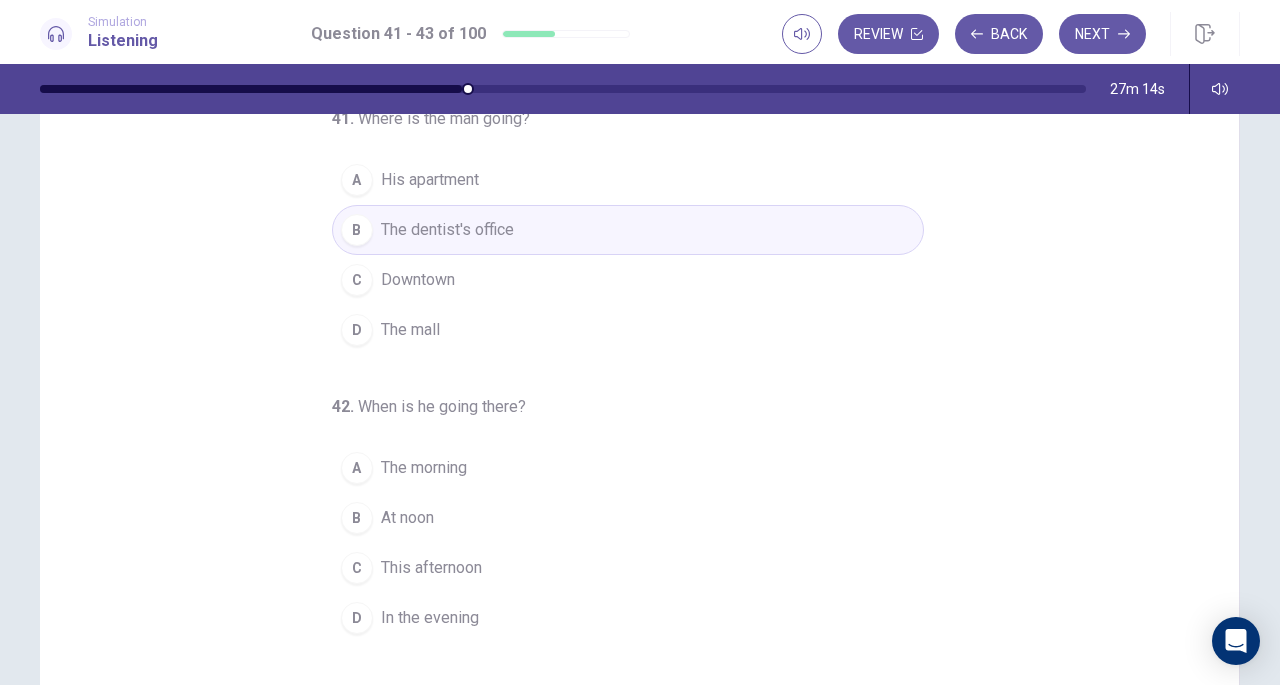 click on "This afternoon" at bounding box center (431, 568) 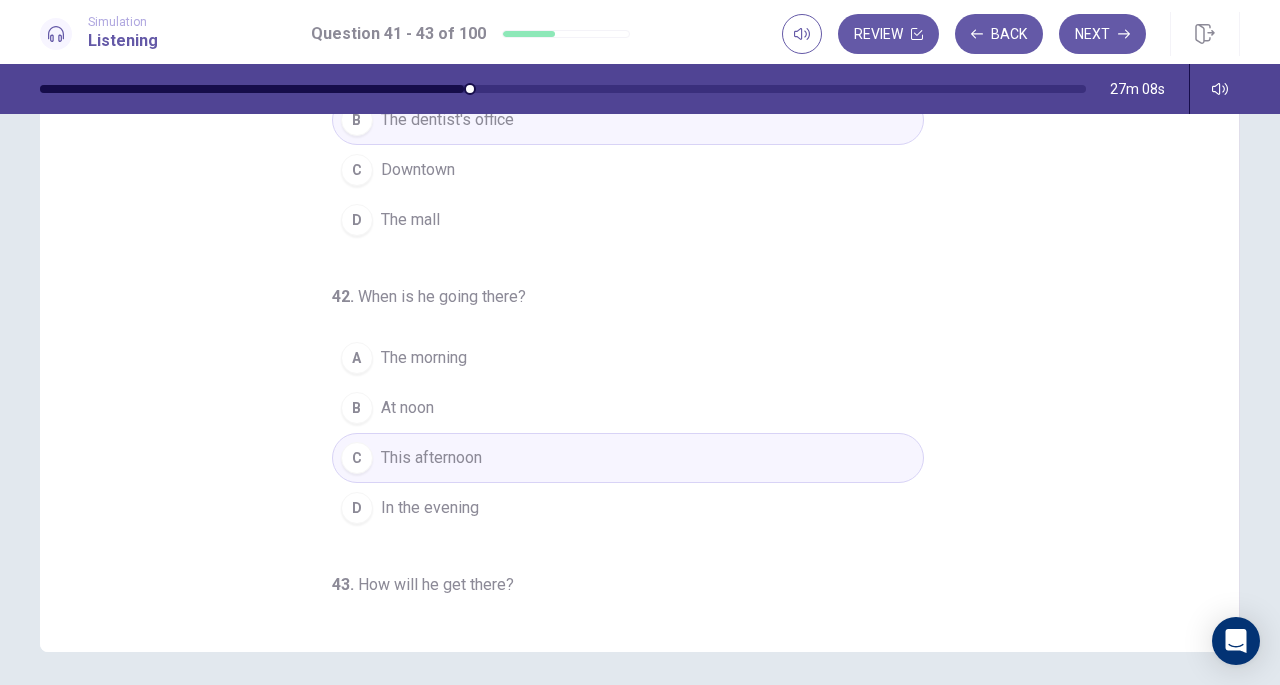 scroll, scrollTop: 268, scrollLeft: 0, axis: vertical 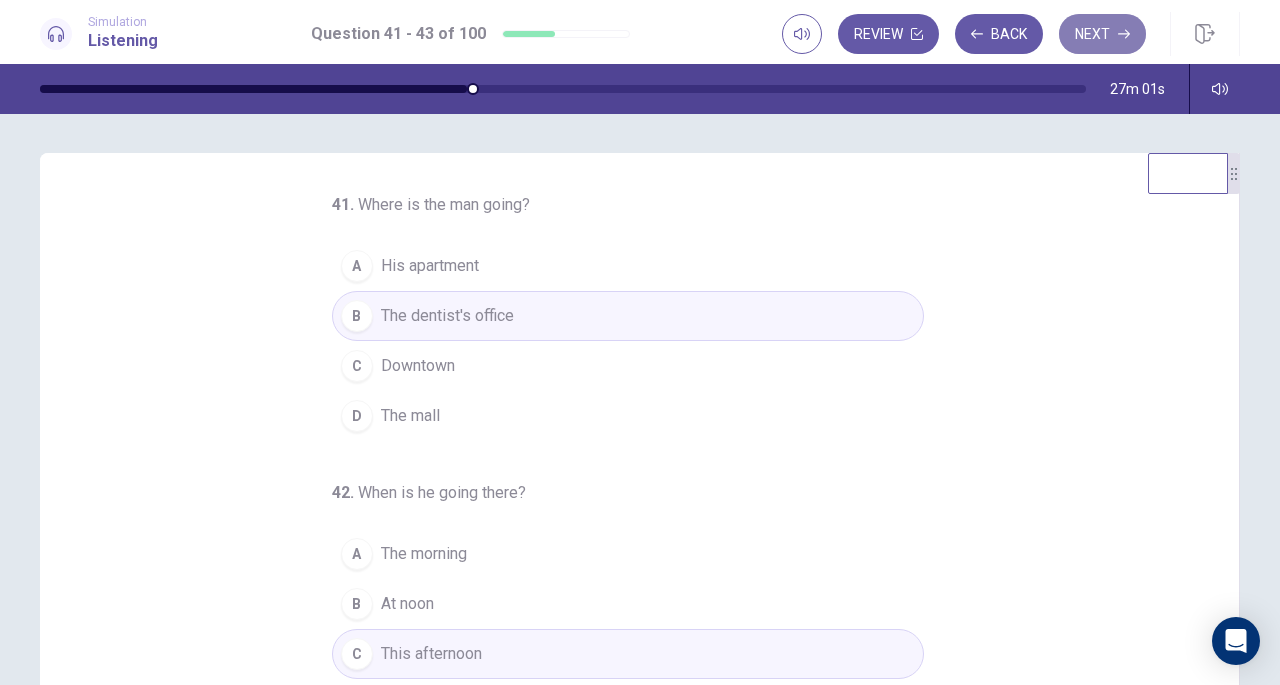 click on "Next" at bounding box center (1102, 34) 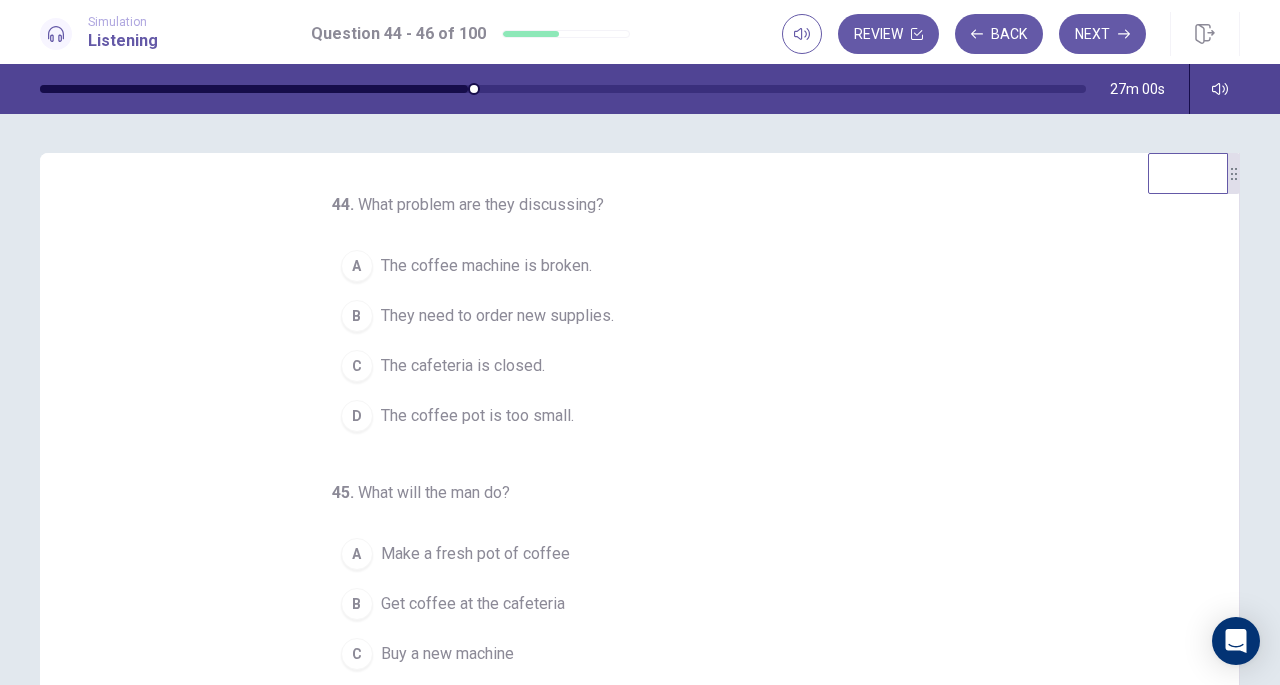 scroll, scrollTop: 0, scrollLeft: 0, axis: both 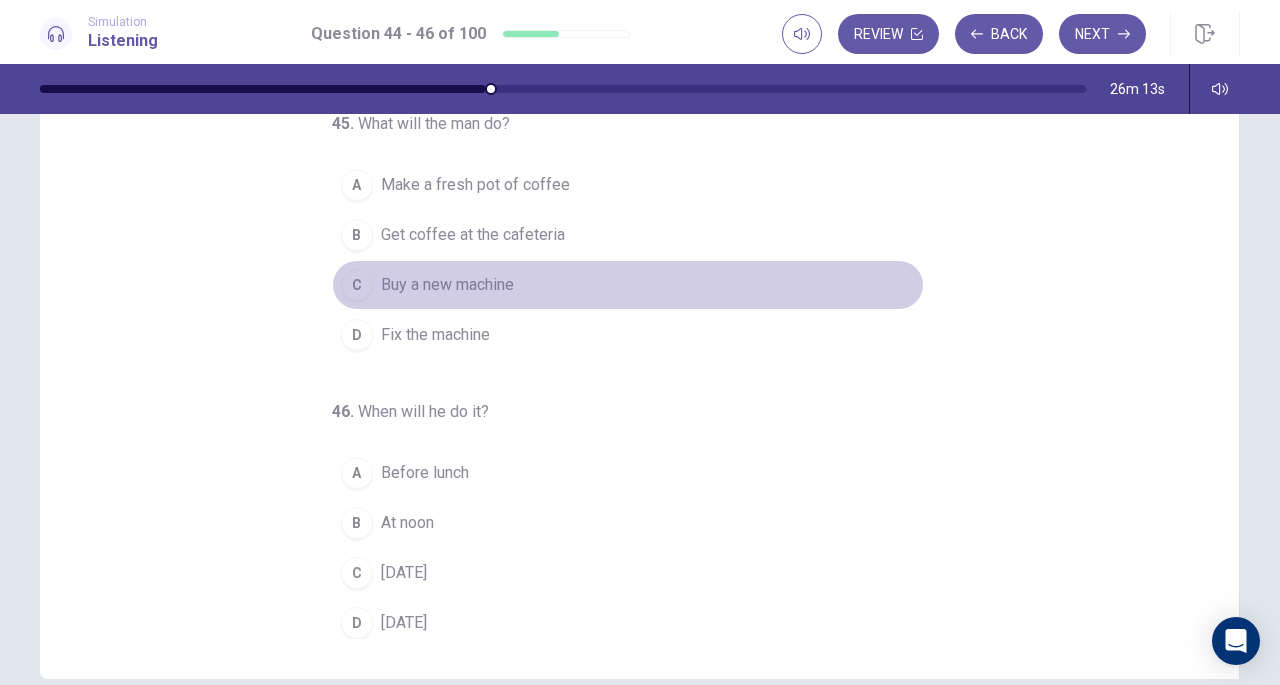 click on "Buy a new machine" at bounding box center (447, 285) 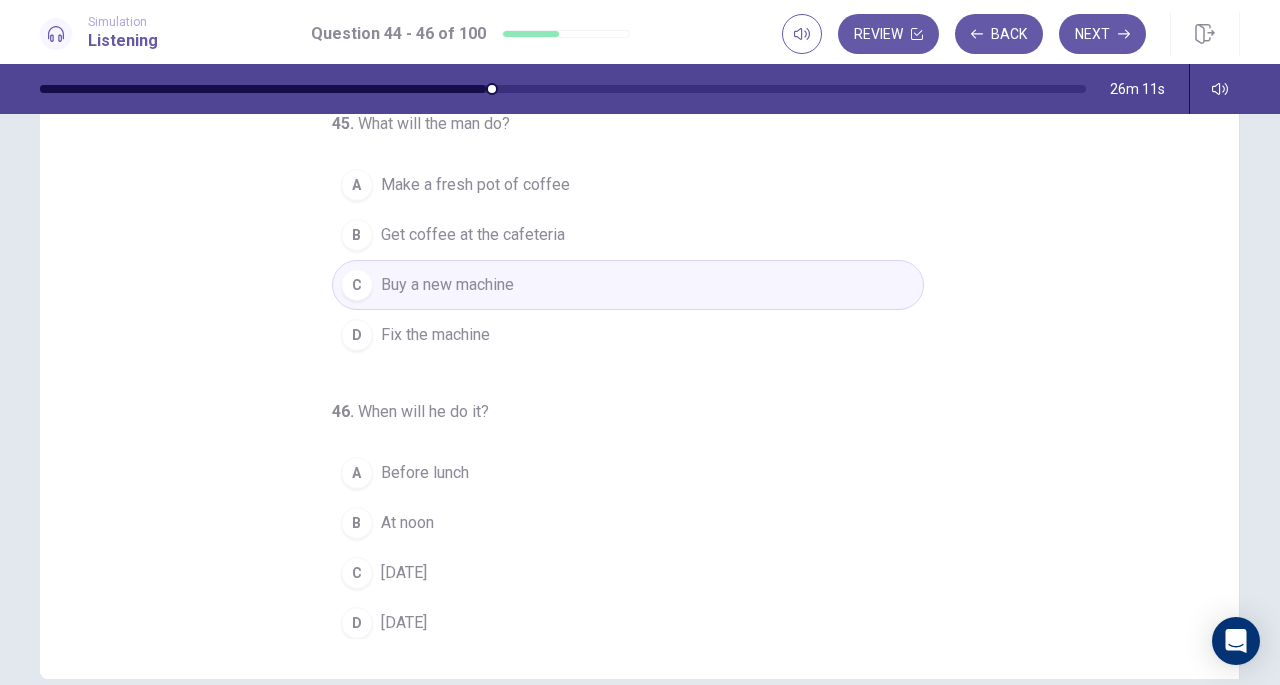 click on "On Sunday" at bounding box center [404, 573] 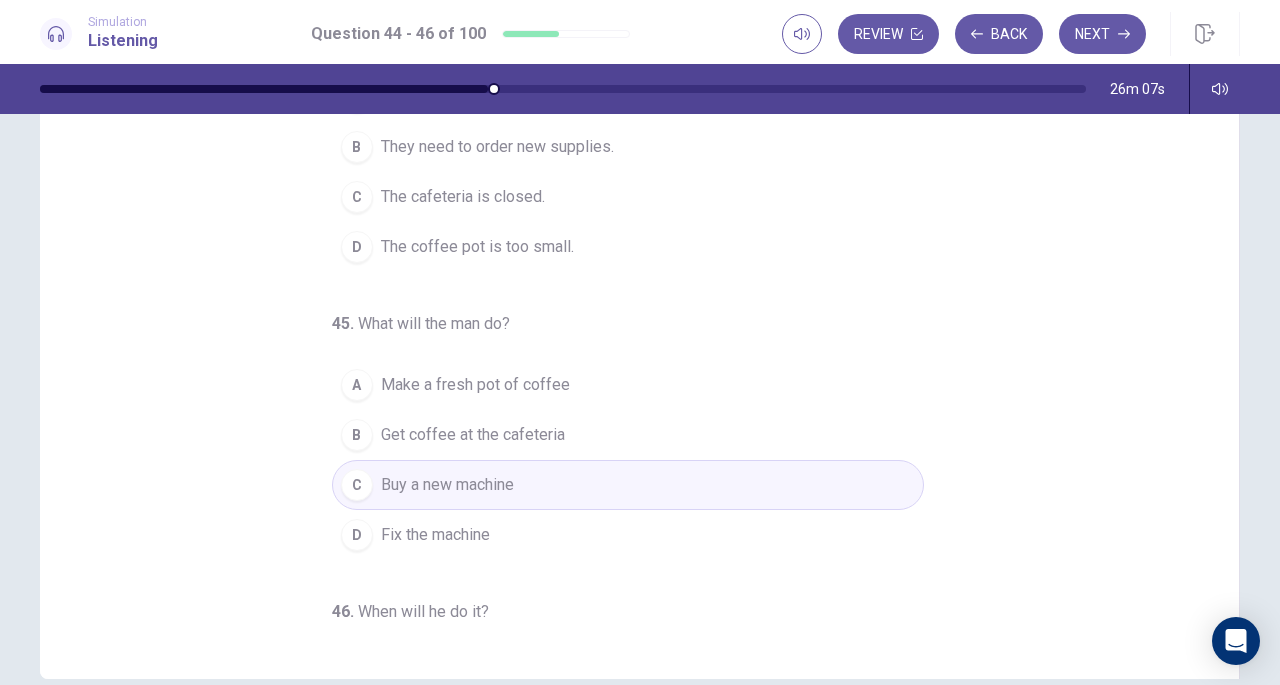 scroll, scrollTop: 0, scrollLeft: 0, axis: both 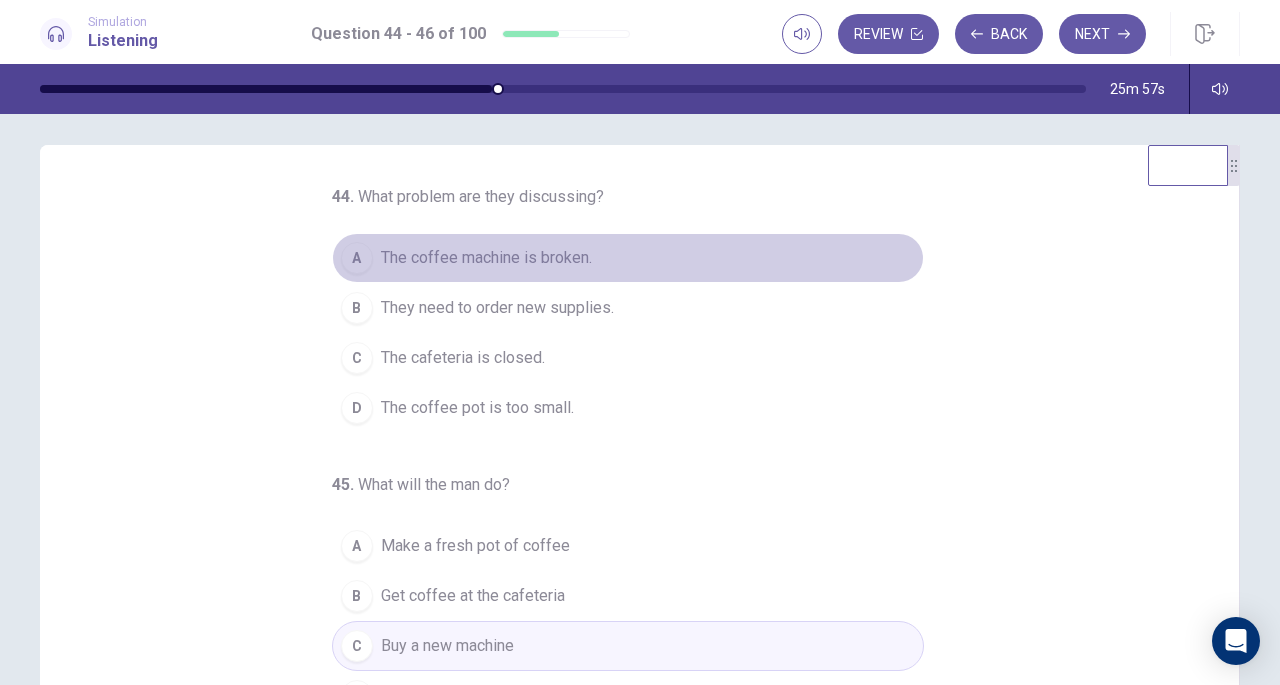 click on "The coffee machine is broken." at bounding box center (486, 258) 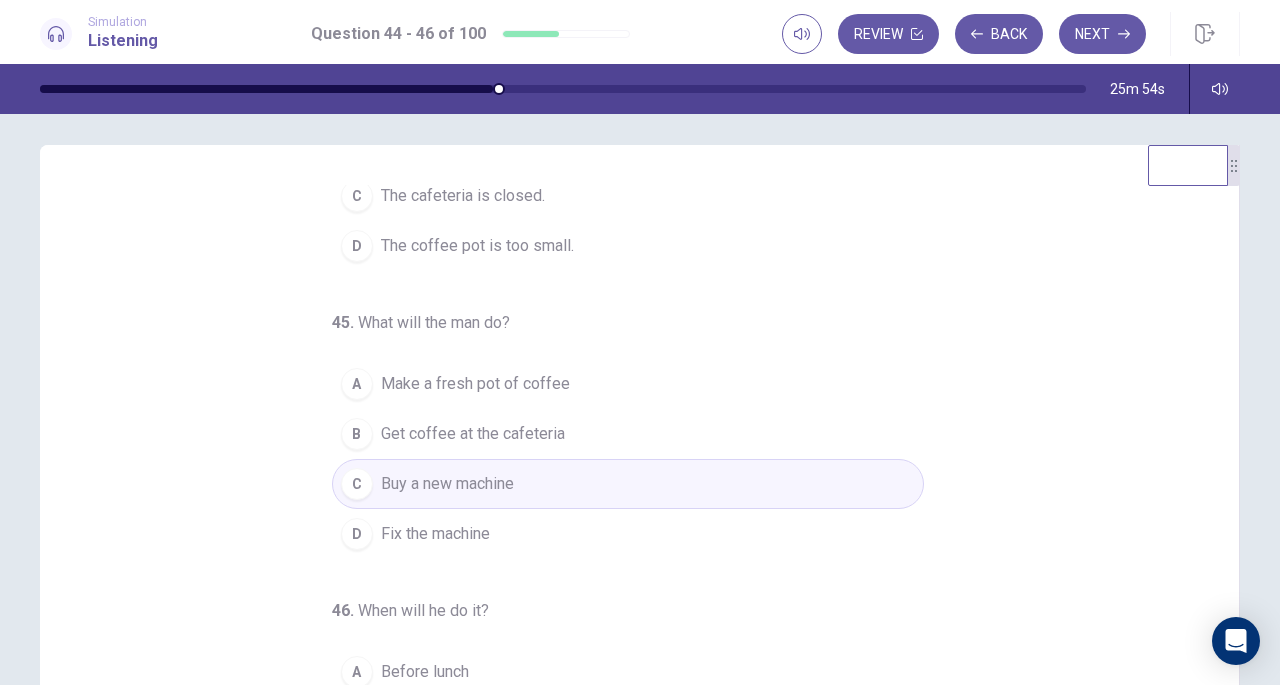 scroll, scrollTop: 200, scrollLeft: 0, axis: vertical 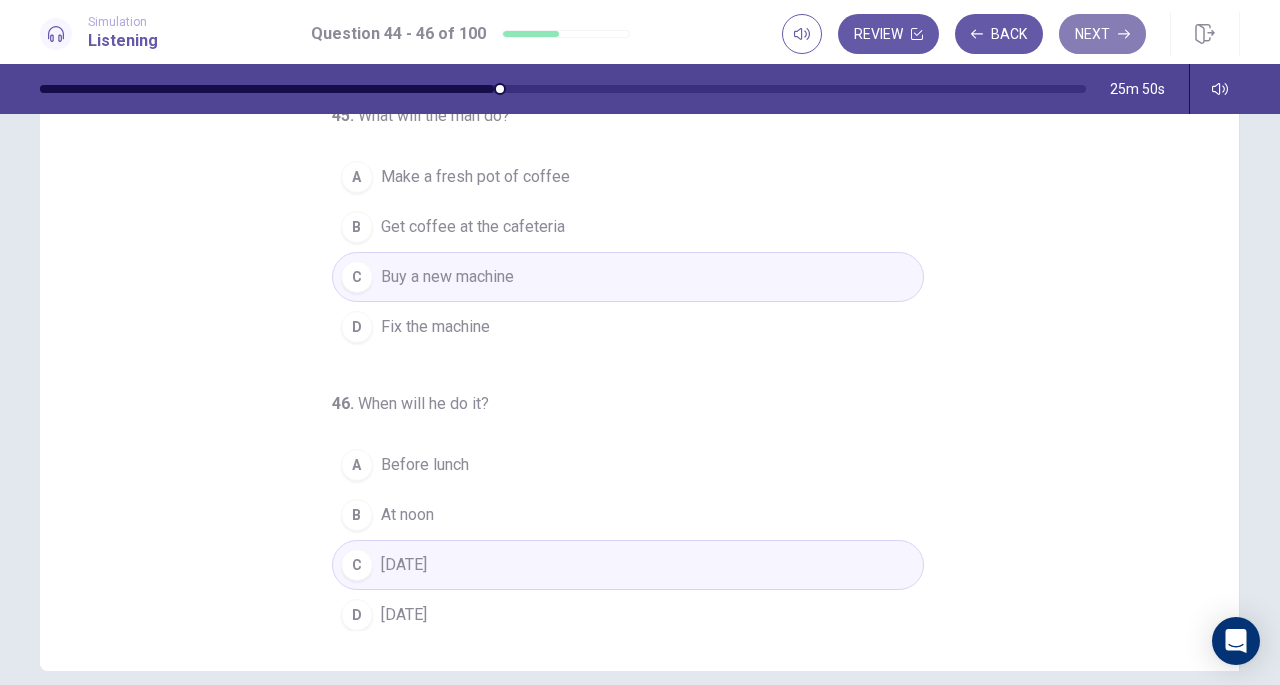 click on "Next" at bounding box center [1102, 34] 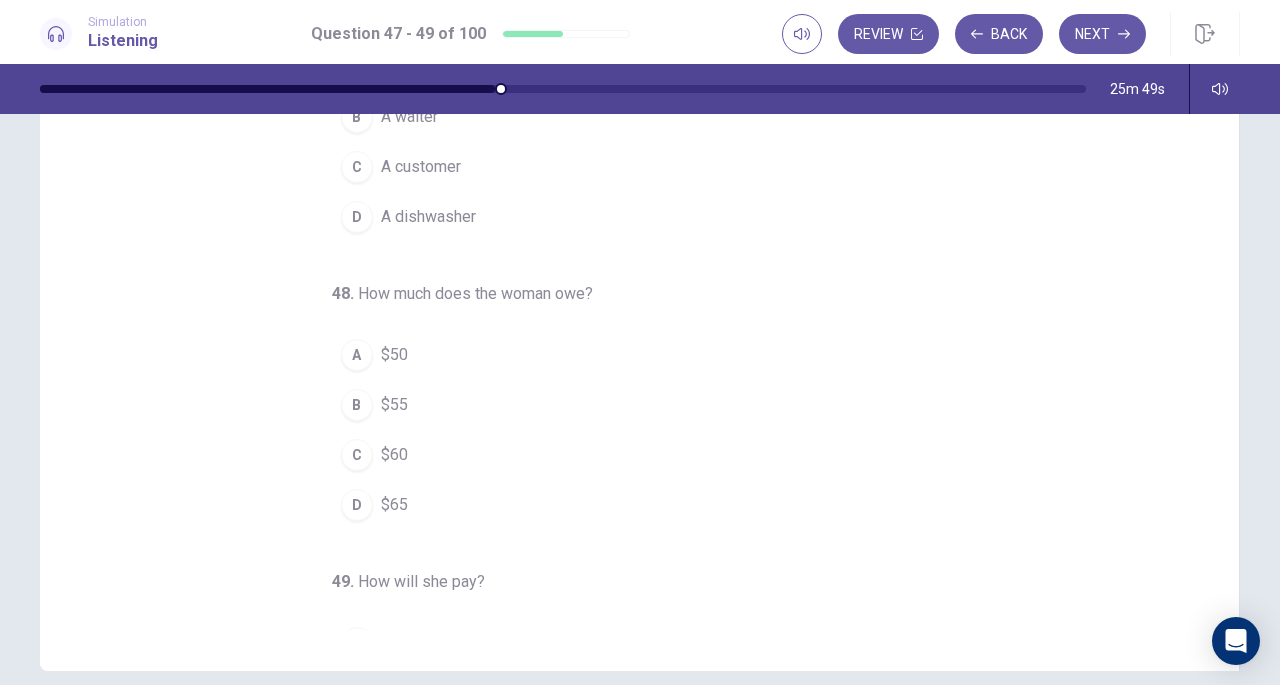 scroll, scrollTop: 0, scrollLeft: 0, axis: both 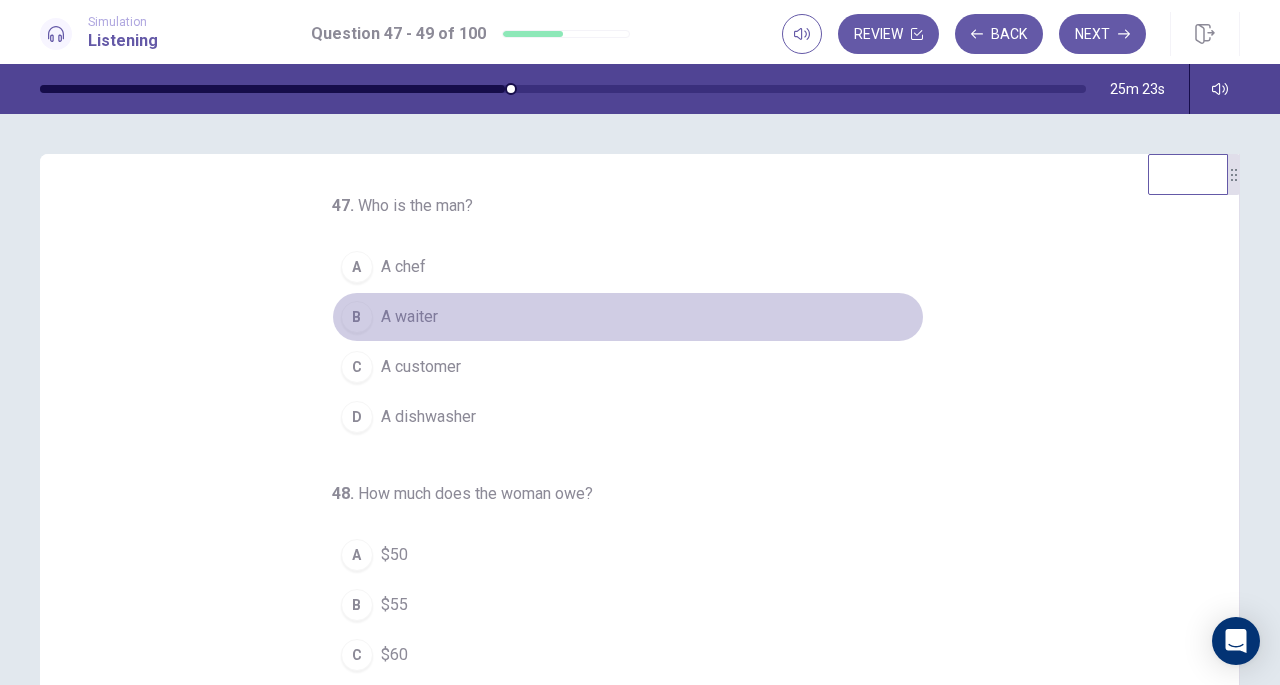 click on "A waiter" at bounding box center (409, 317) 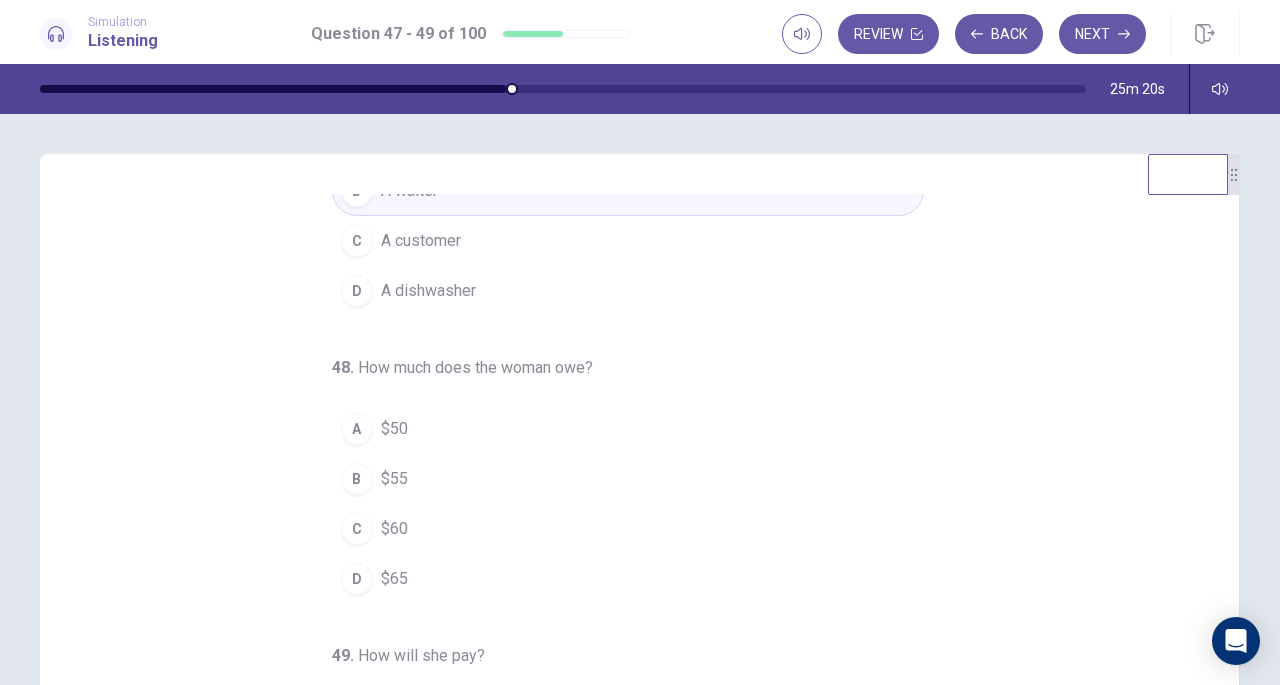 scroll, scrollTop: 200, scrollLeft: 0, axis: vertical 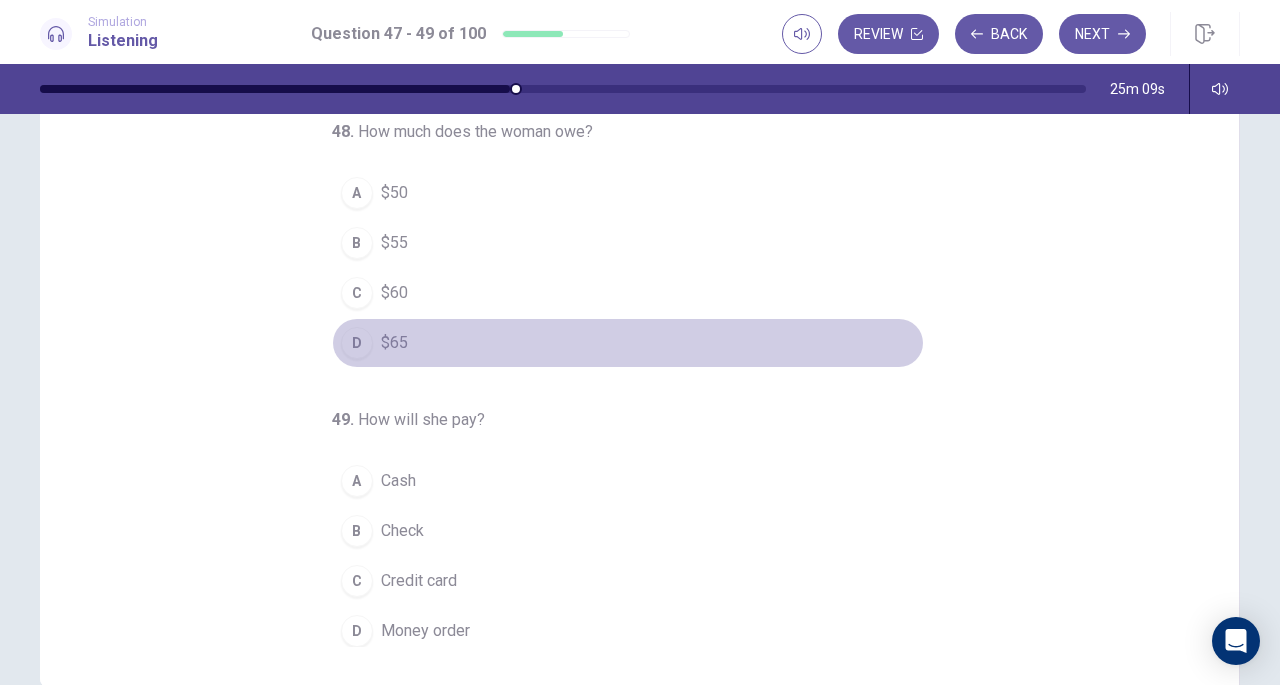 click on "D $65" at bounding box center [628, 343] 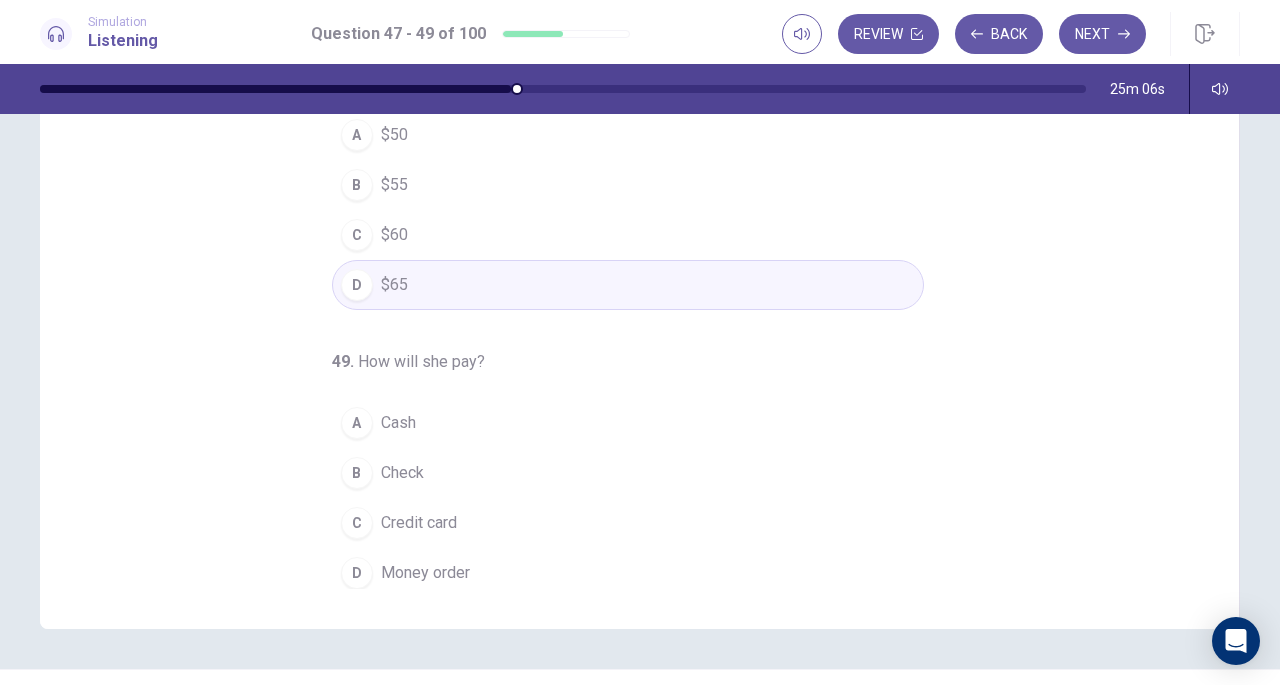 scroll, scrollTop: 221, scrollLeft: 0, axis: vertical 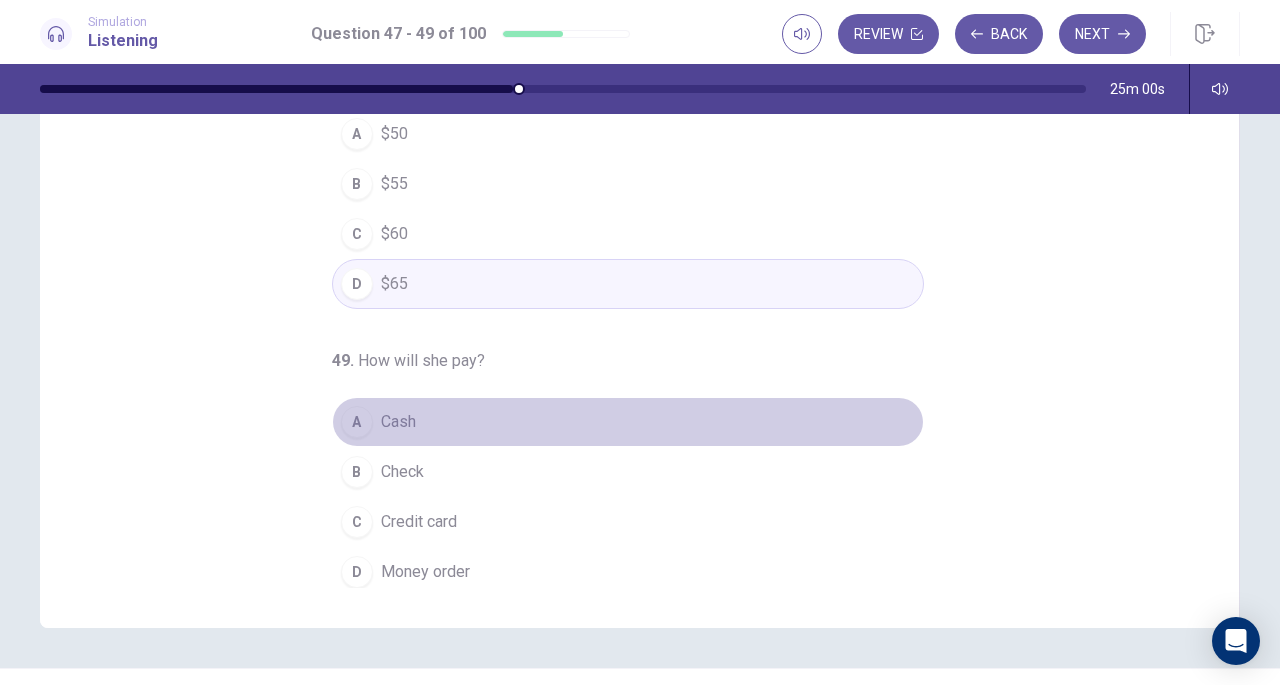 click on "Cash" at bounding box center (398, 422) 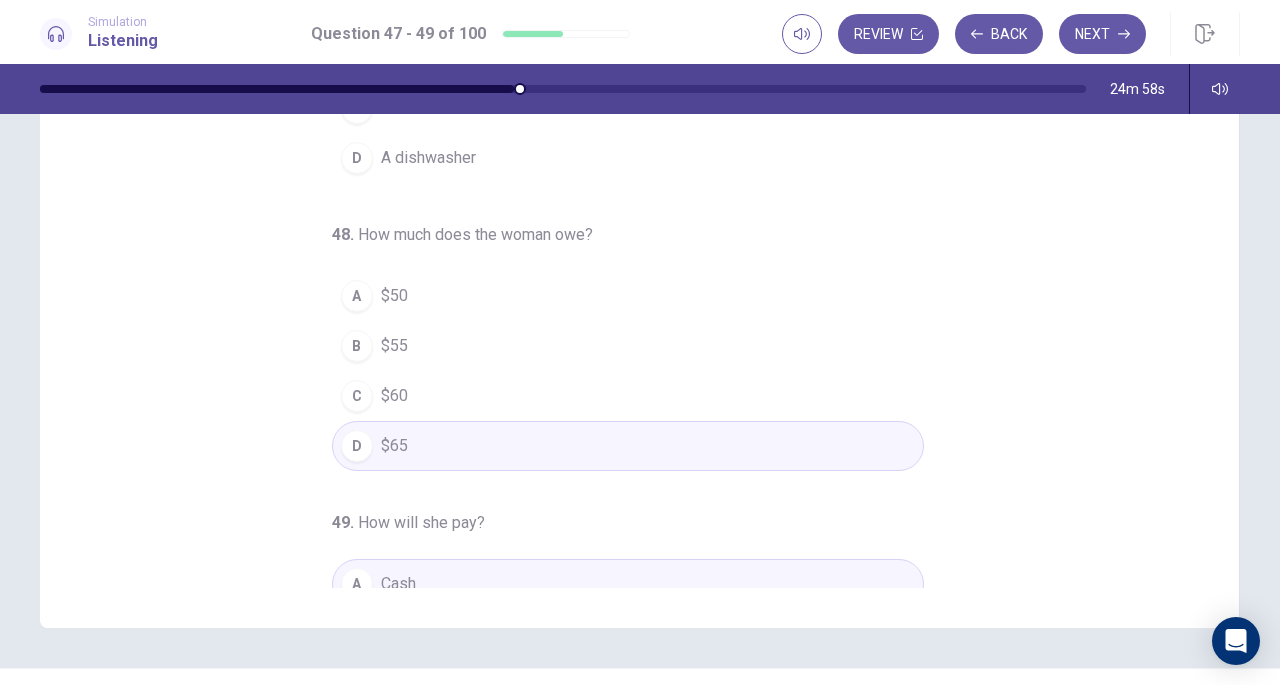 scroll, scrollTop: 0, scrollLeft: 0, axis: both 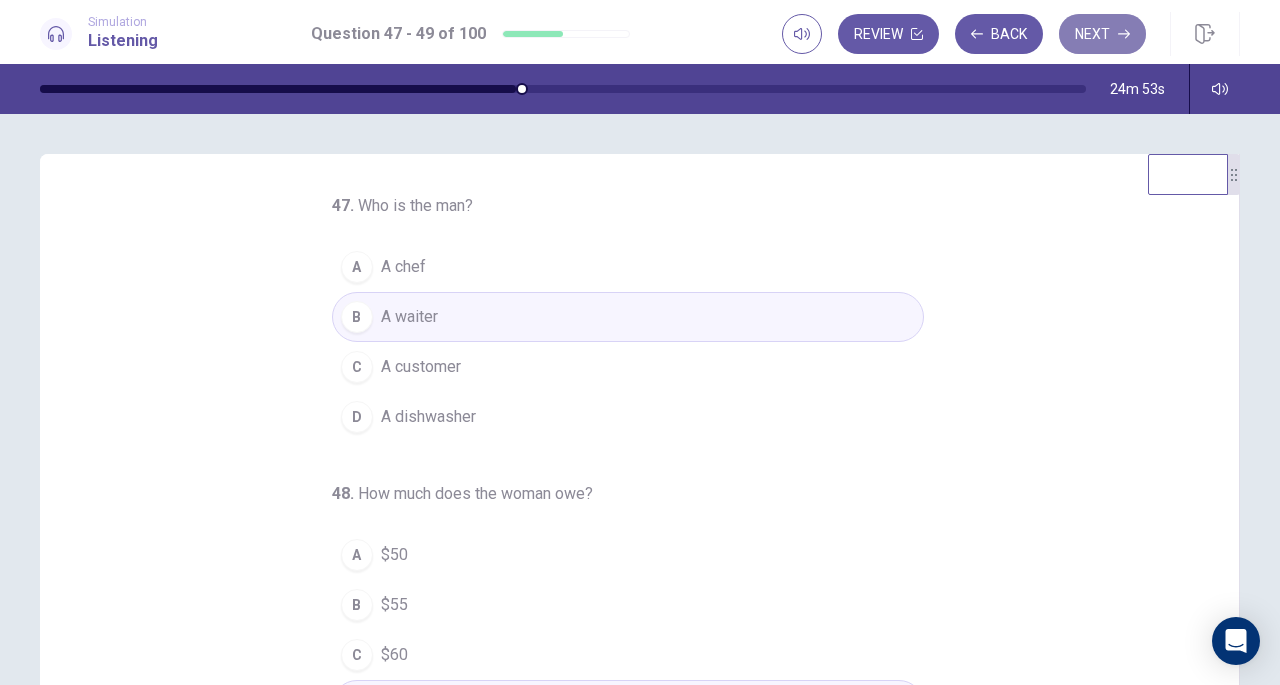 click on "Next" at bounding box center [1102, 34] 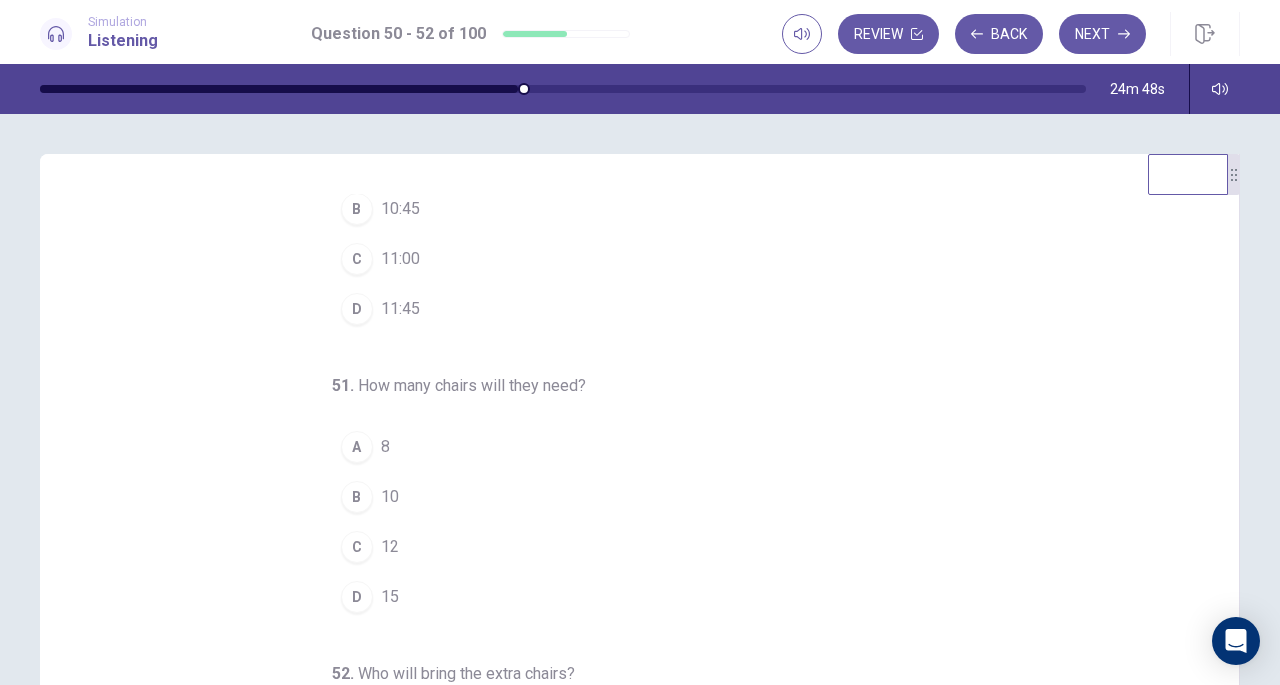 scroll, scrollTop: 200, scrollLeft: 0, axis: vertical 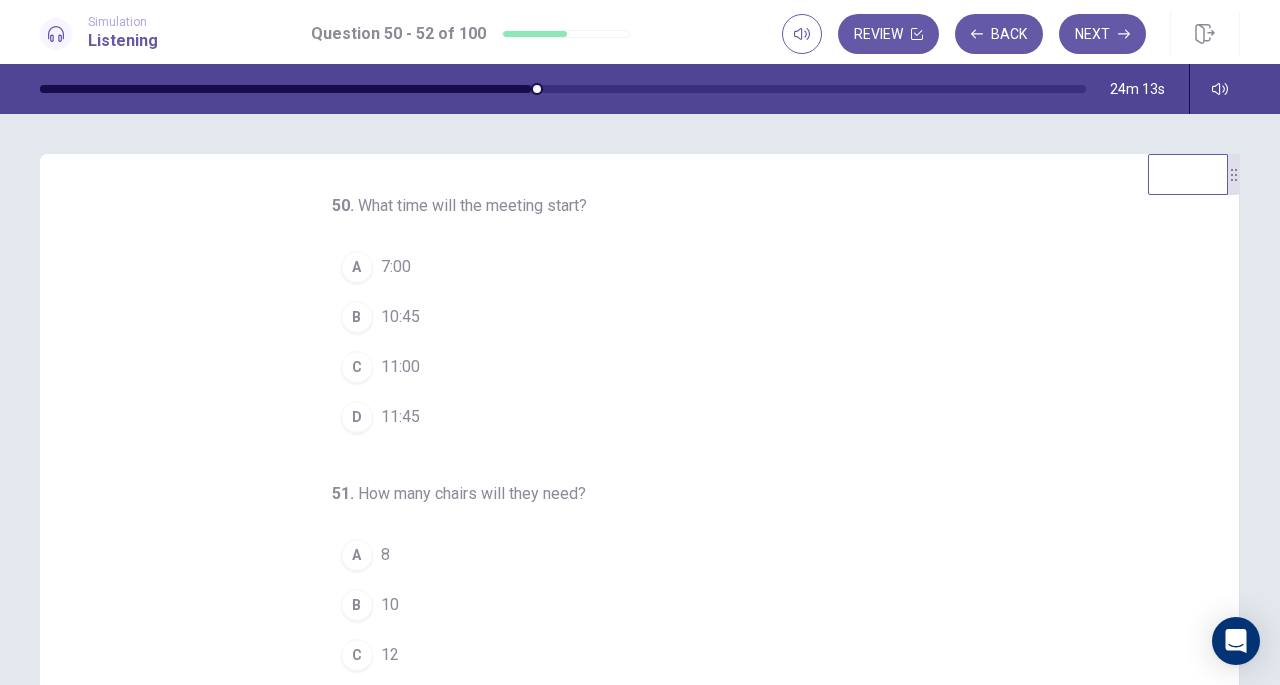 click on "C" at bounding box center [357, 367] 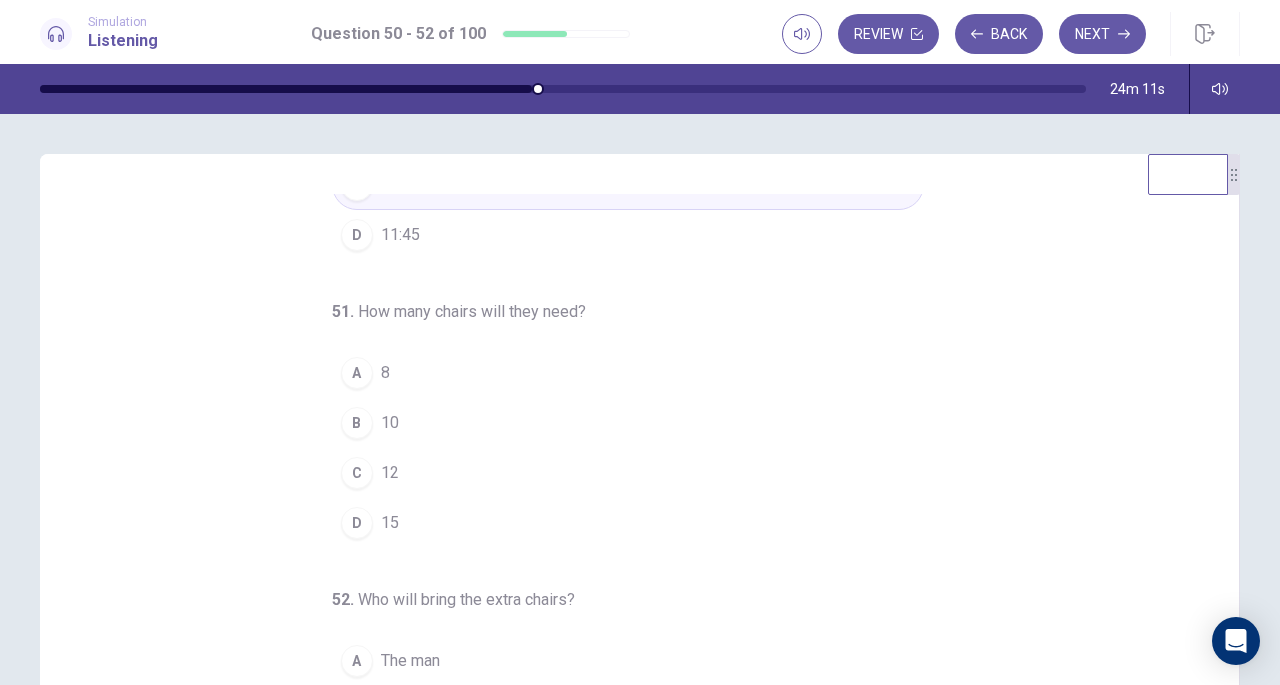 scroll, scrollTop: 200, scrollLeft: 0, axis: vertical 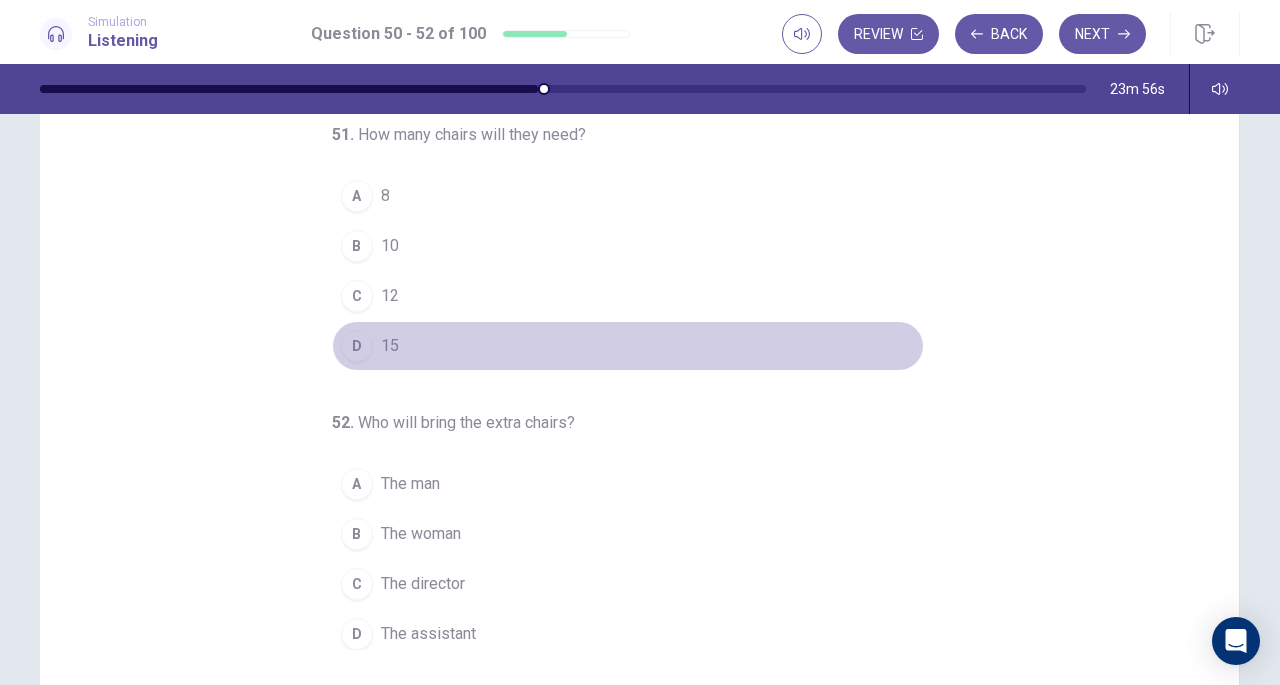 click on "D 15" at bounding box center [628, 346] 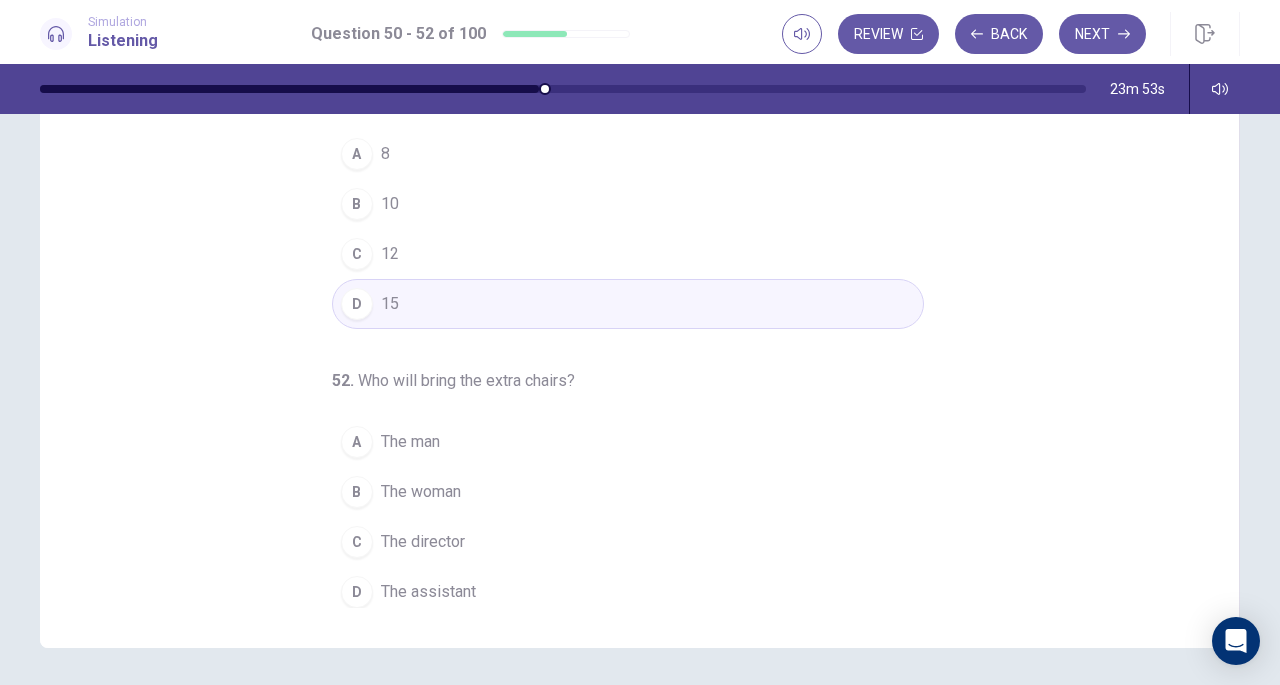 scroll, scrollTop: 203, scrollLeft: 0, axis: vertical 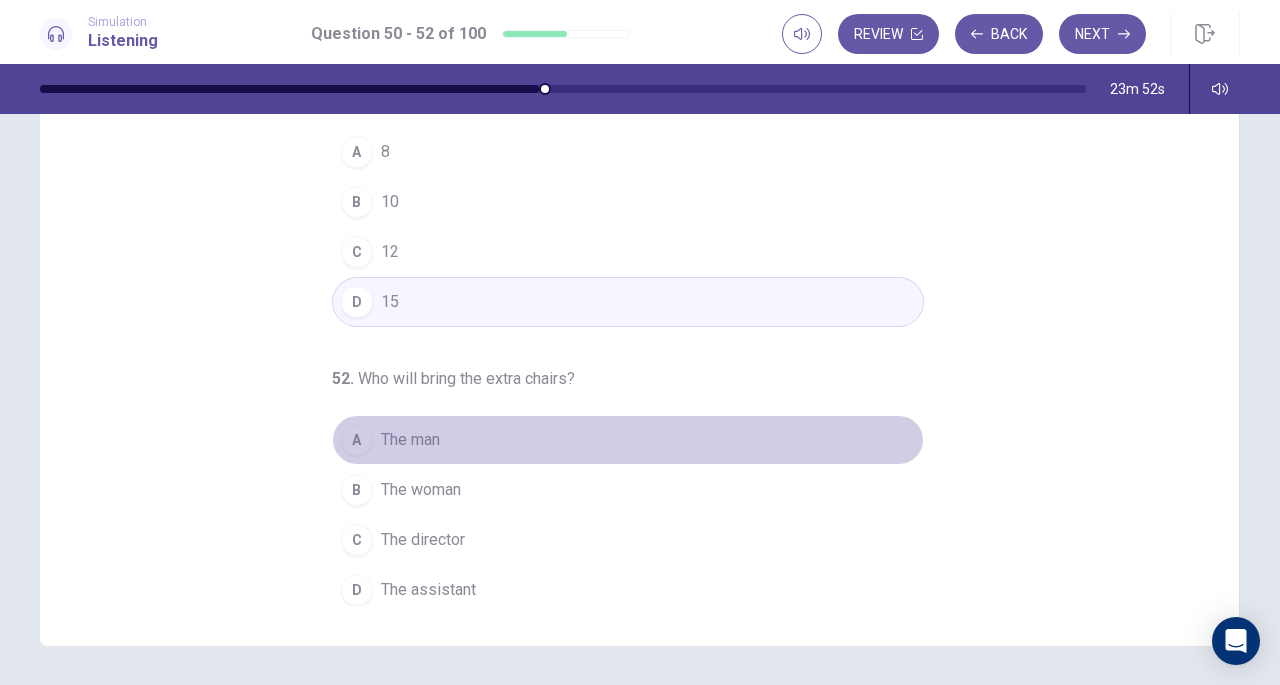 click on "The man" at bounding box center [410, 440] 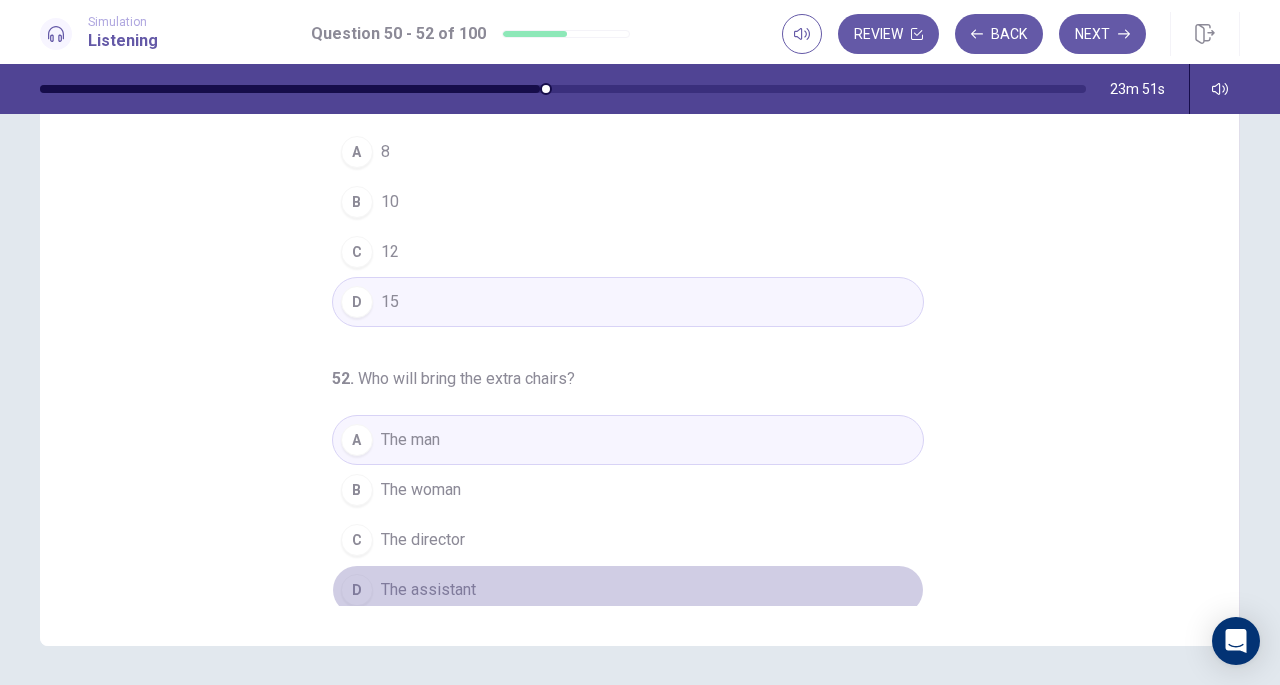 click on "The assistant" at bounding box center (428, 590) 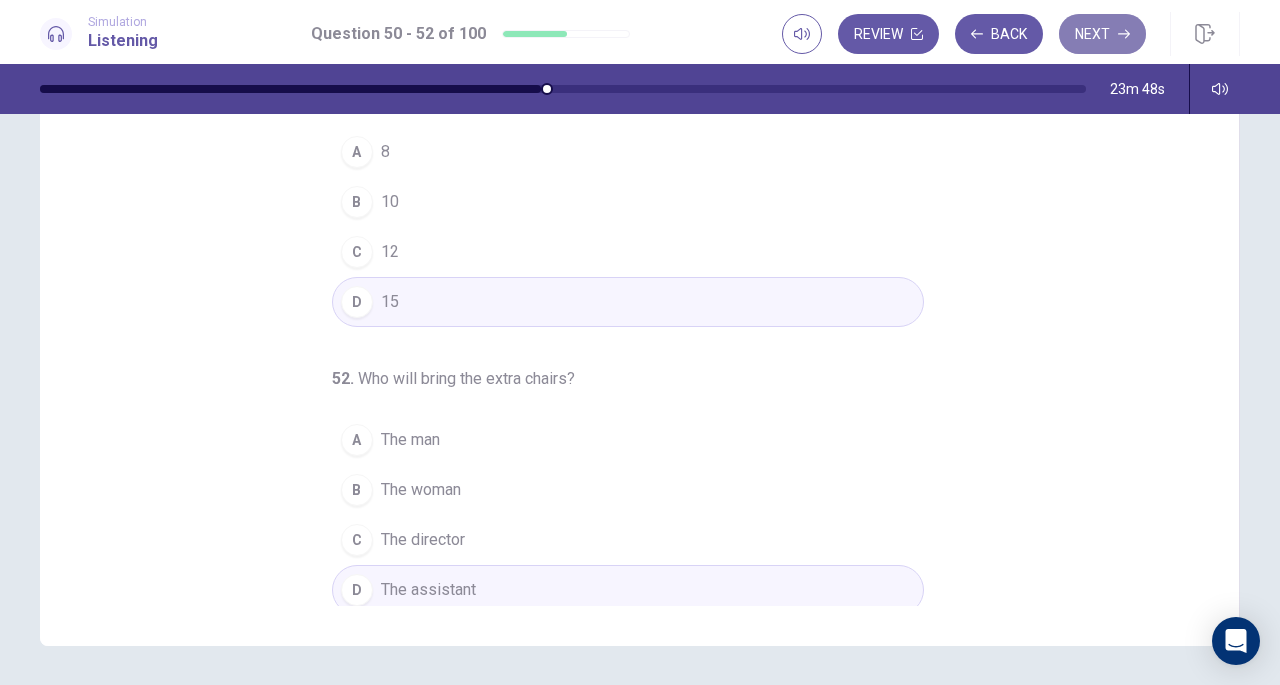 click on "Next" at bounding box center (1102, 34) 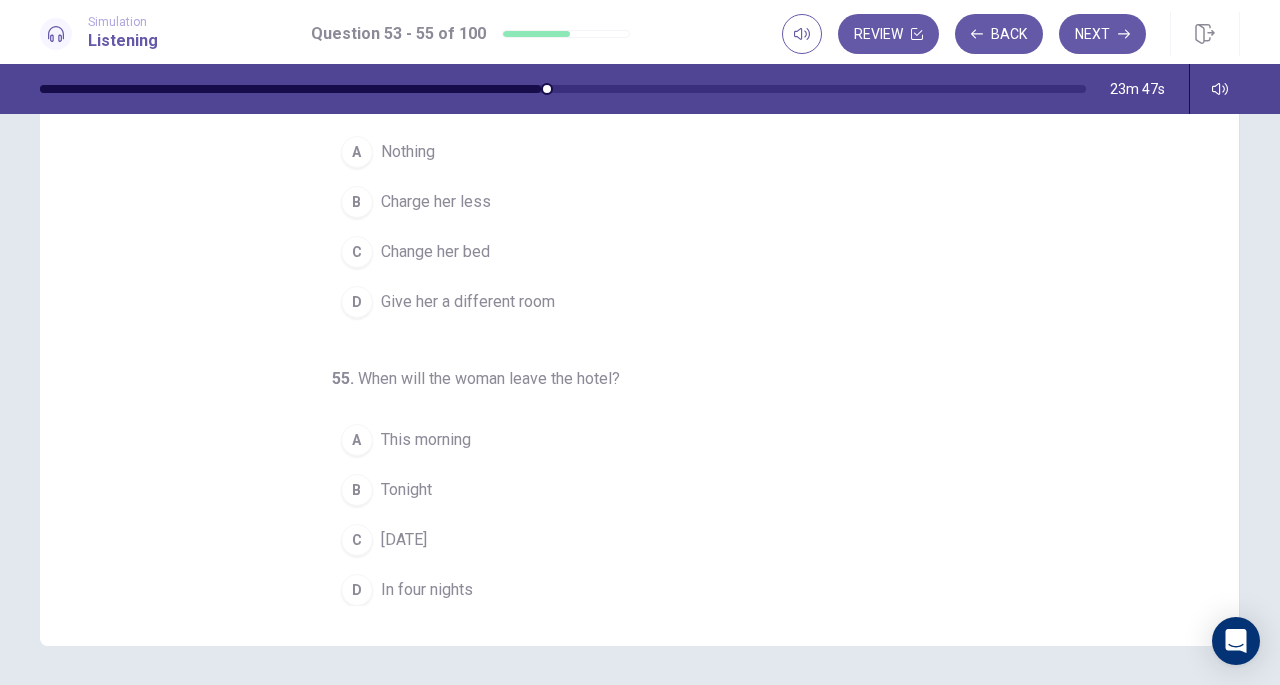 scroll, scrollTop: 0, scrollLeft: 0, axis: both 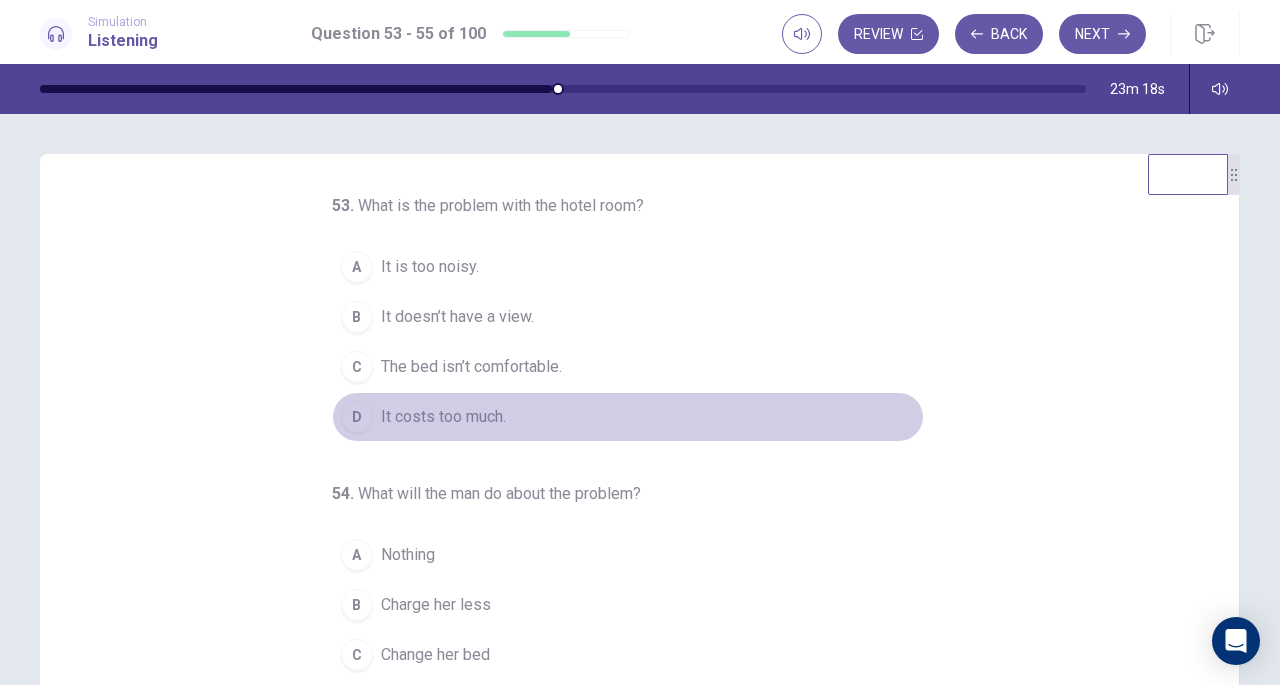 click on "D It costs too much." at bounding box center [628, 417] 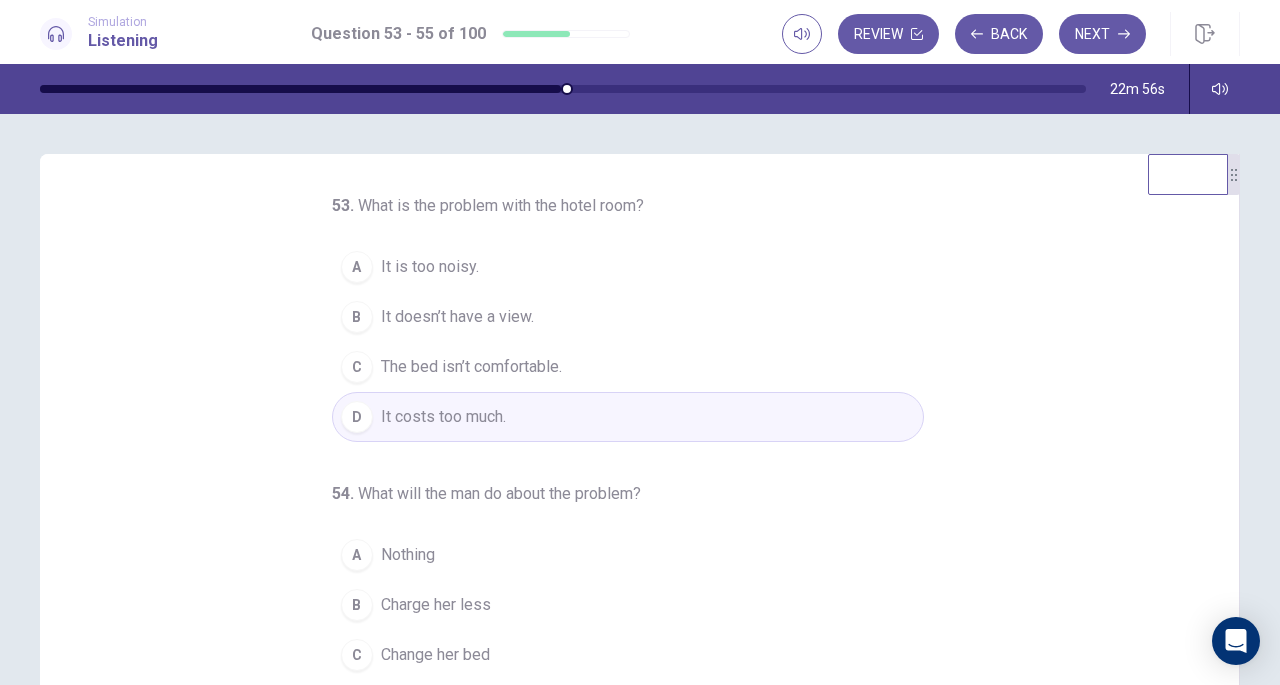 click on "It doesn’t have a view." at bounding box center [457, 317] 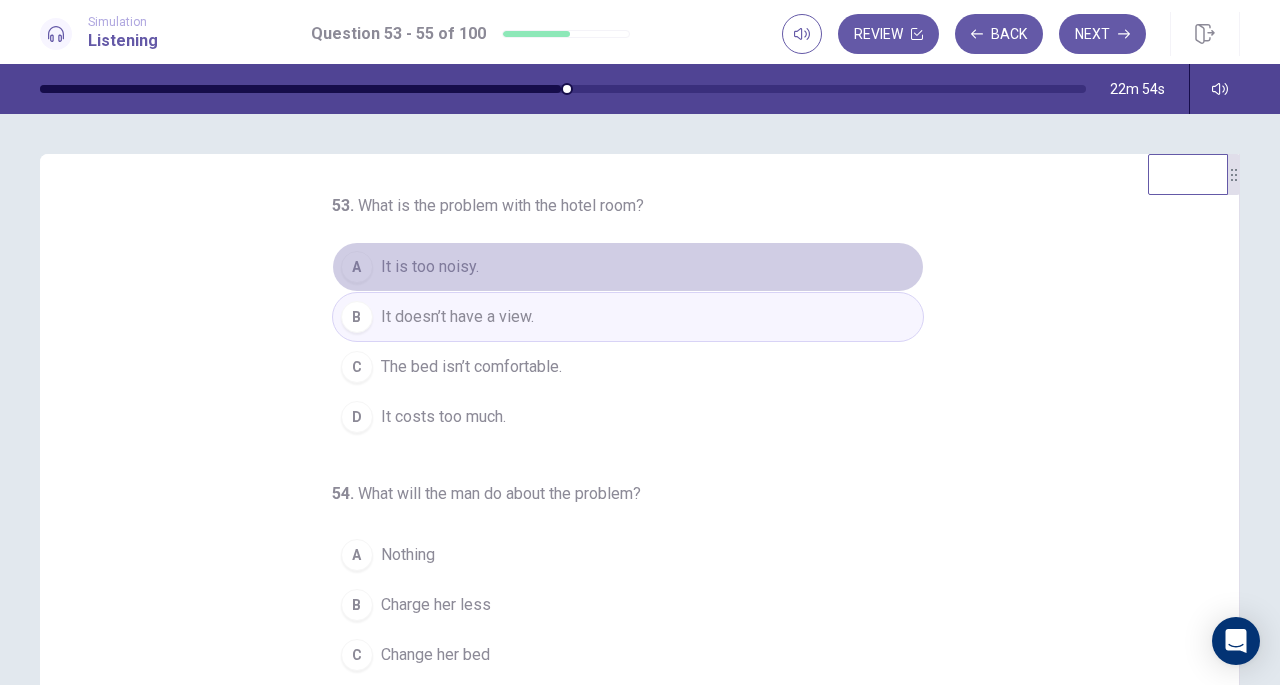 click on "A It is too noisy." at bounding box center (628, 267) 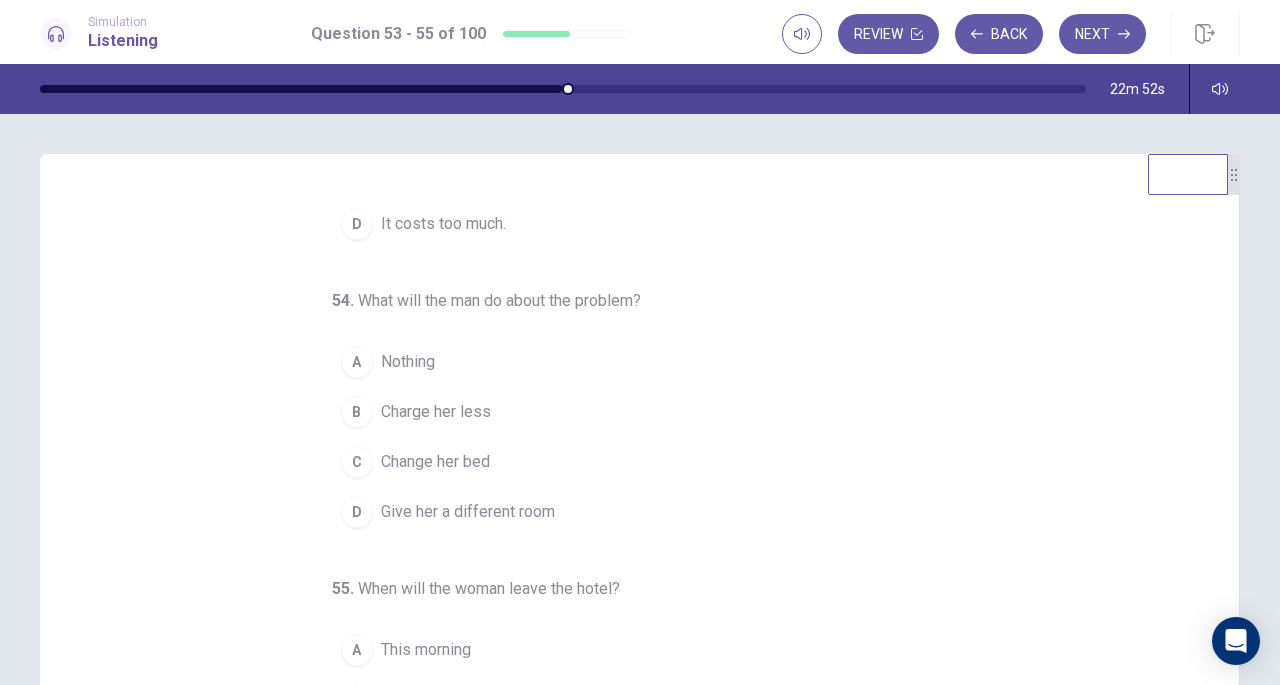 scroll, scrollTop: 200, scrollLeft: 0, axis: vertical 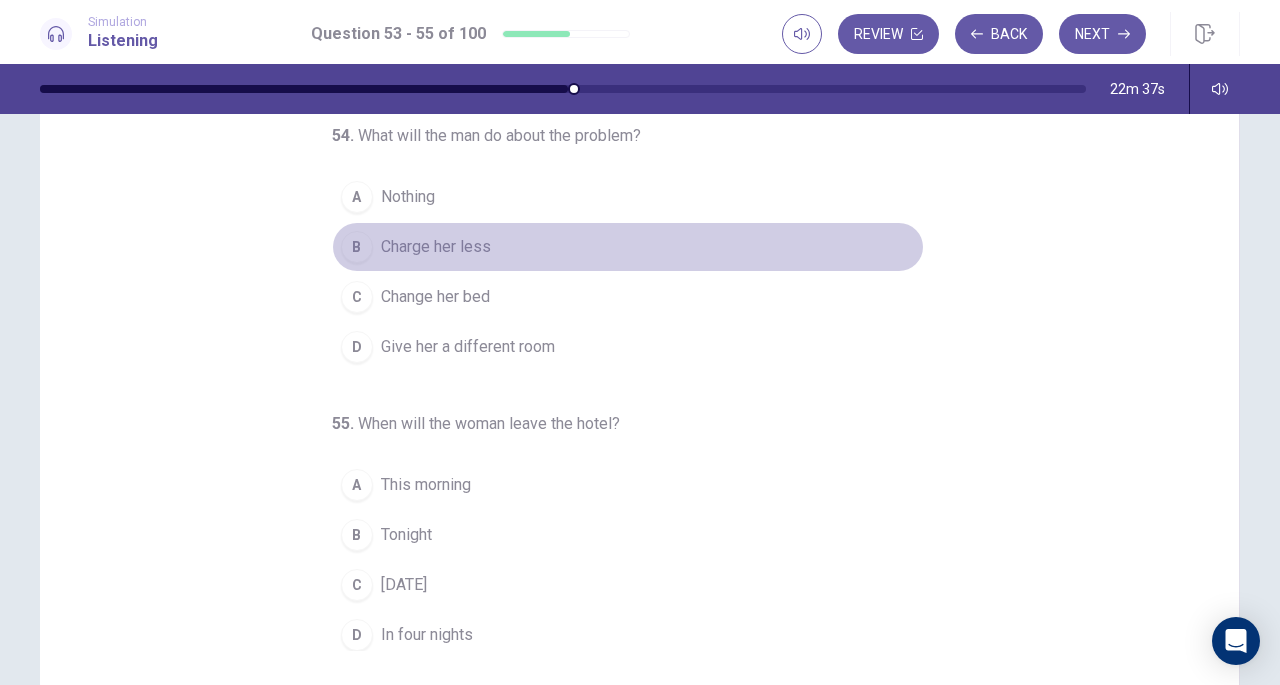 click on "Charge her less" at bounding box center [436, 247] 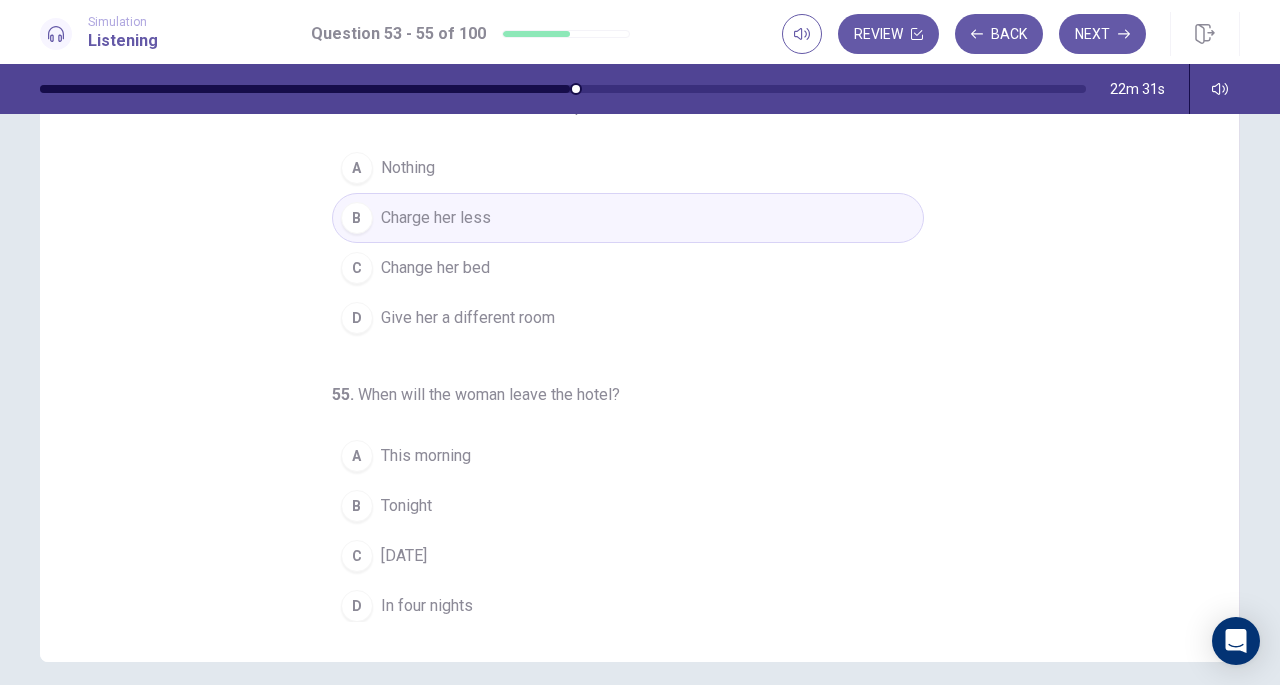 scroll, scrollTop: 188, scrollLeft: 0, axis: vertical 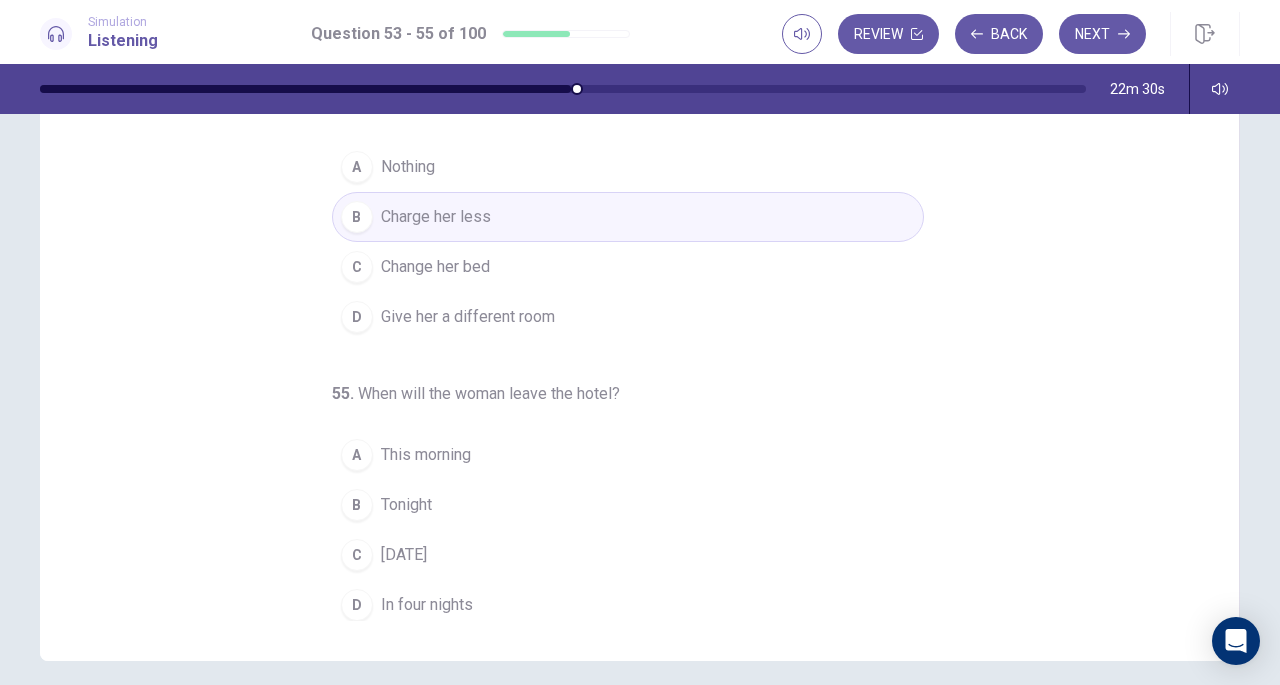 click on "Tomorrow" at bounding box center [404, 555] 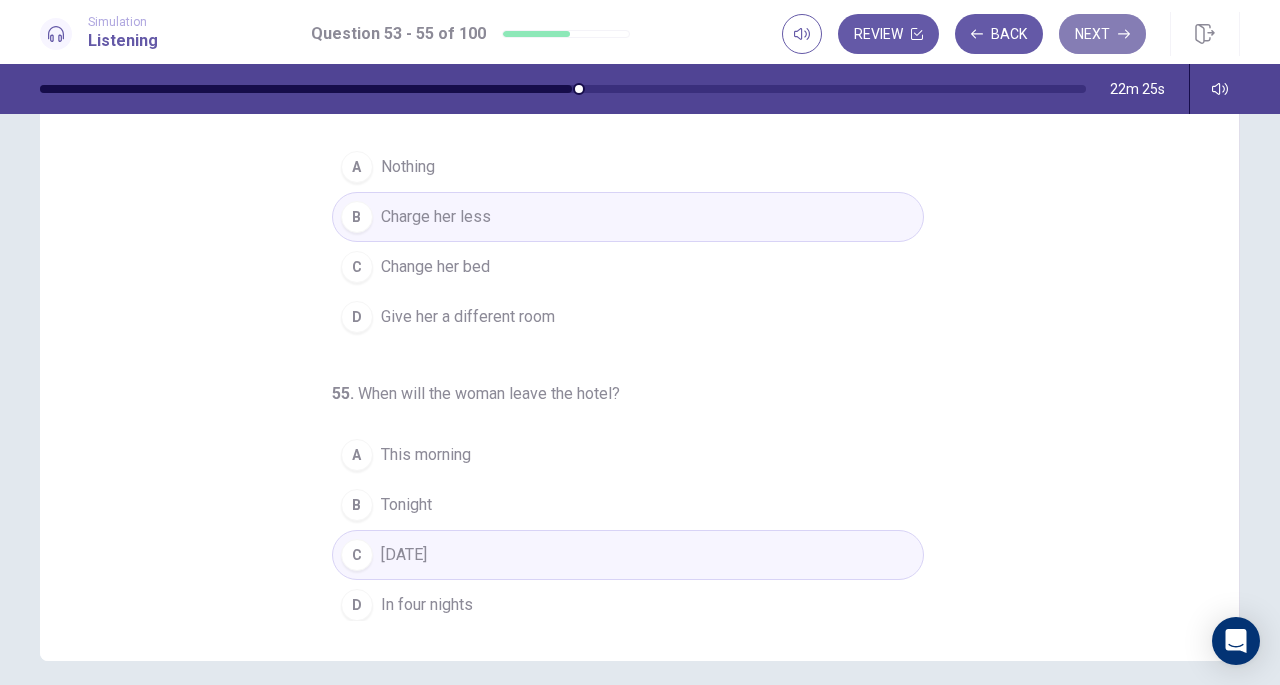 click on "Next" at bounding box center (1102, 34) 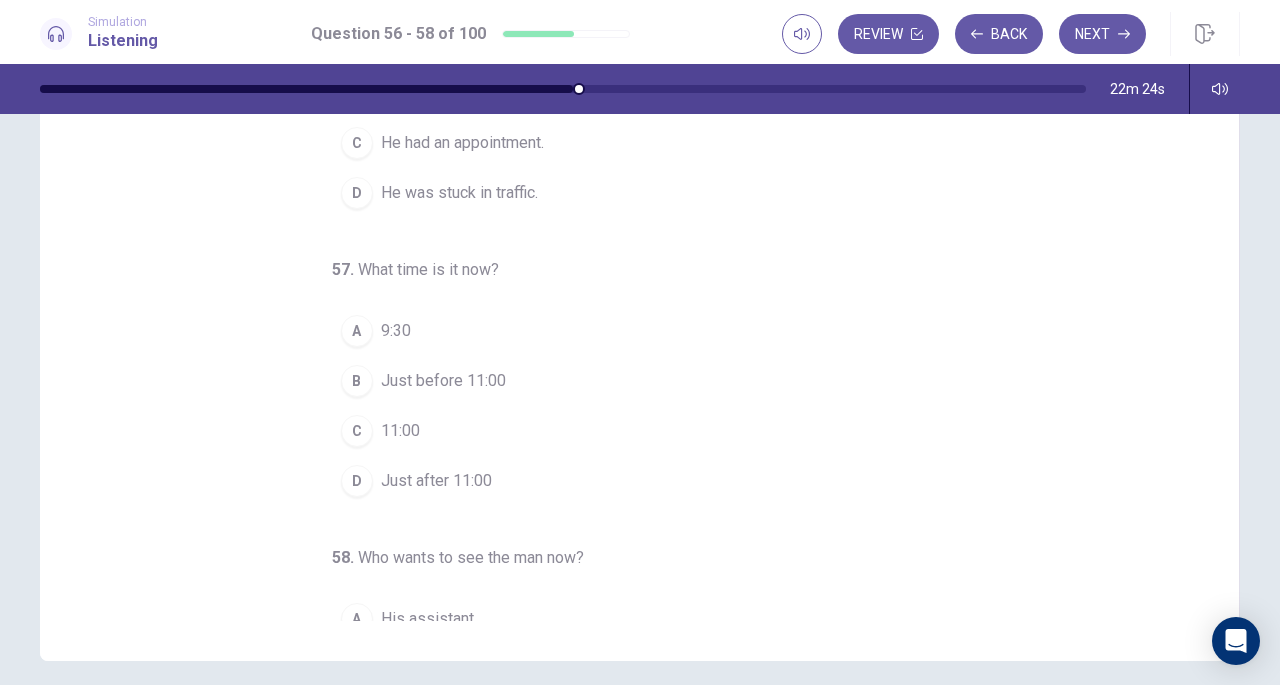 scroll, scrollTop: 0, scrollLeft: 0, axis: both 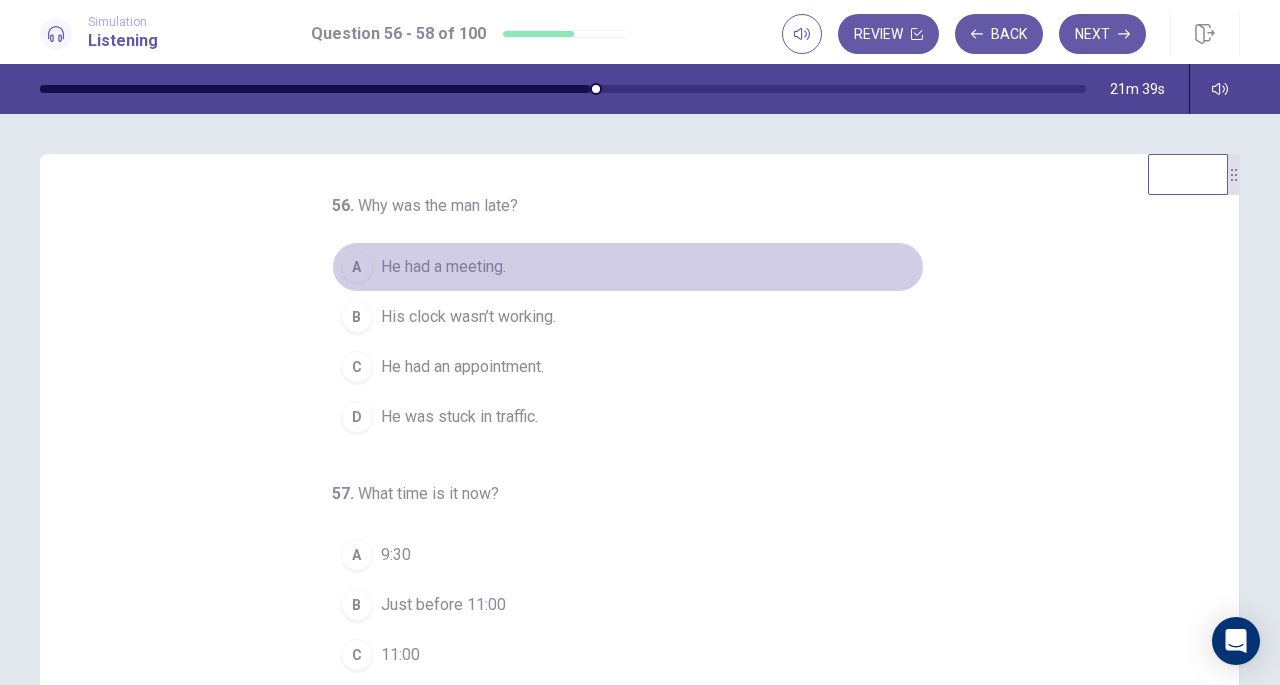 click on "He had a meeting." at bounding box center [443, 267] 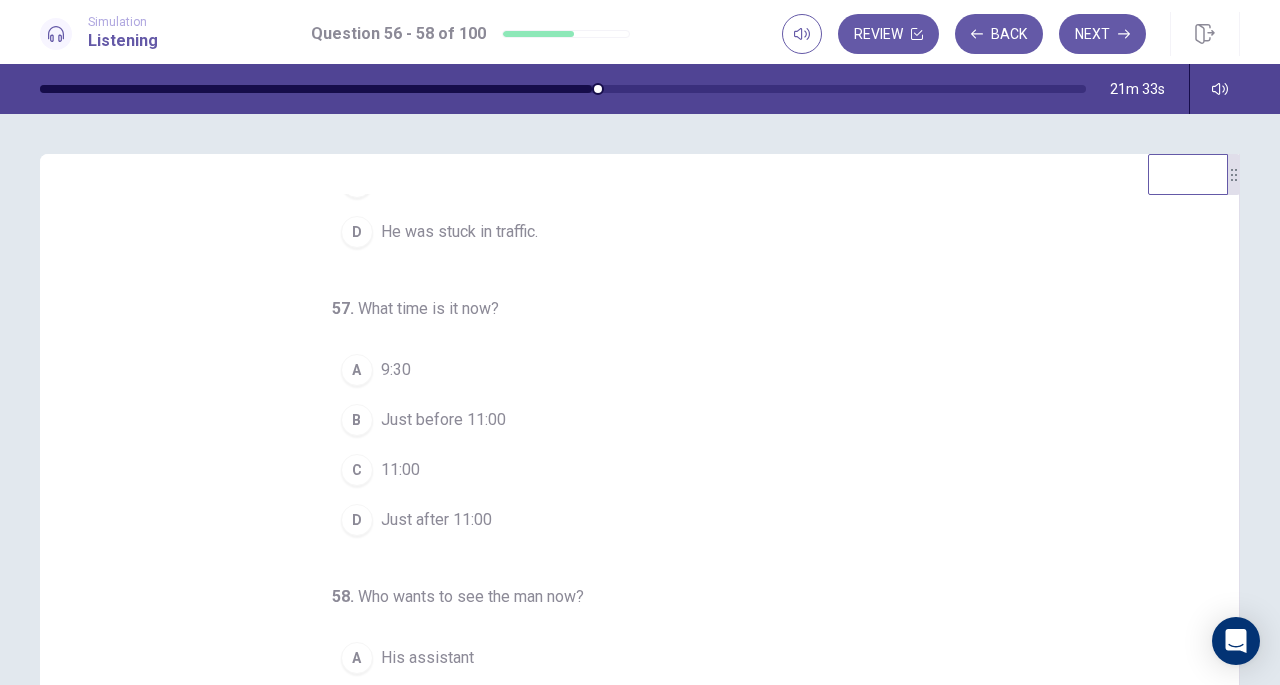 scroll, scrollTop: 200, scrollLeft: 0, axis: vertical 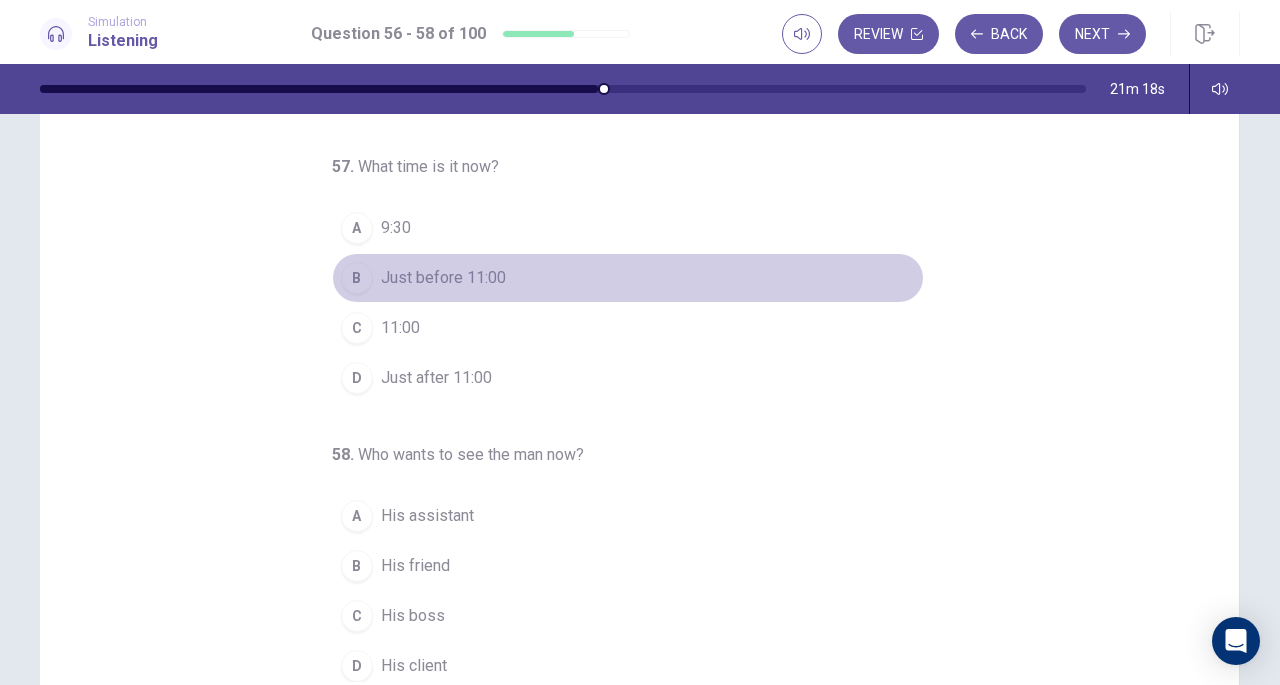 click on "Just before 11:00" at bounding box center (443, 278) 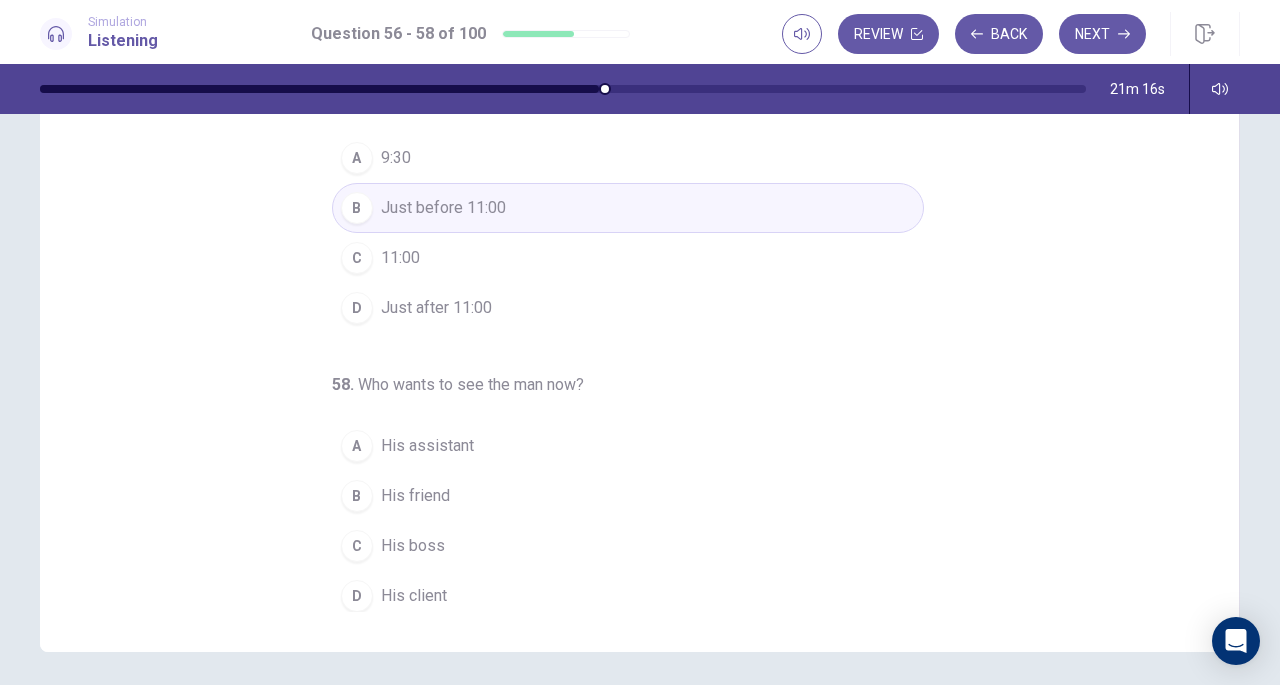 scroll, scrollTop: 196, scrollLeft: 0, axis: vertical 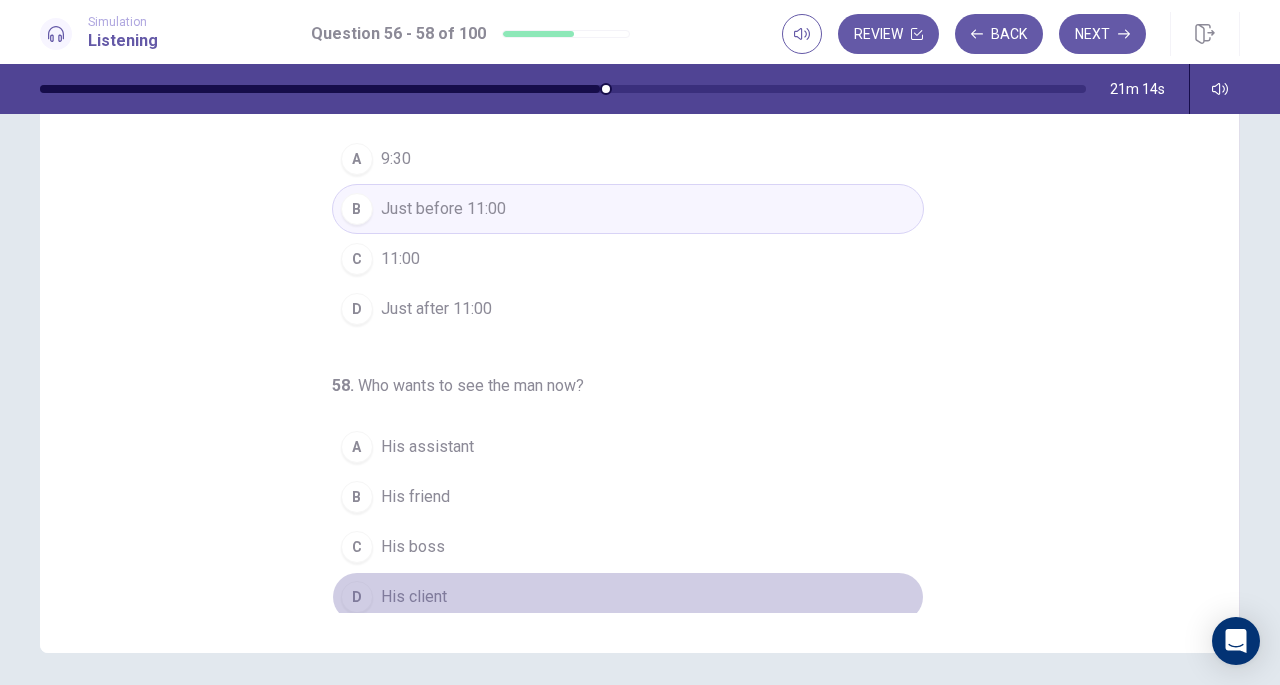 click on "D" at bounding box center (357, 597) 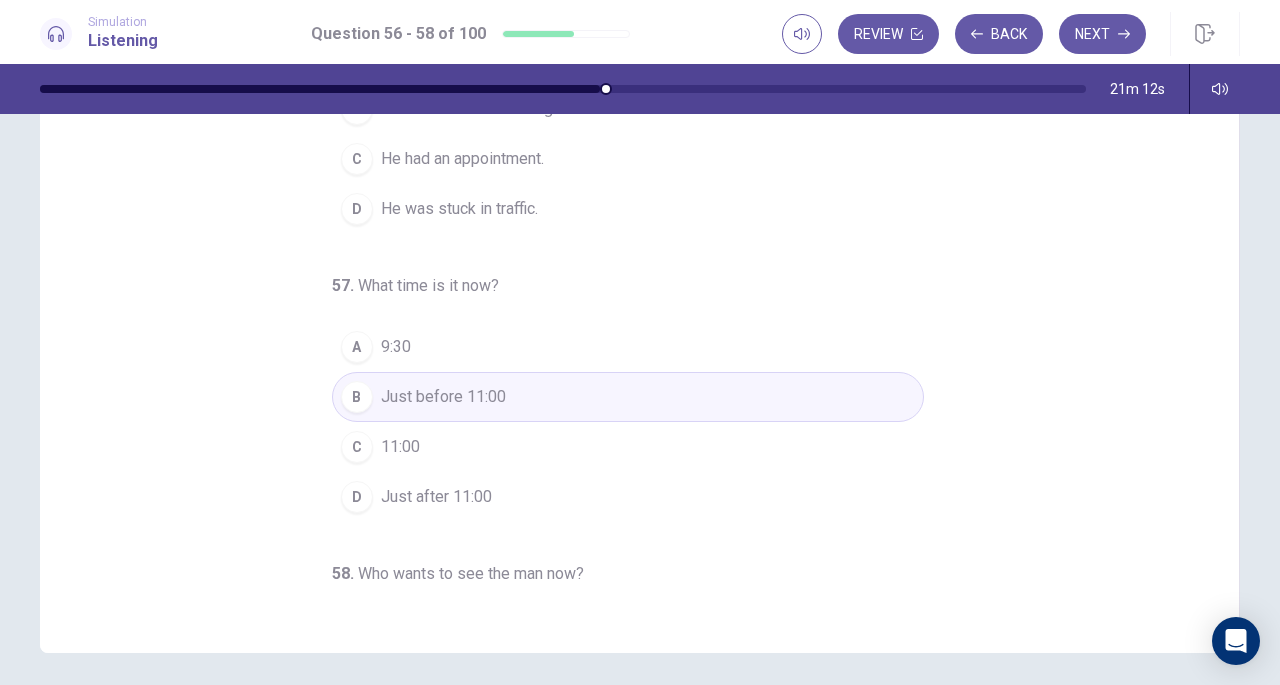 scroll, scrollTop: 0, scrollLeft: 0, axis: both 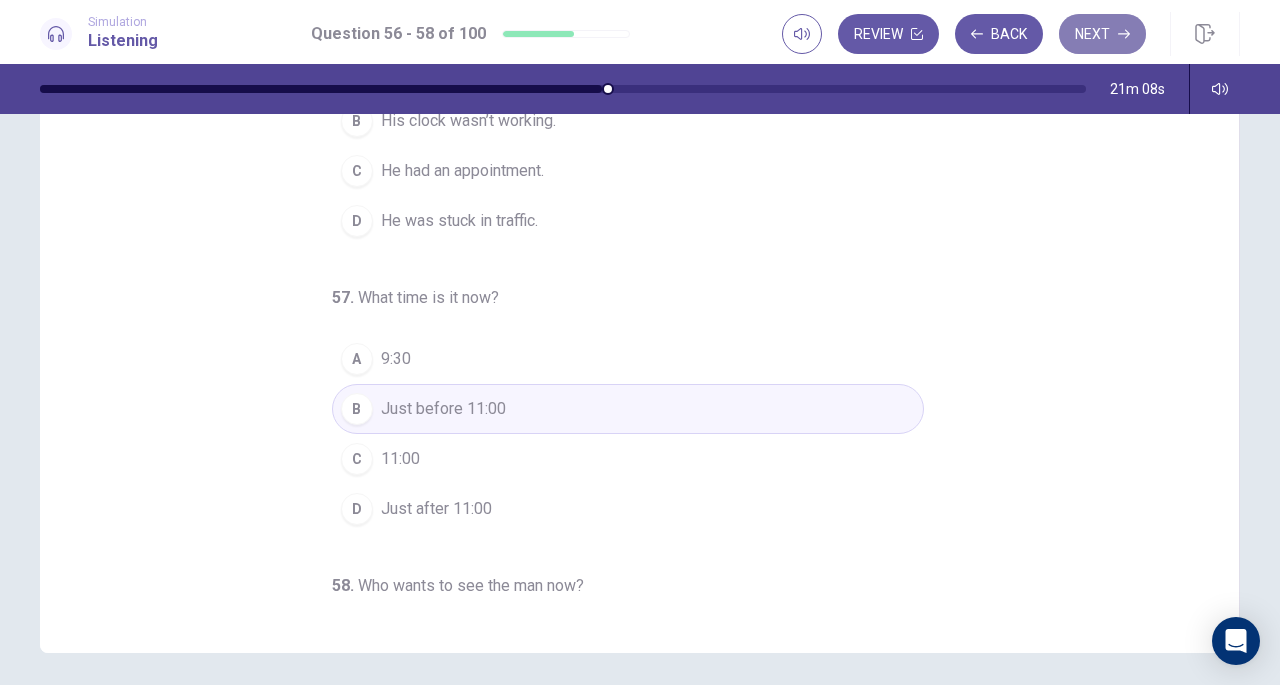 click on "Next" at bounding box center (1102, 34) 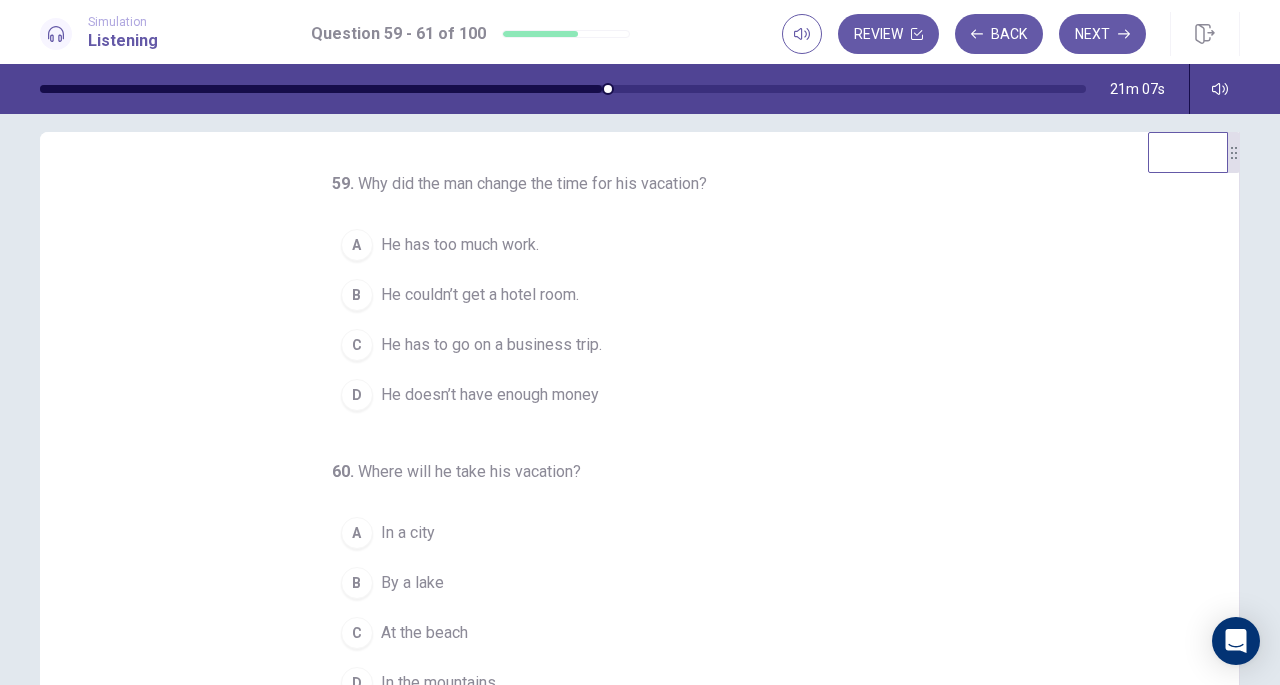 scroll, scrollTop: 0, scrollLeft: 0, axis: both 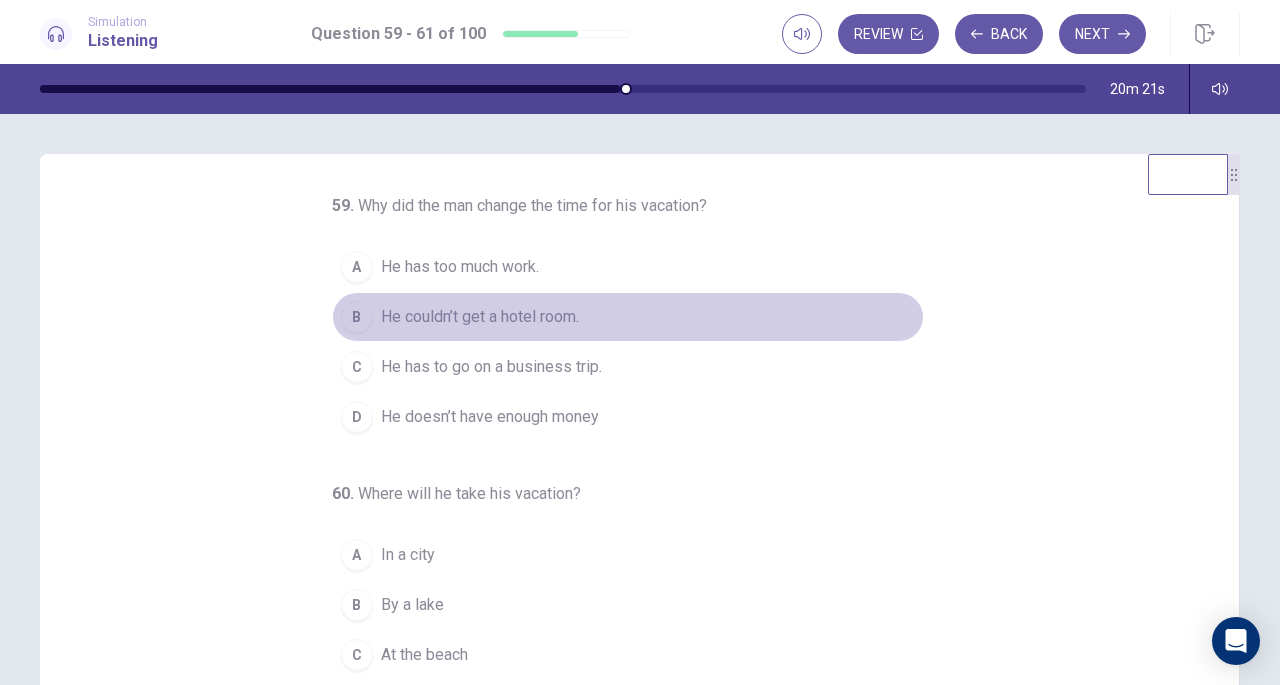 click on "He couldn’t get a hotel room." at bounding box center [480, 317] 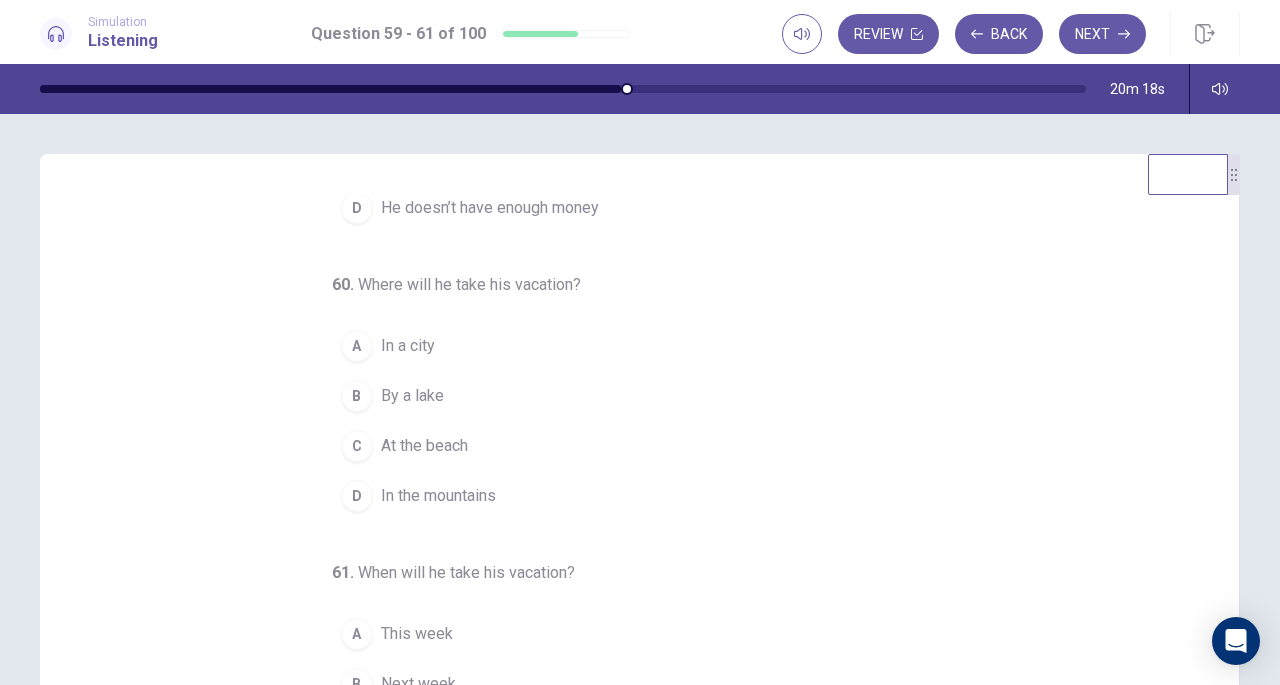 scroll, scrollTop: 224, scrollLeft: 0, axis: vertical 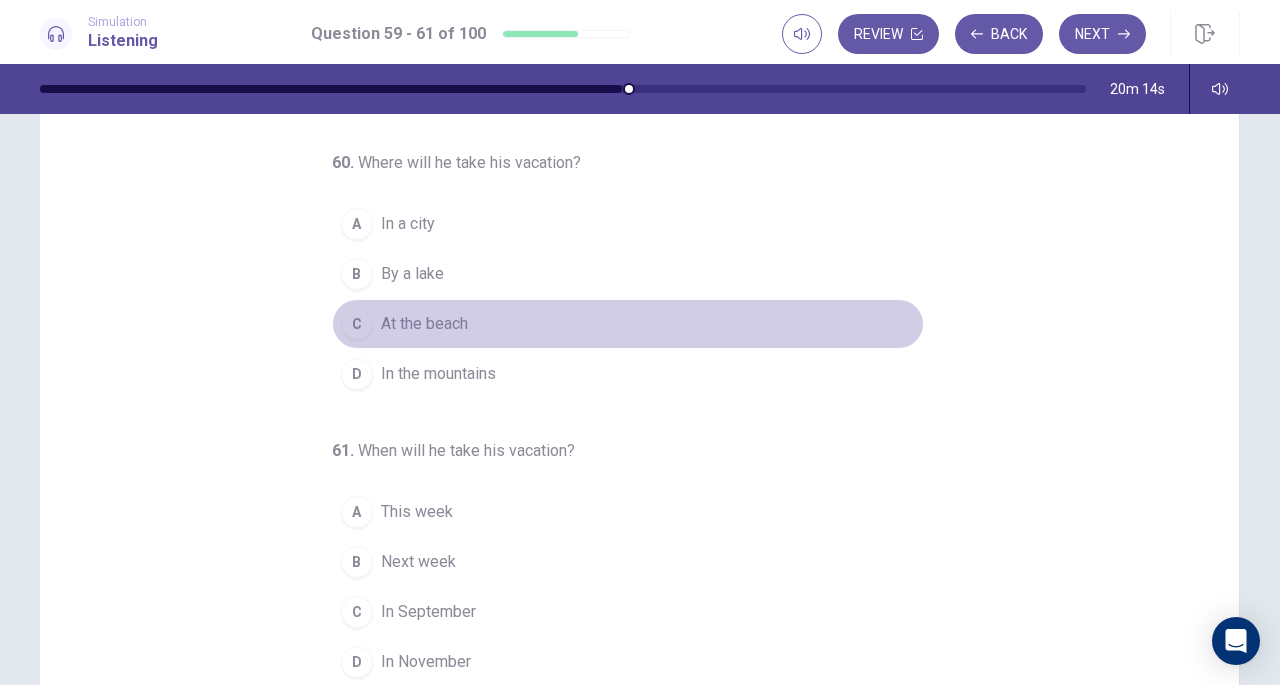 click on "At the beach" at bounding box center [424, 324] 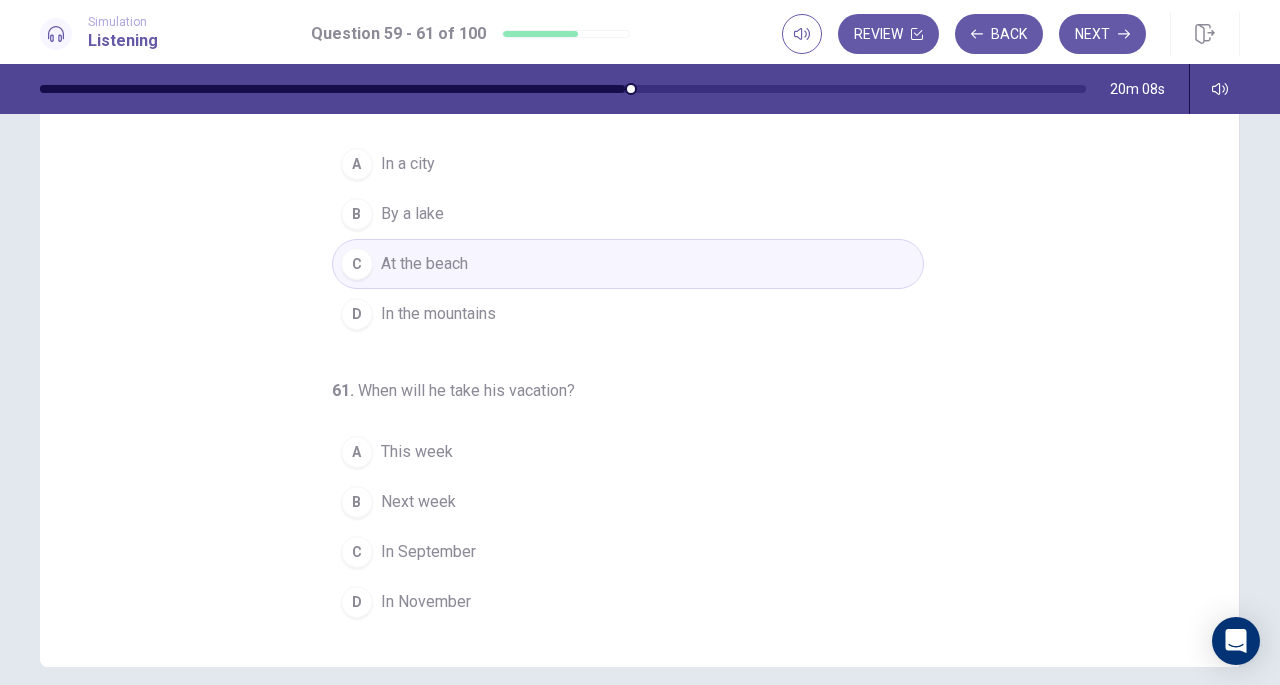 scroll, scrollTop: 178, scrollLeft: 0, axis: vertical 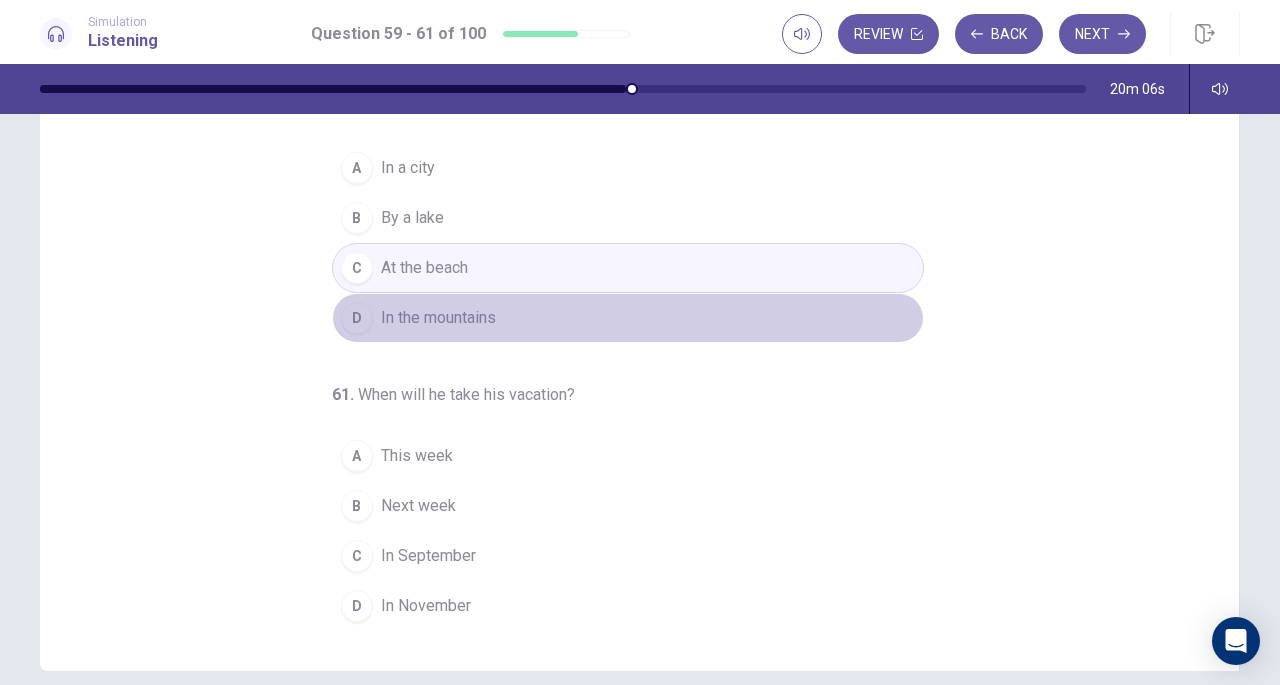 click on "In the mountains" at bounding box center (438, 318) 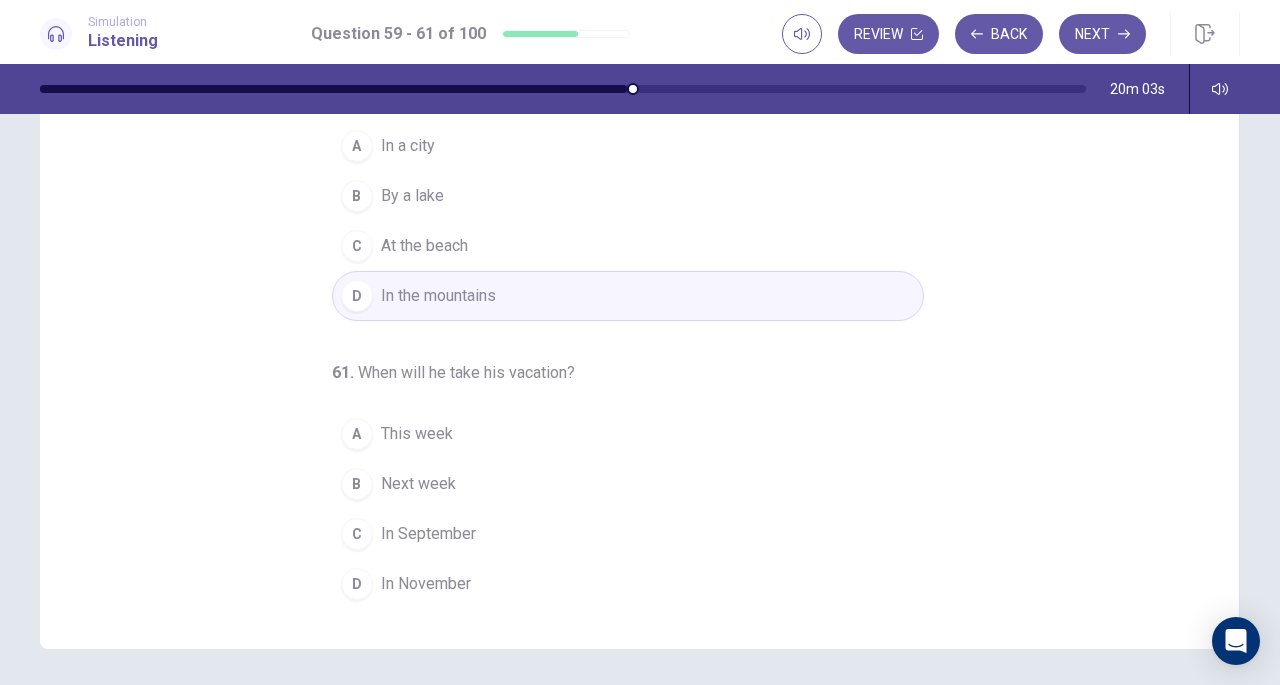 scroll, scrollTop: 199, scrollLeft: 0, axis: vertical 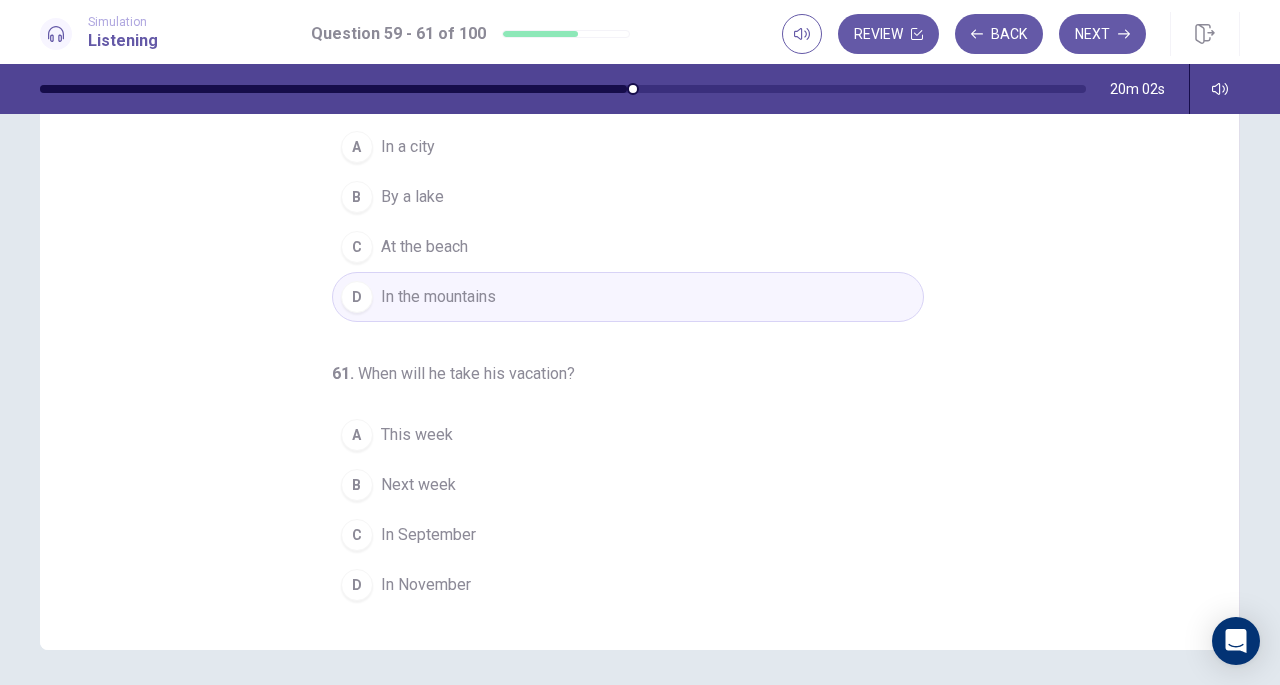 click on "In September" at bounding box center (428, 535) 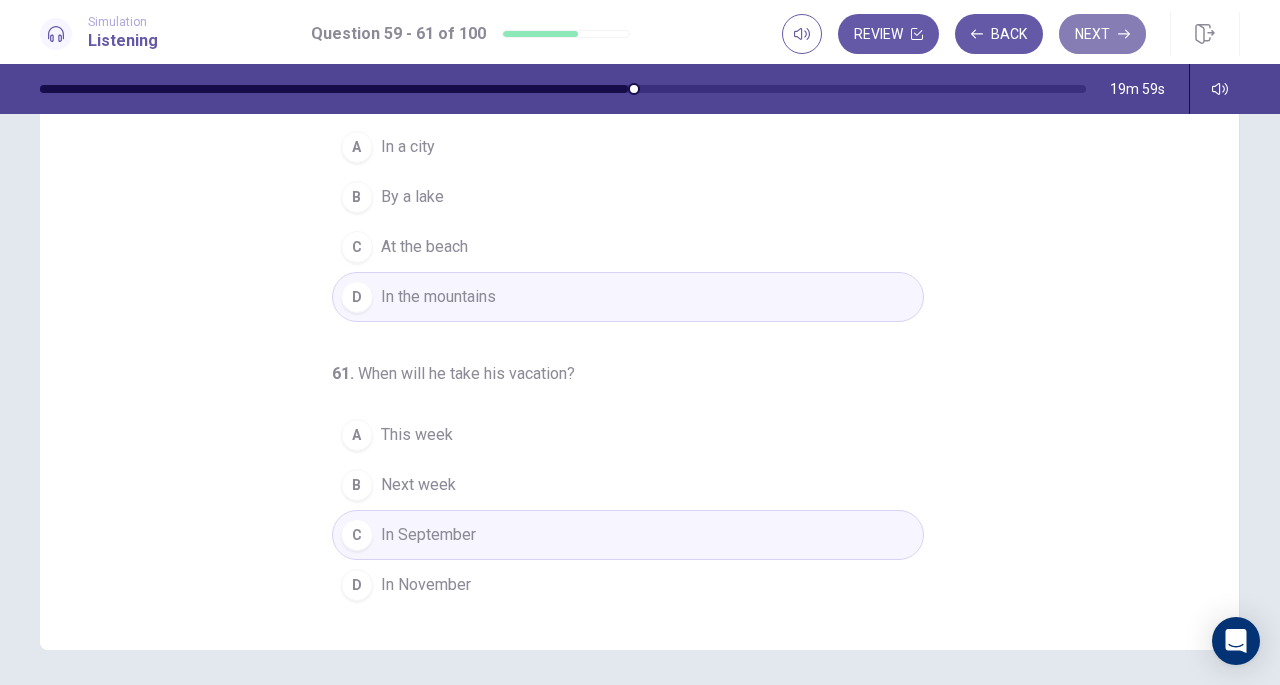 click on "Next" at bounding box center (1102, 34) 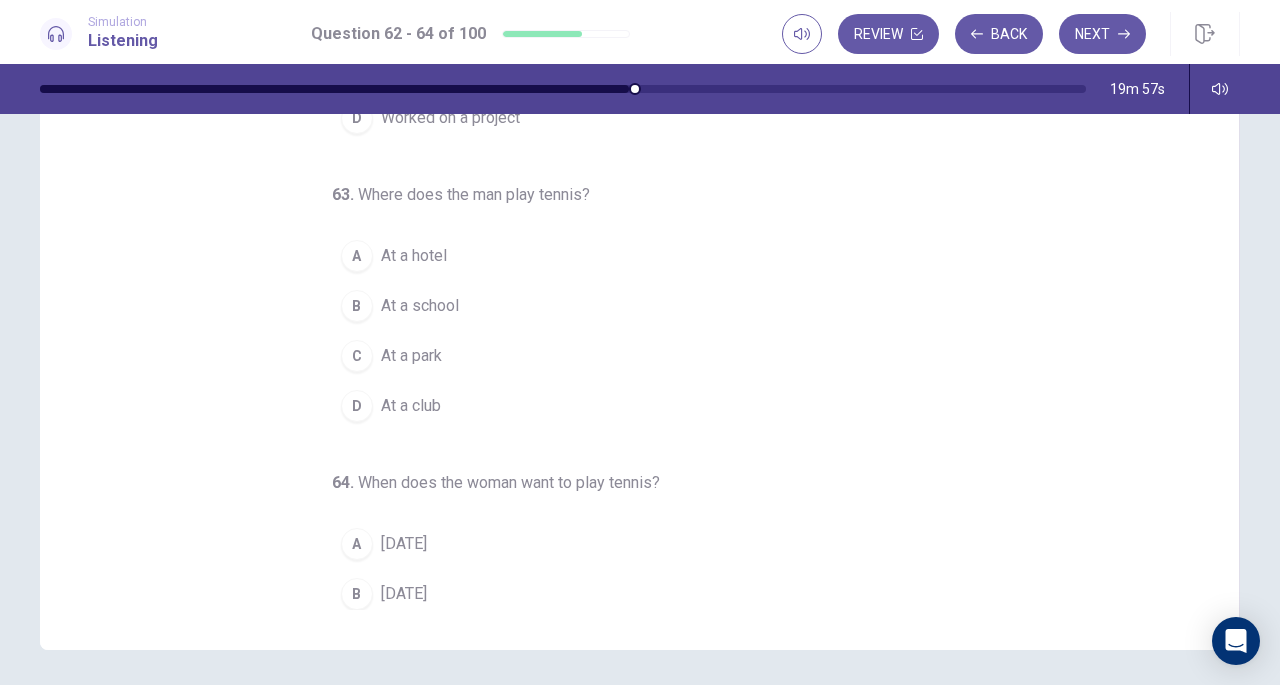 scroll, scrollTop: 0, scrollLeft: 0, axis: both 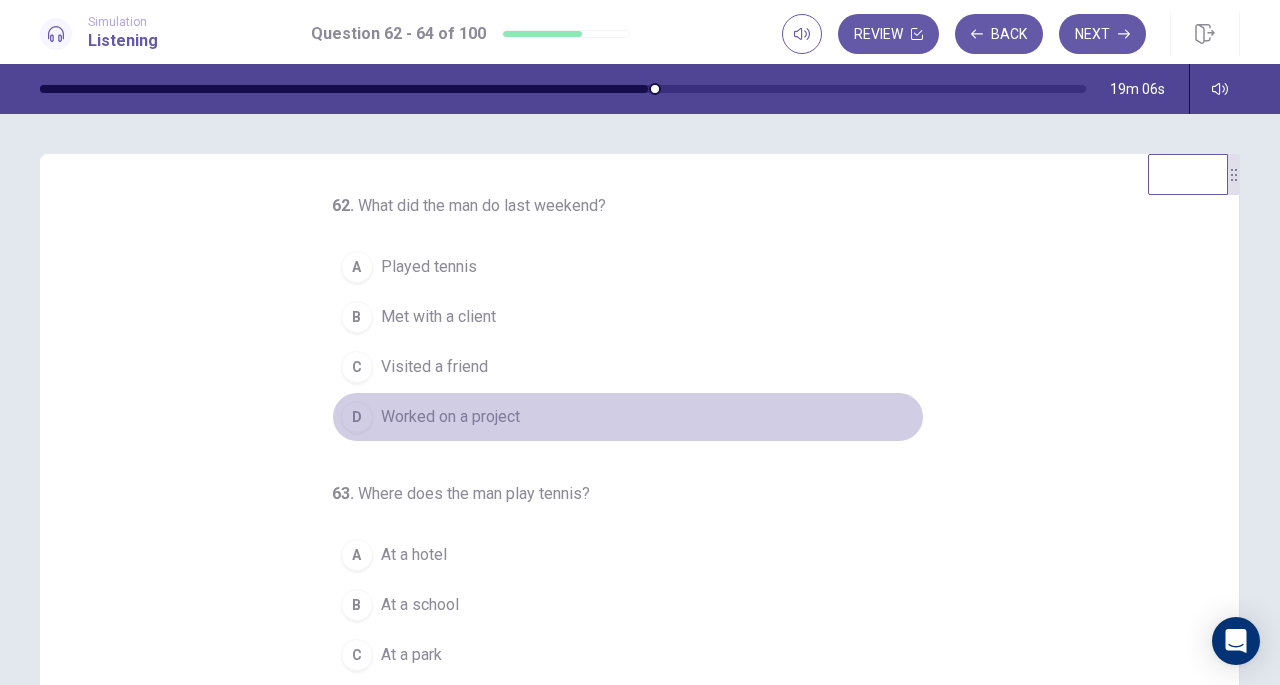 click on "Worked on a project" at bounding box center (450, 417) 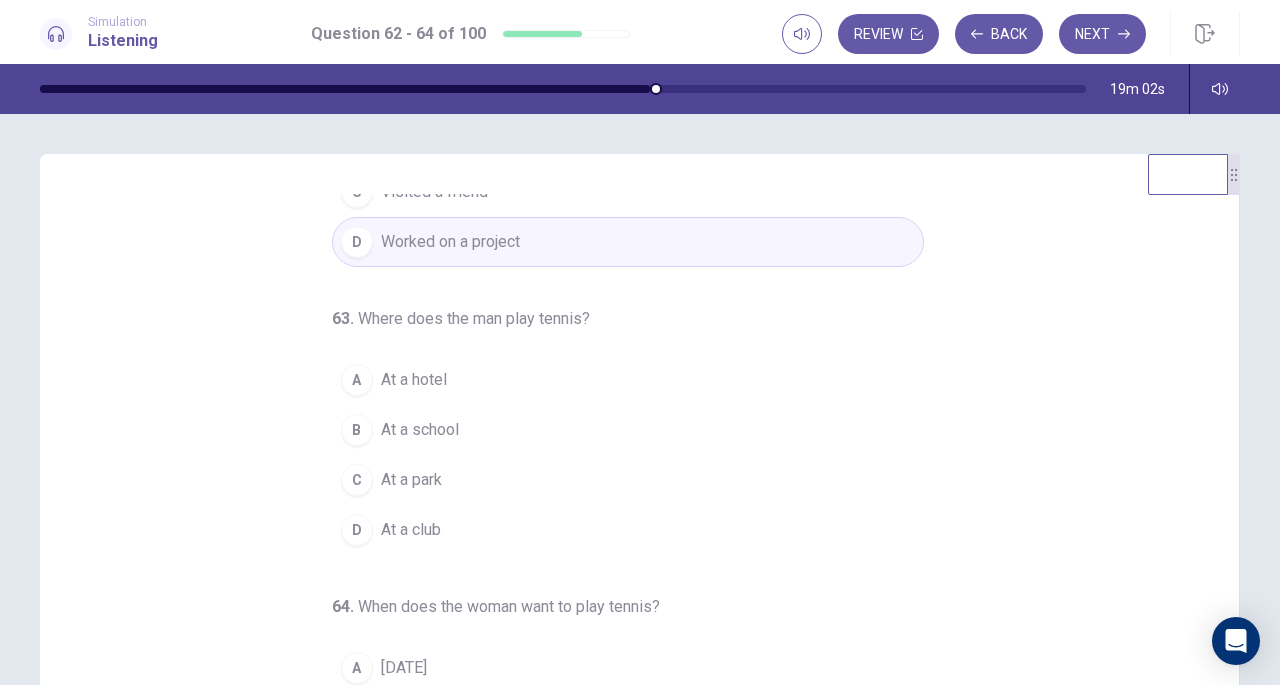 scroll, scrollTop: 176, scrollLeft: 0, axis: vertical 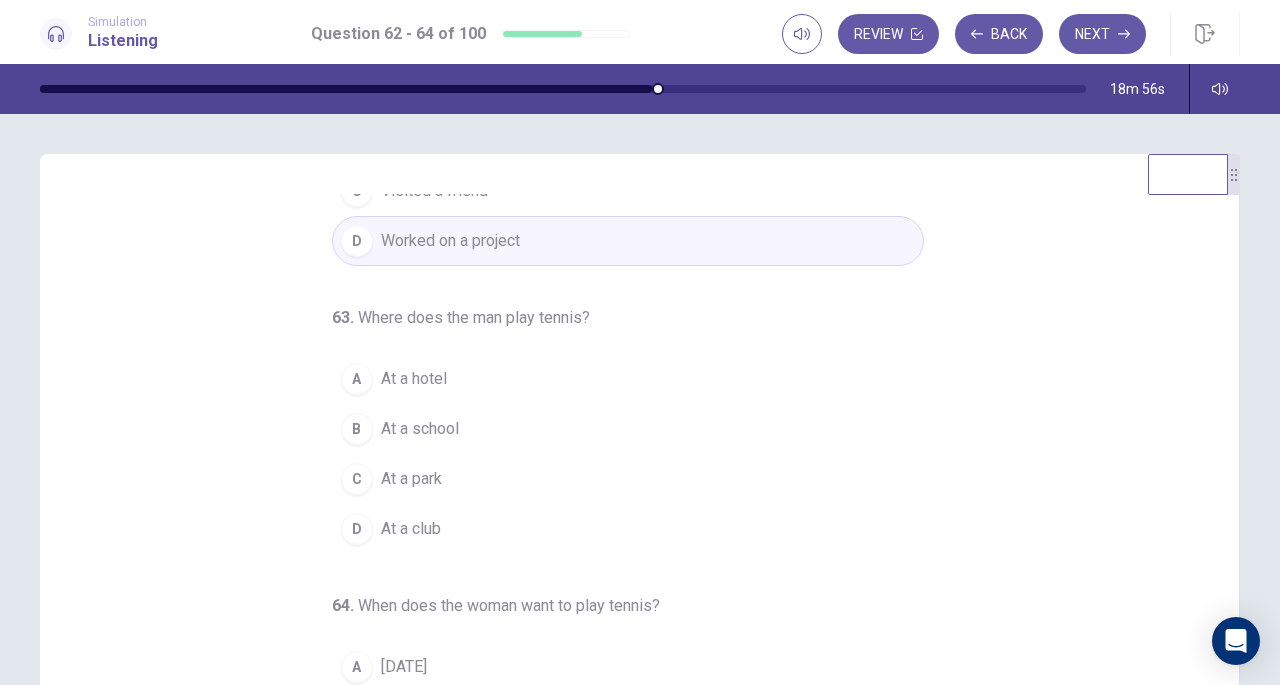 click on "At a hotel" at bounding box center (414, 379) 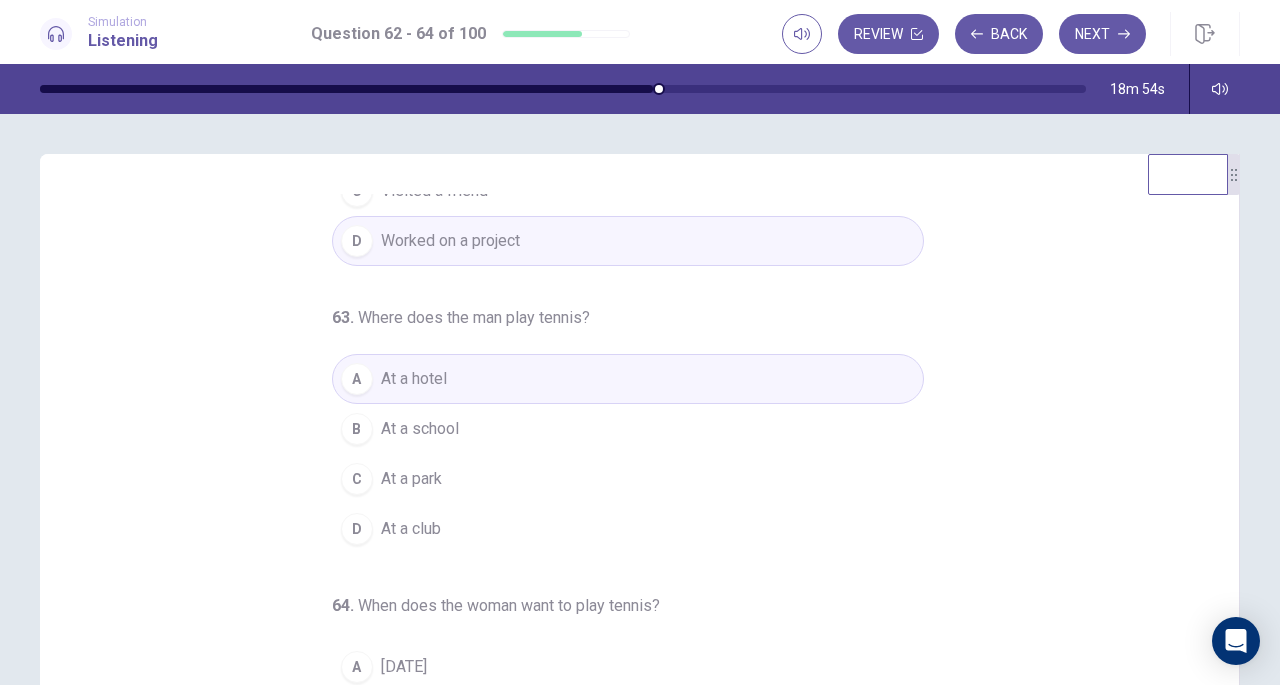 scroll, scrollTop: 200, scrollLeft: 0, axis: vertical 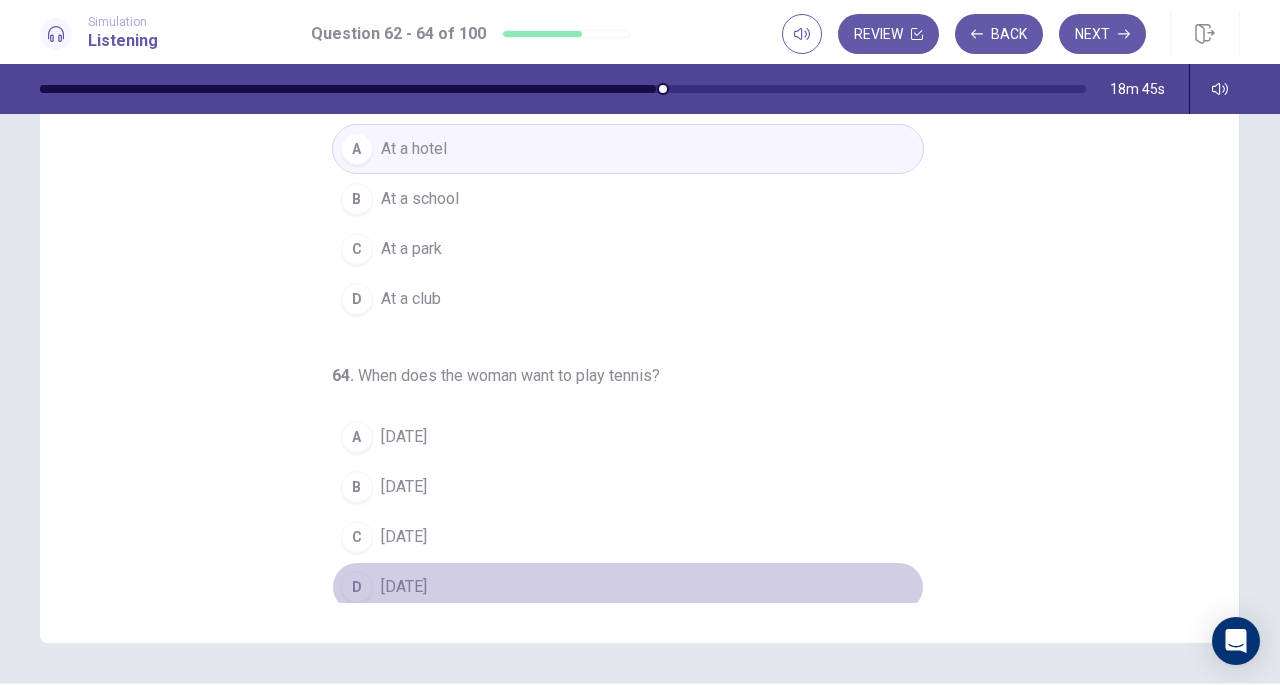 click on "D" at bounding box center [357, 587] 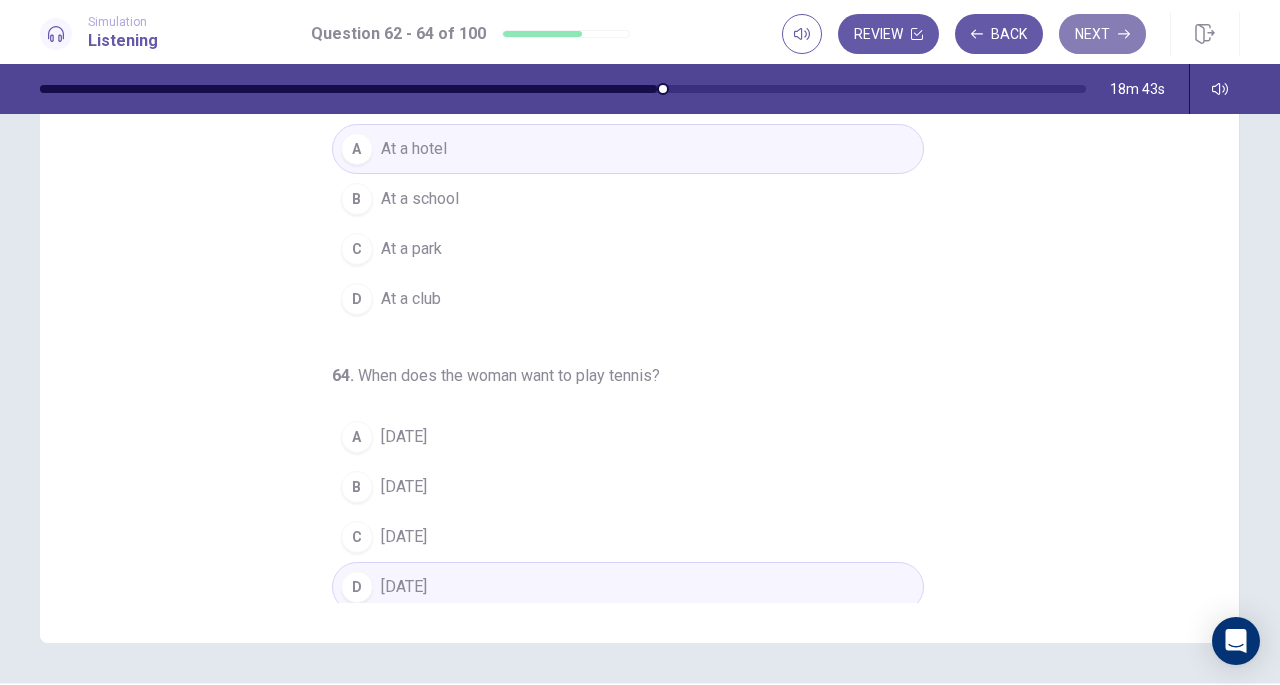click on "Next" at bounding box center [1102, 34] 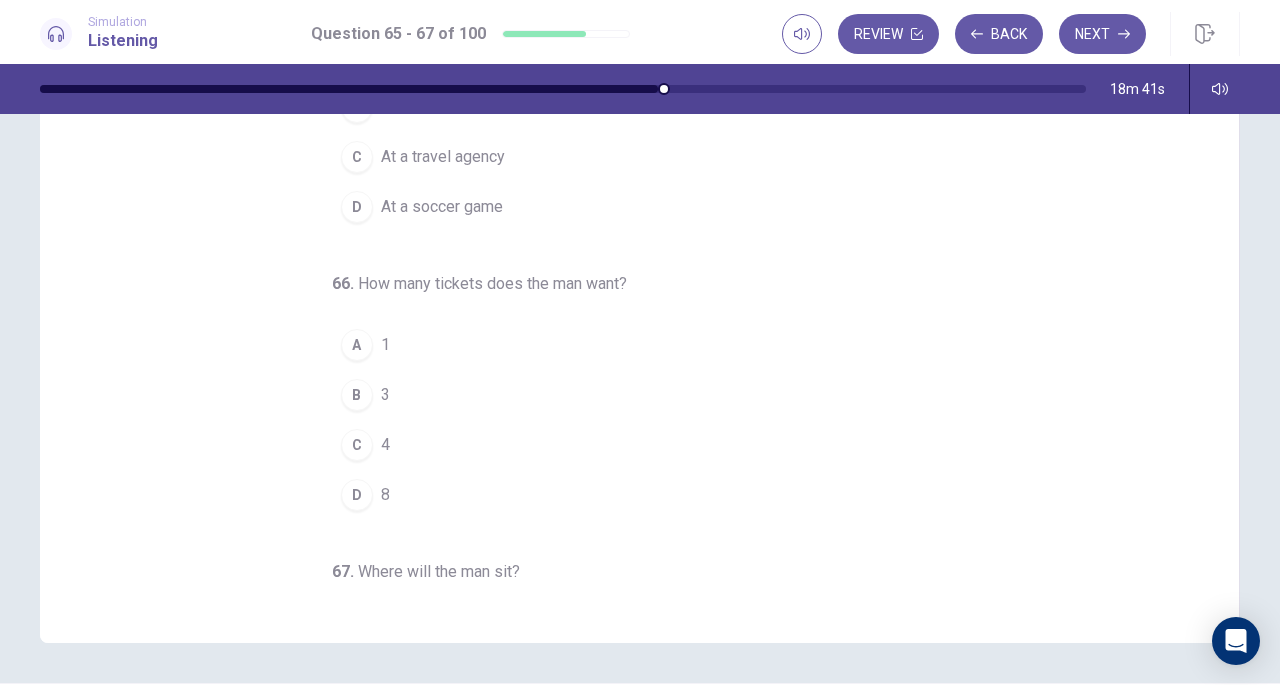 scroll, scrollTop: 0, scrollLeft: 0, axis: both 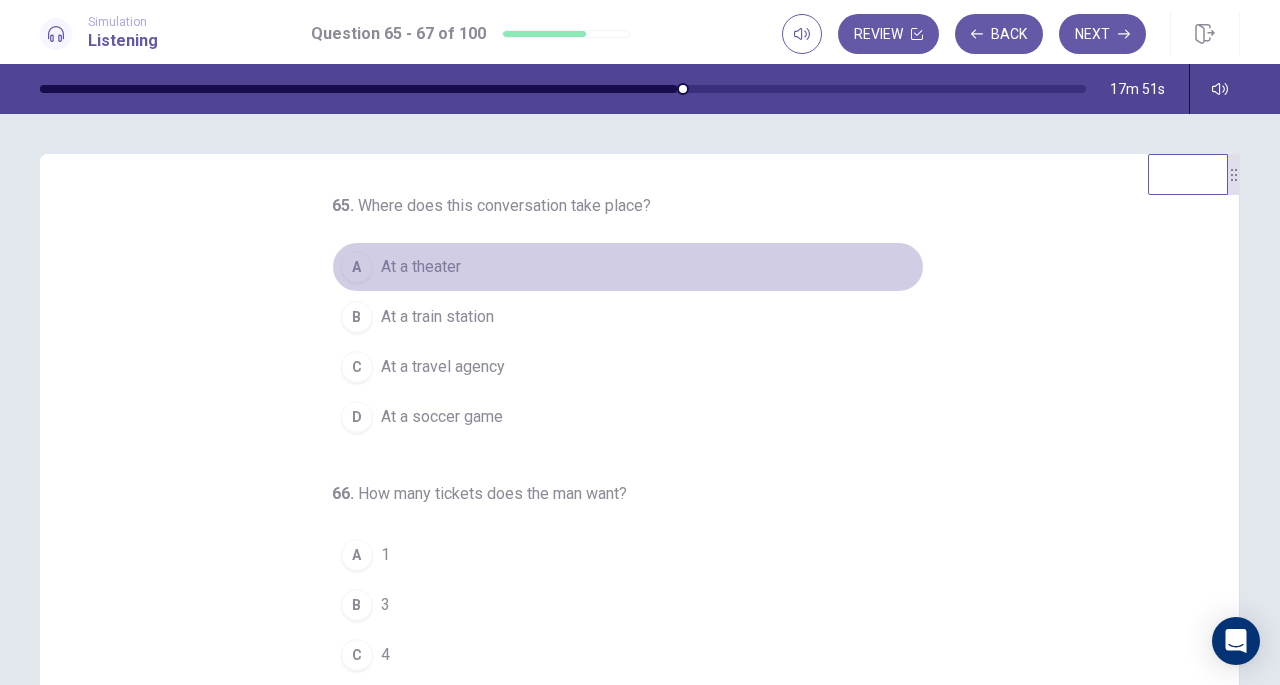 click on "At a theater" at bounding box center [421, 267] 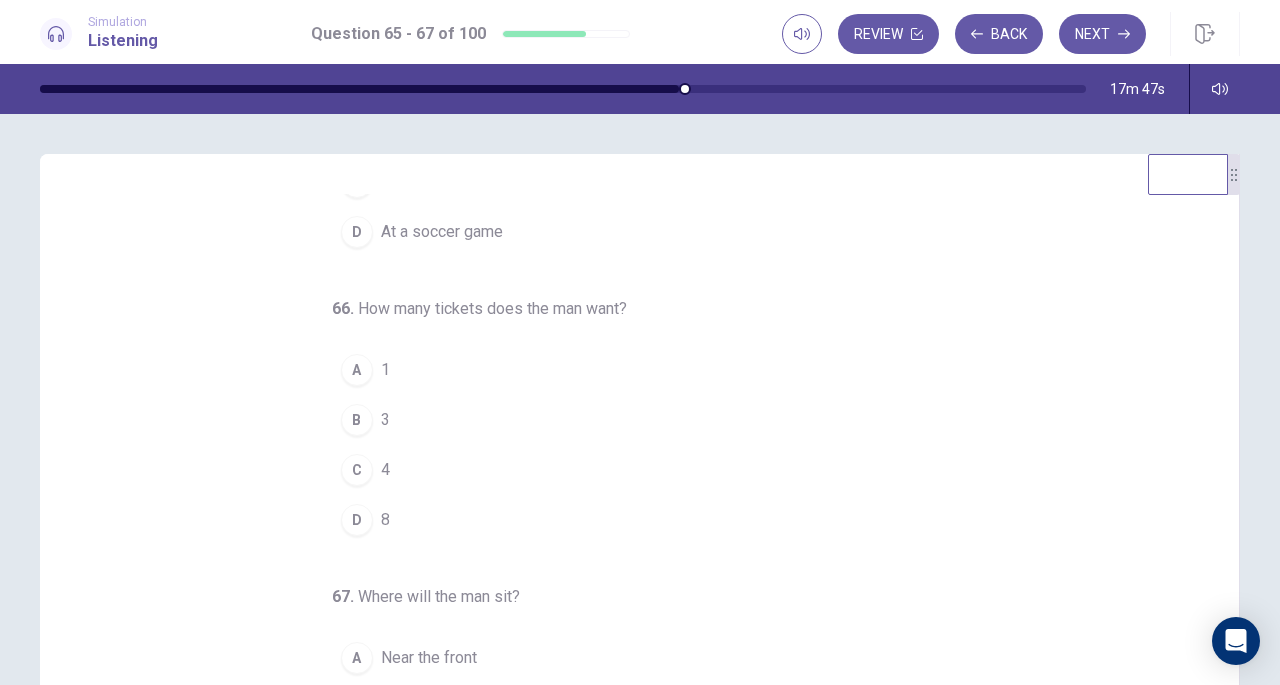 scroll, scrollTop: 200, scrollLeft: 0, axis: vertical 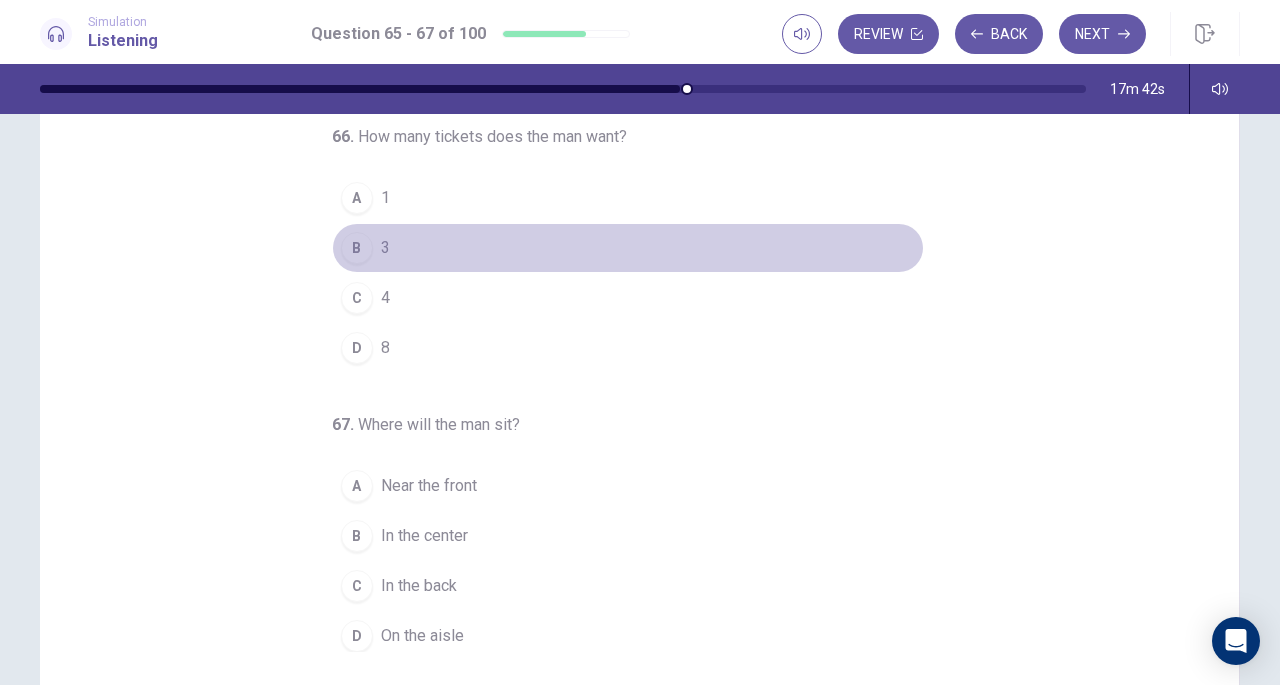 click on "3" at bounding box center (385, 248) 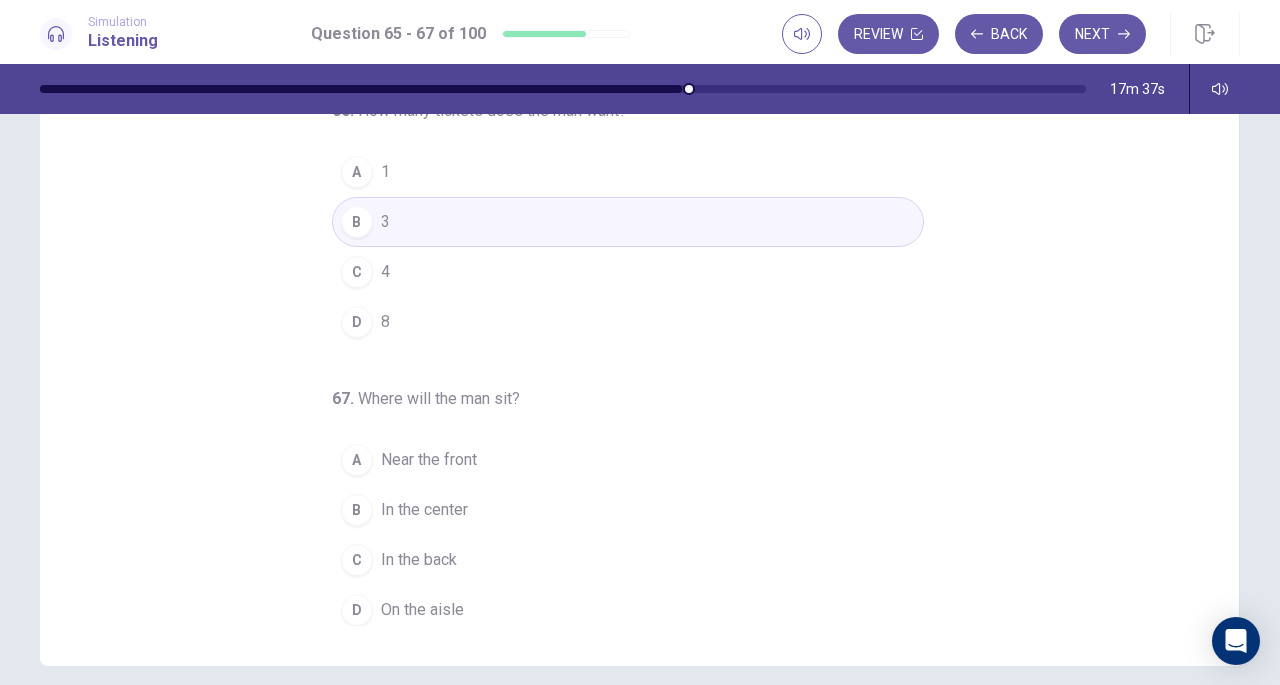 scroll, scrollTop: 185, scrollLeft: 0, axis: vertical 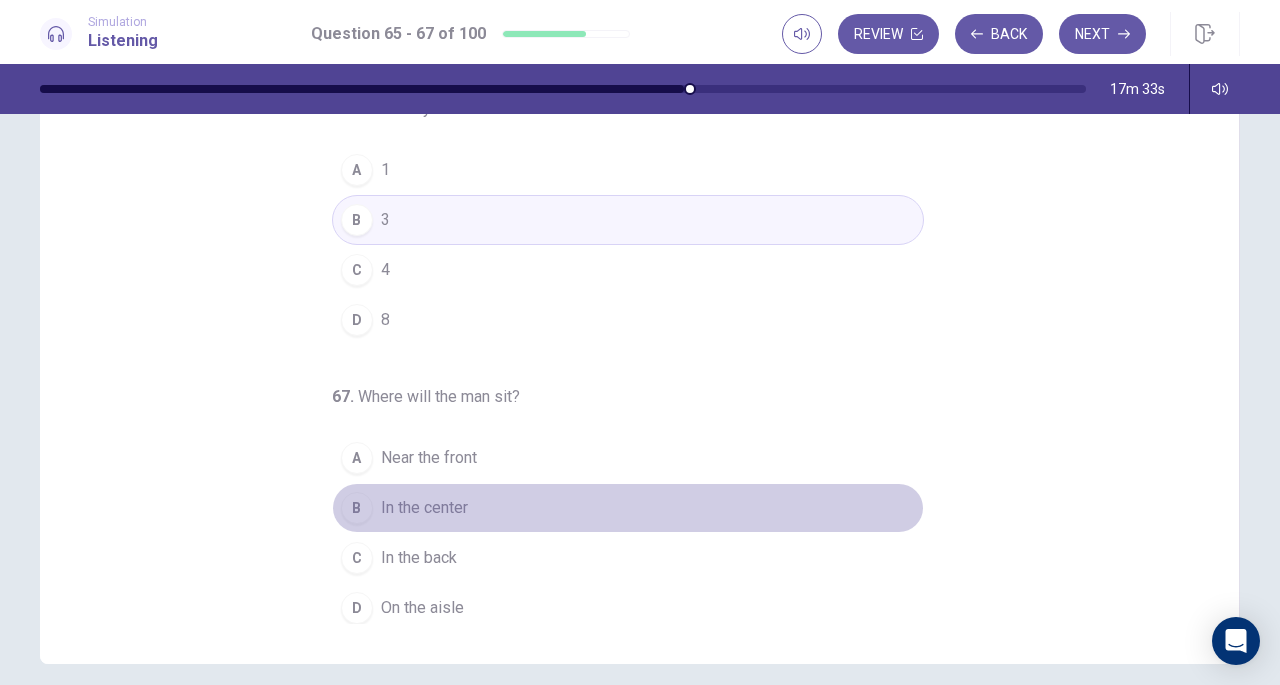 click on "In the center" at bounding box center [424, 508] 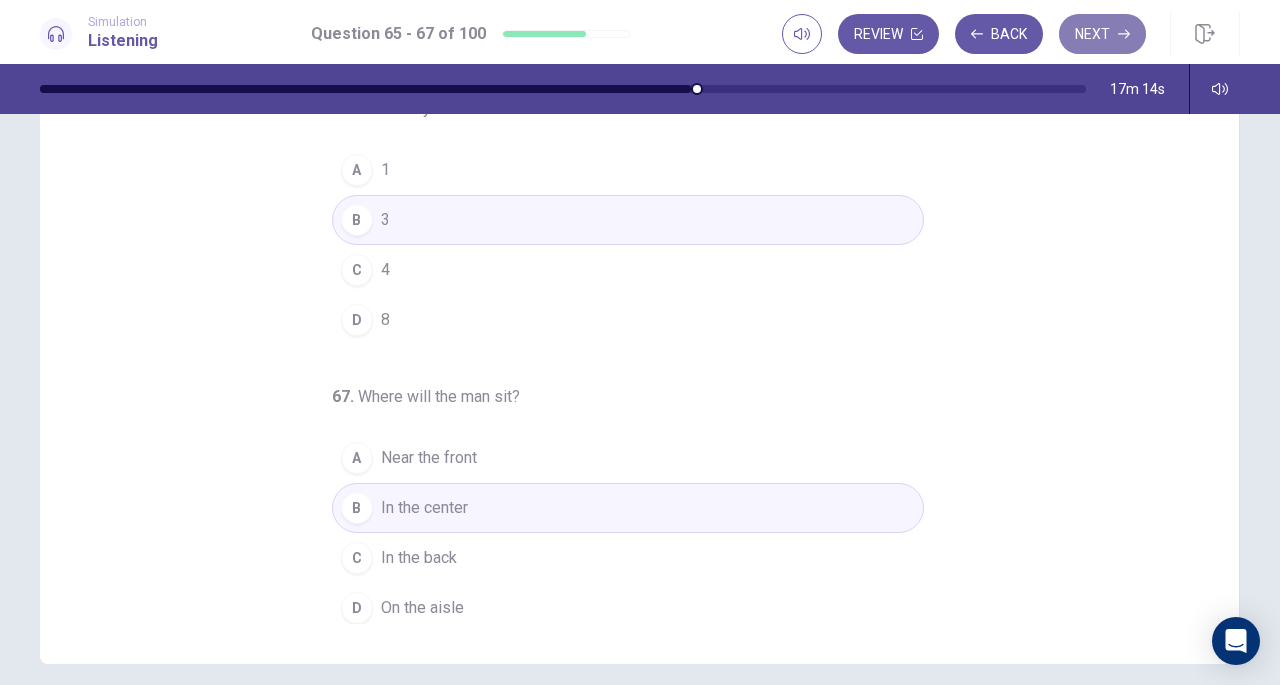 click on "Next" at bounding box center [1102, 34] 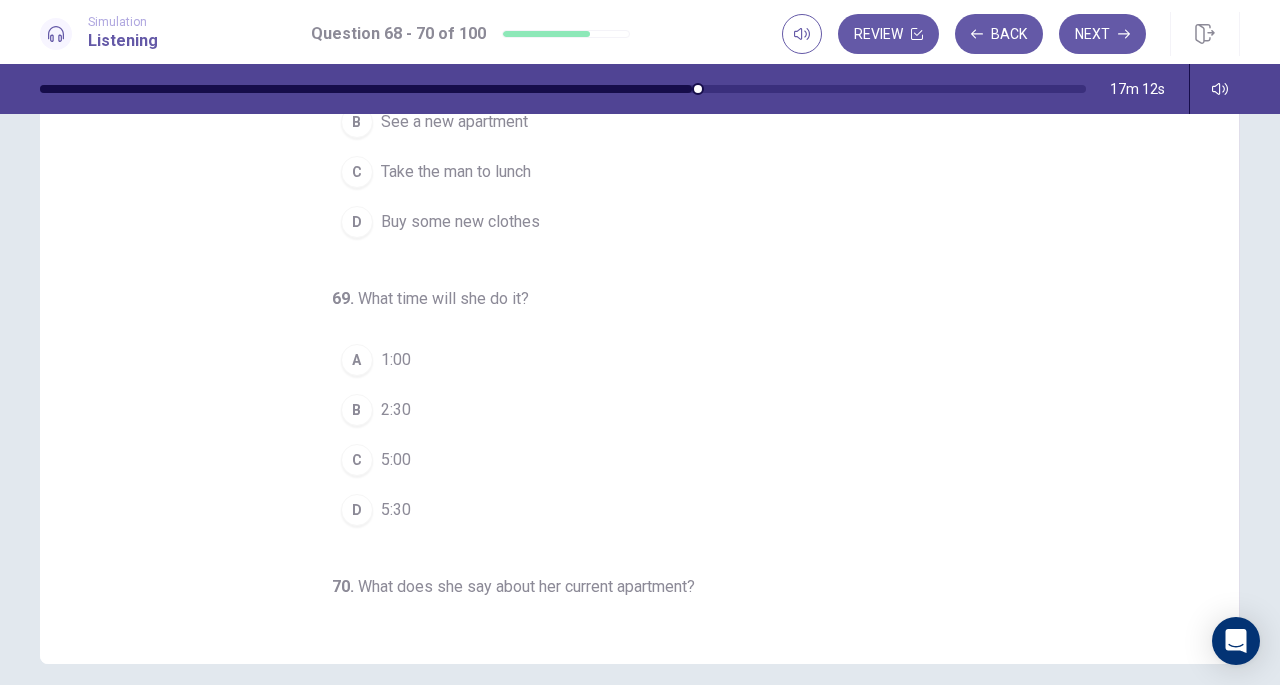 scroll, scrollTop: 0, scrollLeft: 0, axis: both 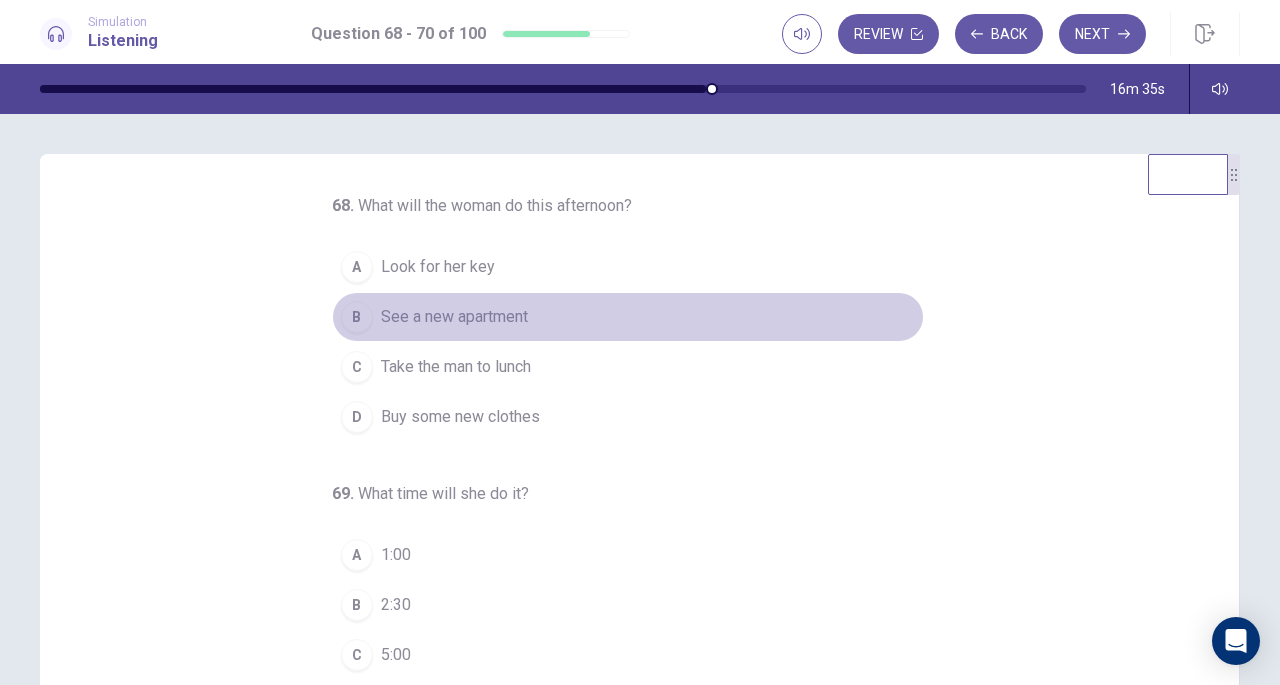 click on "See a new apartment" at bounding box center [454, 317] 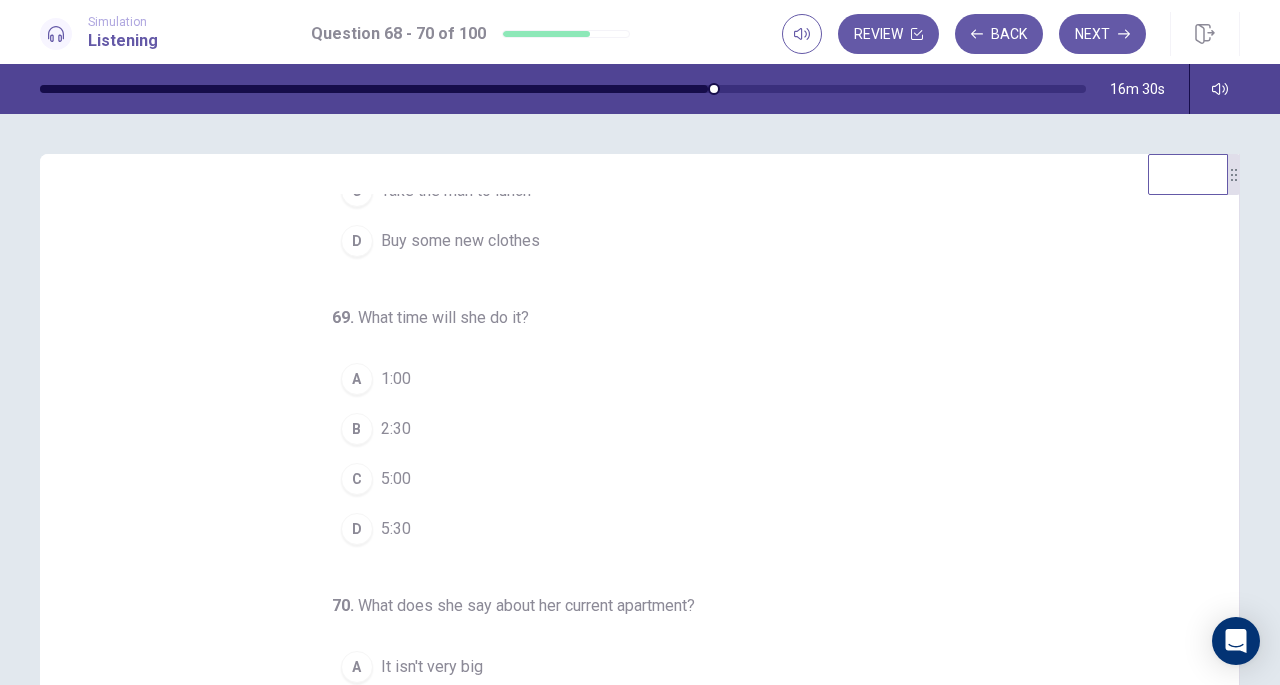 scroll, scrollTop: 200, scrollLeft: 0, axis: vertical 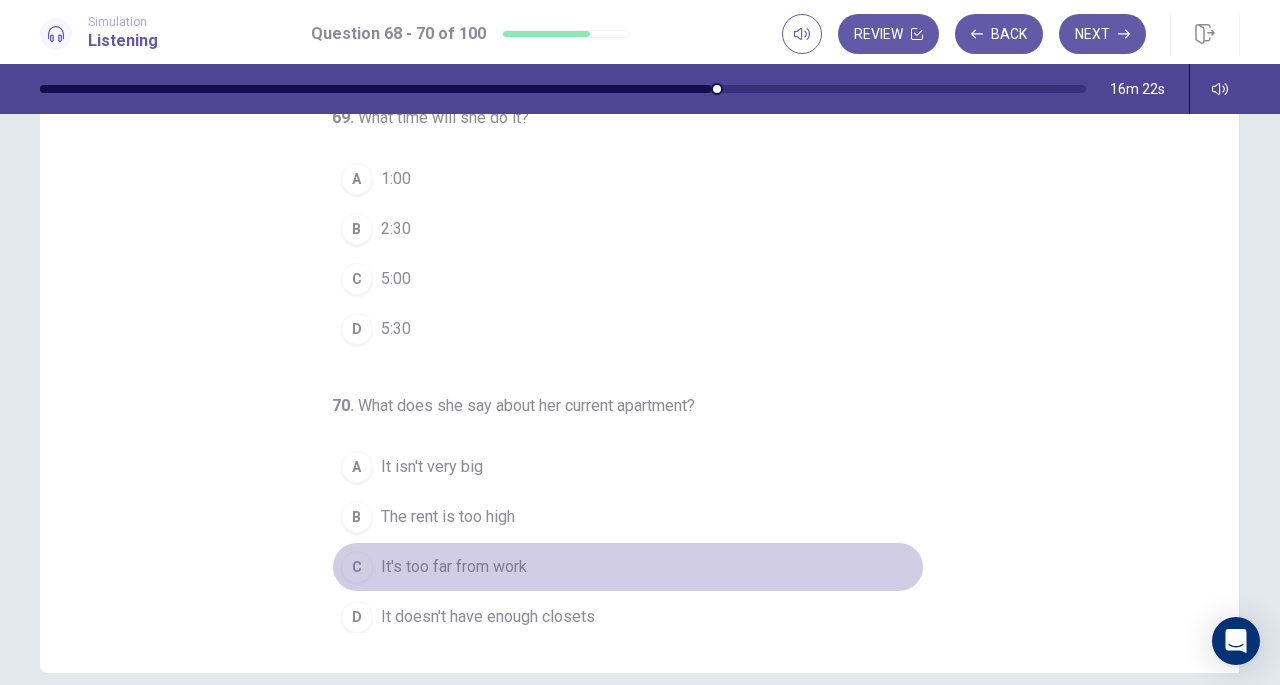 click on "It's too far from work" at bounding box center [454, 567] 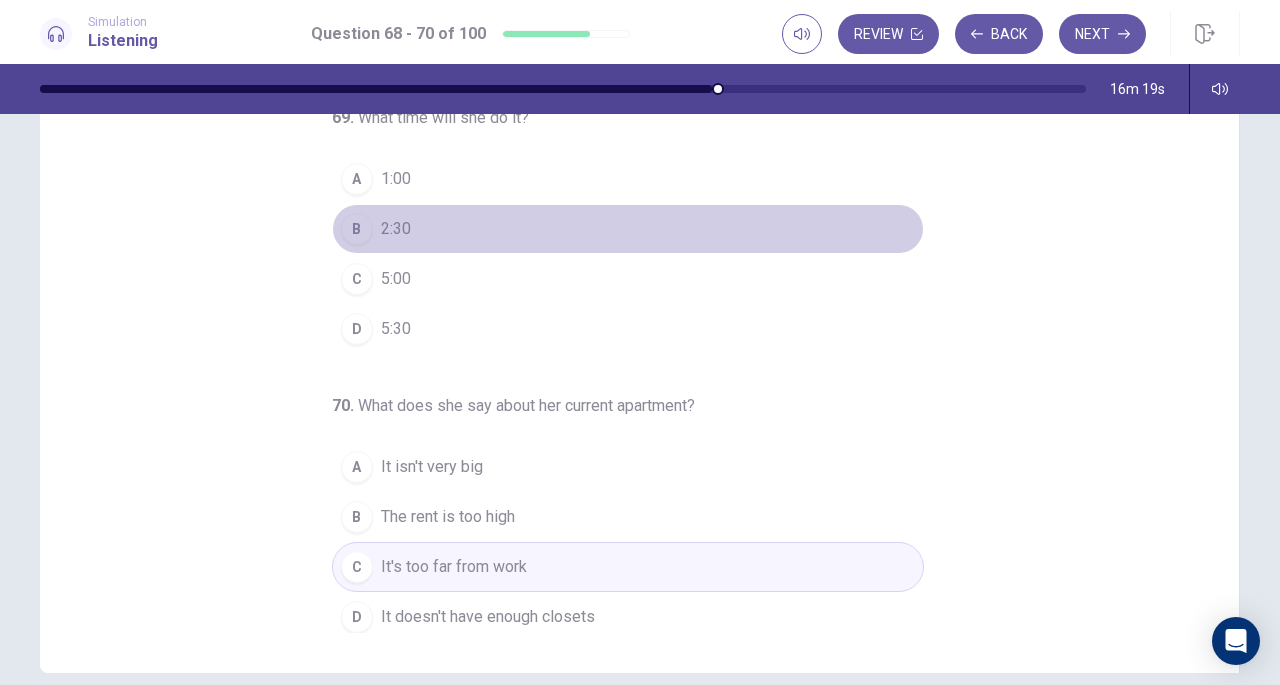 click on "B" at bounding box center [357, 229] 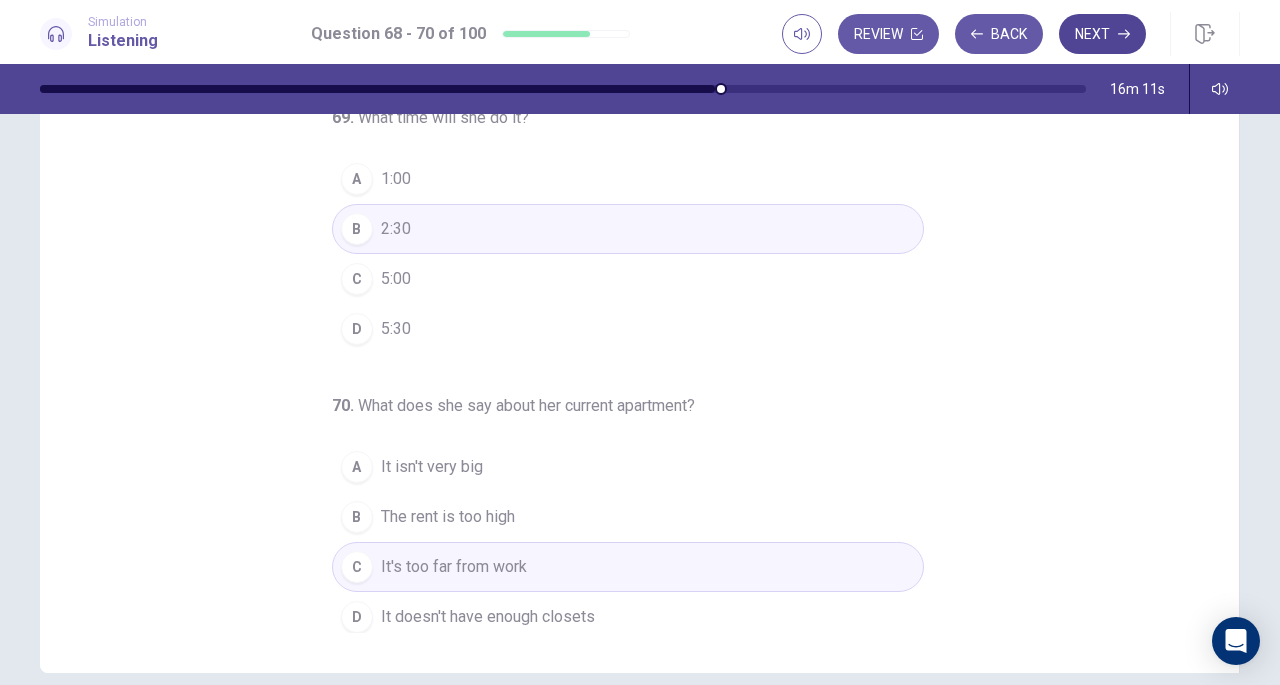 click on "Next" at bounding box center [1102, 34] 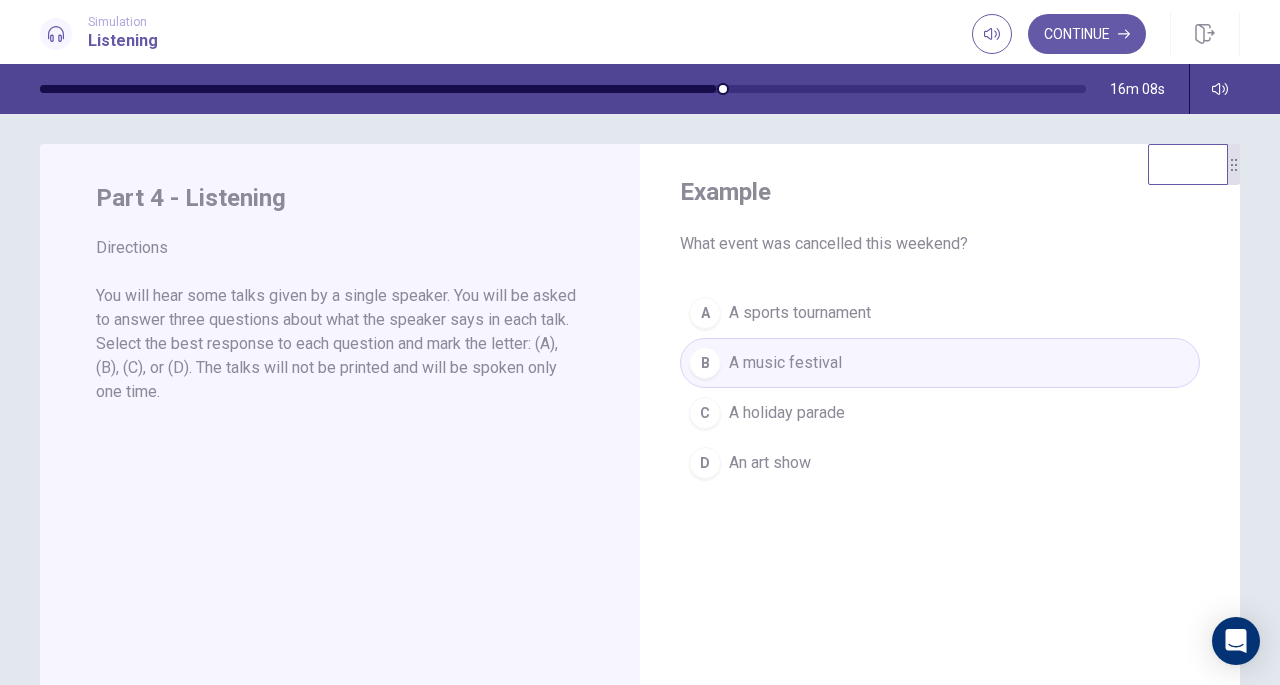 scroll, scrollTop: 0, scrollLeft: 0, axis: both 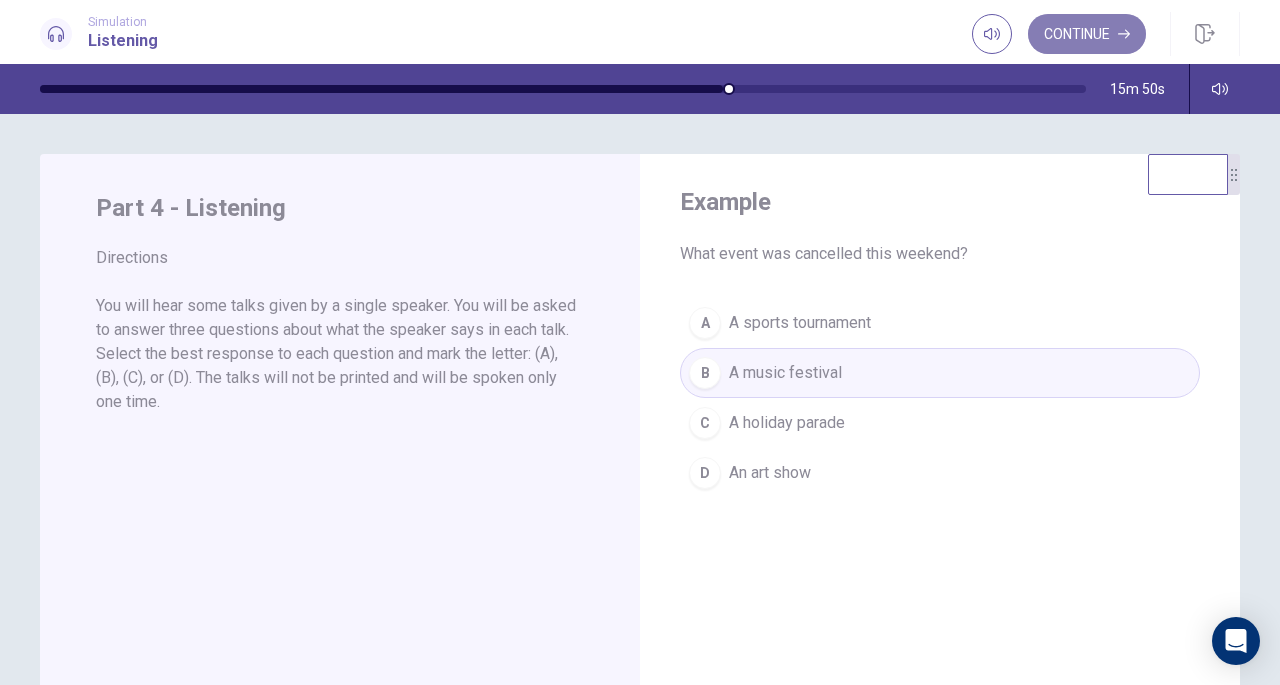 click on "Continue" at bounding box center [1087, 34] 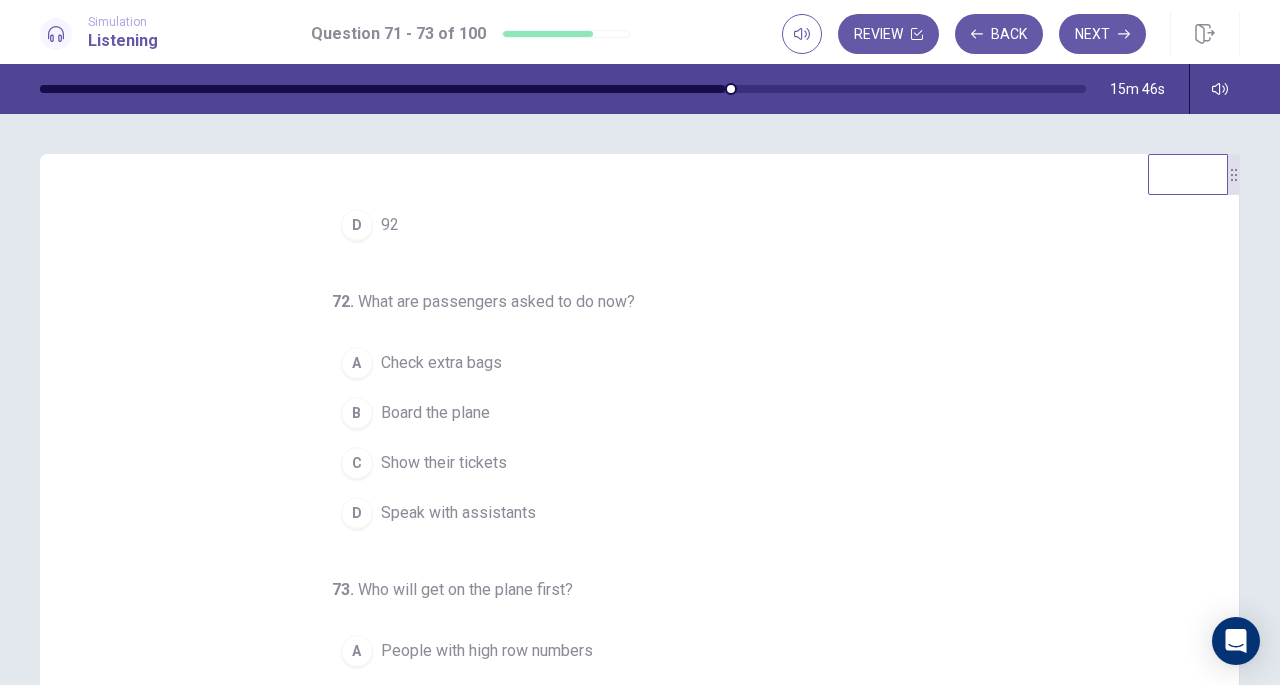 scroll, scrollTop: 200, scrollLeft: 0, axis: vertical 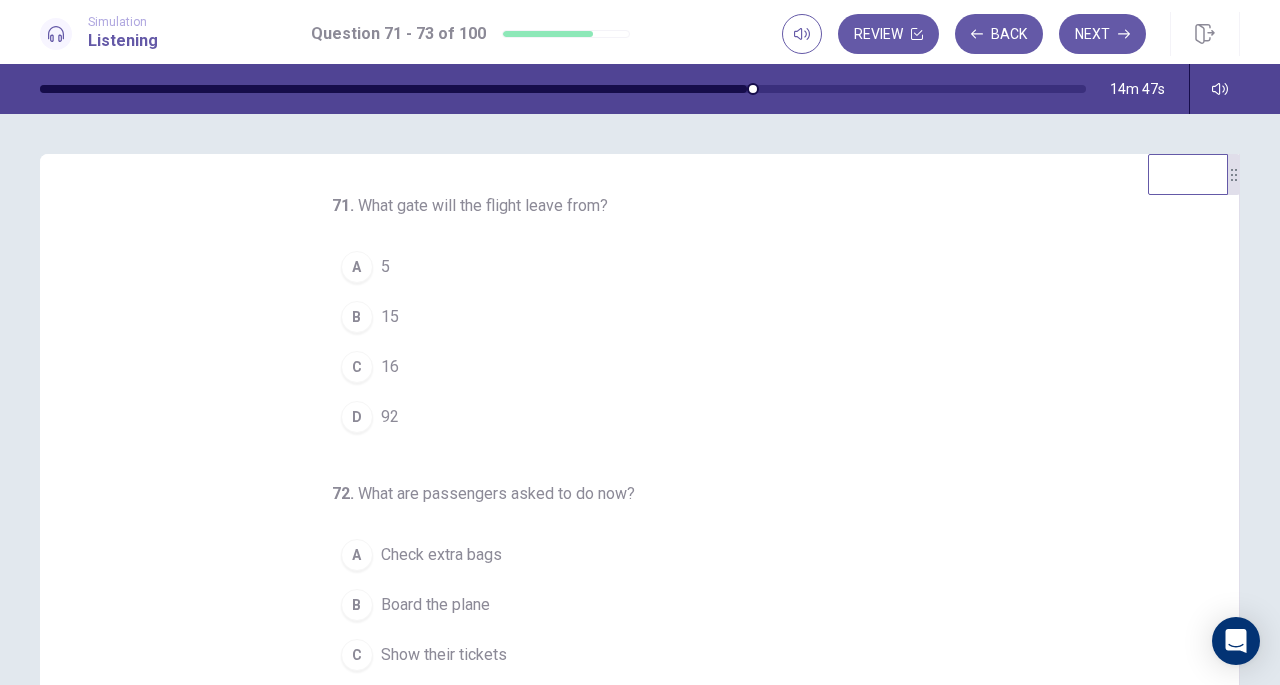 click on "92" at bounding box center [390, 417] 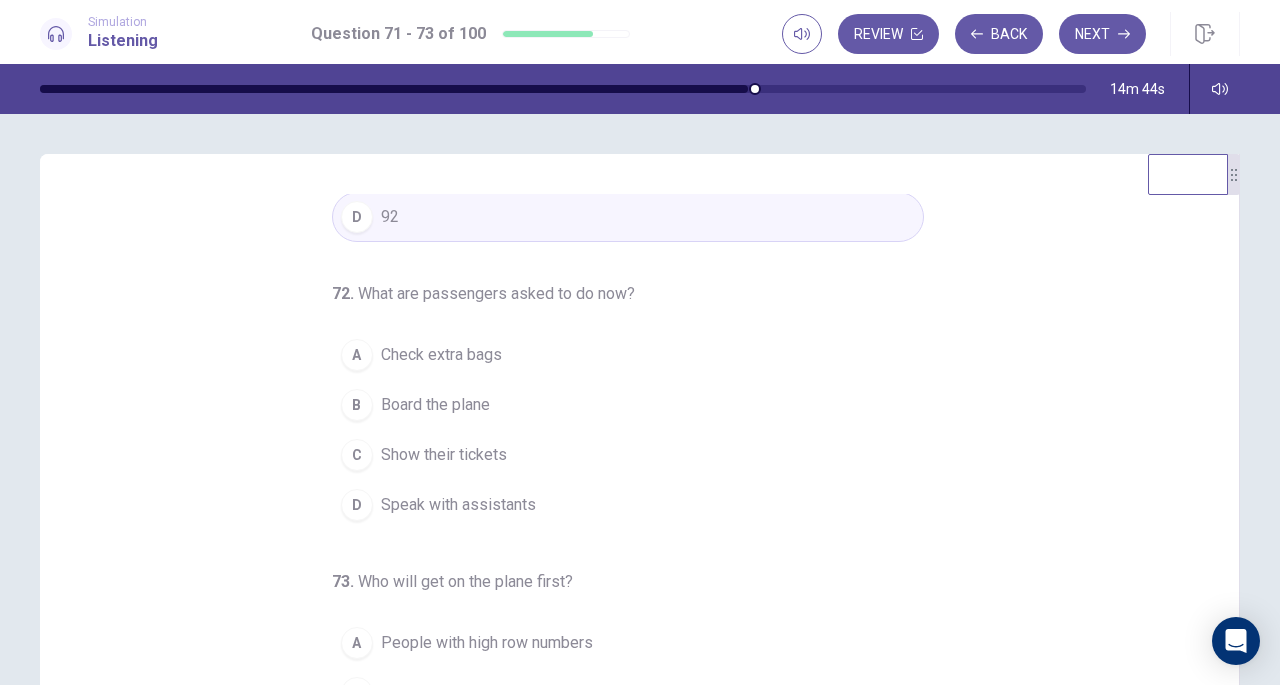 scroll, scrollTop: 58, scrollLeft: 0, axis: vertical 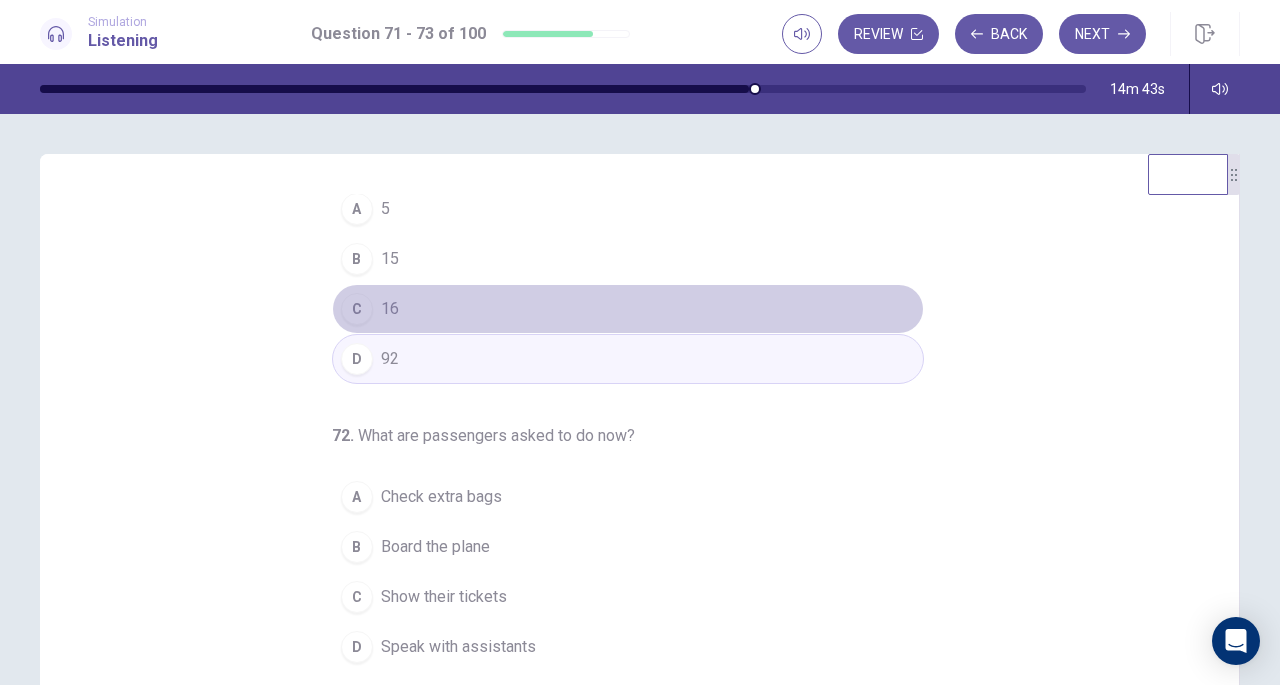 click on "C 16" at bounding box center [628, 309] 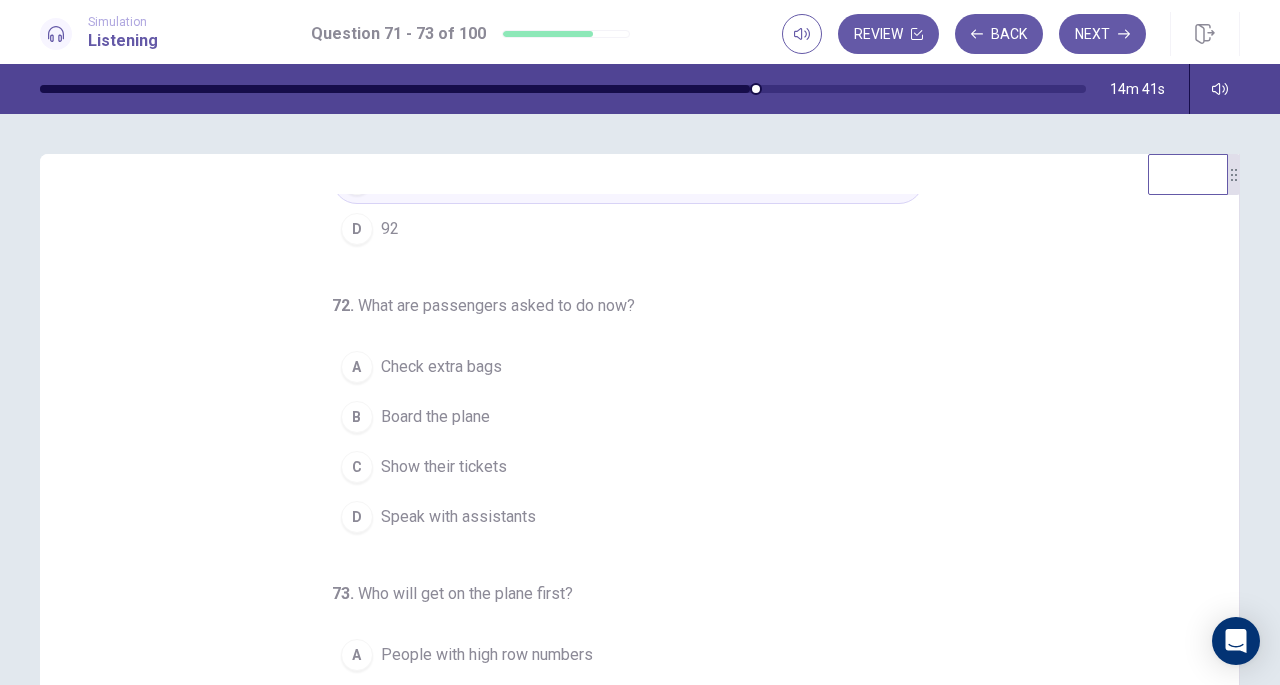 scroll, scrollTop: 200, scrollLeft: 0, axis: vertical 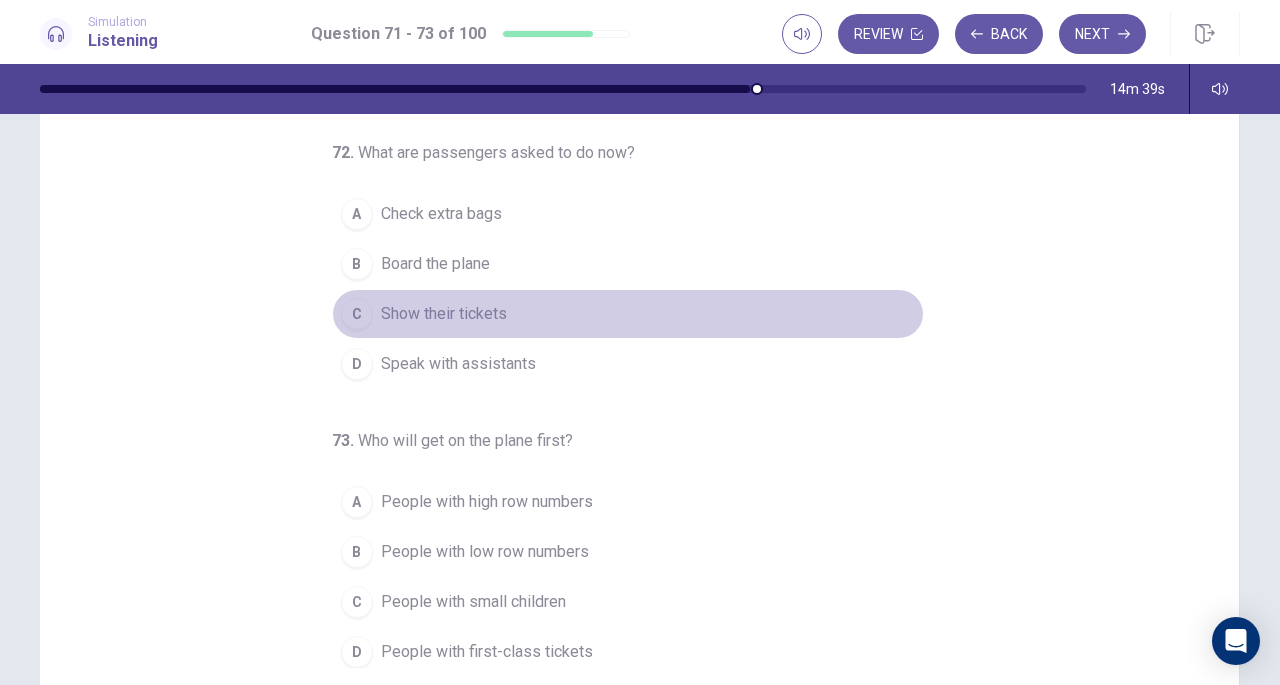 click on "Show their tickets" at bounding box center (444, 314) 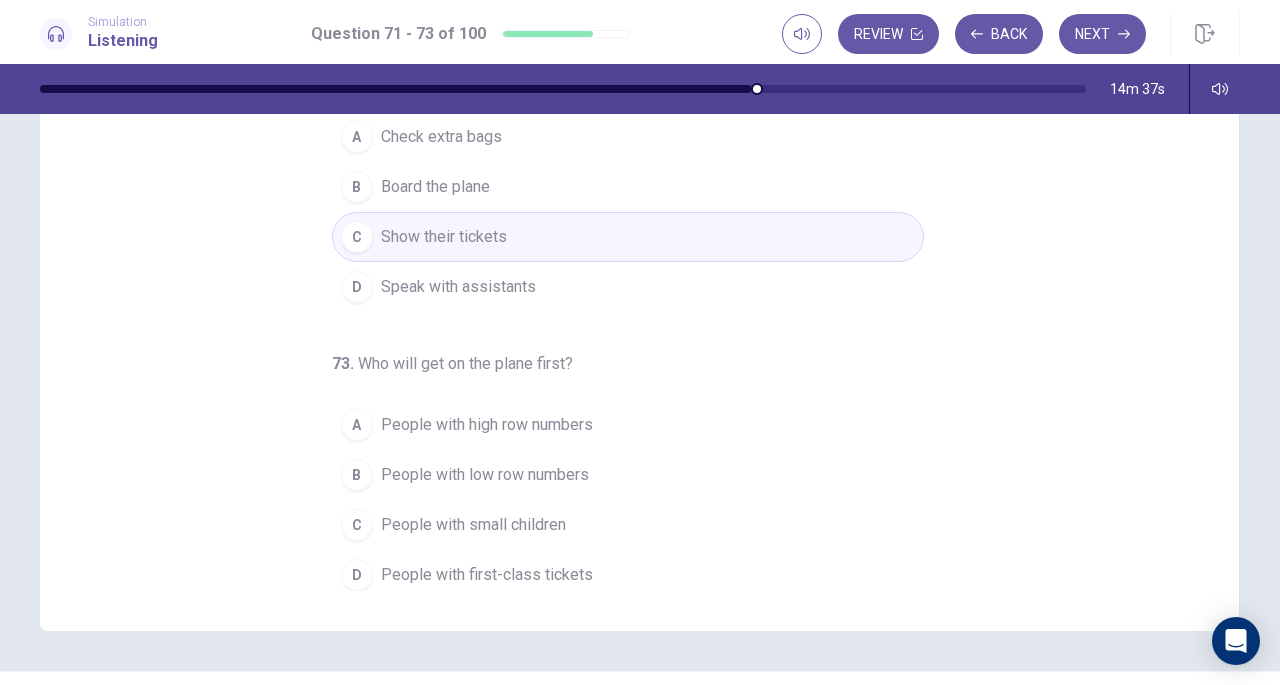 scroll, scrollTop: 220, scrollLeft: 0, axis: vertical 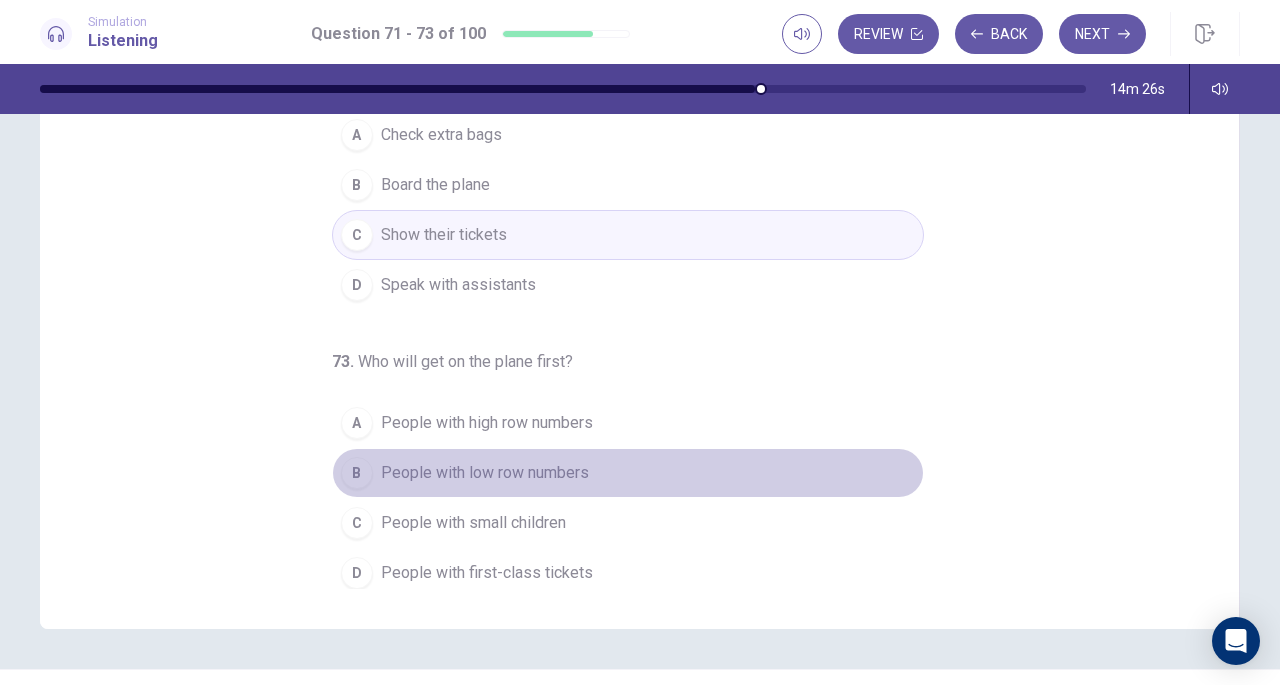 click on "People with low row numbers" at bounding box center (485, 473) 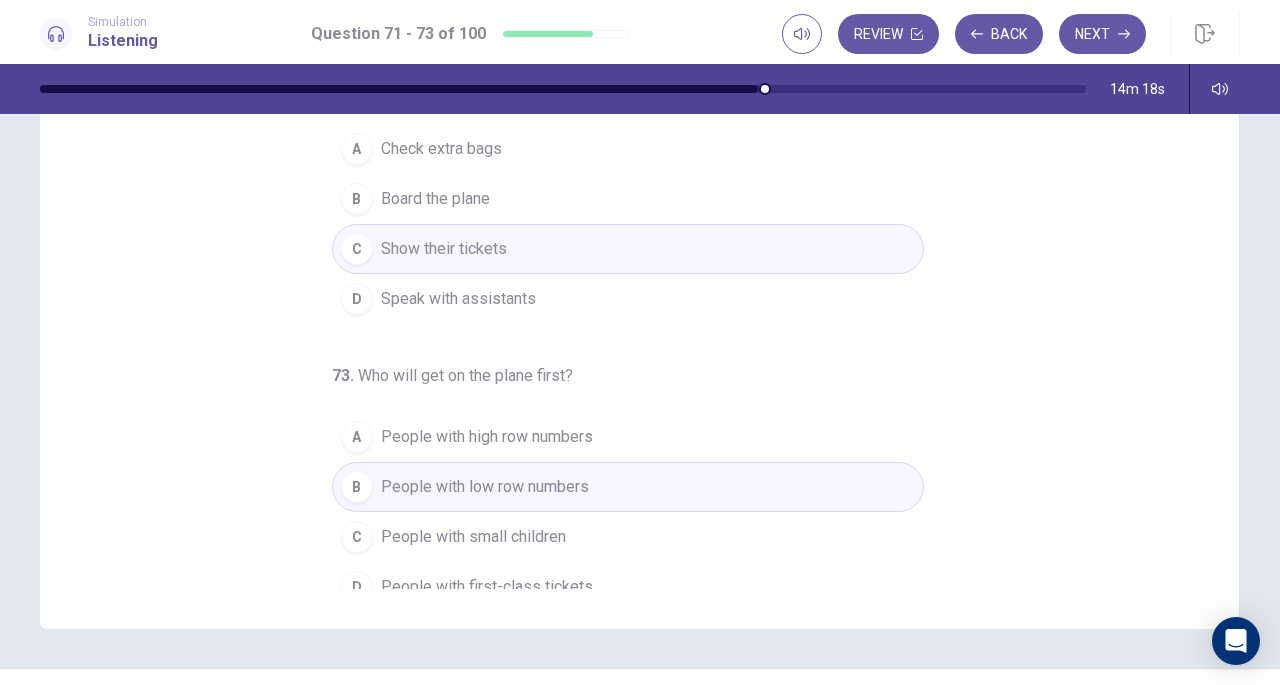 scroll, scrollTop: 200, scrollLeft: 0, axis: vertical 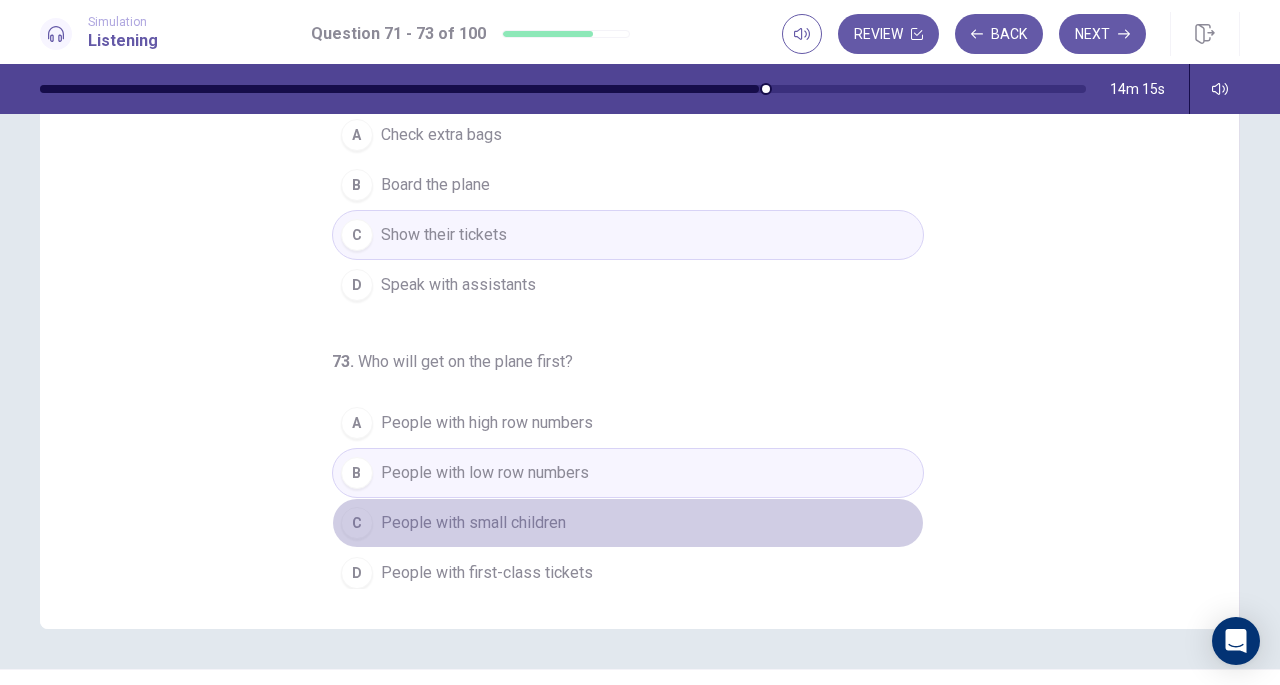 click on "People with small children" at bounding box center [473, 523] 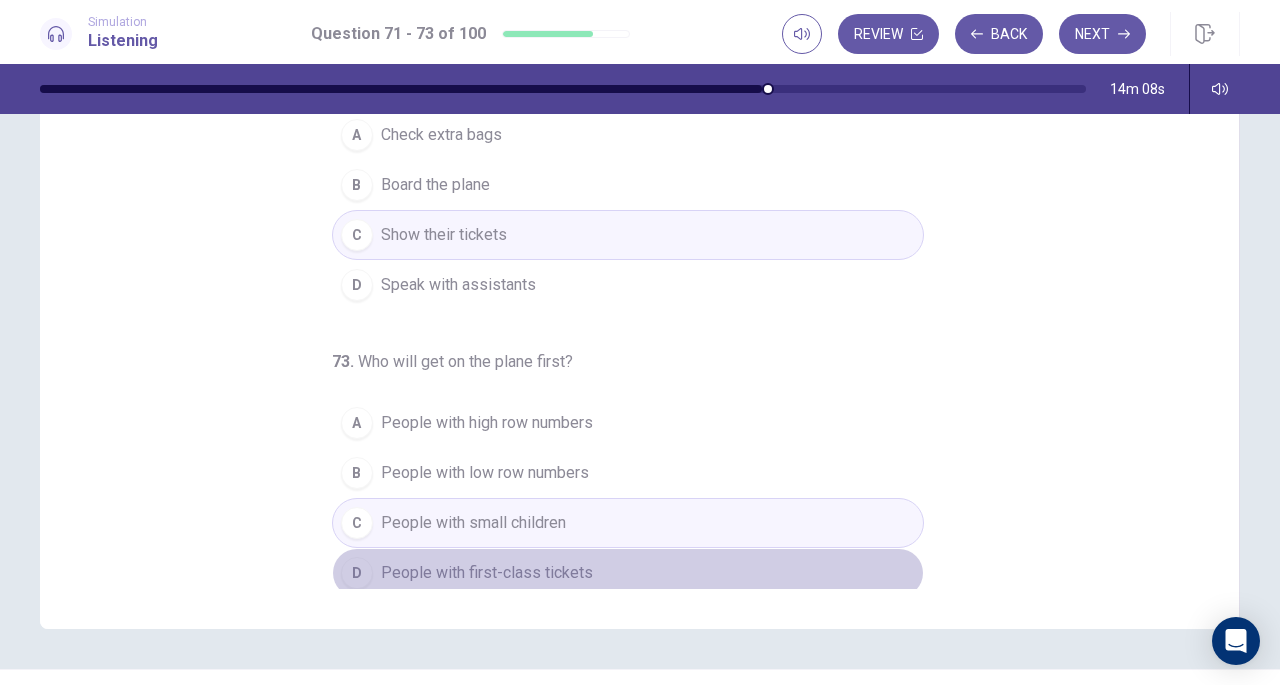 click on "People with first-class tickets" at bounding box center (487, 573) 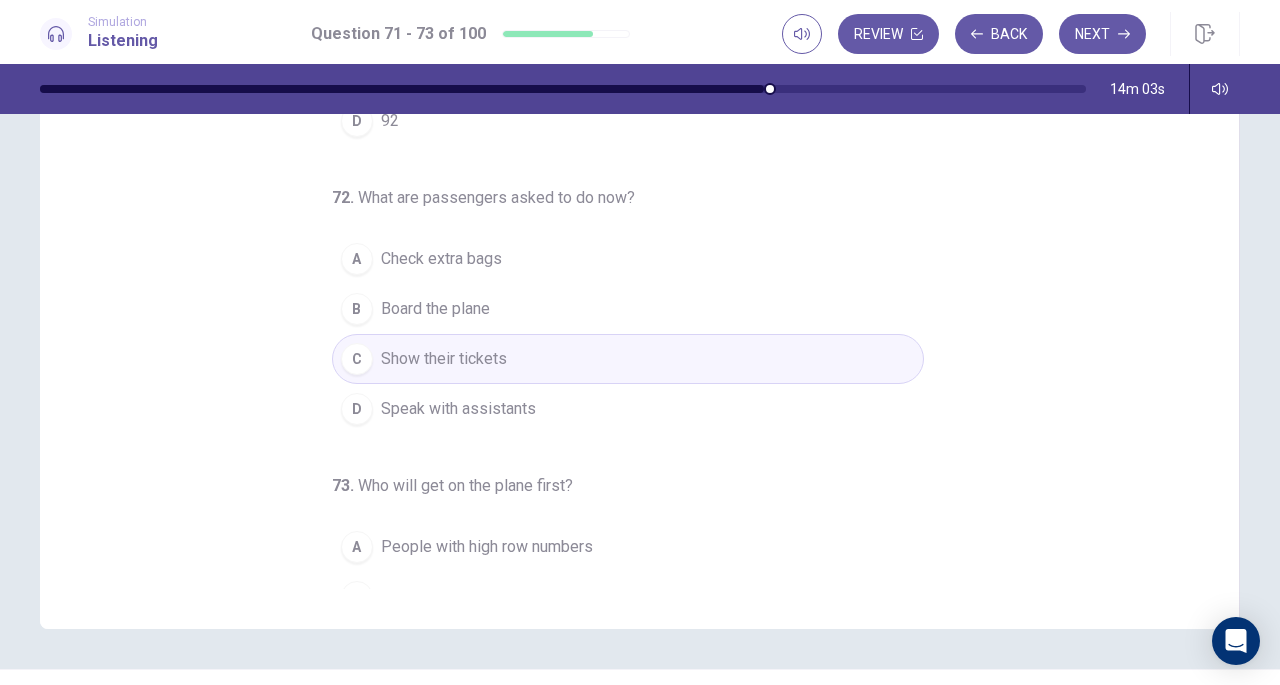scroll, scrollTop: 0, scrollLeft: 0, axis: both 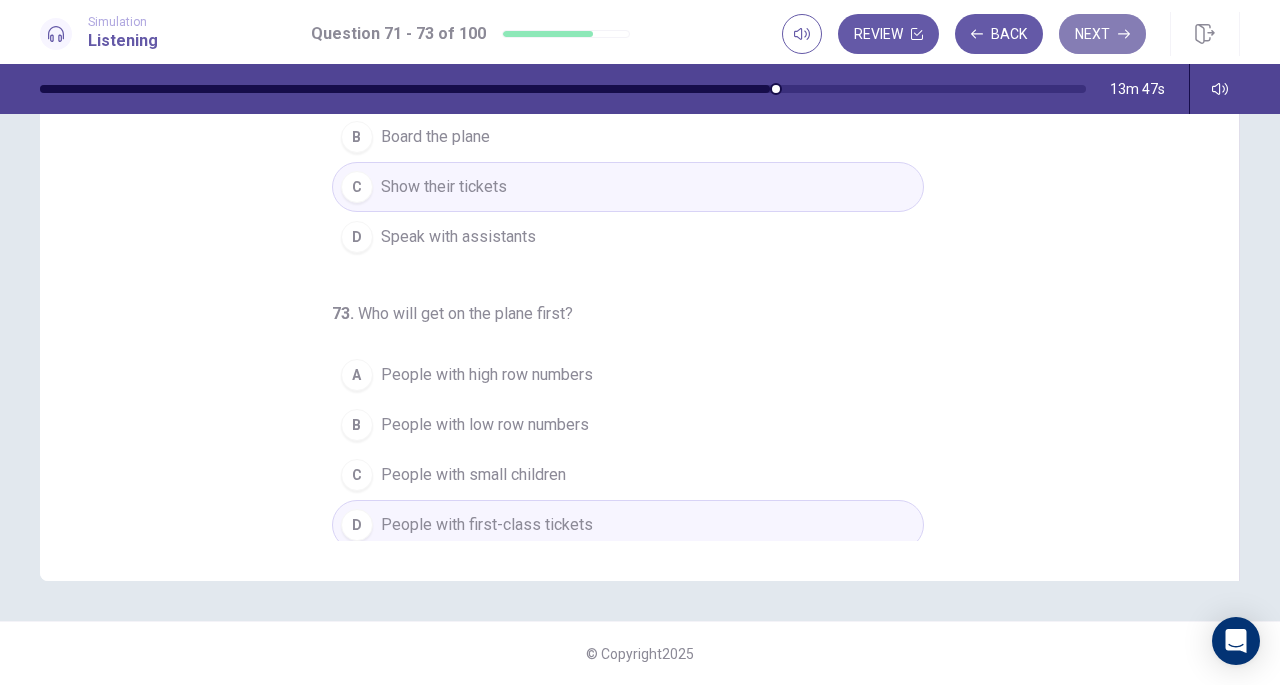 click on "Next" at bounding box center [1102, 34] 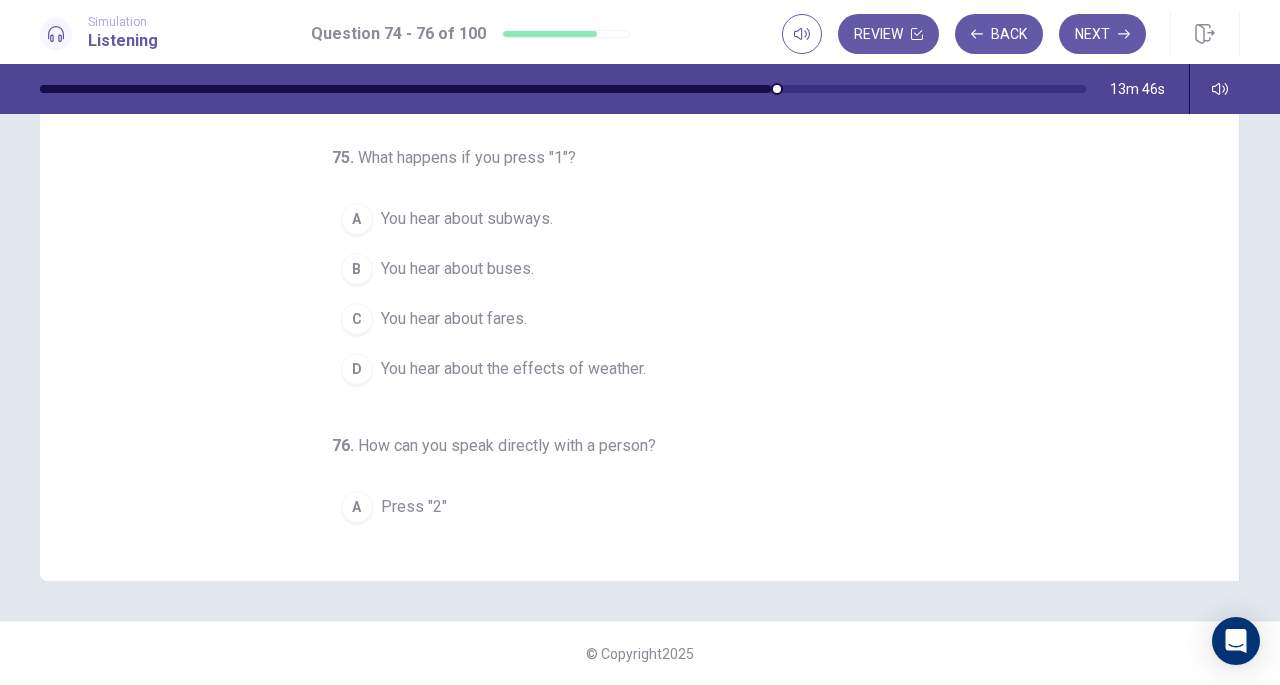 scroll, scrollTop: 0, scrollLeft: 0, axis: both 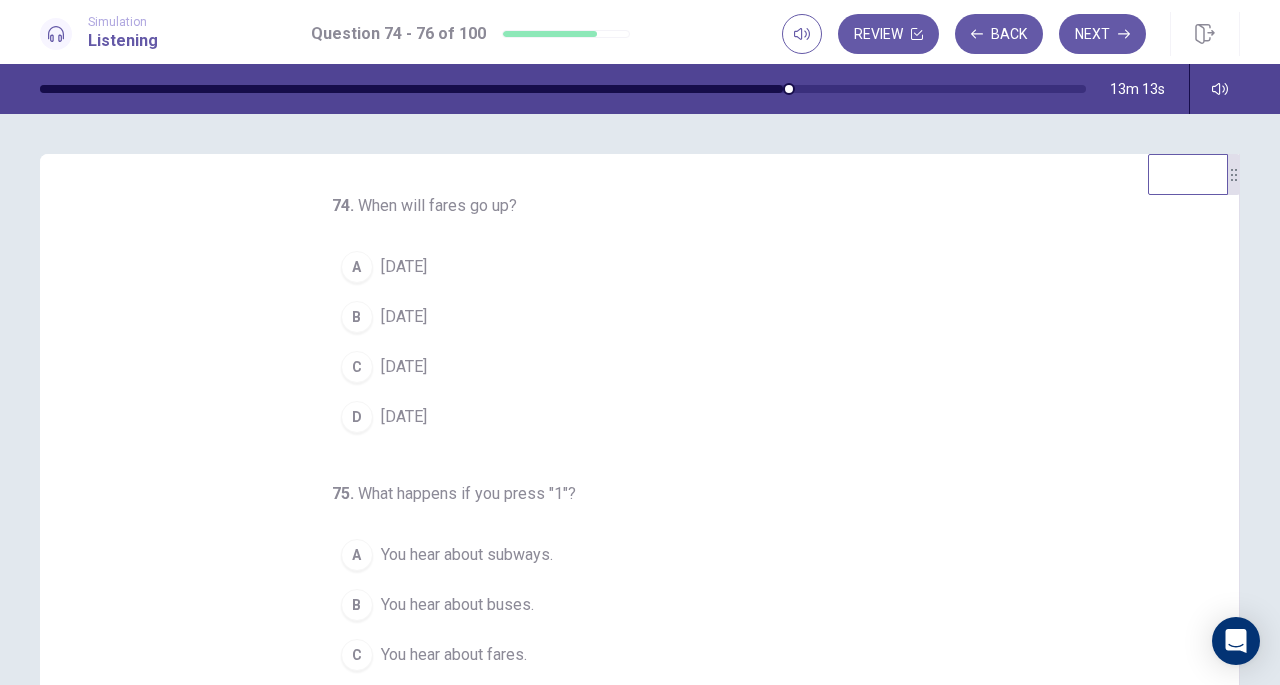 click on "September 1" at bounding box center [404, 267] 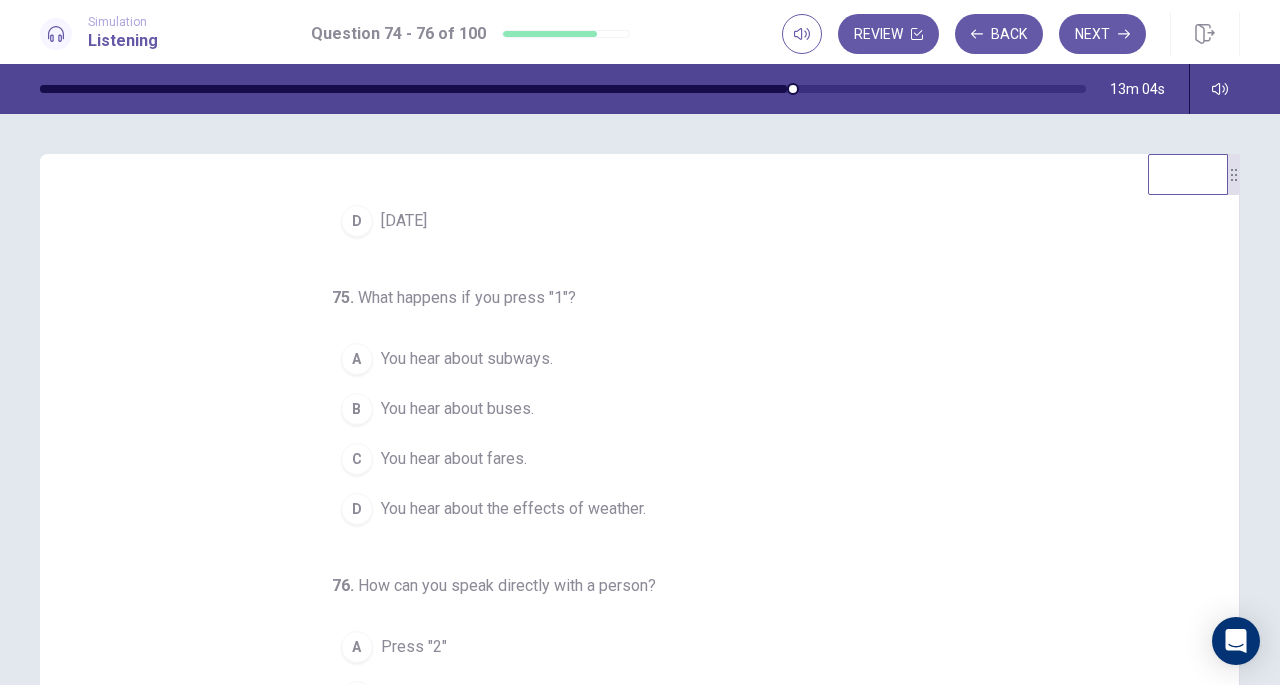 scroll, scrollTop: 200, scrollLeft: 0, axis: vertical 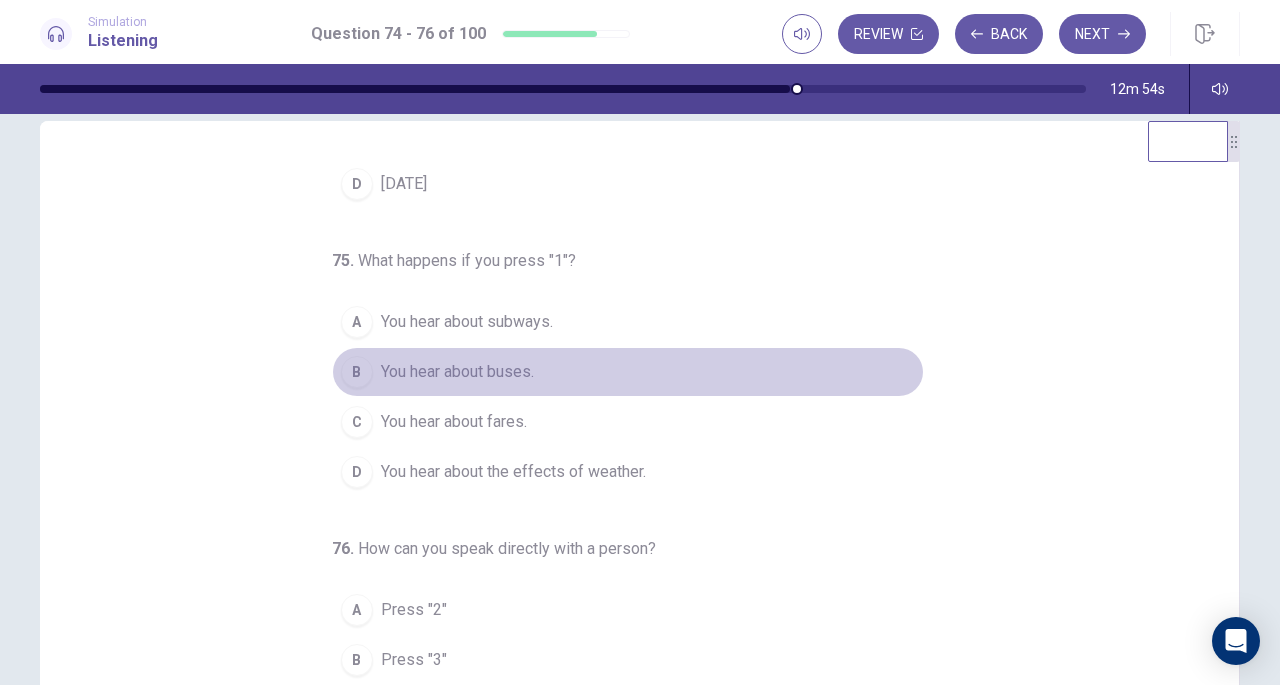 click on "You hear about buses." at bounding box center [457, 372] 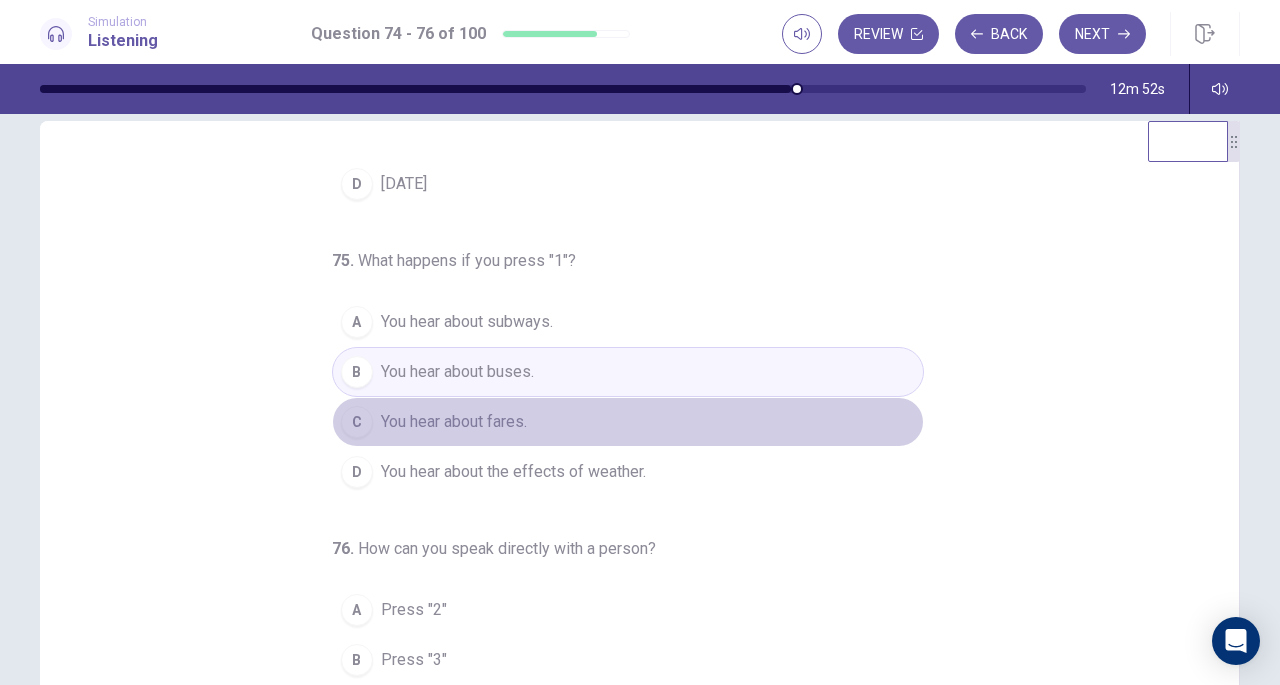 click on "You hear about fares." at bounding box center [454, 422] 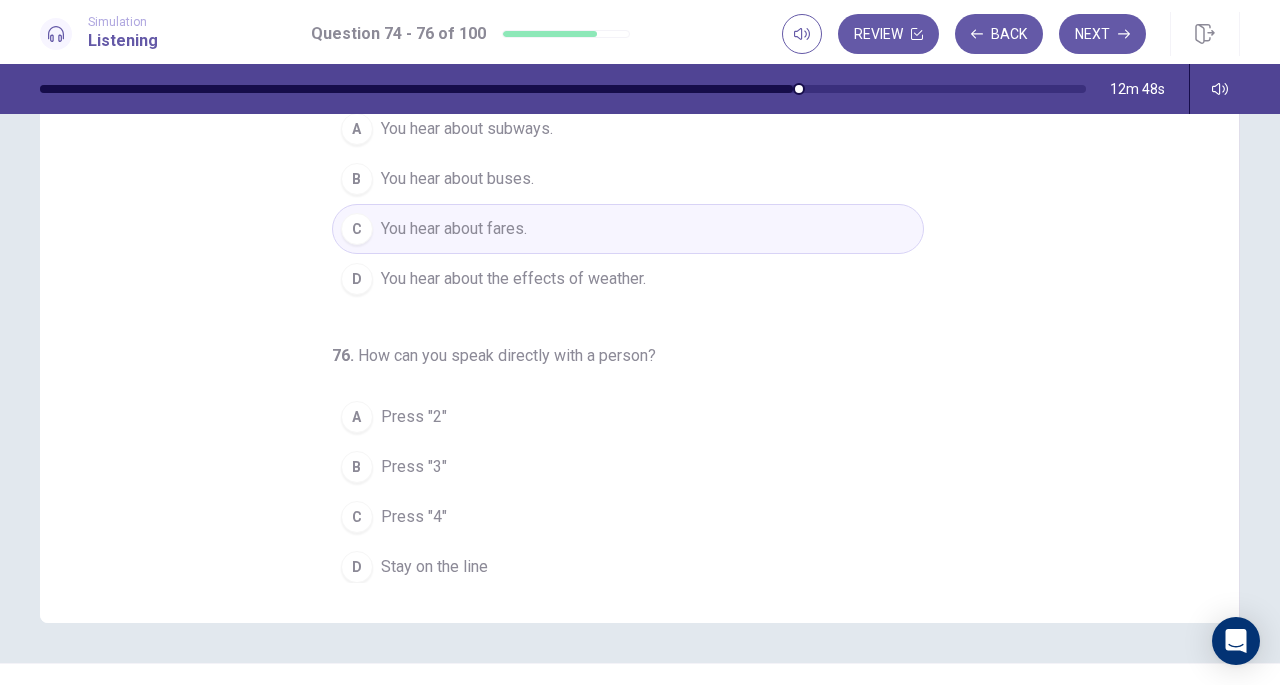 scroll, scrollTop: 228, scrollLeft: 0, axis: vertical 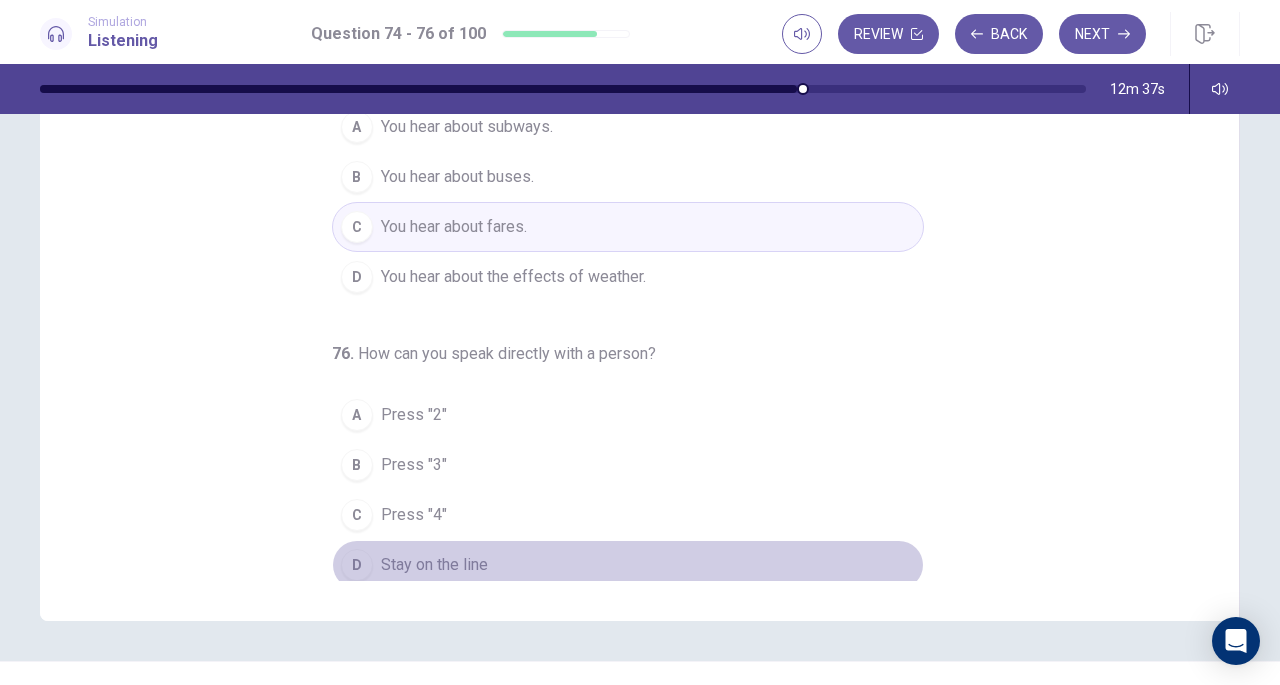 click on "Stay on the line" at bounding box center [434, 565] 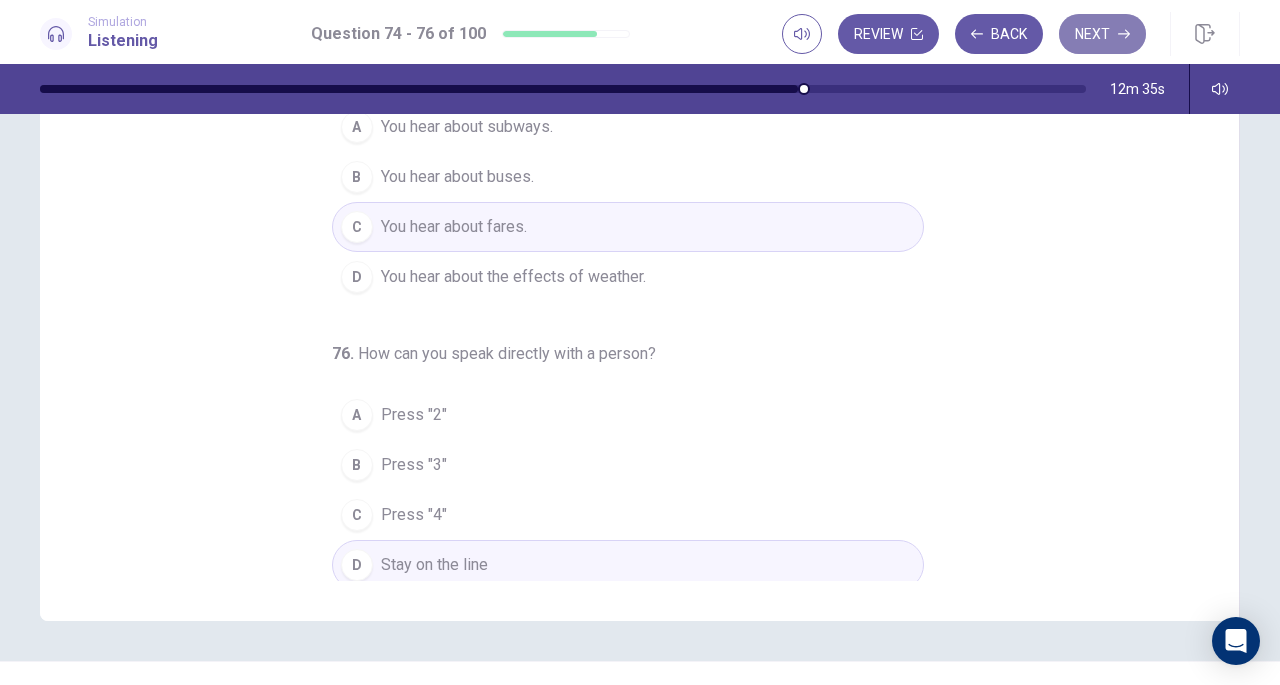 click on "Next" at bounding box center [1102, 34] 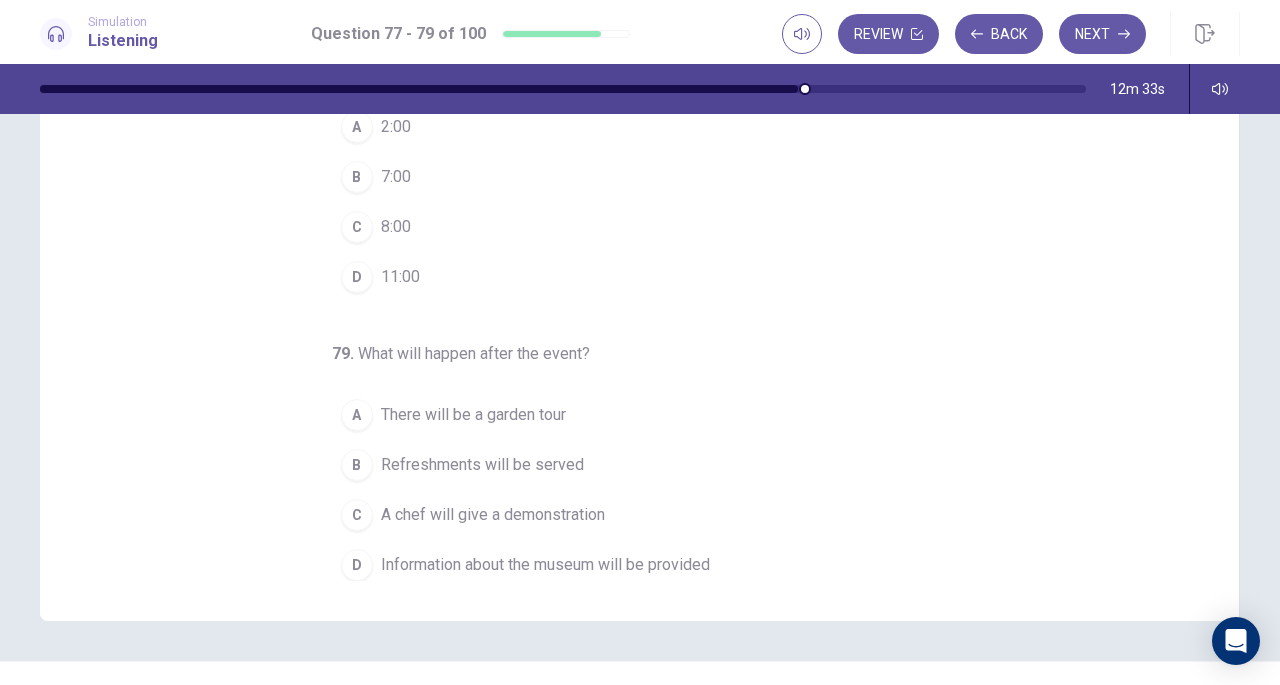 scroll, scrollTop: 0, scrollLeft: 0, axis: both 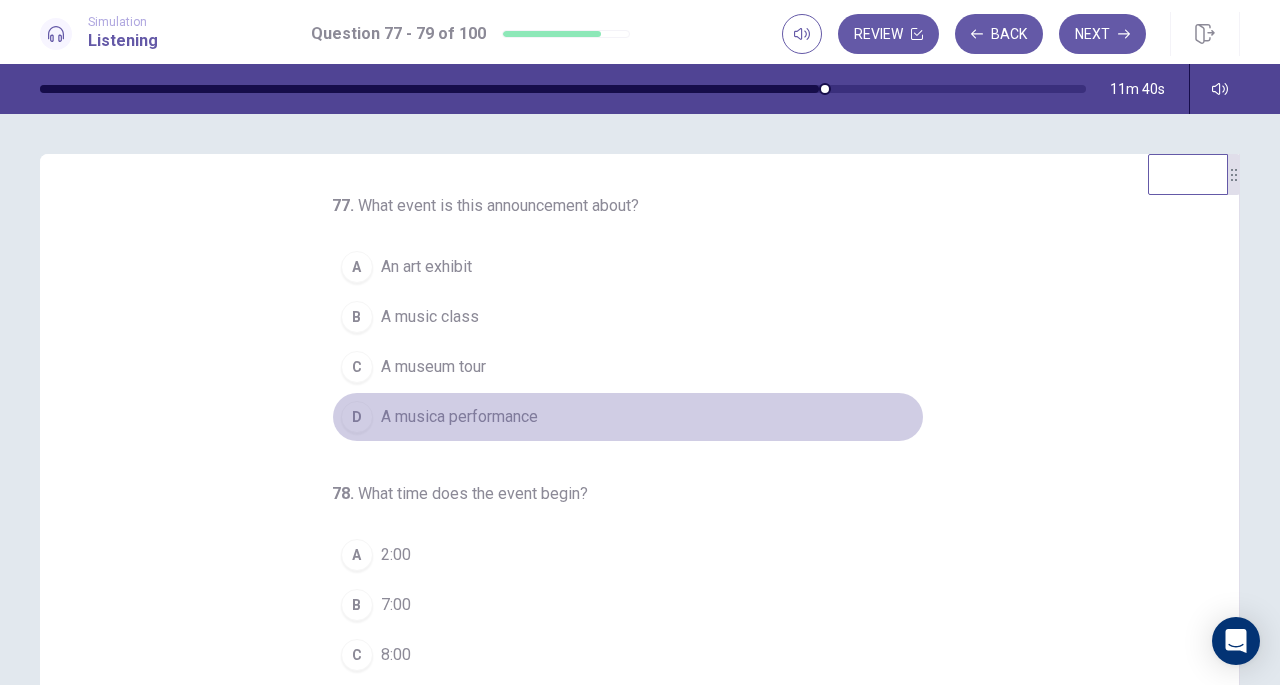 click on "A musica performance" at bounding box center [459, 417] 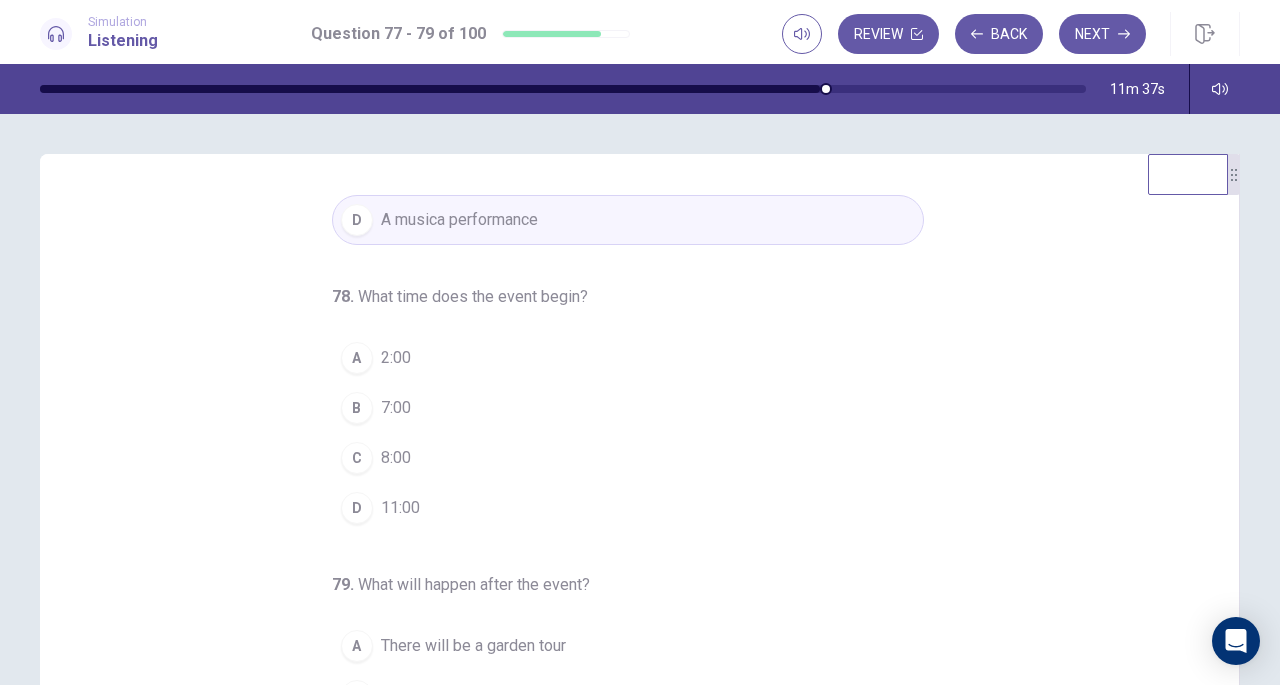 scroll, scrollTop: 200, scrollLeft: 0, axis: vertical 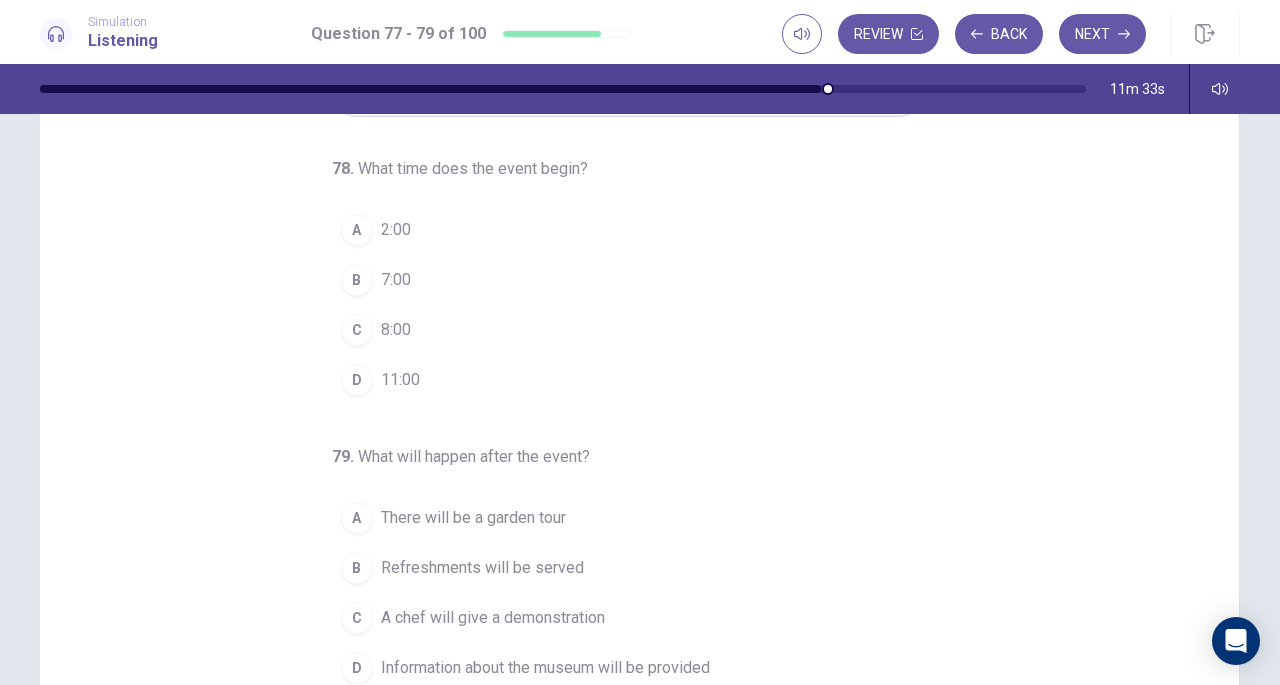 click on "8:00" at bounding box center (396, 330) 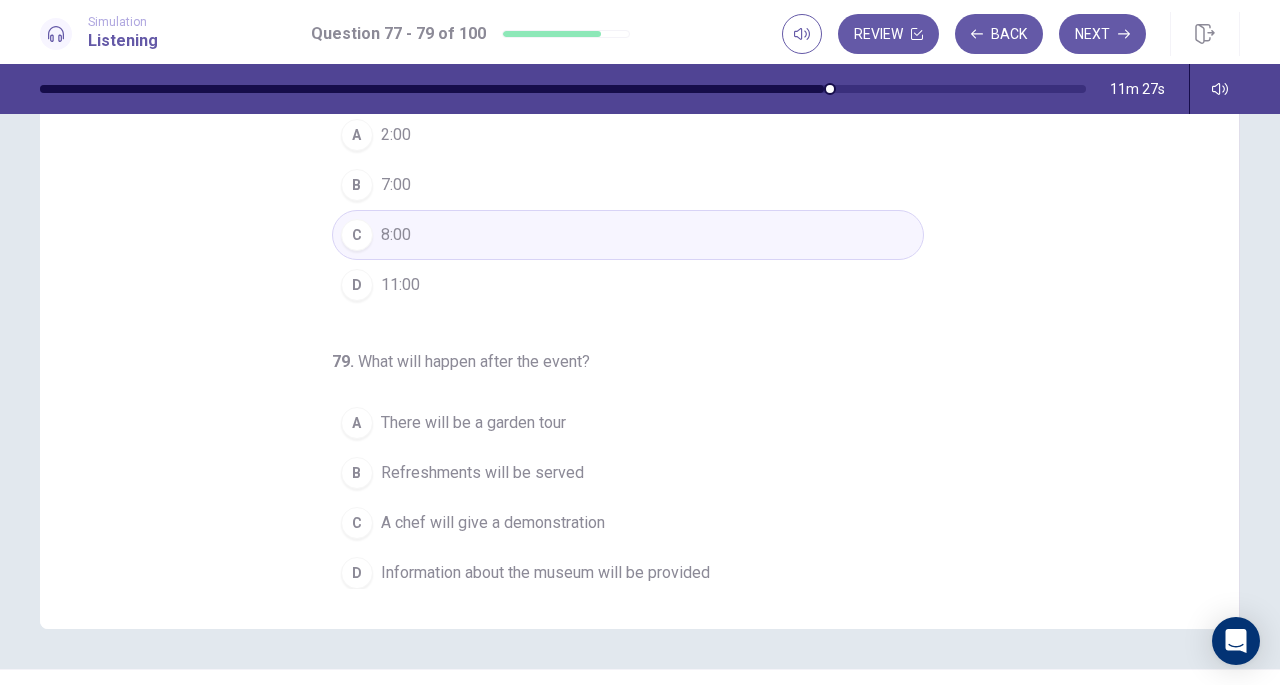 scroll, scrollTop: 221, scrollLeft: 0, axis: vertical 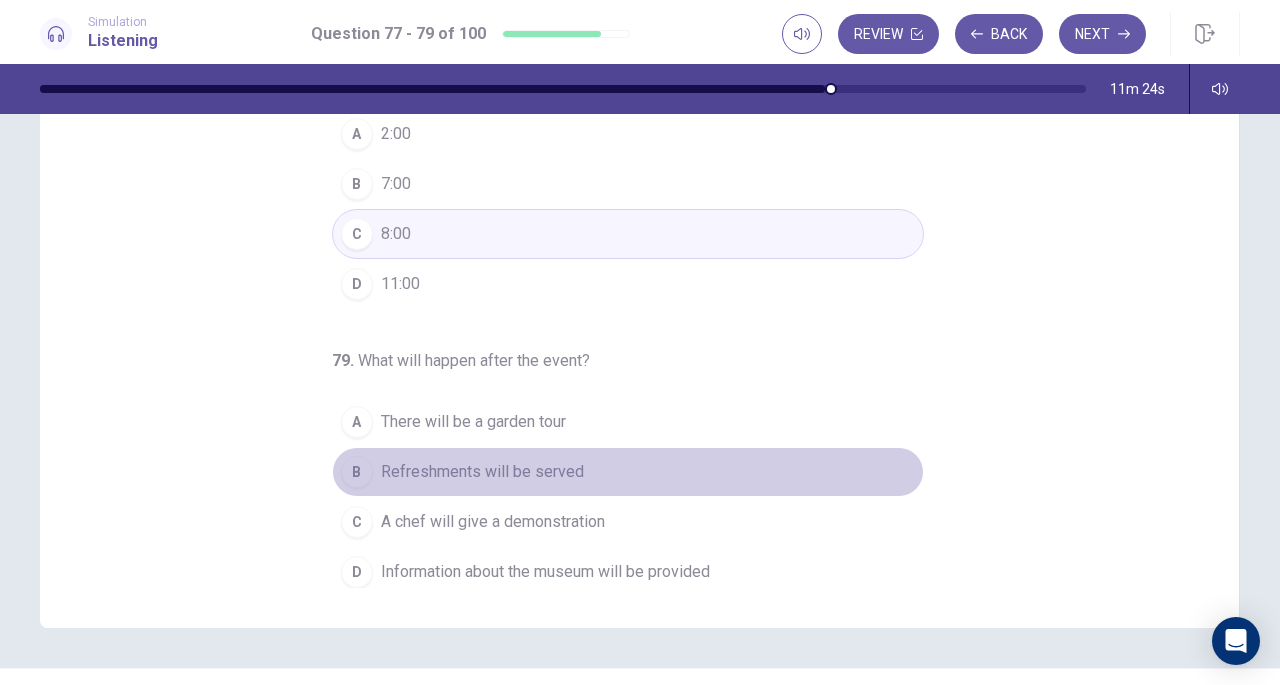 click on "Refreshments will be served" at bounding box center (482, 472) 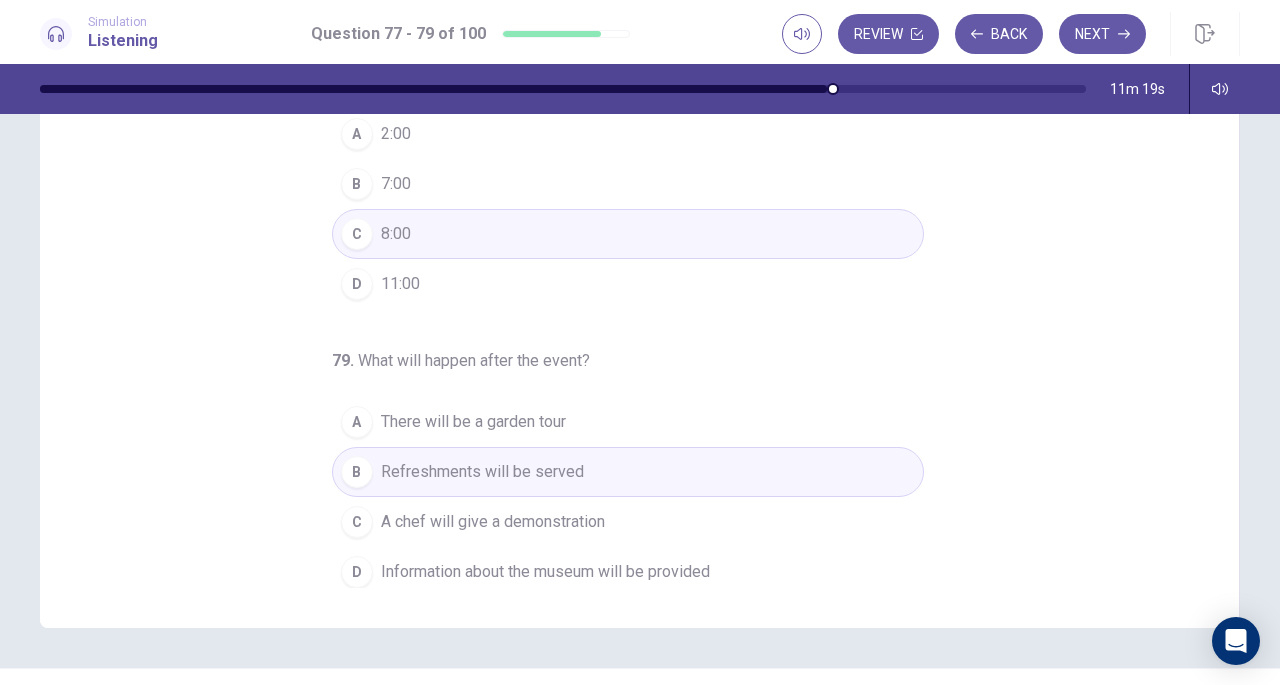 scroll, scrollTop: 200, scrollLeft: 0, axis: vertical 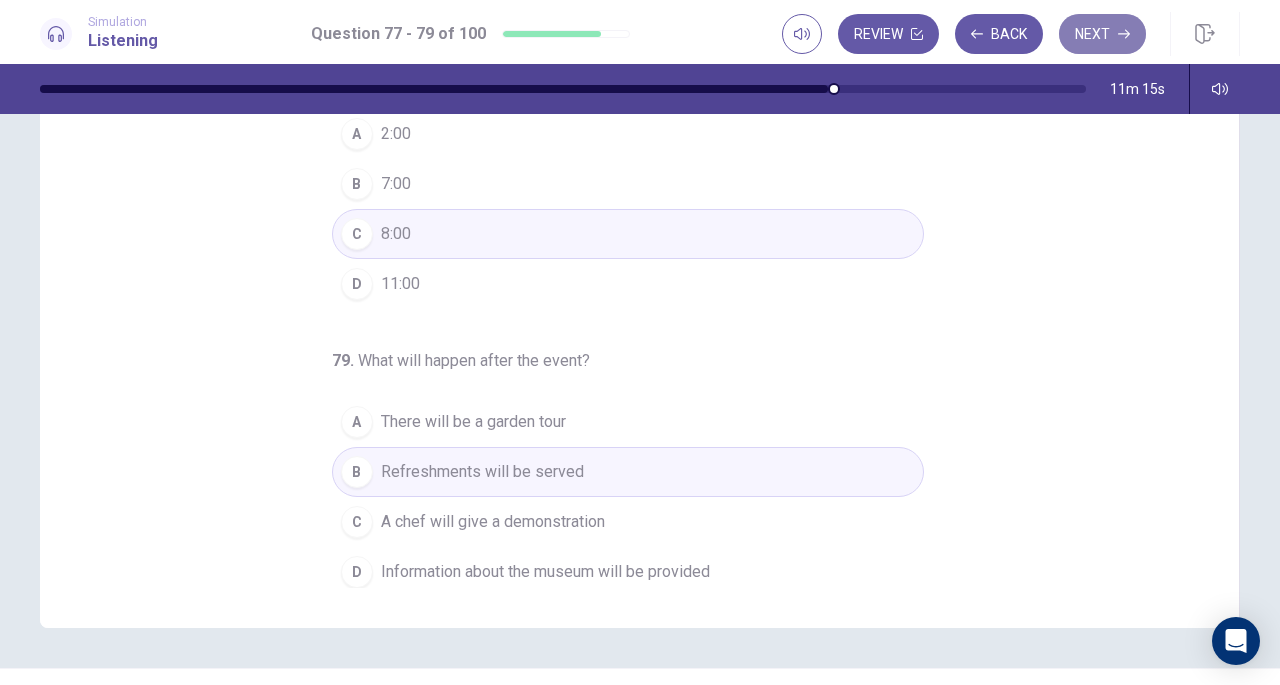 click on "Next" at bounding box center (1102, 34) 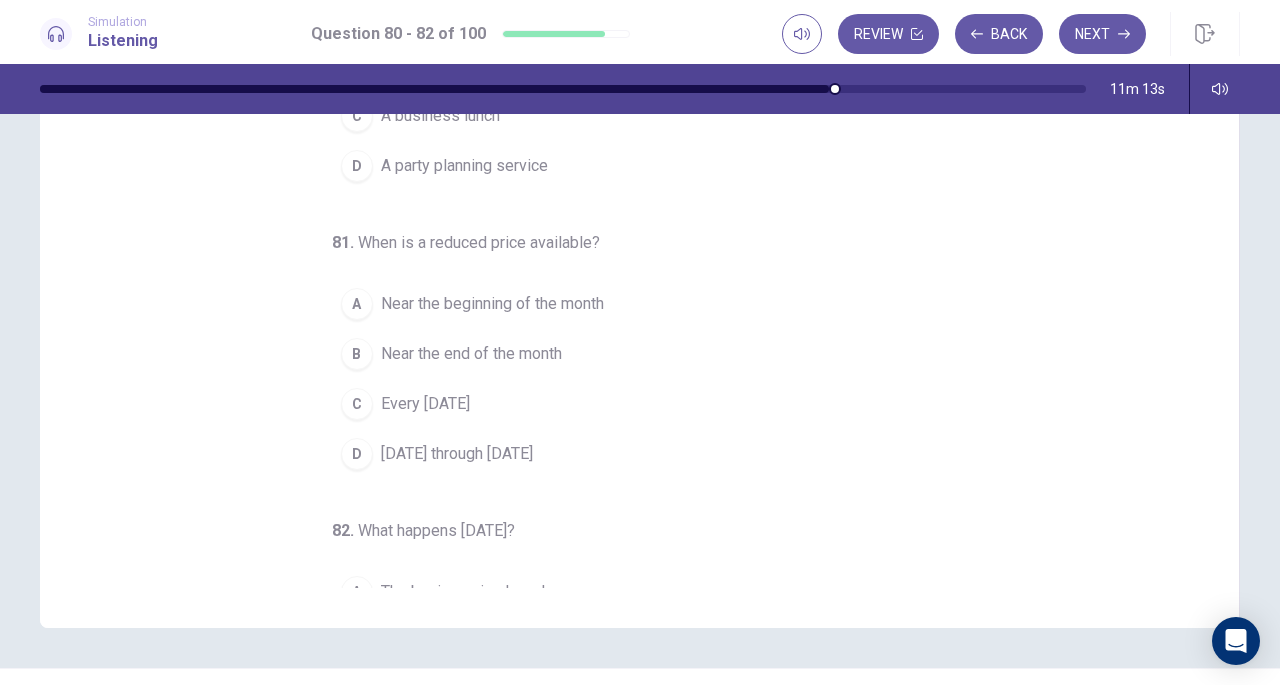 scroll, scrollTop: 0, scrollLeft: 0, axis: both 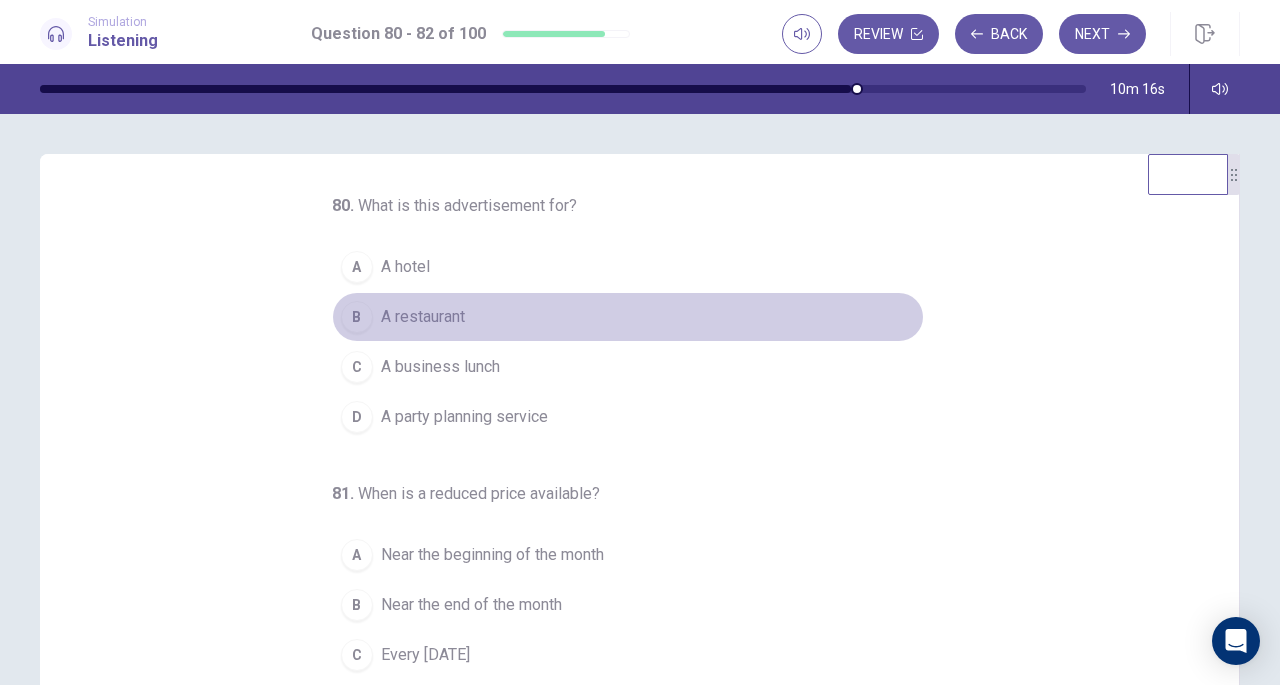 click on "A restaurant" at bounding box center [423, 317] 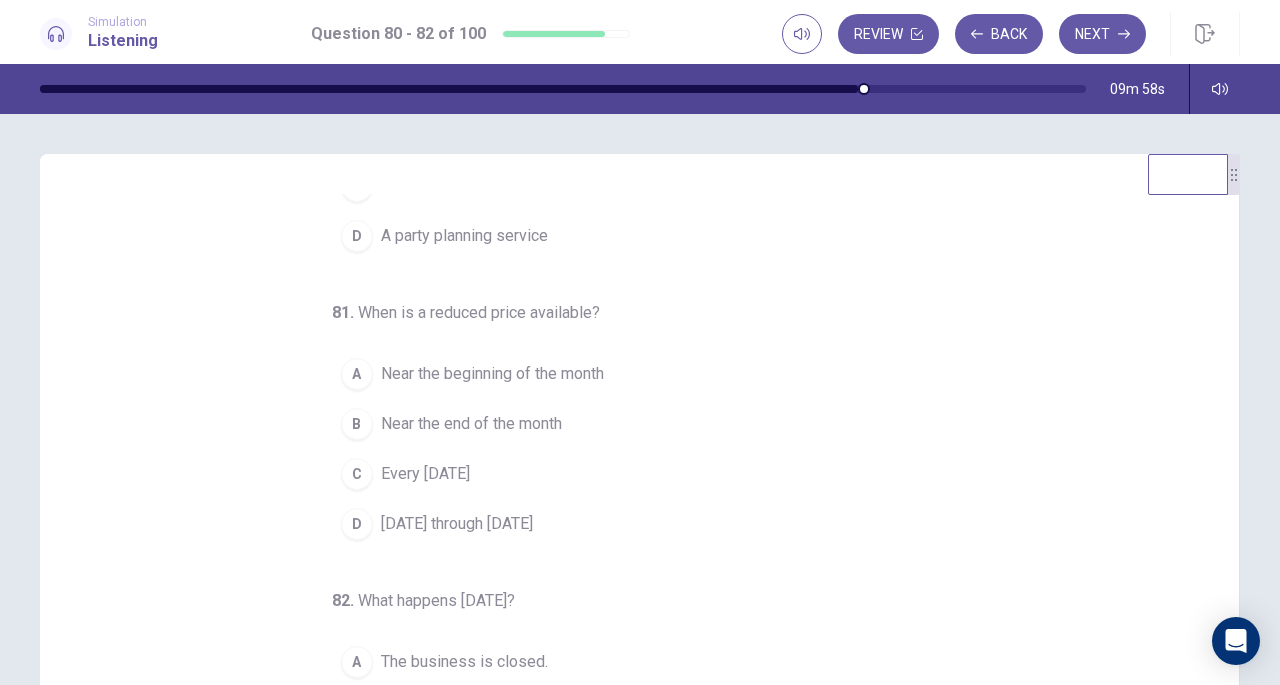 scroll, scrollTop: 200, scrollLeft: 0, axis: vertical 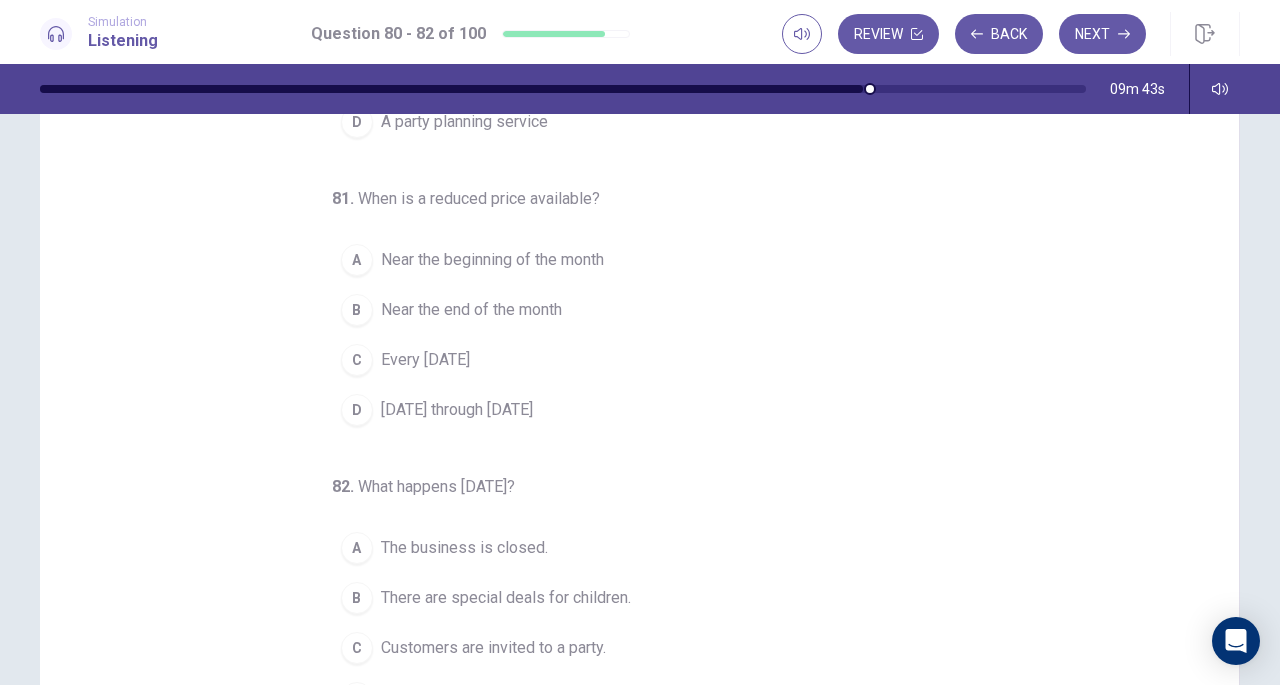 click on "Near the beginning of the month" at bounding box center (492, 260) 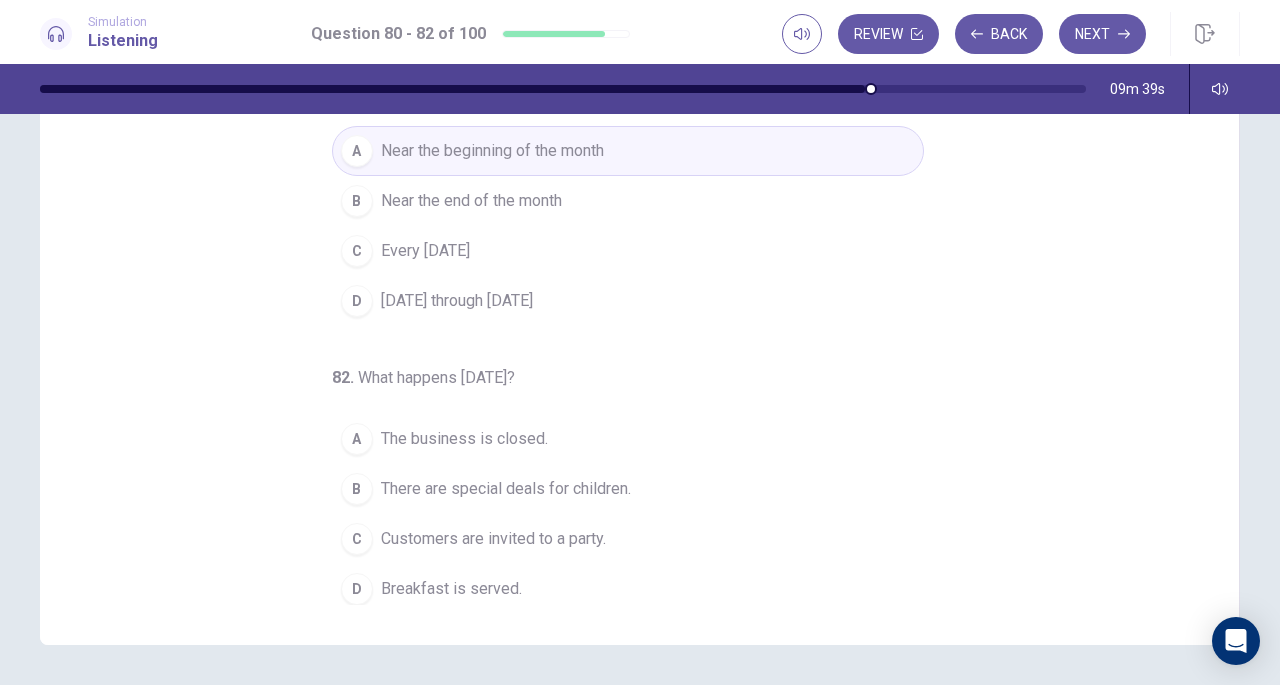 scroll, scrollTop: 205, scrollLeft: 0, axis: vertical 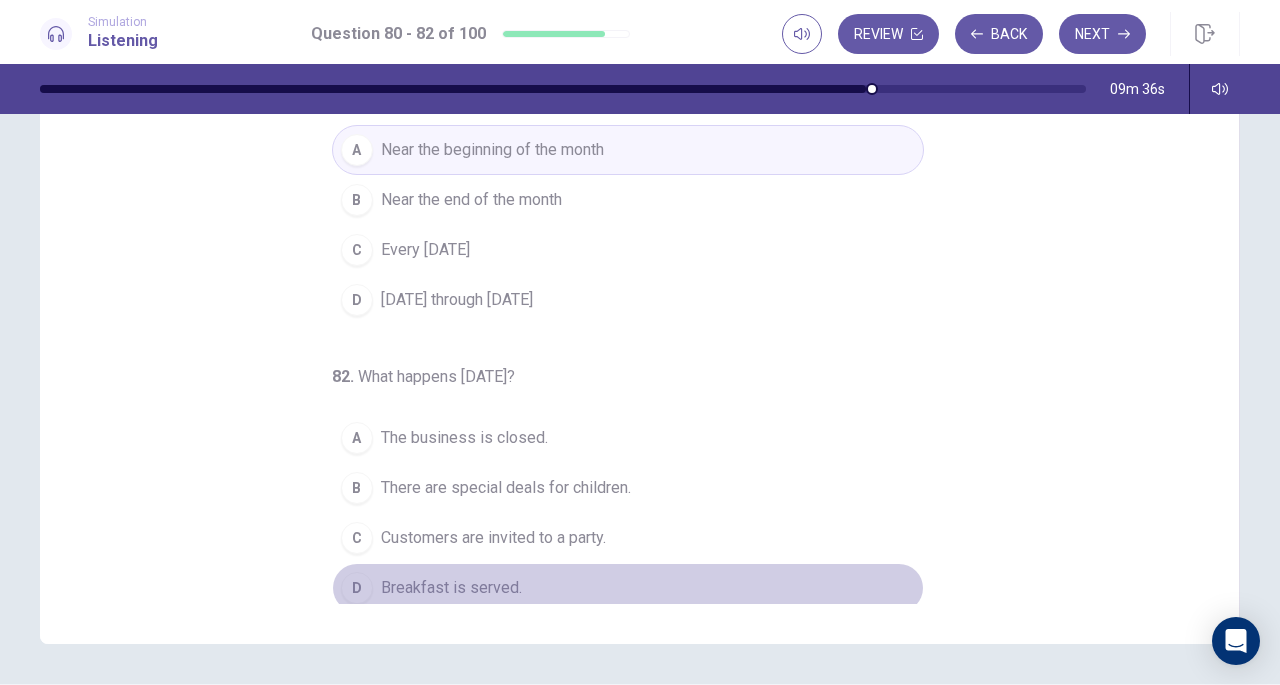 click on "Breakfast is served." at bounding box center [451, 588] 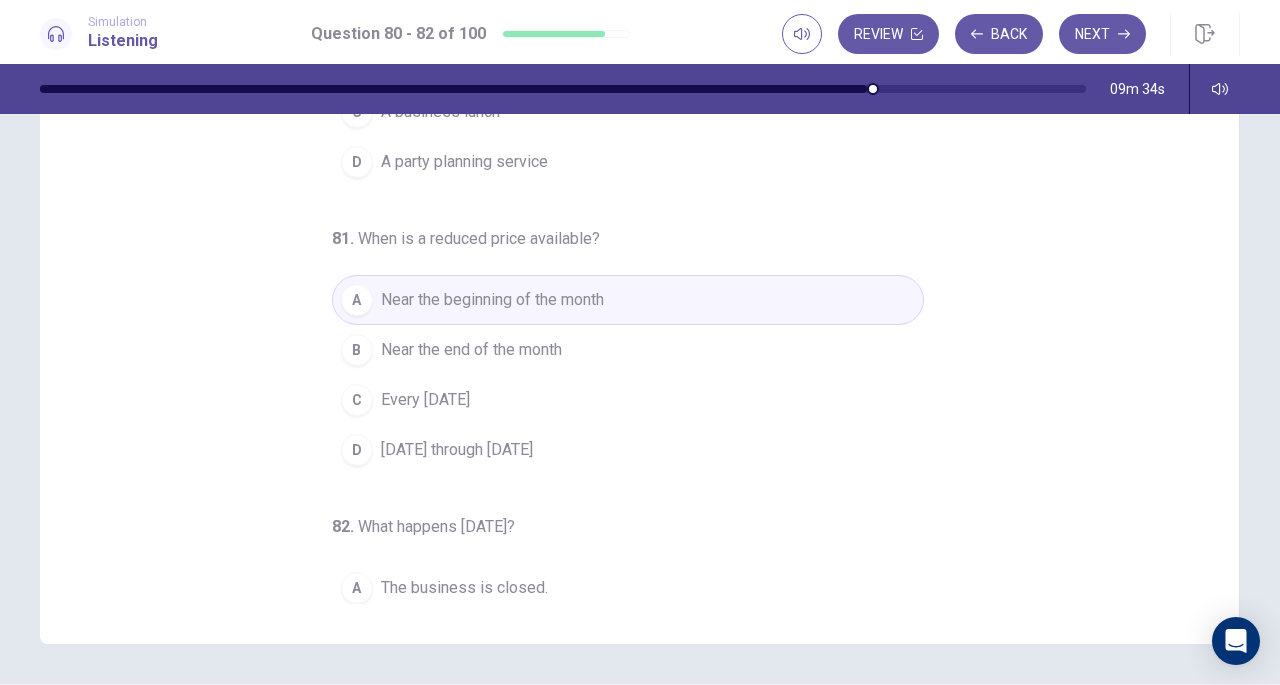 scroll, scrollTop: 0, scrollLeft: 0, axis: both 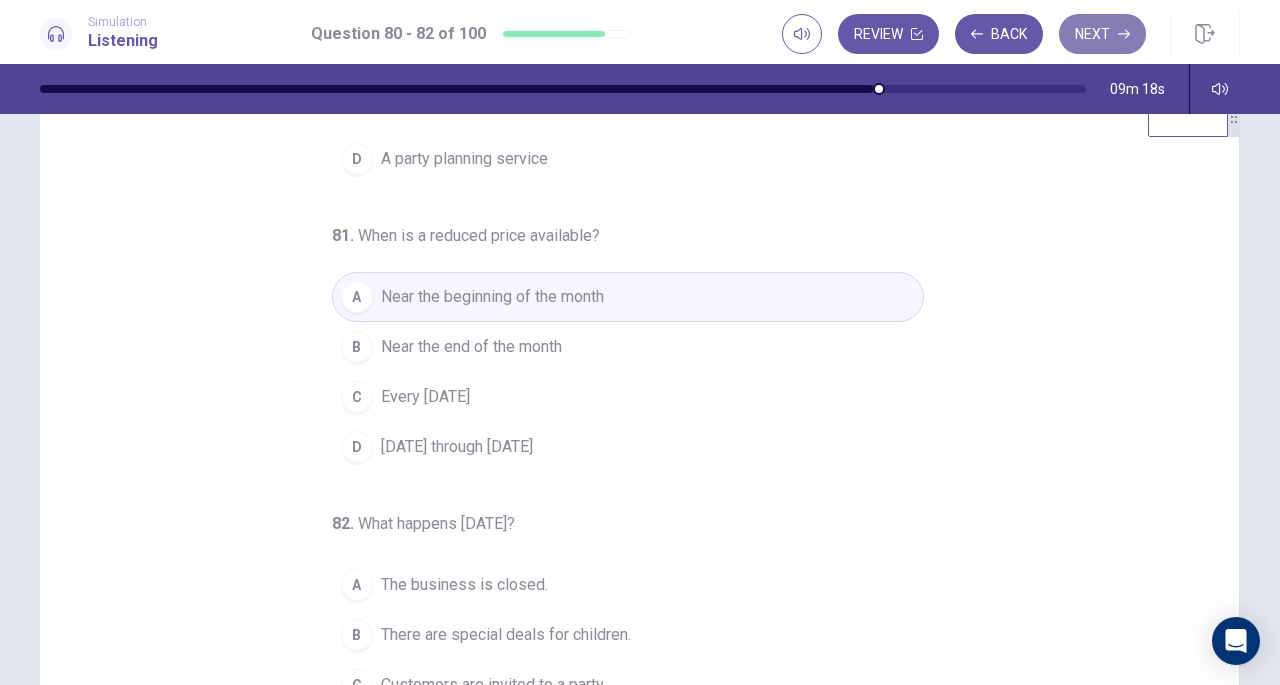click on "Next" at bounding box center [1102, 34] 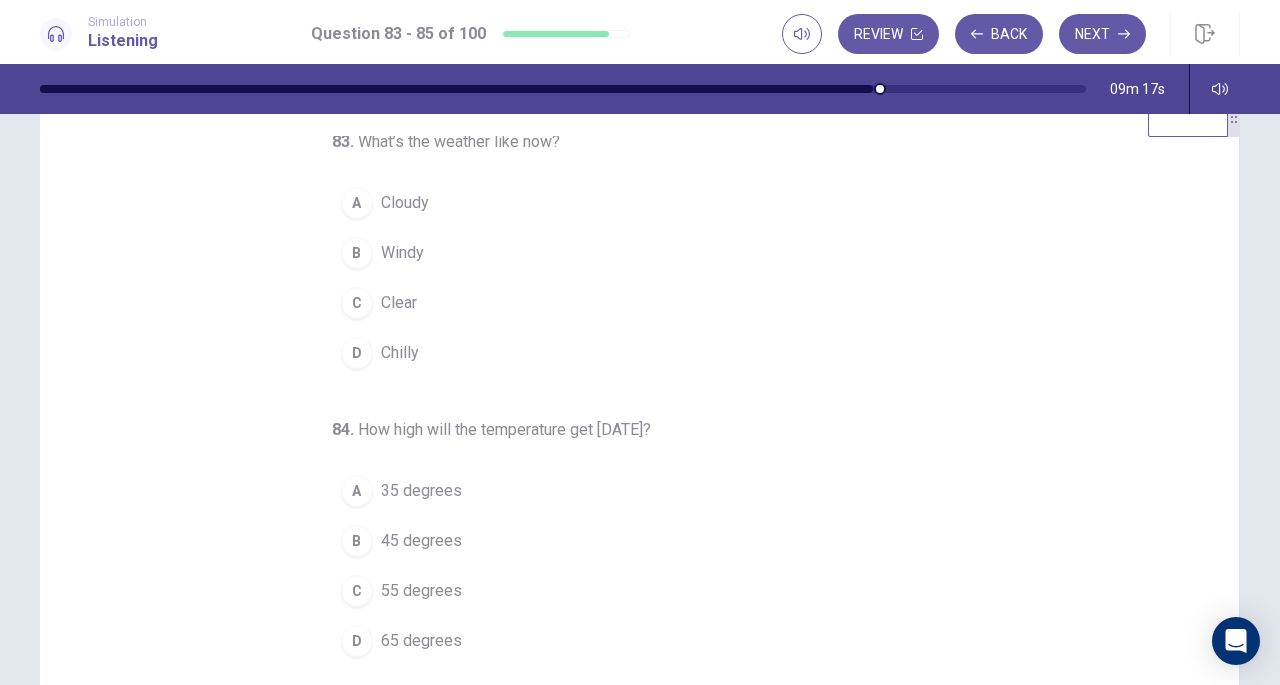 scroll, scrollTop: 0, scrollLeft: 0, axis: both 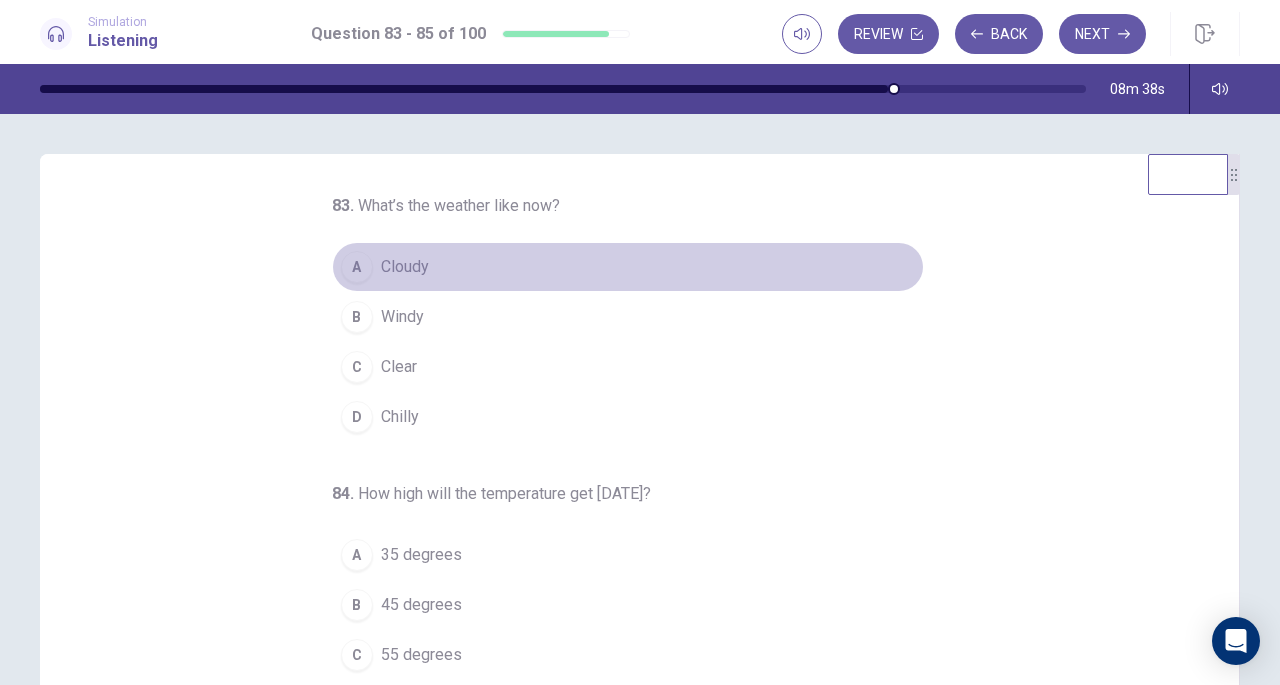 click on "Cloudy" at bounding box center (405, 267) 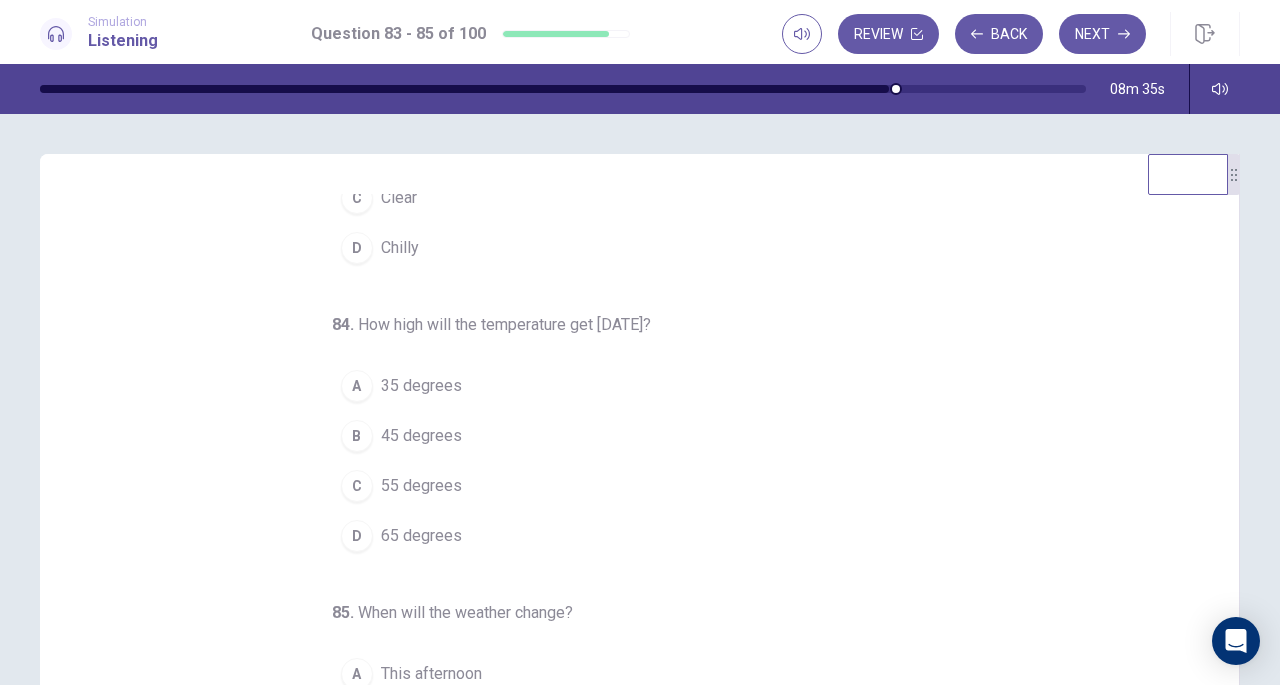 scroll, scrollTop: 199, scrollLeft: 0, axis: vertical 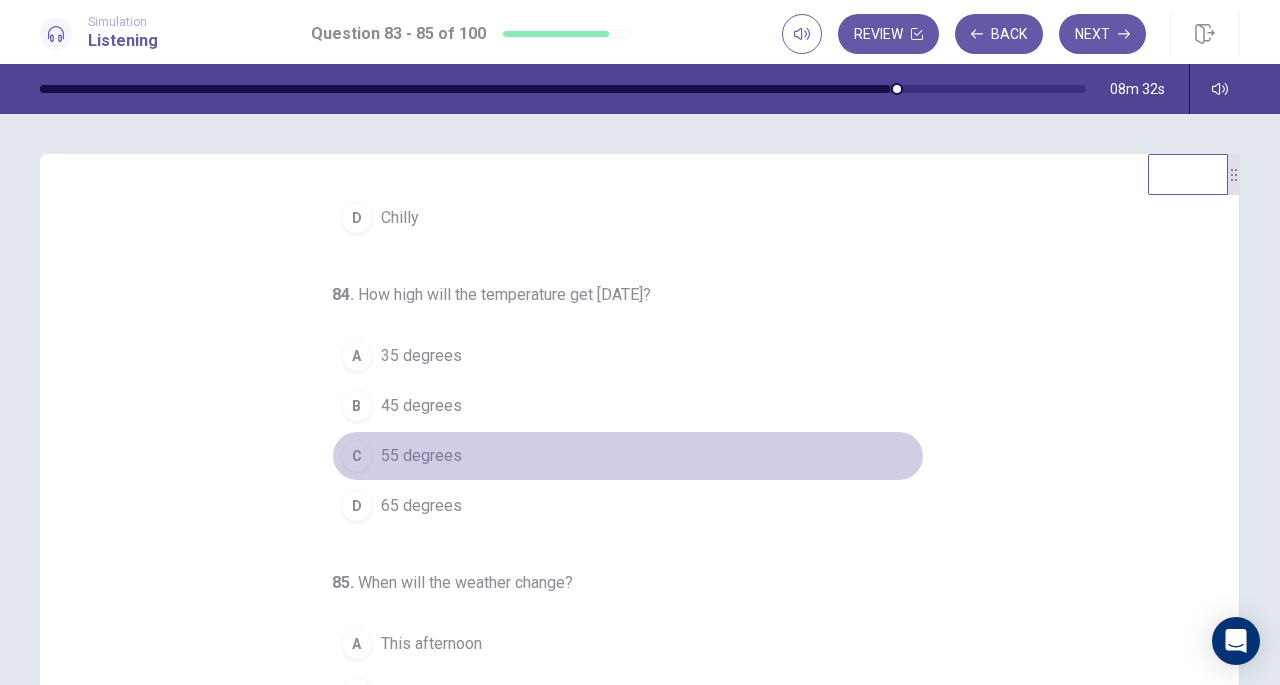 click on "55 degrees" at bounding box center (421, 456) 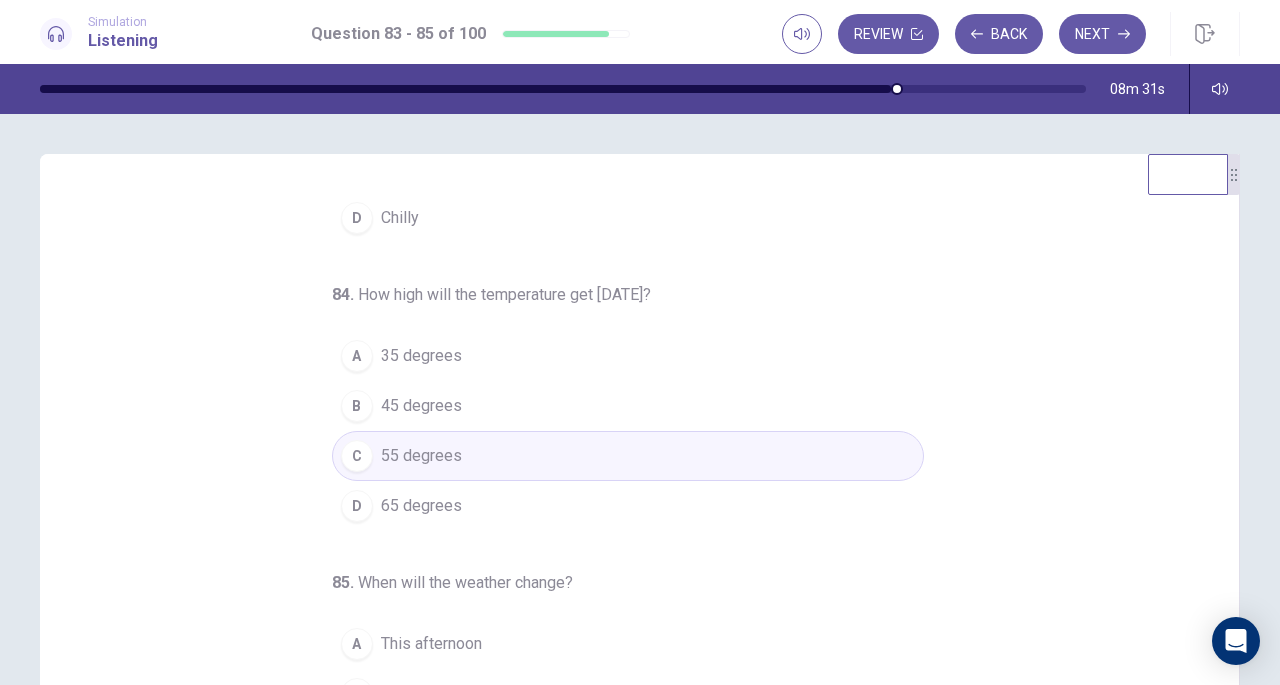 scroll, scrollTop: 200, scrollLeft: 0, axis: vertical 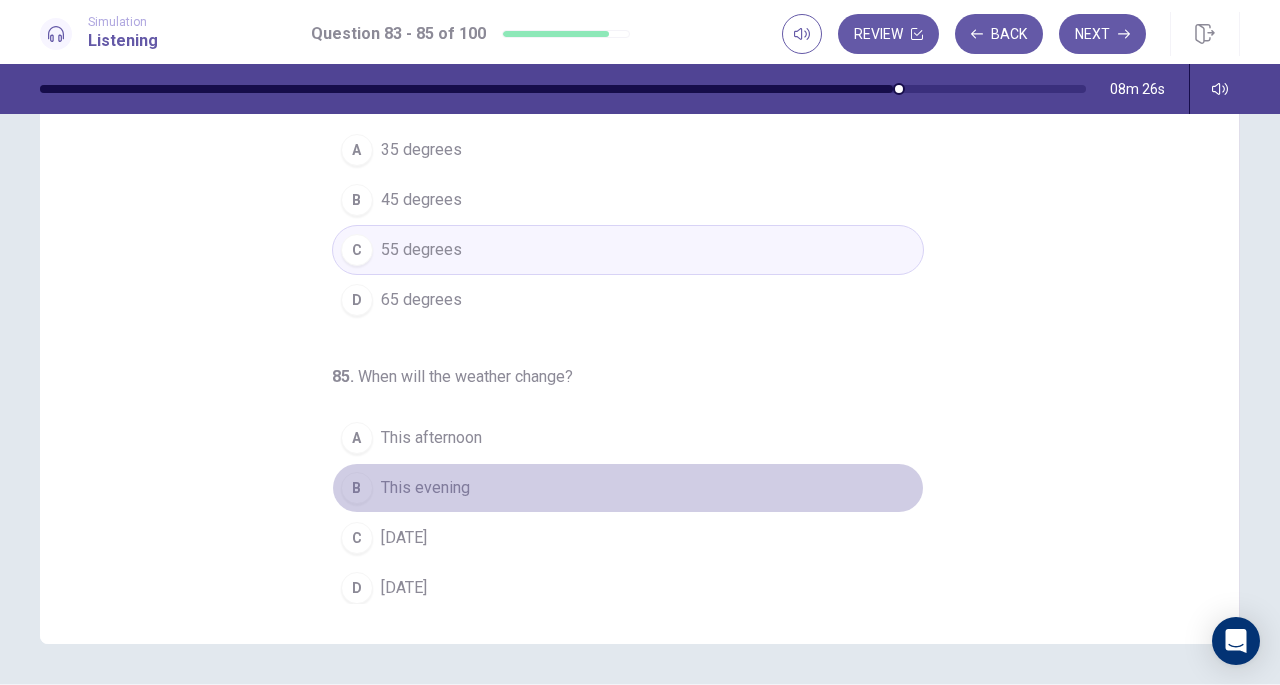 click on "This evening" at bounding box center [425, 488] 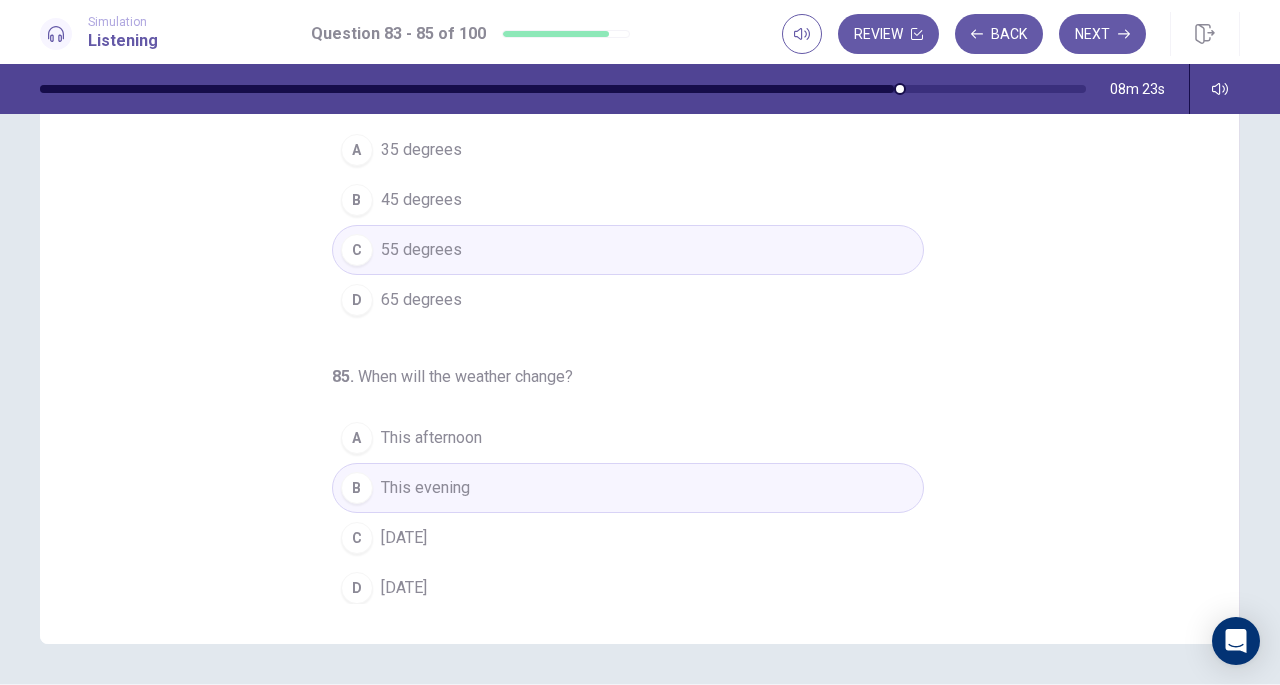 scroll, scrollTop: 0, scrollLeft: 0, axis: both 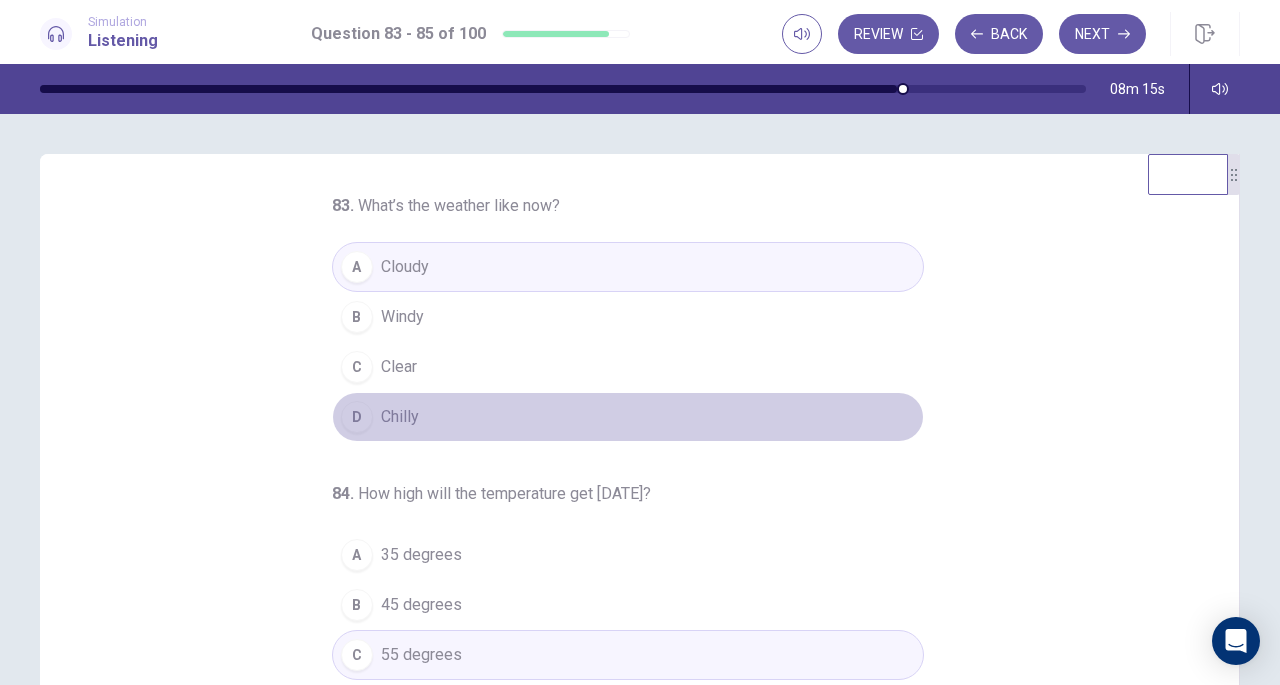 click on "Chilly" at bounding box center [400, 417] 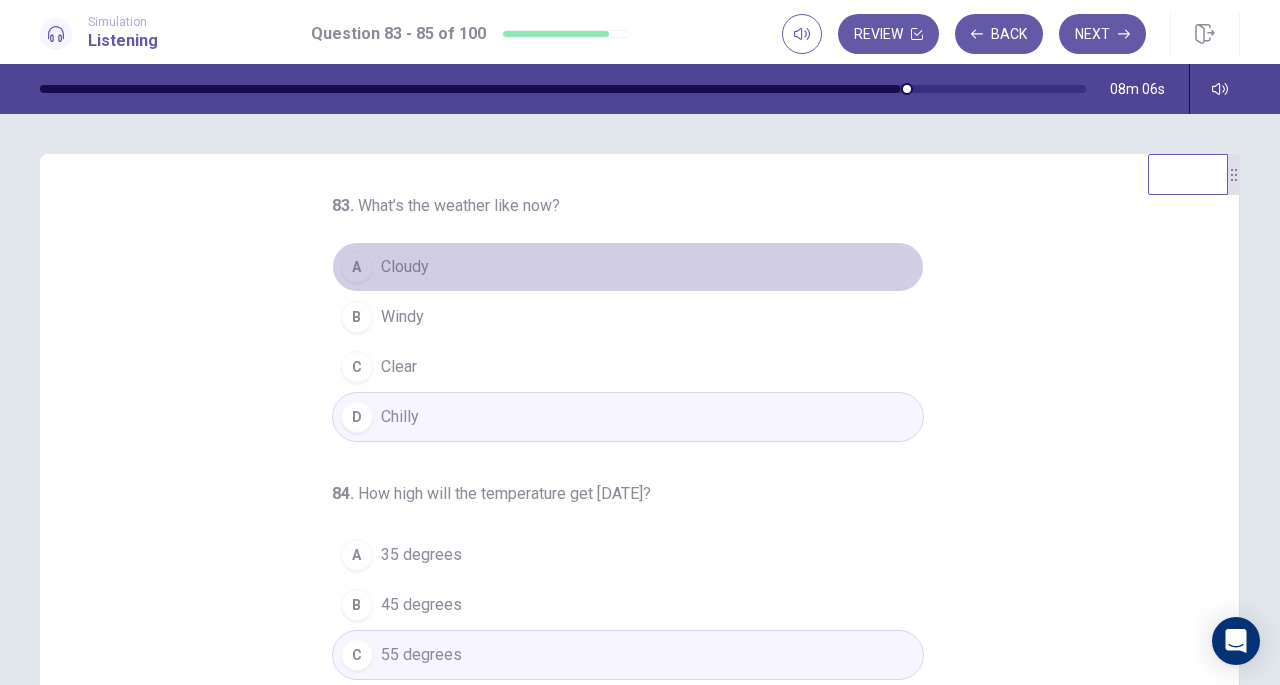 click on "A Cloudy" at bounding box center (628, 267) 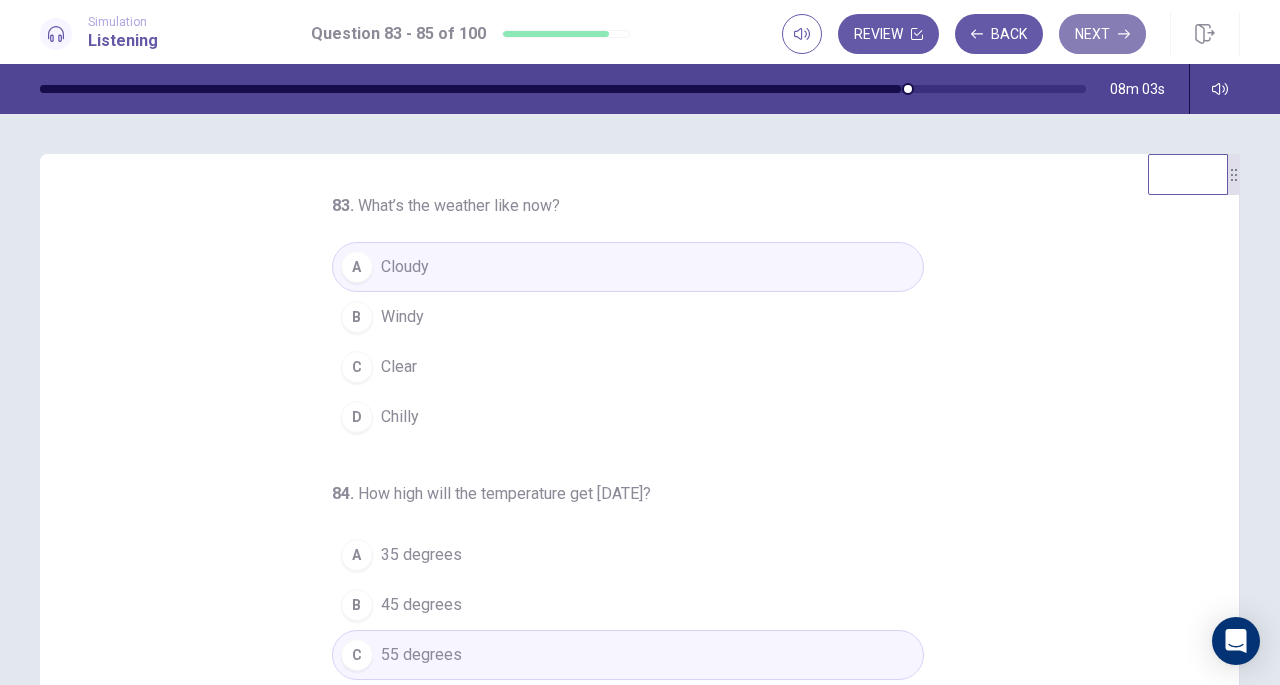 click on "Next" at bounding box center [1102, 34] 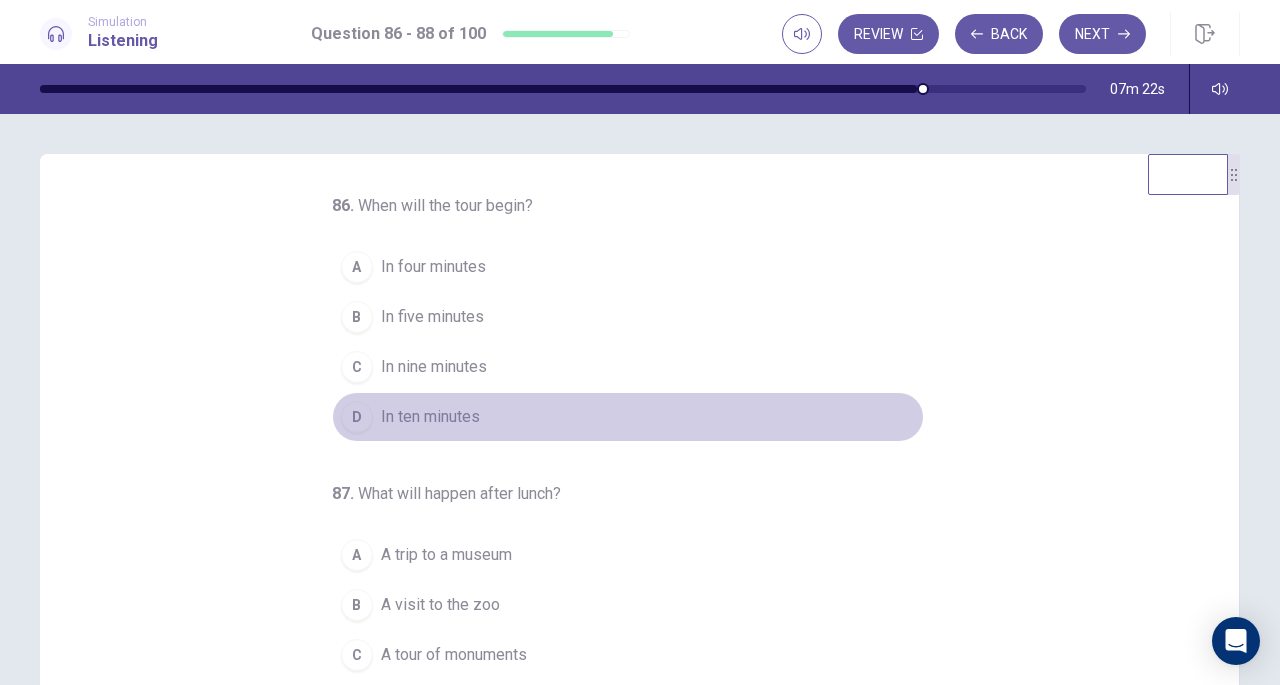 click on "In ten minutes" at bounding box center [430, 417] 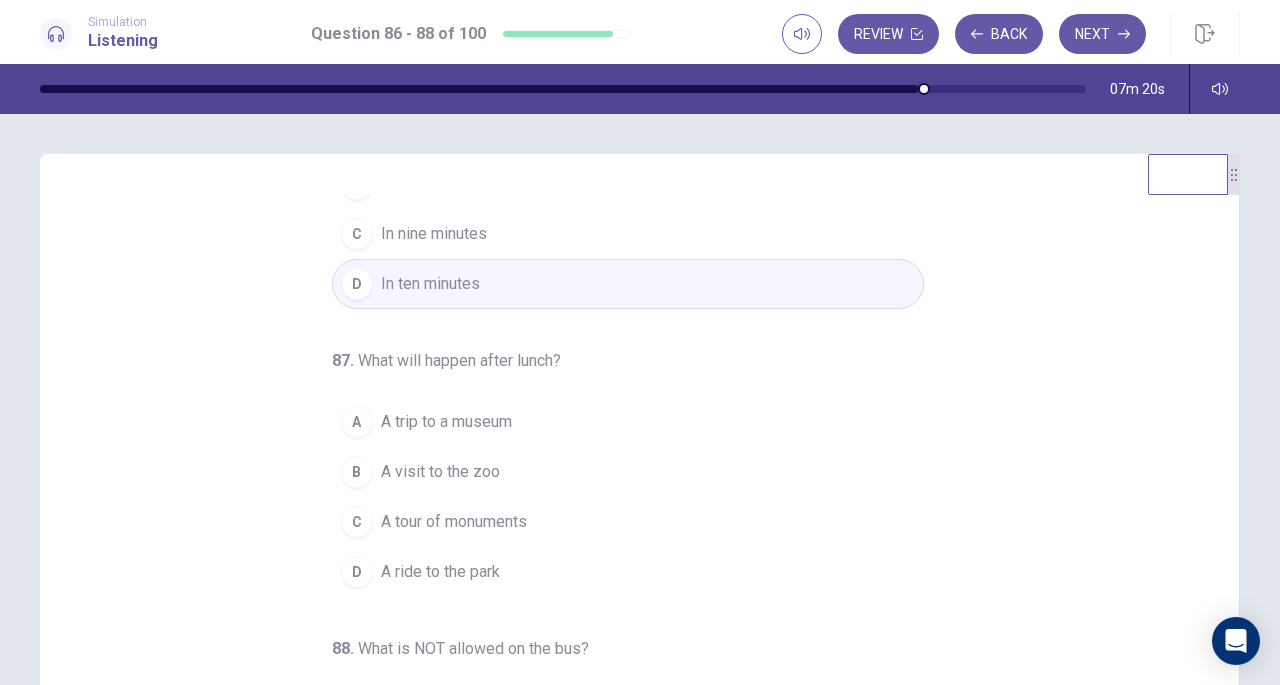 scroll, scrollTop: 138, scrollLeft: 0, axis: vertical 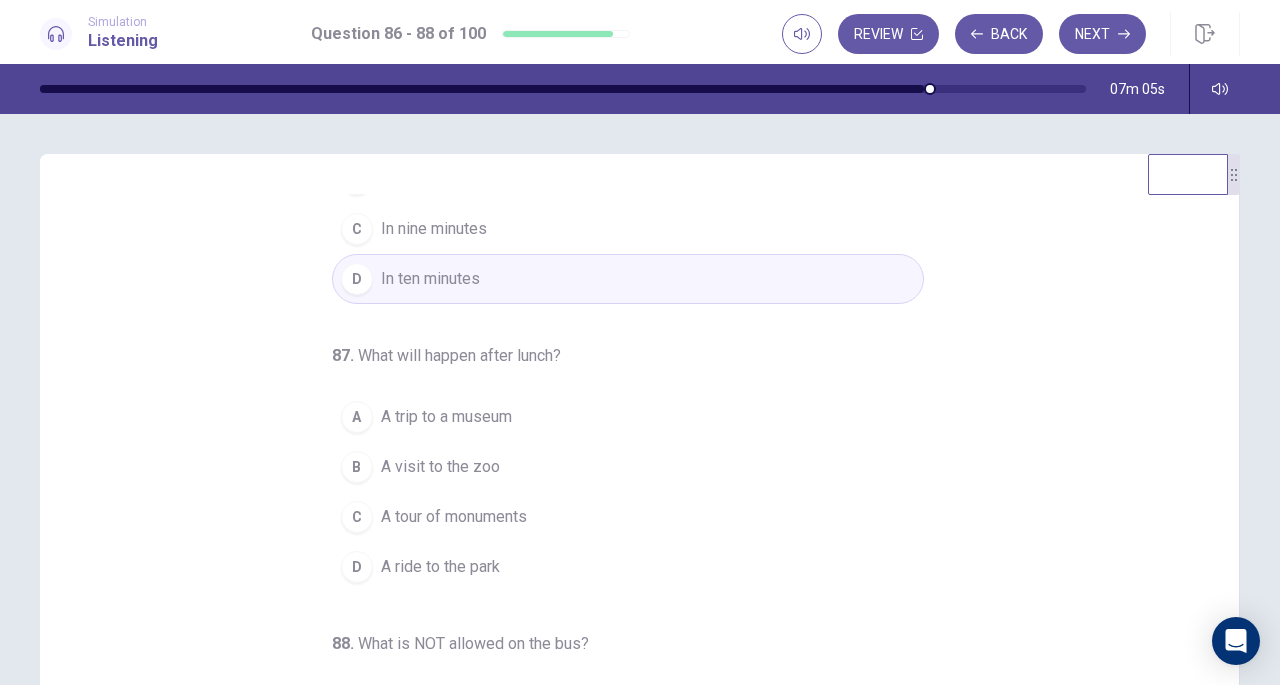 click on "A trip to a museum" at bounding box center [446, 417] 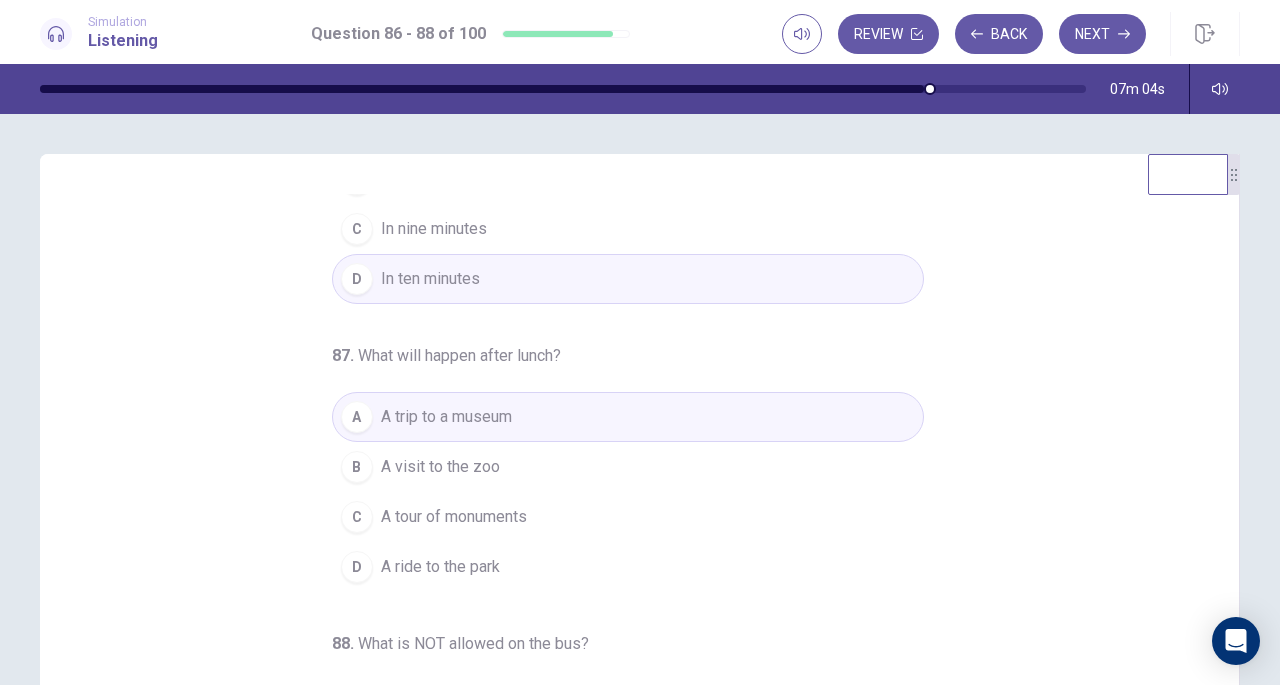 scroll, scrollTop: 200, scrollLeft: 0, axis: vertical 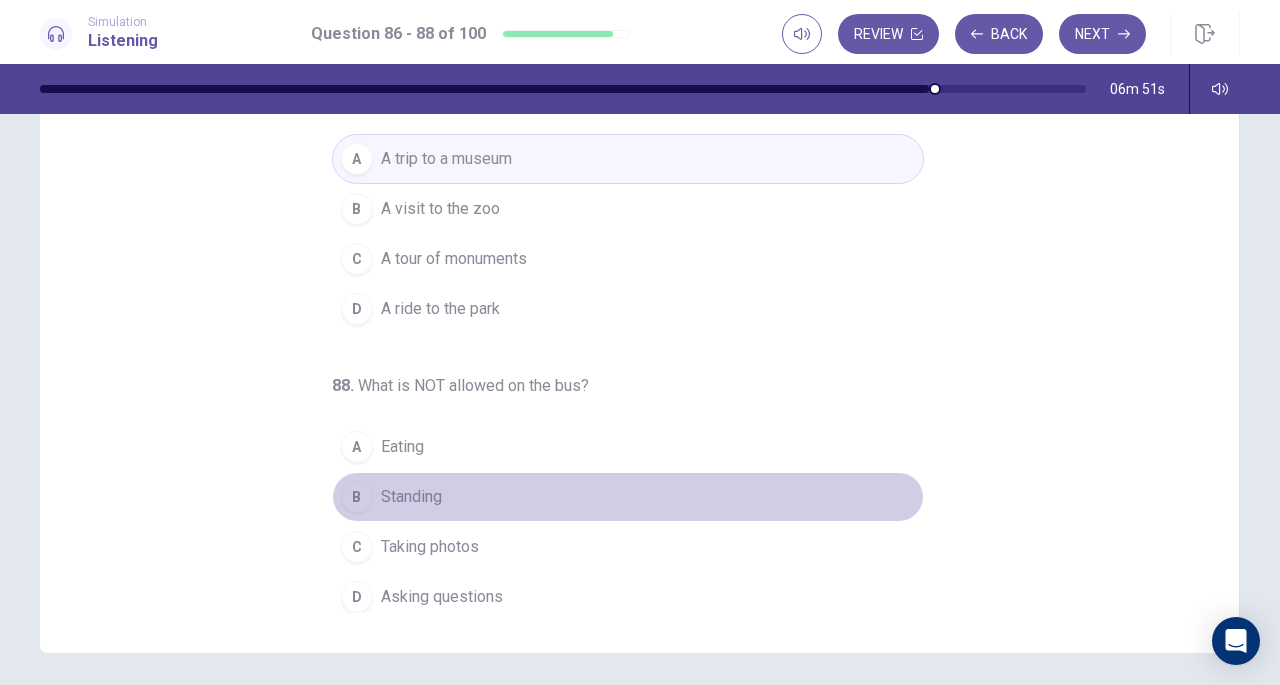 click on "Standing" at bounding box center (411, 497) 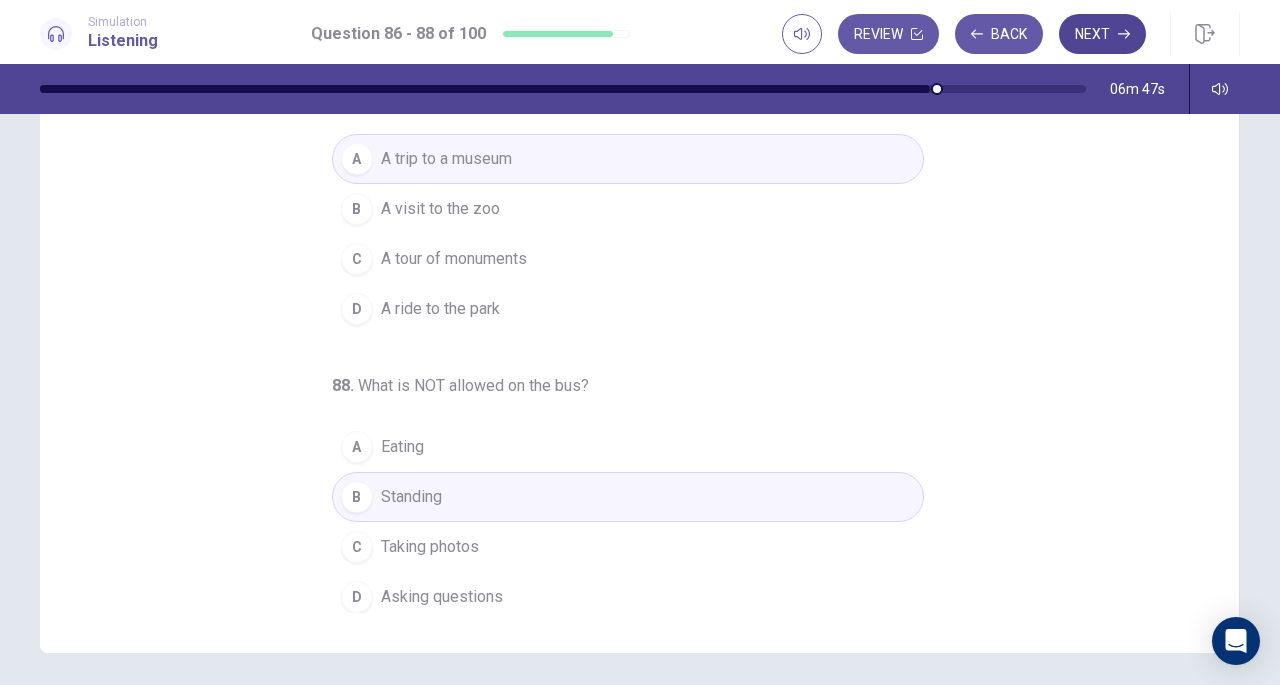 click on "Next" at bounding box center [1102, 34] 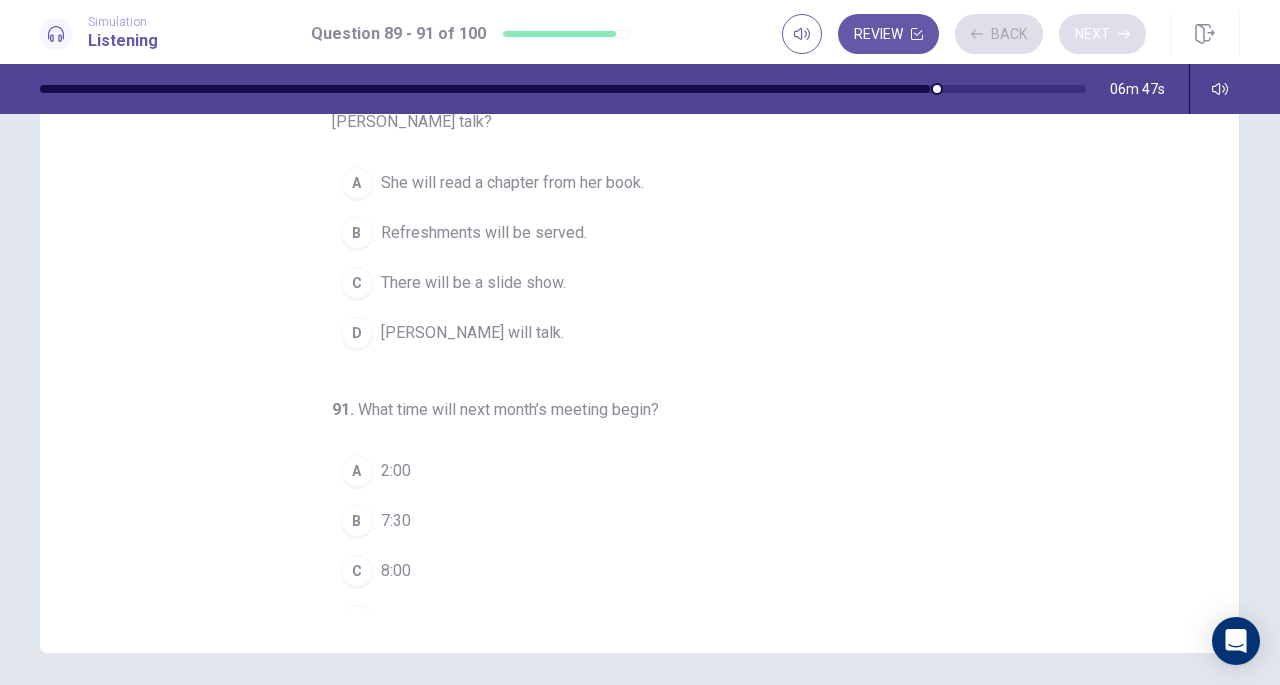 scroll, scrollTop: 220, scrollLeft: 0, axis: vertical 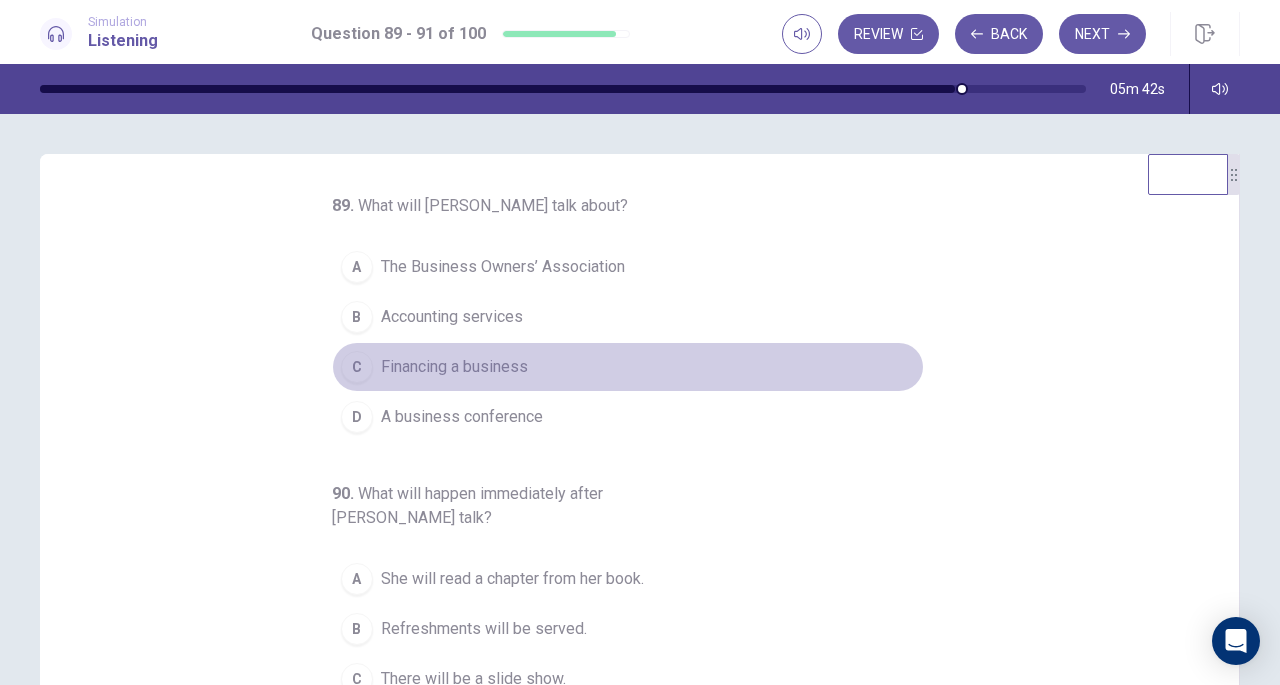 click on "Financing a business" at bounding box center [454, 367] 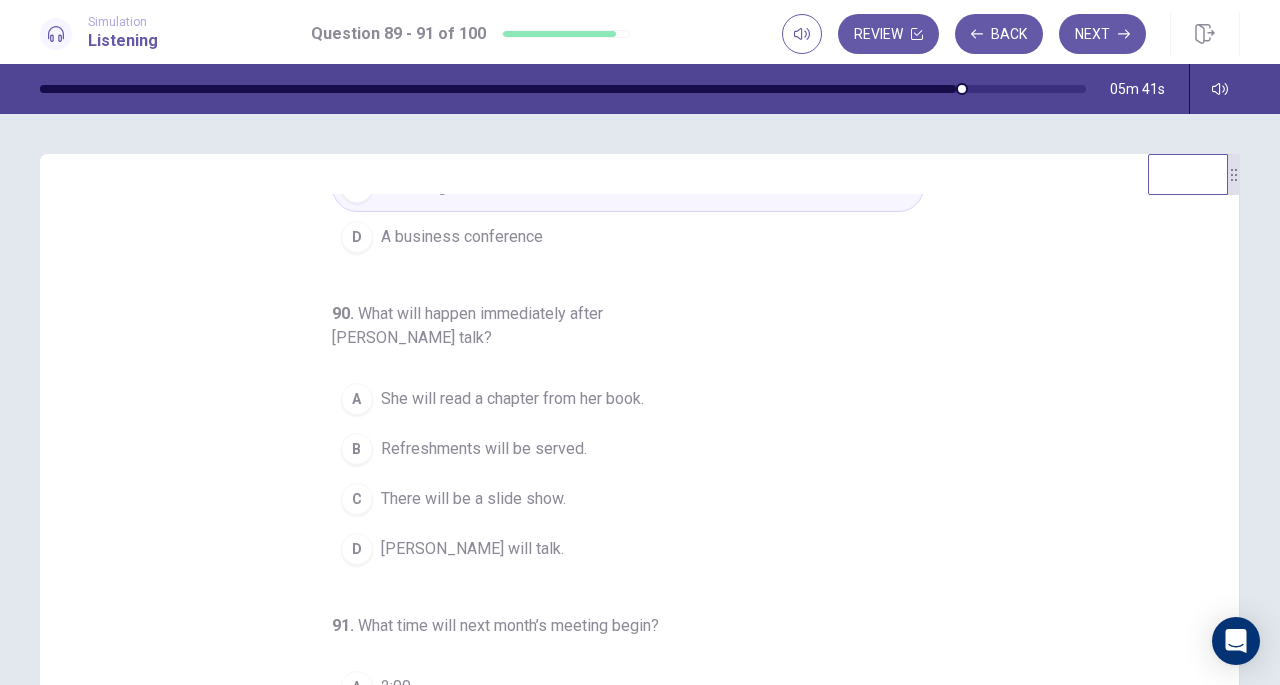 scroll, scrollTop: 224, scrollLeft: 0, axis: vertical 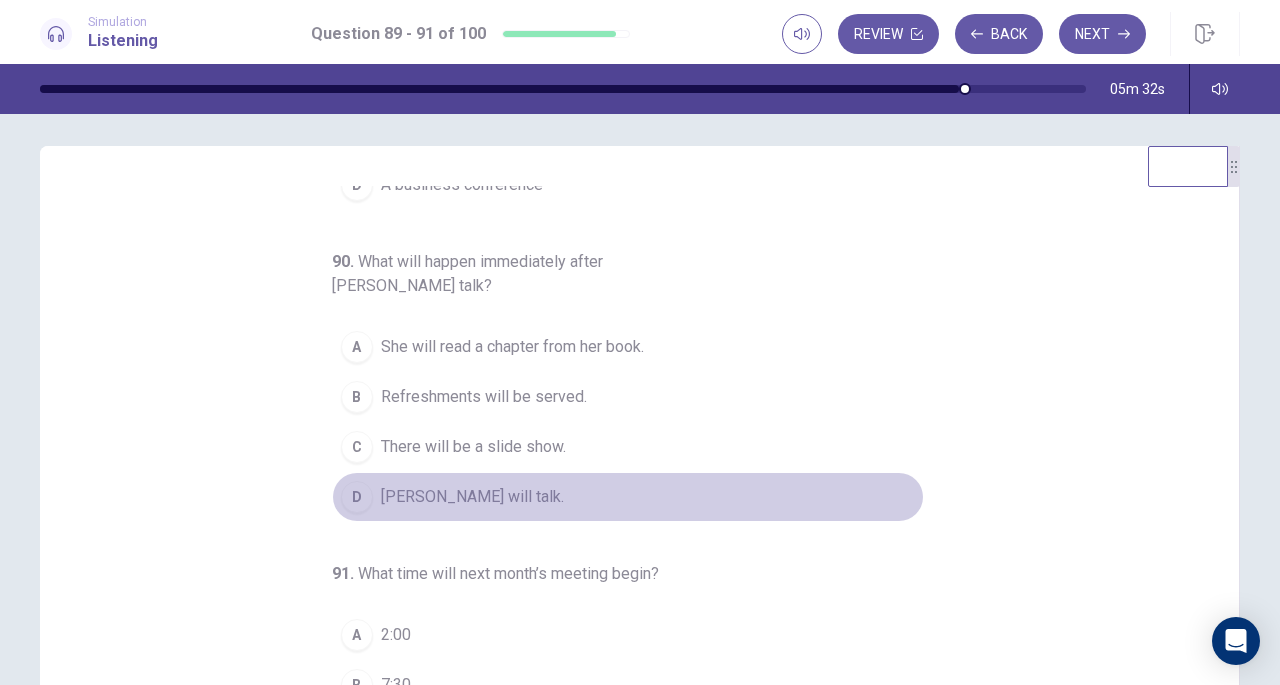 click on "John Jones will talk." at bounding box center (472, 497) 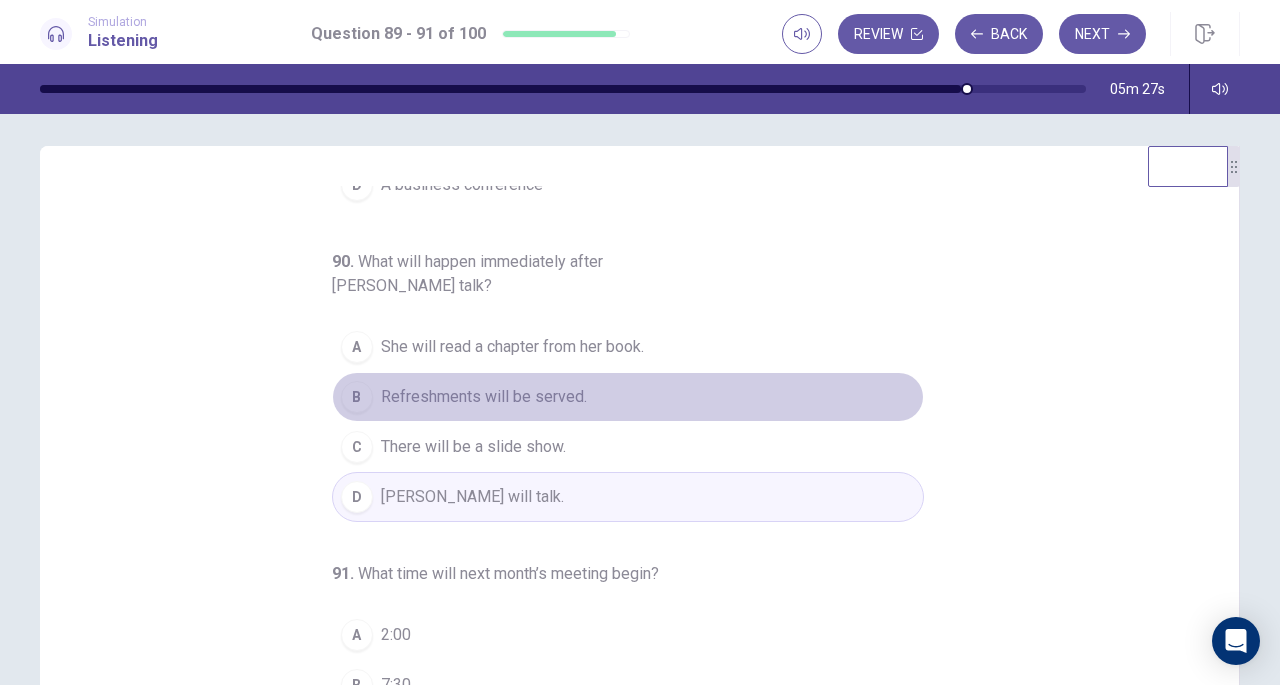 click on "Refreshments will be served." at bounding box center (484, 397) 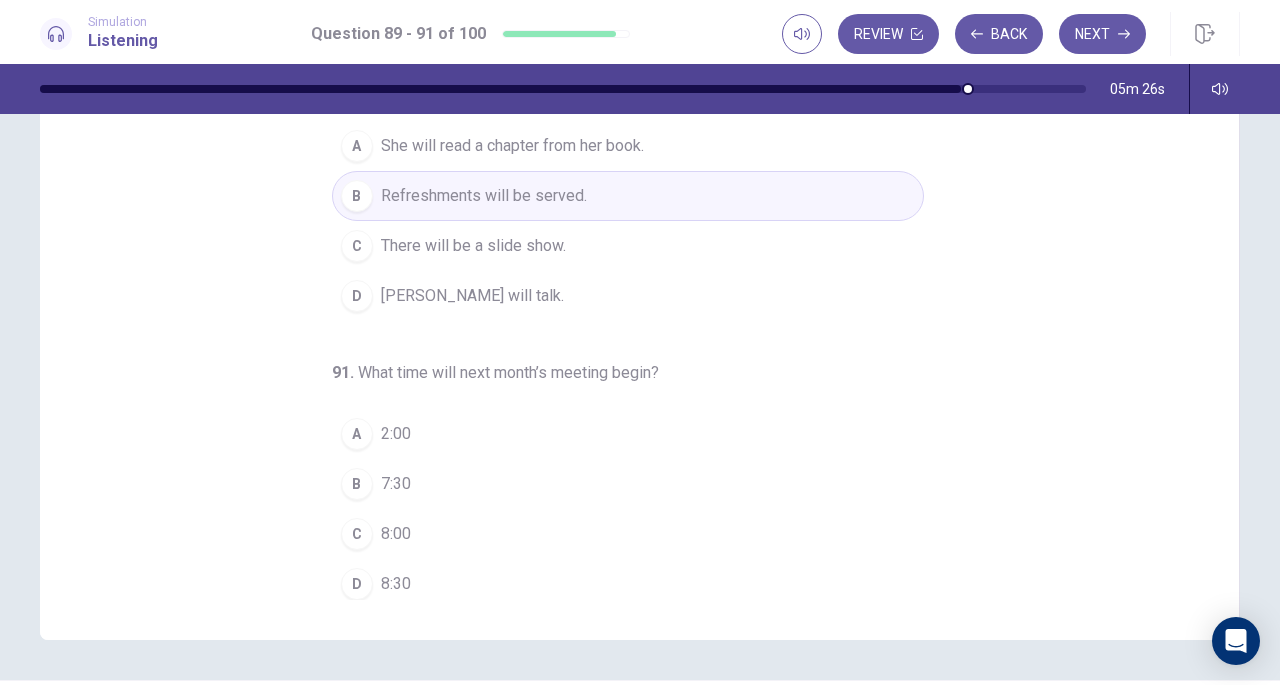 scroll, scrollTop: 213, scrollLeft: 0, axis: vertical 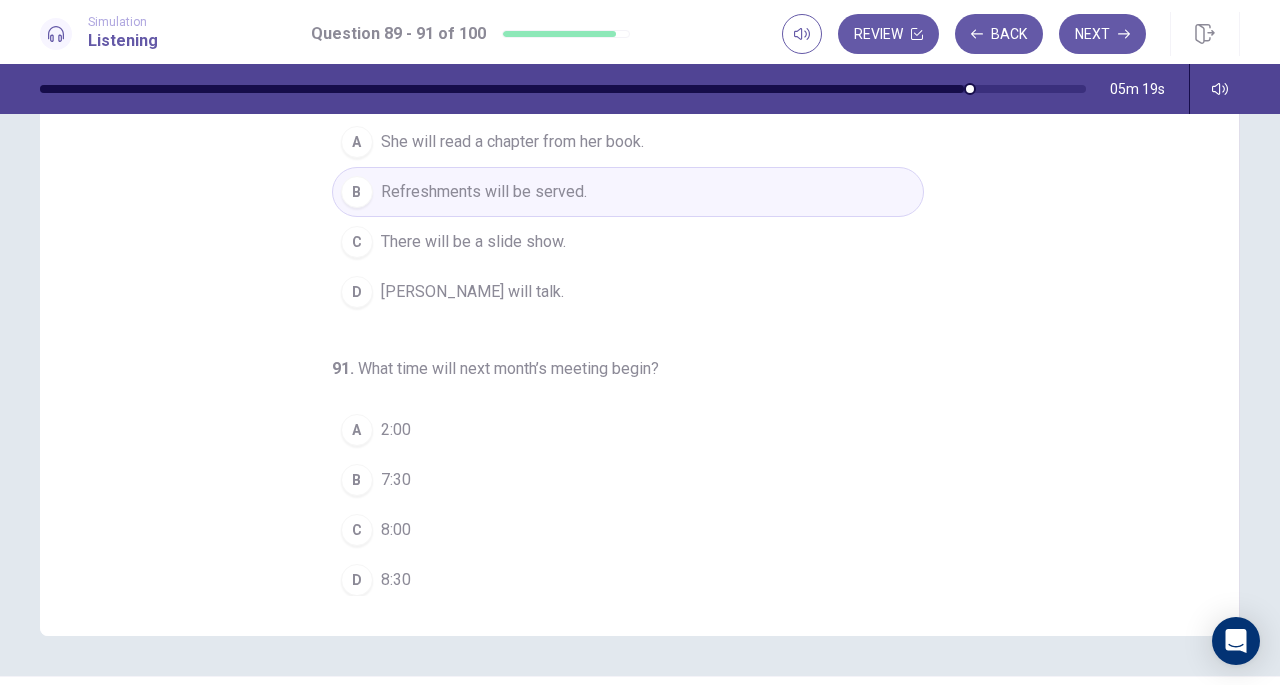 click on "7:30" at bounding box center (396, 480) 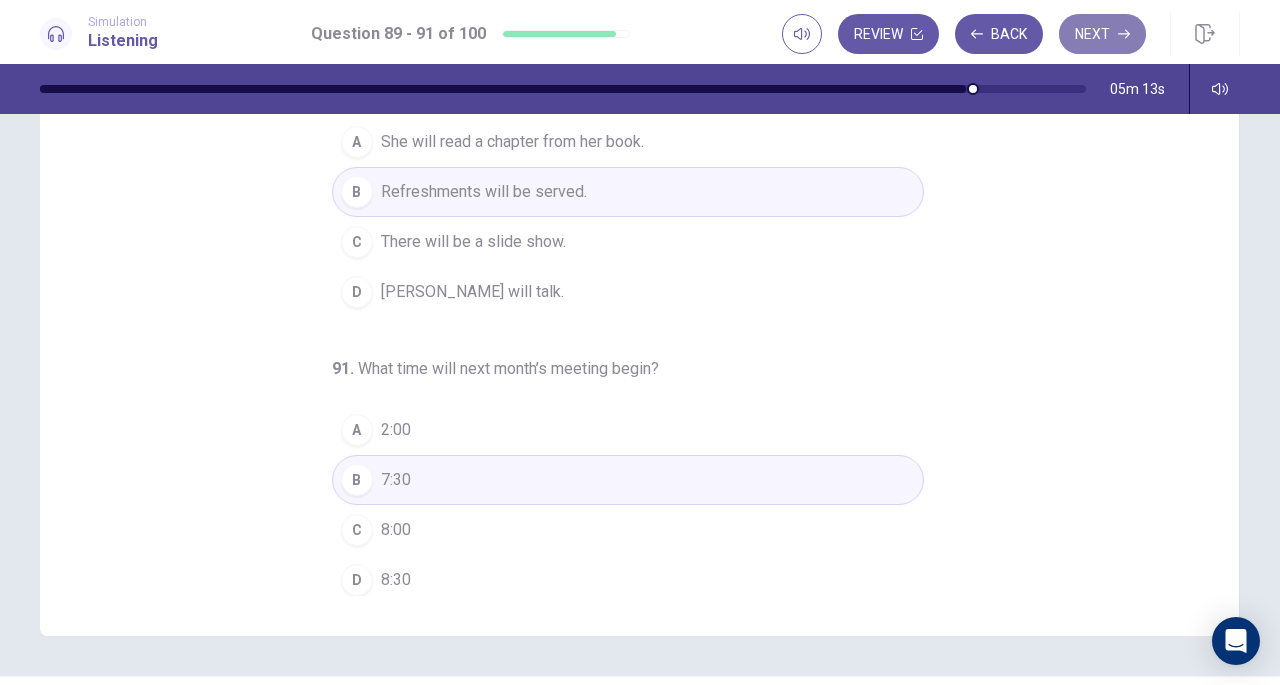 click on "Next" at bounding box center (1102, 34) 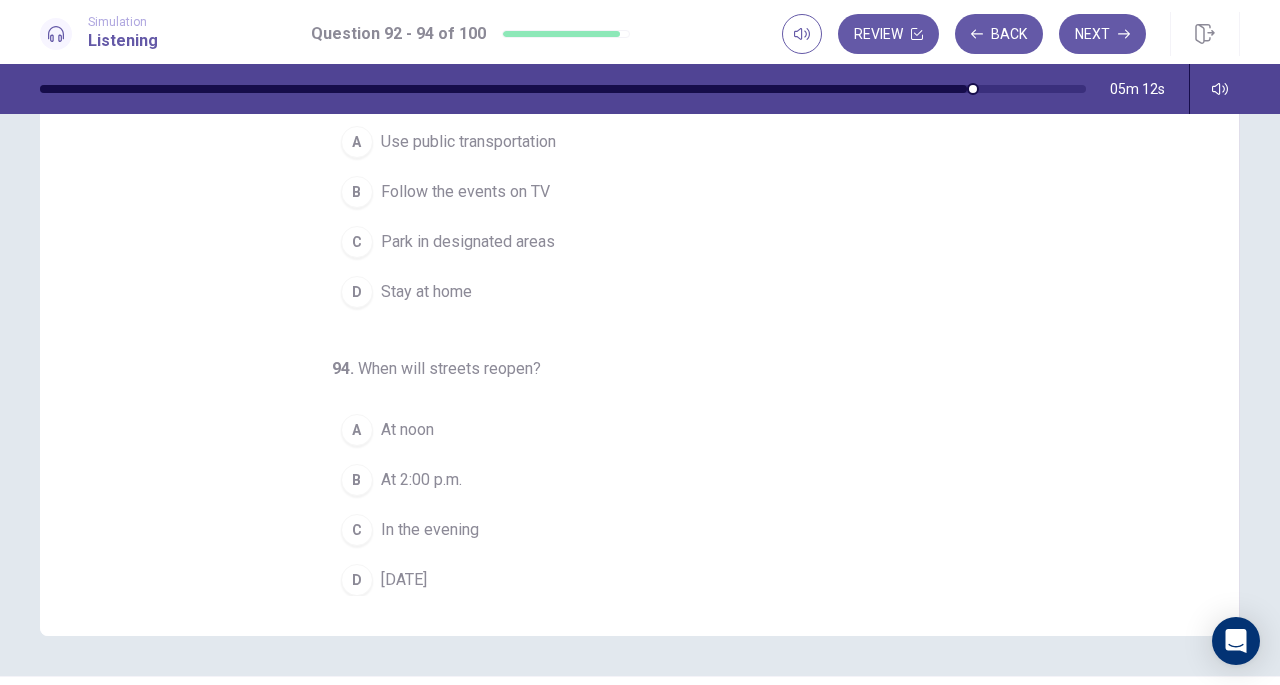scroll, scrollTop: 0, scrollLeft: 0, axis: both 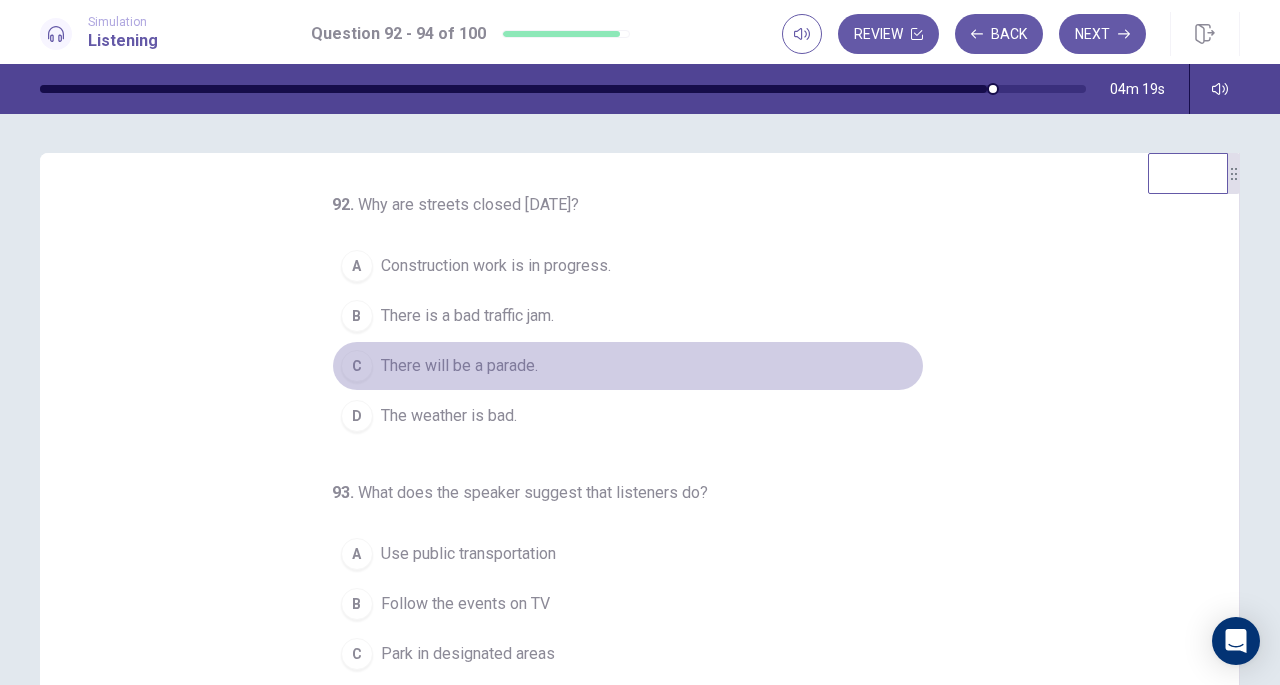 click on "C There will be a parade." at bounding box center (628, 366) 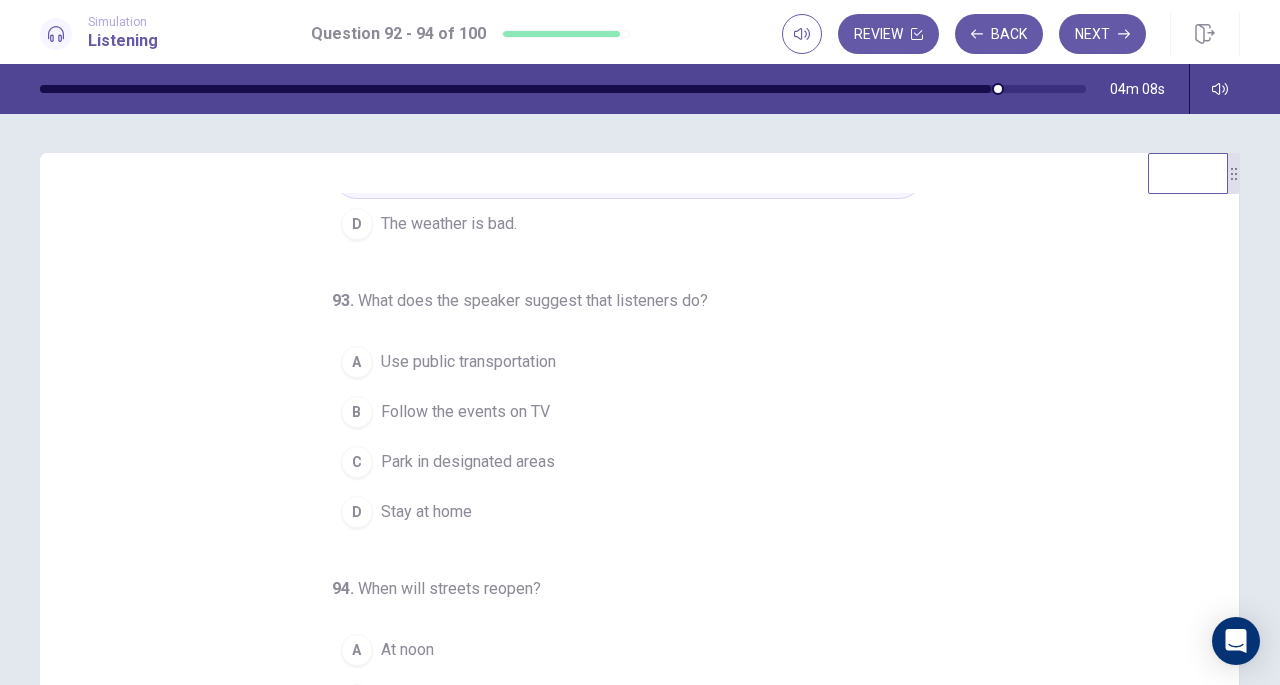 scroll, scrollTop: 200, scrollLeft: 0, axis: vertical 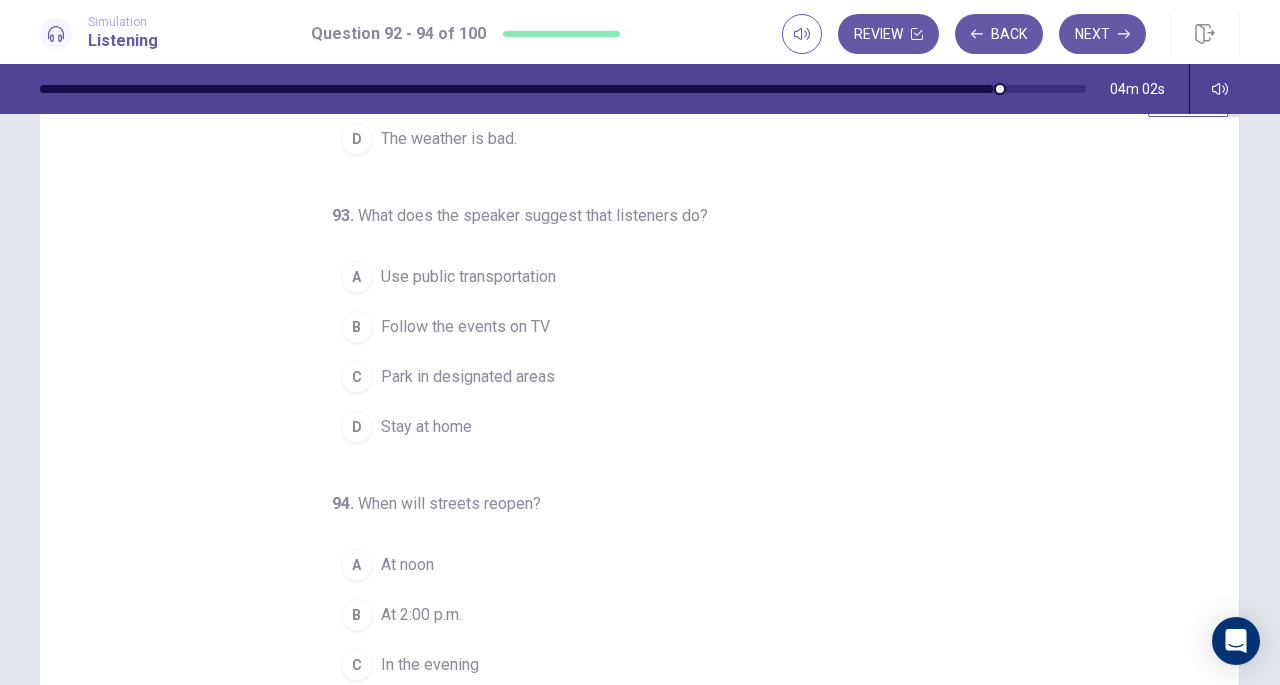 click on "Use public transportation" at bounding box center [468, 277] 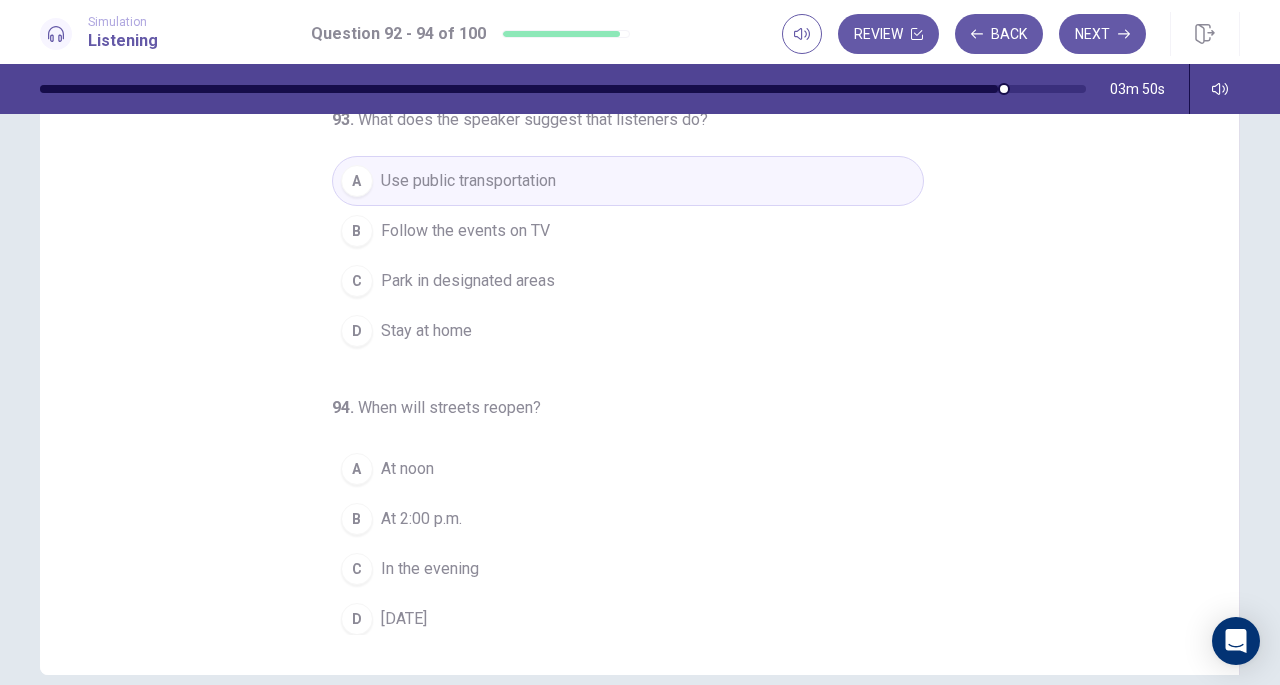 scroll, scrollTop: 175, scrollLeft: 0, axis: vertical 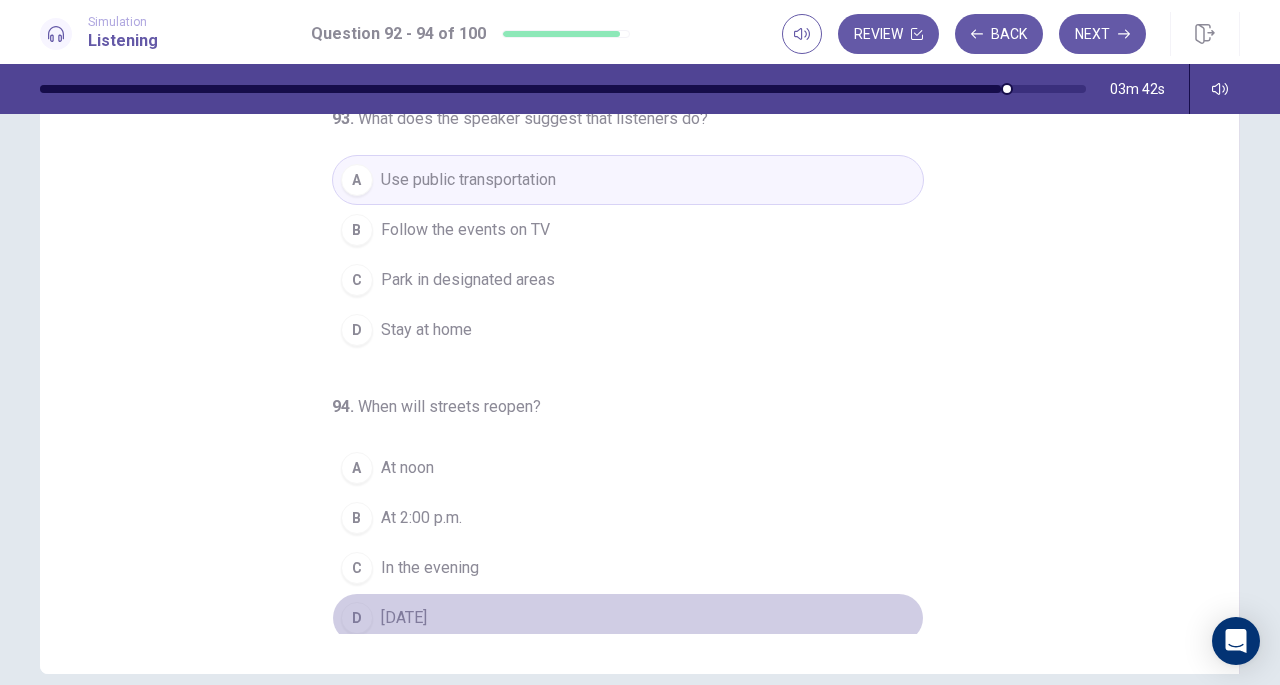 click on "Tomorrow" at bounding box center (404, 618) 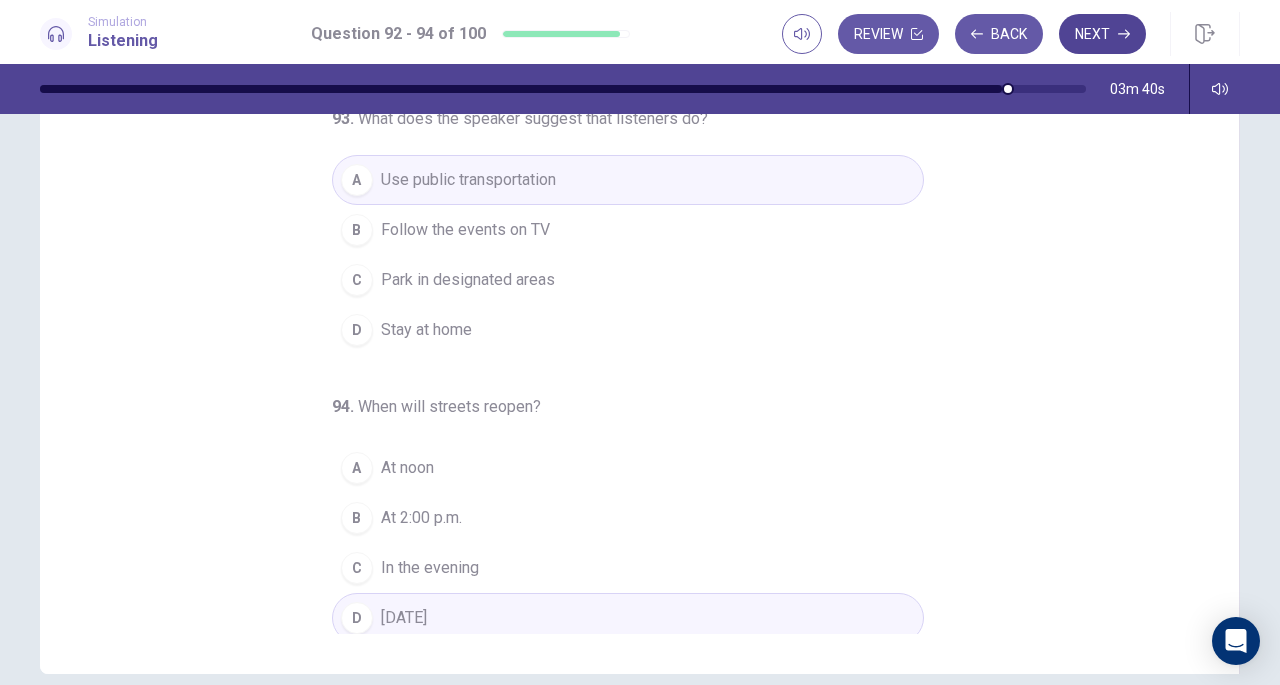 click on "Next" at bounding box center (1102, 34) 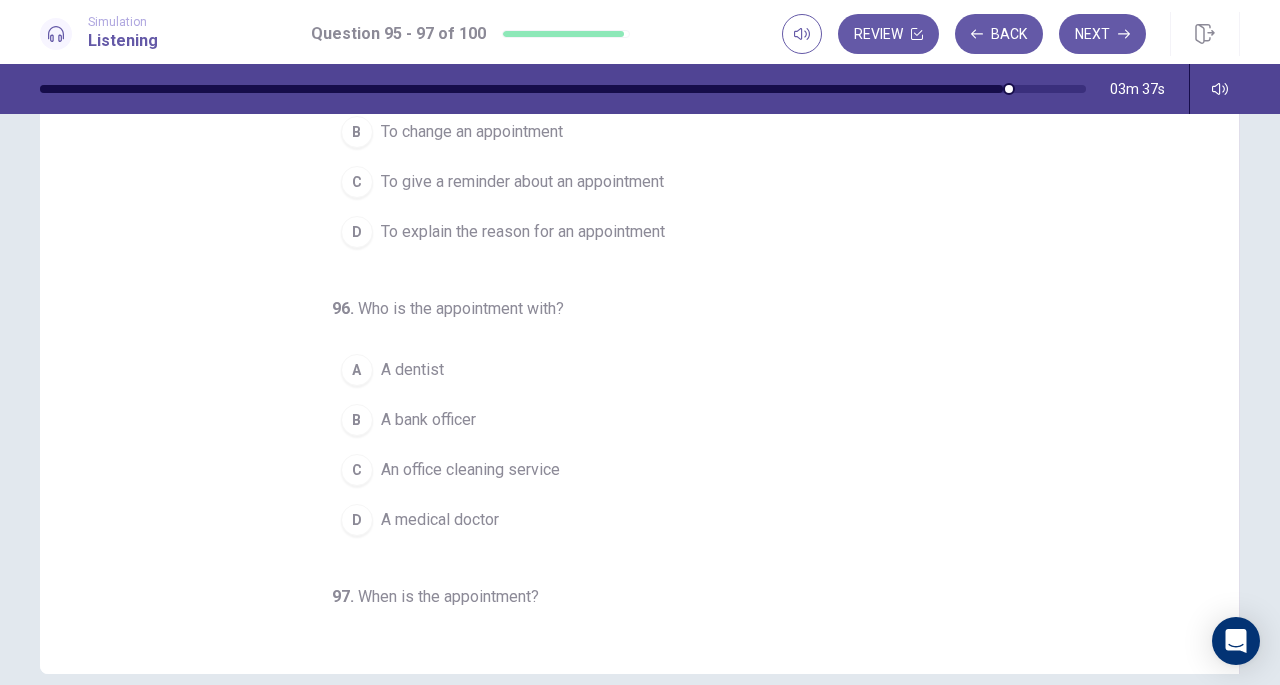 scroll, scrollTop: 0, scrollLeft: 0, axis: both 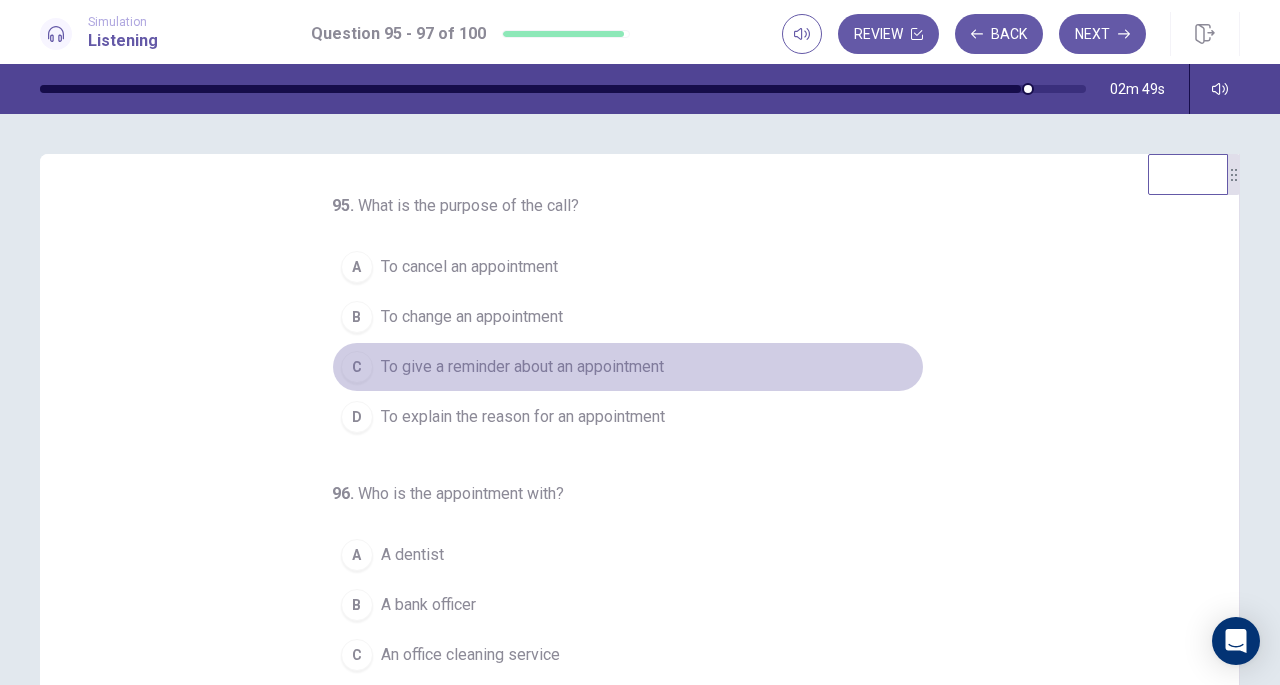 click on "To give a reminder about an appointment" at bounding box center (522, 367) 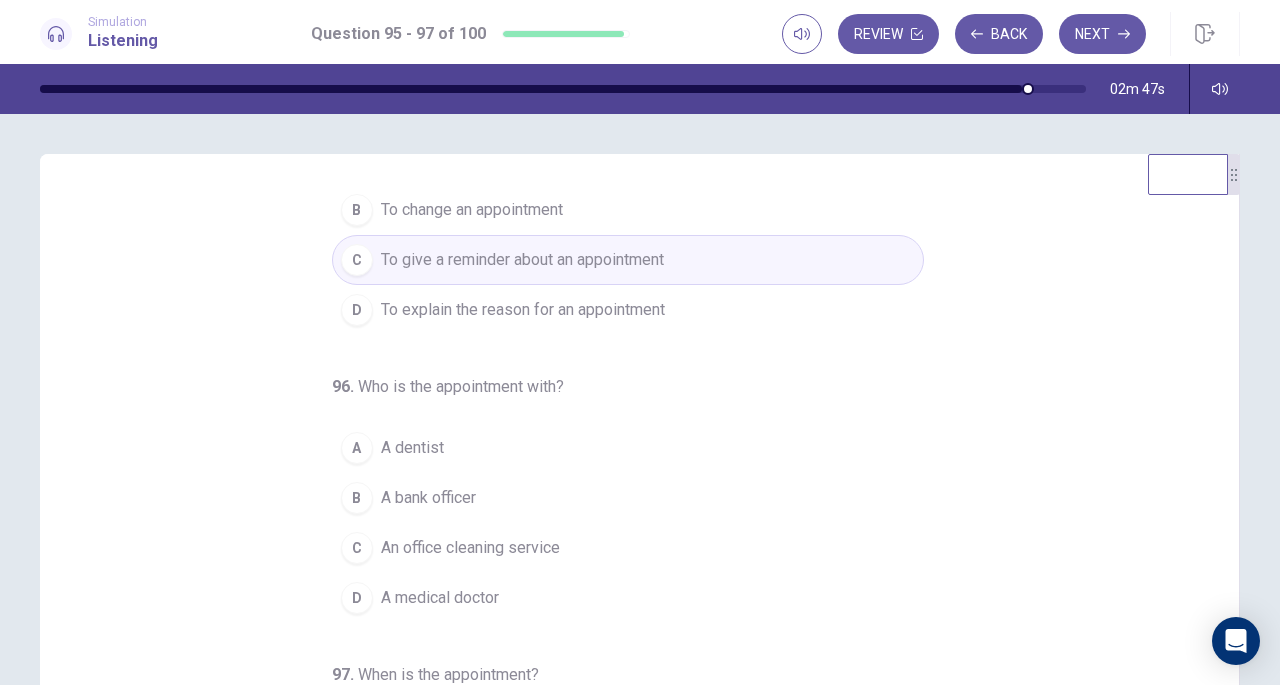 scroll, scrollTop: 108, scrollLeft: 0, axis: vertical 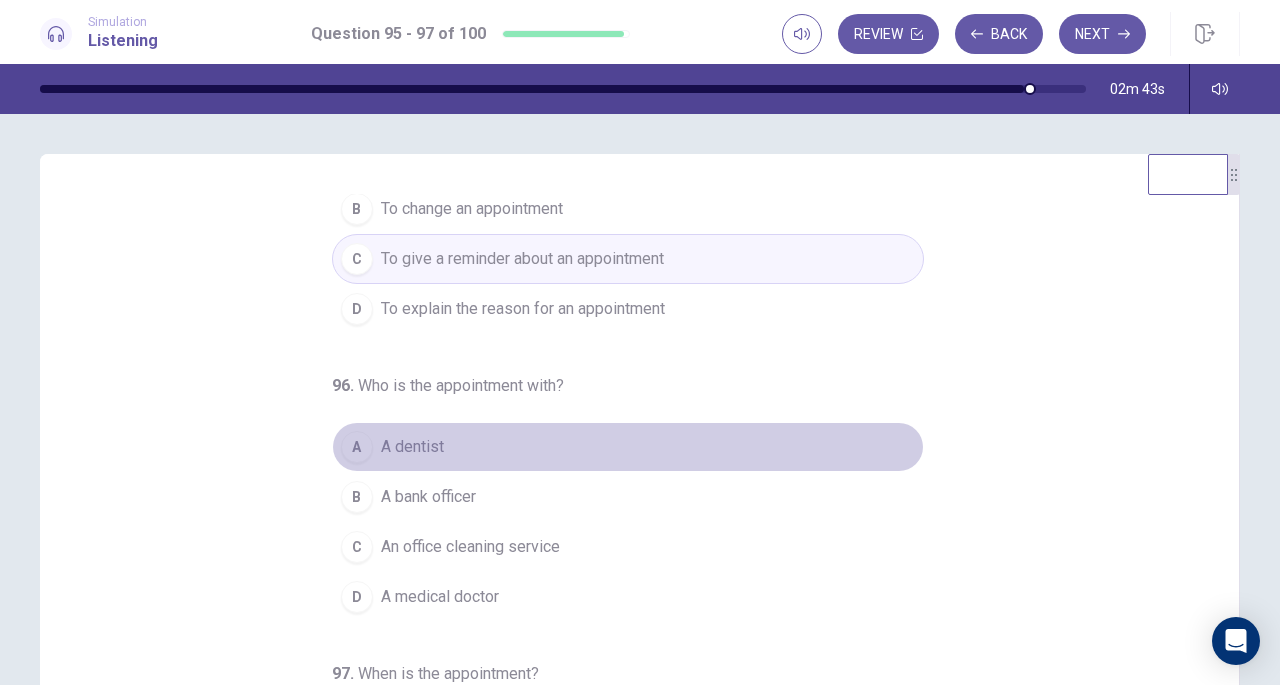 click on "A dentist" at bounding box center (412, 447) 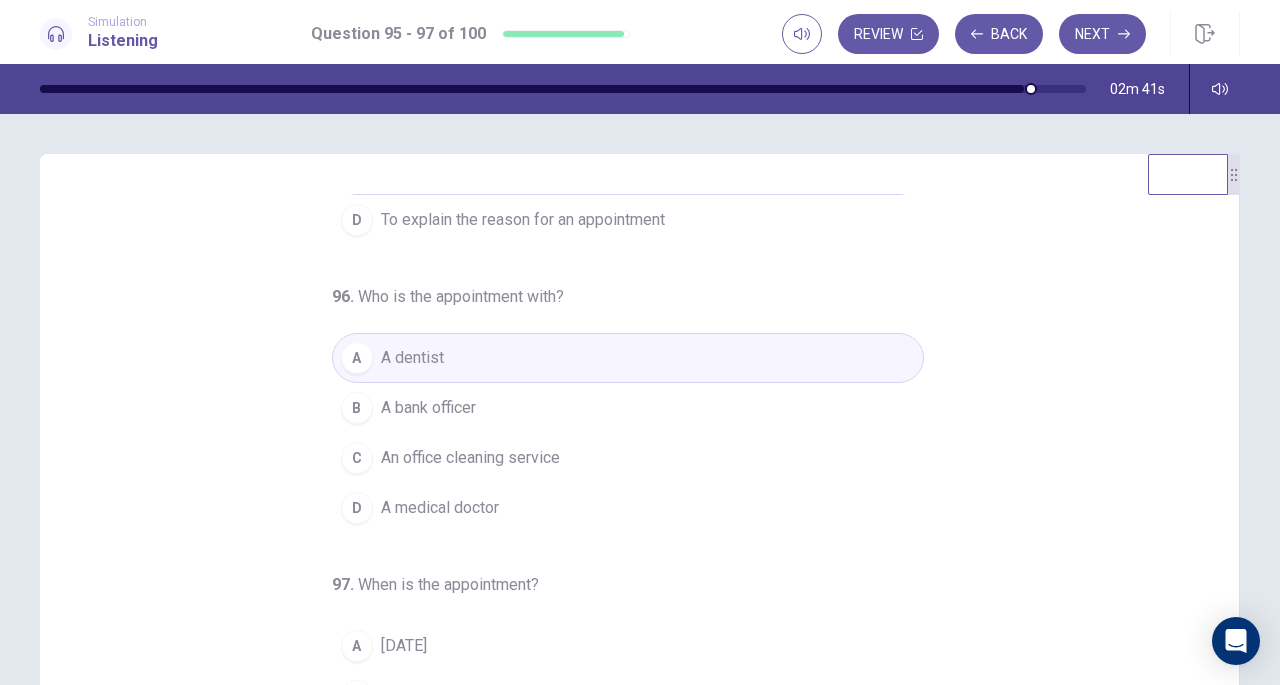 scroll, scrollTop: 200, scrollLeft: 0, axis: vertical 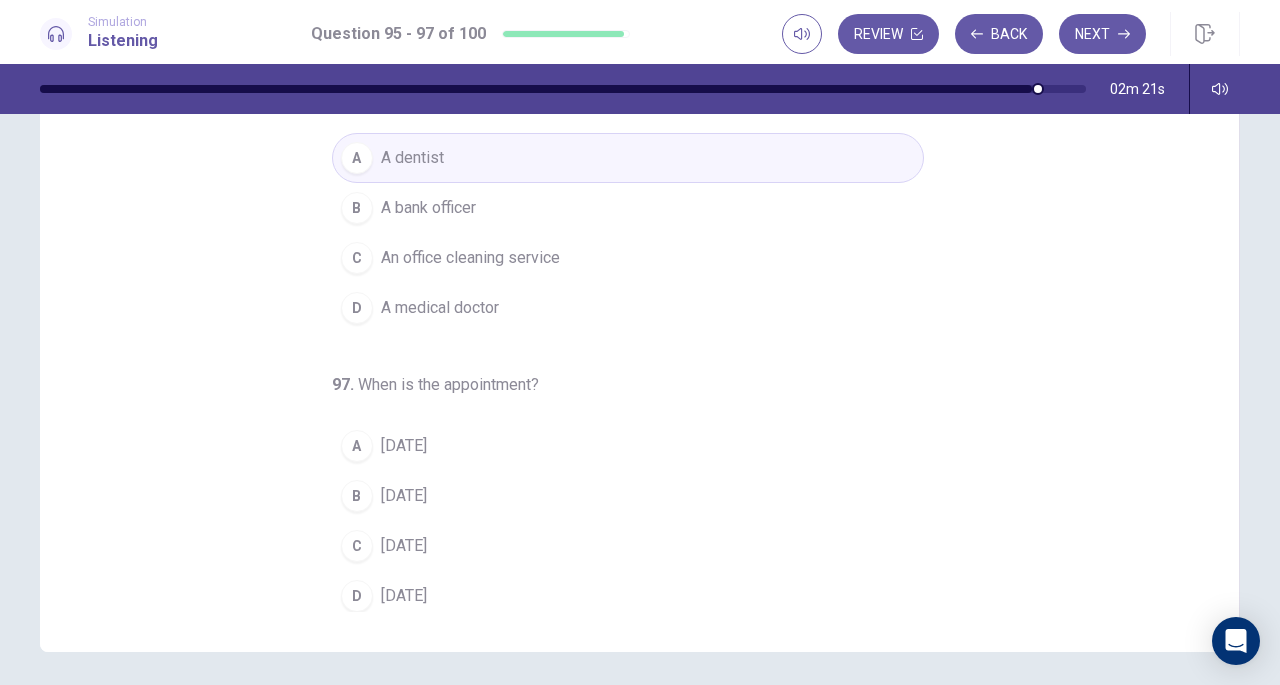 click on "Monday" at bounding box center (404, 496) 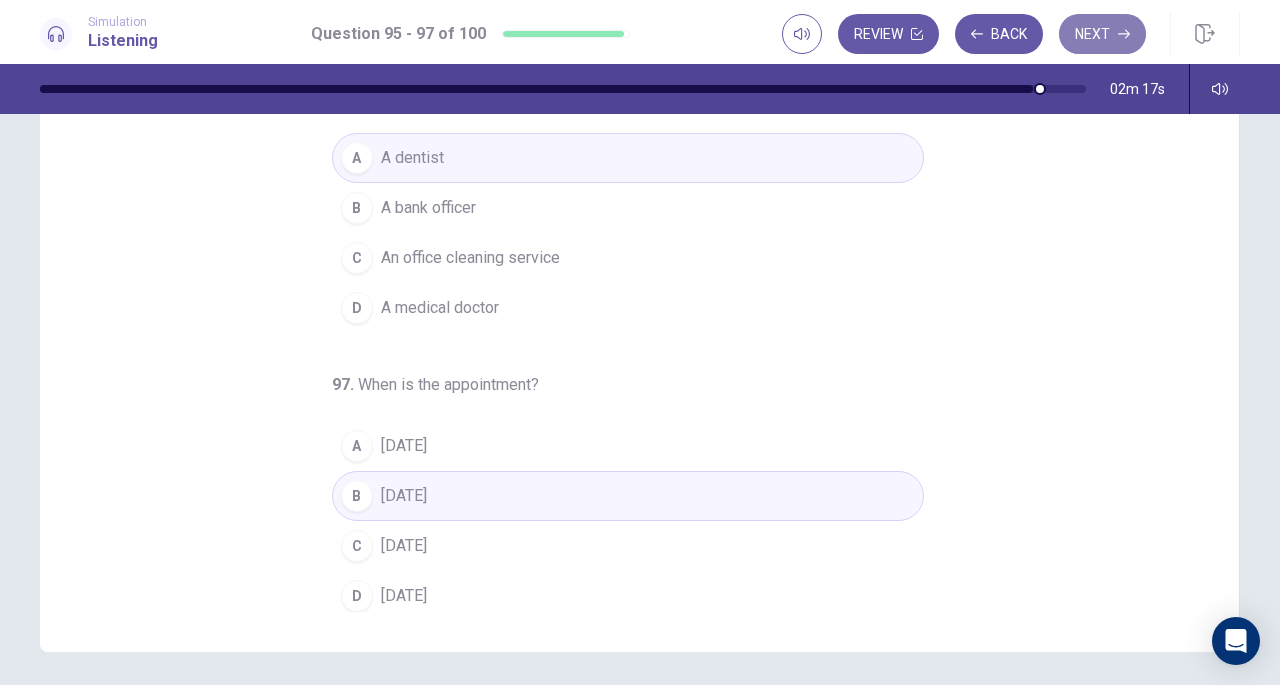 click on "Next" at bounding box center (1102, 34) 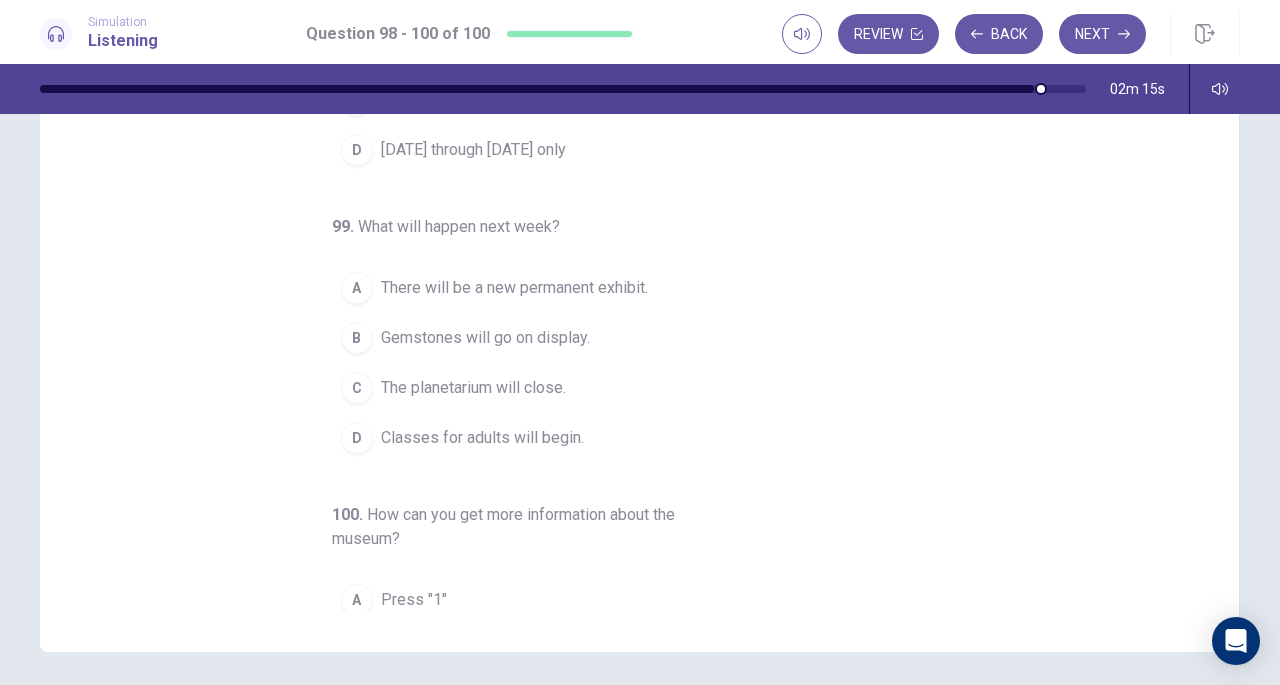 scroll, scrollTop: 0, scrollLeft: 0, axis: both 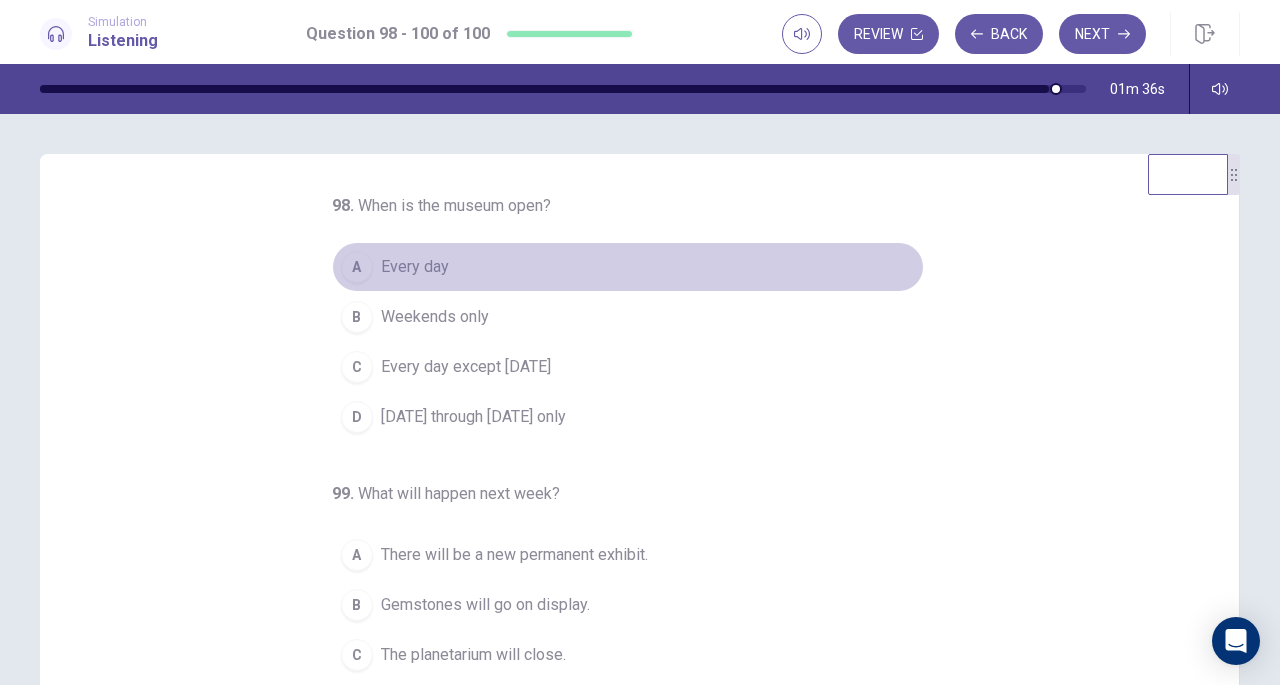 click on "Every day" at bounding box center (415, 267) 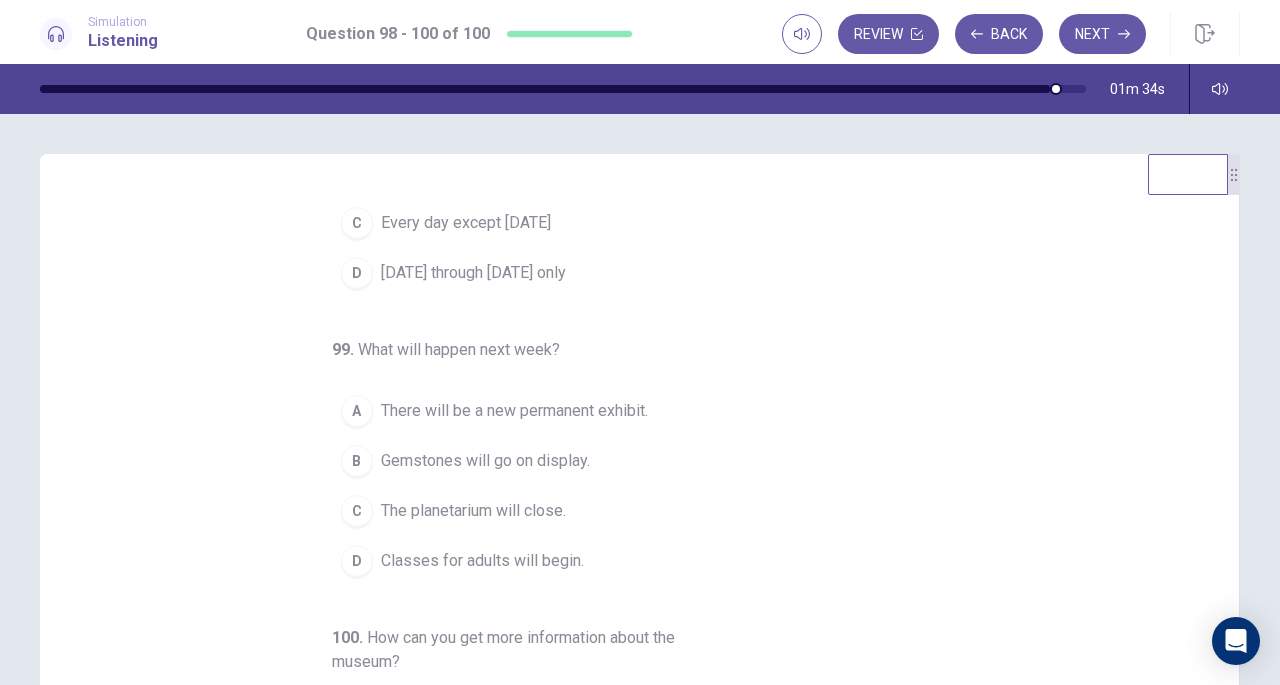 scroll, scrollTop: 146, scrollLeft: 0, axis: vertical 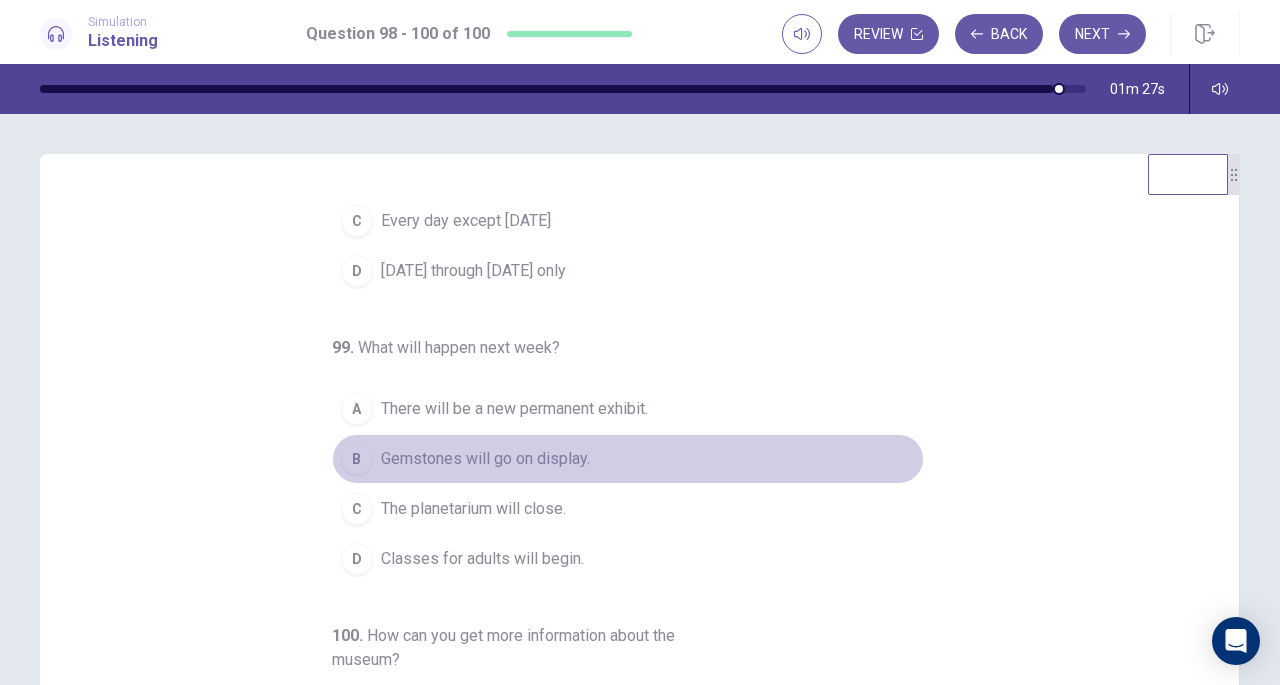 click on "Gemstones will go on display." at bounding box center [485, 459] 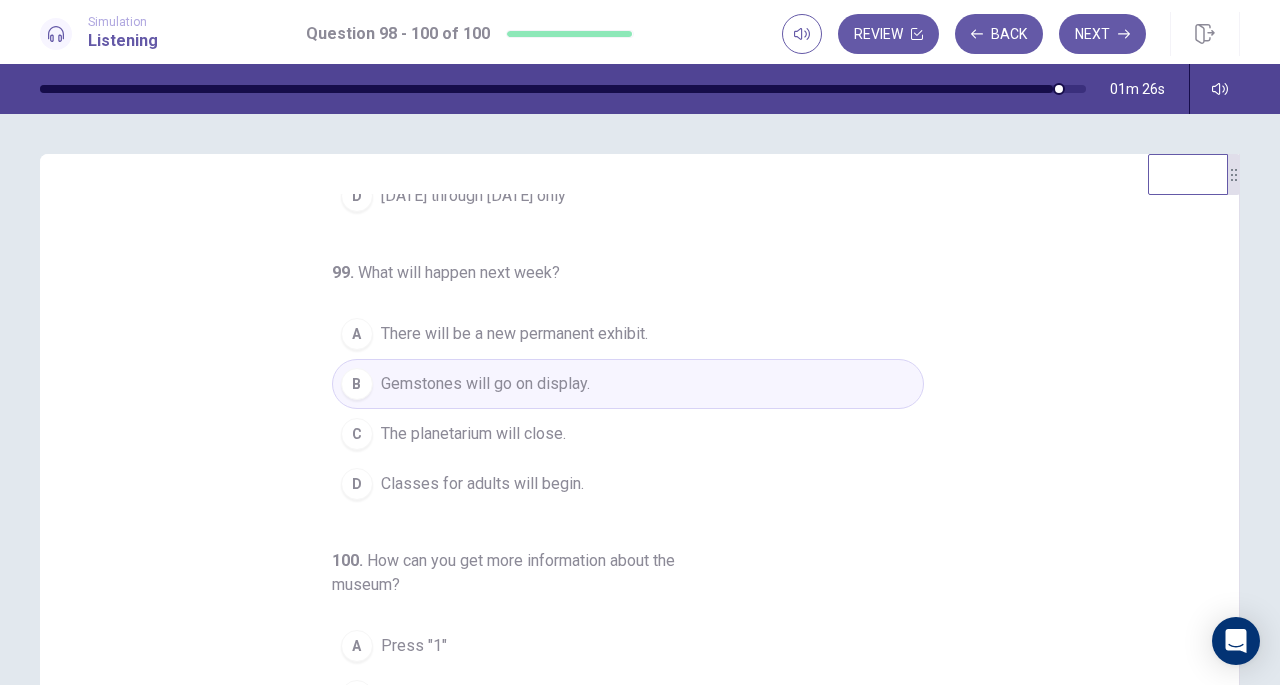 scroll, scrollTop: 224, scrollLeft: 0, axis: vertical 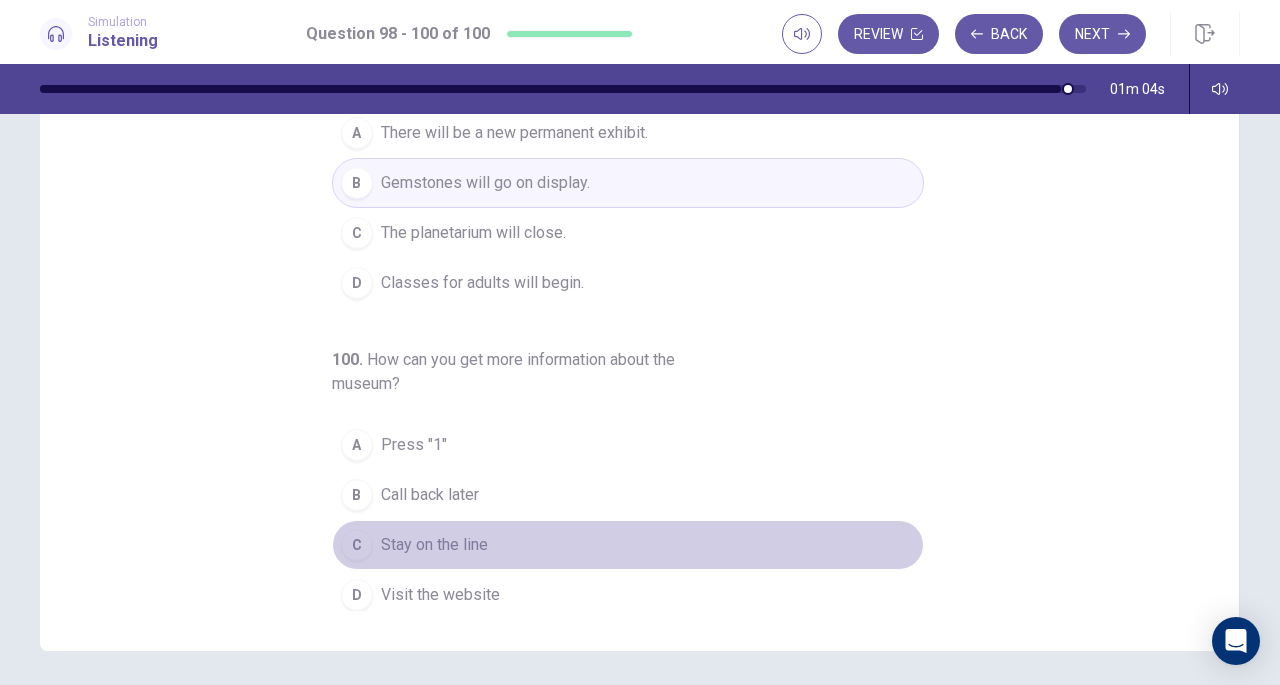 click on "Stay on the line" at bounding box center (434, 545) 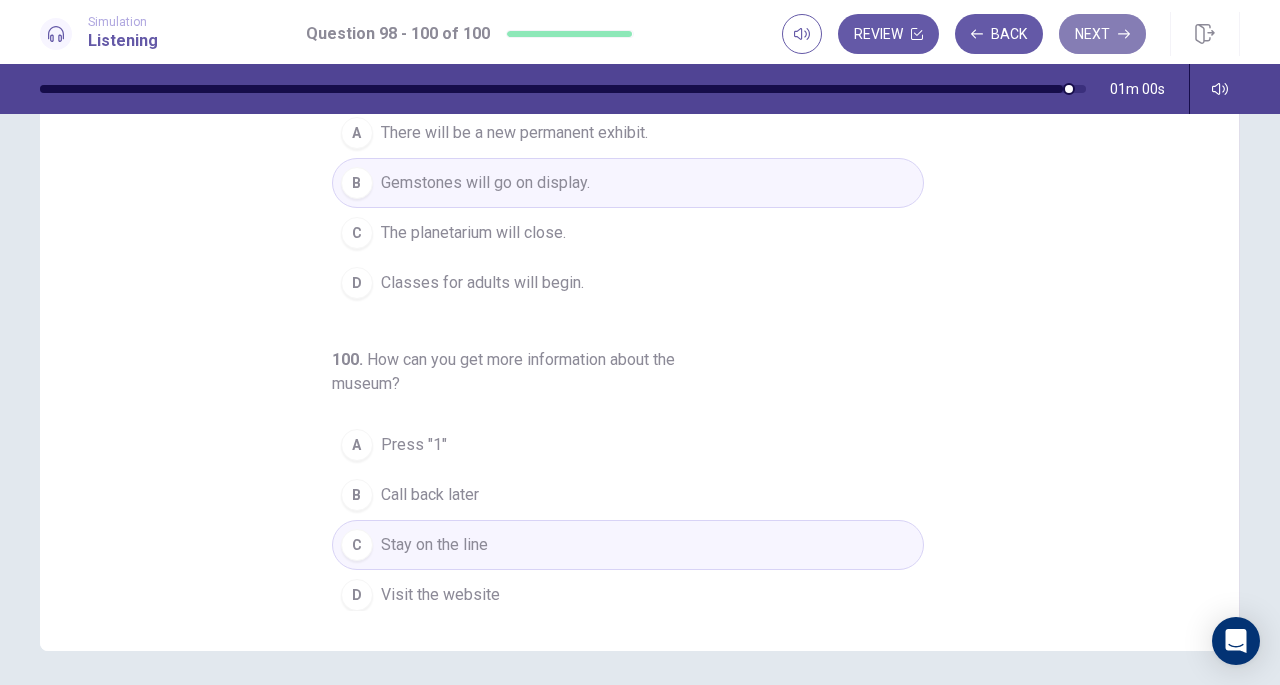 click on "Next" at bounding box center (1102, 34) 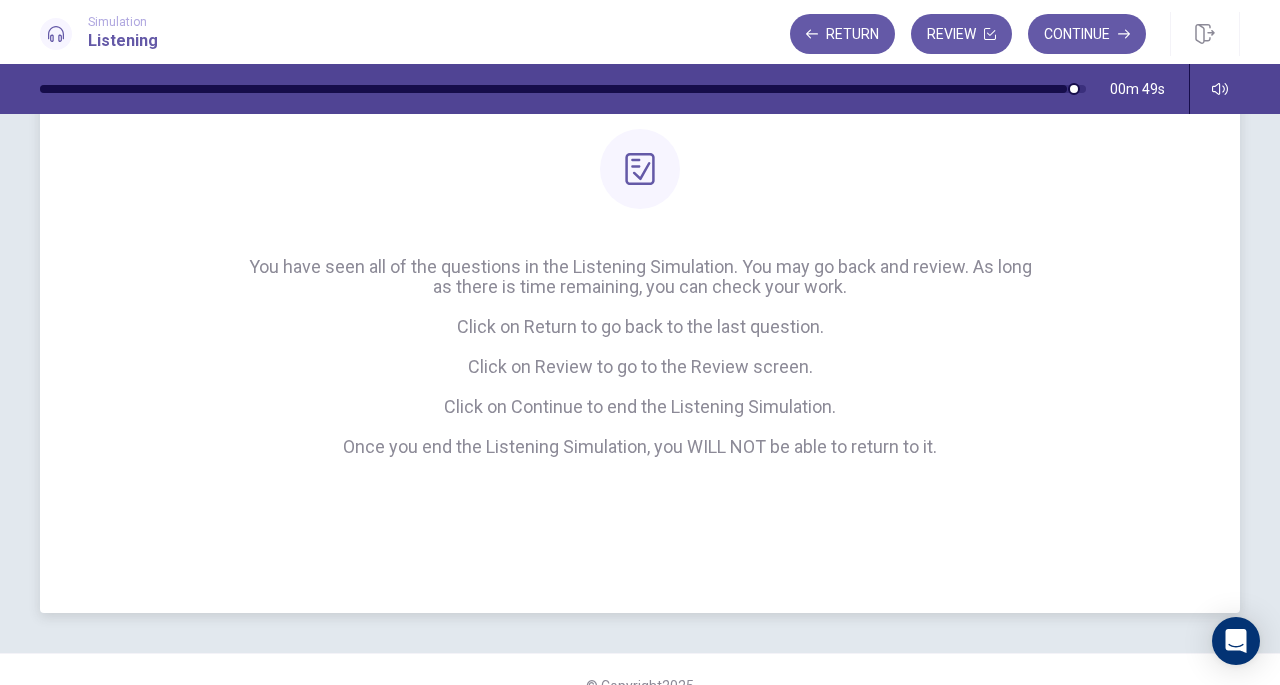 scroll, scrollTop: 212, scrollLeft: 0, axis: vertical 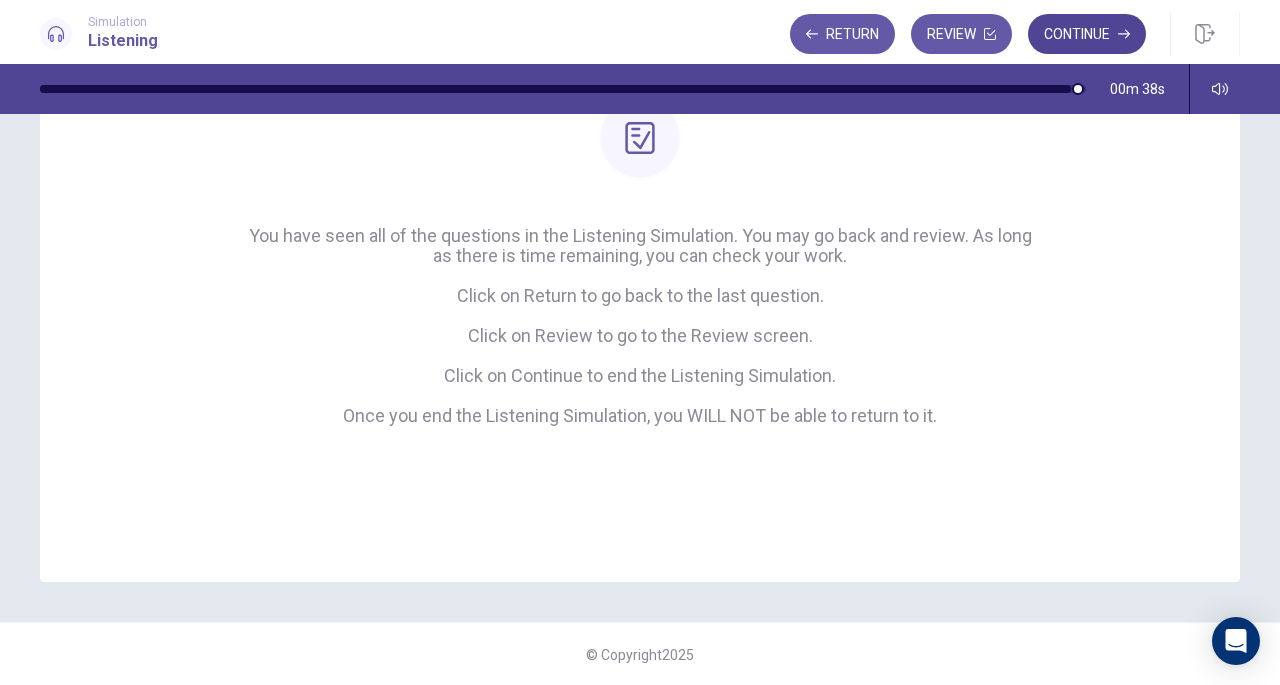 click on "Continue" at bounding box center (1087, 34) 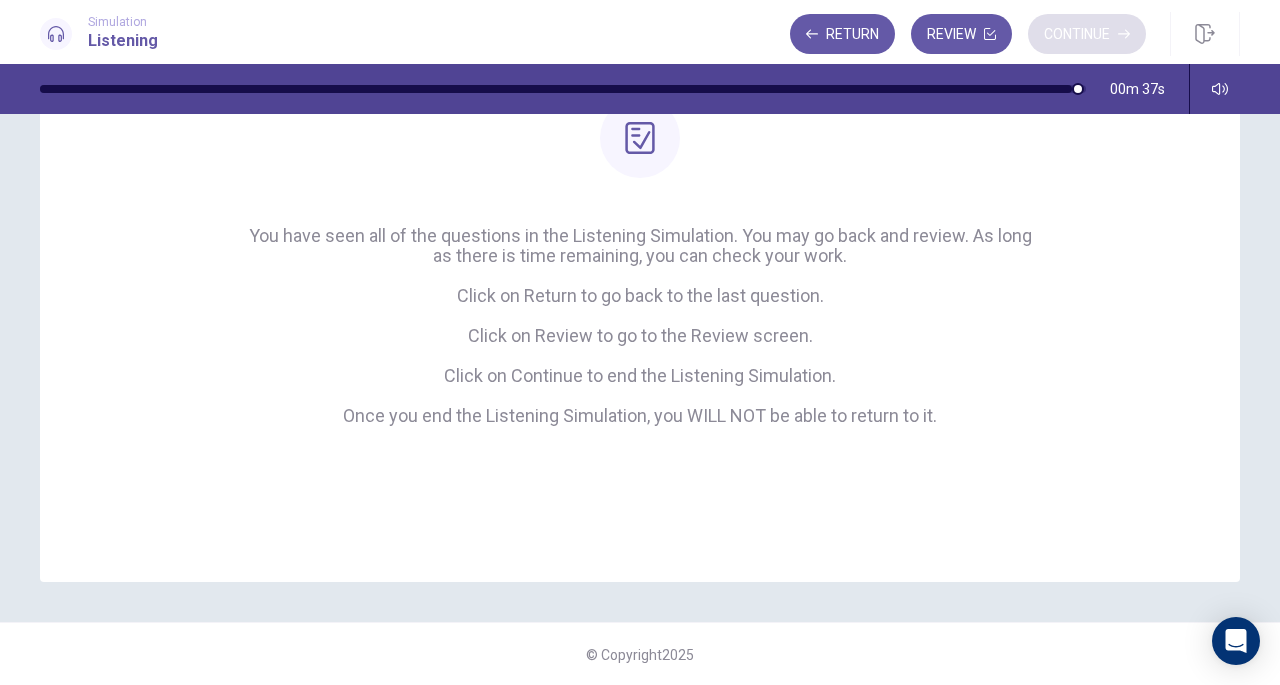 scroll, scrollTop: 92, scrollLeft: 0, axis: vertical 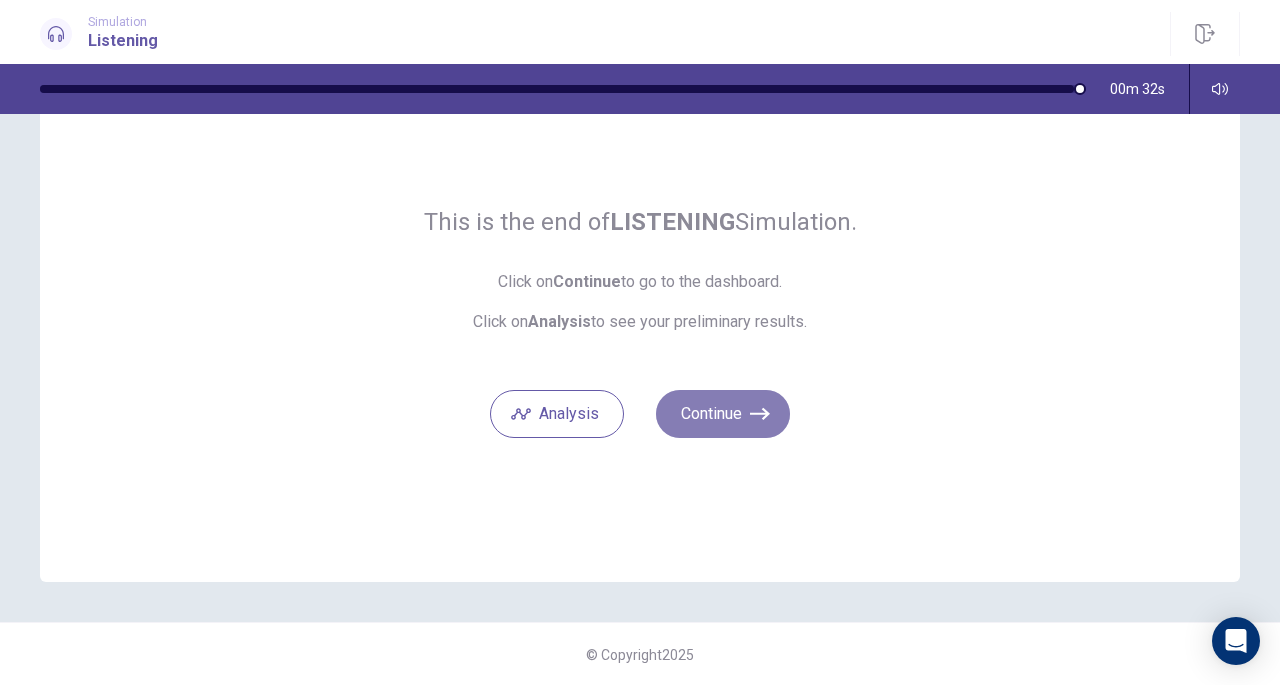 click on "Continue" at bounding box center [723, 414] 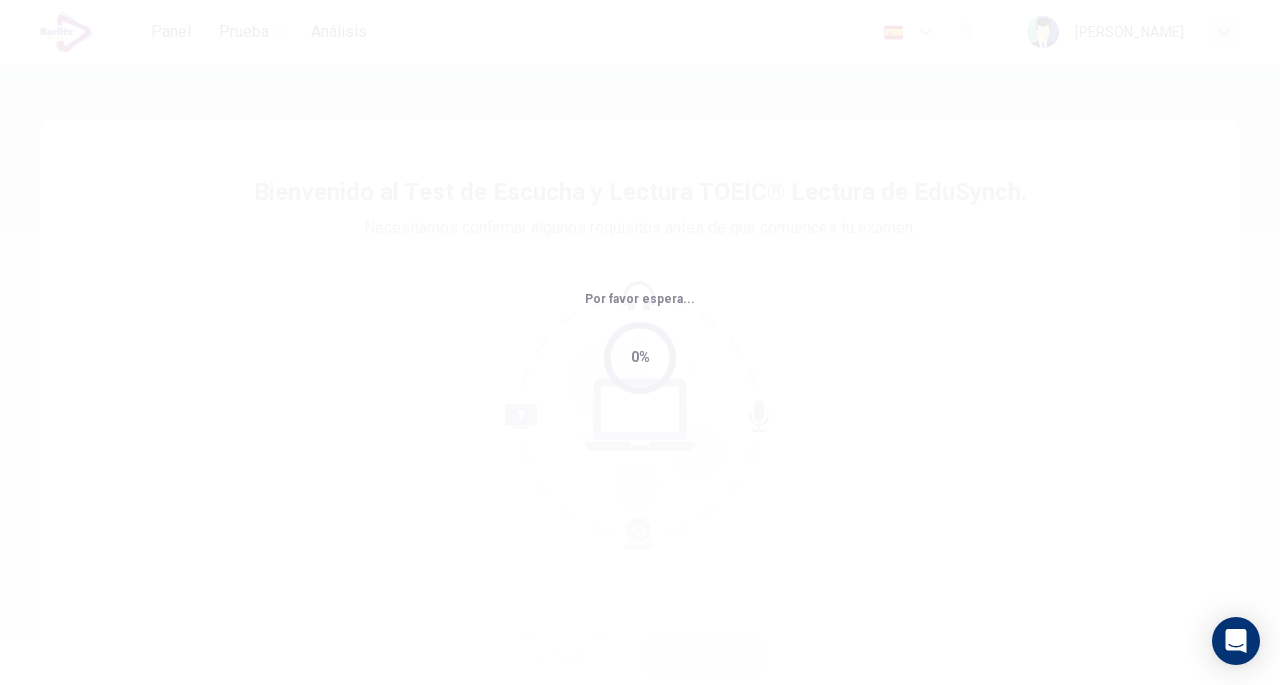 scroll, scrollTop: 0, scrollLeft: 0, axis: both 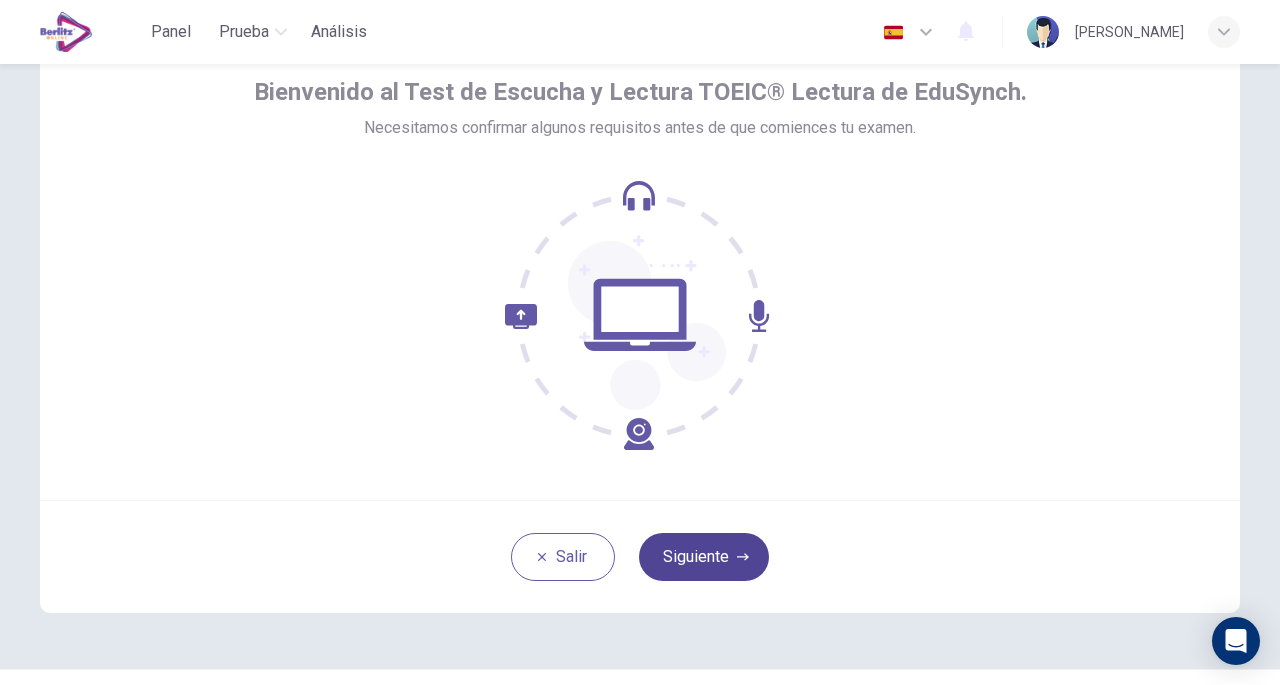 click on "Siguiente" at bounding box center [704, 557] 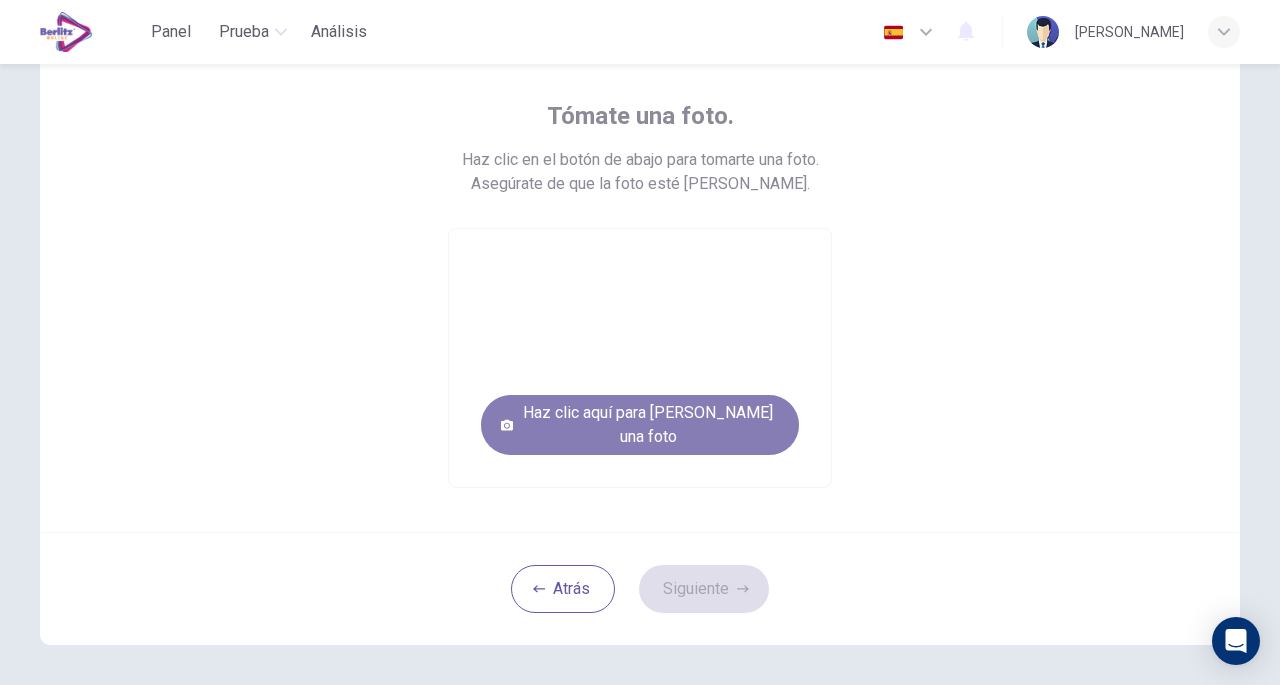 click on "Haz clic aquí para [PERSON_NAME] una foto" at bounding box center [640, 425] 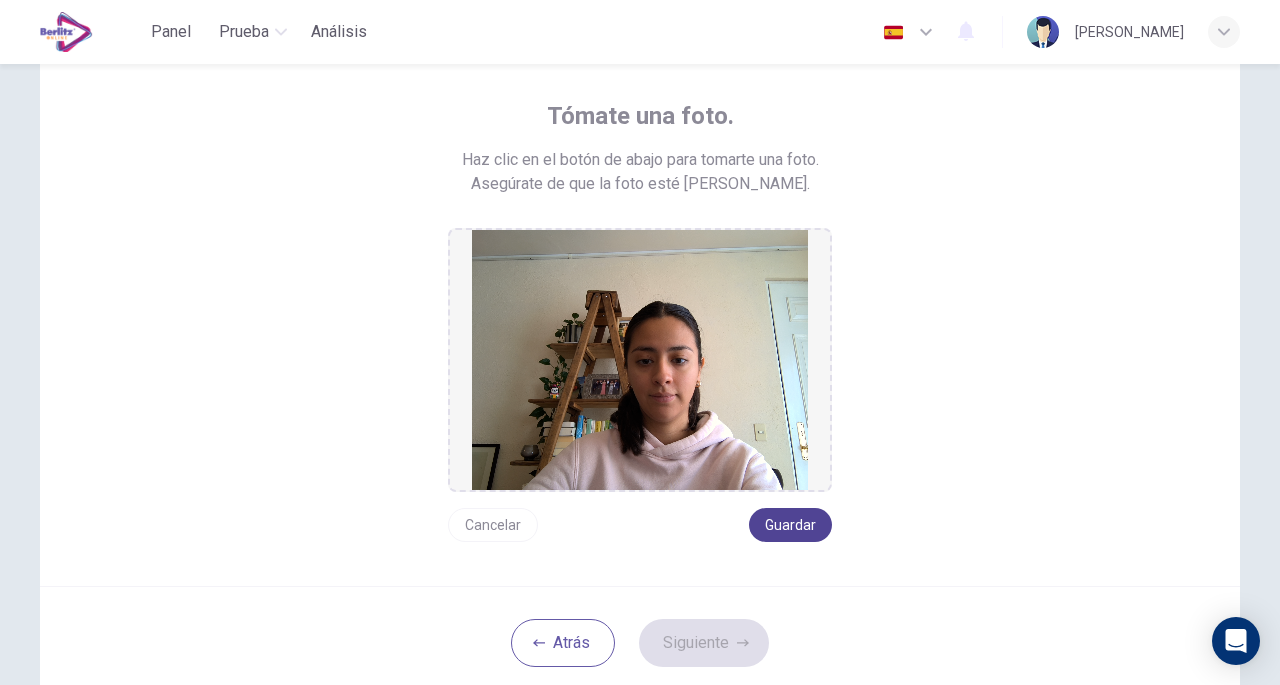 click on "Guardar" at bounding box center (790, 525) 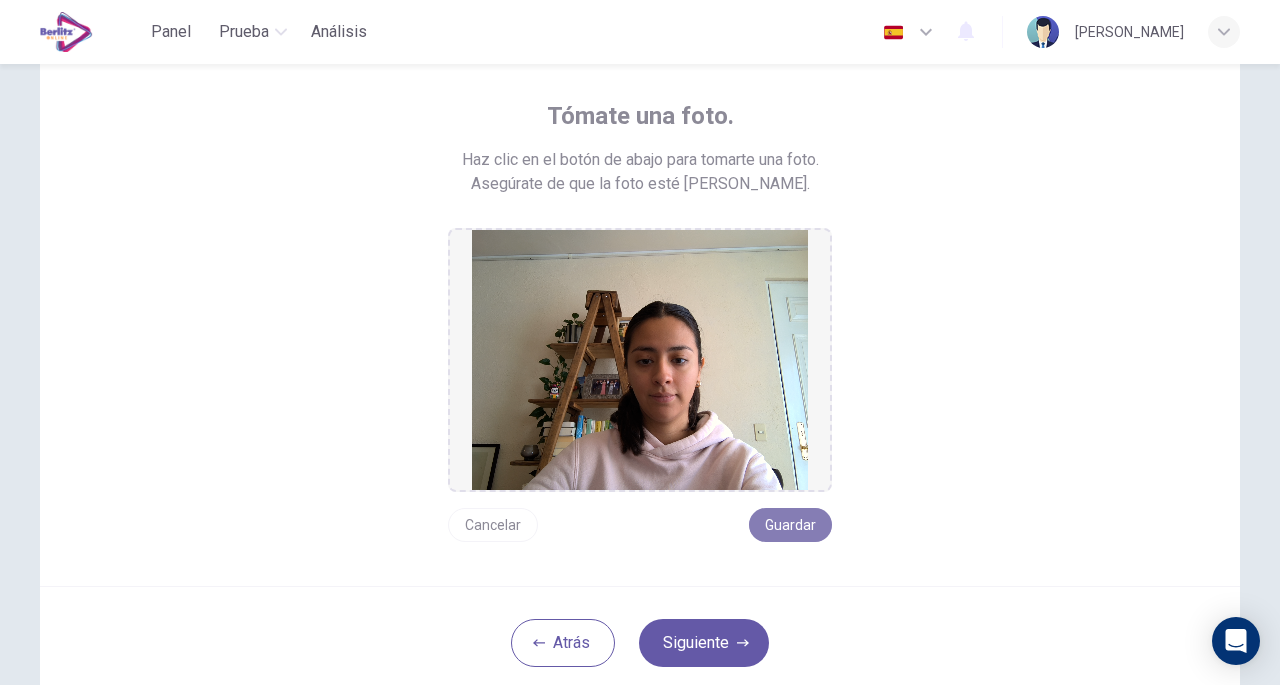 click on "Guardar" at bounding box center [790, 525] 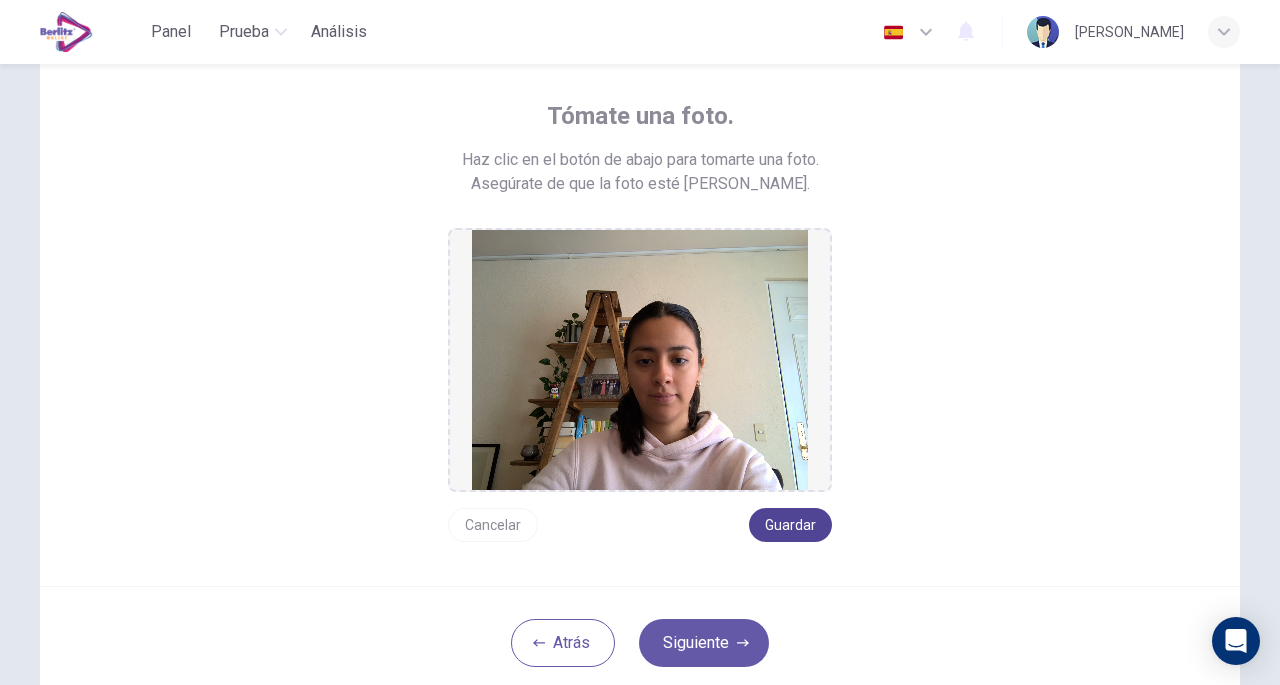 click on "Guardar" at bounding box center (790, 525) 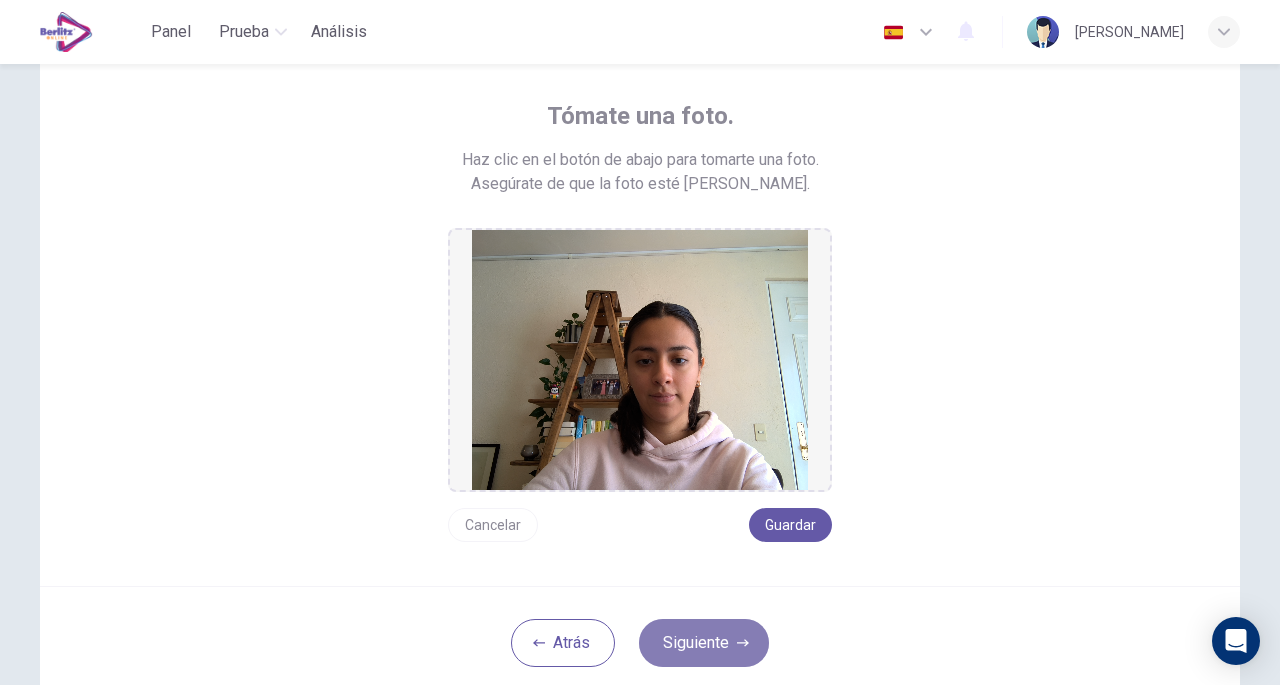 click on "Siguiente" at bounding box center (704, 643) 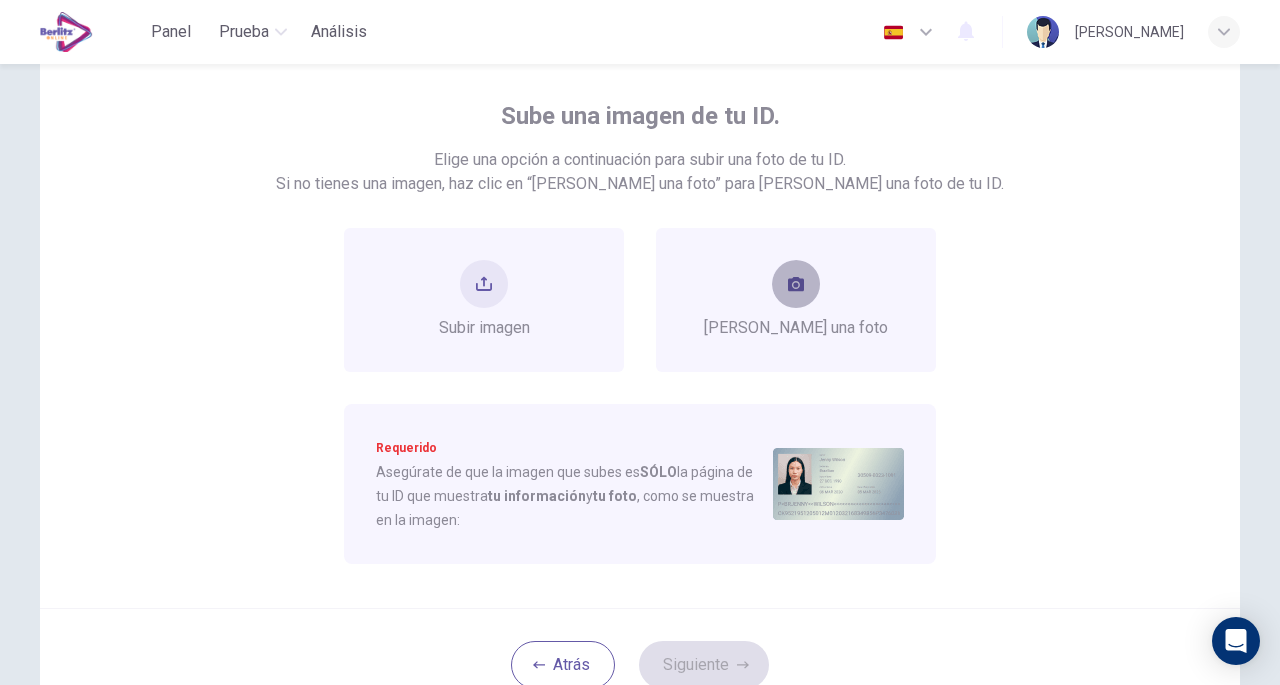 click 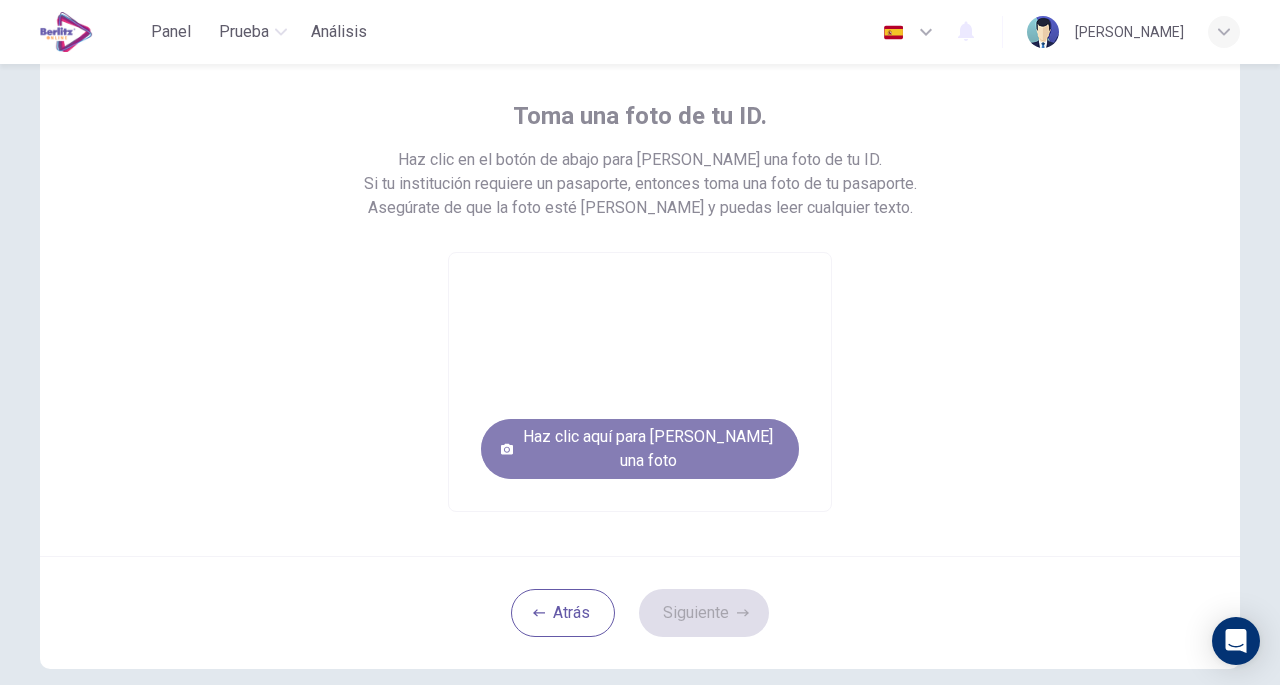 click on "Haz clic aquí para [PERSON_NAME] una foto" at bounding box center (640, 449) 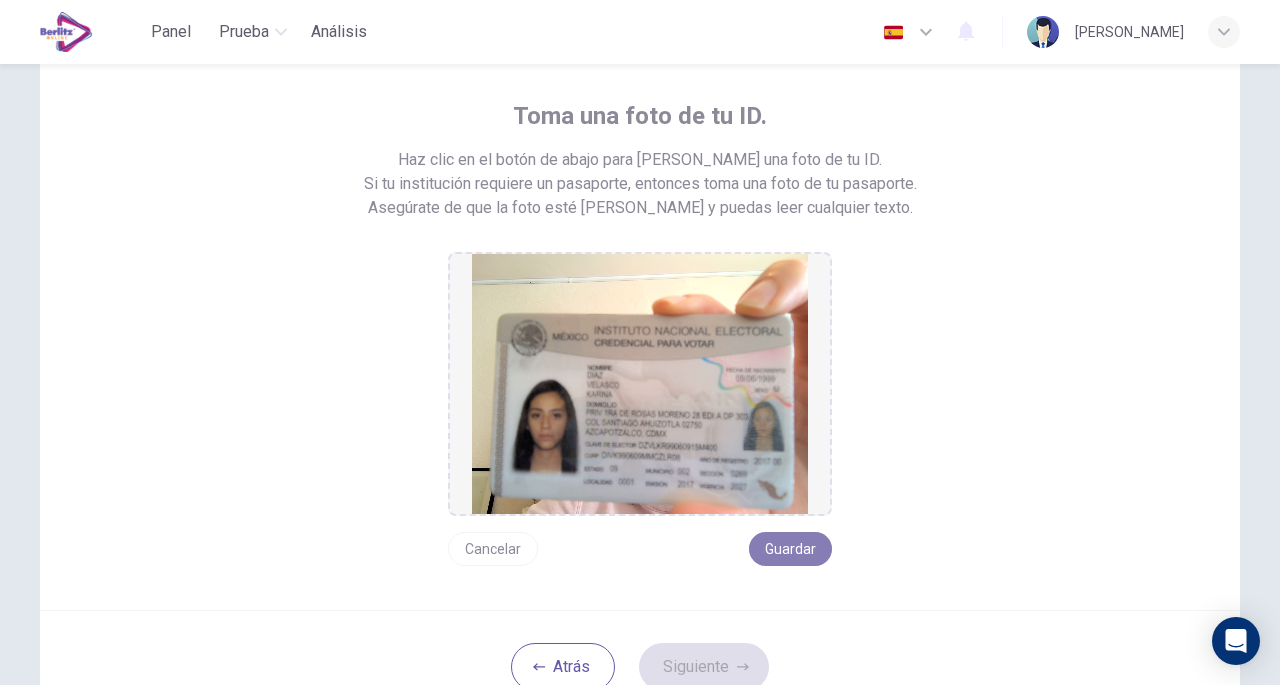 click on "Guardar" at bounding box center (790, 549) 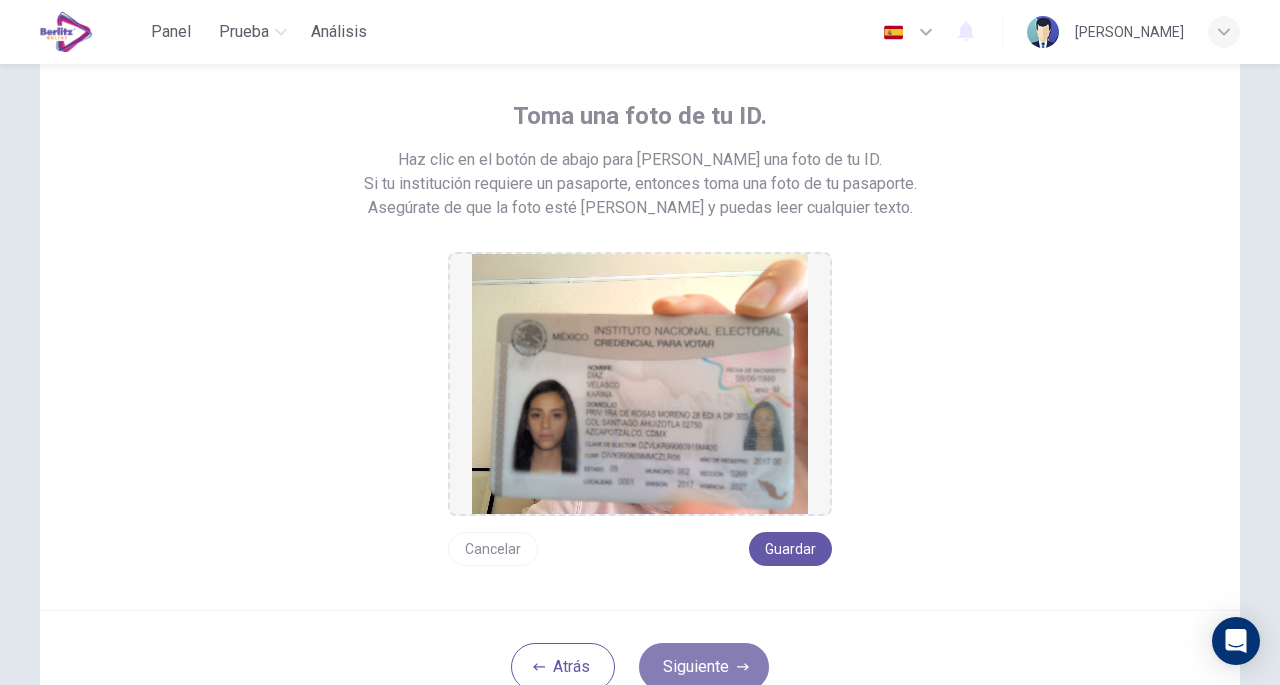 click on "Siguiente" at bounding box center (704, 667) 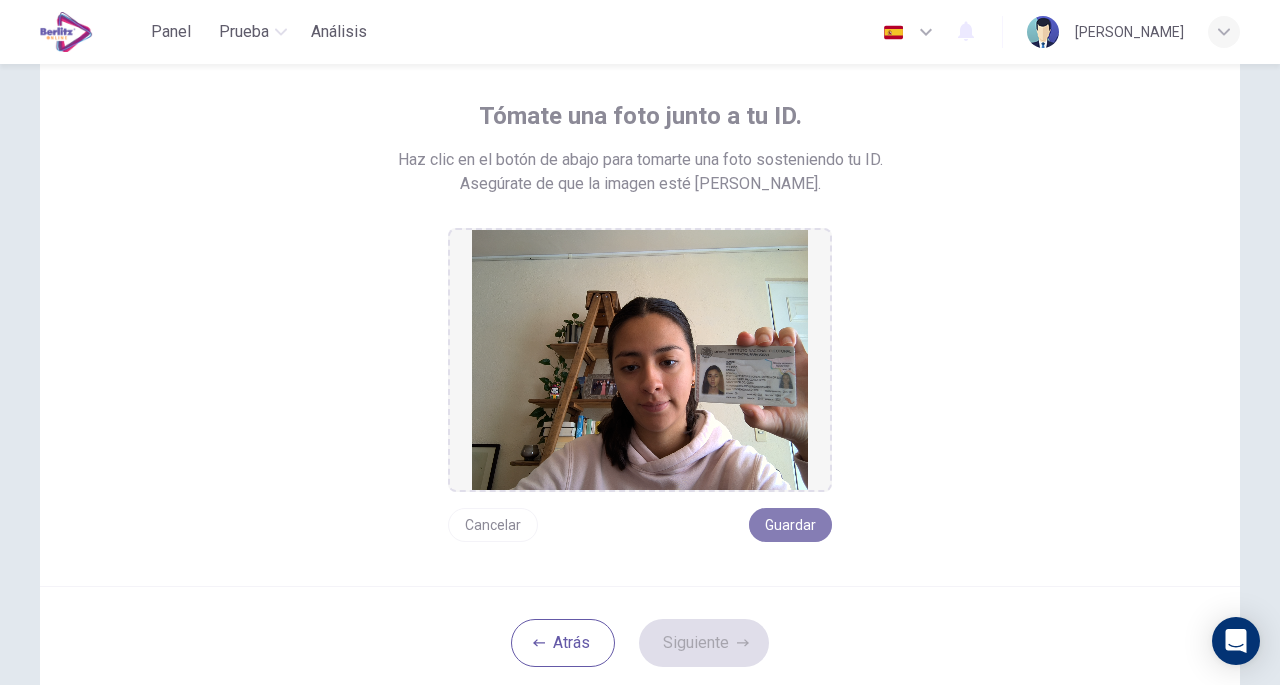 click on "Guardar" at bounding box center [790, 525] 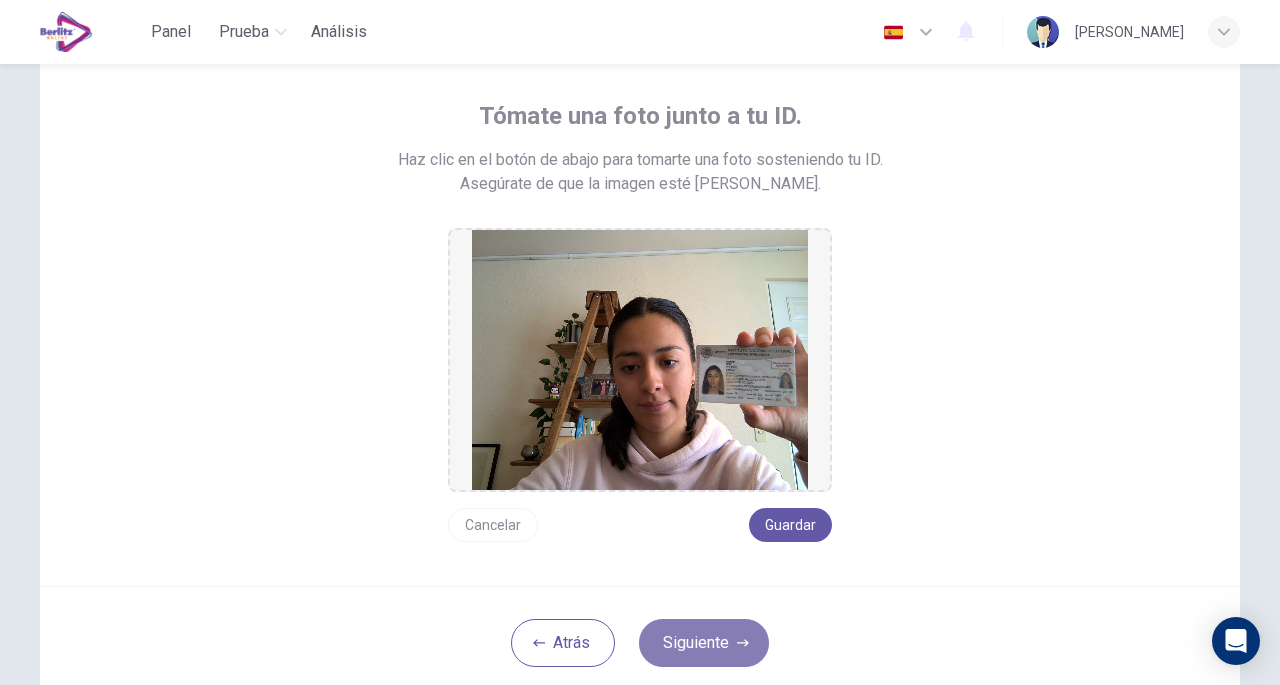 click on "Siguiente" at bounding box center [704, 643] 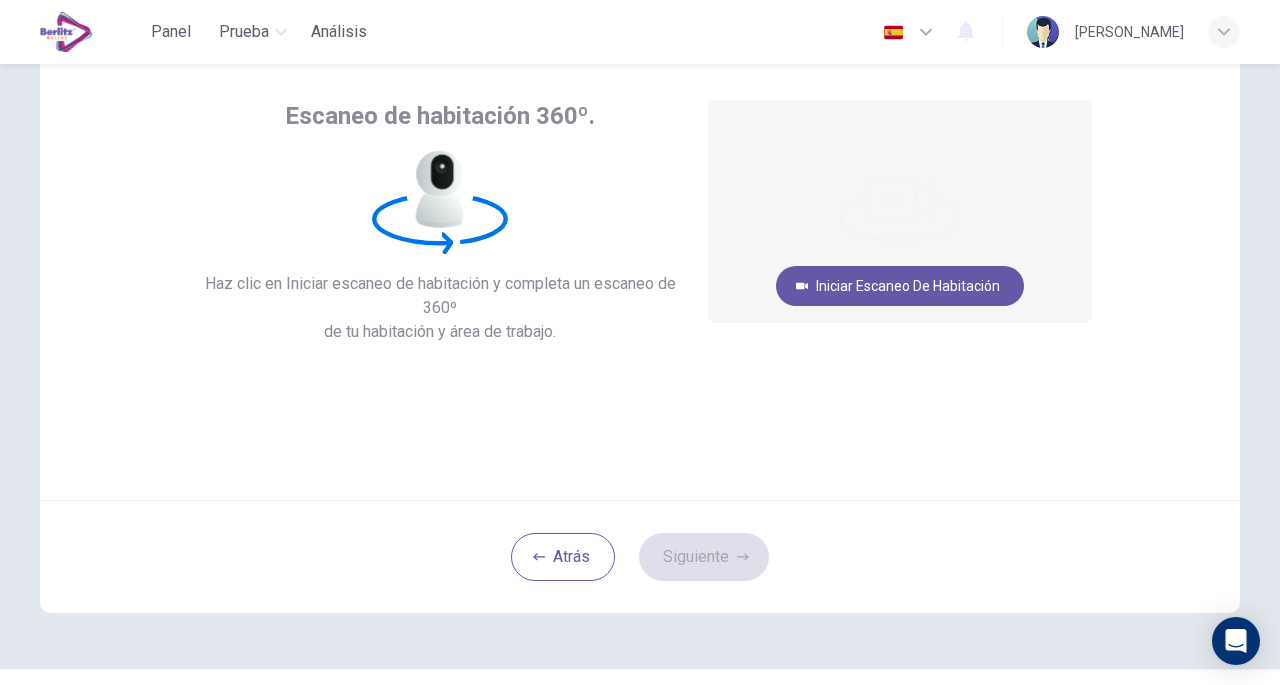 click at bounding box center (900, 211) 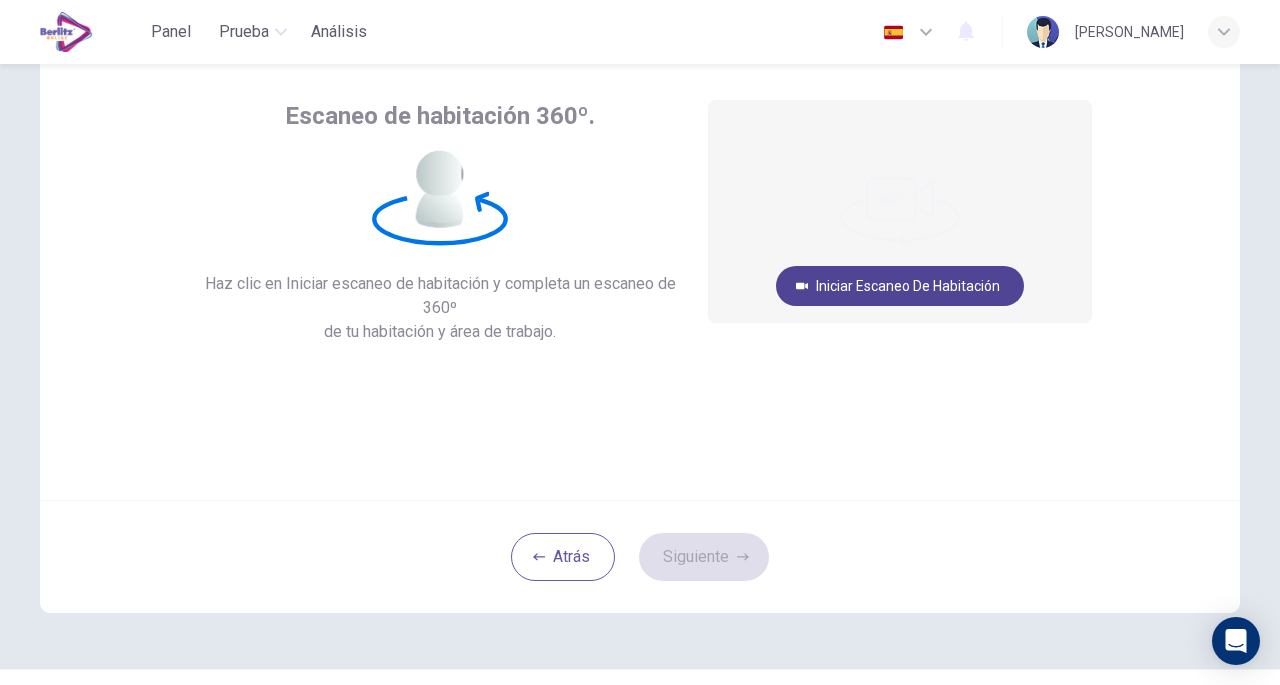 click on "Iniciar escaneo de habitación" at bounding box center [900, 286] 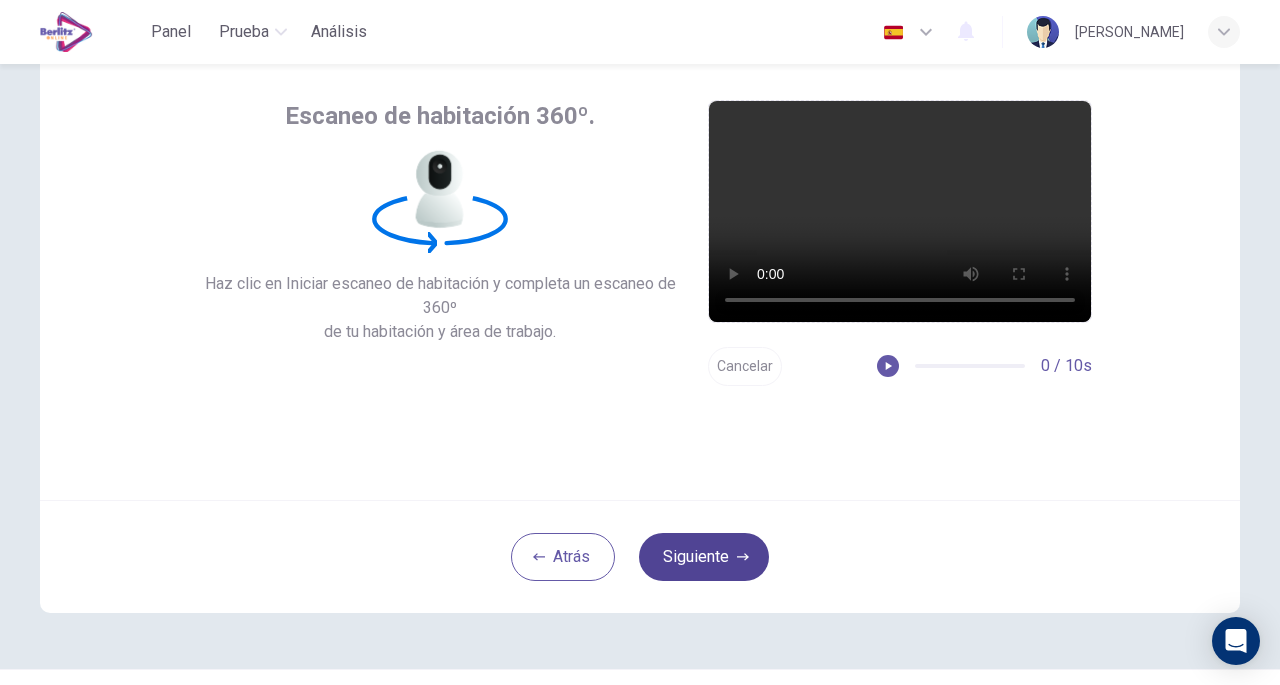 click on "Siguiente" at bounding box center (704, 557) 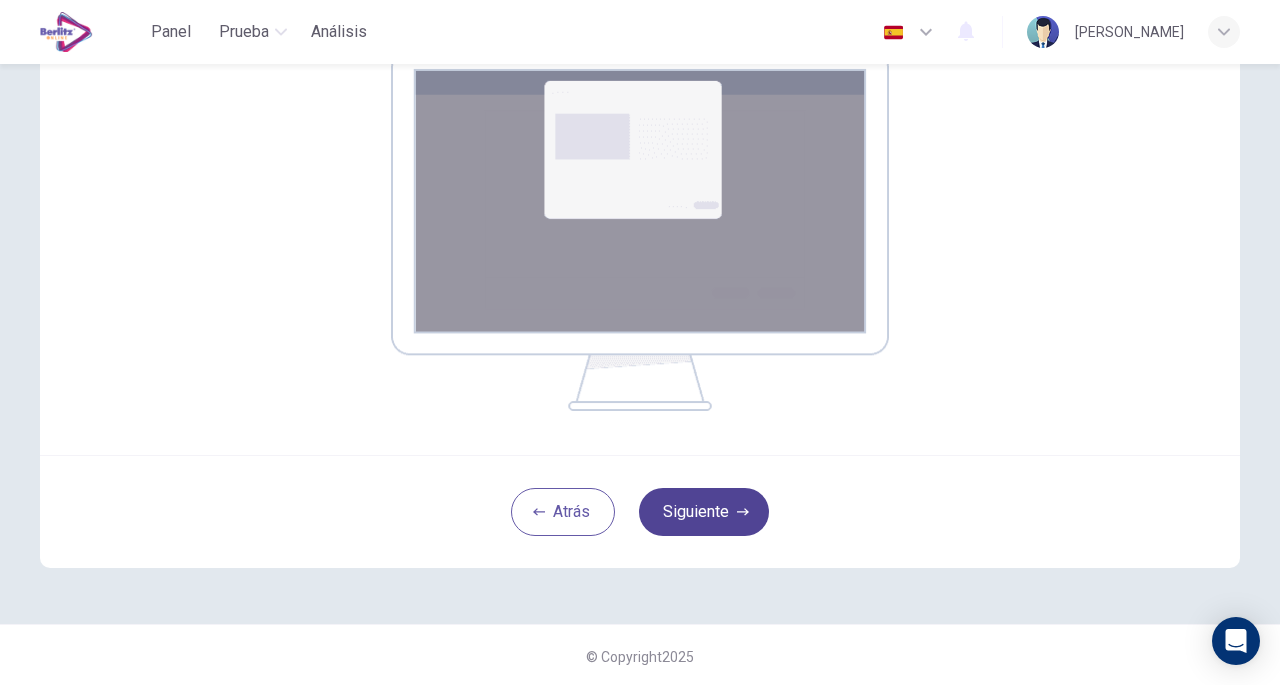 scroll, scrollTop: 353, scrollLeft: 0, axis: vertical 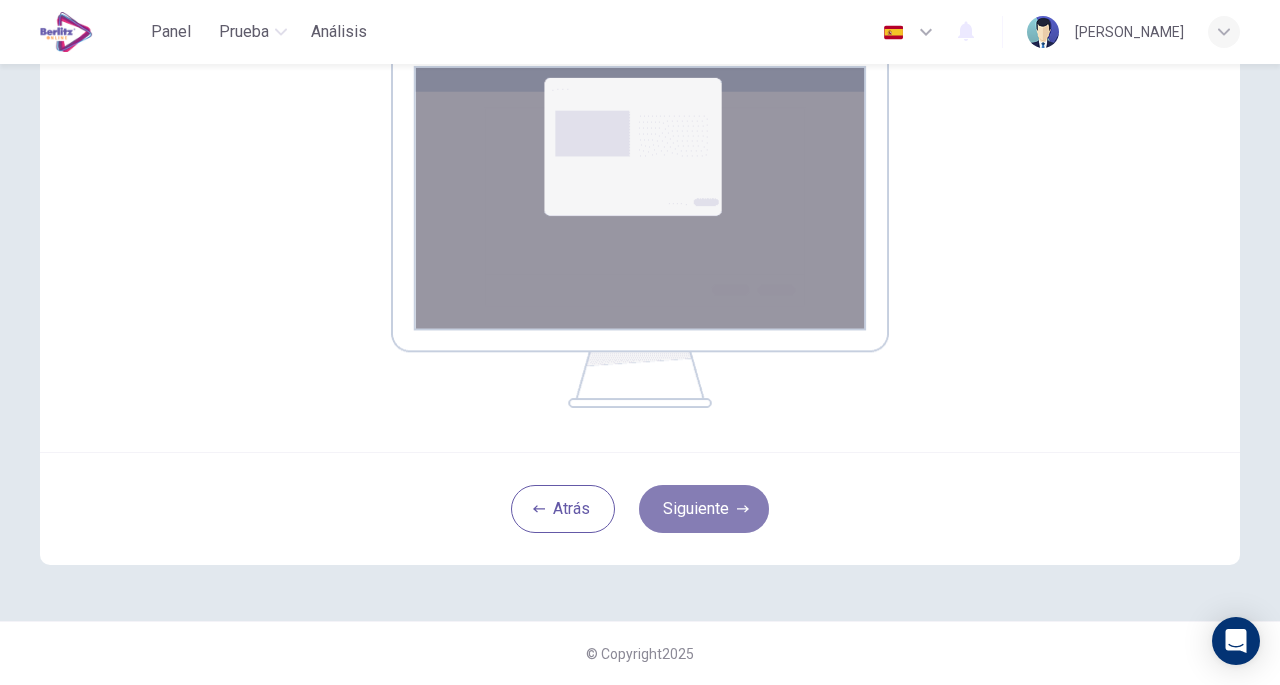 click on "Siguiente" at bounding box center (704, 509) 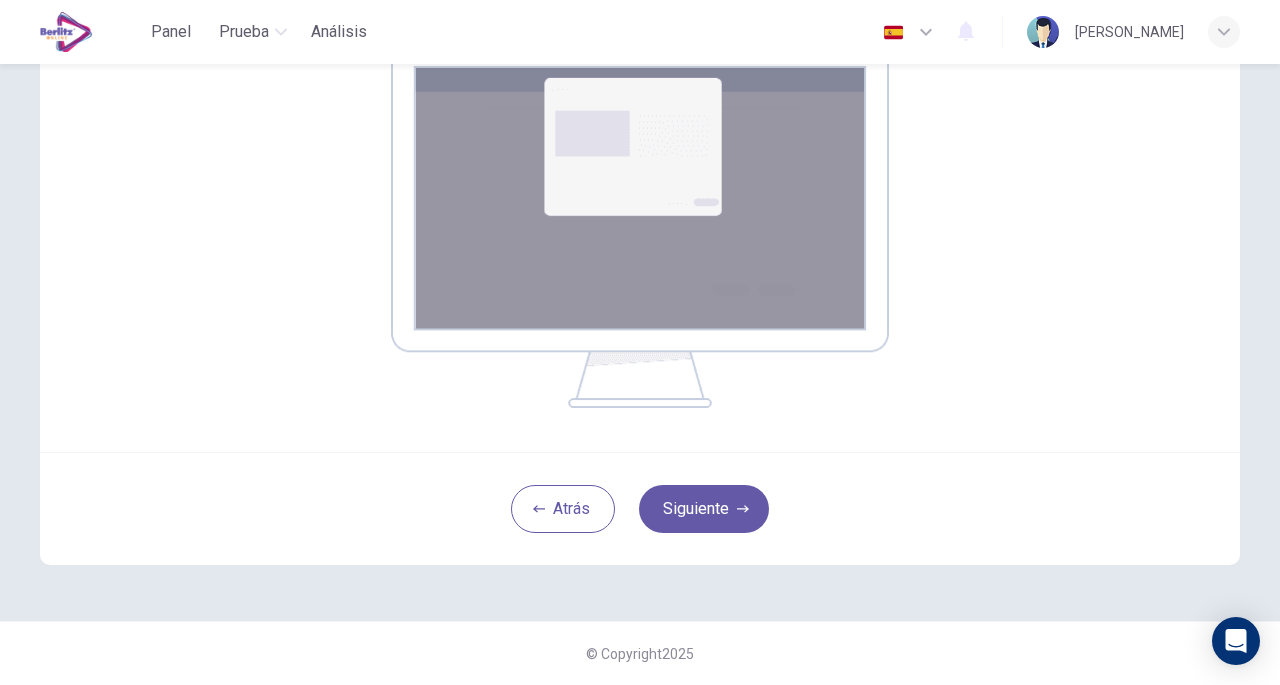 scroll, scrollTop: 147, scrollLeft: 0, axis: vertical 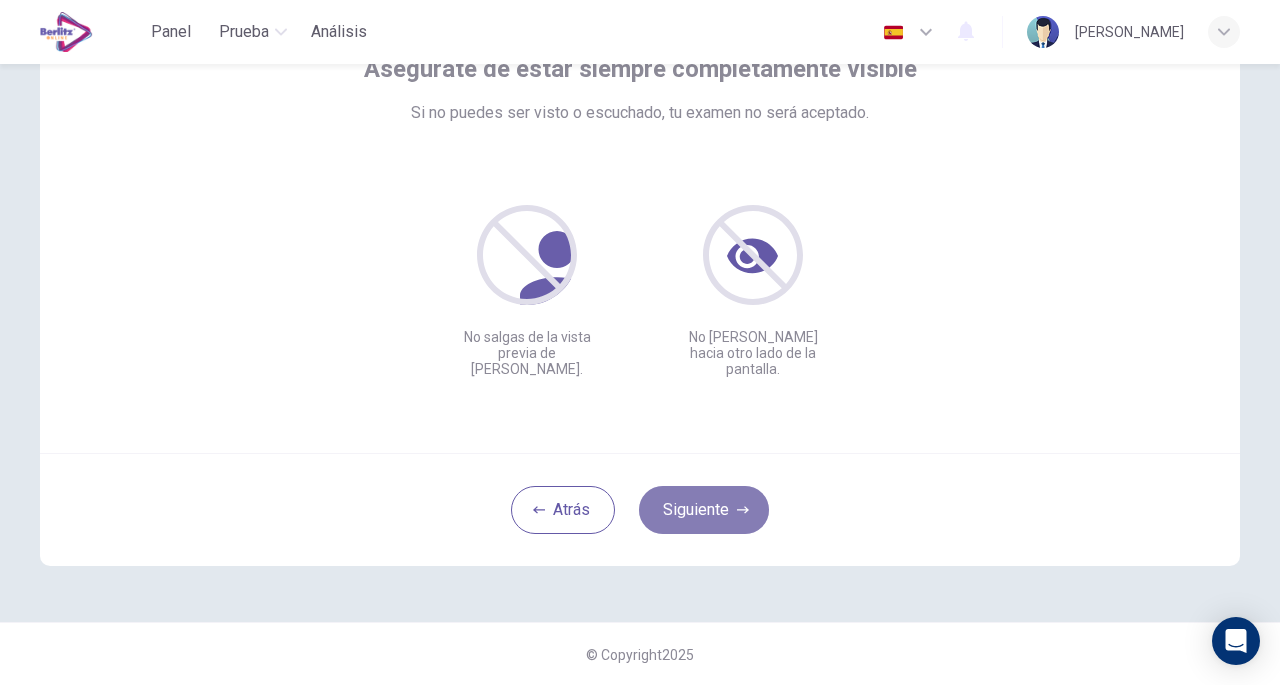 click on "Siguiente" at bounding box center [704, 510] 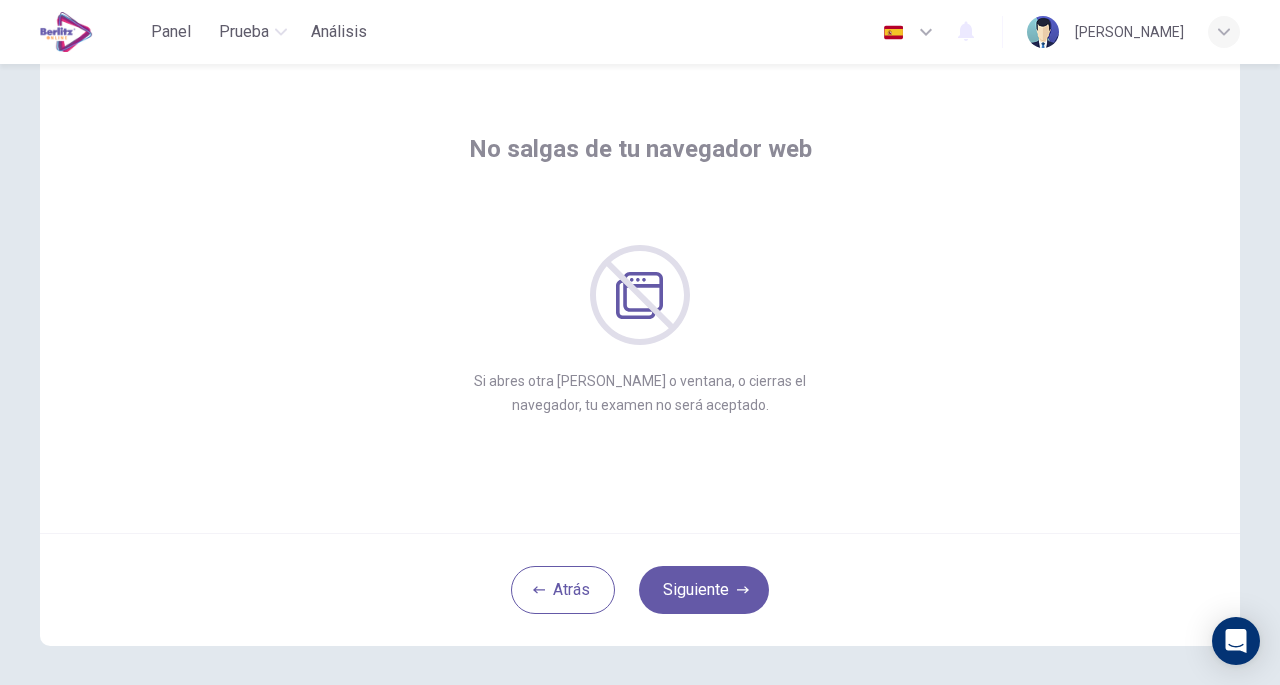 scroll, scrollTop: 66, scrollLeft: 0, axis: vertical 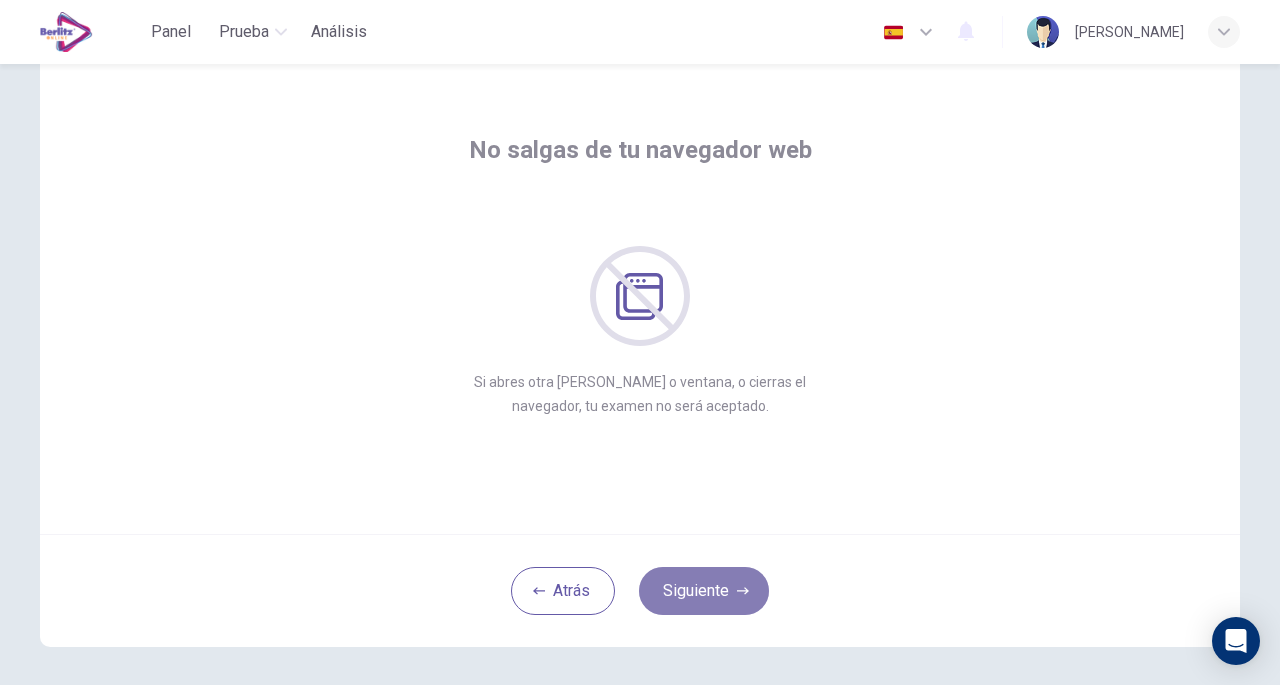 click on "Siguiente" at bounding box center [704, 591] 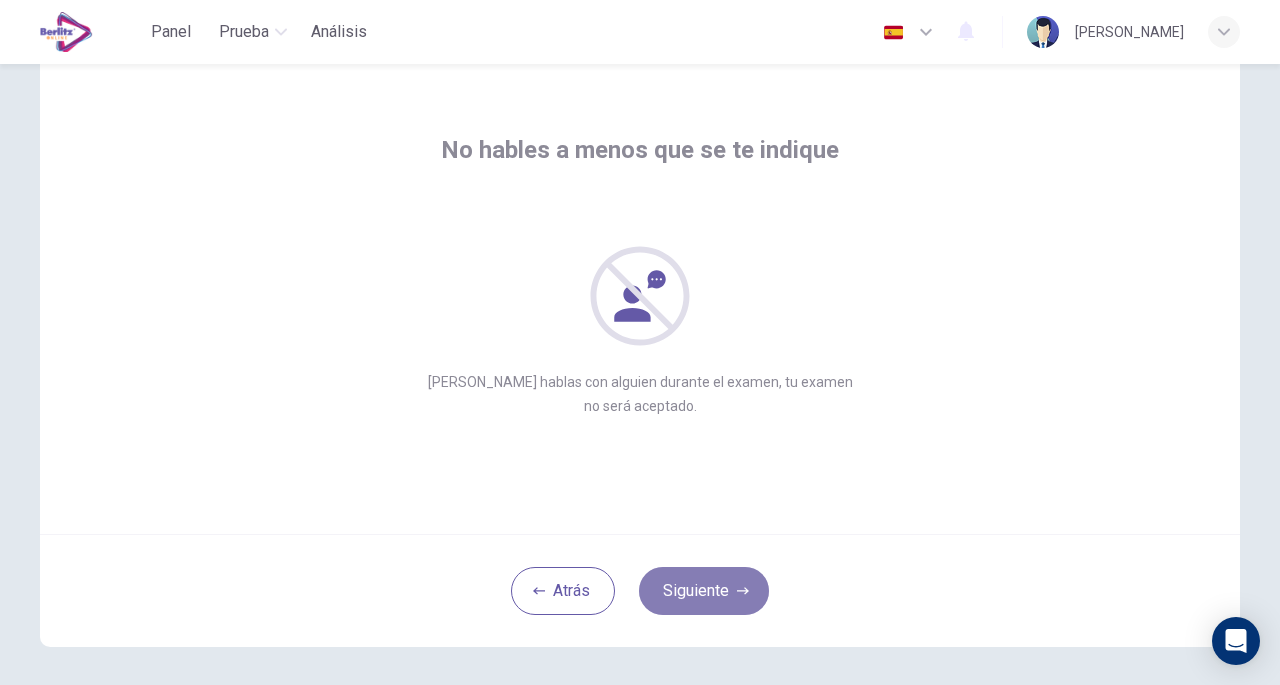 click on "Siguiente" at bounding box center [704, 591] 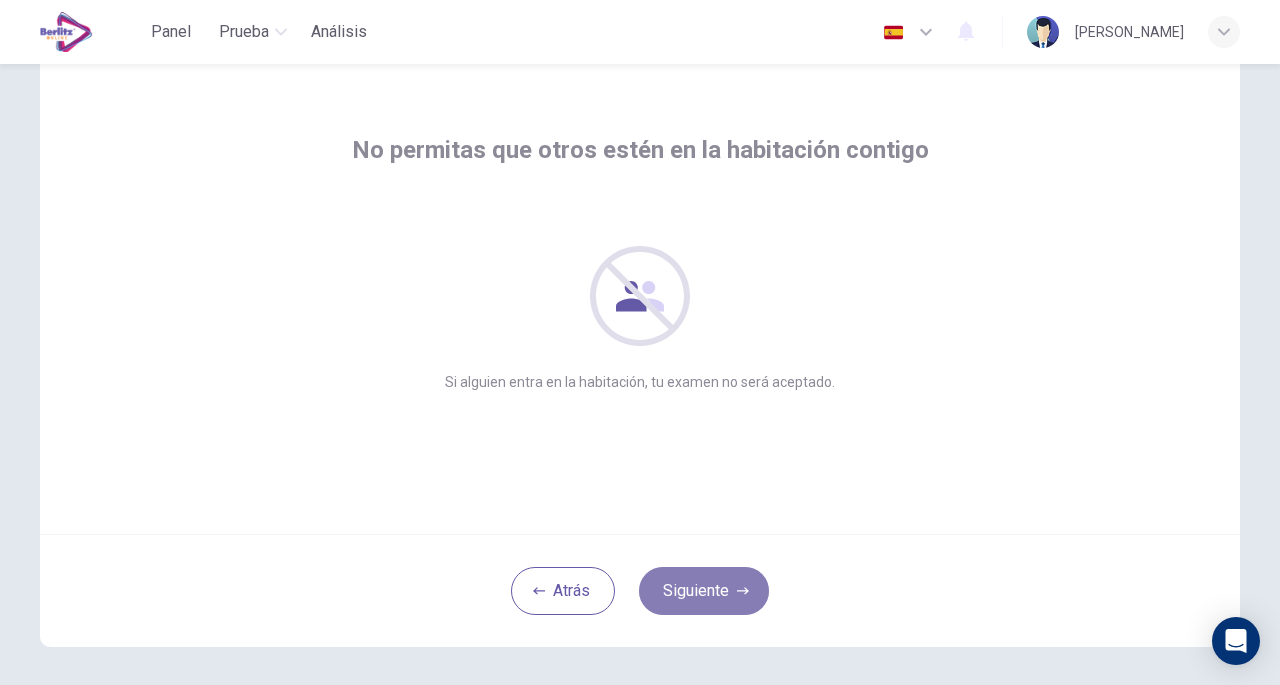 click on "Siguiente" at bounding box center (704, 591) 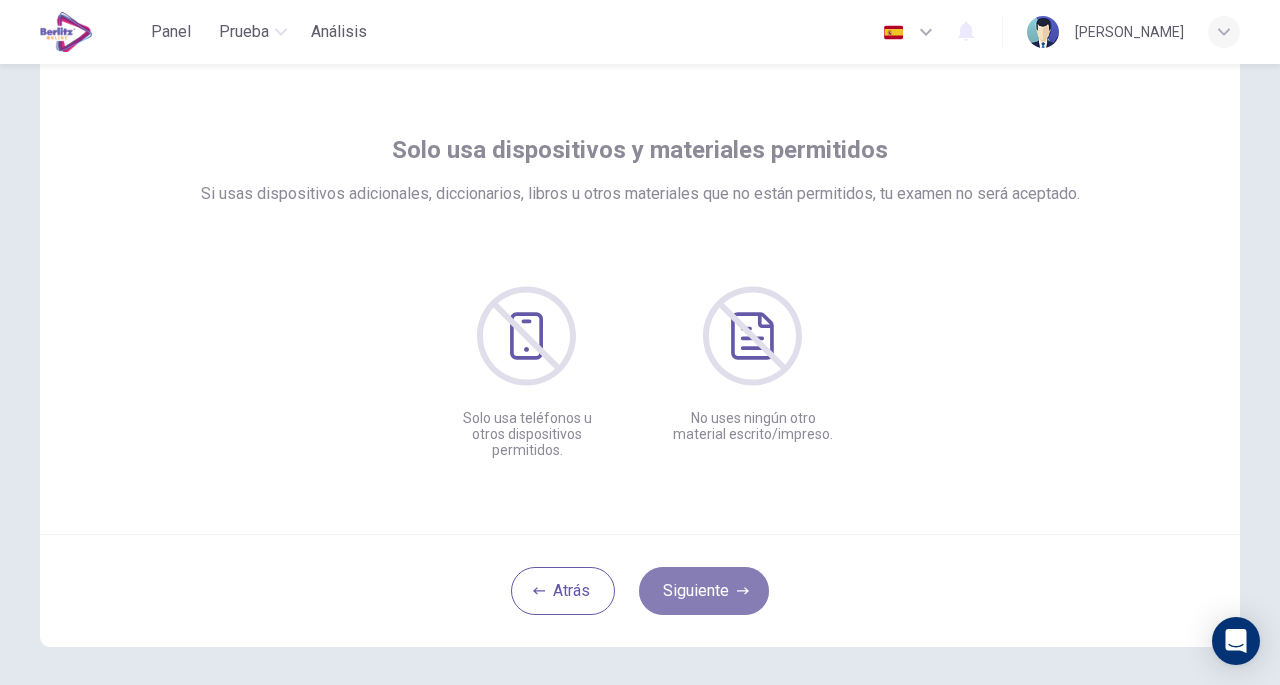 click on "Siguiente" at bounding box center (704, 591) 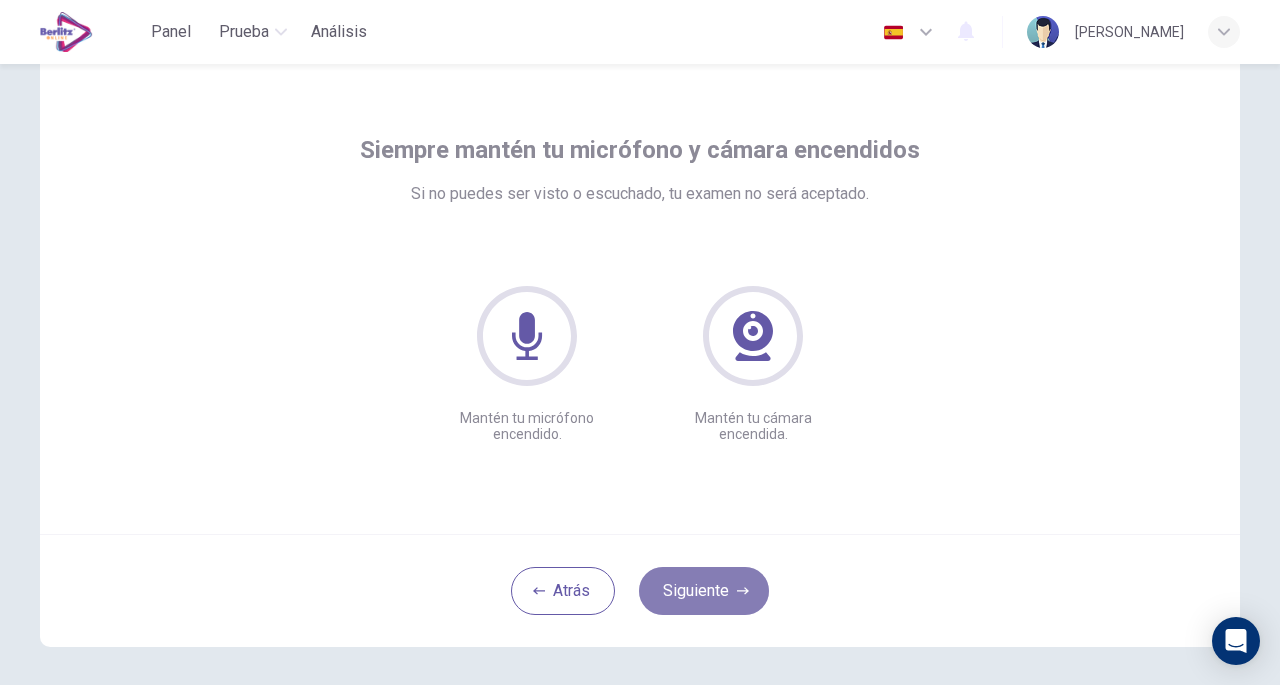 click on "Siguiente" at bounding box center (704, 591) 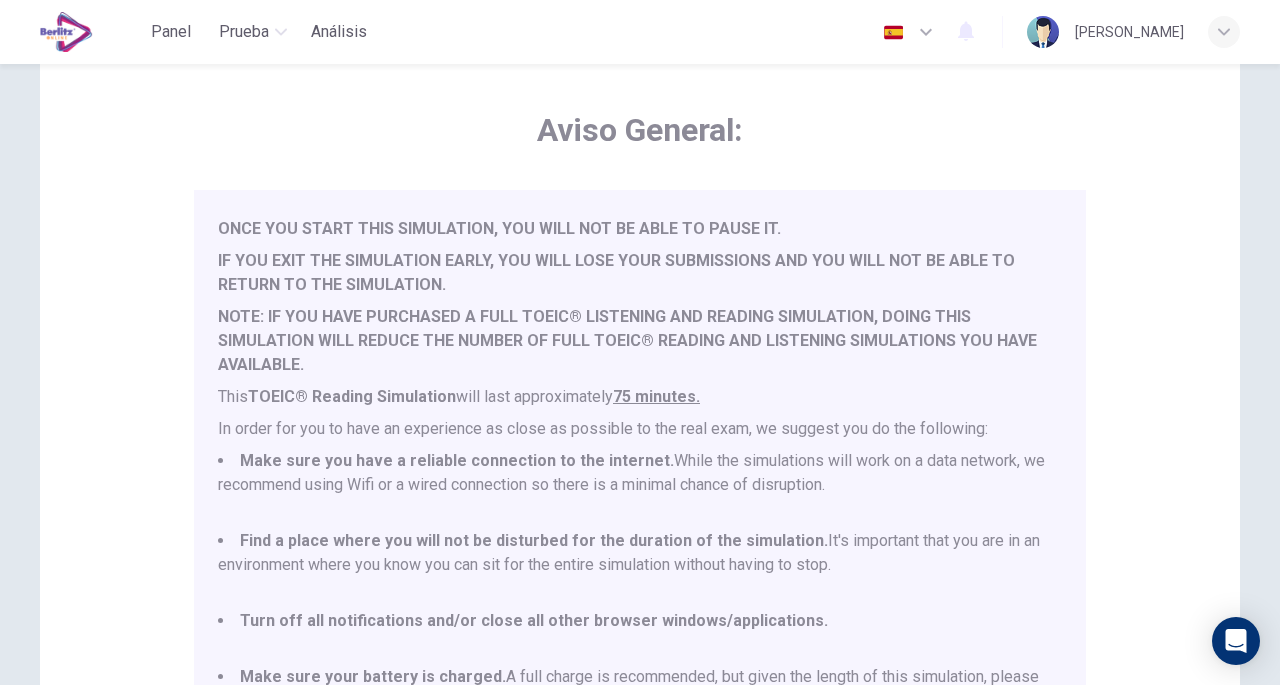 scroll, scrollTop: 52, scrollLeft: 0, axis: vertical 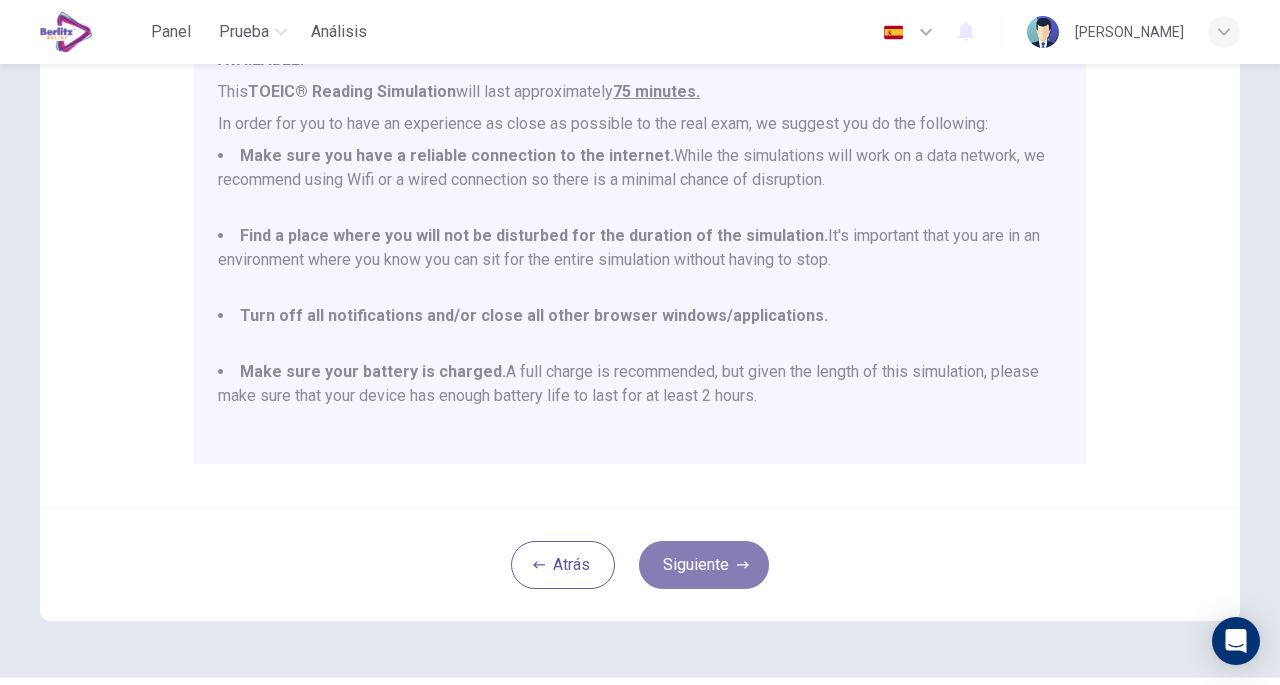 click on "Siguiente" at bounding box center [704, 565] 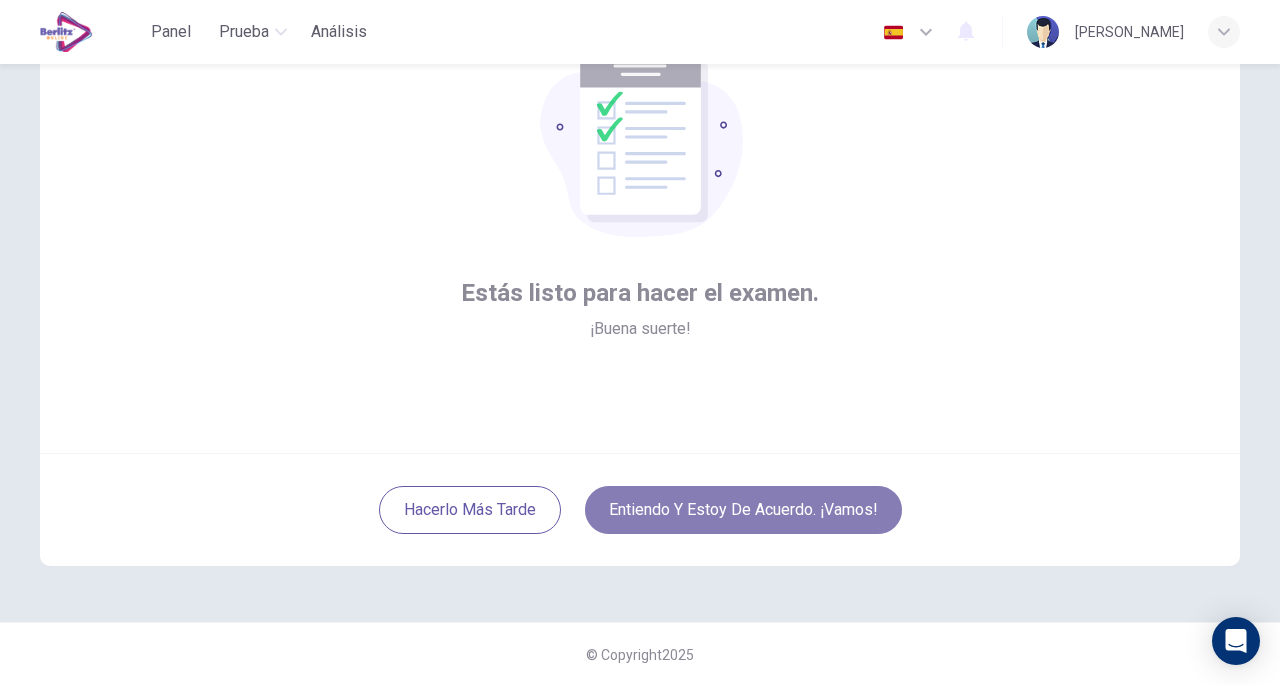 click on "Entiendo y estoy de acuerdo. ¡Vamos!" at bounding box center [743, 510] 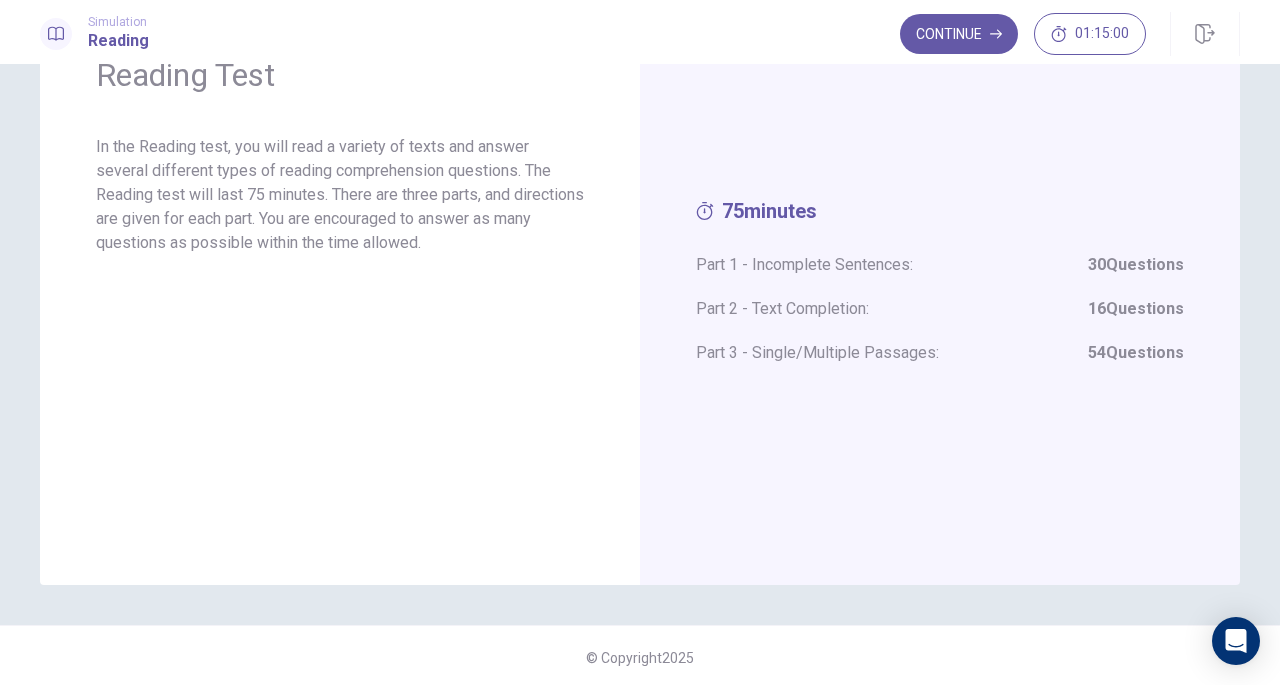 scroll, scrollTop: 108, scrollLeft: 0, axis: vertical 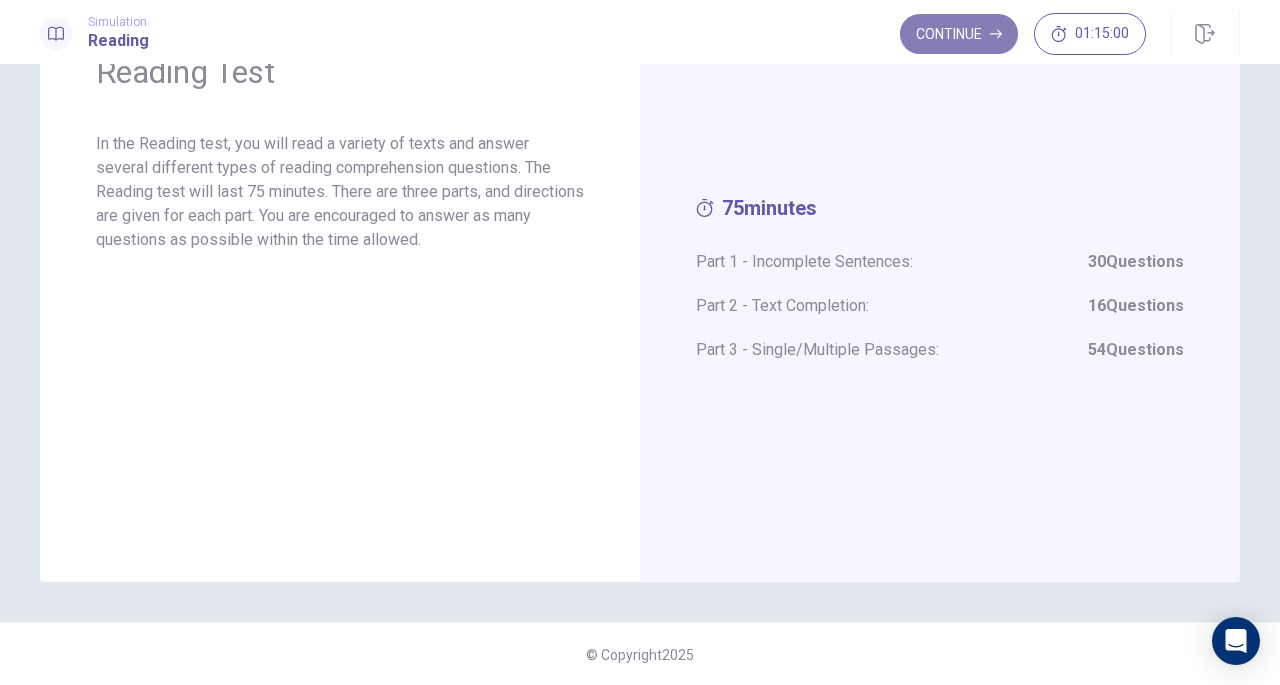 click on "Continue" at bounding box center [959, 34] 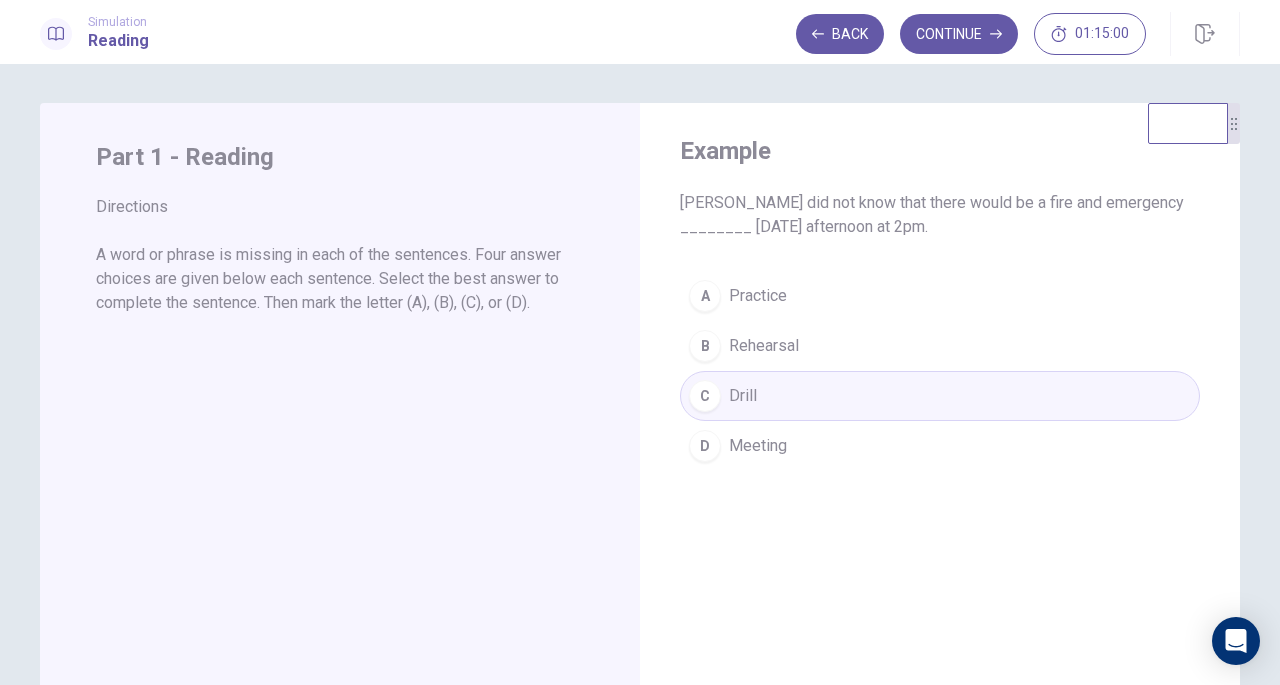 scroll, scrollTop: 0, scrollLeft: 0, axis: both 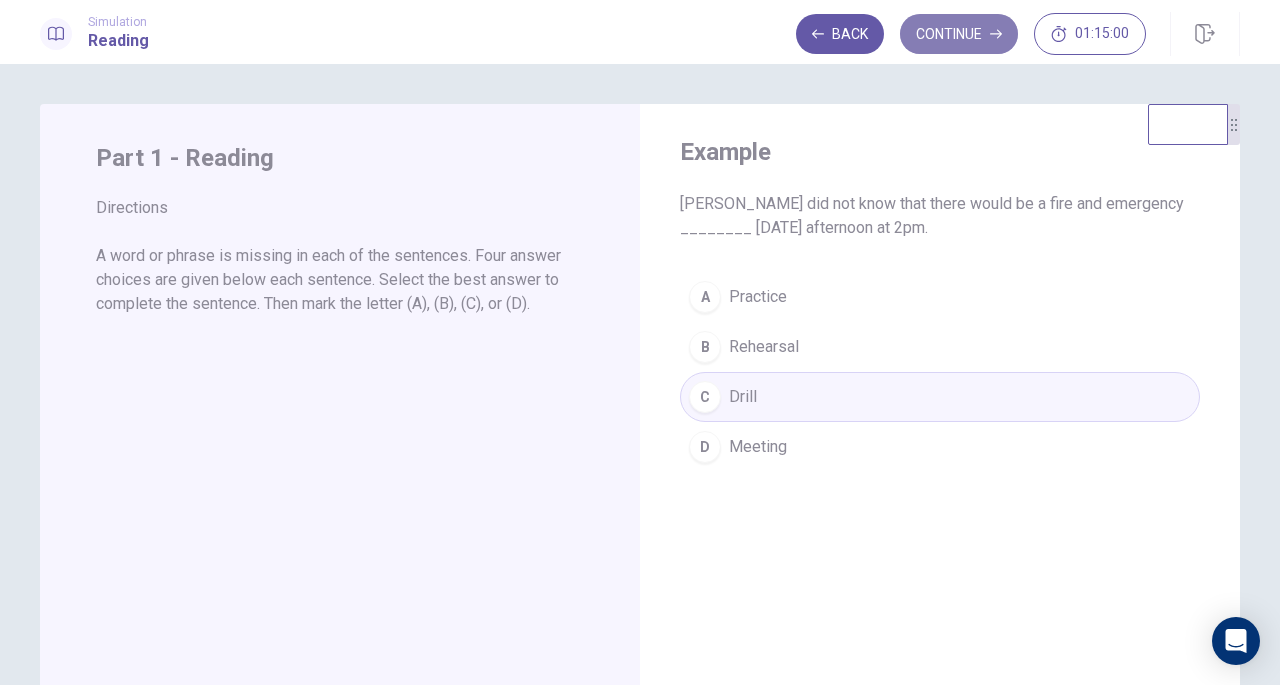 click on "Continue" at bounding box center (959, 34) 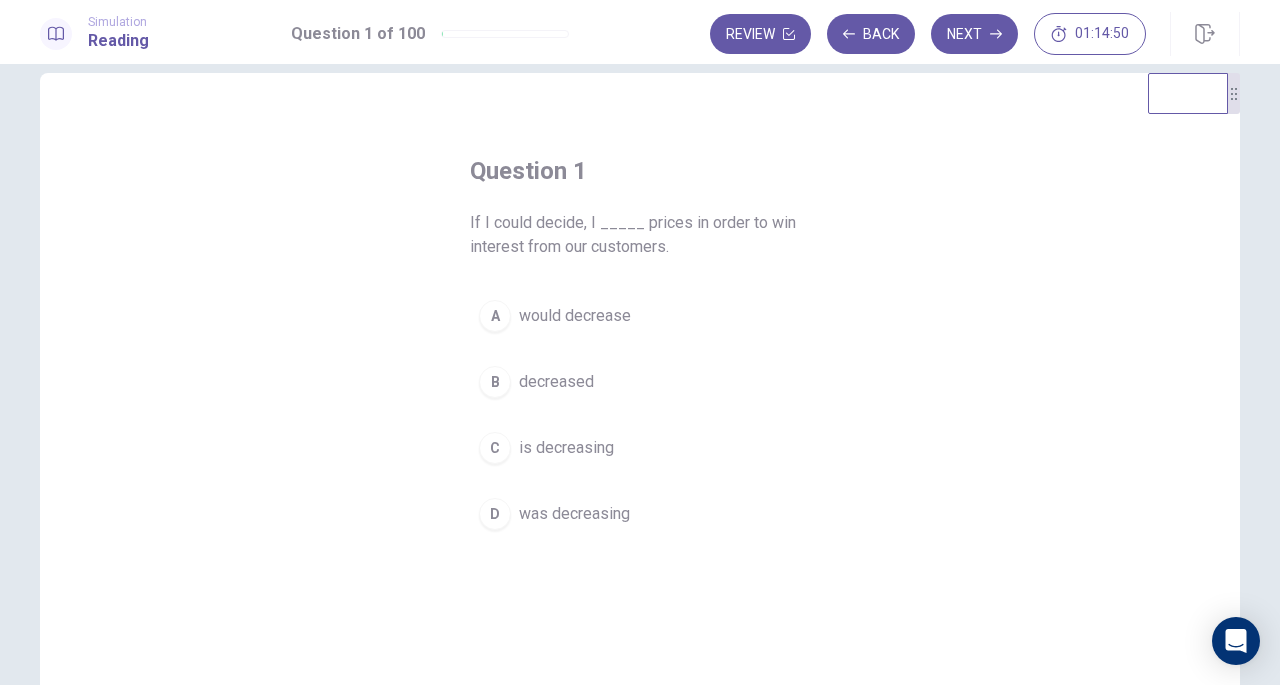 scroll, scrollTop: 32, scrollLeft: 0, axis: vertical 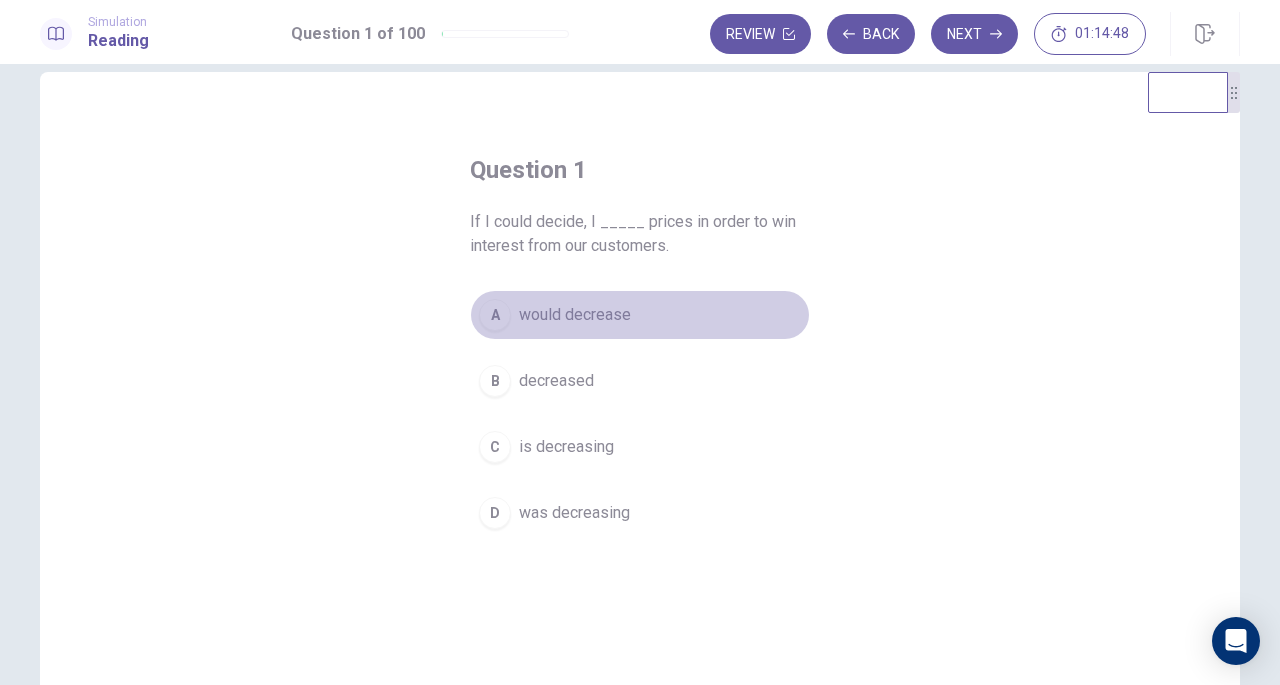 click on "would decrease" at bounding box center (575, 315) 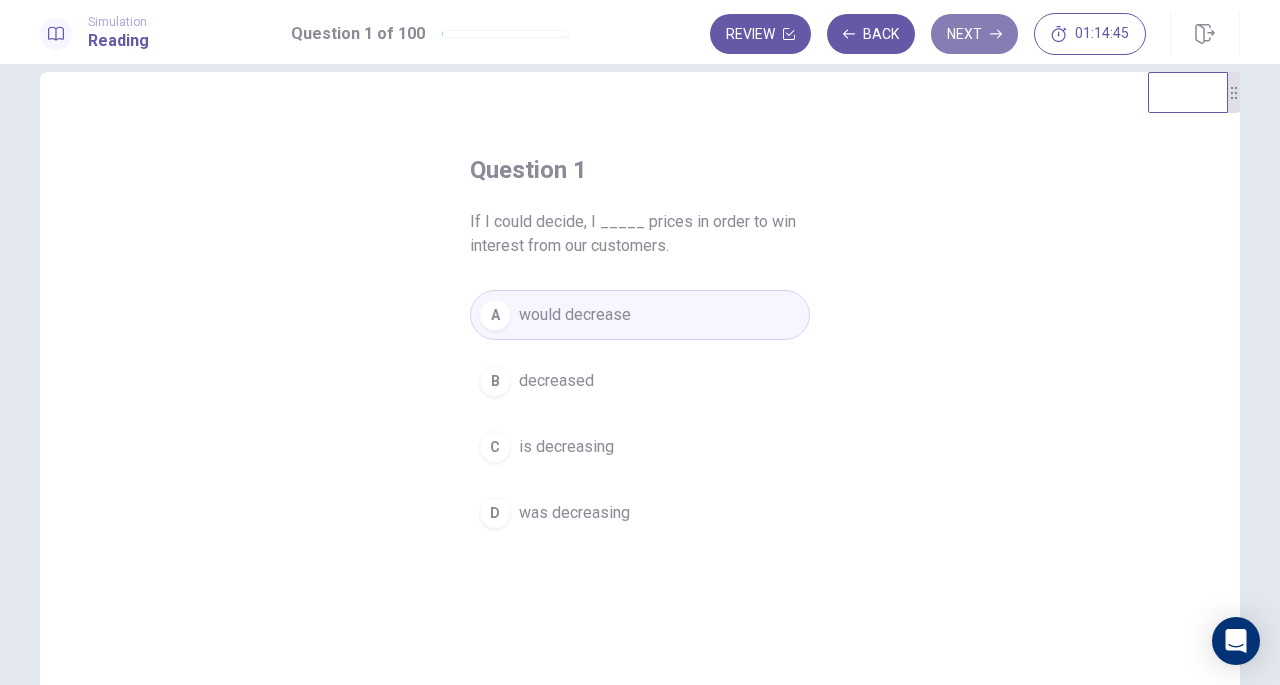 click on "Next" at bounding box center (974, 34) 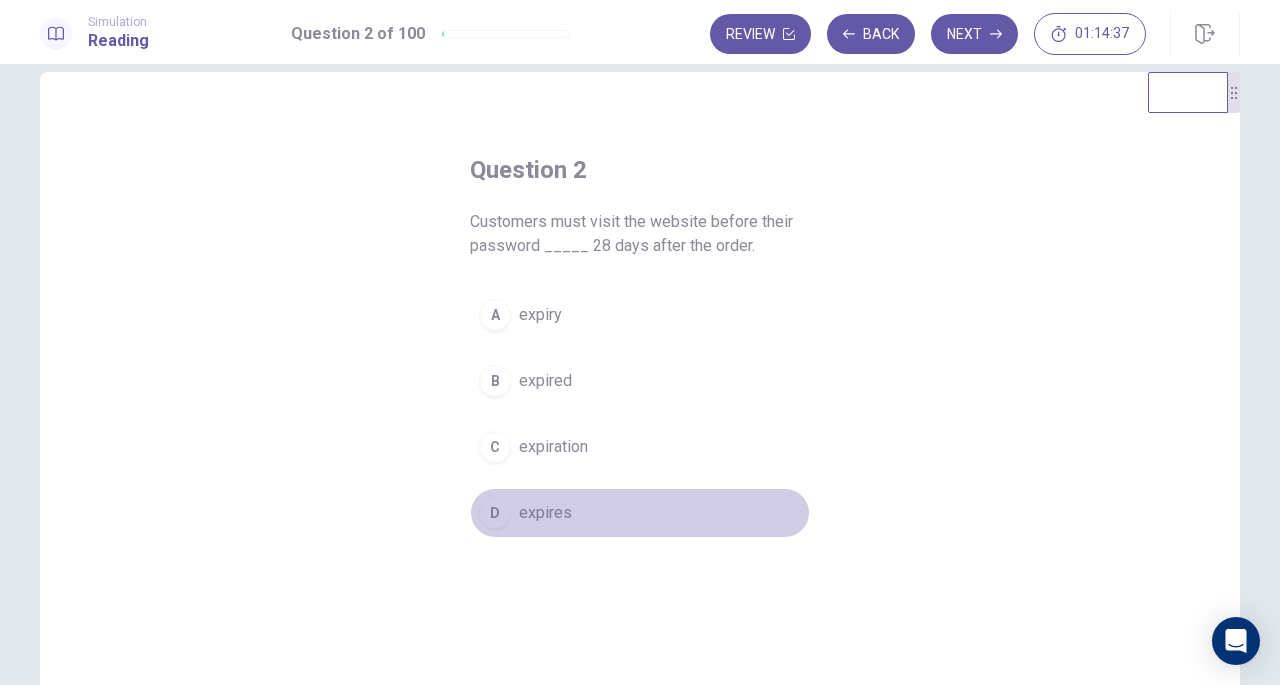 click on "expires" at bounding box center [545, 513] 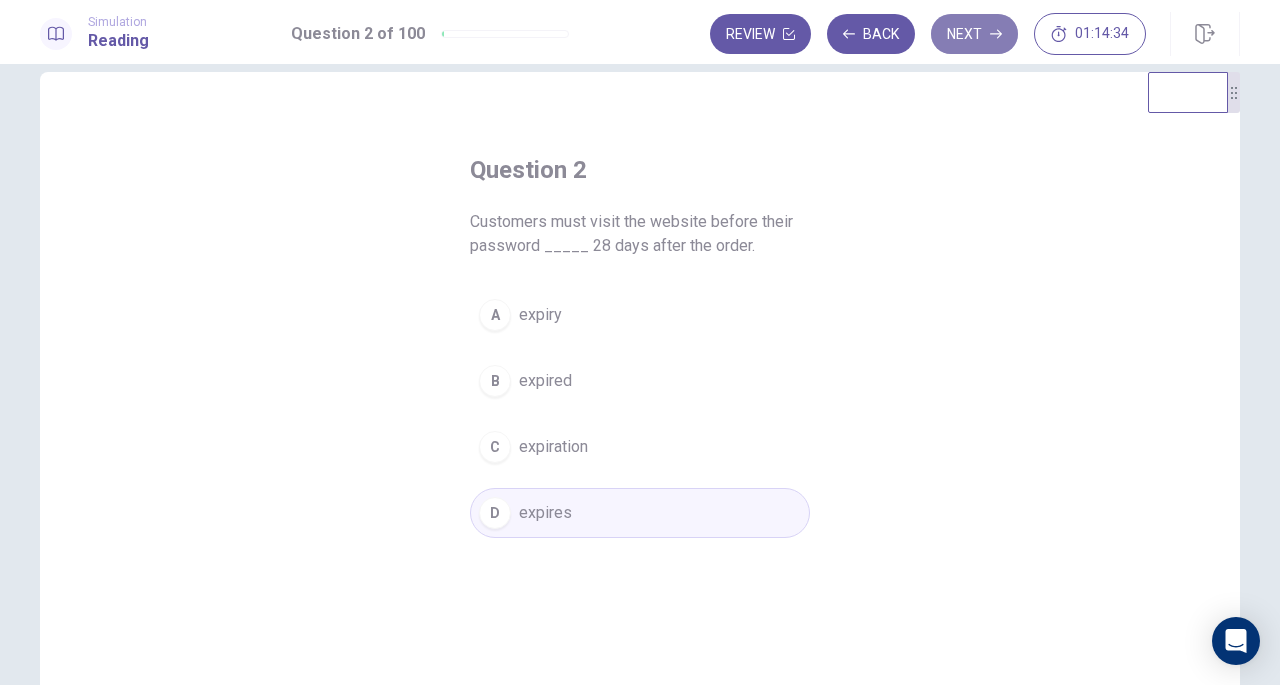 click on "Next" at bounding box center (974, 34) 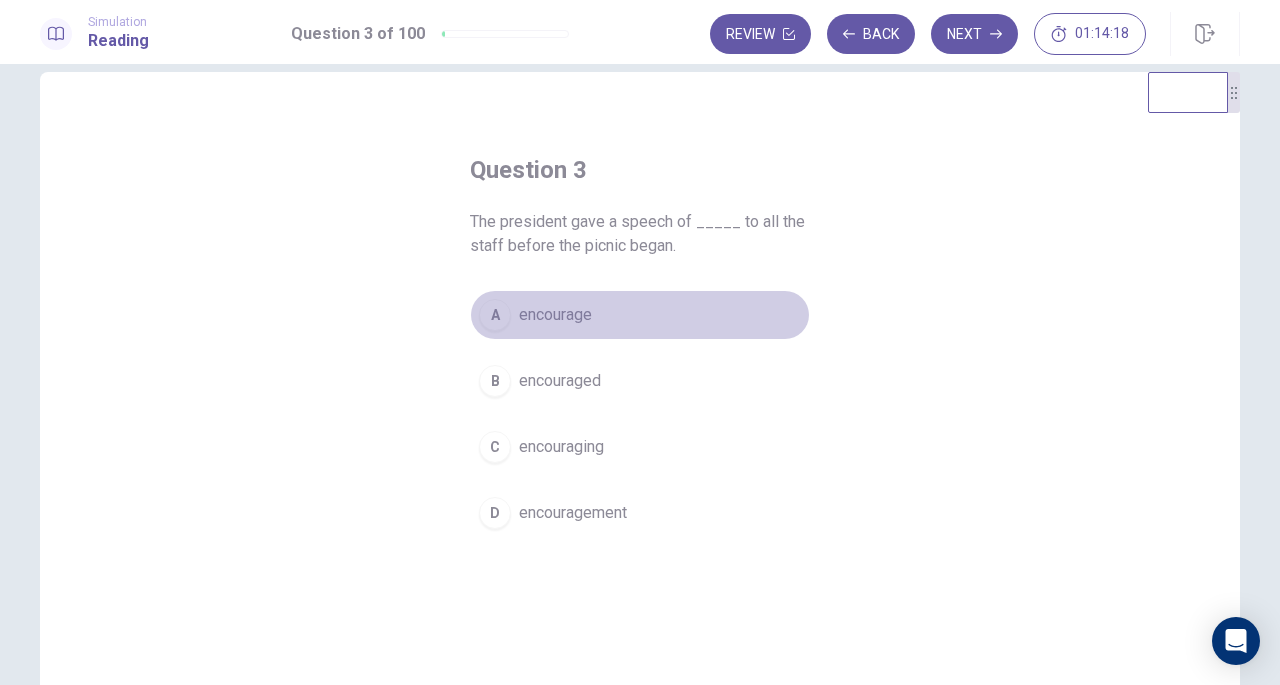 click on "encourage" at bounding box center (555, 315) 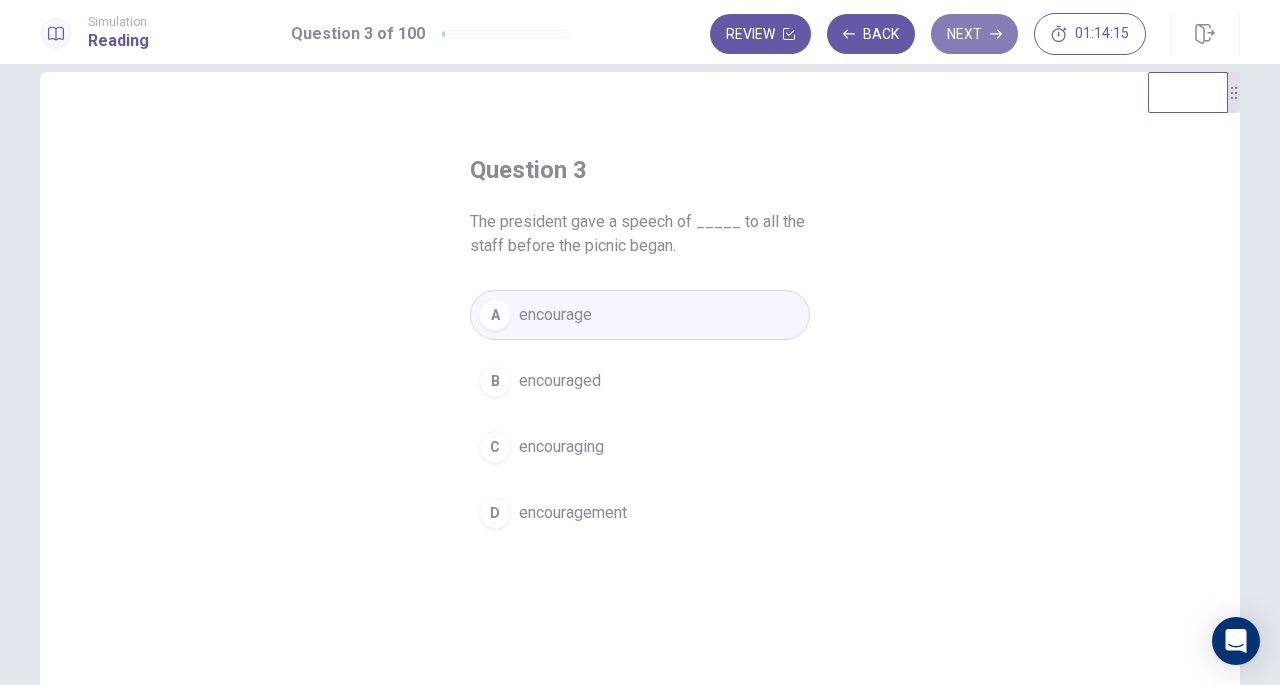 click on "Next" at bounding box center [974, 34] 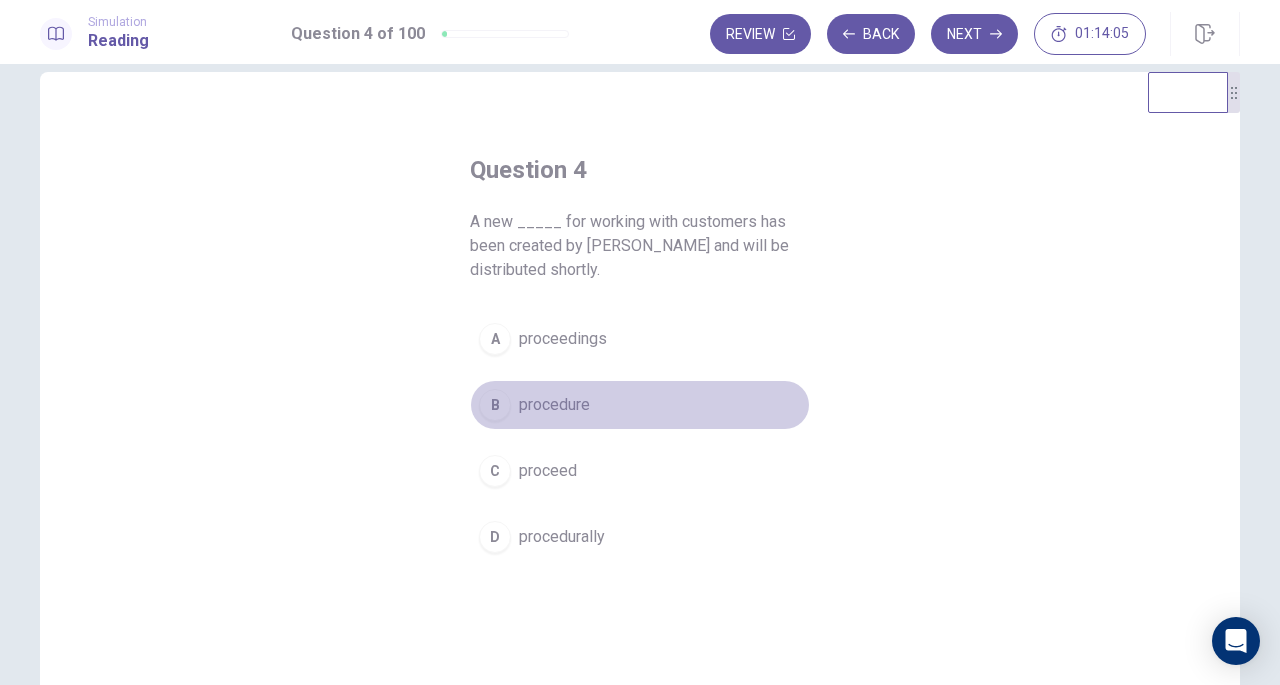 click on "B procedure" at bounding box center [640, 405] 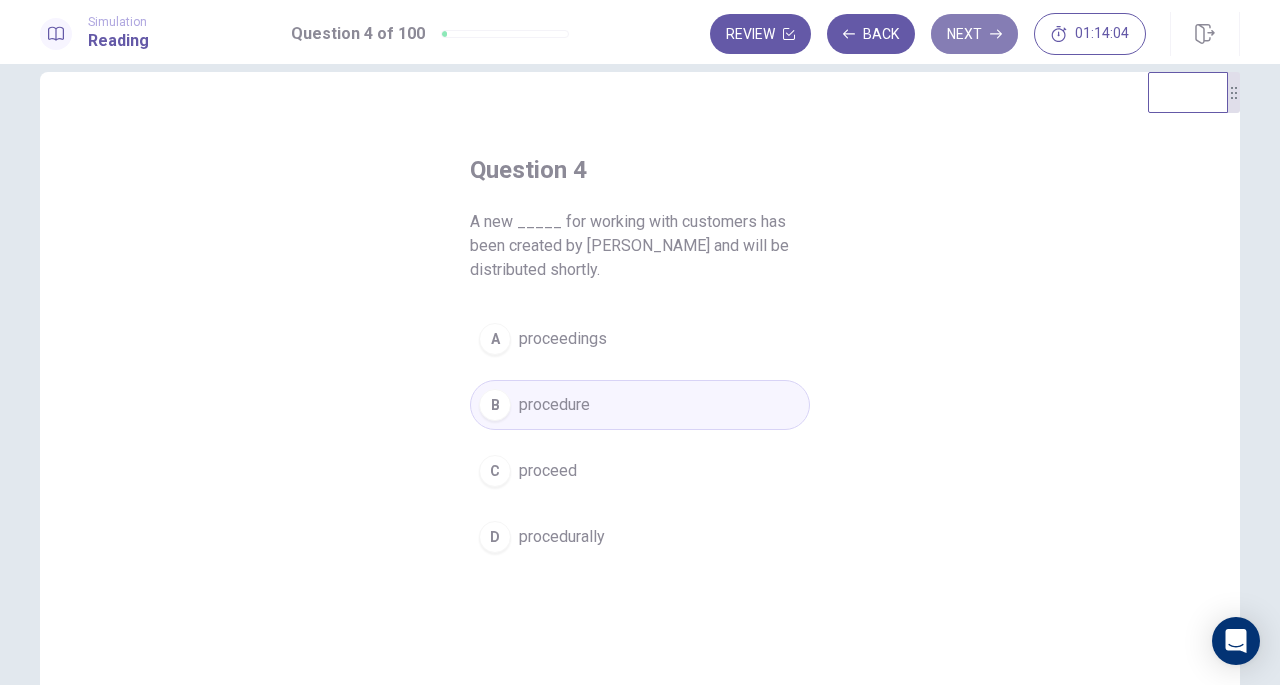 click on "Next" at bounding box center (974, 34) 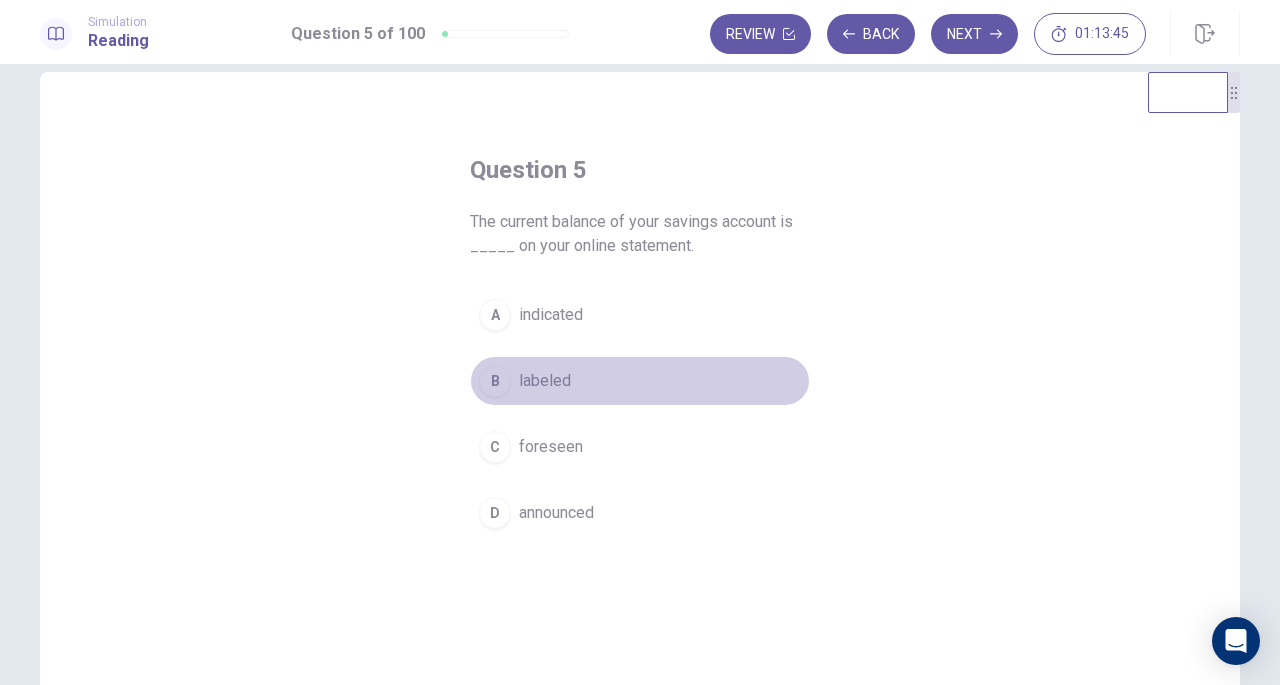 click on "B labeled" at bounding box center (640, 381) 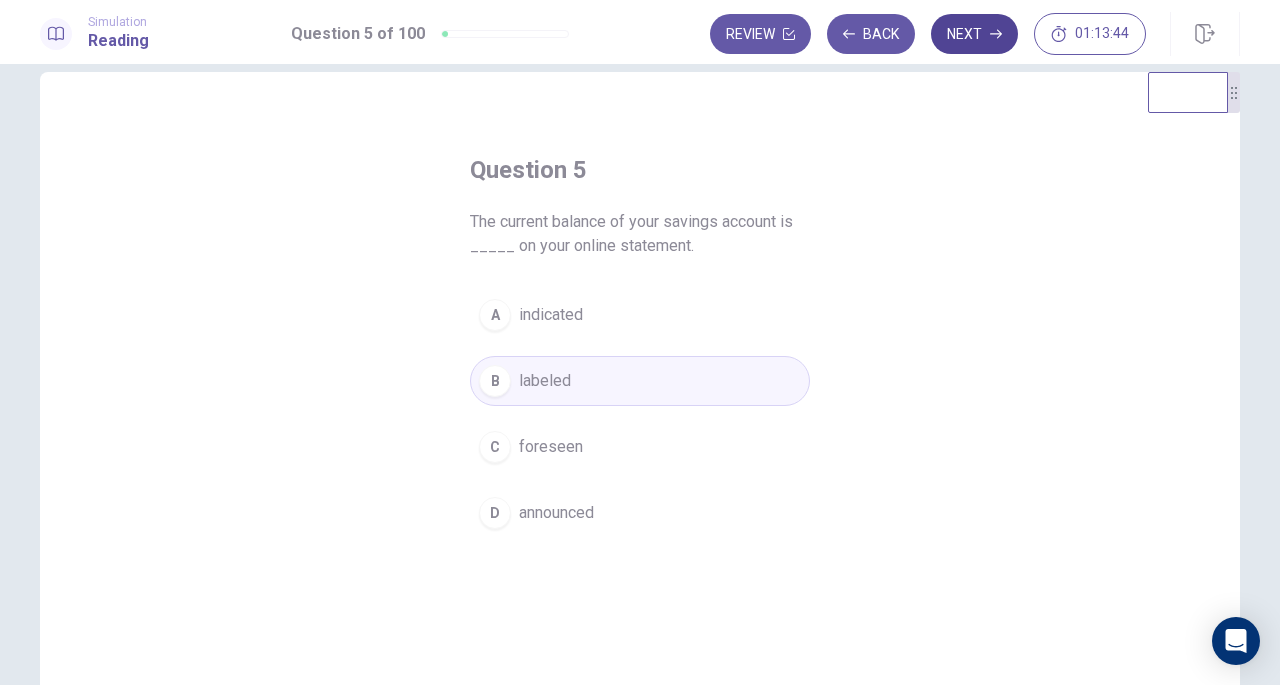 click on "Next" at bounding box center (974, 34) 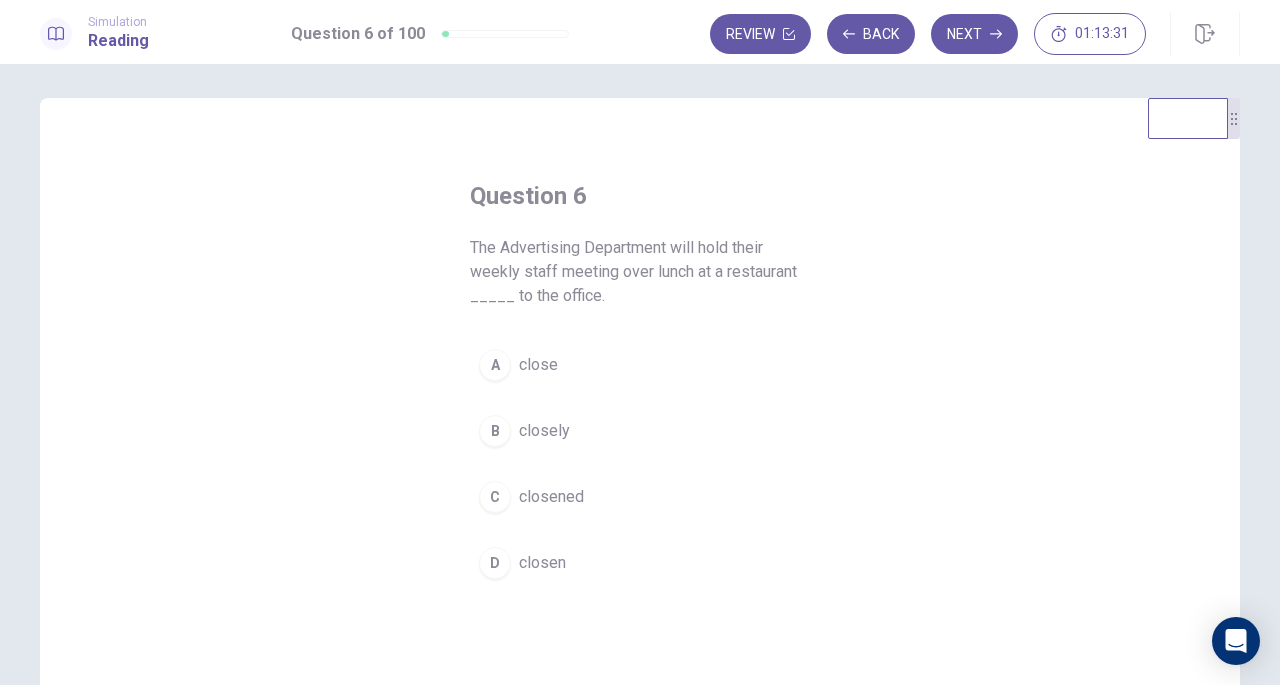 scroll, scrollTop: 0, scrollLeft: 0, axis: both 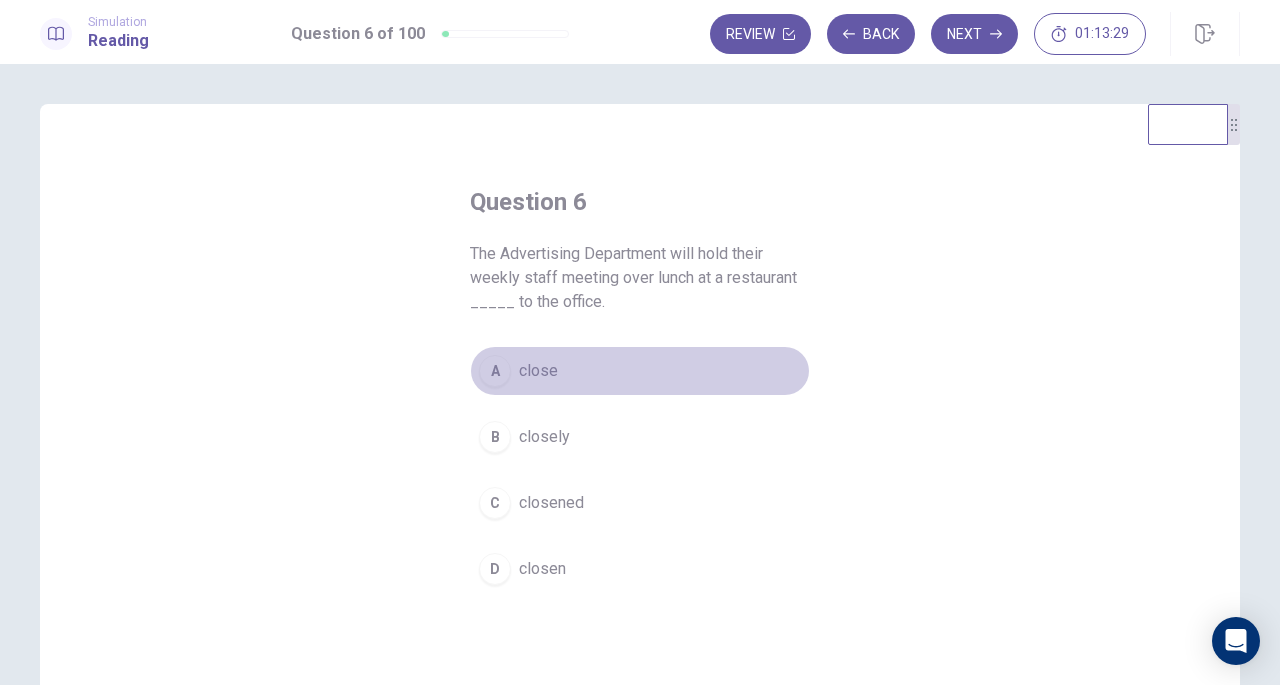 click on "A" at bounding box center (495, 371) 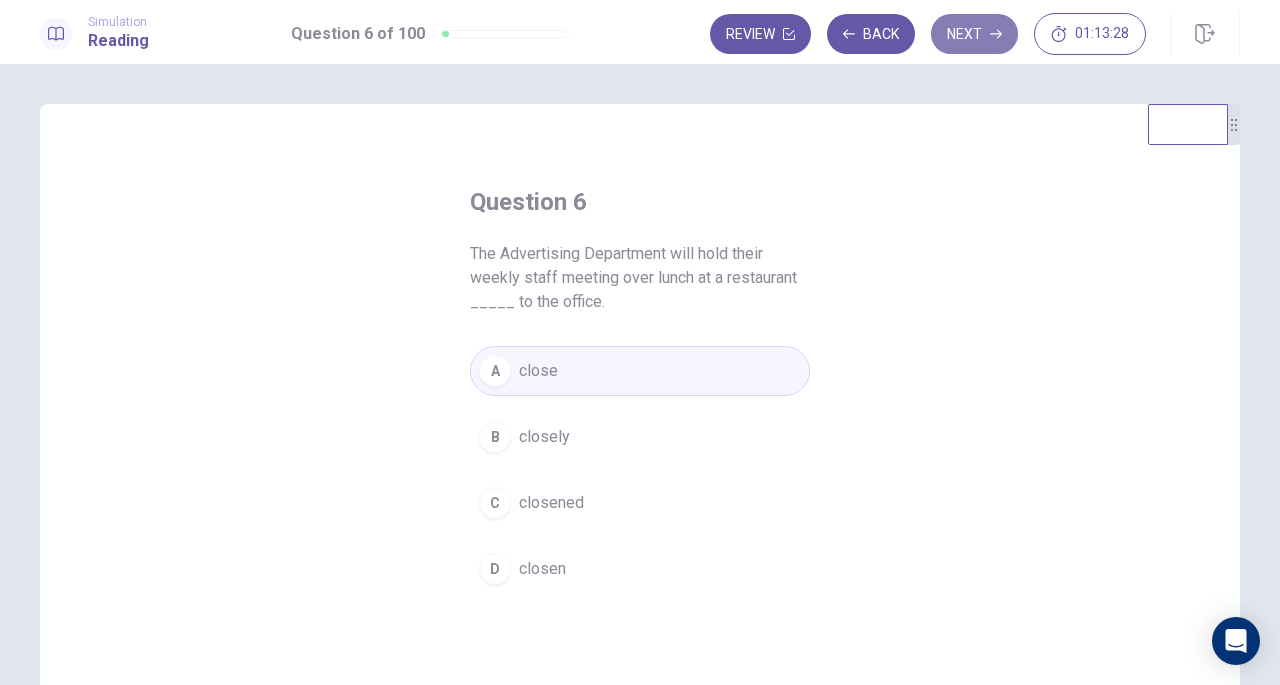 click on "Next" at bounding box center [974, 34] 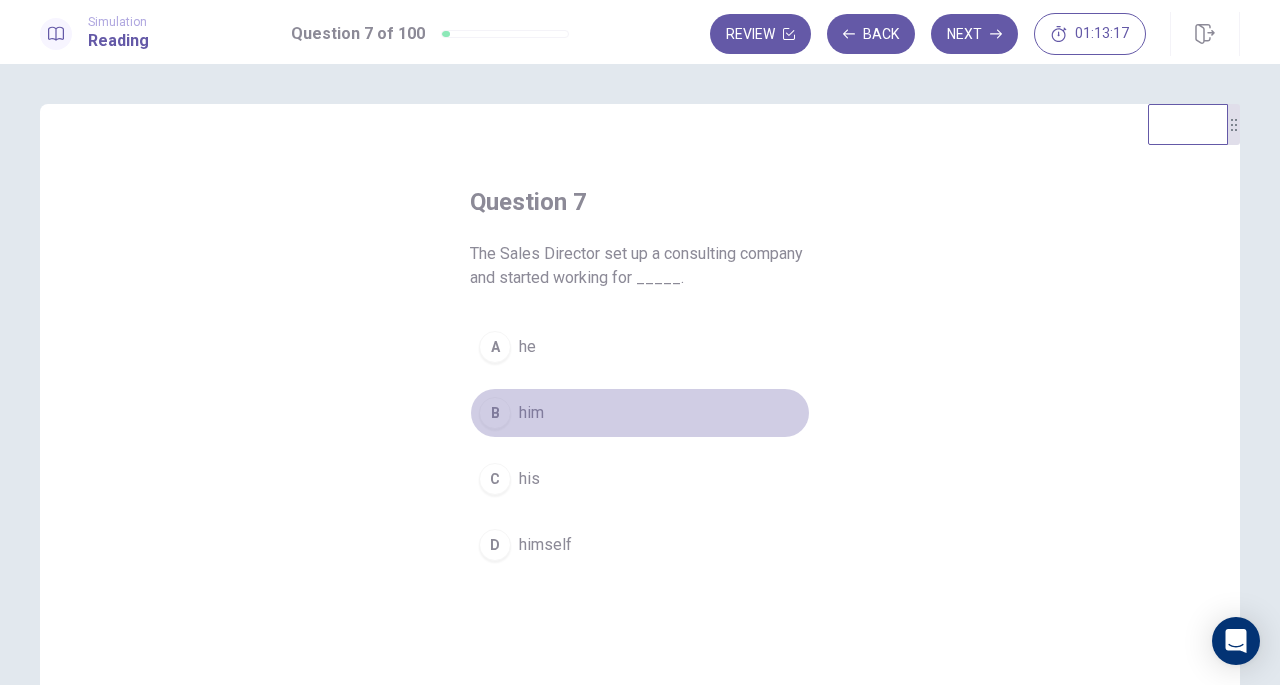 click on "B" at bounding box center [495, 413] 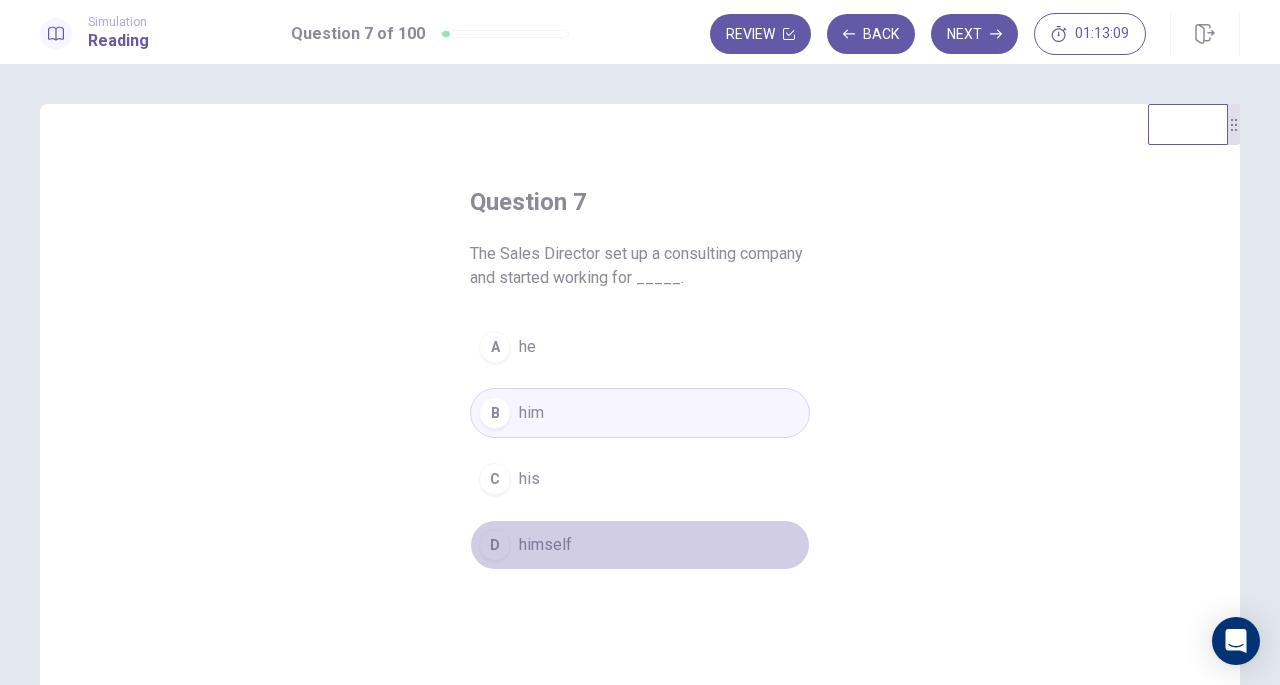 click on "D" at bounding box center (495, 545) 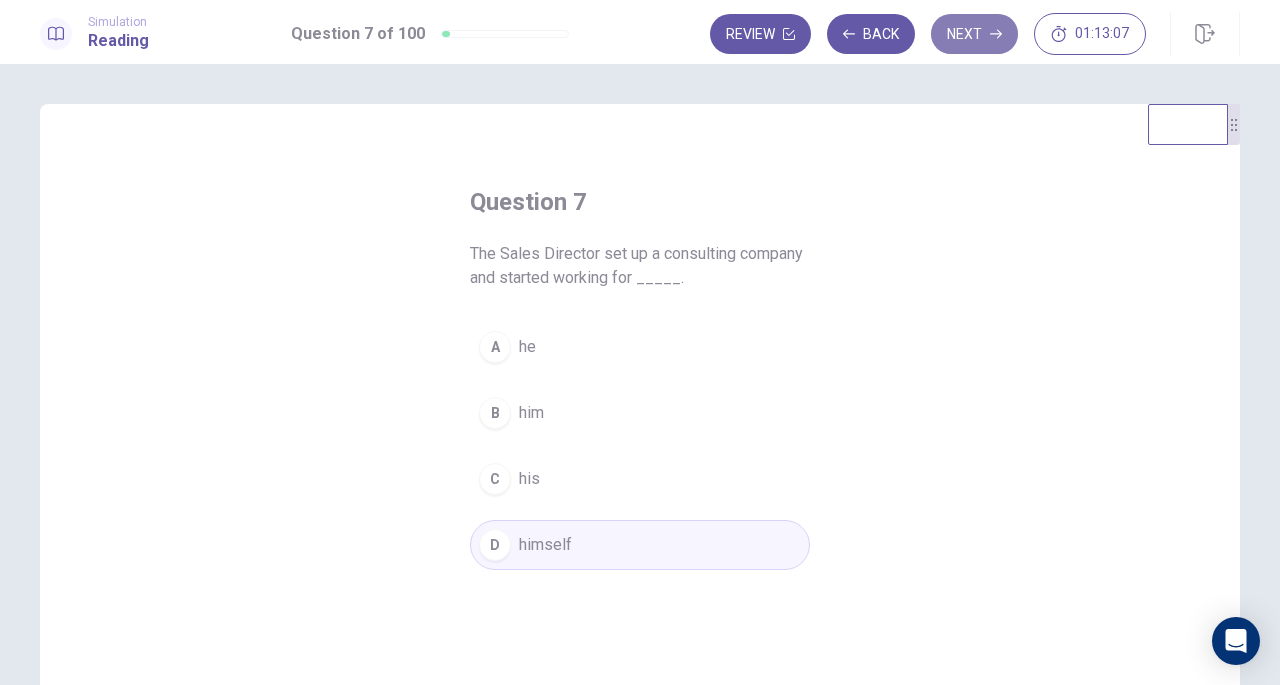 click on "Next" at bounding box center [974, 34] 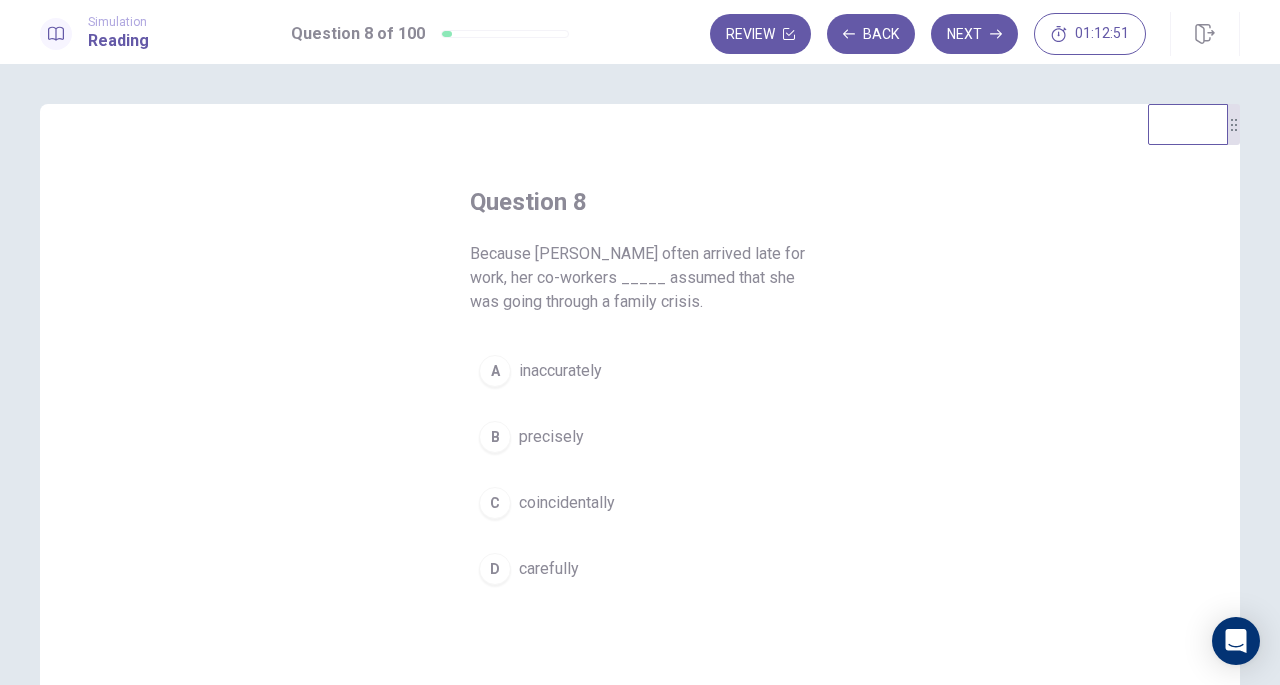 click on "carefully" at bounding box center (549, 569) 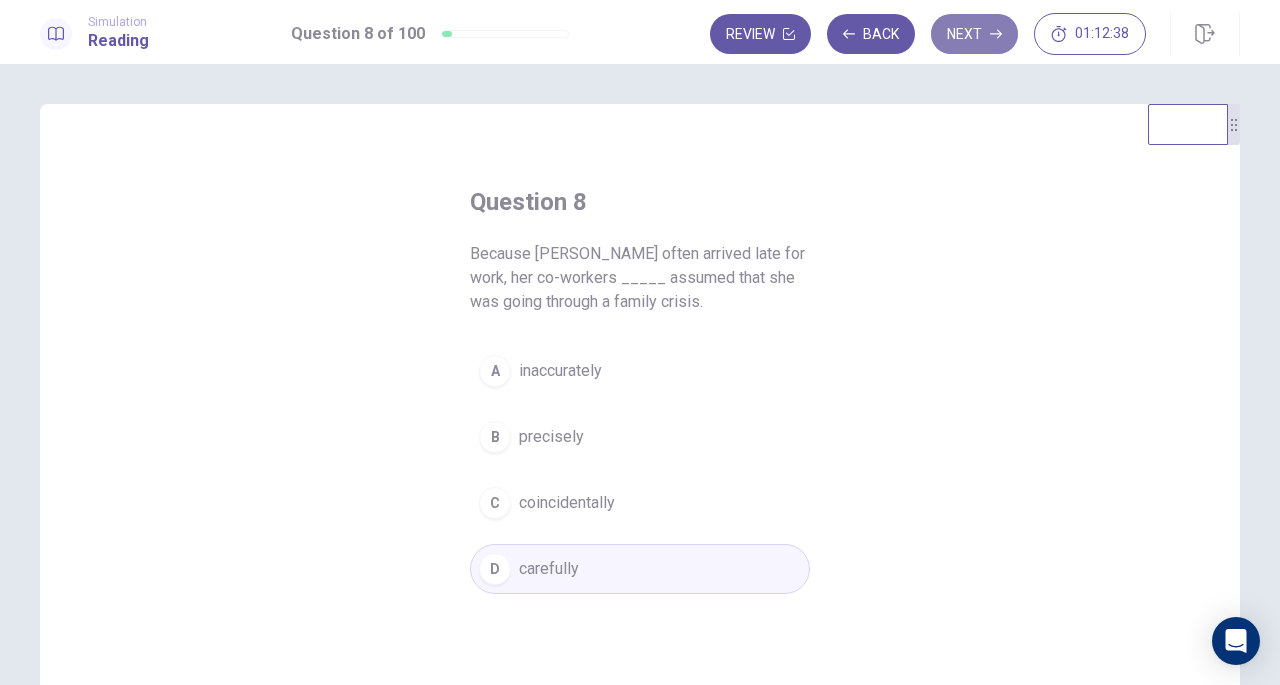 click on "Next" at bounding box center [974, 34] 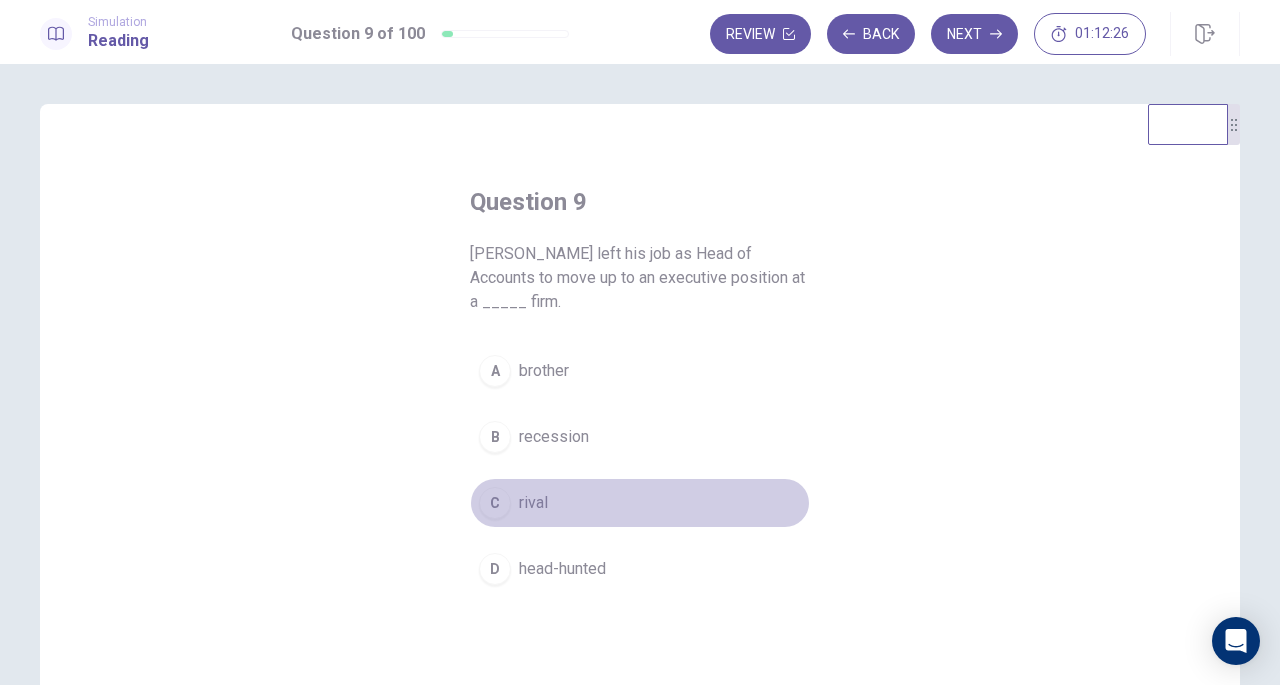click on "rival" at bounding box center [533, 503] 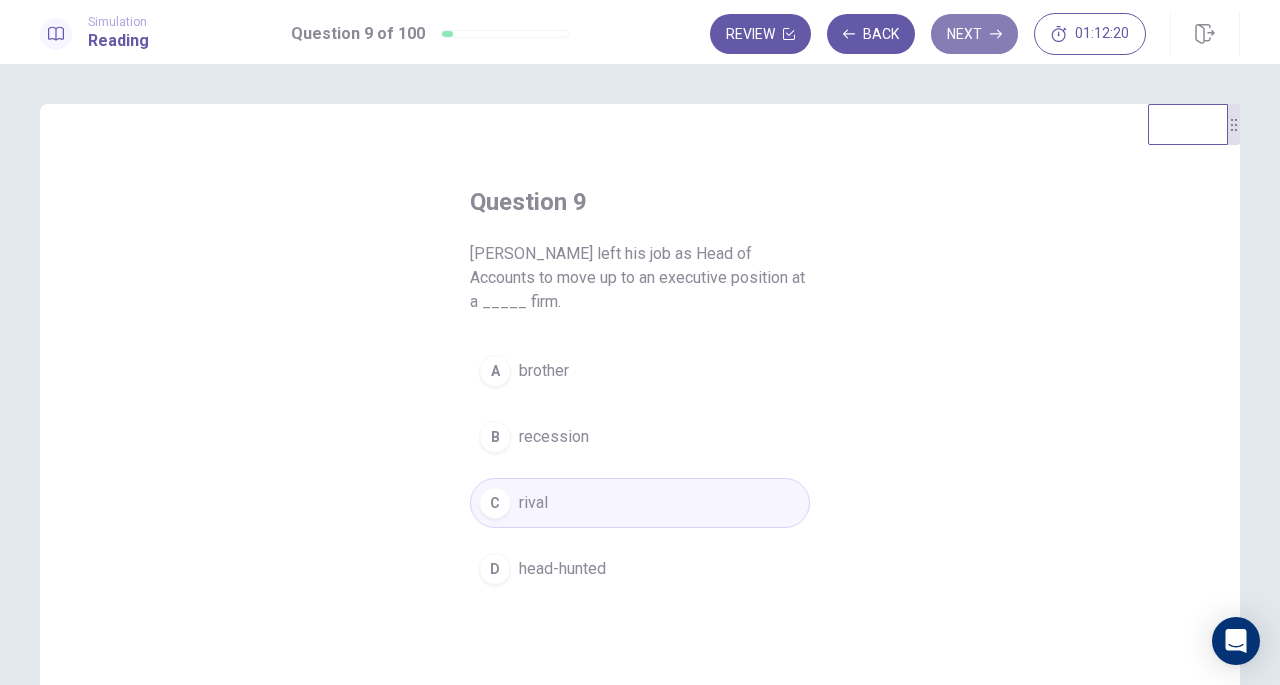 click on "Next" at bounding box center [974, 34] 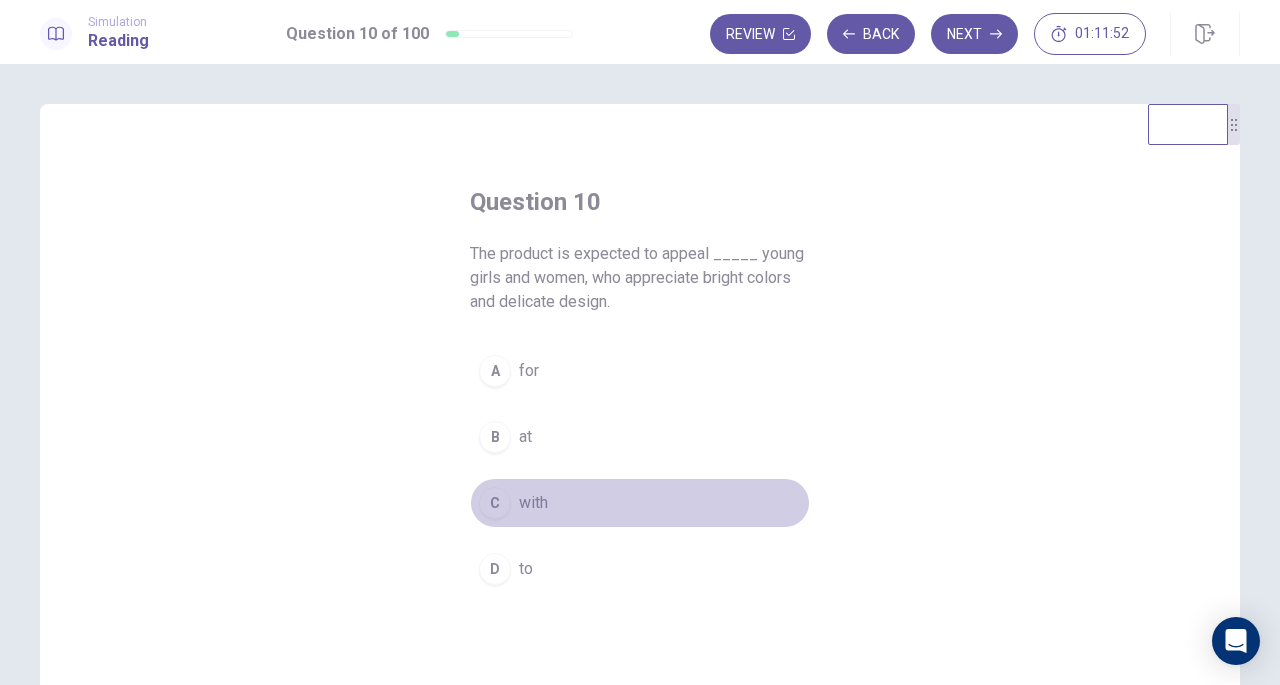 click on "C" at bounding box center [495, 503] 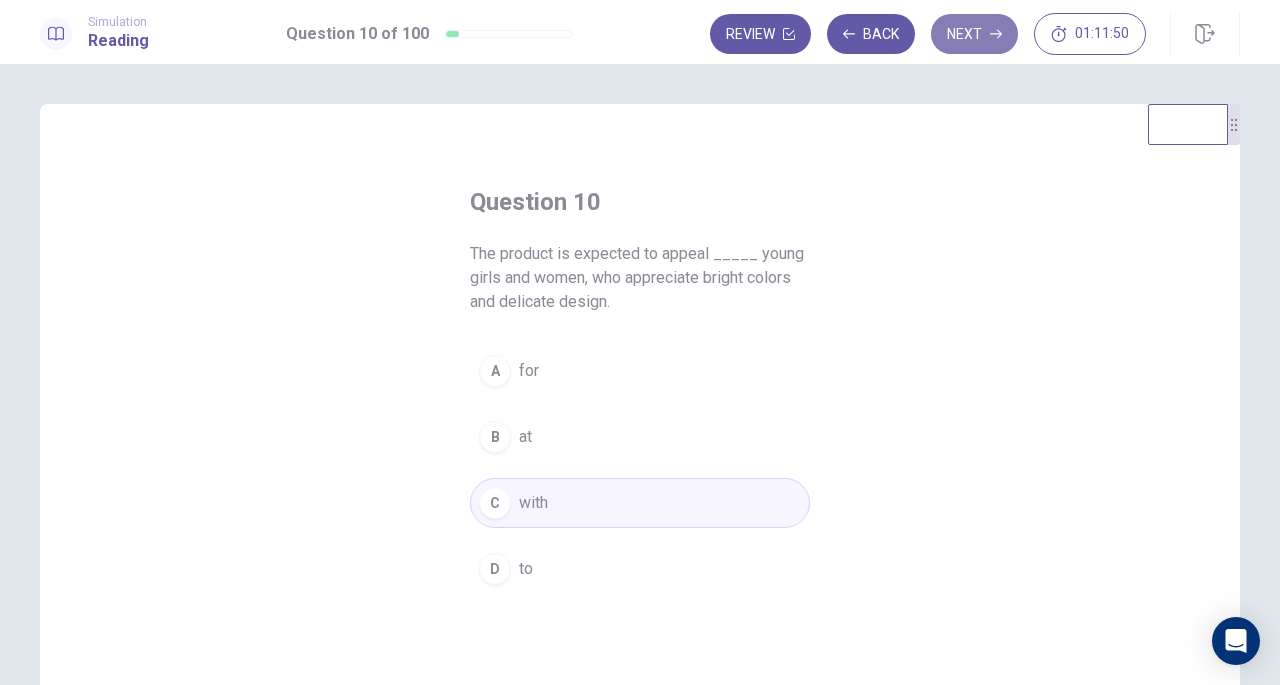 click on "Next" at bounding box center (974, 34) 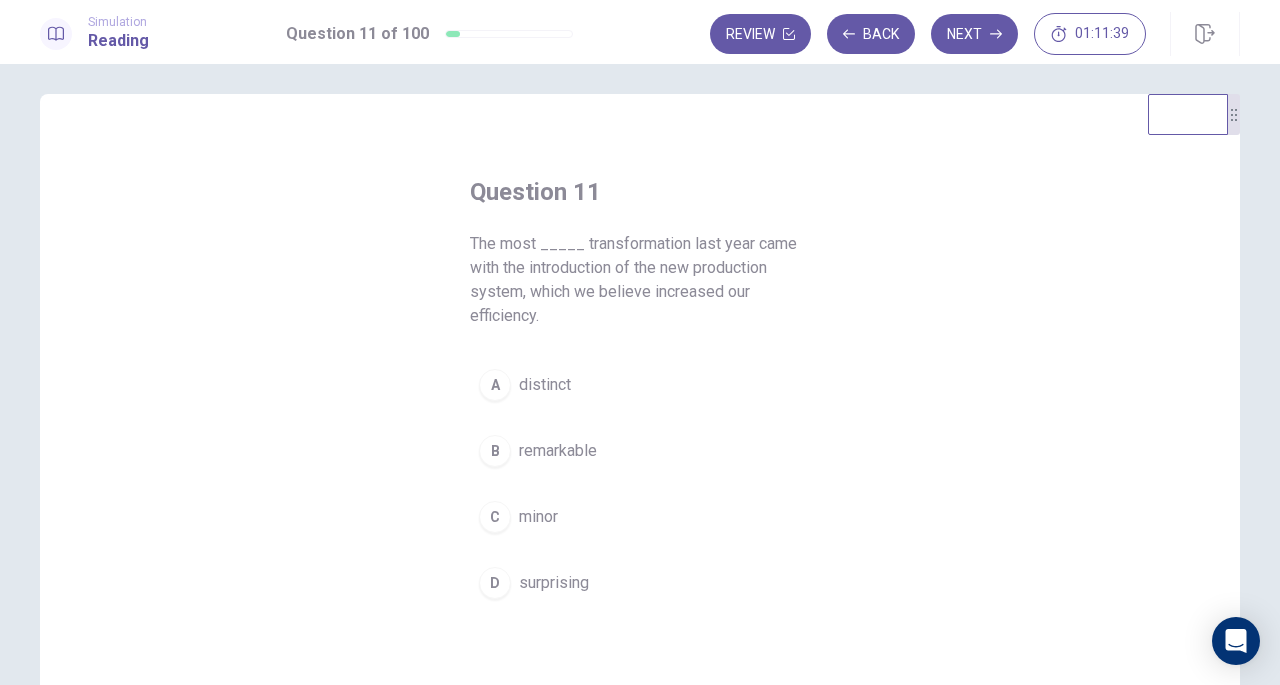 scroll, scrollTop: 11, scrollLeft: 0, axis: vertical 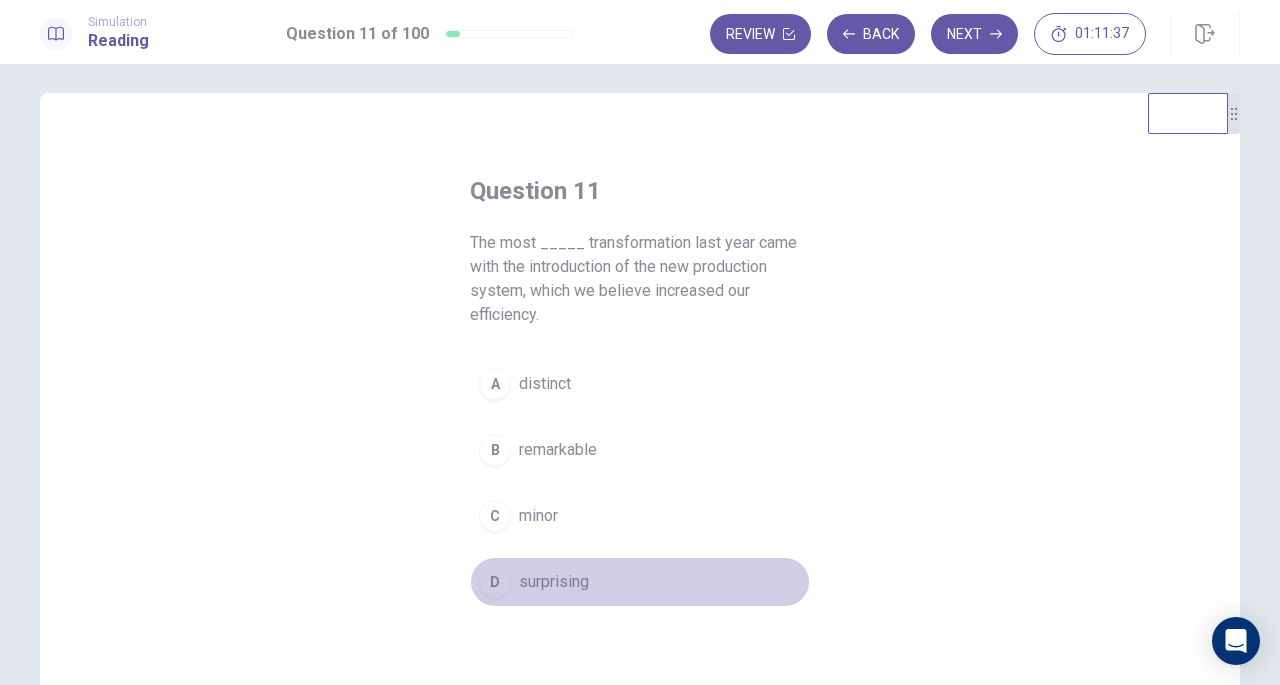 click on "D" at bounding box center (495, 582) 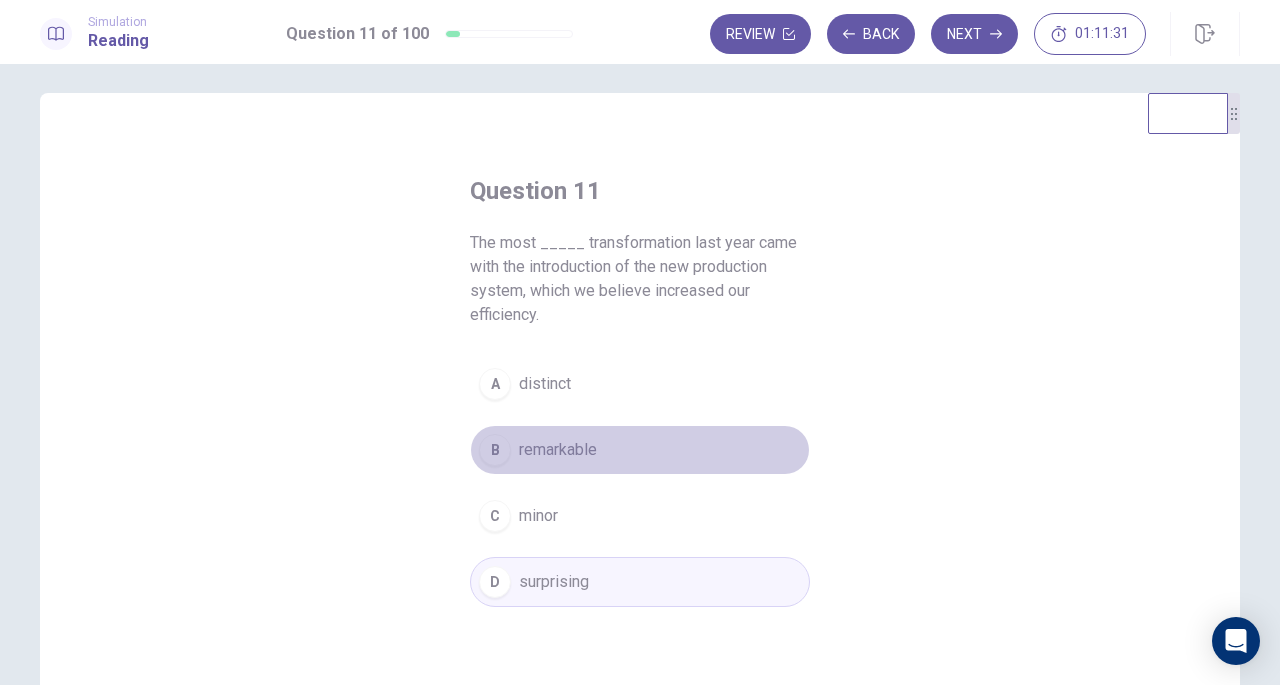click on "remarkable" at bounding box center [558, 450] 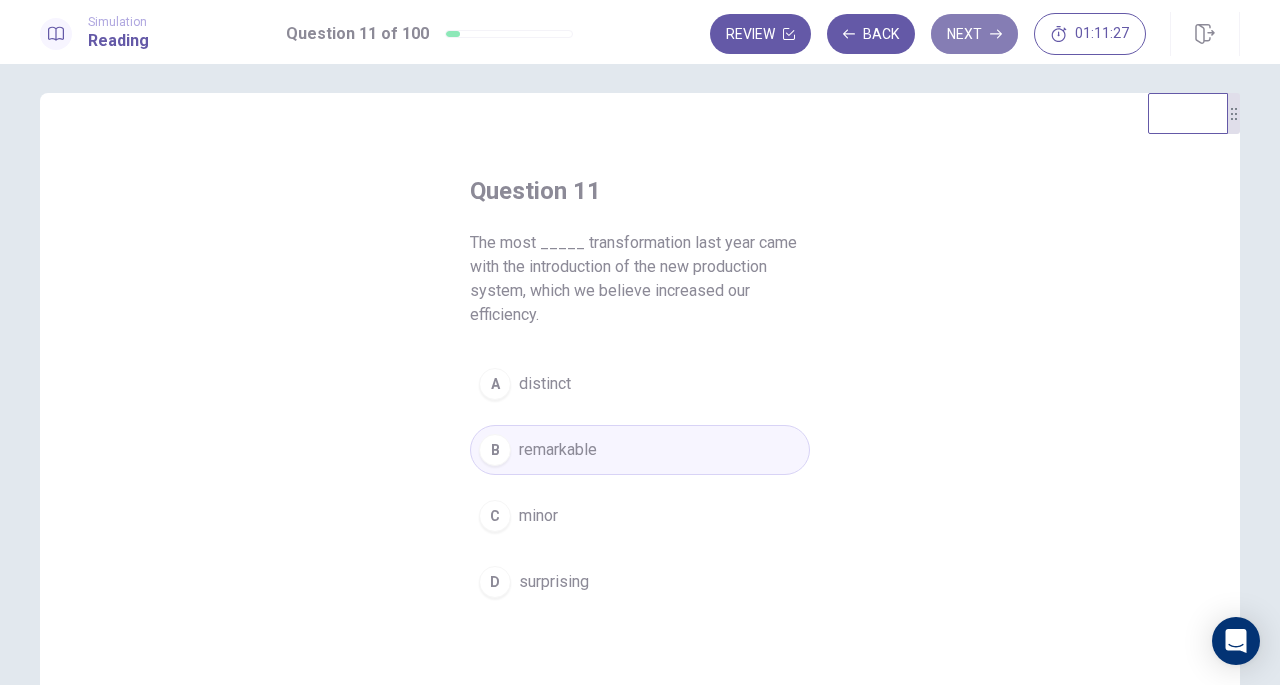 click on "Next" at bounding box center (974, 34) 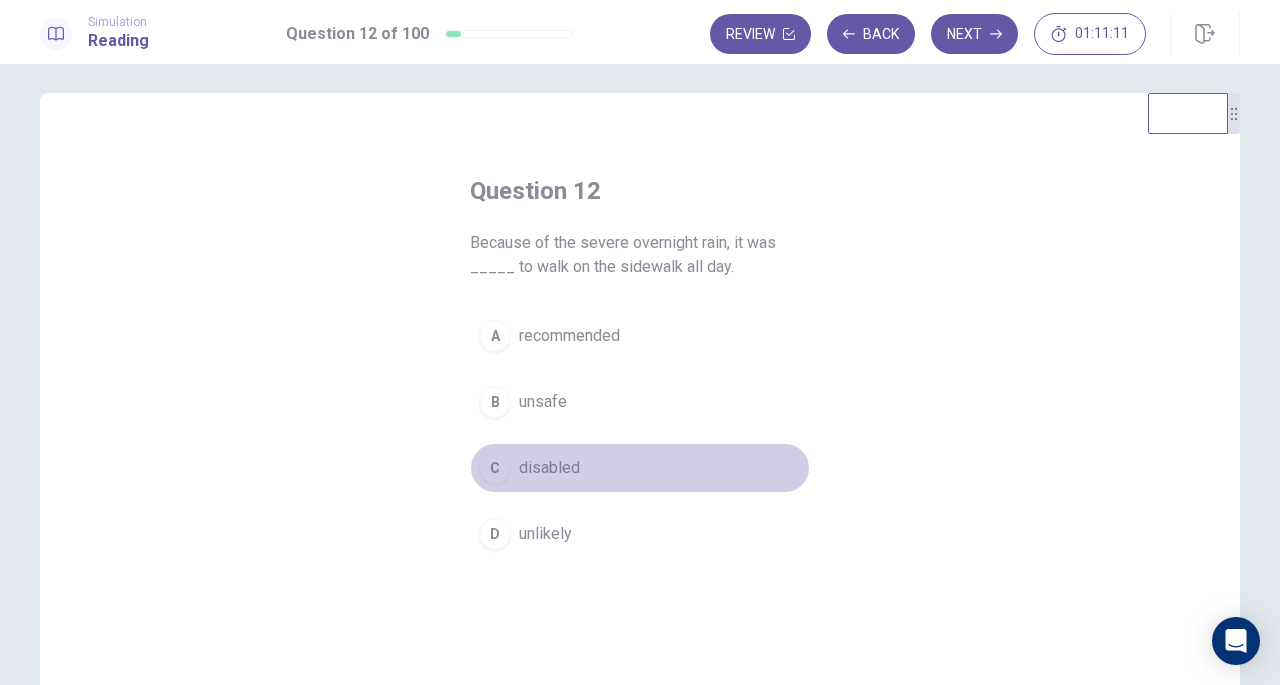 click on "disabled" at bounding box center (549, 468) 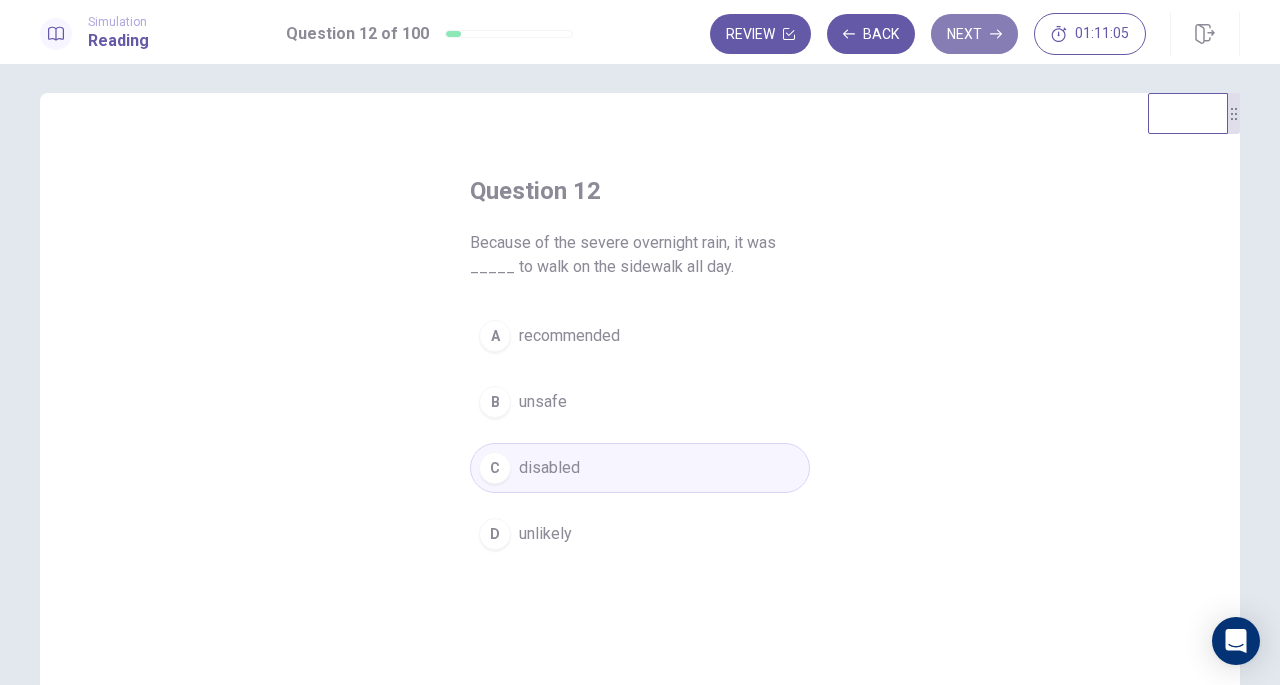 click on "Next" at bounding box center (974, 34) 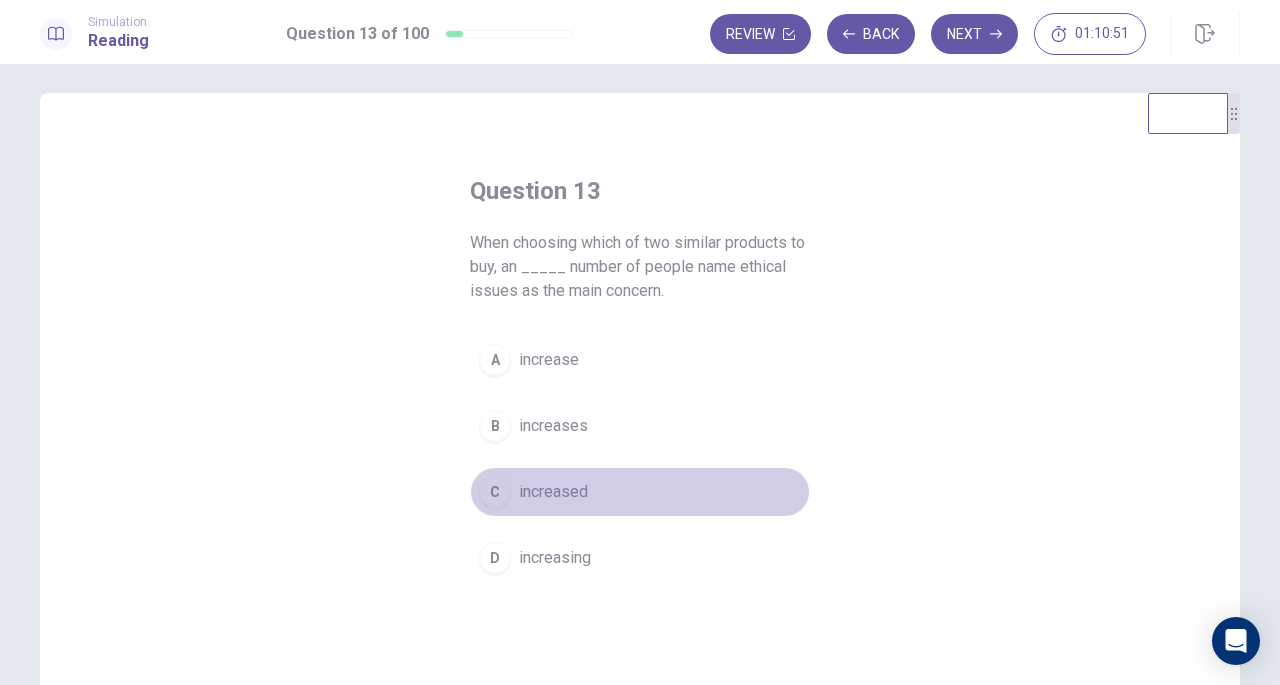 click on "increased" at bounding box center [553, 492] 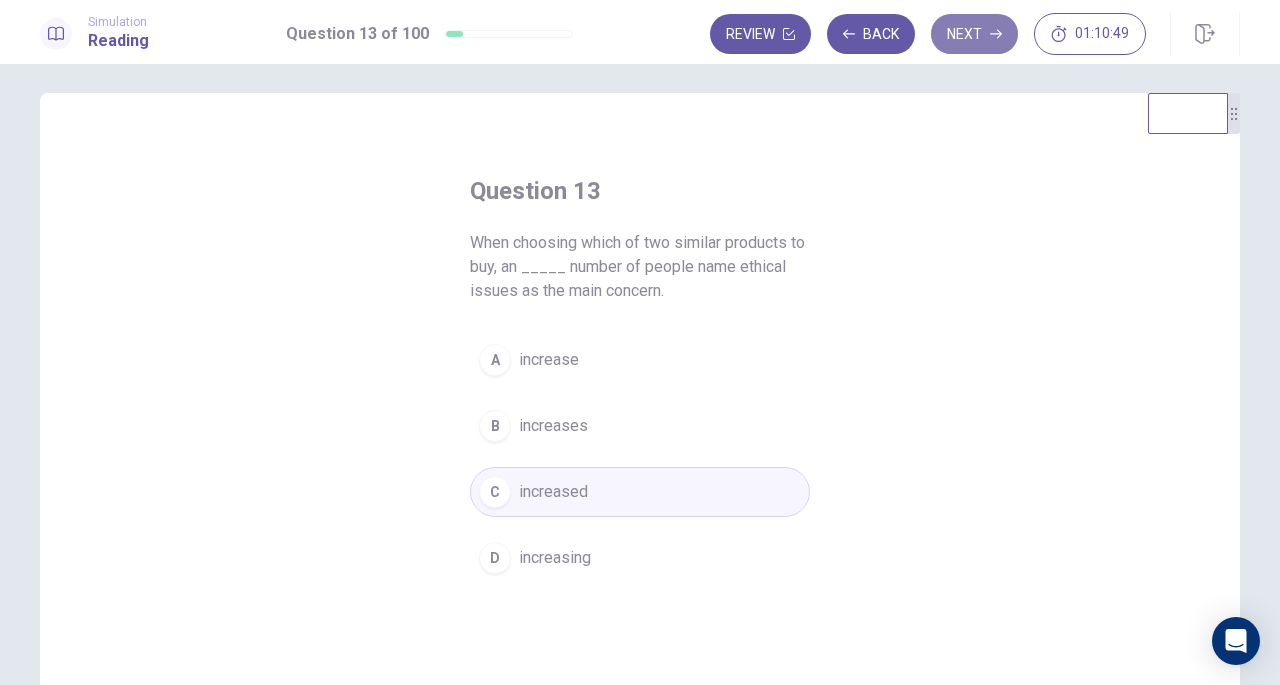 click on "Next" at bounding box center (974, 34) 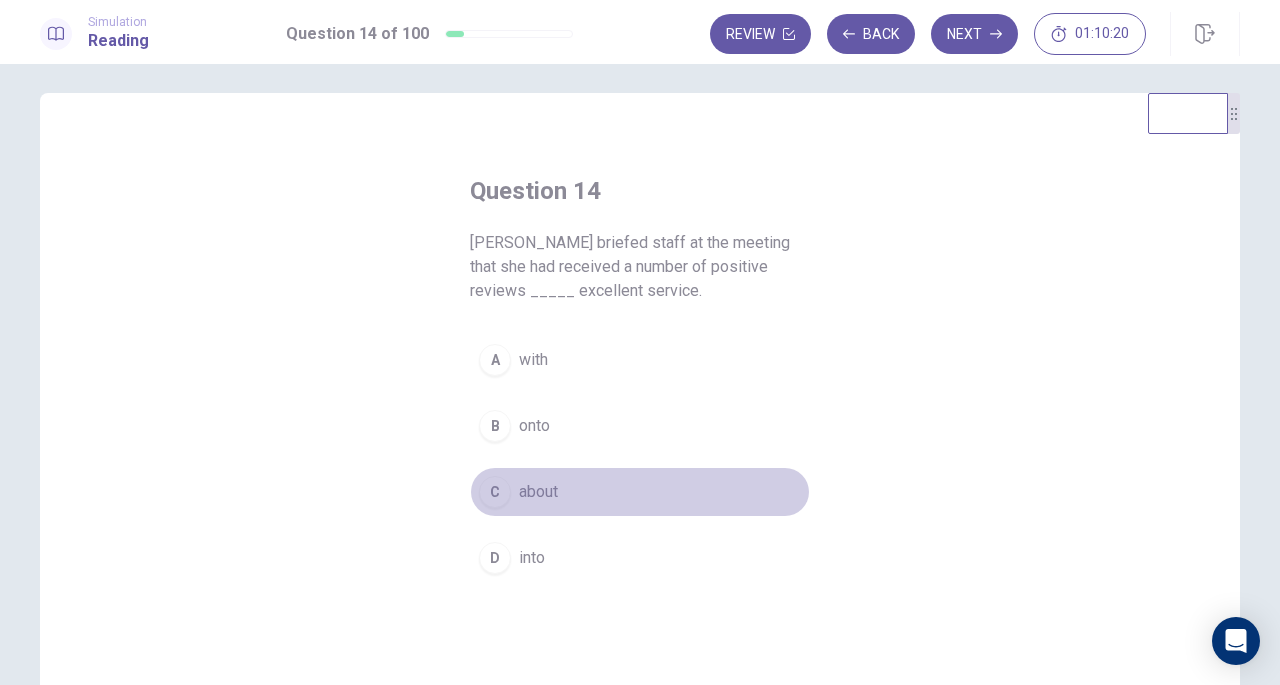 click on "about" at bounding box center [538, 492] 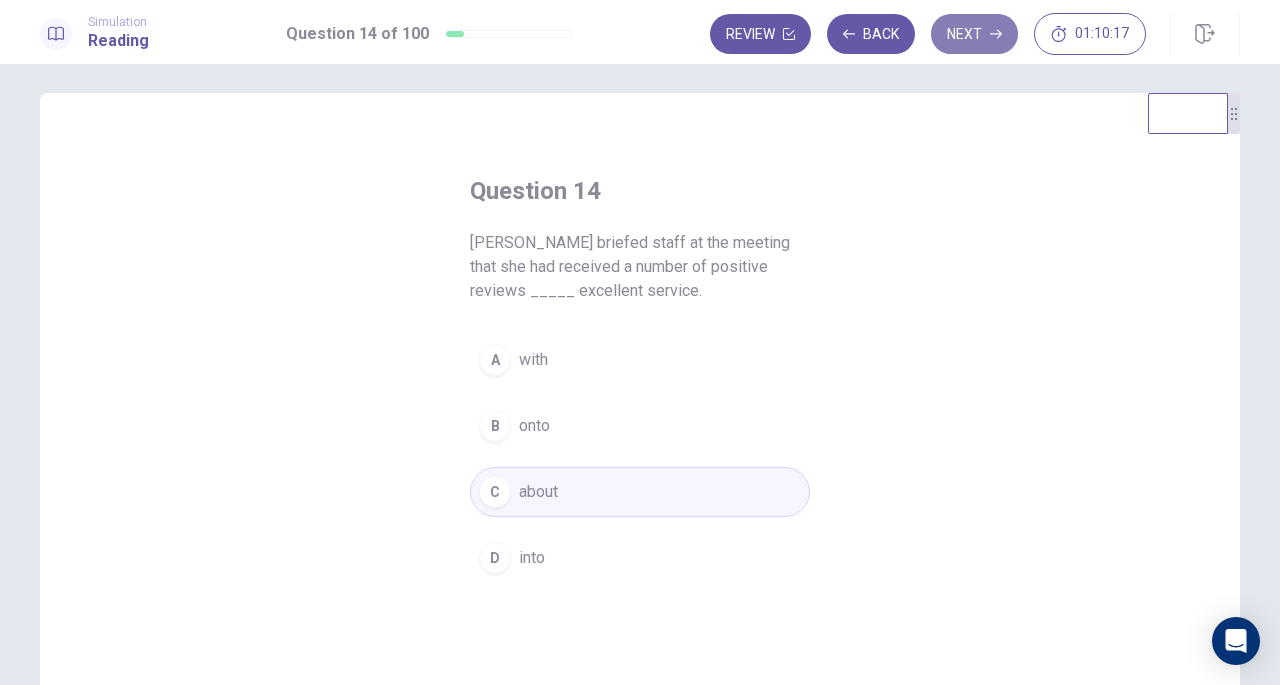 click on "Next" at bounding box center (974, 34) 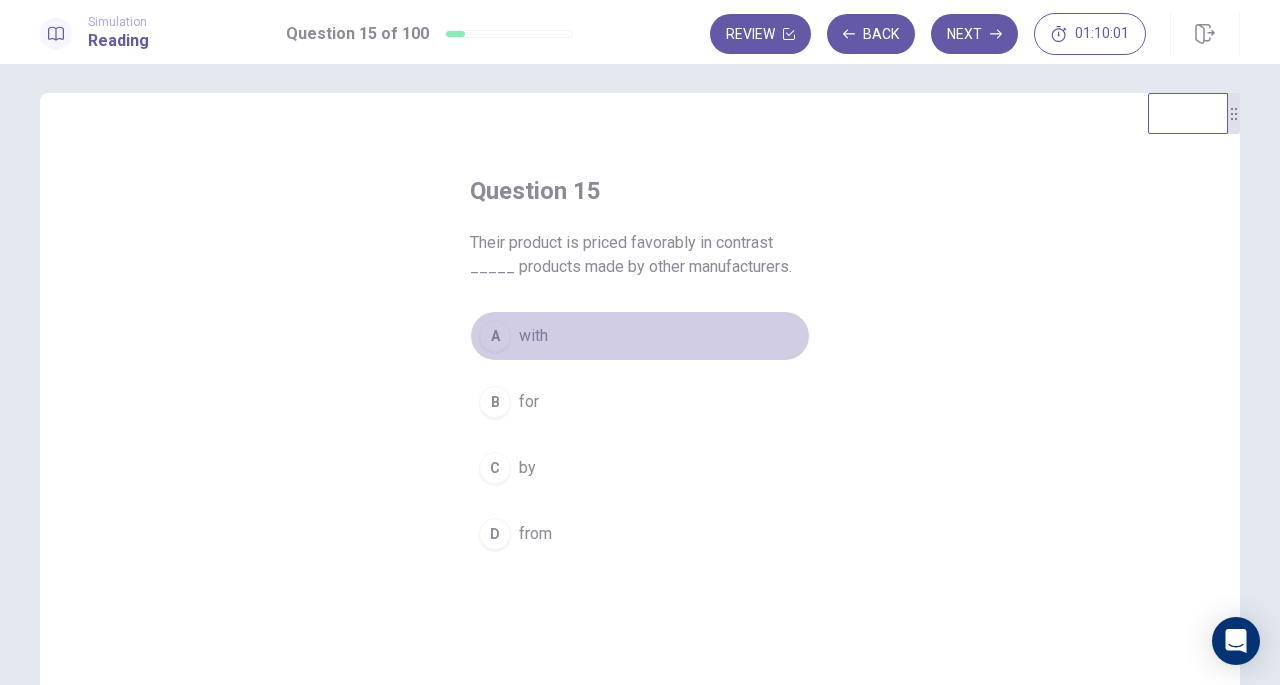 click on "A with" at bounding box center [640, 336] 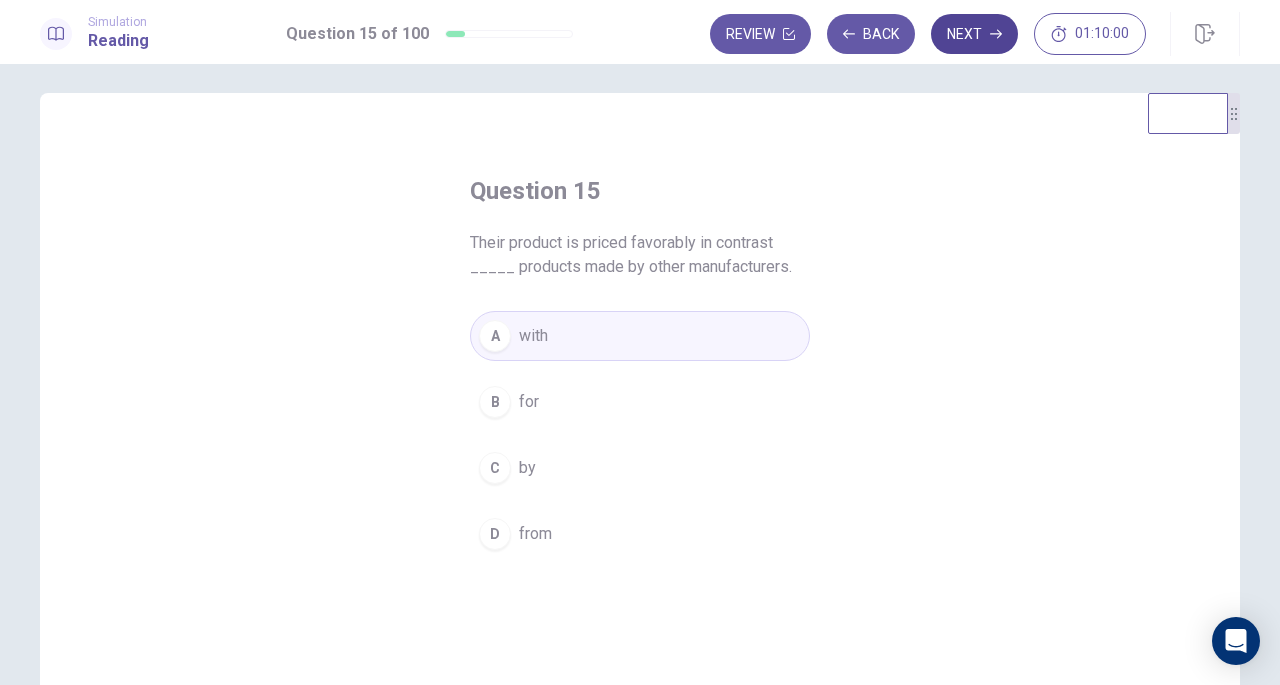 click on "Next" at bounding box center (974, 34) 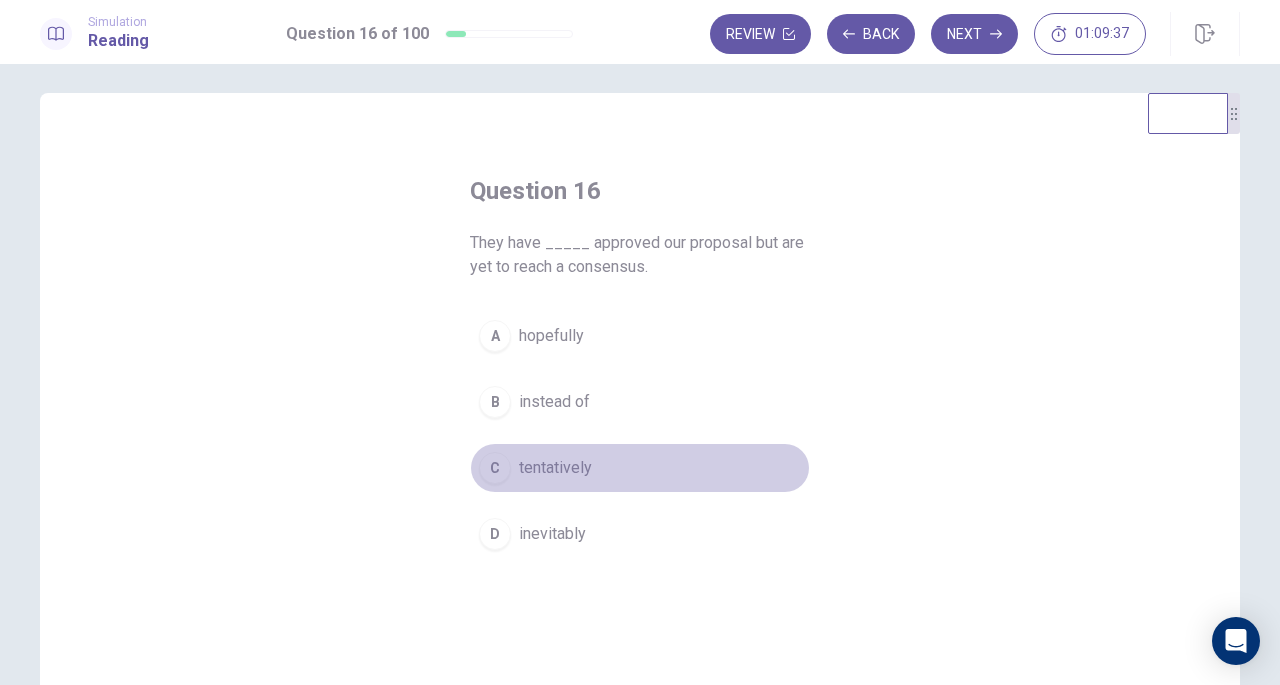 click on "tentatively" at bounding box center (555, 468) 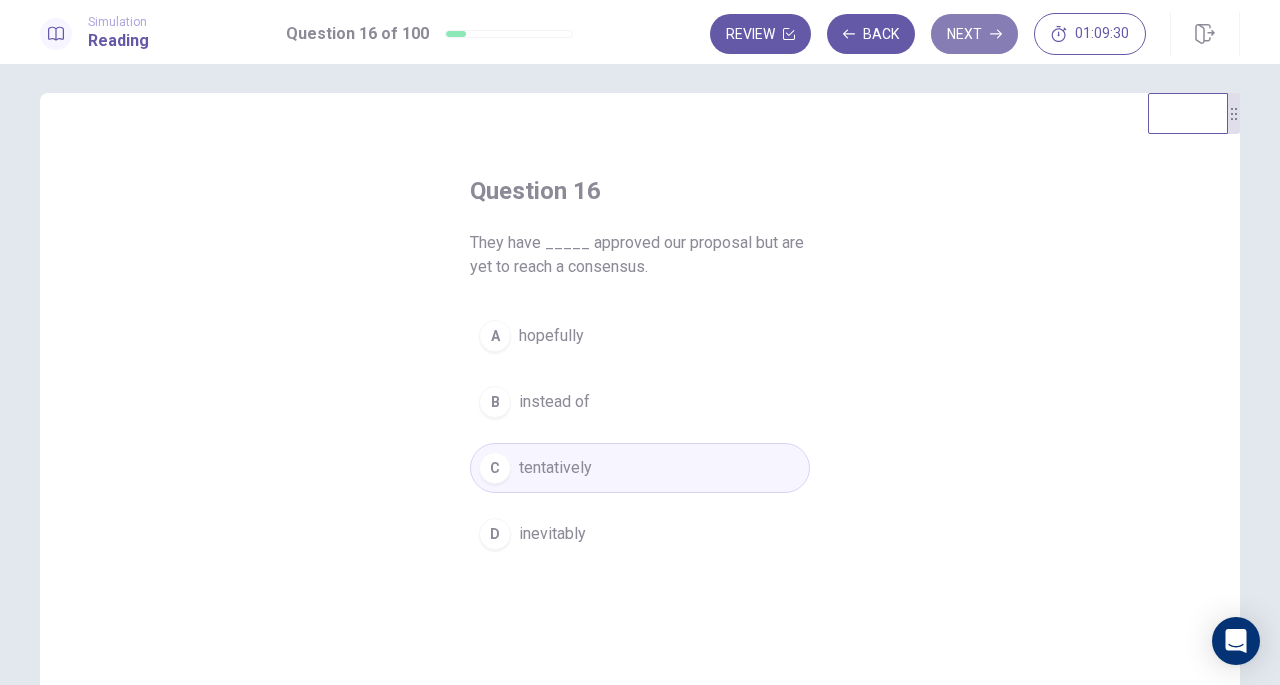 click on "Next" at bounding box center (974, 34) 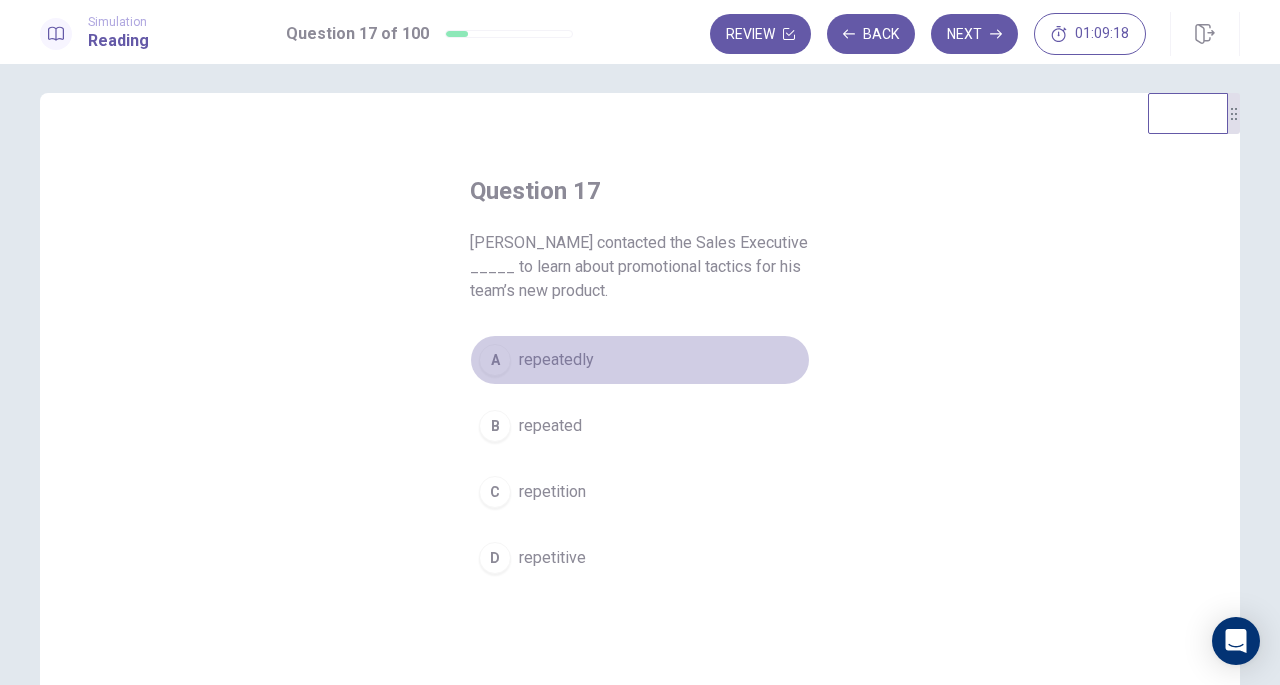 click on "repeatedly" at bounding box center [556, 360] 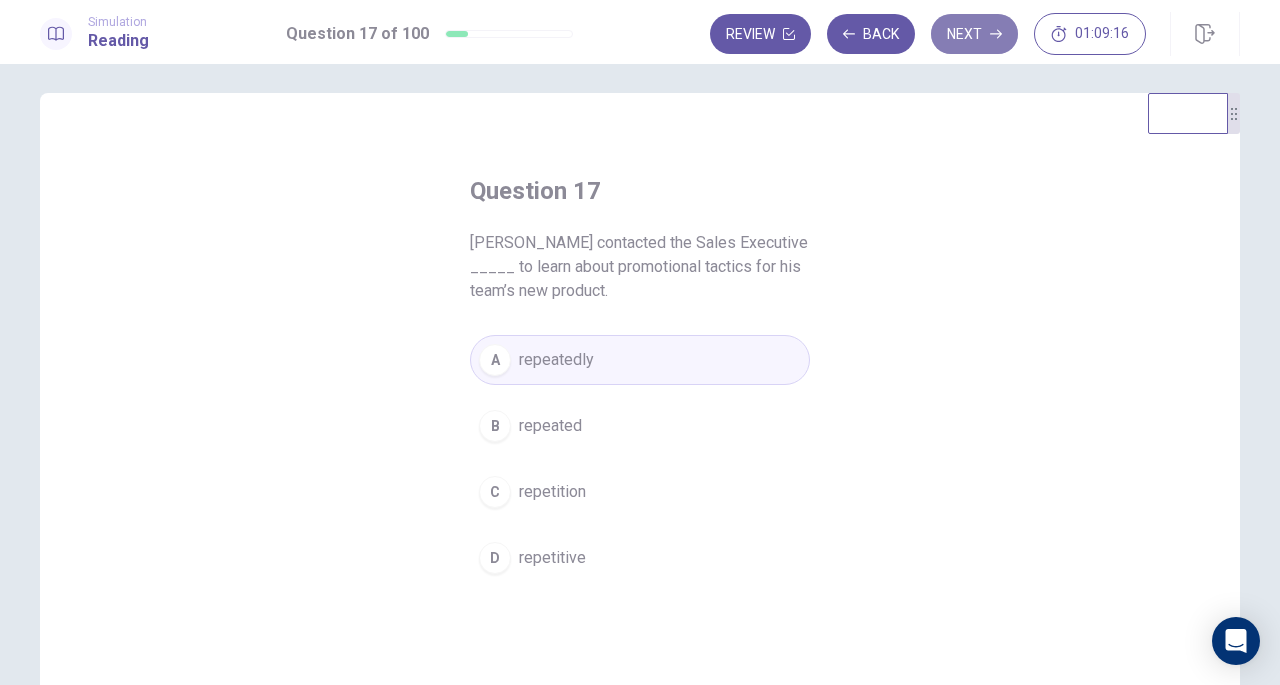 click on "Next" at bounding box center (974, 34) 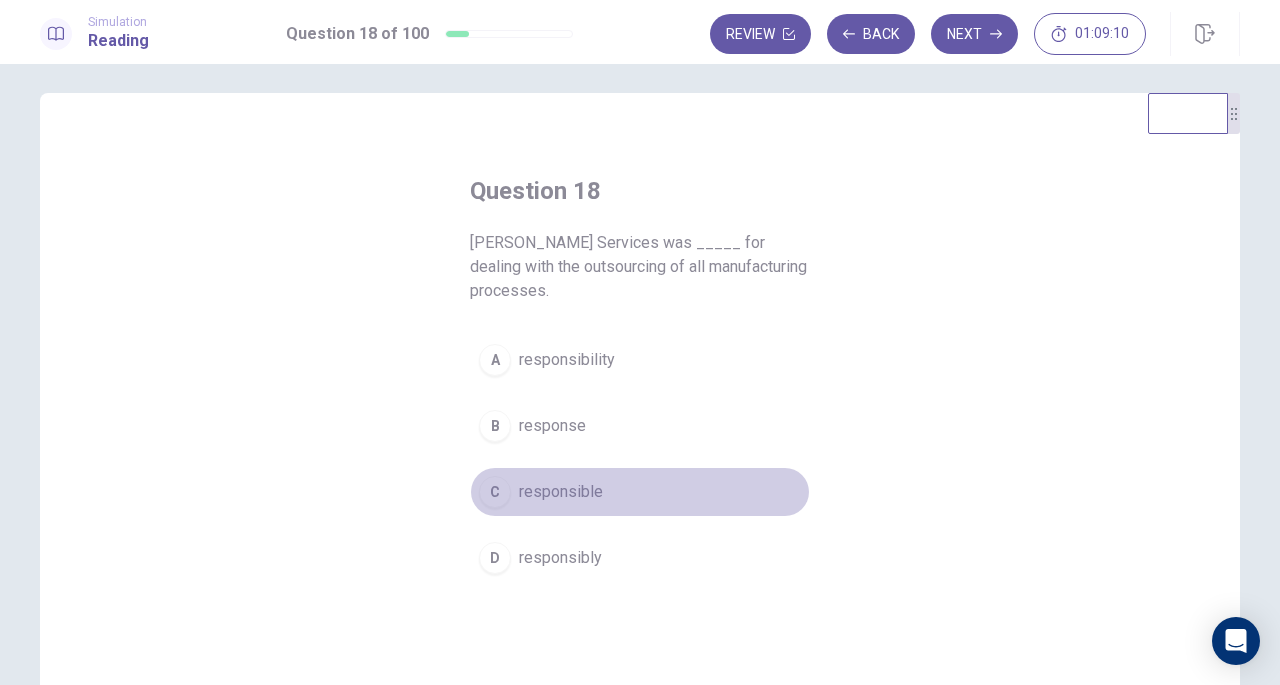 click on "responsible" at bounding box center (561, 492) 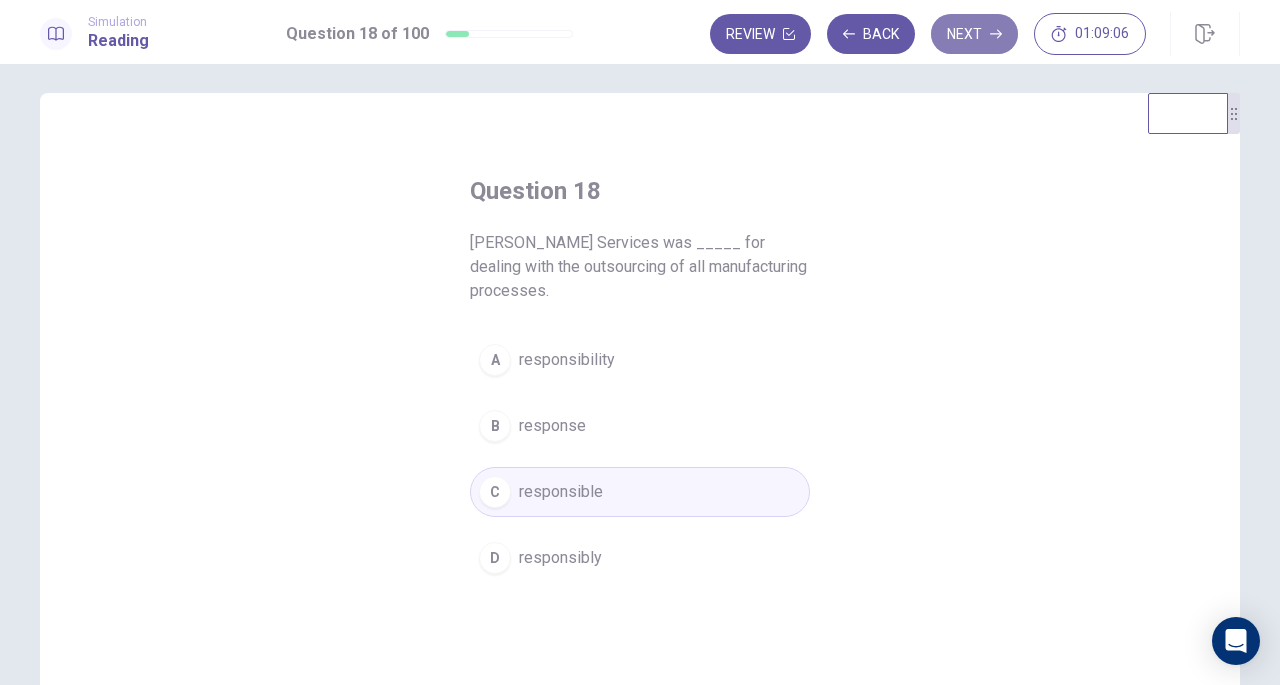 click on "Next" at bounding box center [974, 34] 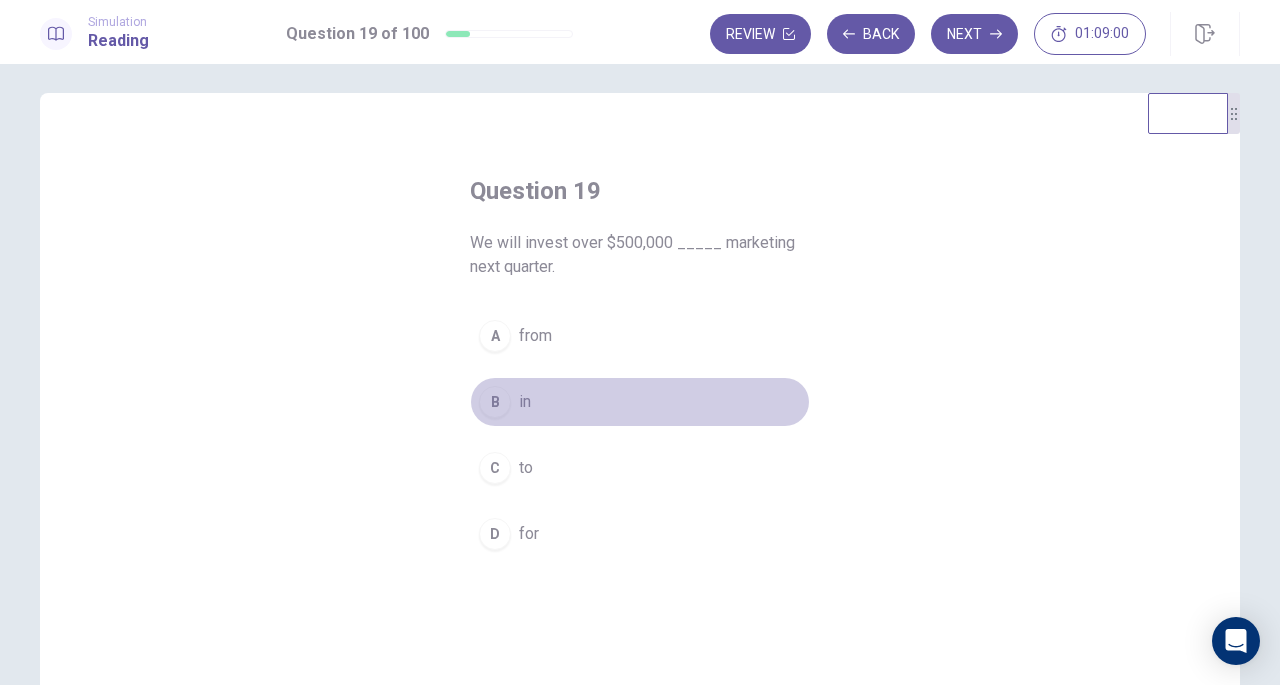 click on "in" at bounding box center [525, 402] 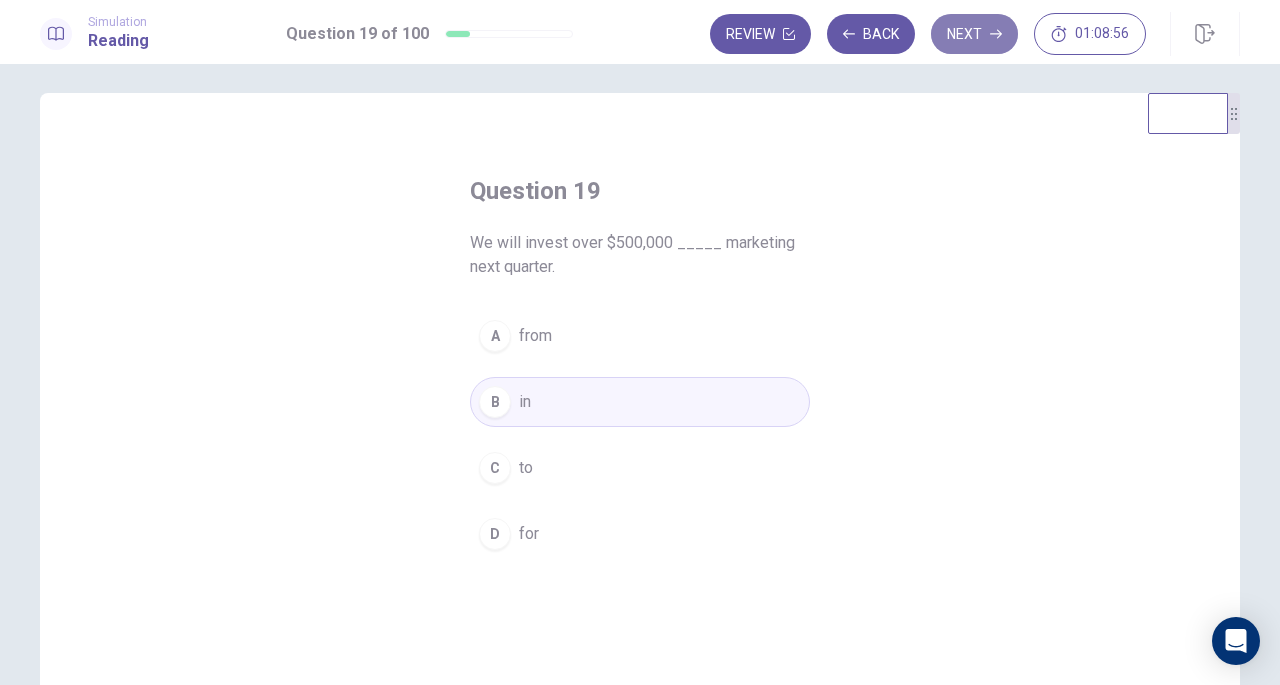click 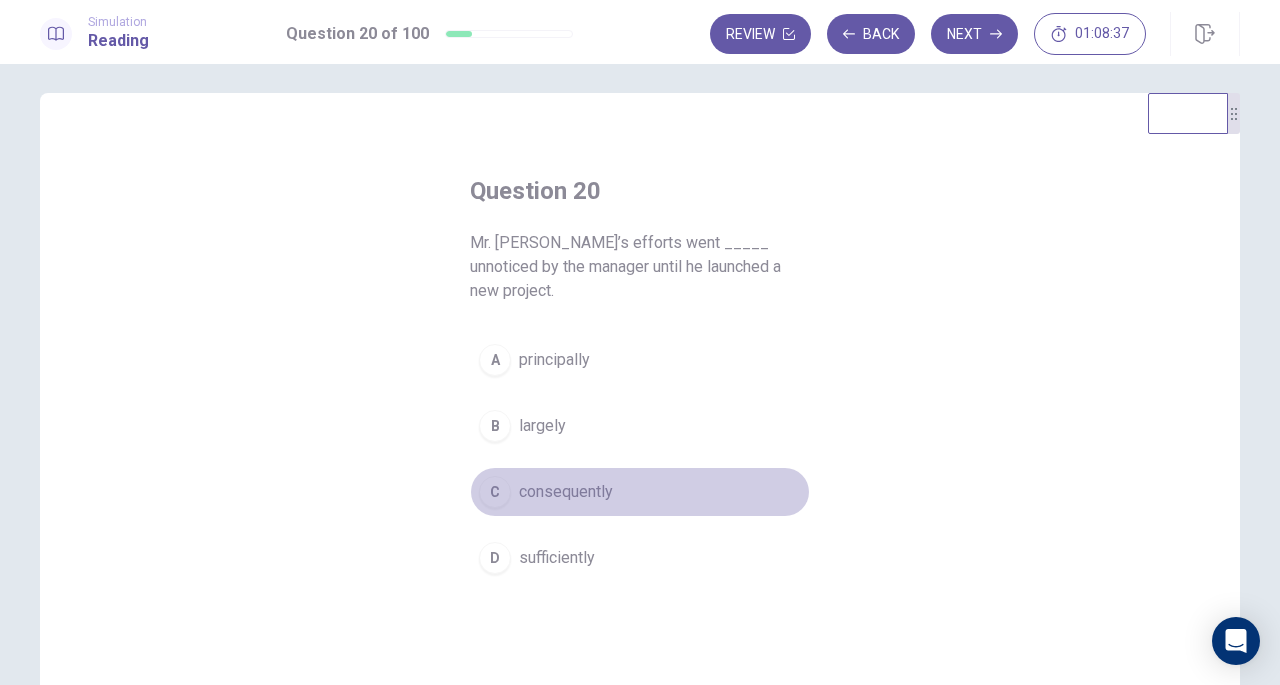 click on "consequently" at bounding box center (566, 492) 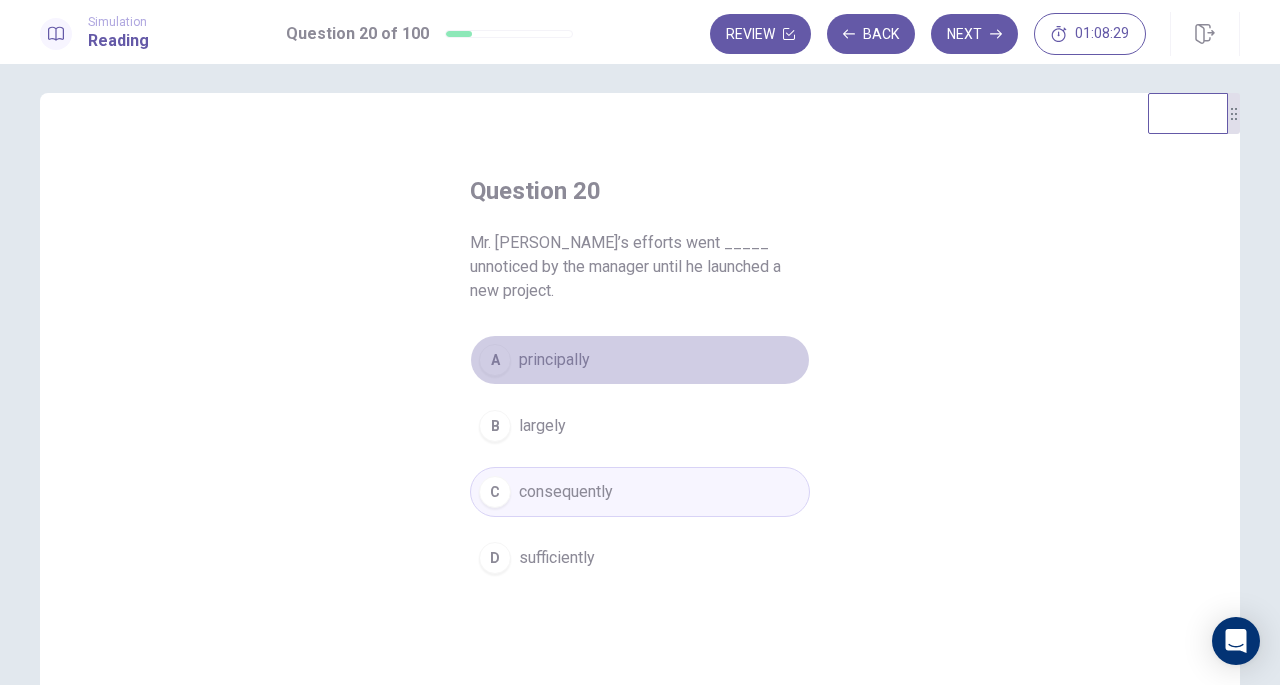 click on "principally" at bounding box center [554, 360] 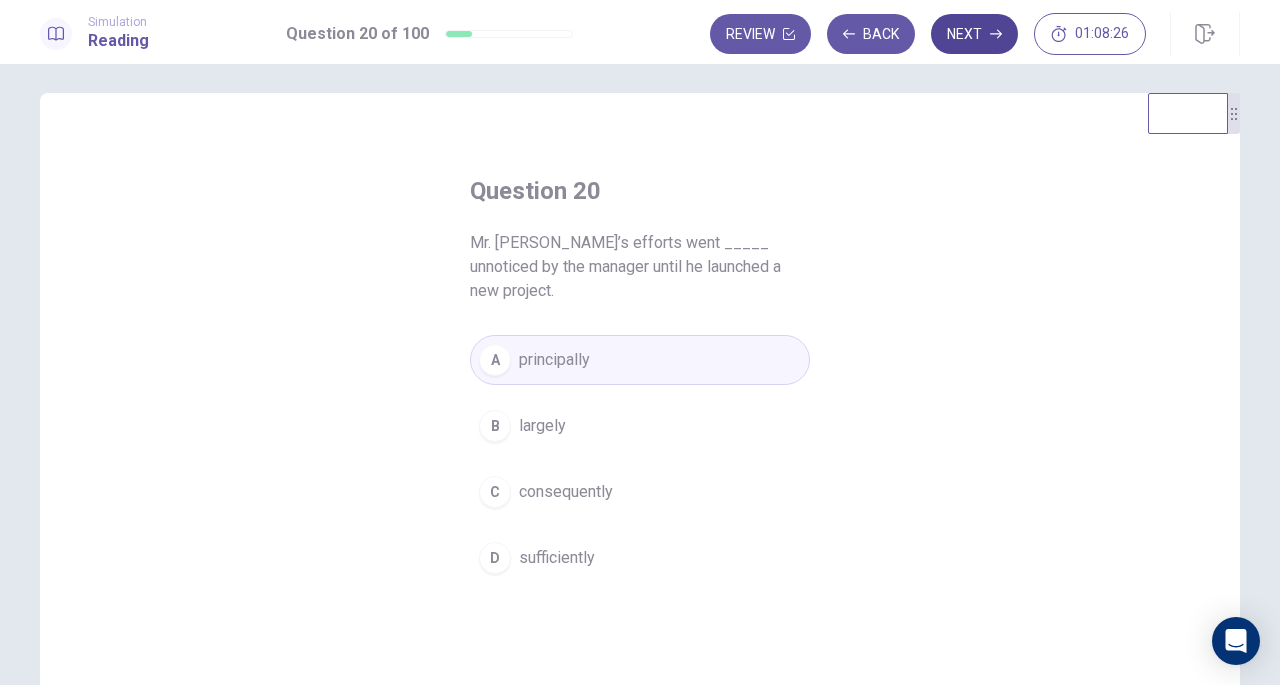 click on "Next" at bounding box center [974, 34] 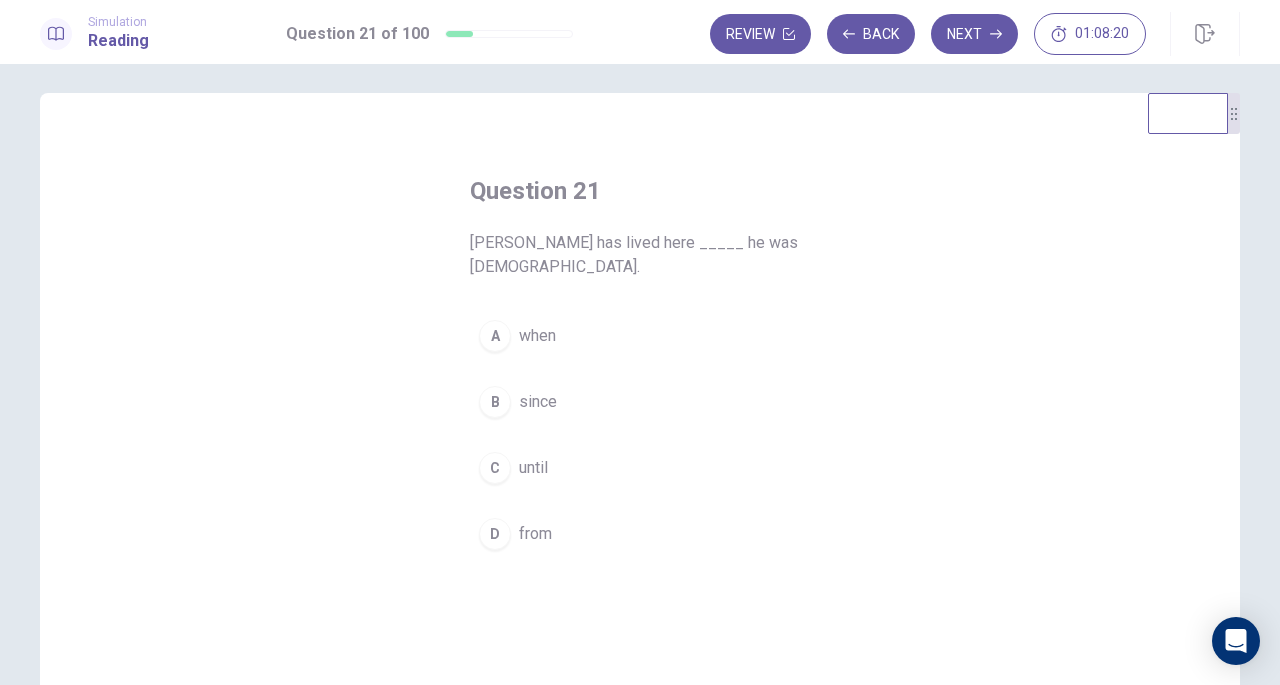 scroll, scrollTop: 0, scrollLeft: 0, axis: both 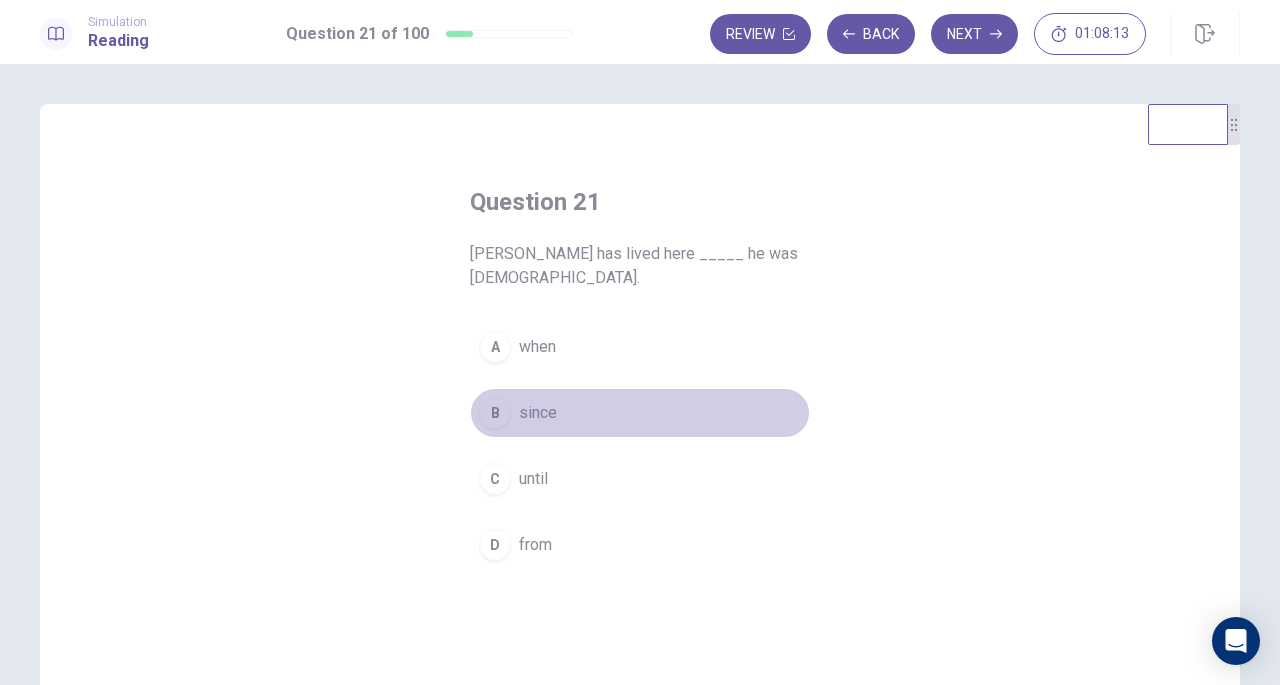 click on "since" at bounding box center [538, 413] 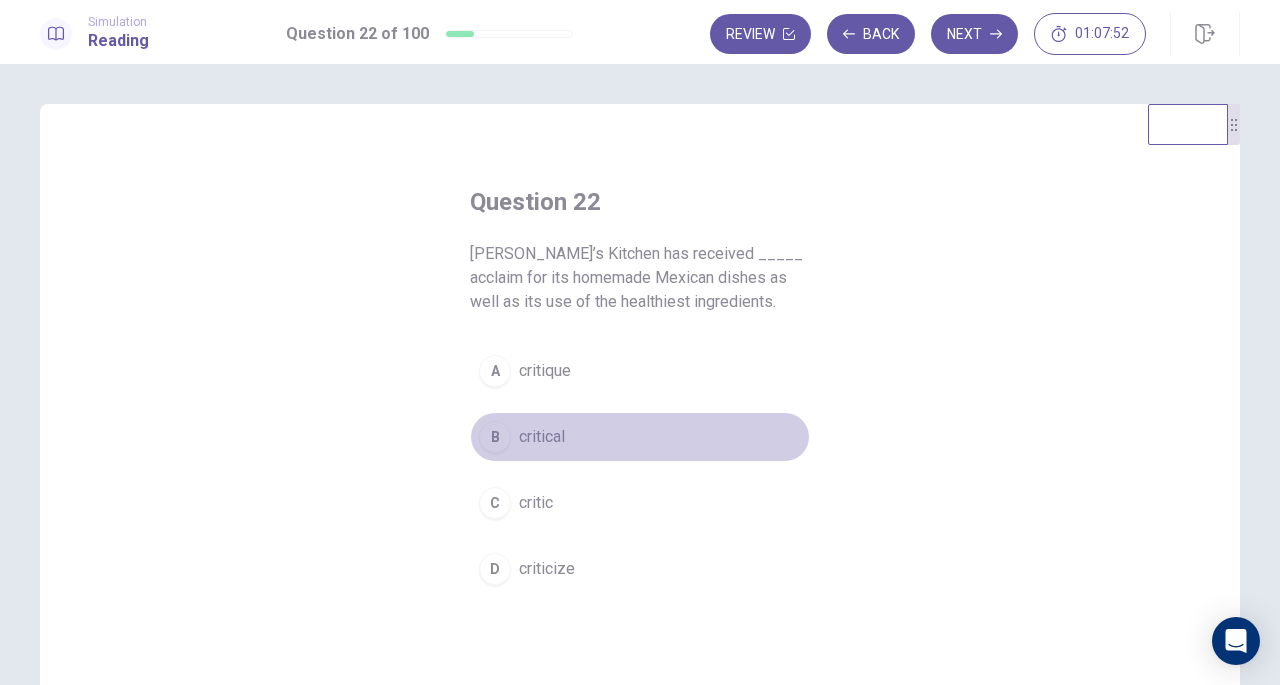 click on "critical" at bounding box center [542, 437] 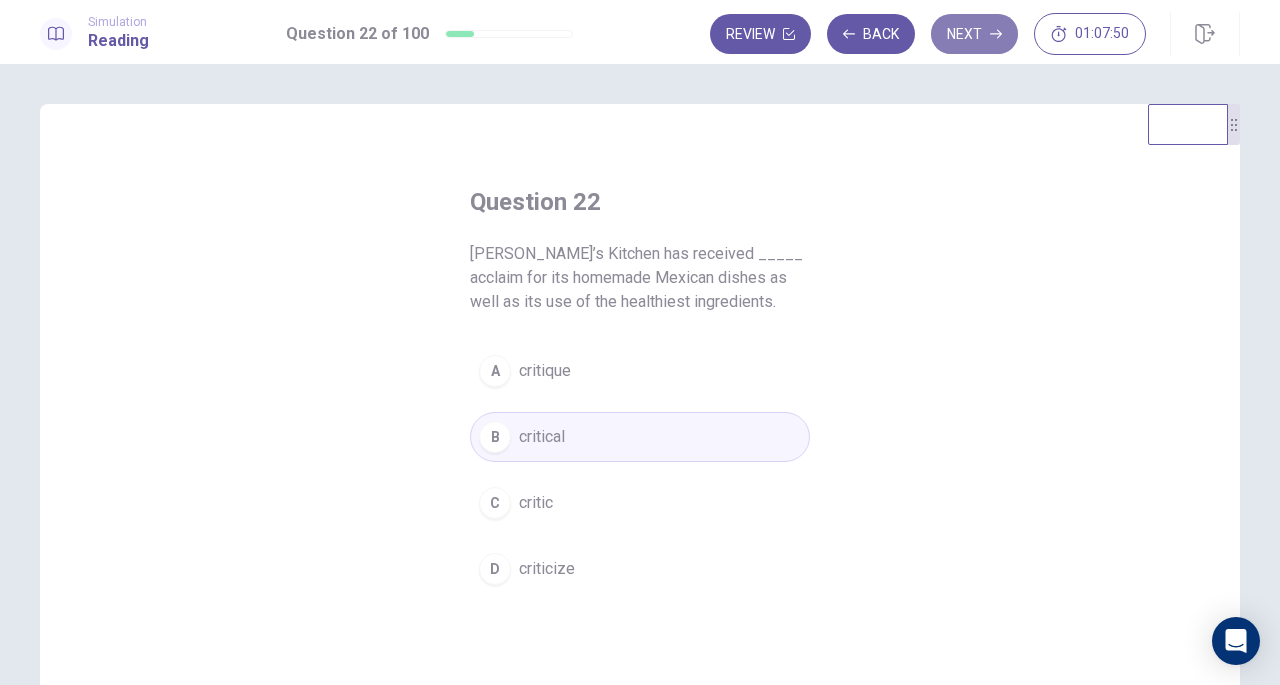 click on "Next" at bounding box center [974, 34] 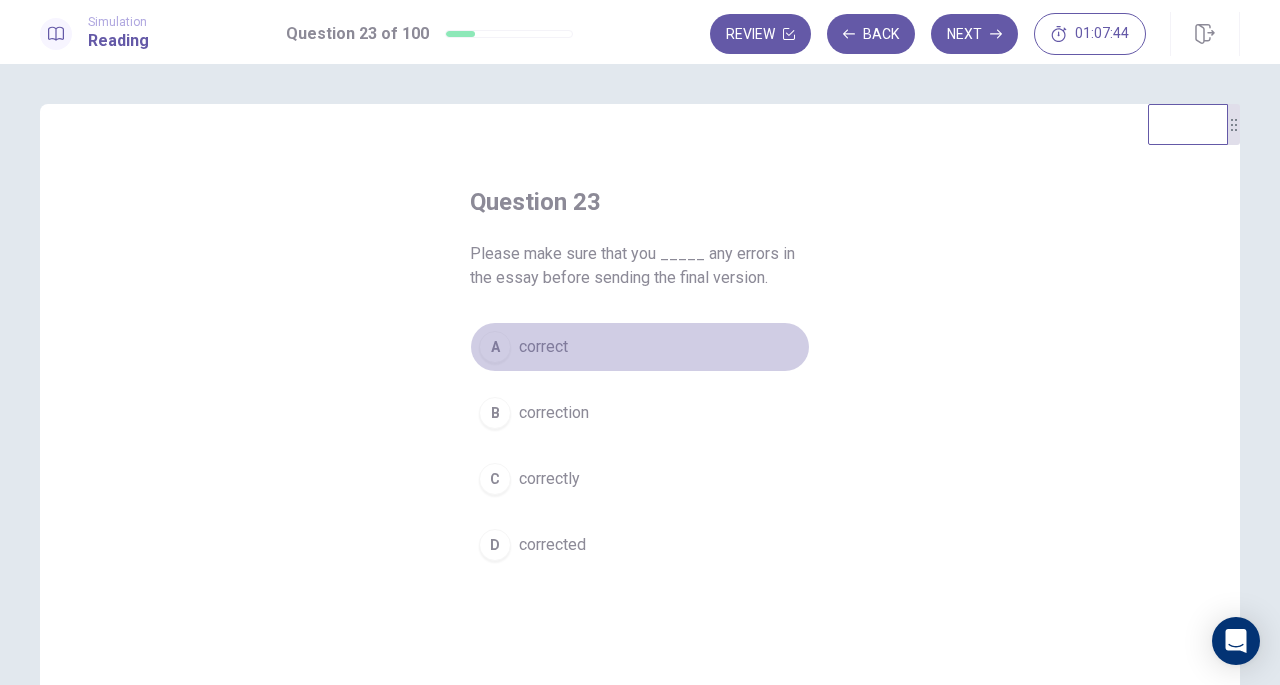 click on "correct" at bounding box center (543, 347) 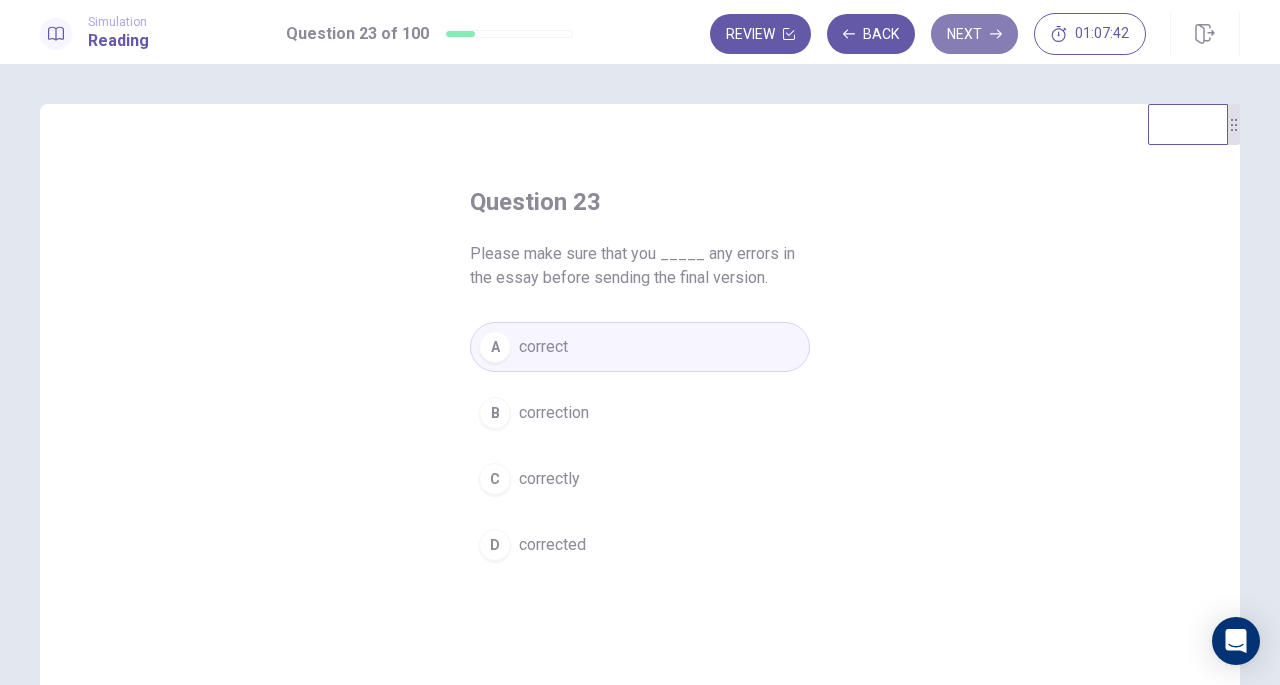 click on "Next" at bounding box center (974, 34) 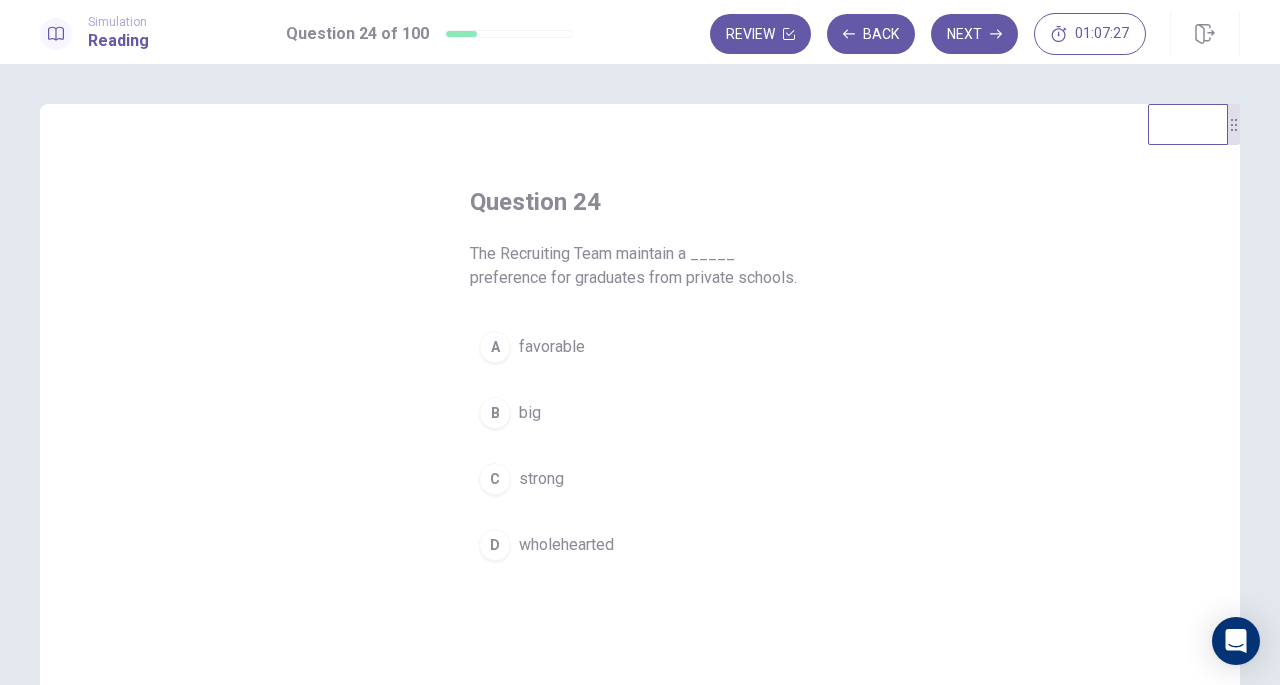 click on "favorable" at bounding box center [552, 347] 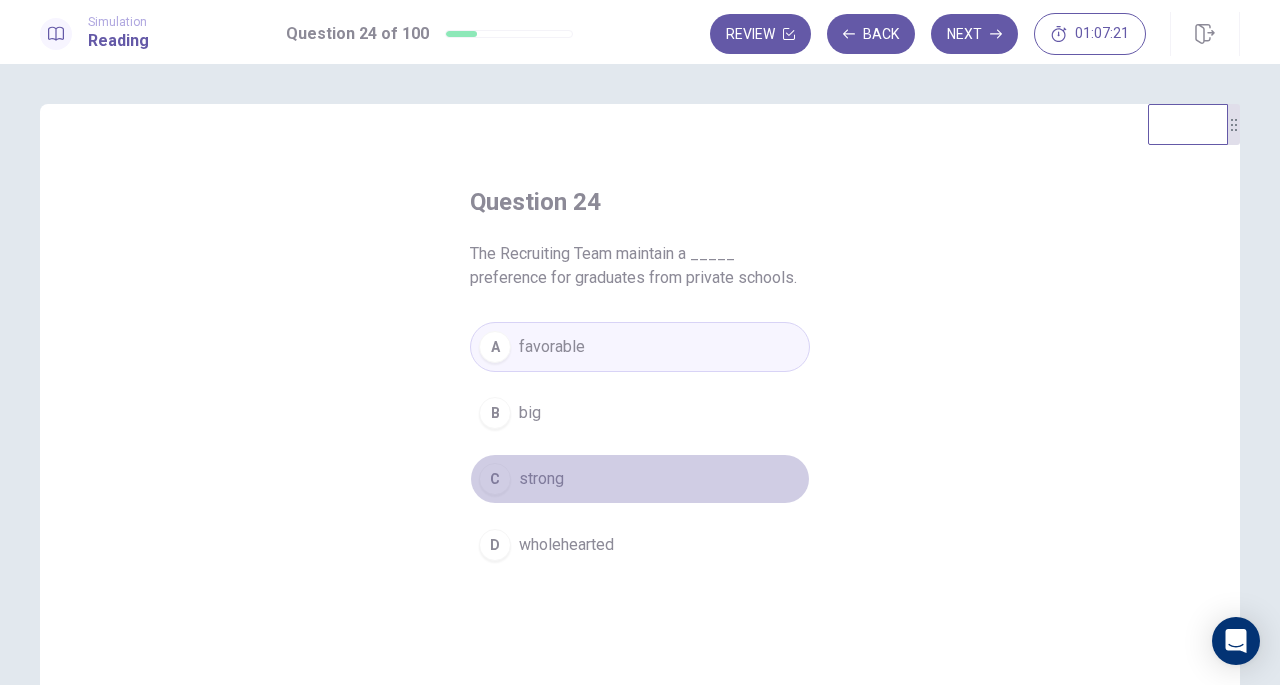 click on "C strong" at bounding box center [640, 479] 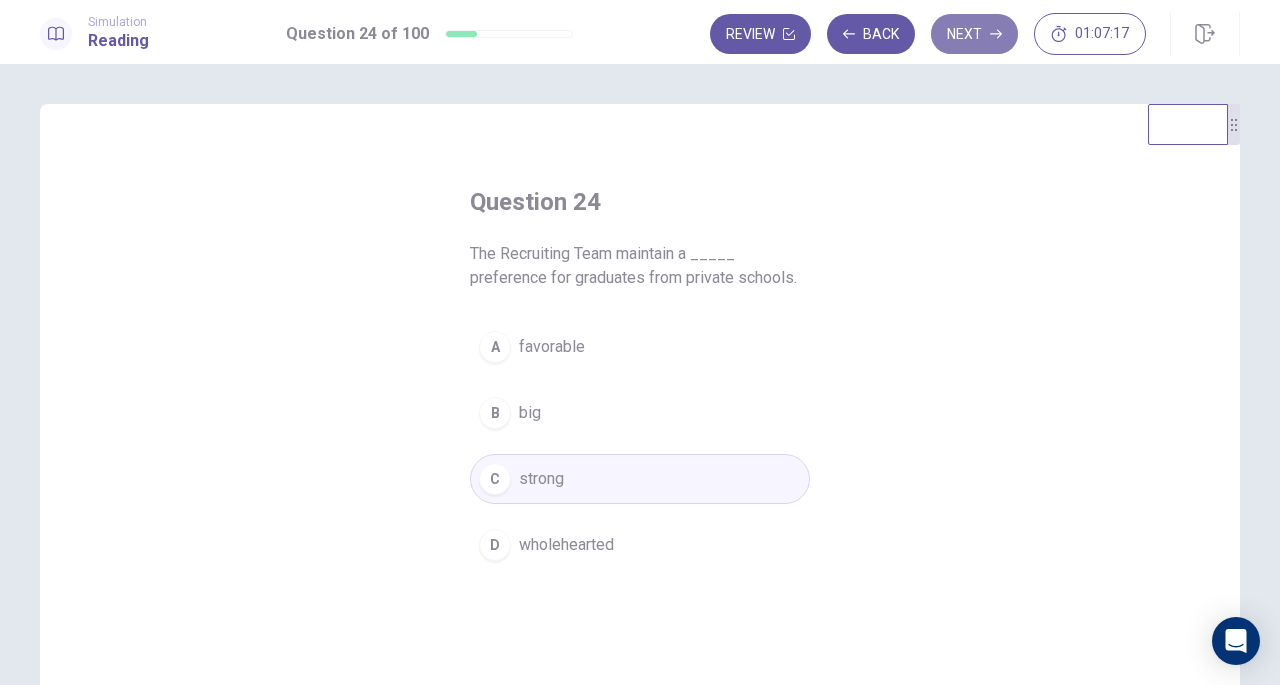 click on "Next" at bounding box center [974, 34] 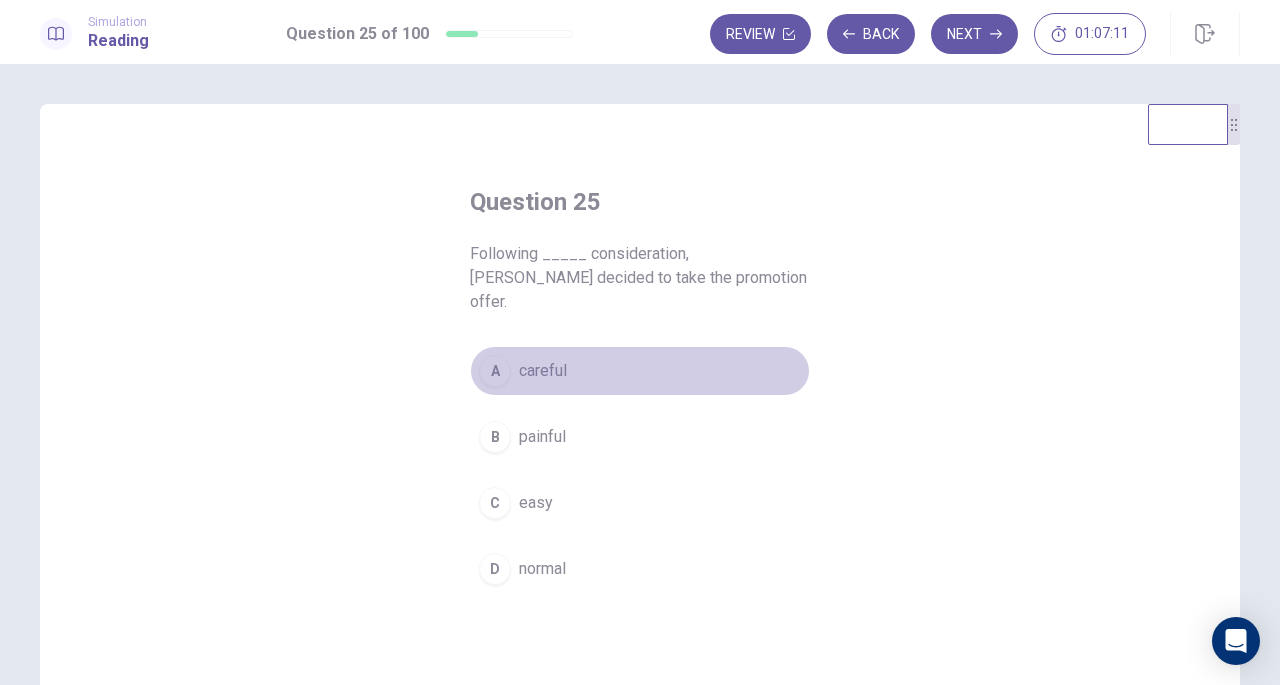 click on "careful" at bounding box center (543, 371) 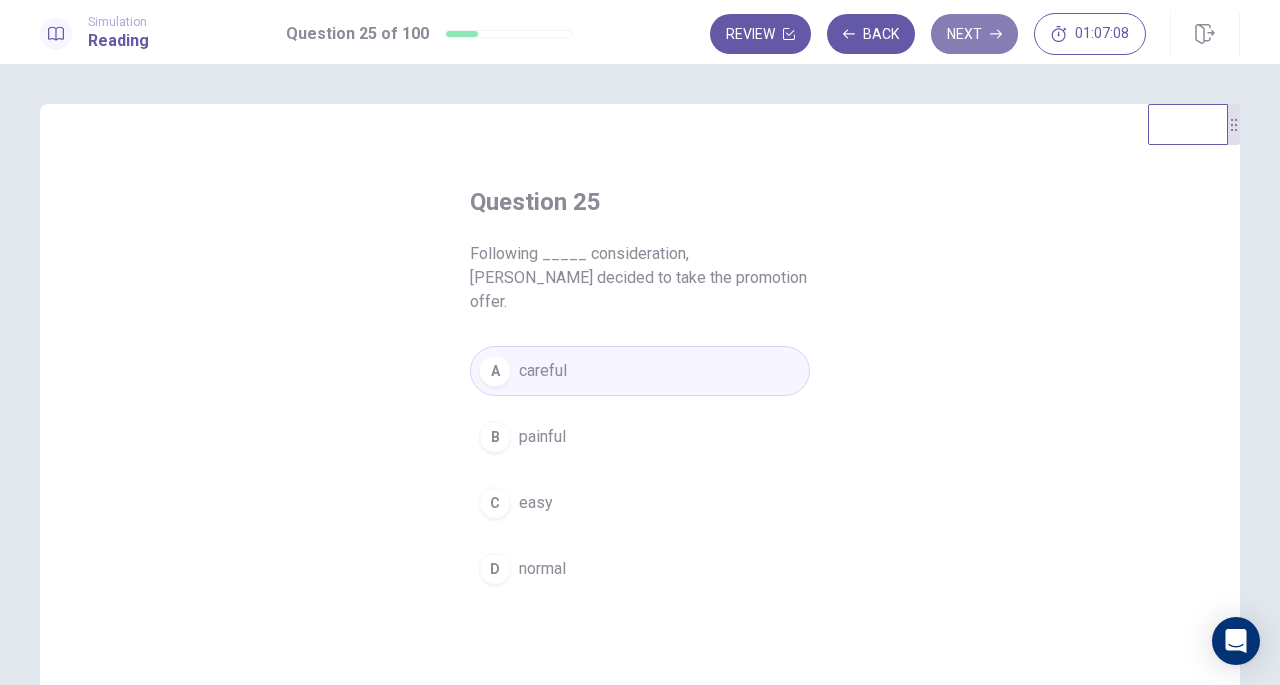 click on "Next" at bounding box center (974, 34) 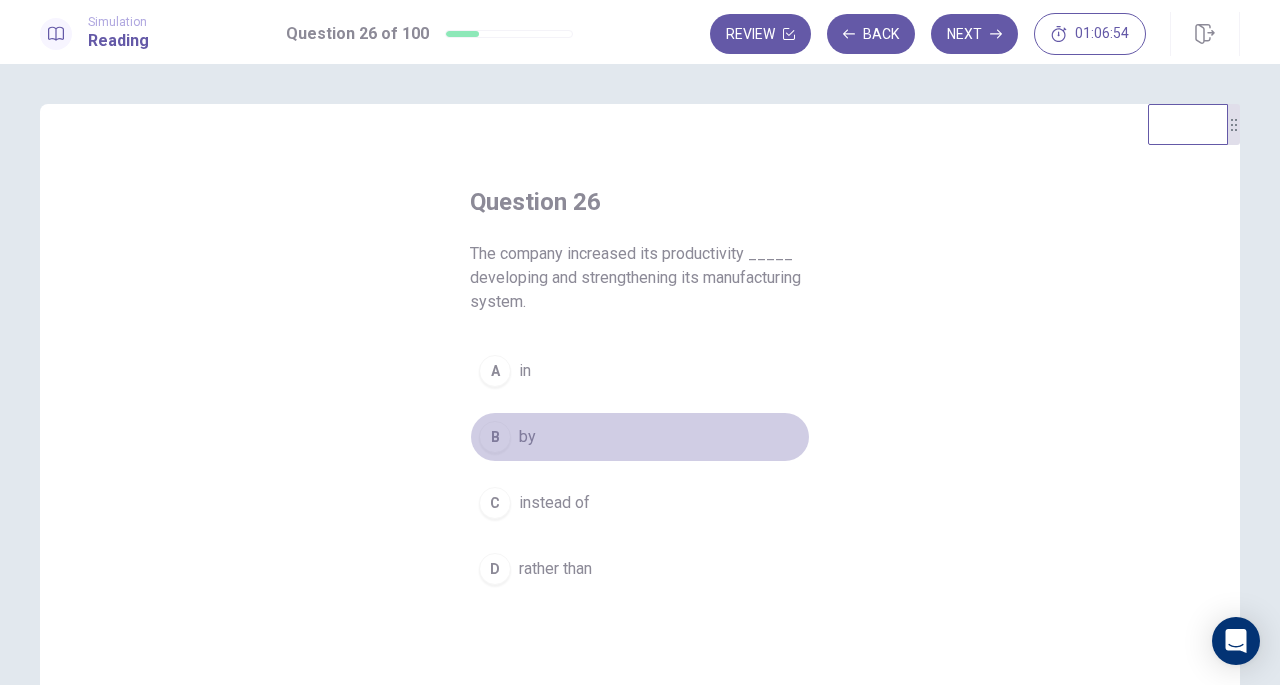 click on "by" at bounding box center (527, 437) 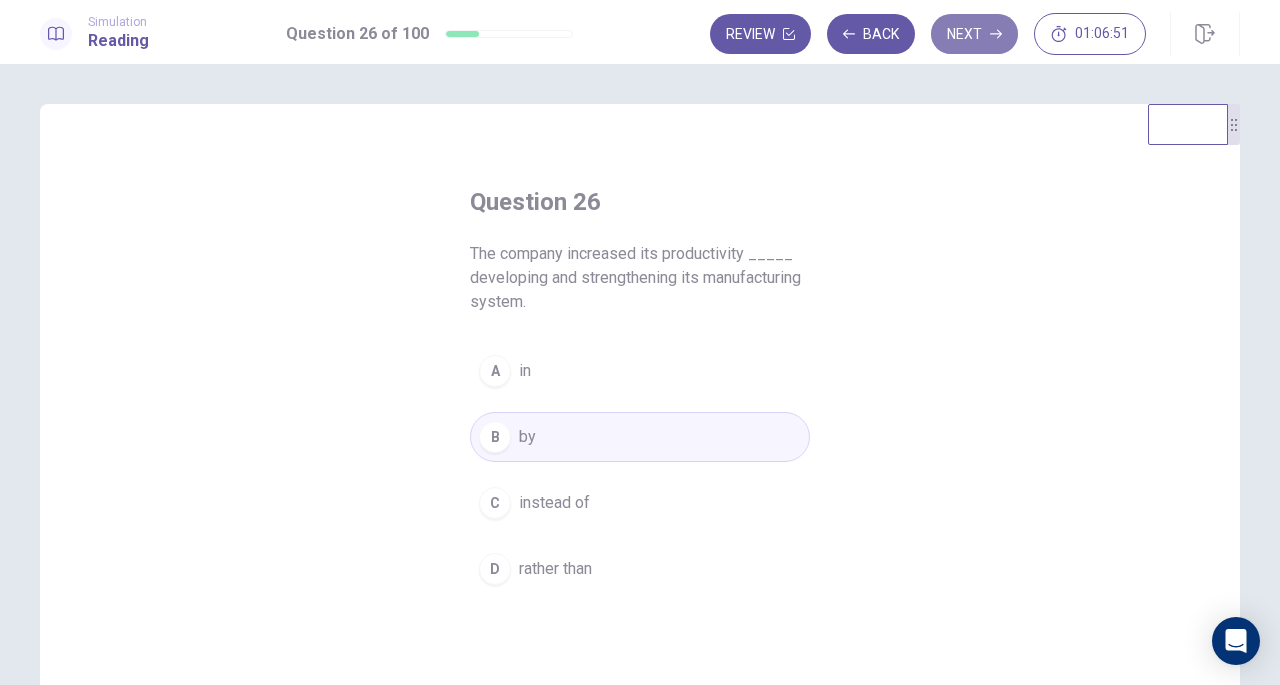 click on "Next" at bounding box center (974, 34) 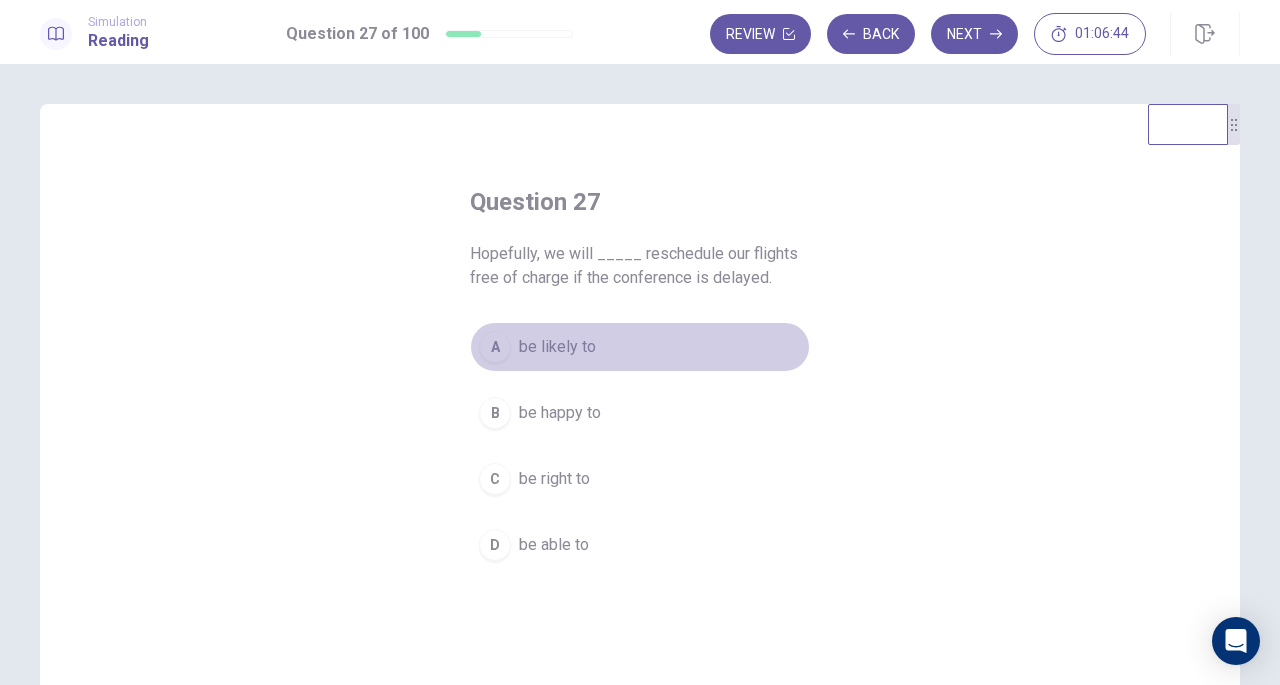 click on "be likely to" at bounding box center (557, 347) 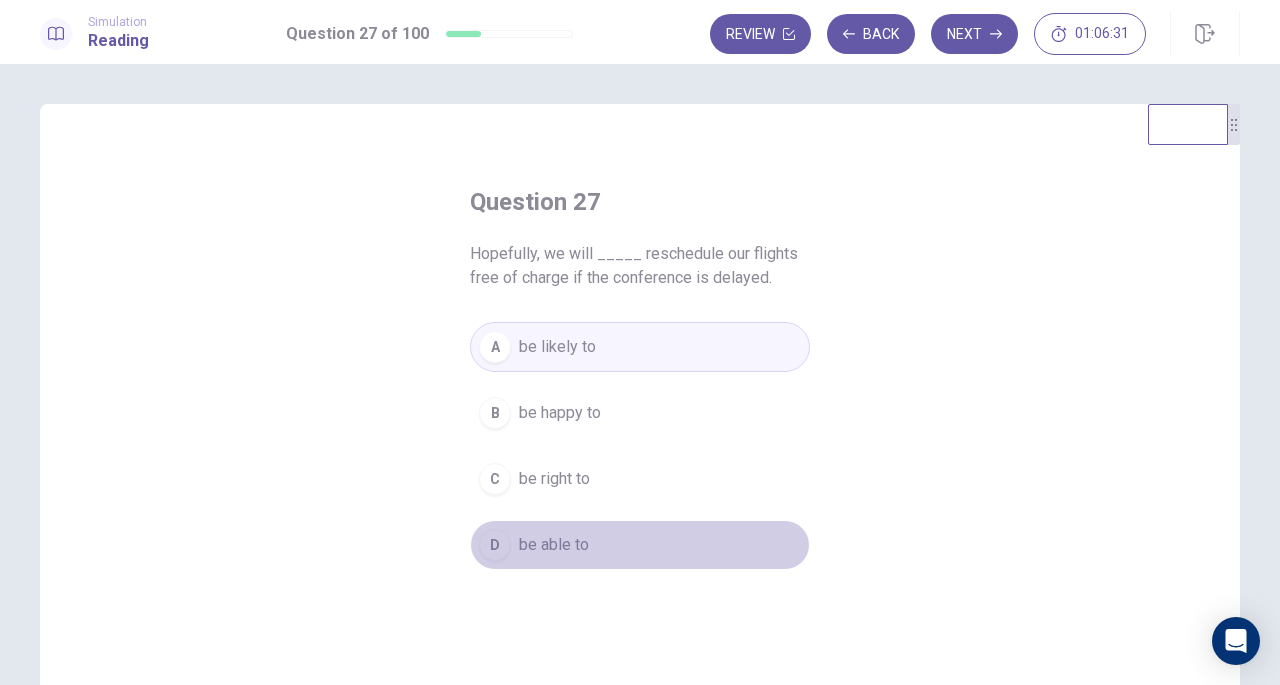click on "be able to" at bounding box center [554, 545] 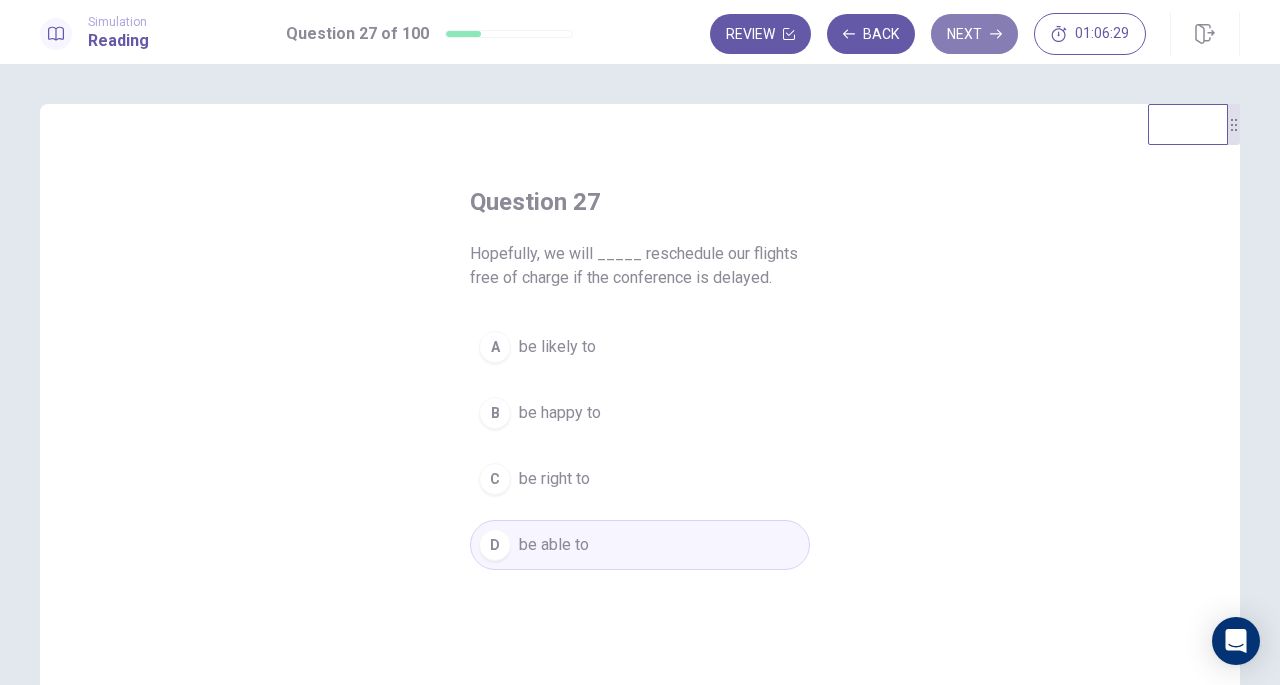 click on "Next" at bounding box center (974, 34) 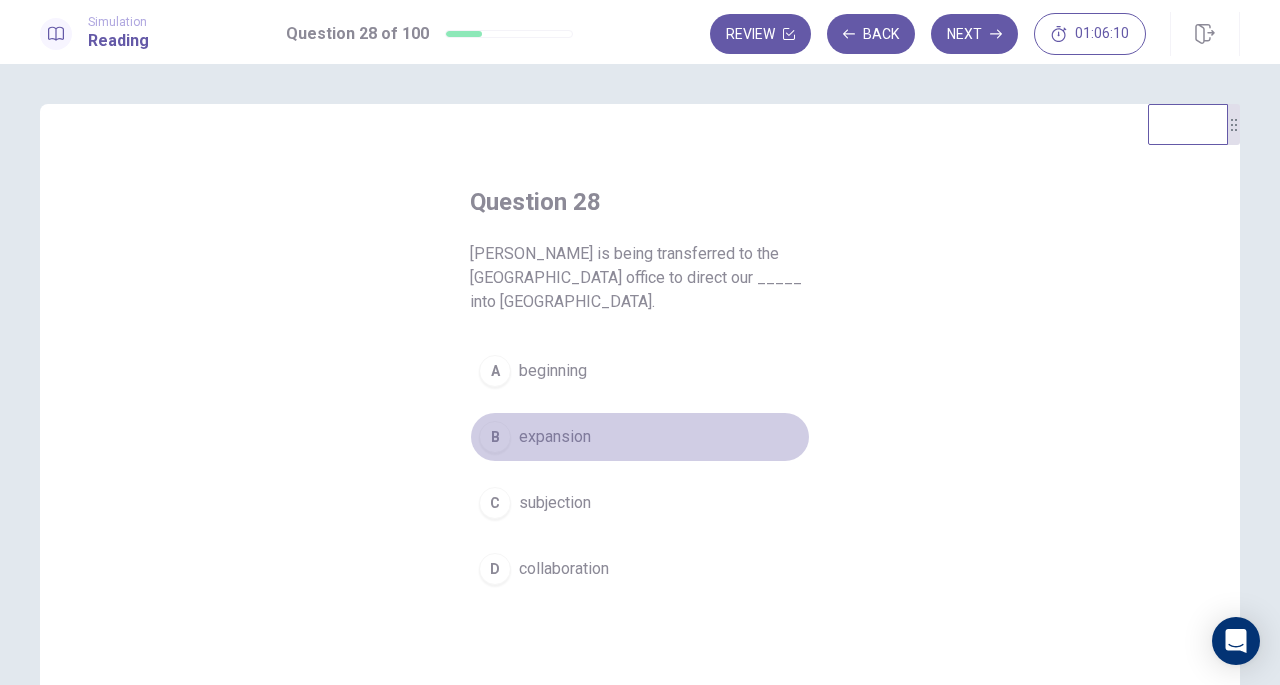 click on "expansion" at bounding box center [555, 437] 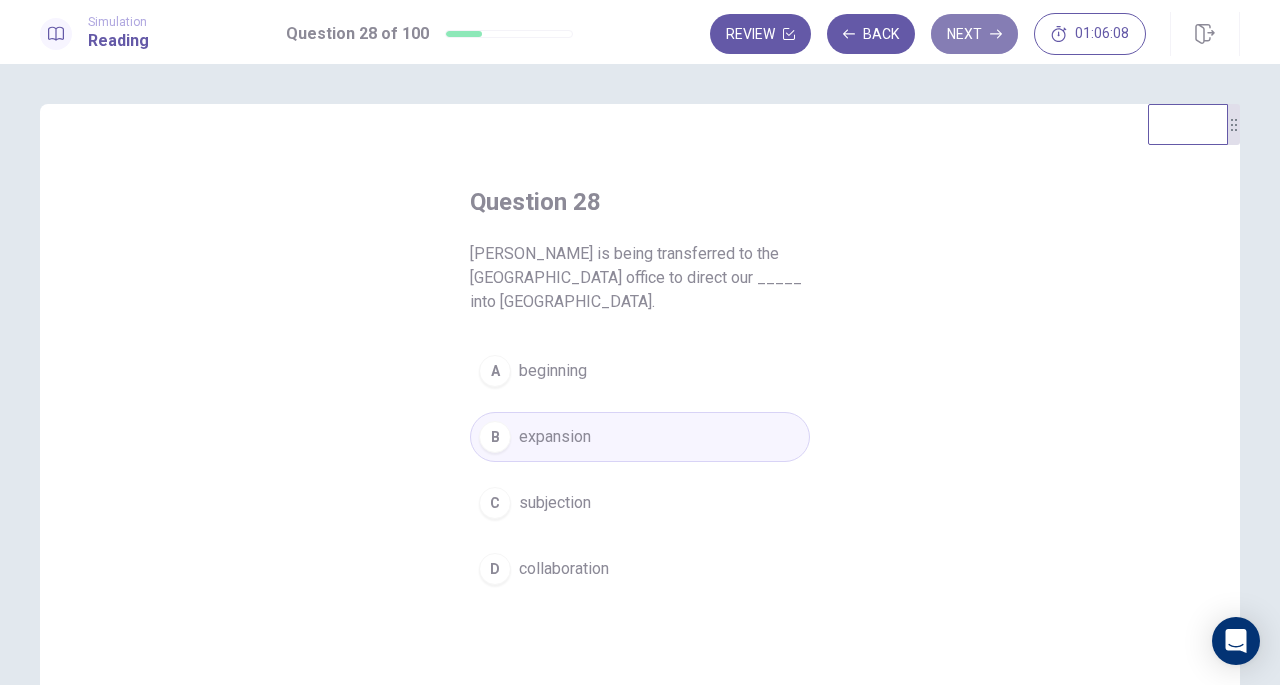 click on "Next" at bounding box center (974, 34) 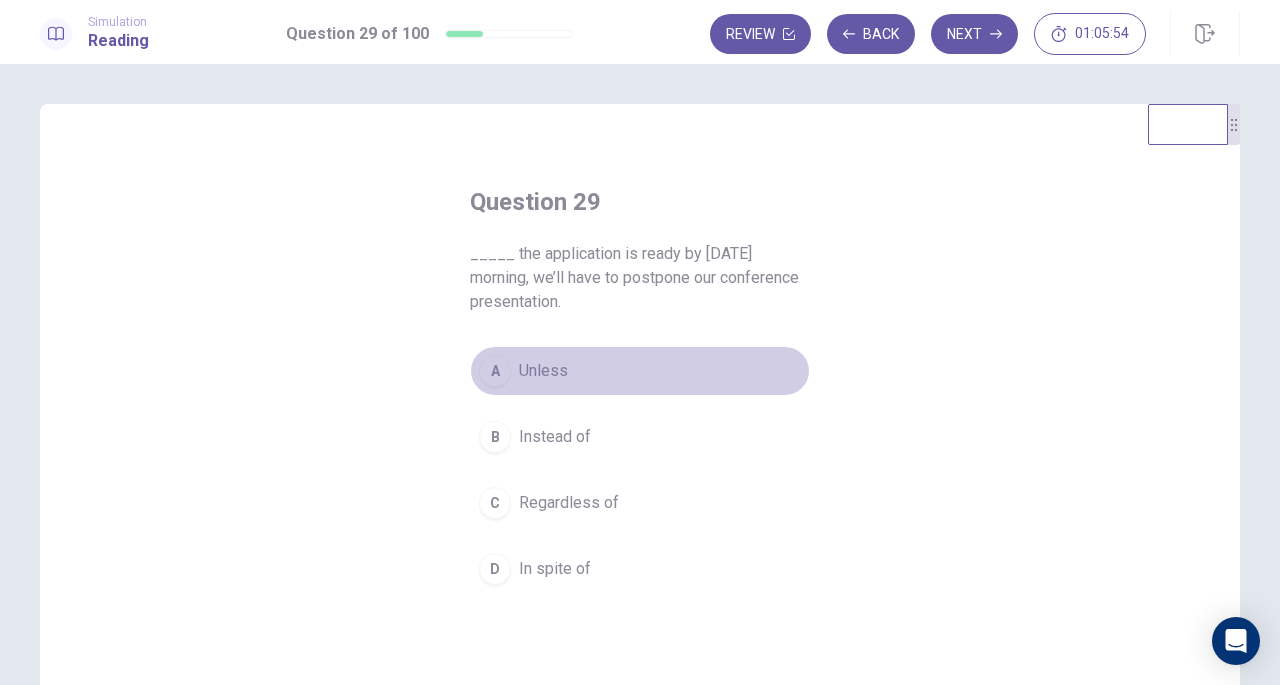 click on "Unless" at bounding box center (543, 371) 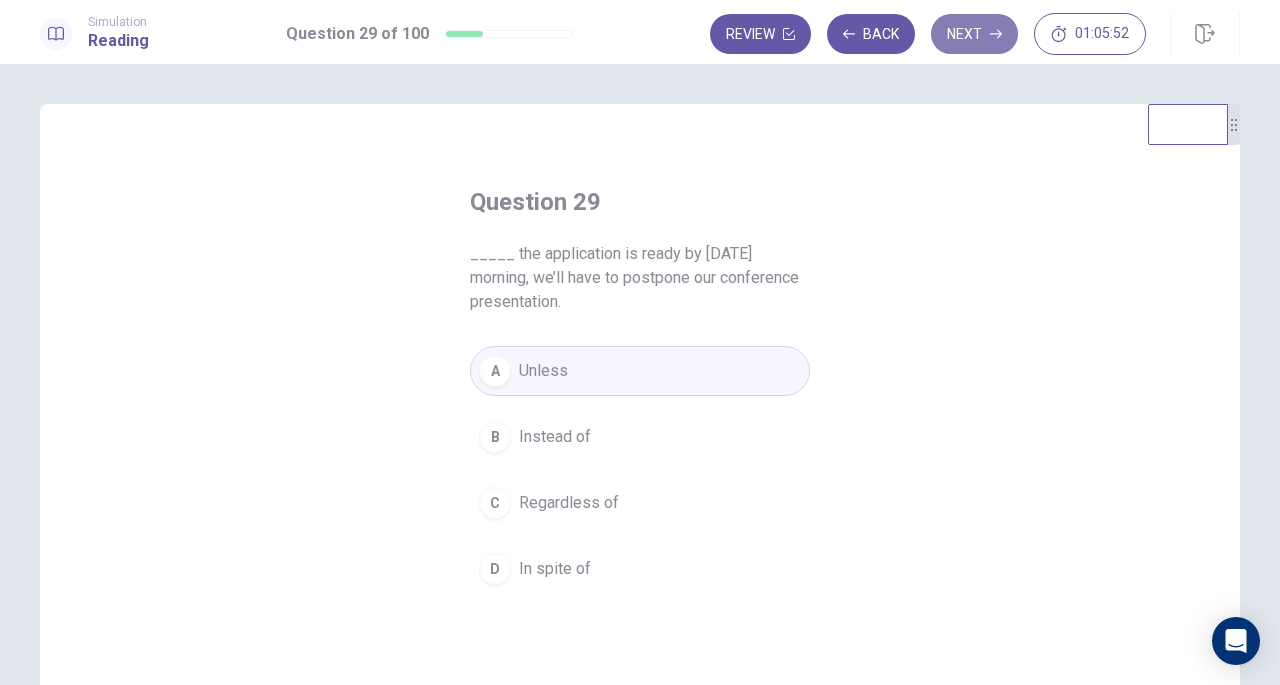 click on "Next" at bounding box center (974, 34) 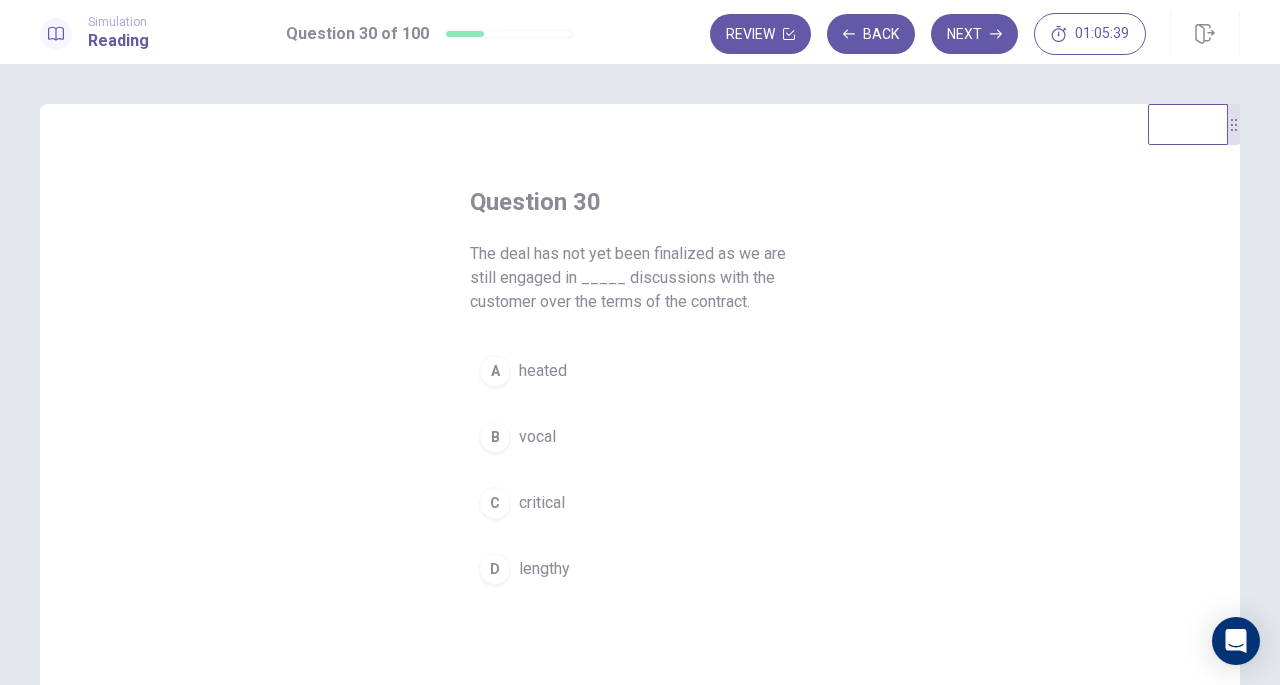 click on "critical" at bounding box center [542, 503] 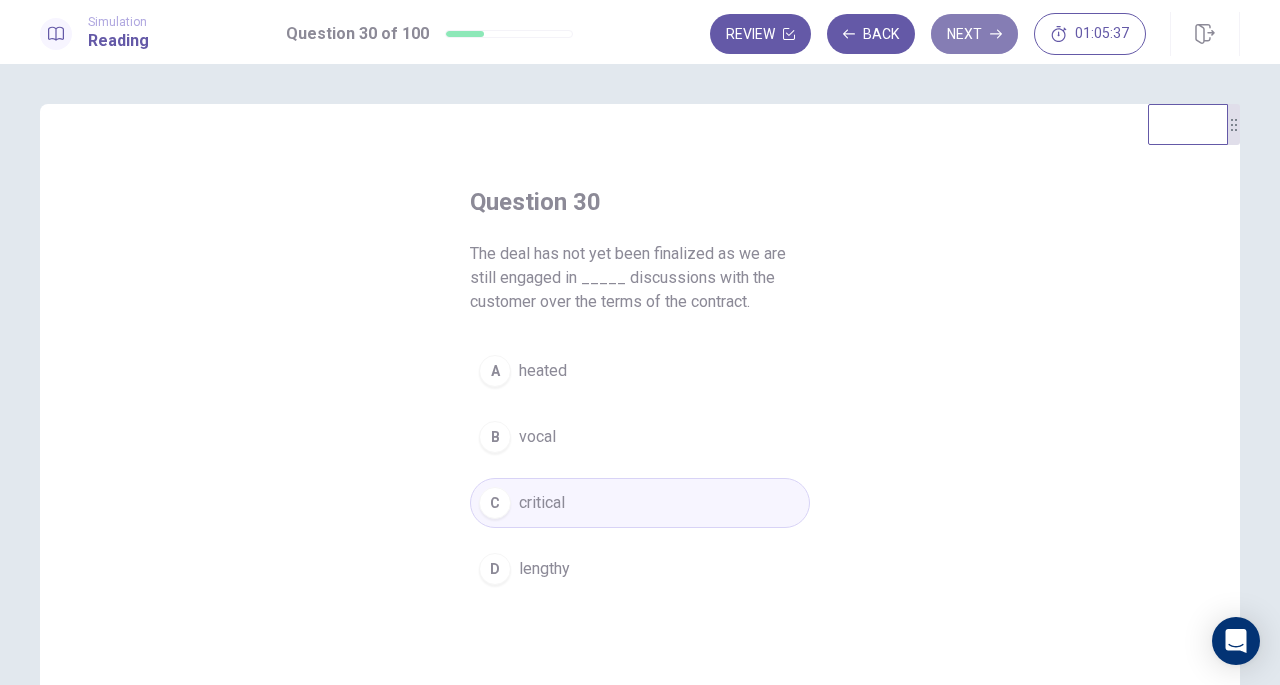 click on "Next" at bounding box center [974, 34] 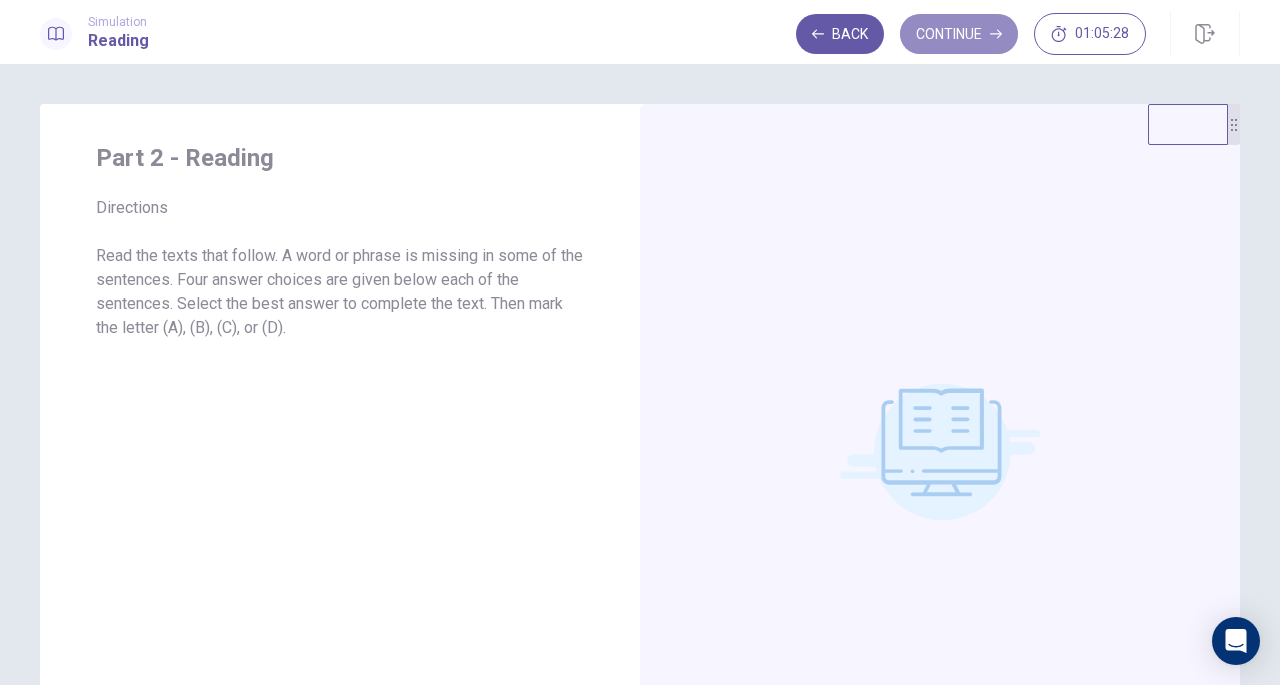 click on "Continue" at bounding box center [959, 34] 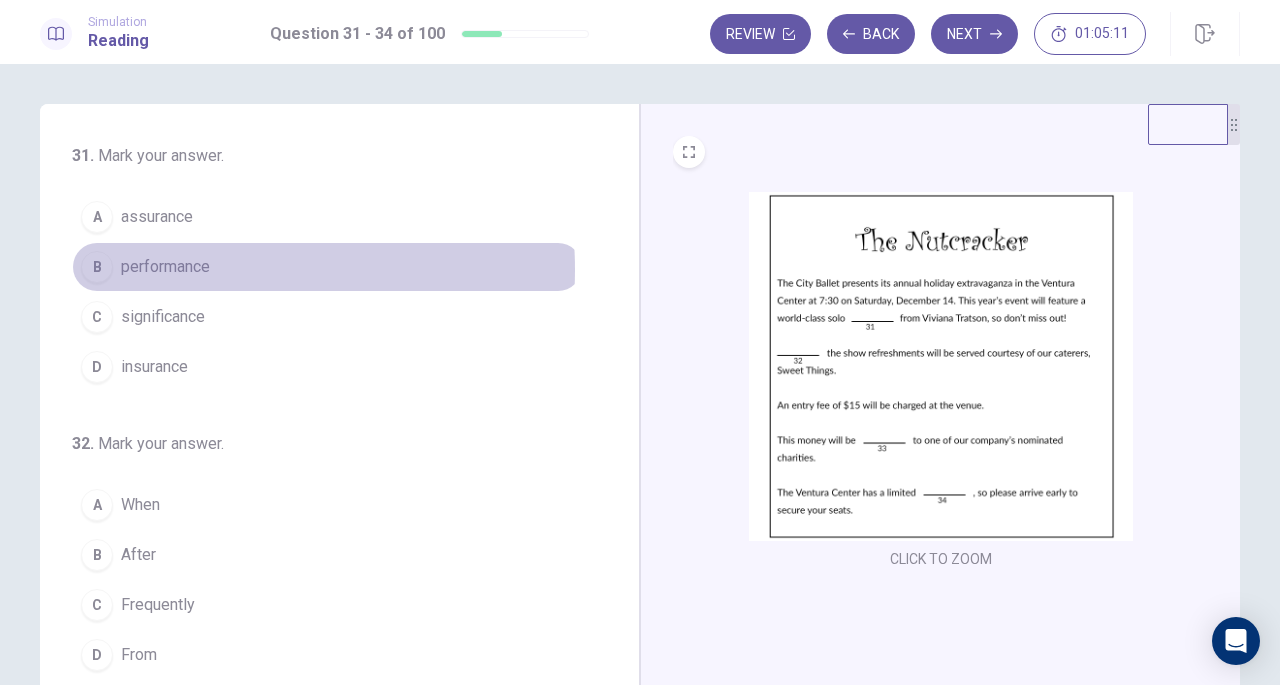click on "performance" at bounding box center (165, 267) 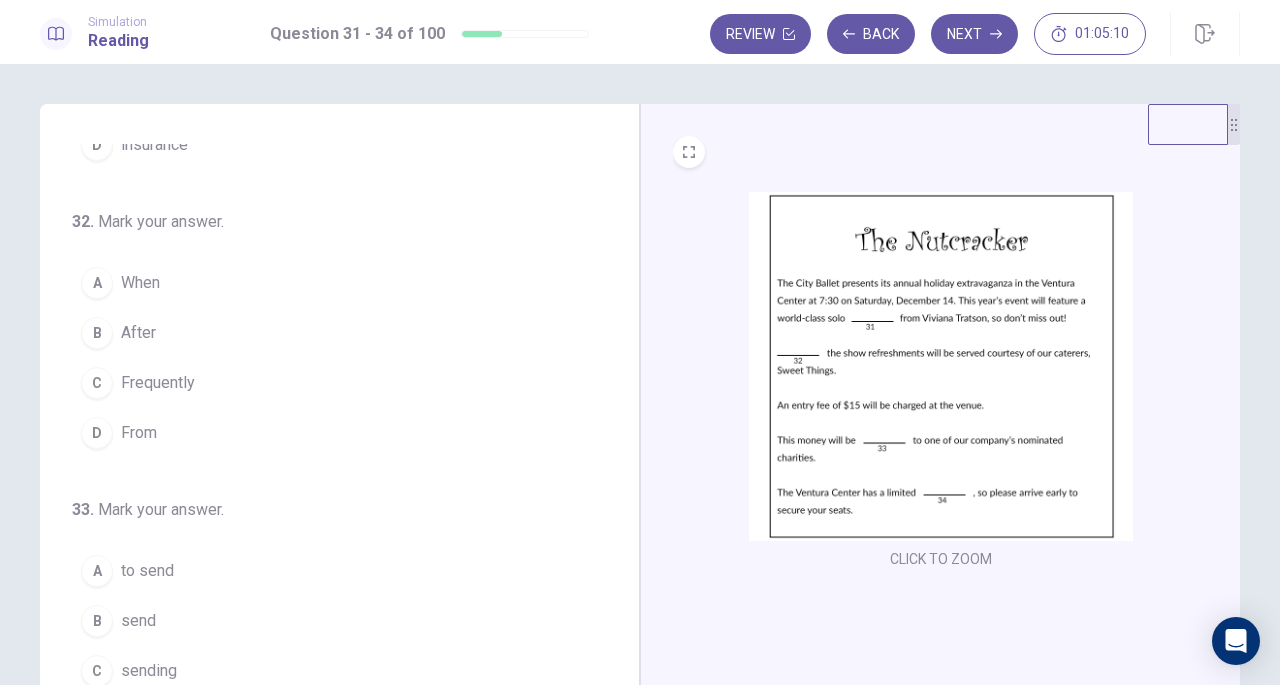 scroll, scrollTop: 223, scrollLeft: 0, axis: vertical 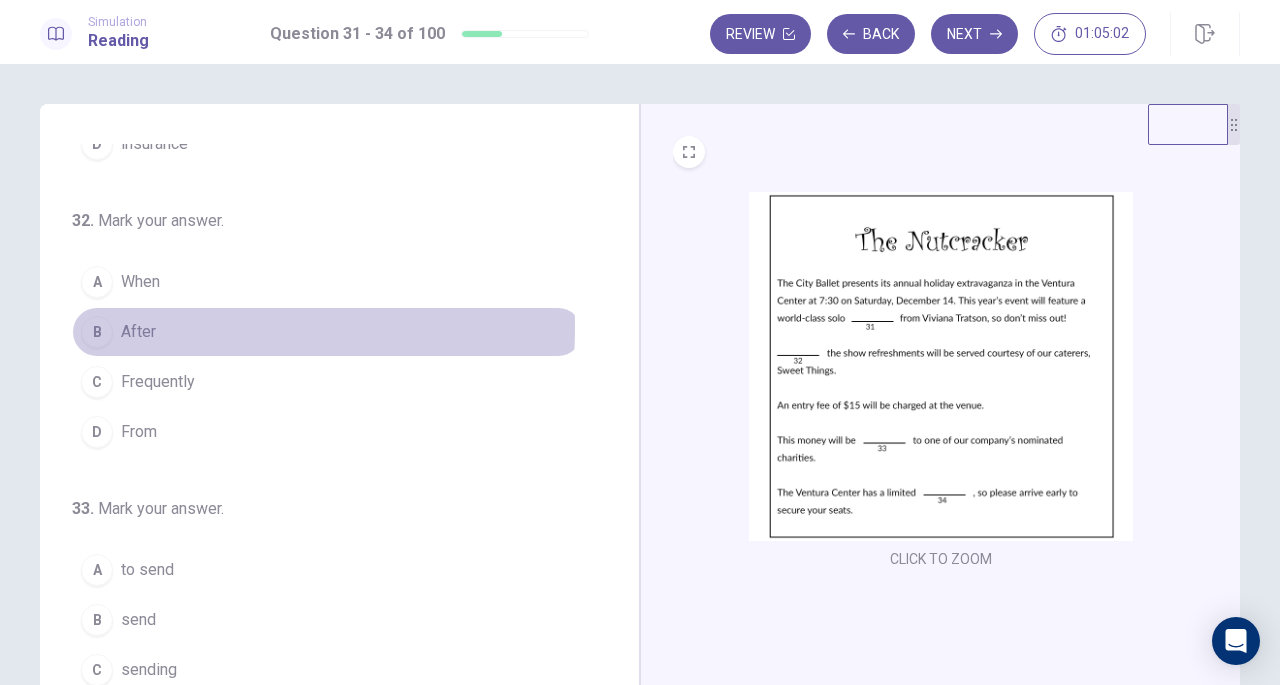 click on "After" at bounding box center (138, 332) 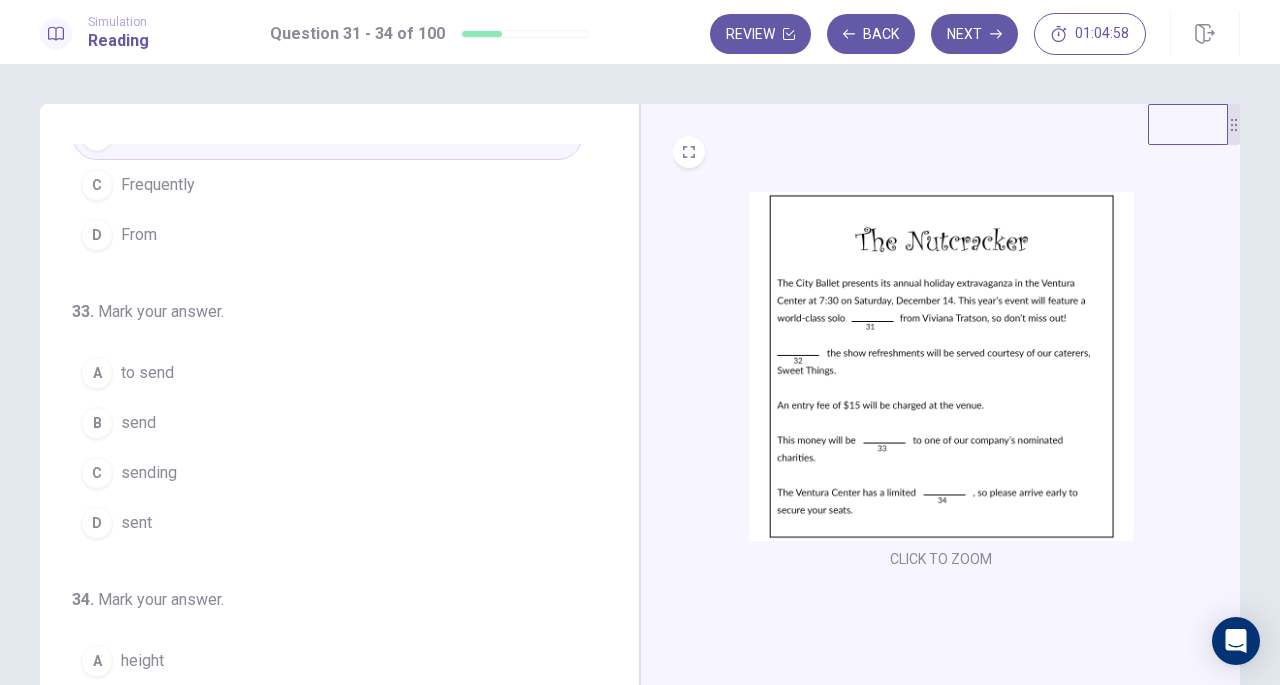 scroll, scrollTop: 421, scrollLeft: 0, axis: vertical 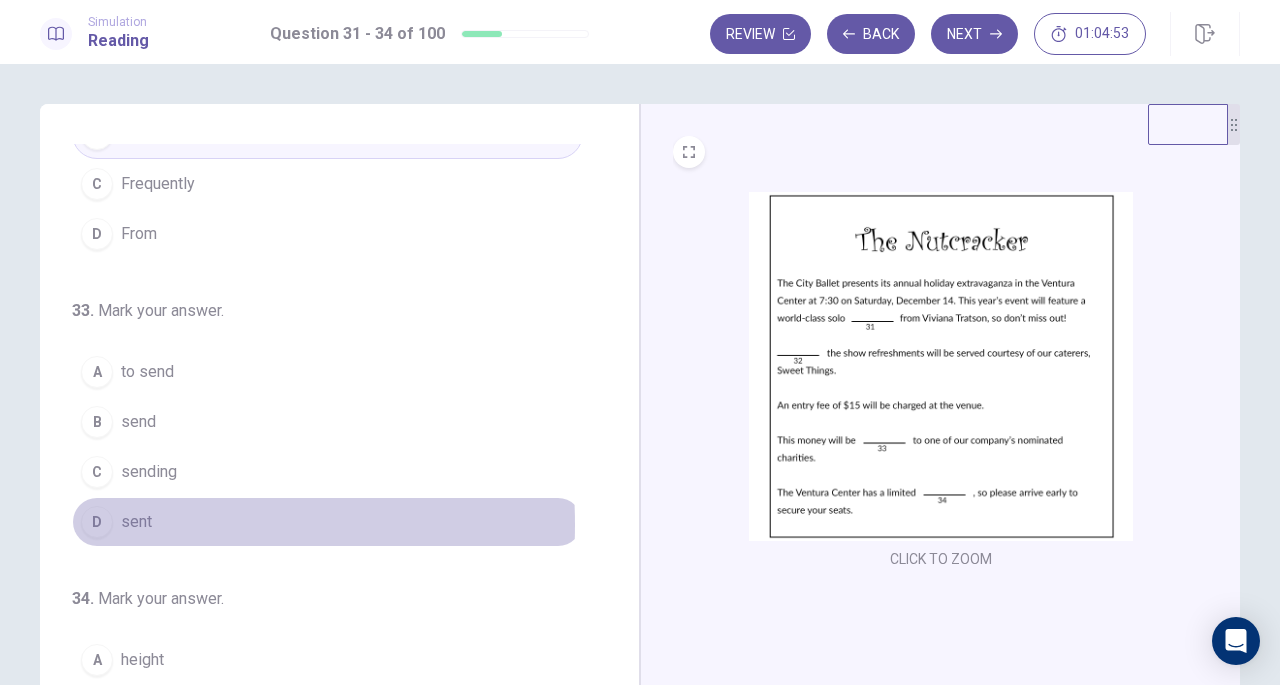click on "D sent" at bounding box center (327, 522) 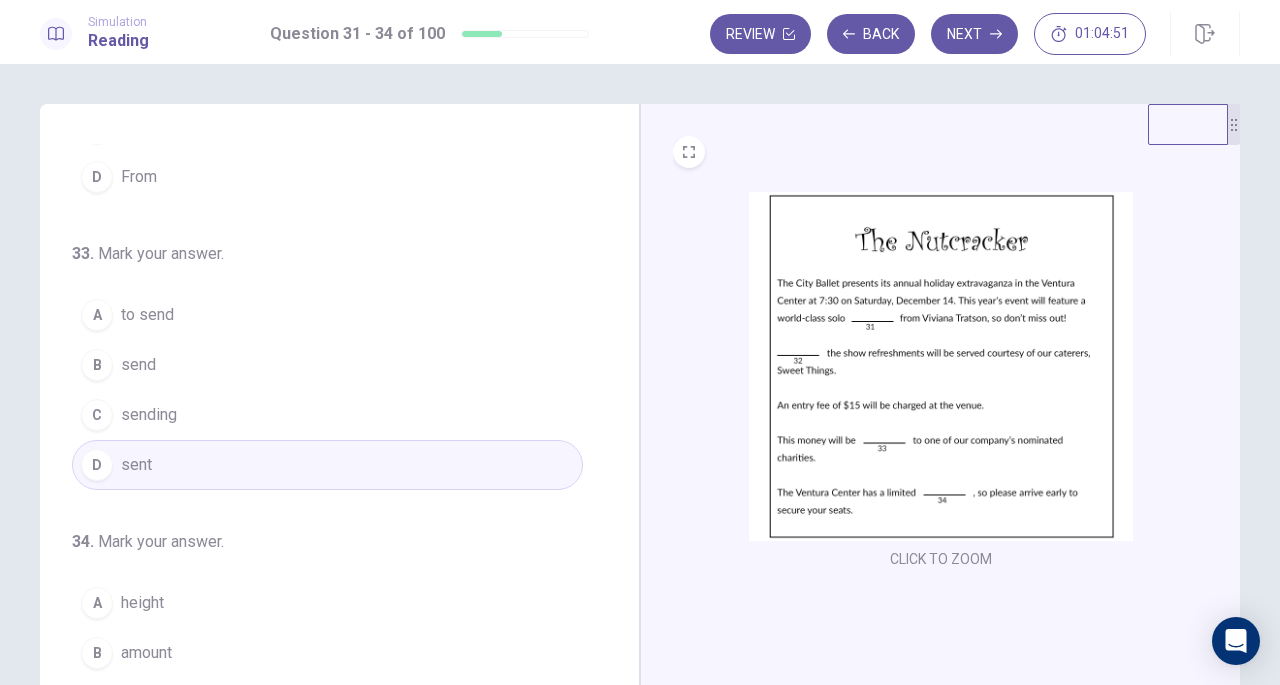 scroll, scrollTop: 486, scrollLeft: 0, axis: vertical 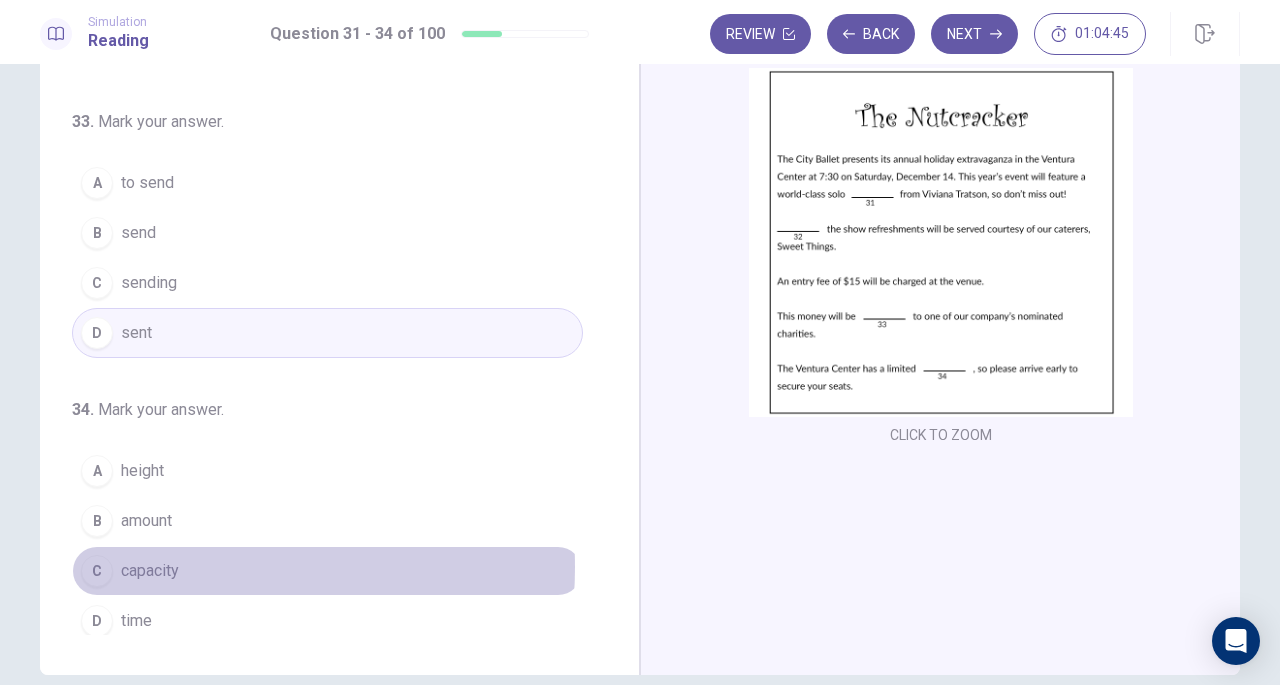 click on "capacity" at bounding box center [150, 571] 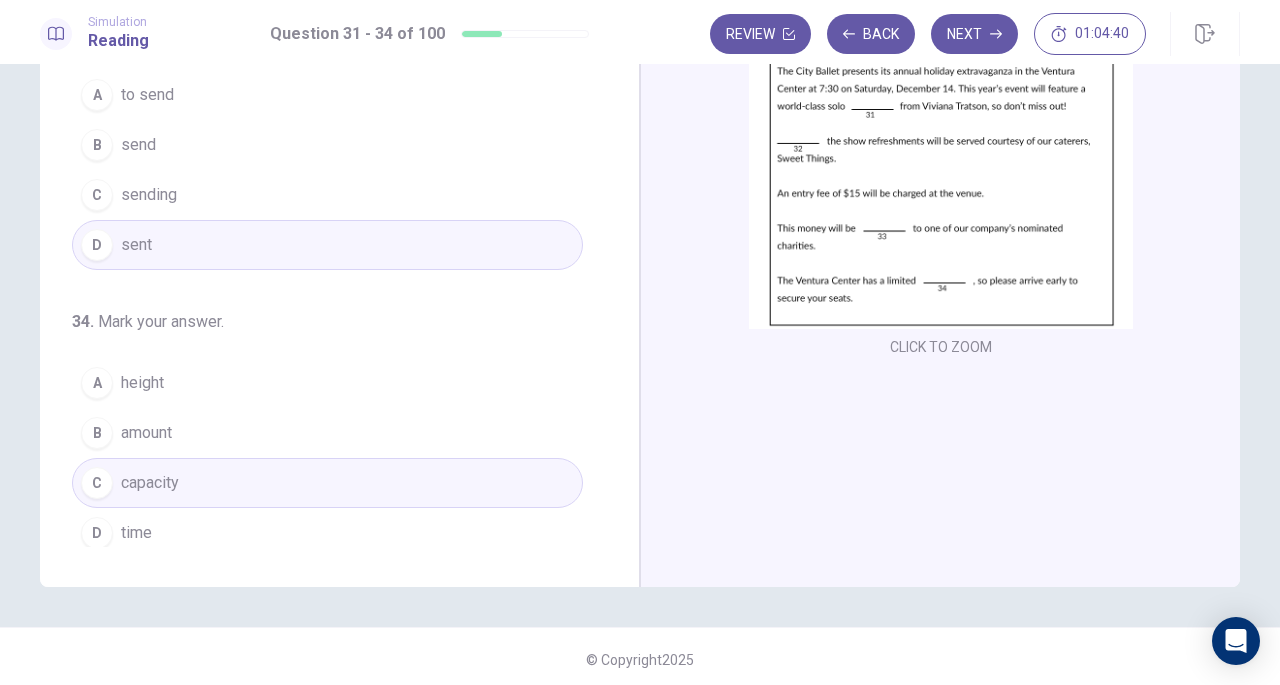 scroll, scrollTop: 218, scrollLeft: 0, axis: vertical 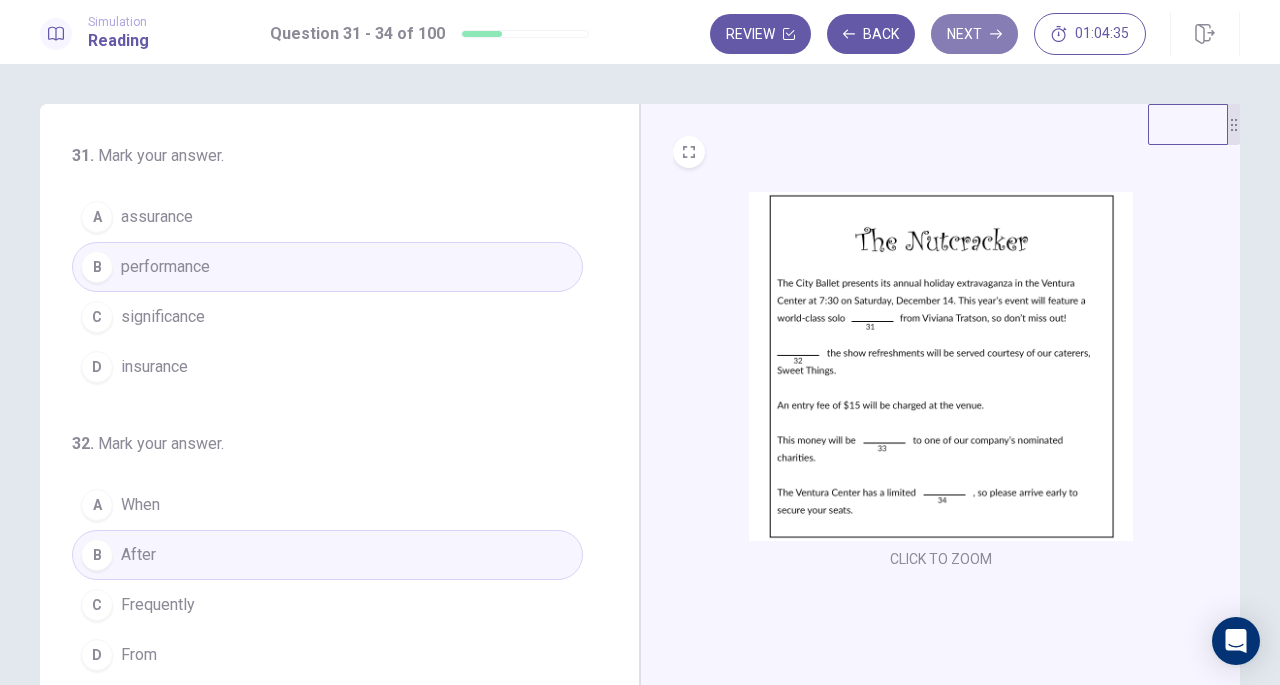 click on "Next" at bounding box center (974, 34) 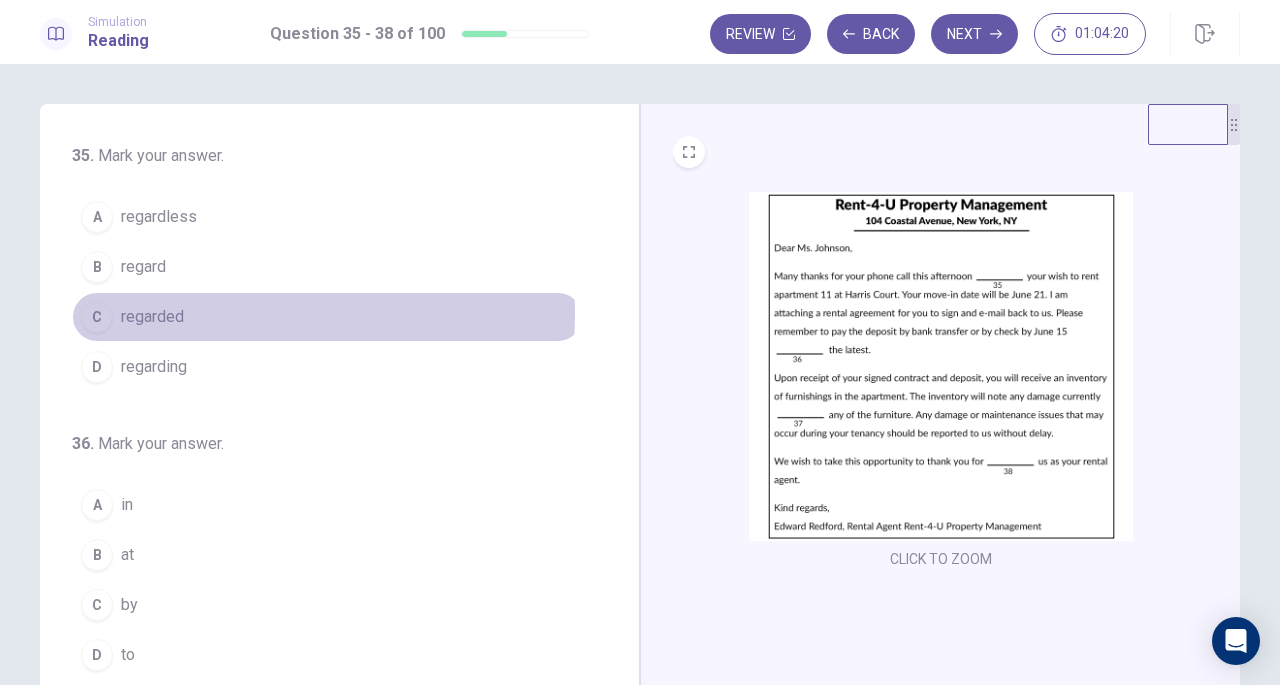 click on "regarded" at bounding box center (152, 317) 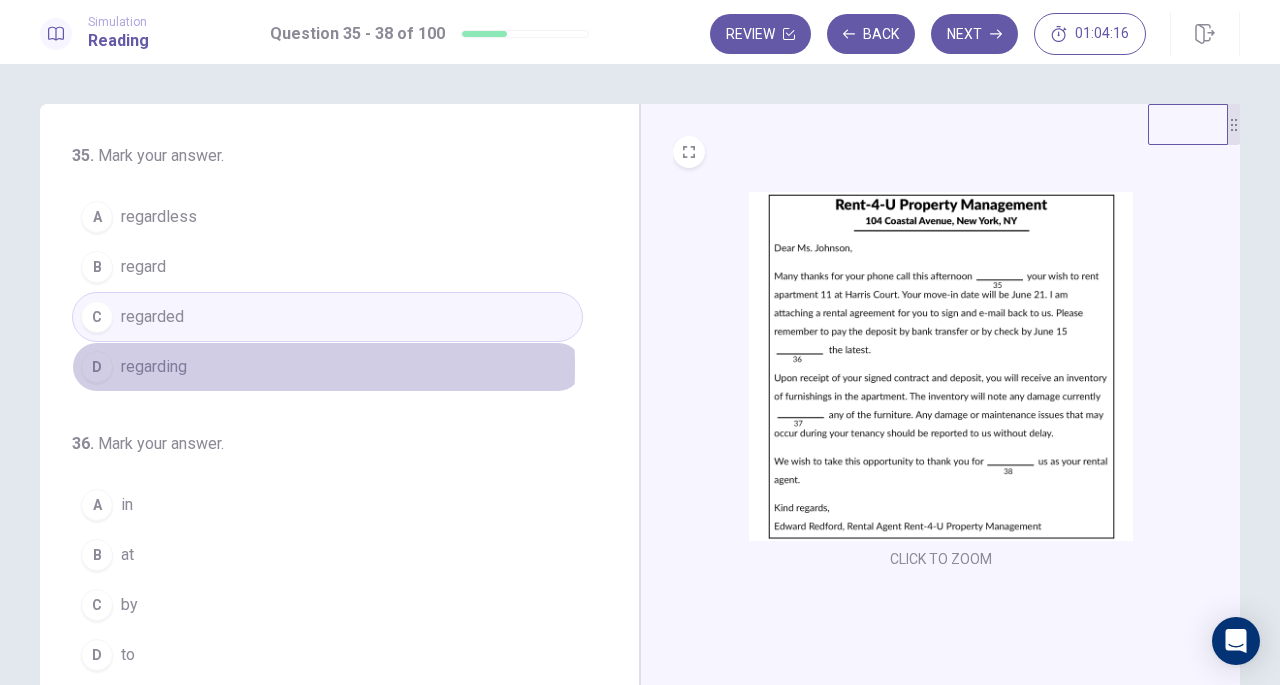 click on "regarding" at bounding box center (154, 367) 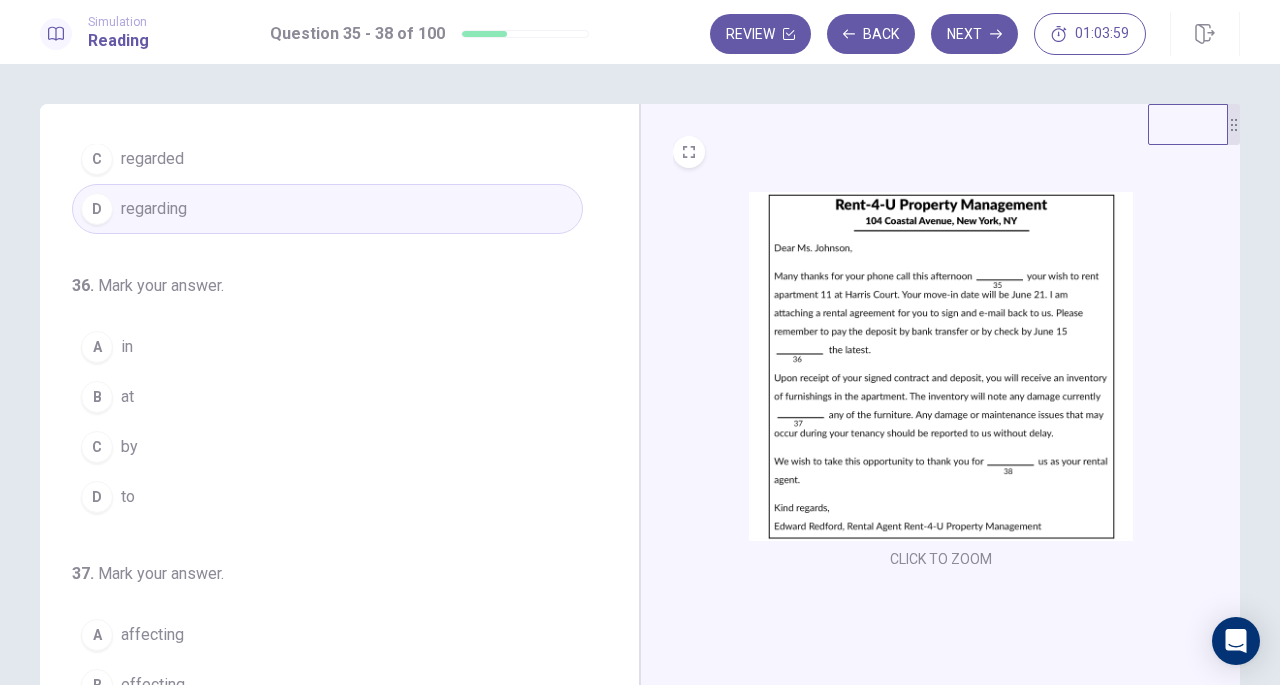 scroll, scrollTop: 160, scrollLeft: 0, axis: vertical 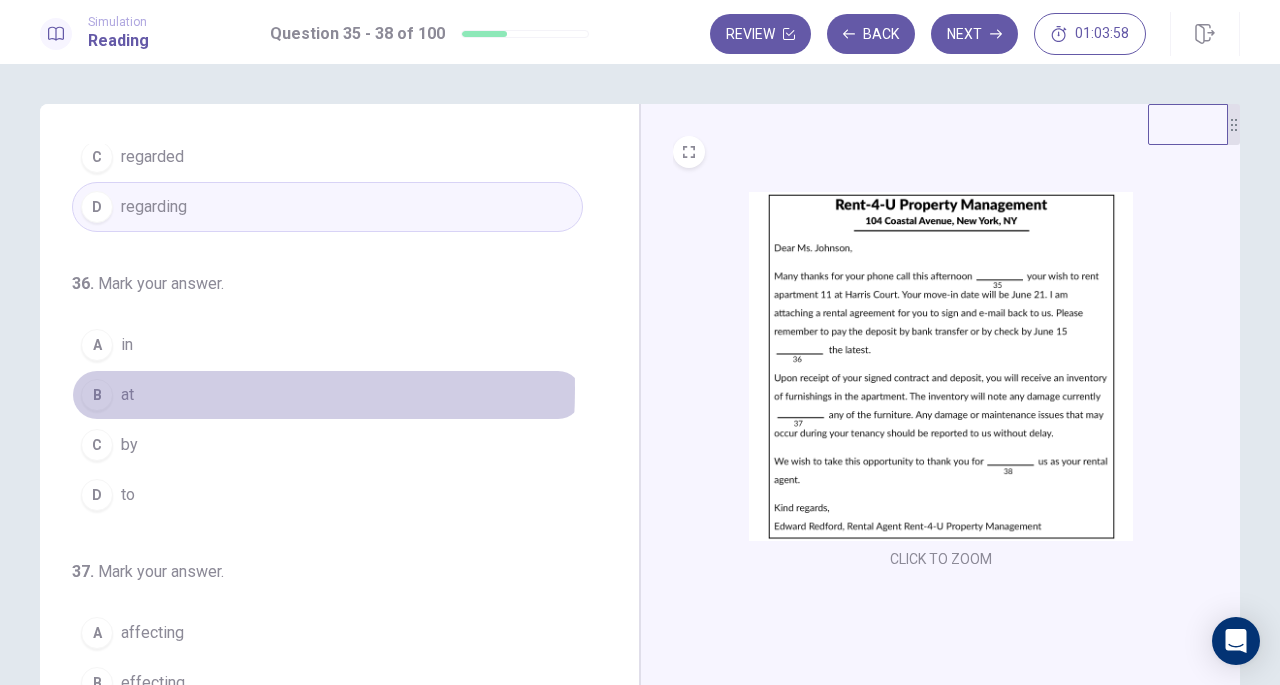 click on "B" at bounding box center [97, 395] 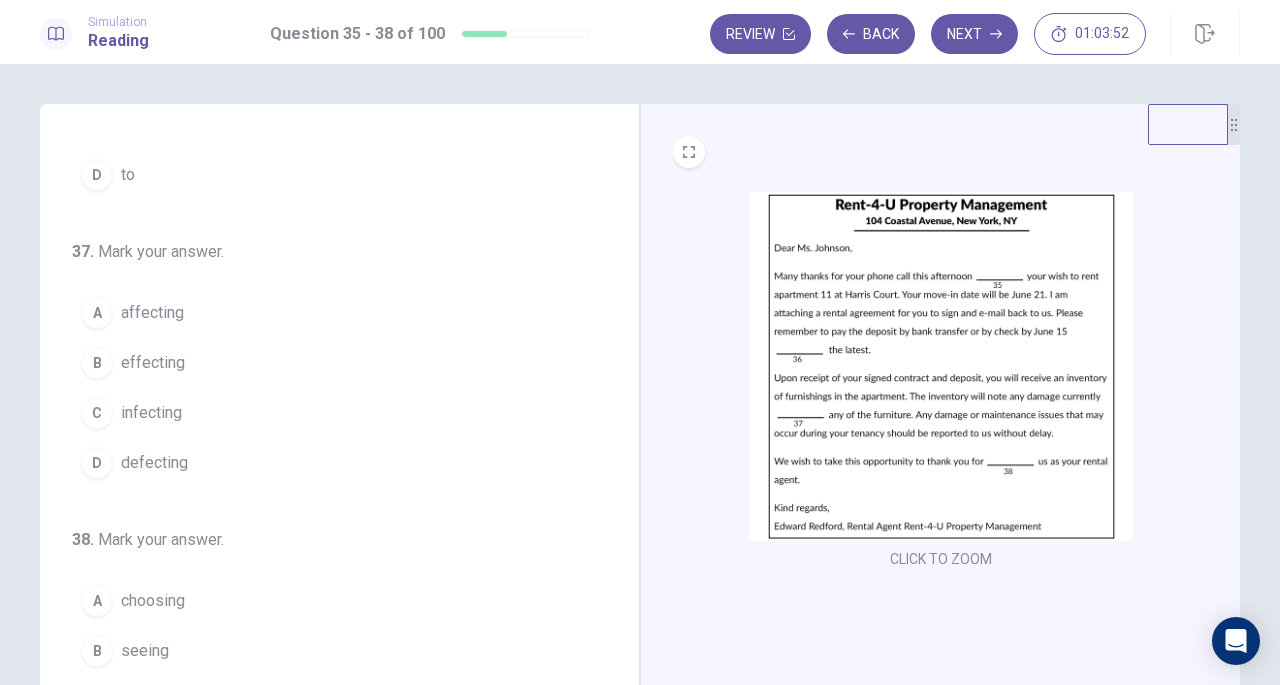 scroll, scrollTop: 486, scrollLeft: 0, axis: vertical 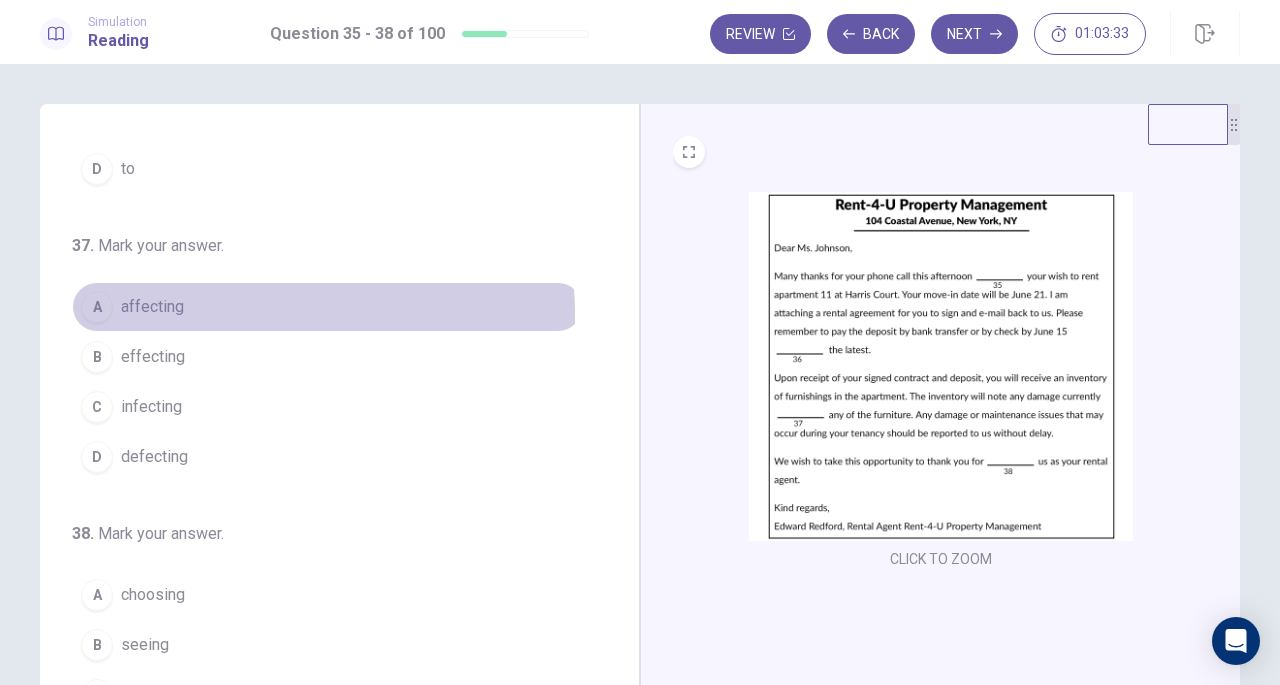 click on "affecting" at bounding box center [152, 307] 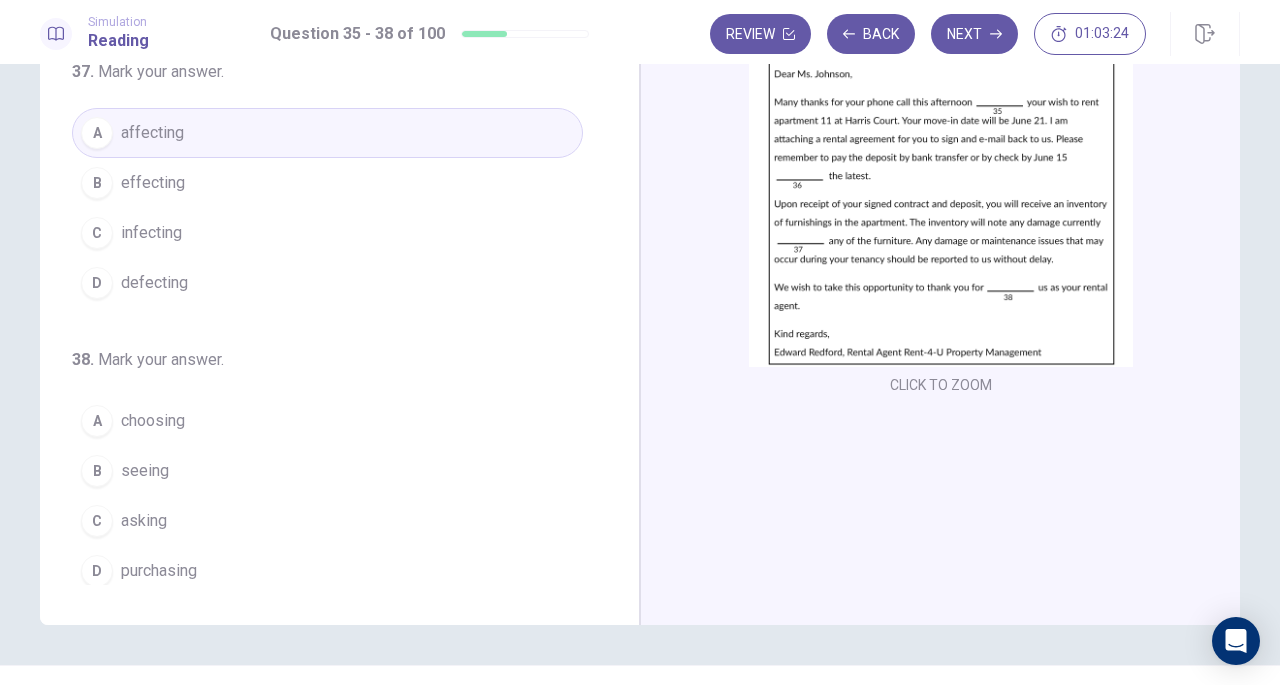 scroll, scrollTop: 174, scrollLeft: 0, axis: vertical 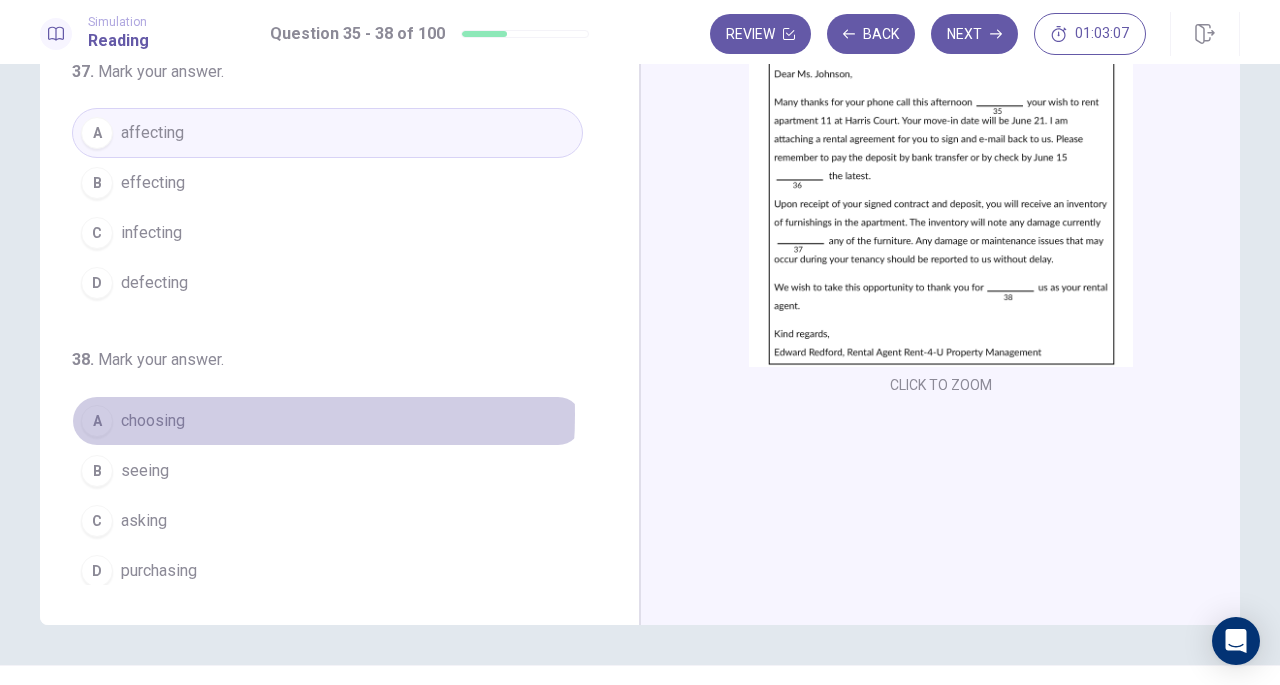 click on "choosing" at bounding box center (153, 421) 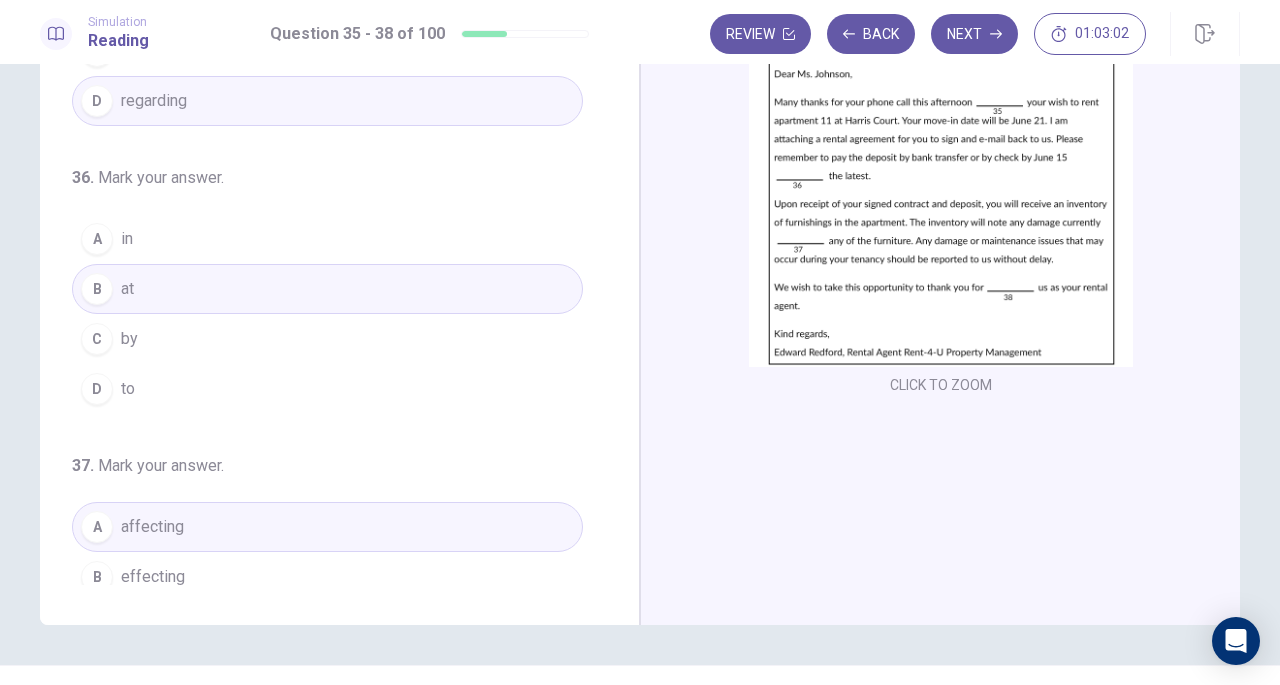 scroll, scrollTop: 0, scrollLeft: 0, axis: both 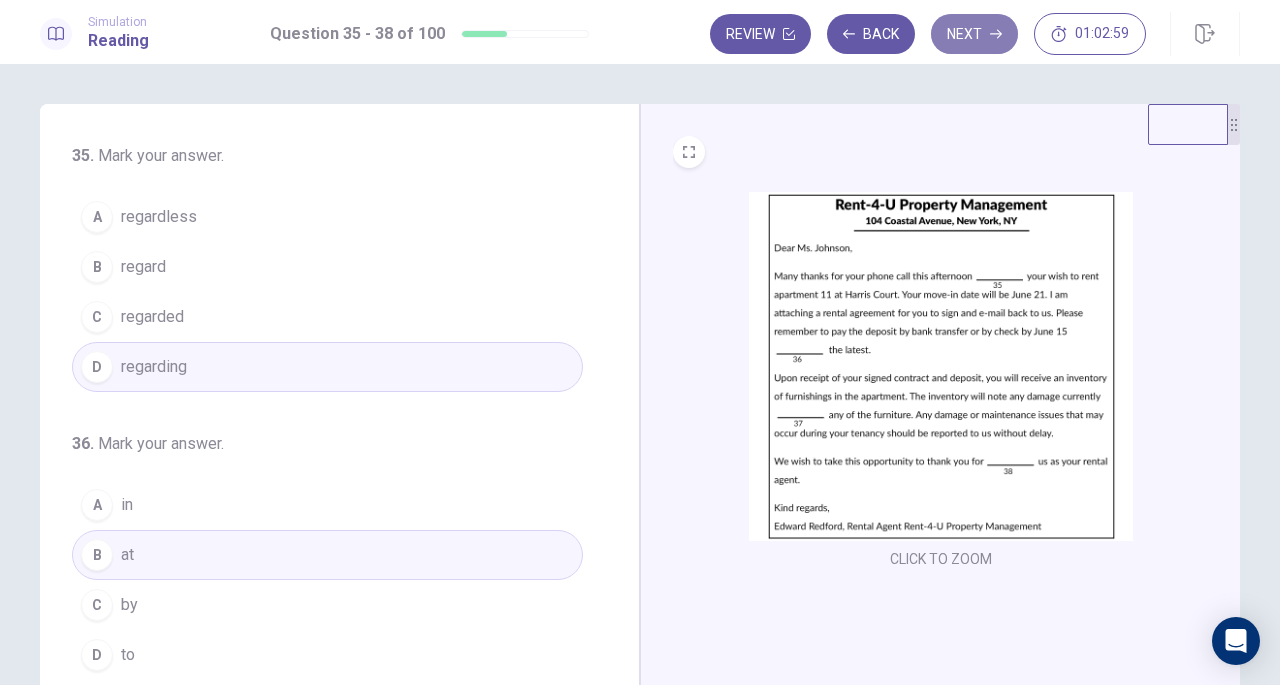 click on "Next" at bounding box center [974, 34] 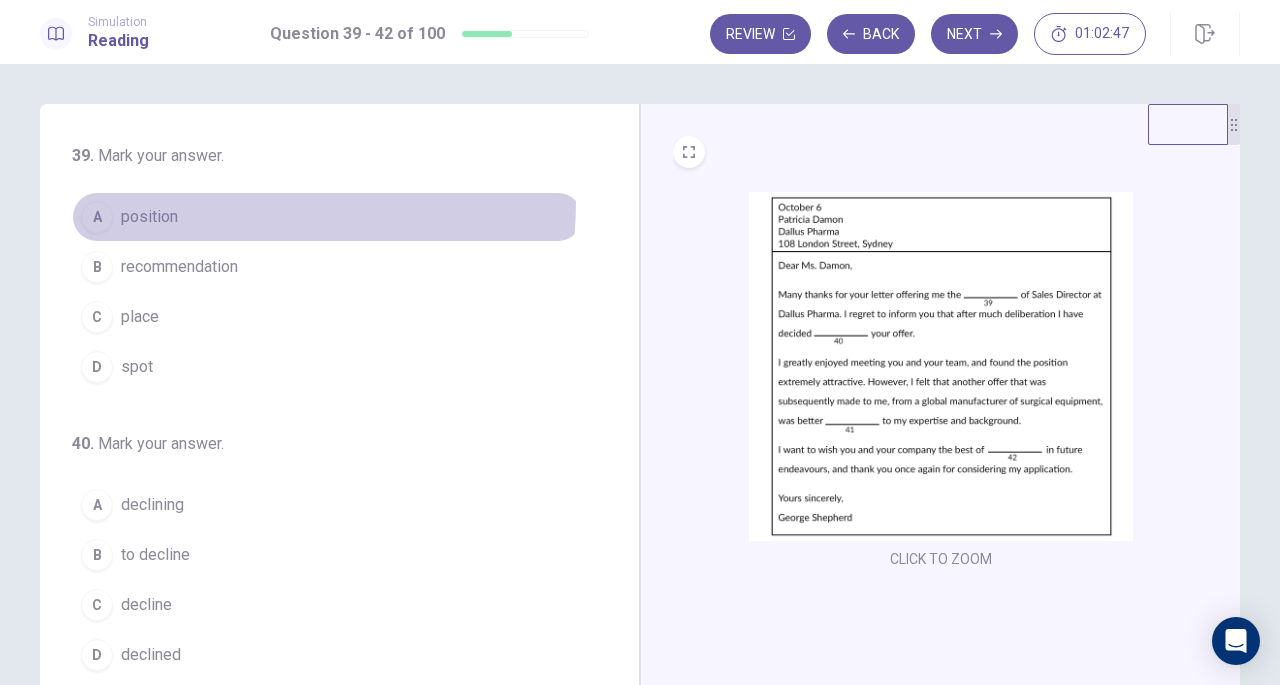 click on "A position" at bounding box center (327, 217) 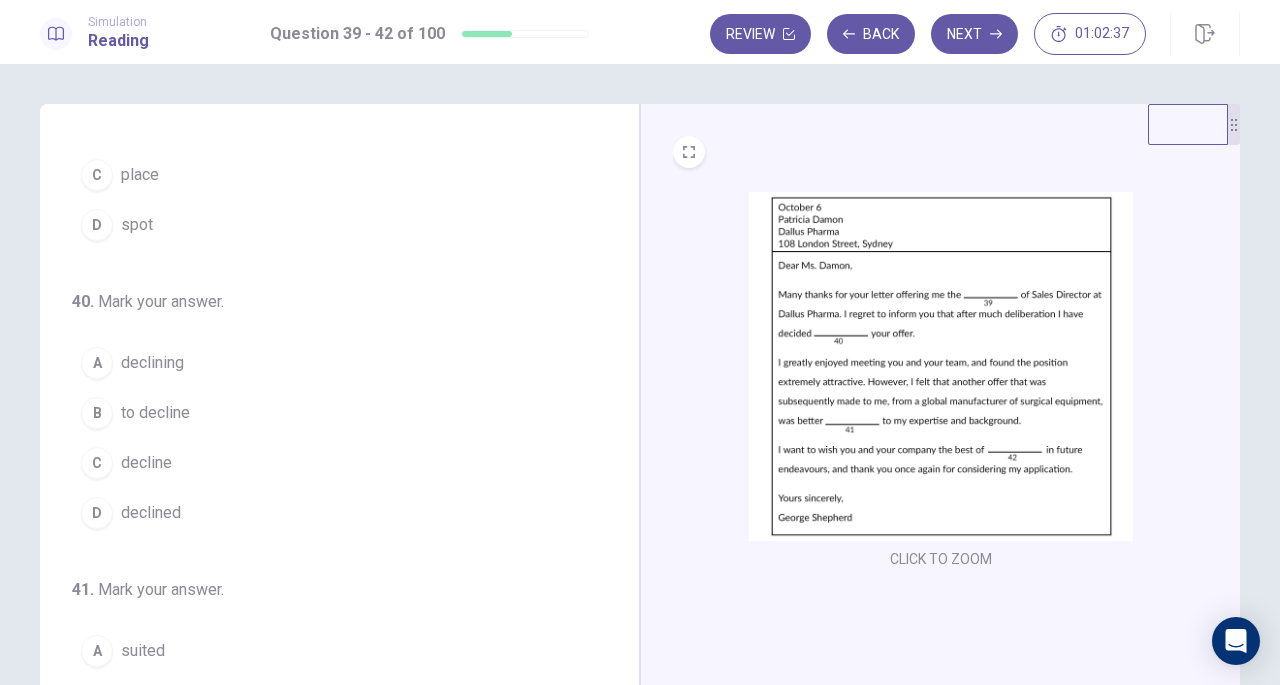 scroll, scrollTop: 141, scrollLeft: 0, axis: vertical 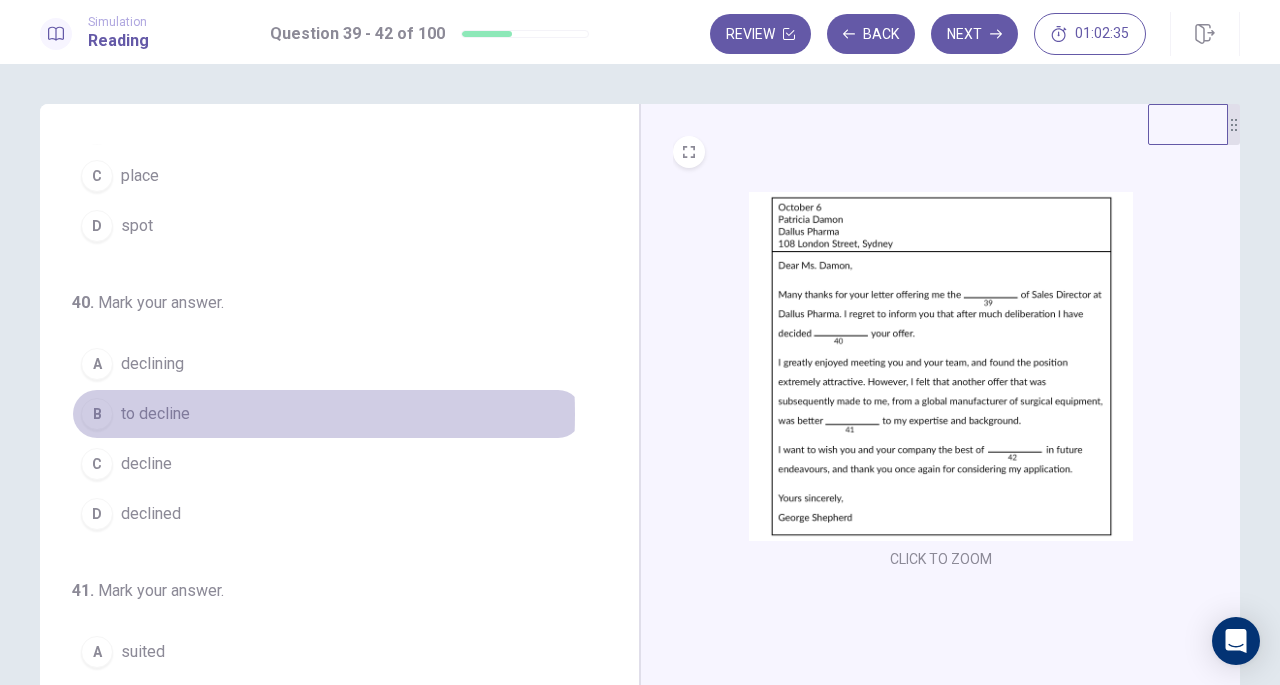 click on "to decline" at bounding box center (155, 414) 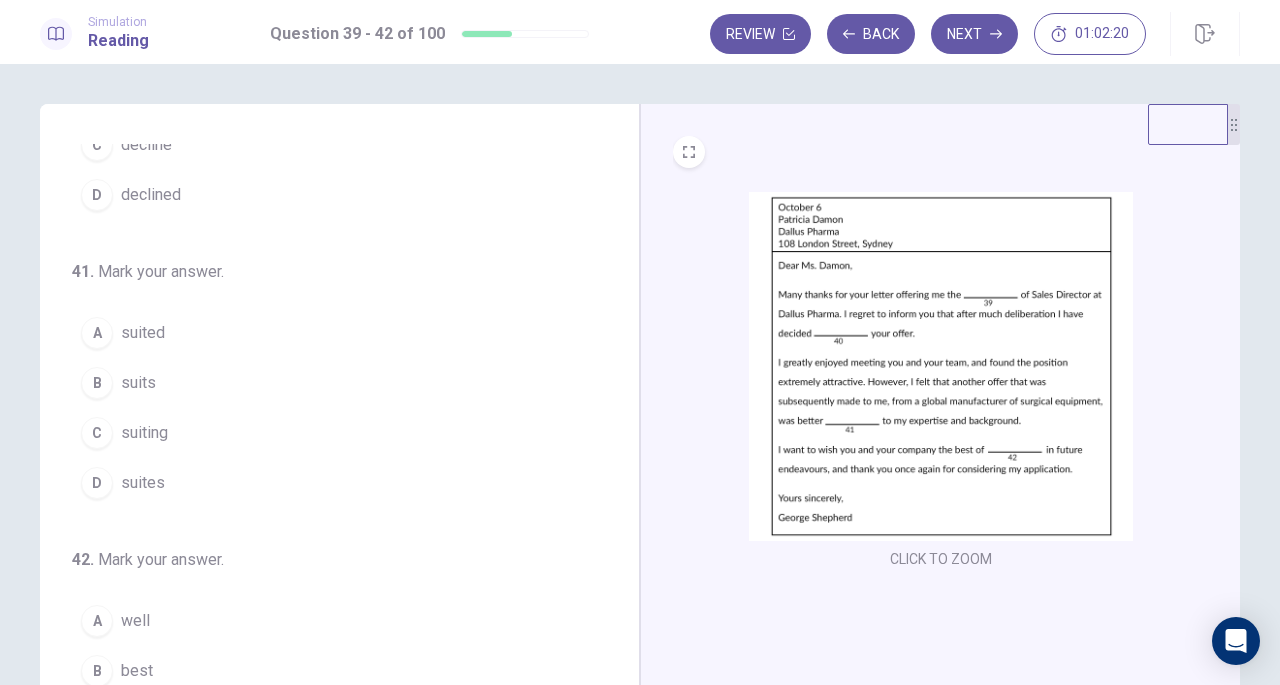 scroll, scrollTop: 470, scrollLeft: 0, axis: vertical 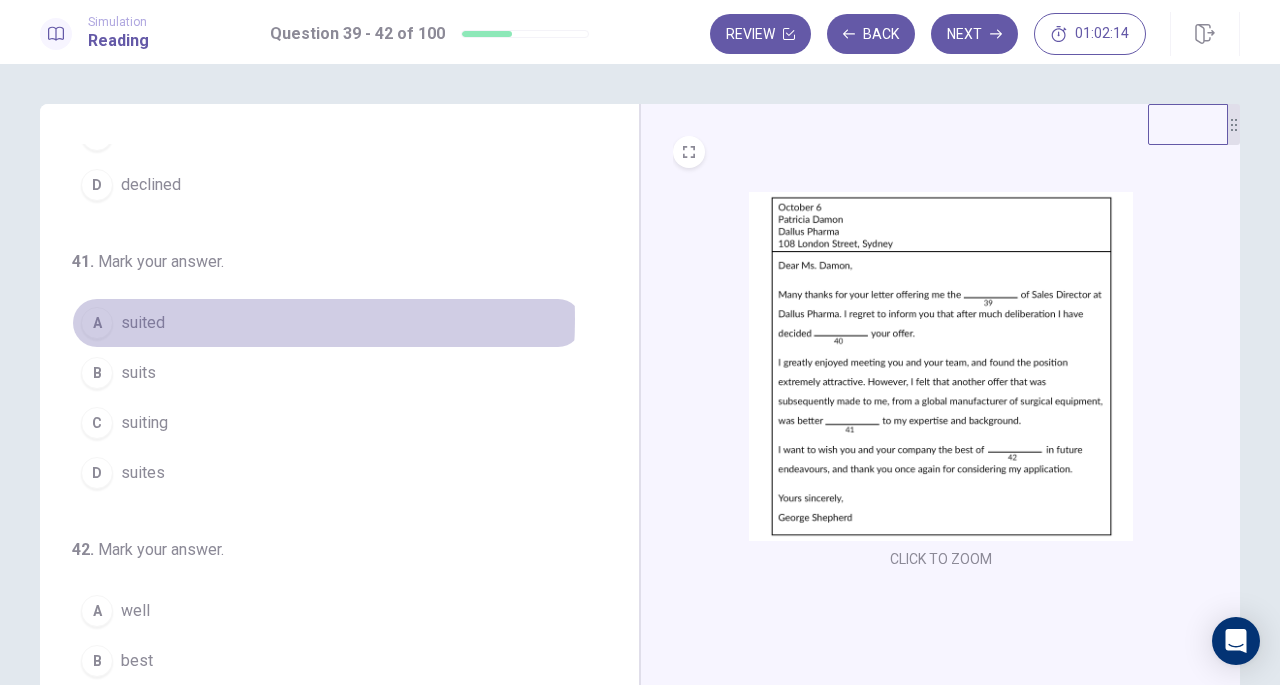 click on "suited" at bounding box center [143, 323] 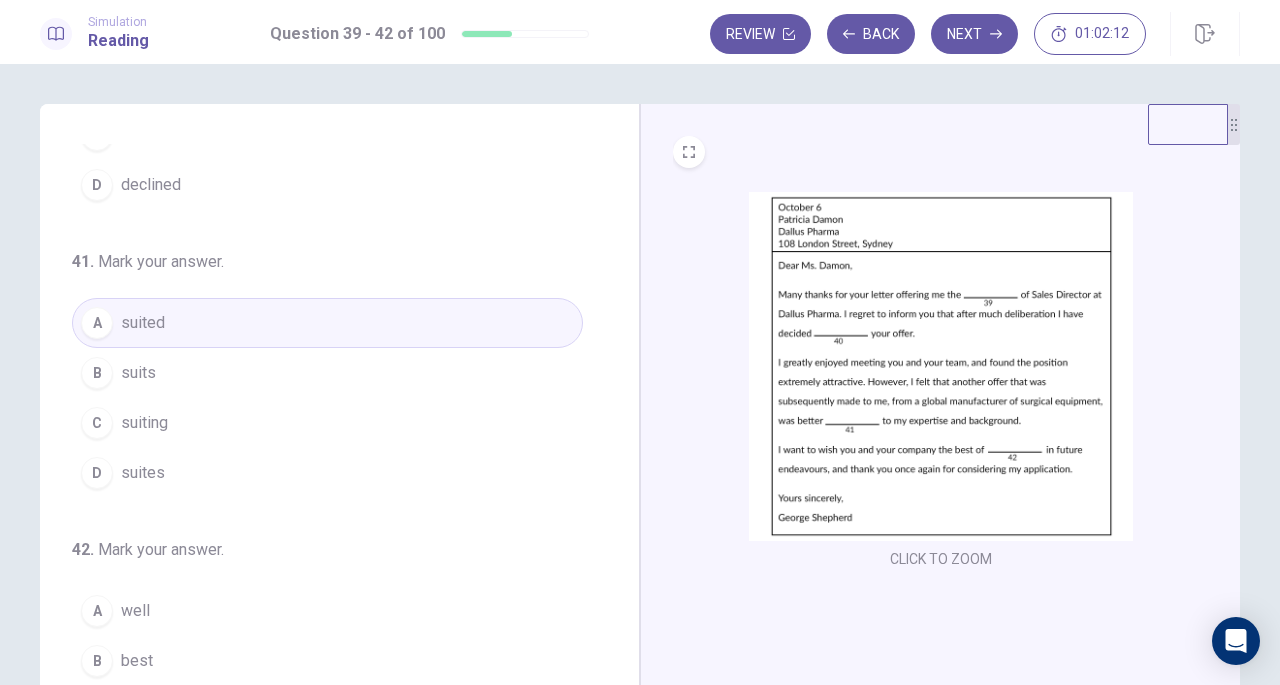 scroll, scrollTop: 486, scrollLeft: 0, axis: vertical 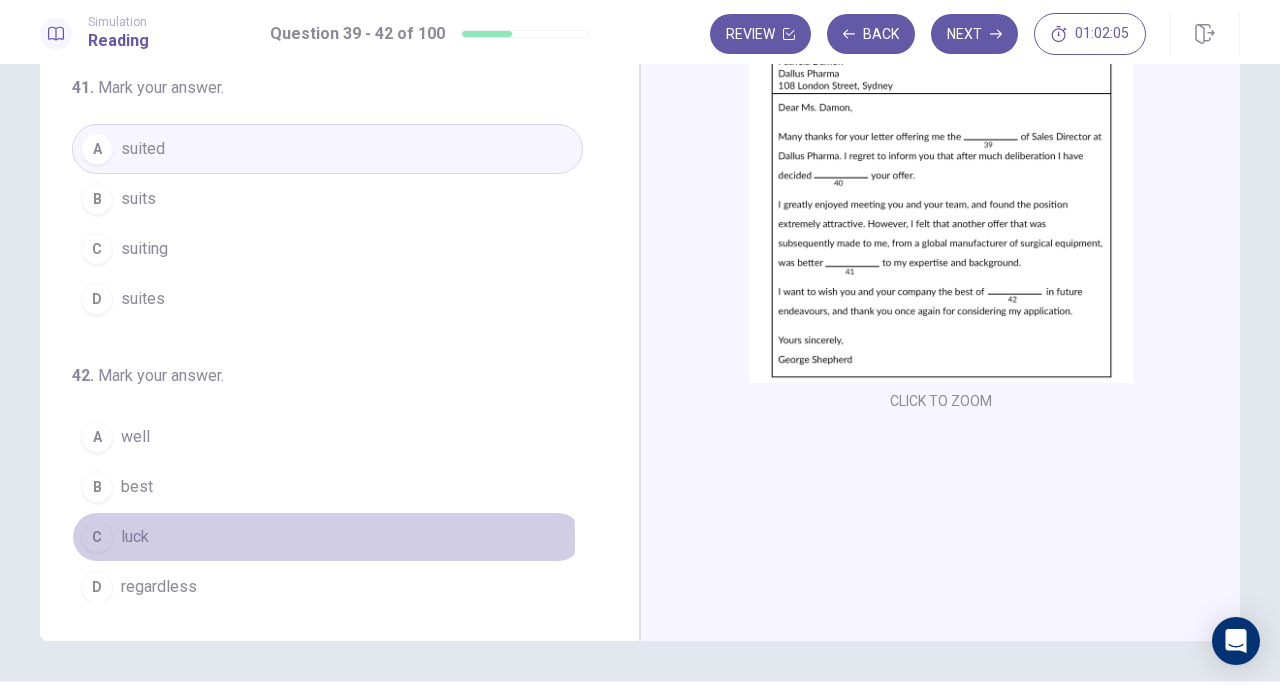 click on "luck" at bounding box center [135, 537] 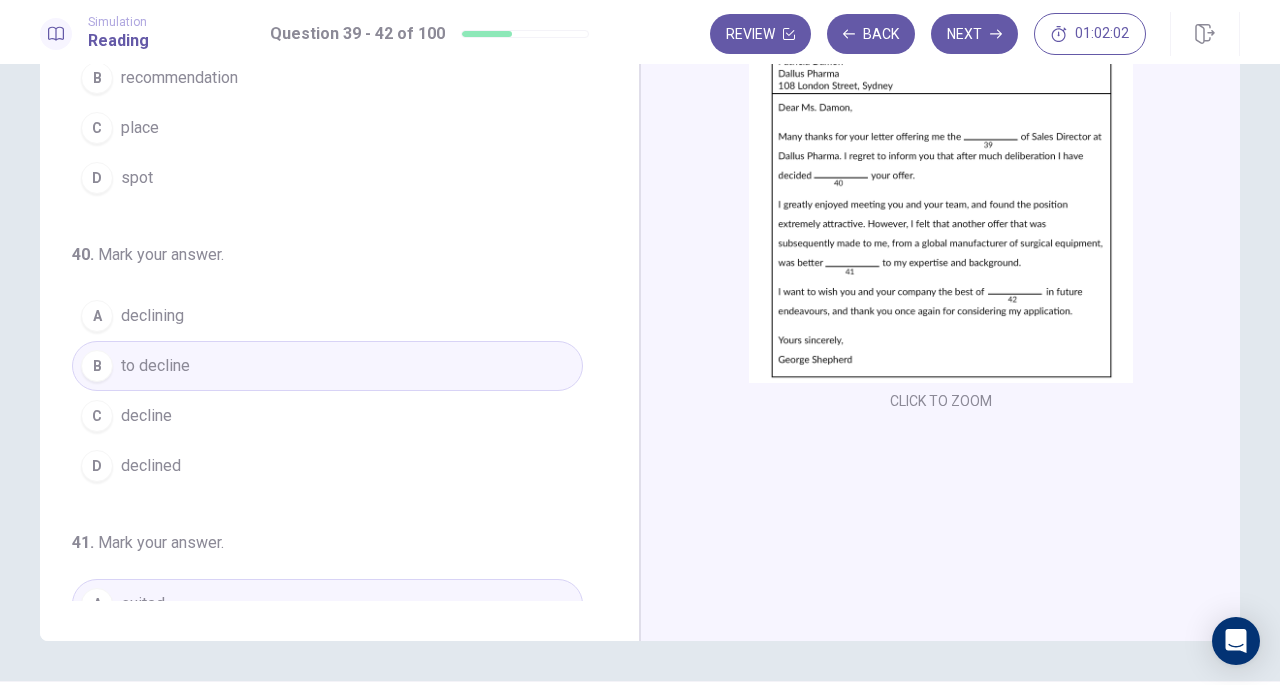 scroll, scrollTop: 0, scrollLeft: 0, axis: both 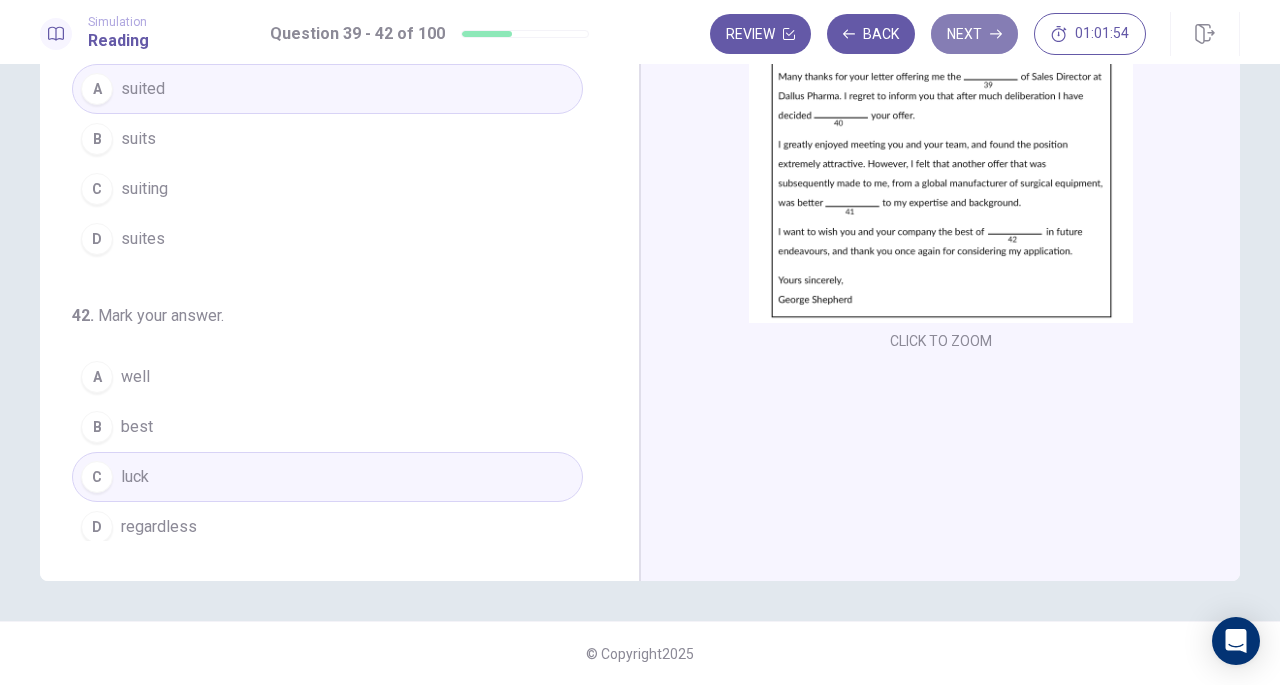 click on "Next" at bounding box center (974, 34) 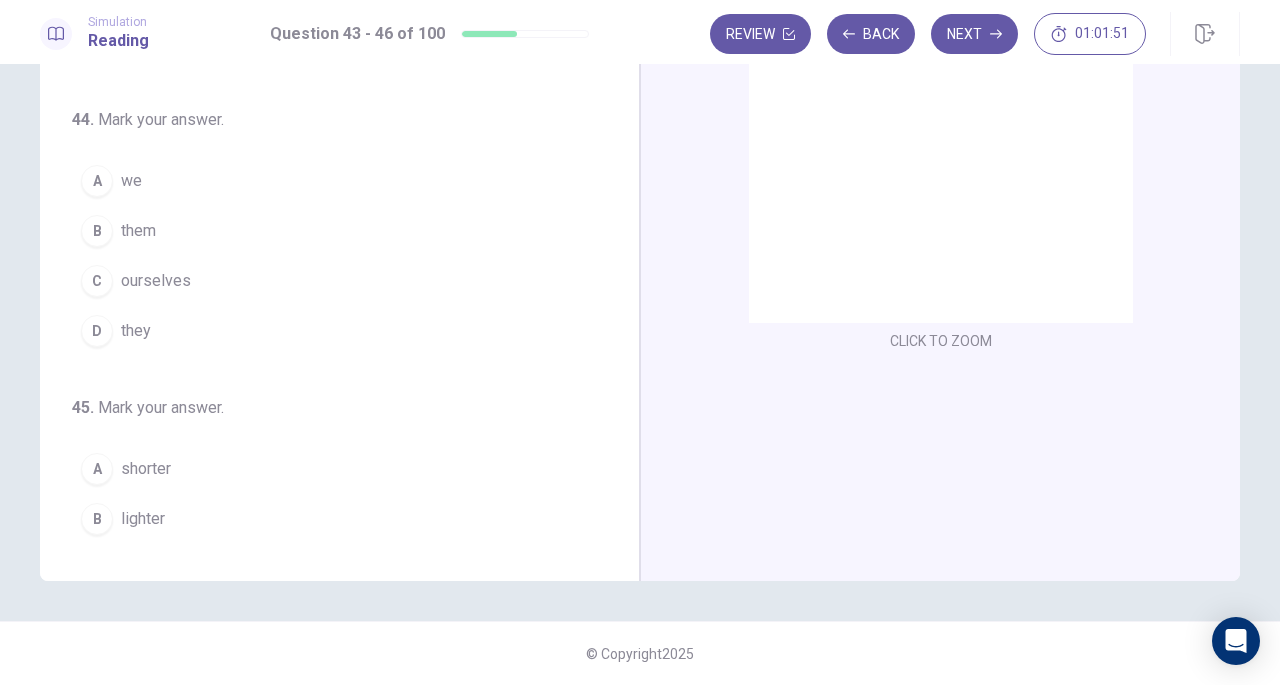 scroll, scrollTop: 0, scrollLeft: 0, axis: both 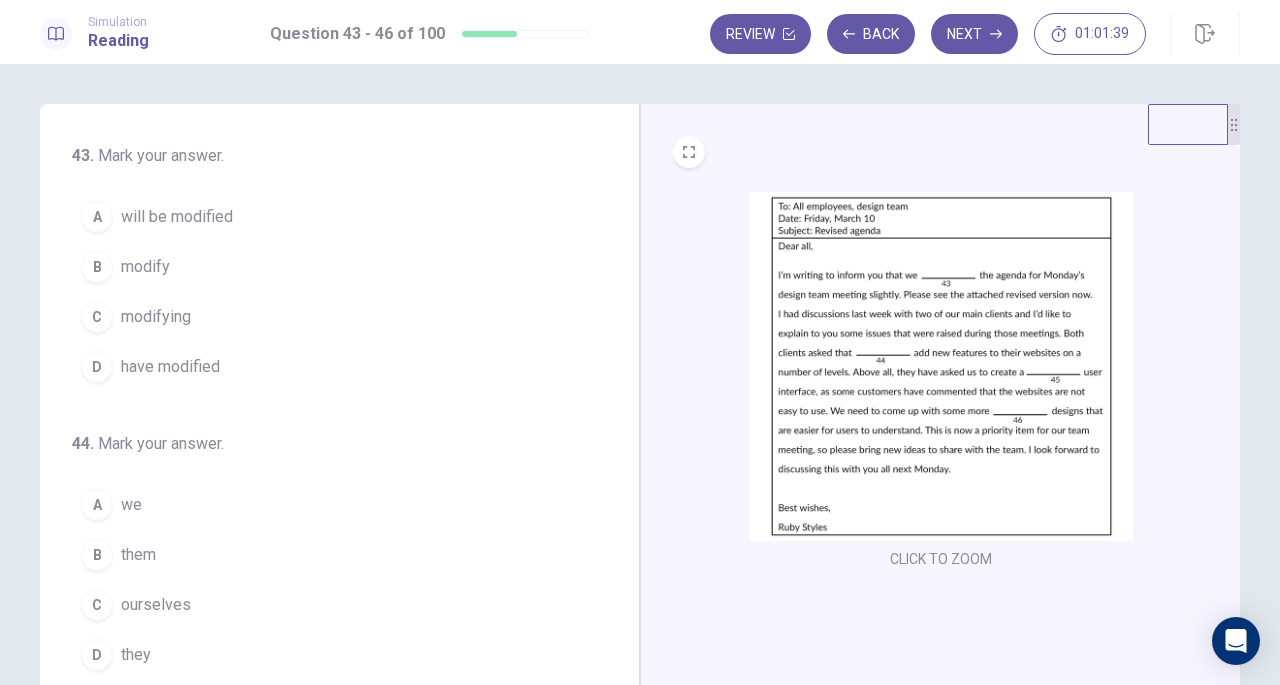 click on "have modified" at bounding box center (170, 367) 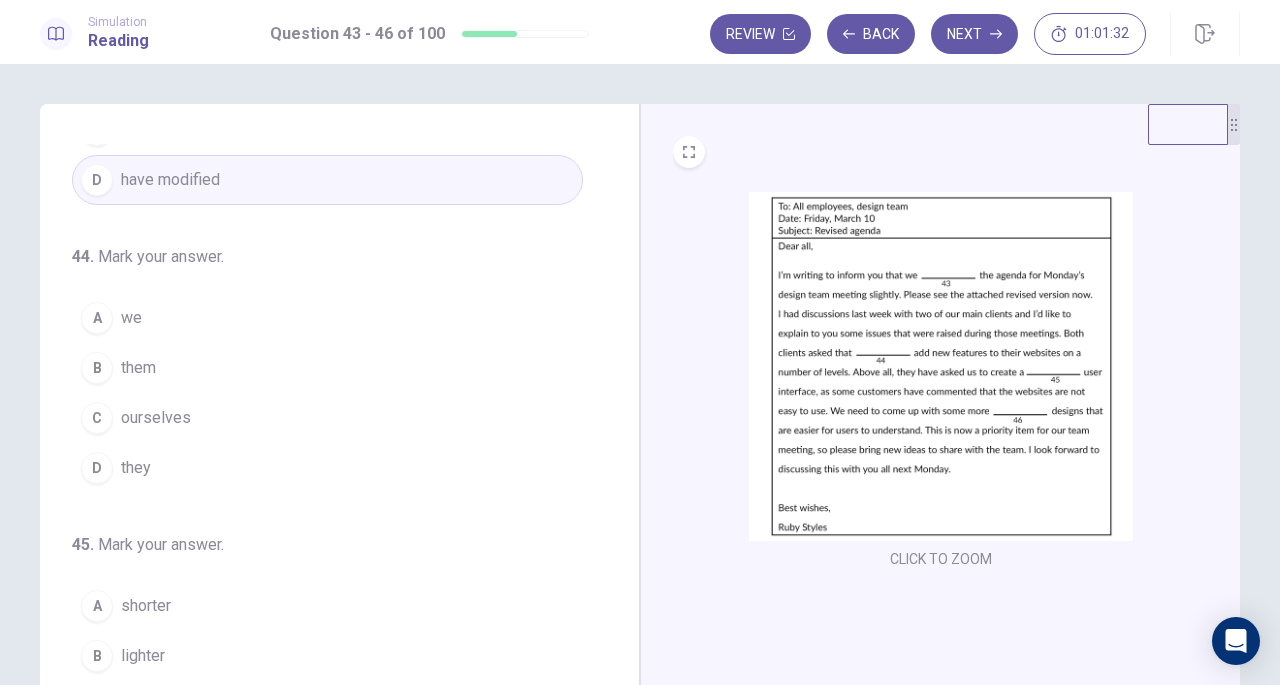 scroll, scrollTop: 188, scrollLeft: 0, axis: vertical 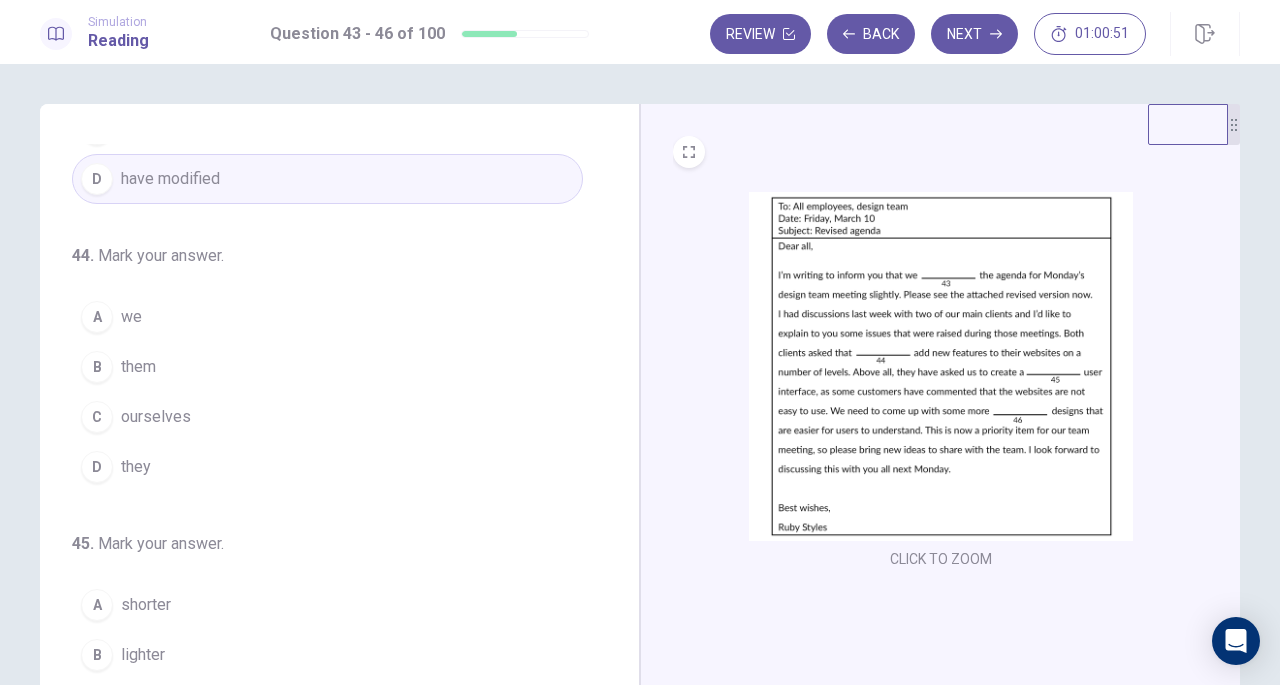 click on "we" at bounding box center [131, 317] 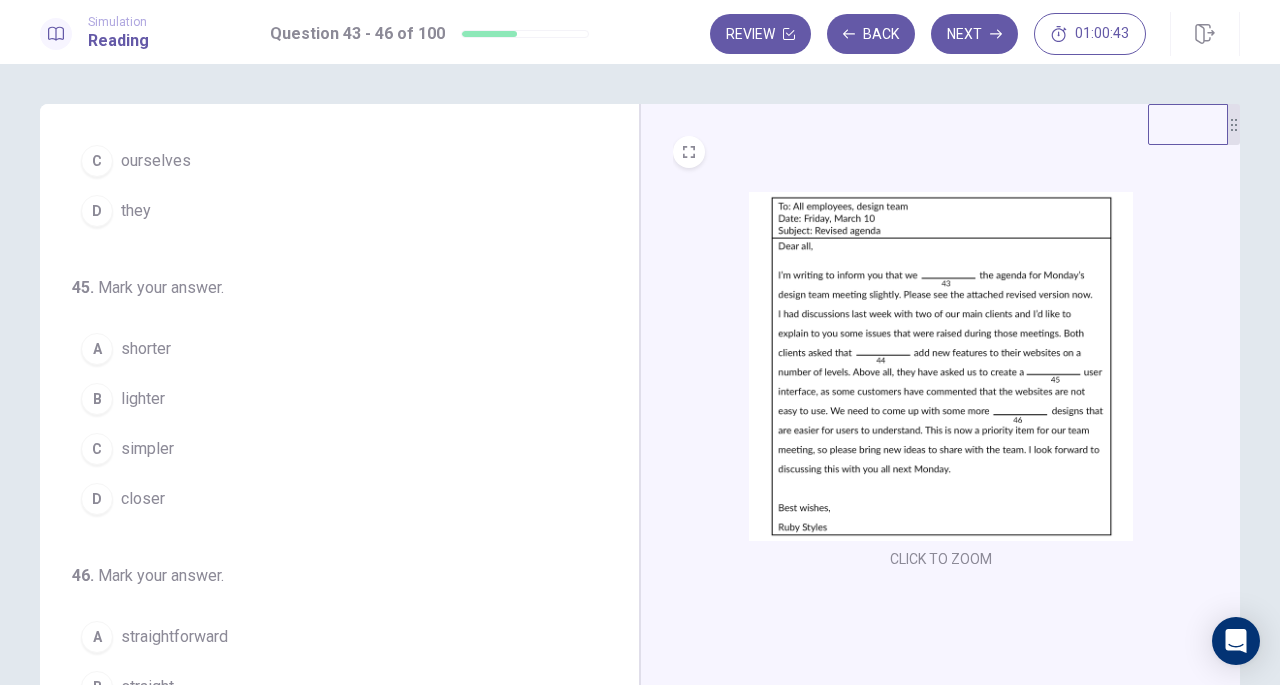 scroll, scrollTop: 445, scrollLeft: 0, axis: vertical 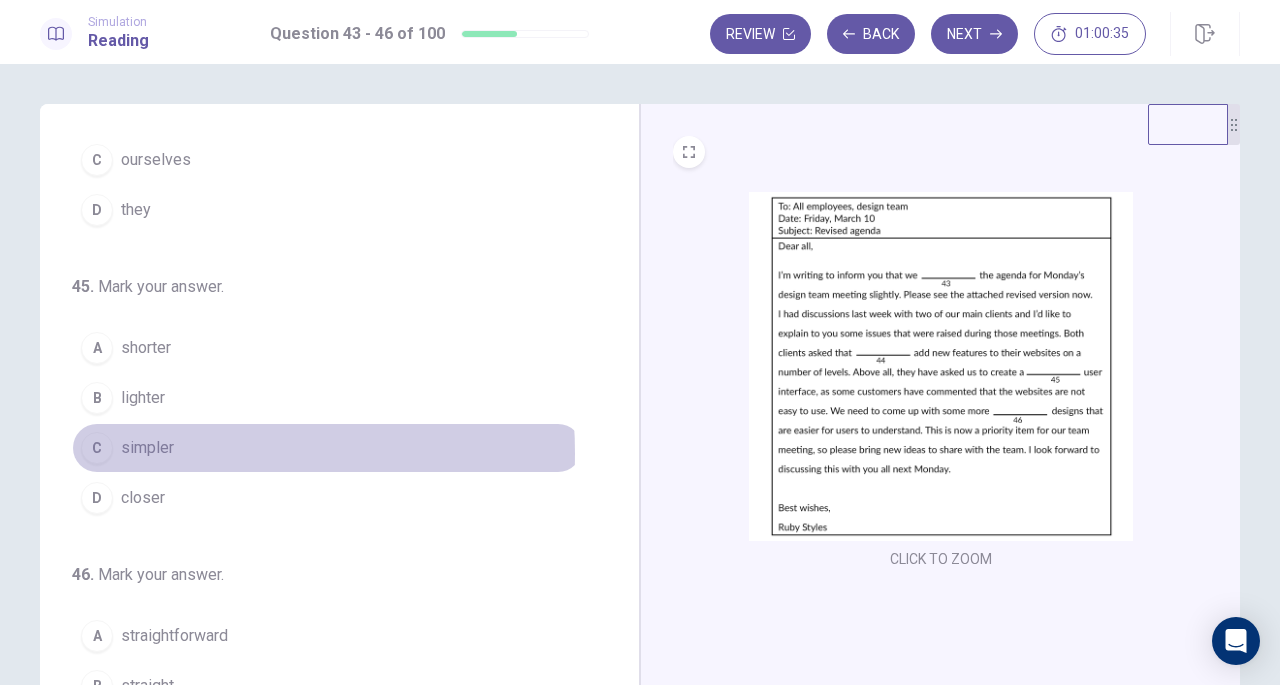 click on "simpler" at bounding box center (147, 448) 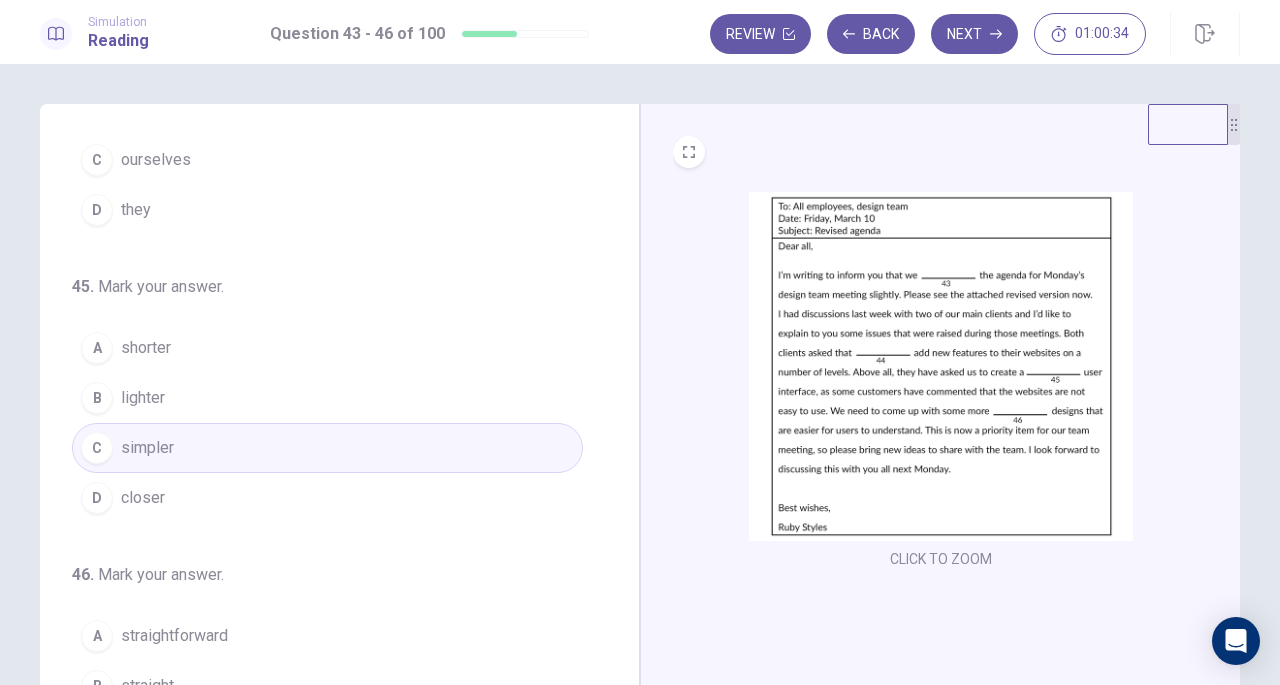 scroll, scrollTop: 486, scrollLeft: 0, axis: vertical 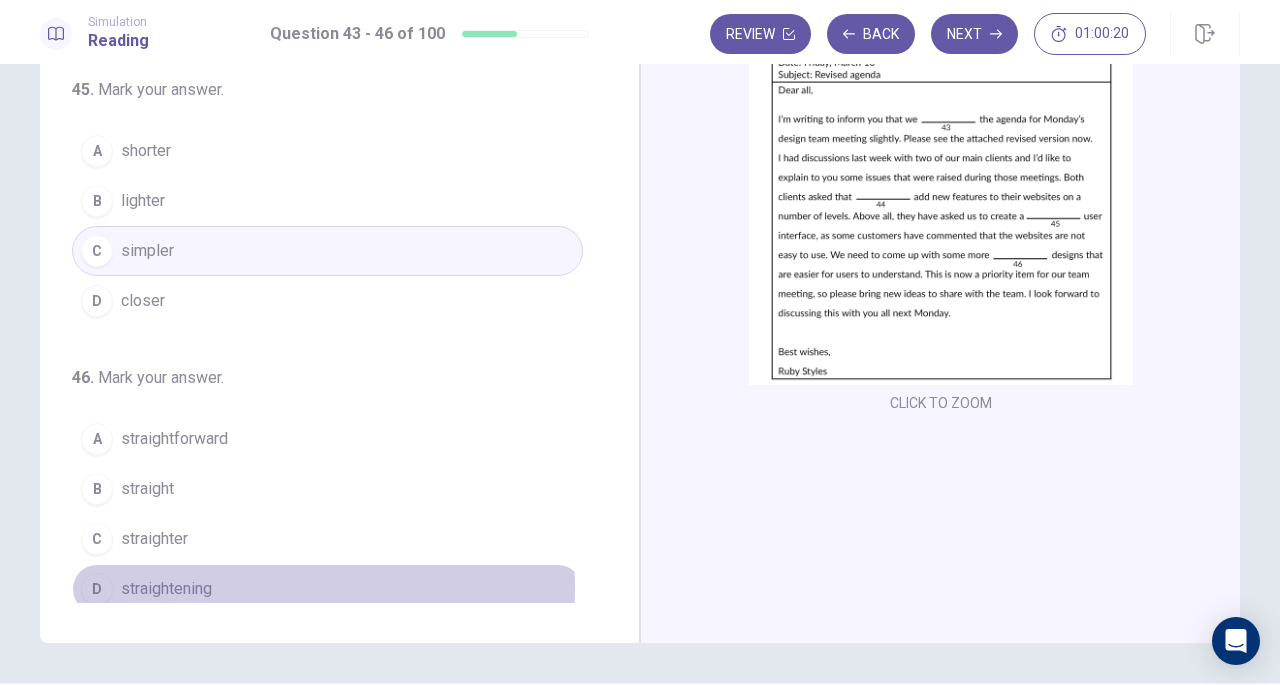 click on "straightening" at bounding box center [166, 589] 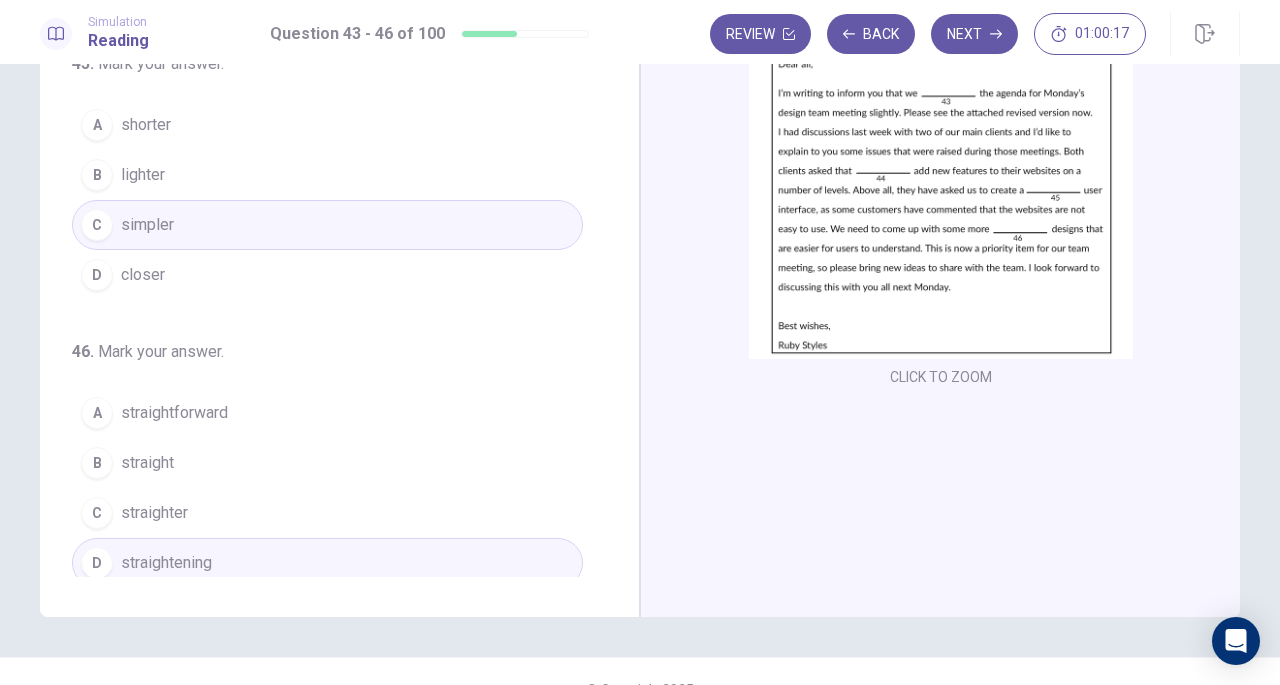 scroll, scrollTop: 185, scrollLeft: 0, axis: vertical 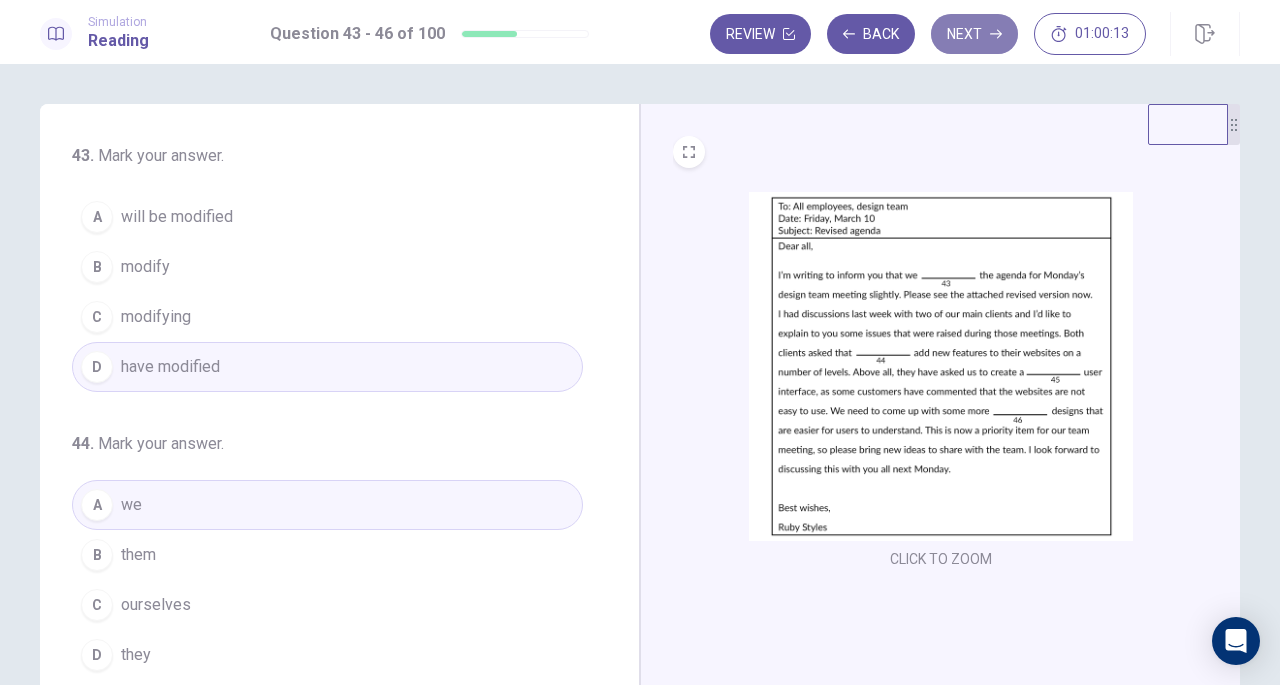 click on "Next" at bounding box center (974, 34) 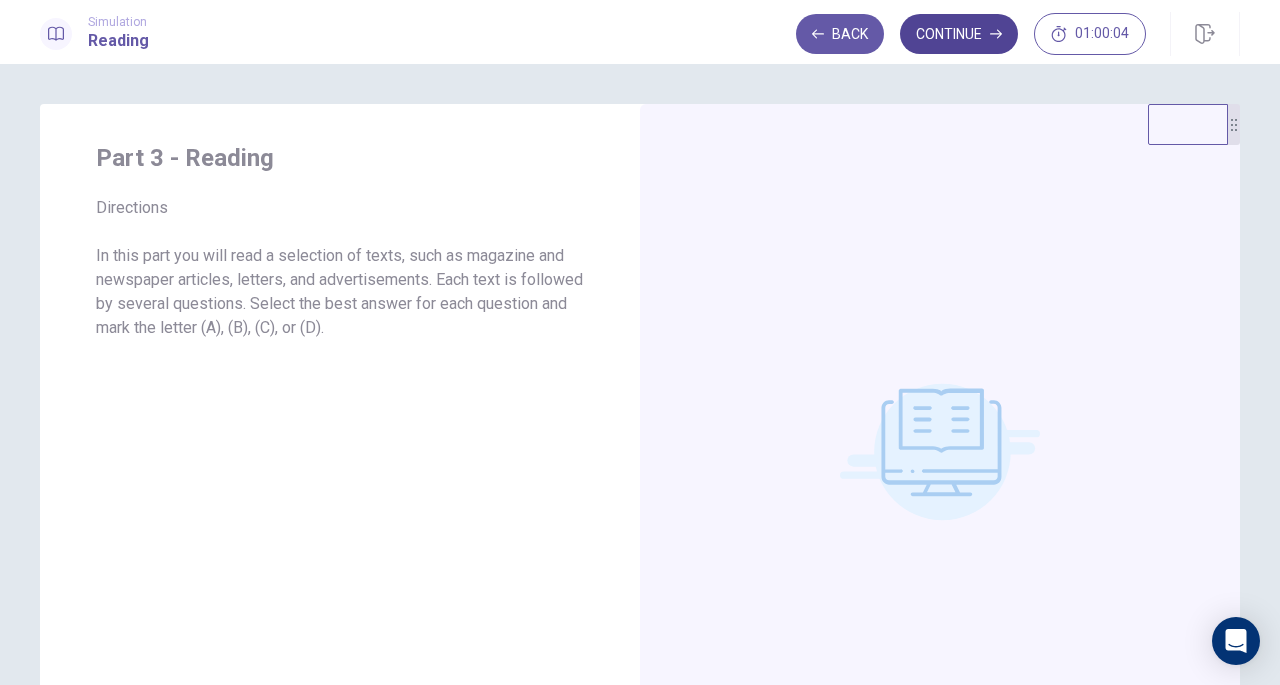 click on "Continue" at bounding box center (959, 34) 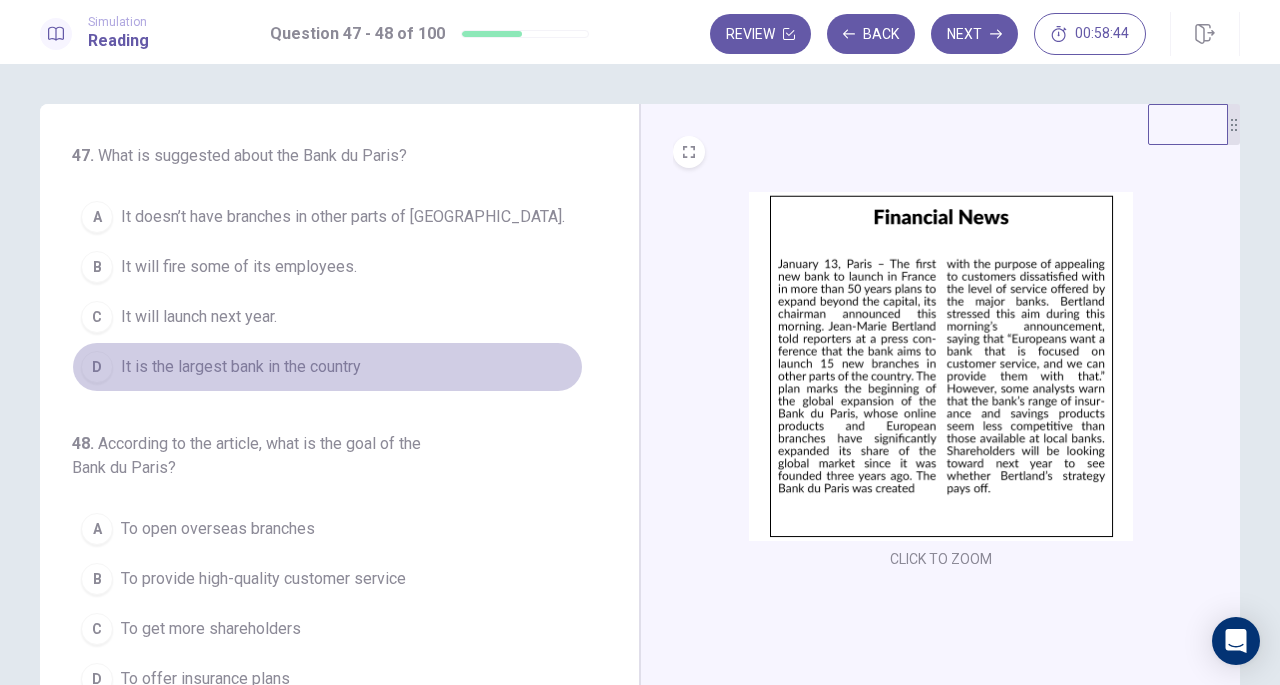 click on "It is the largest bank in the country" at bounding box center [241, 367] 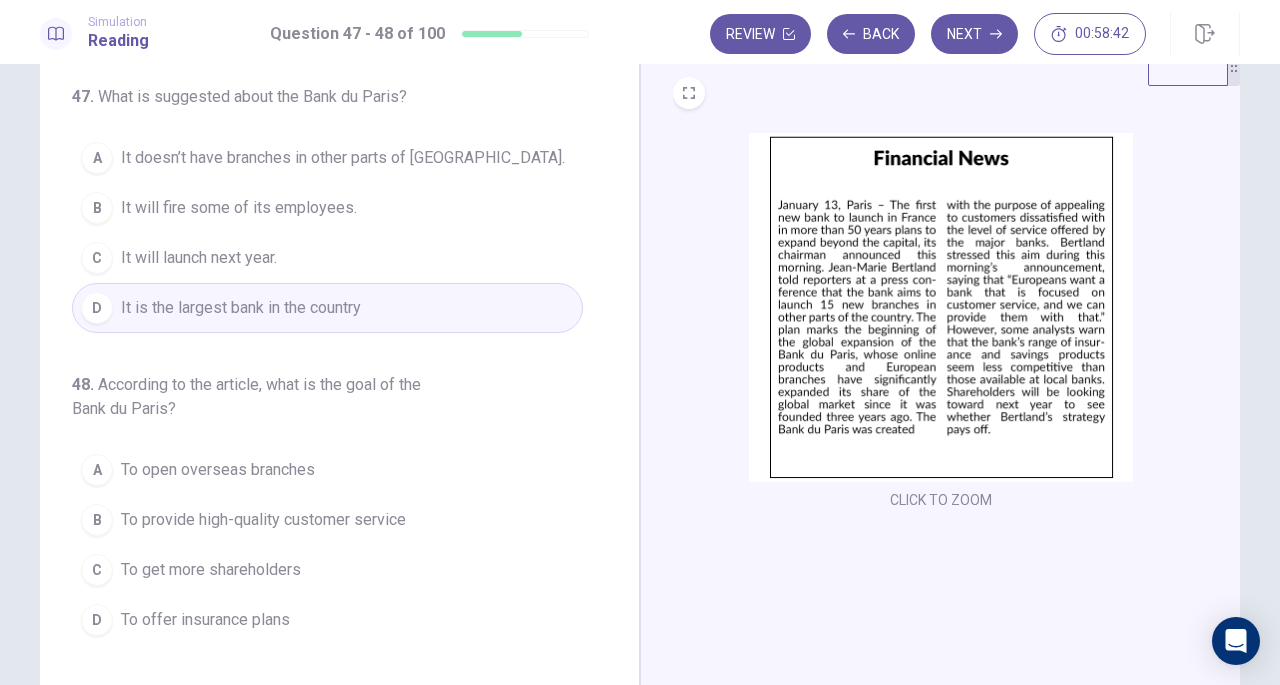 scroll, scrollTop: 60, scrollLeft: 0, axis: vertical 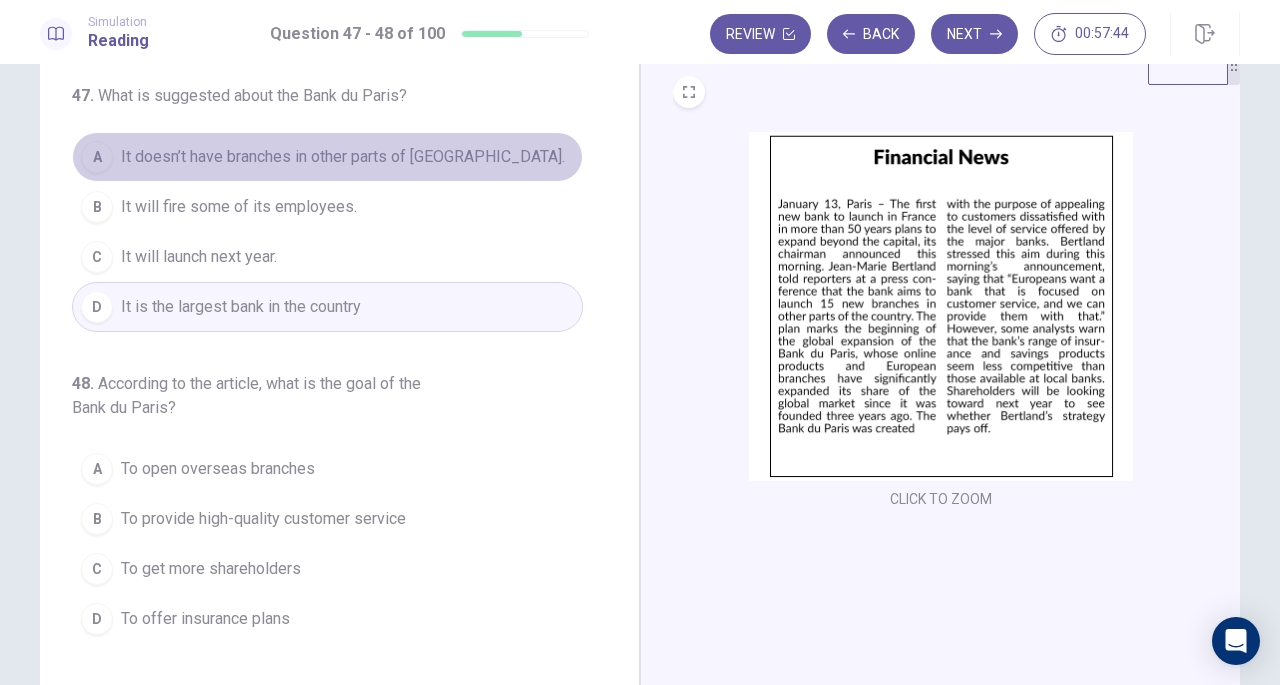 click on "A It doesn’t have branches in other parts of
[GEOGRAPHIC_DATA]." at bounding box center [327, 157] 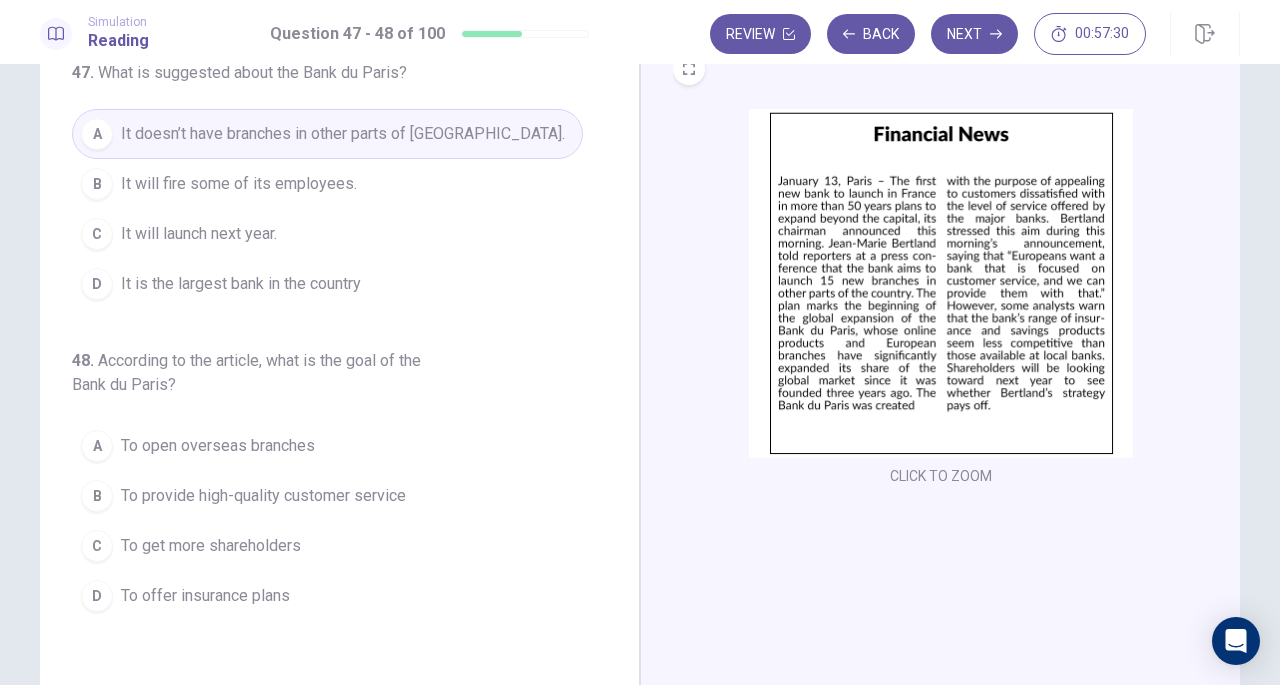 scroll, scrollTop: 84, scrollLeft: 0, axis: vertical 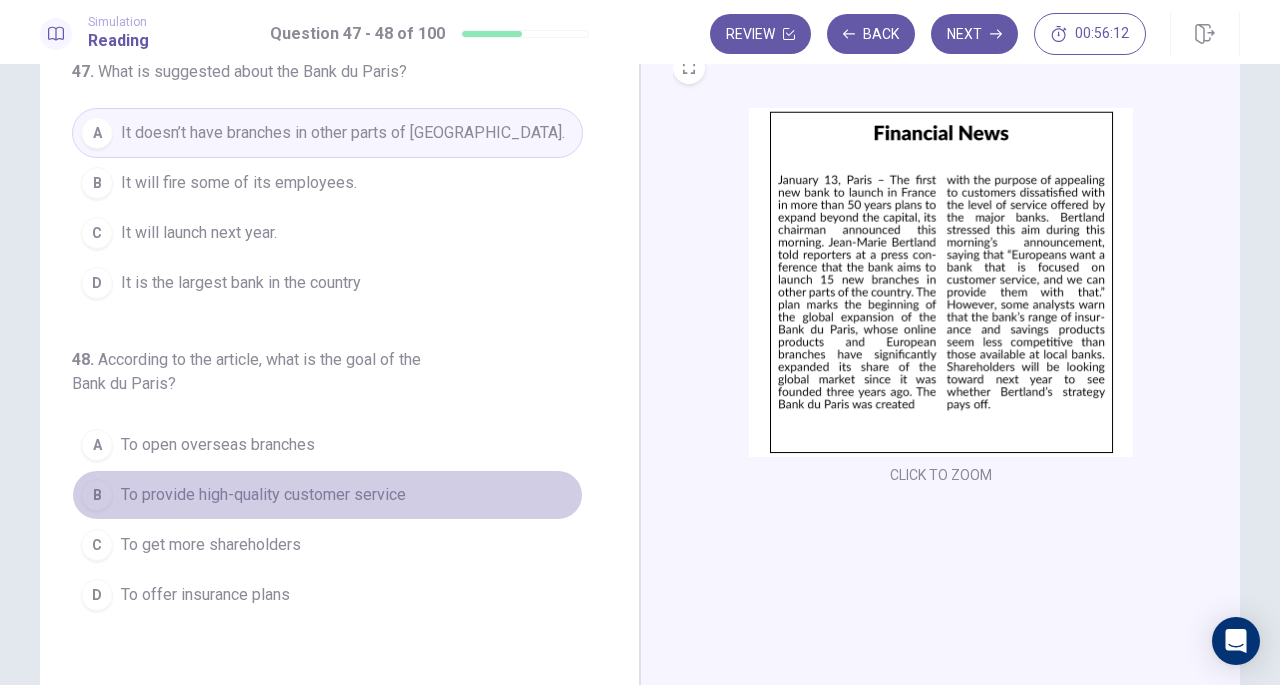 click on "To provide high-quality customer service" at bounding box center [263, 495] 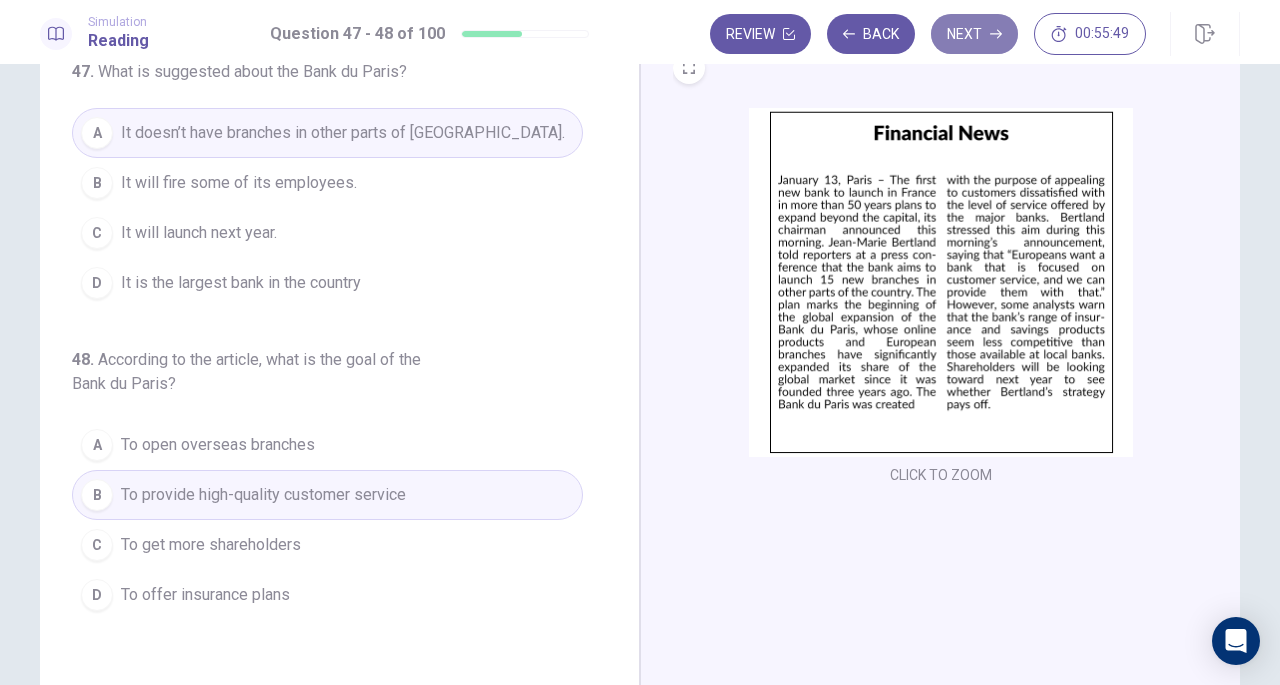 click on "Next" at bounding box center [974, 34] 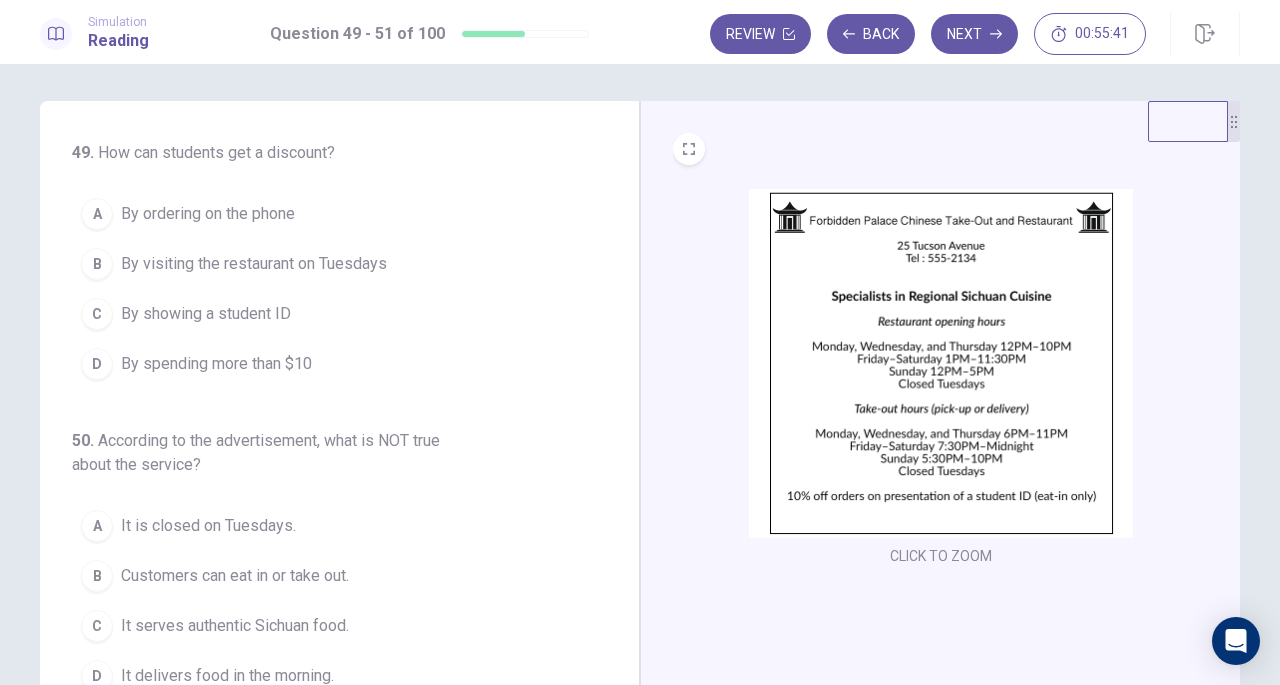 scroll, scrollTop: 0, scrollLeft: 0, axis: both 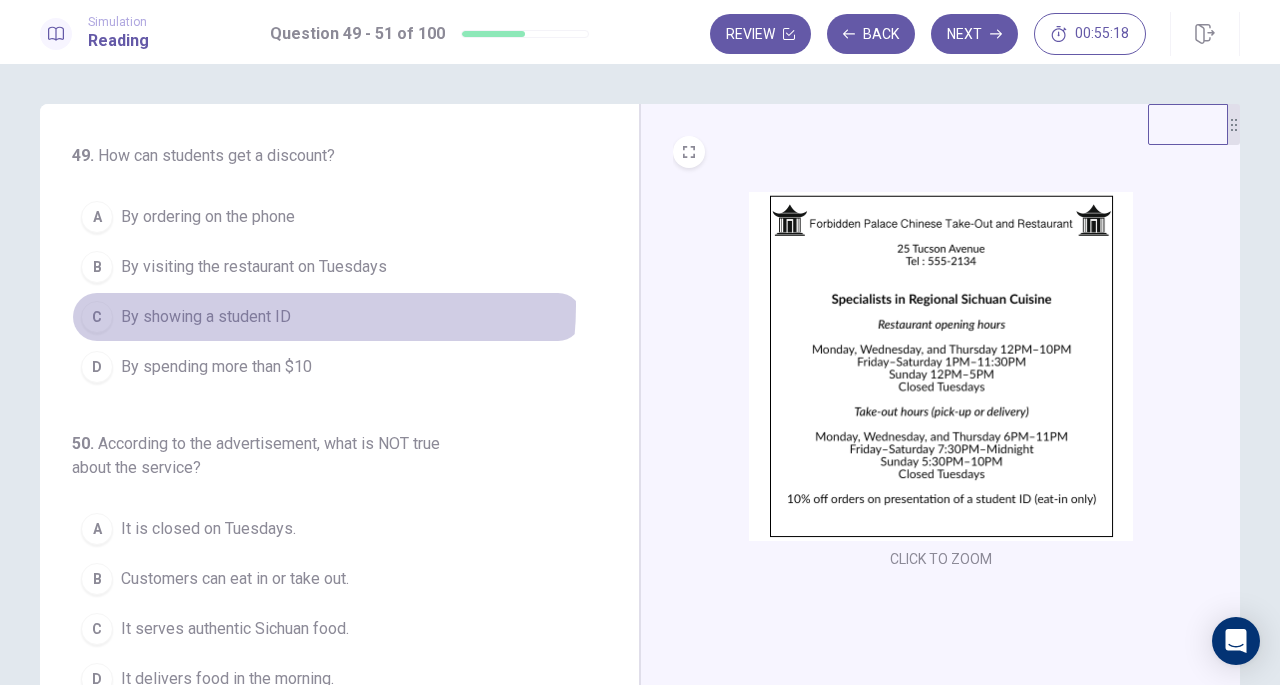 click on "By showing a student ID" at bounding box center (206, 317) 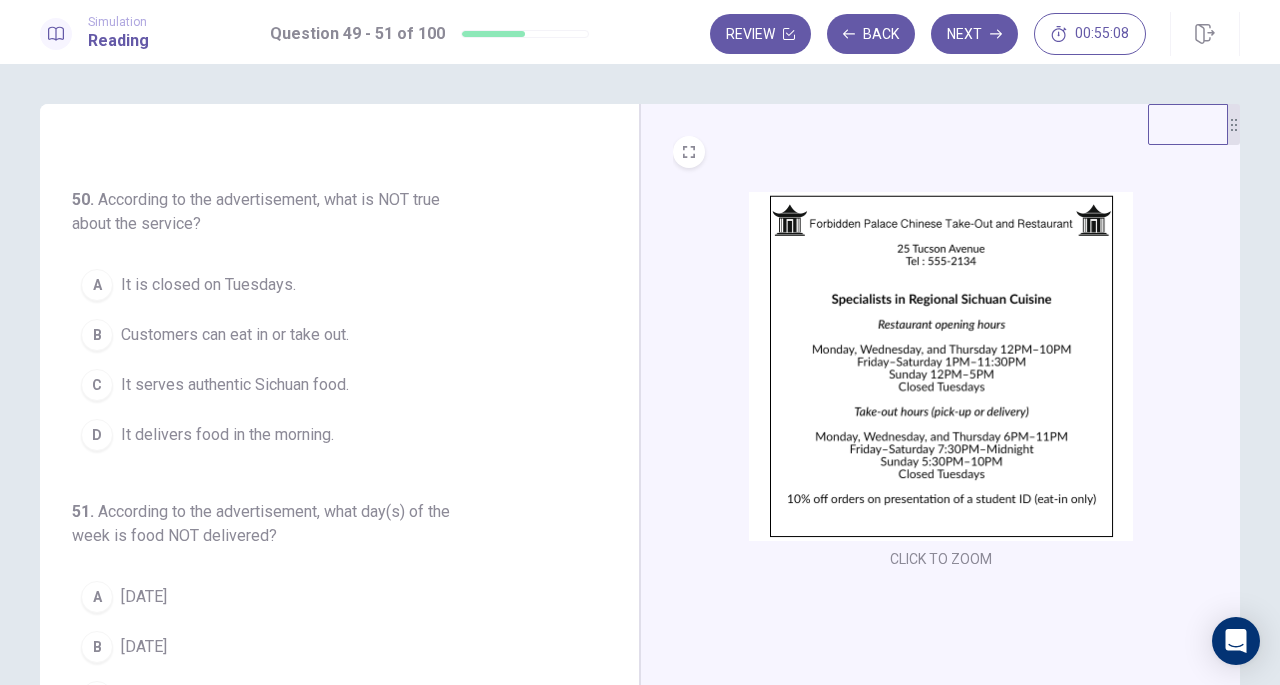 scroll, scrollTop: 248, scrollLeft: 0, axis: vertical 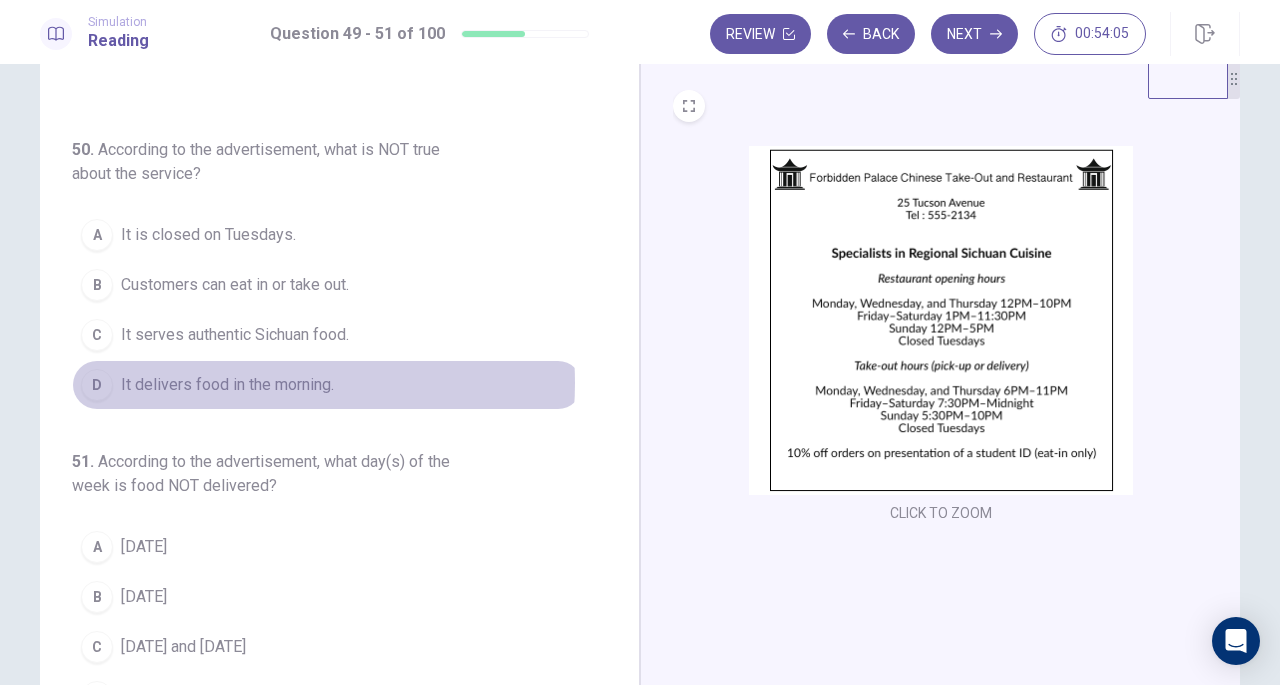 click on "It delivers food in the morning." at bounding box center [227, 385] 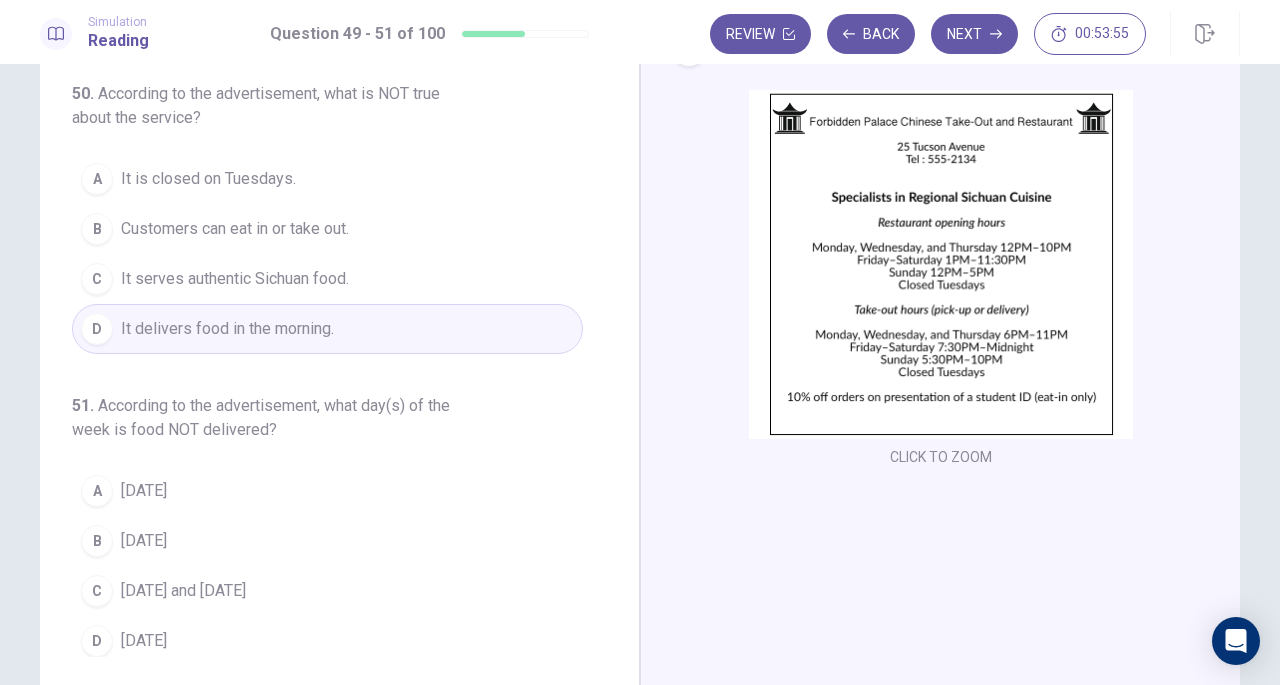 scroll, scrollTop: 103, scrollLeft: 0, axis: vertical 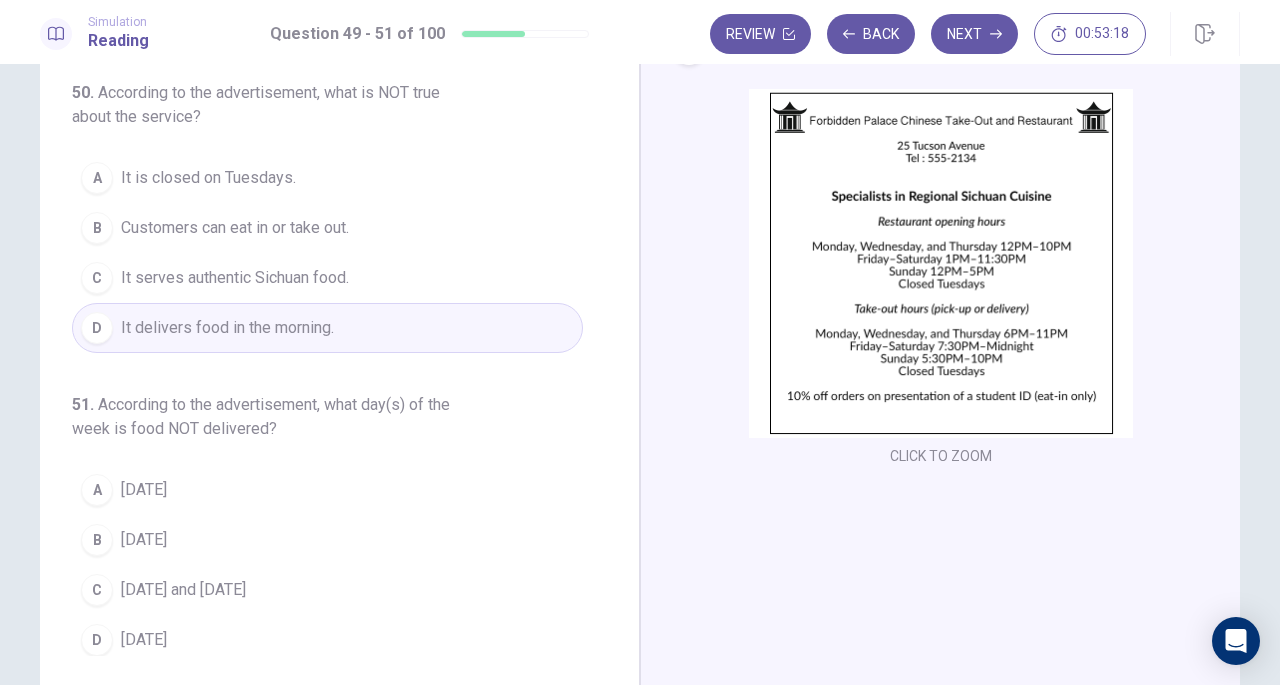 click on "[DATE]" at bounding box center (144, 640) 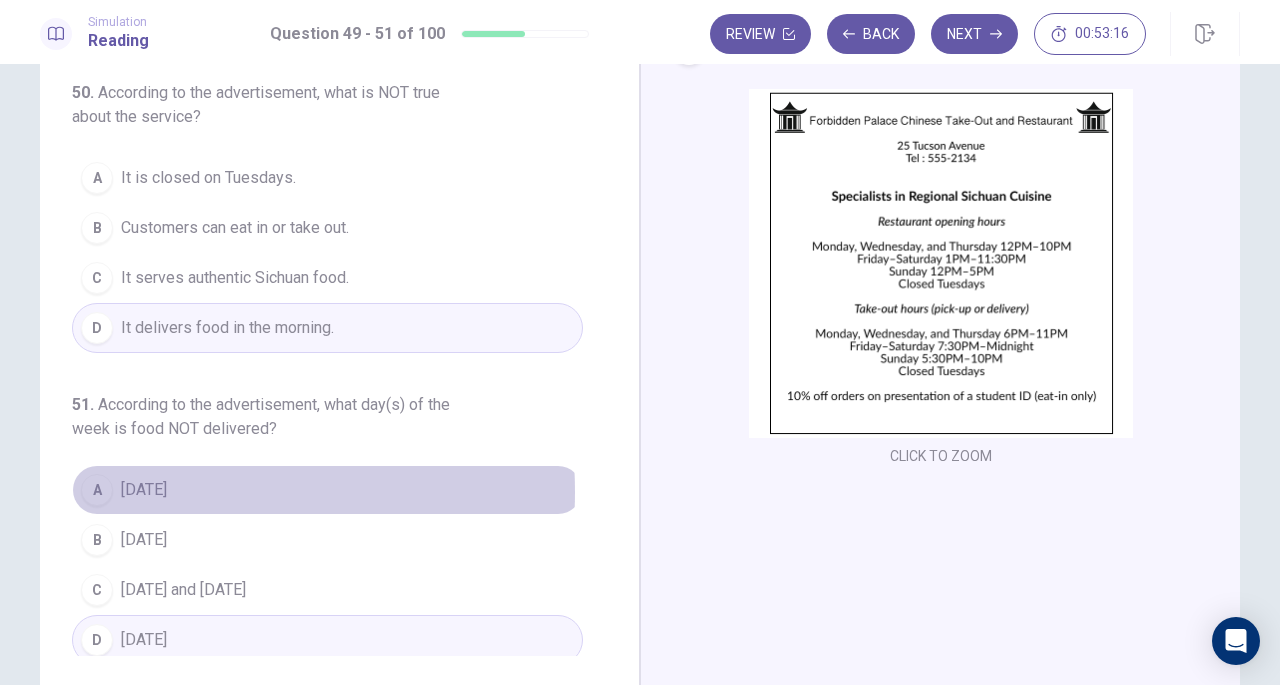 click on "[DATE]" at bounding box center [144, 490] 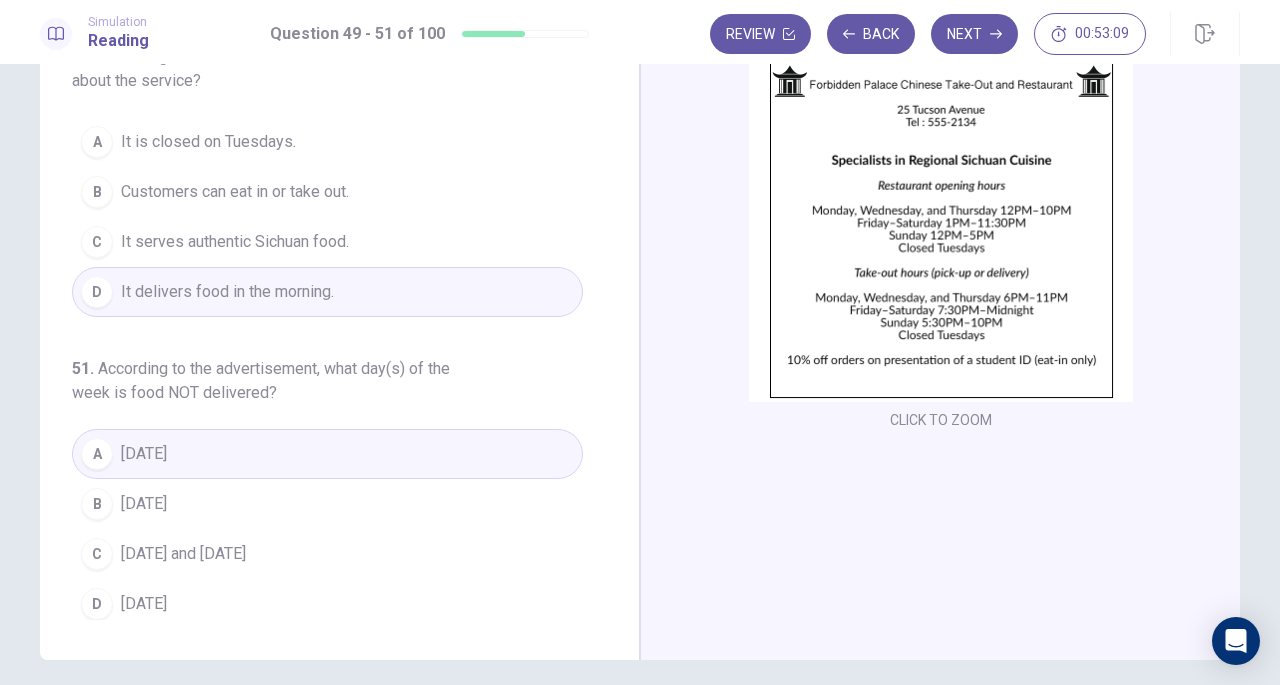 scroll, scrollTop: 0, scrollLeft: 0, axis: both 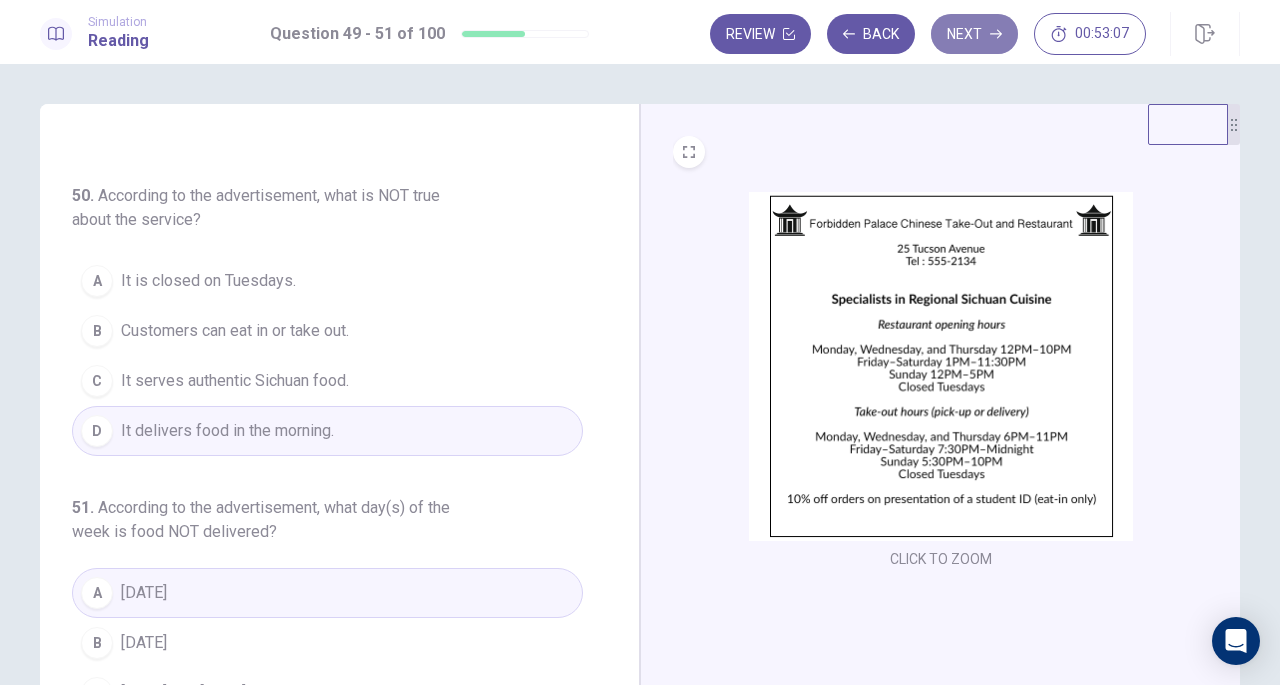 click on "Next" at bounding box center [974, 34] 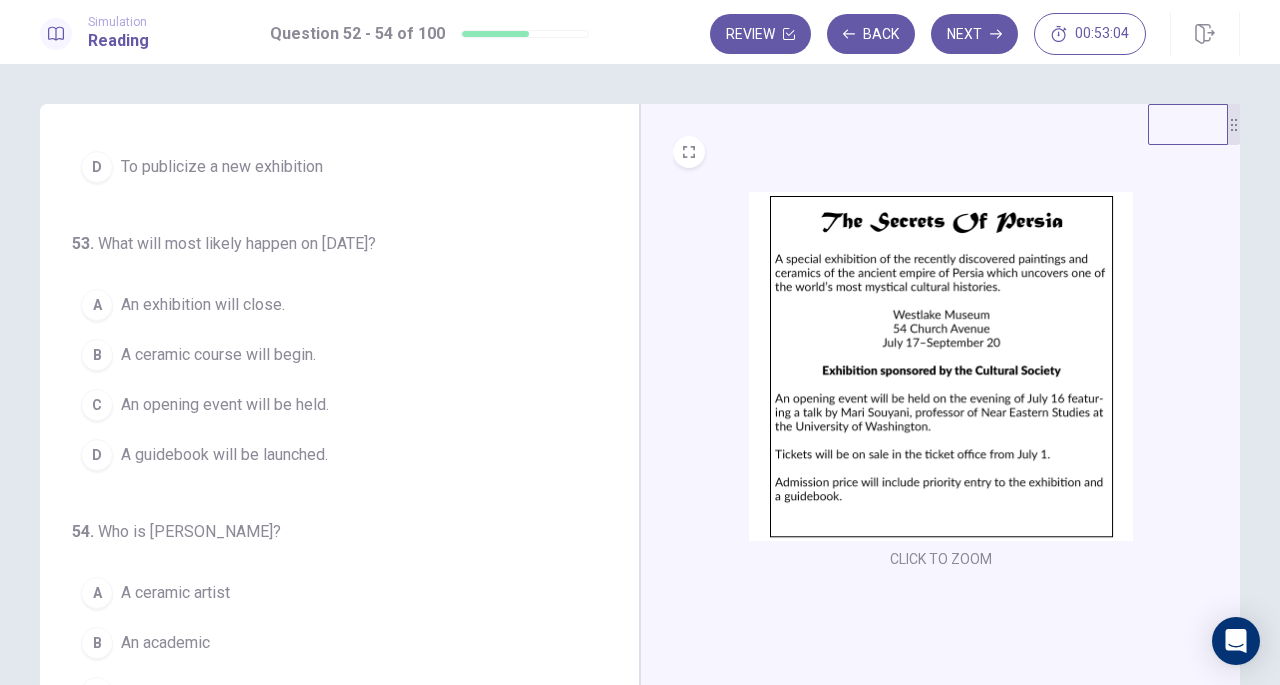 click on "52 .   What is the purpose of the announcement? A To promote a charity event B To advertise a career fair C To celebrate the opening of a gallery D To publicize a new exhibition 53 .   What will most likely happen on [DATE]? A An exhibition will close. B A ceramic course will begin. C An opening event will be held. D A guidebook will be launched. 54 .   Who is [PERSON_NAME]? A A ceramic artist B An academic C A writer D A sculptor" at bounding box center [327, 291] 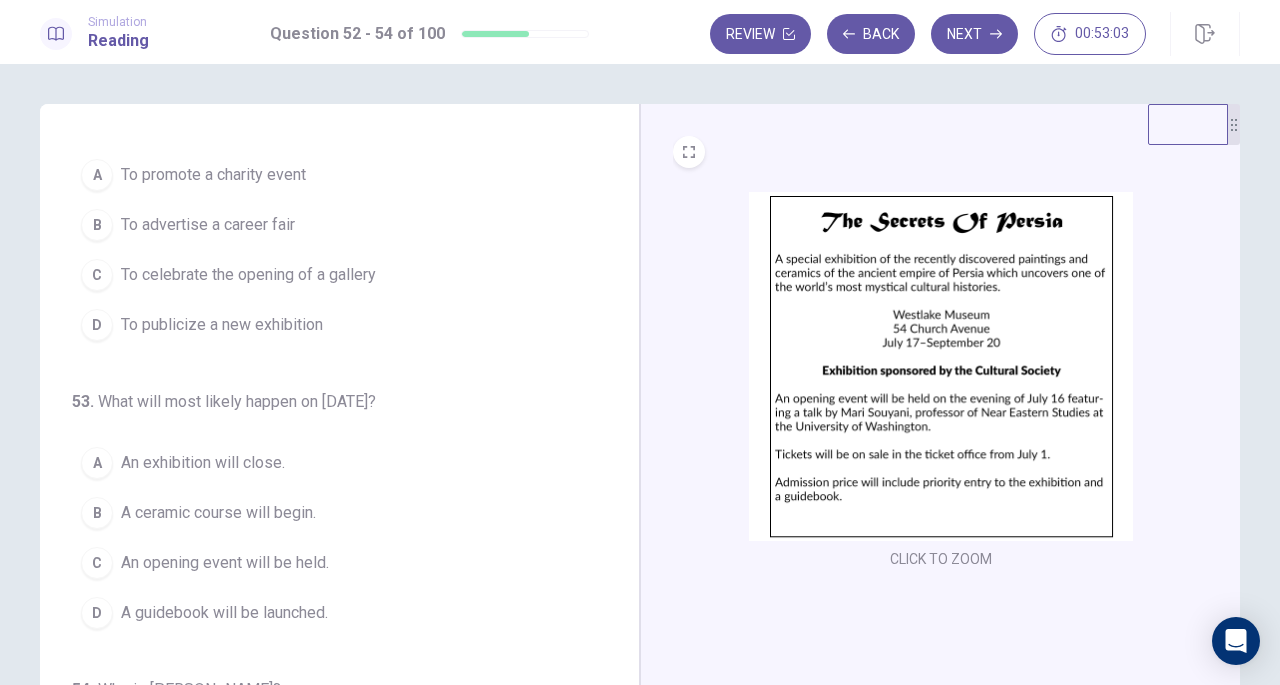 scroll, scrollTop: 0, scrollLeft: 0, axis: both 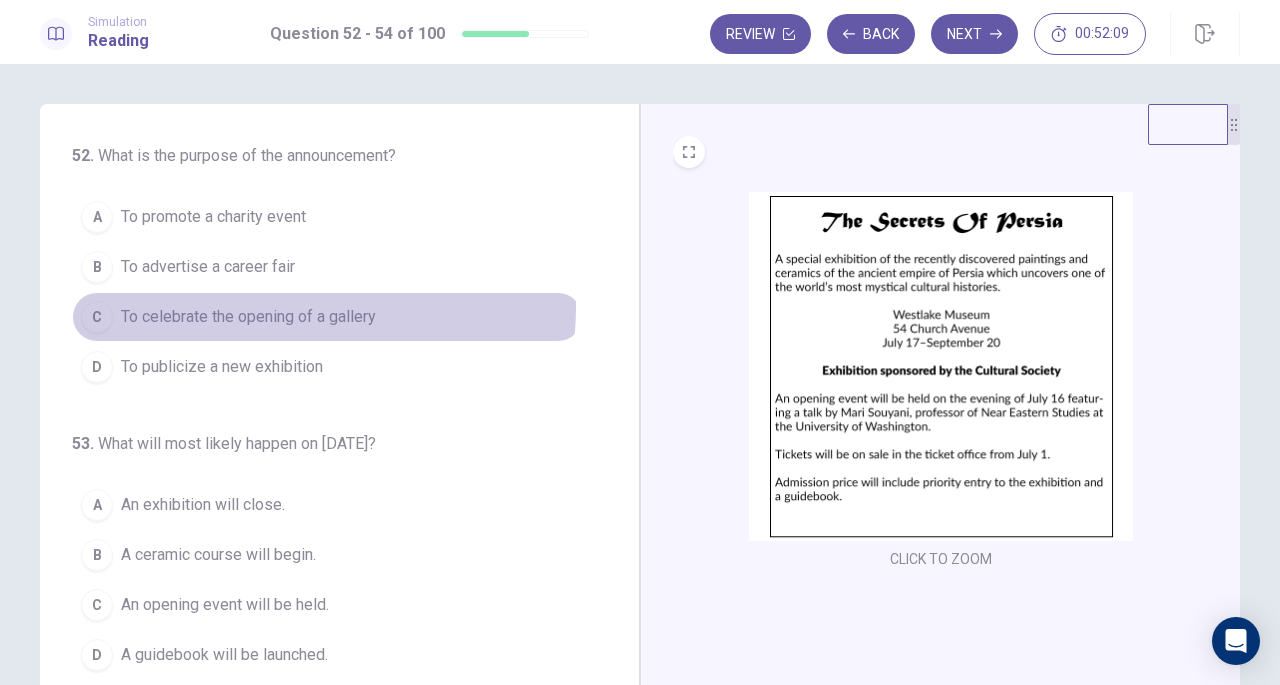 click on "To celebrate the opening of a gallery" at bounding box center (248, 317) 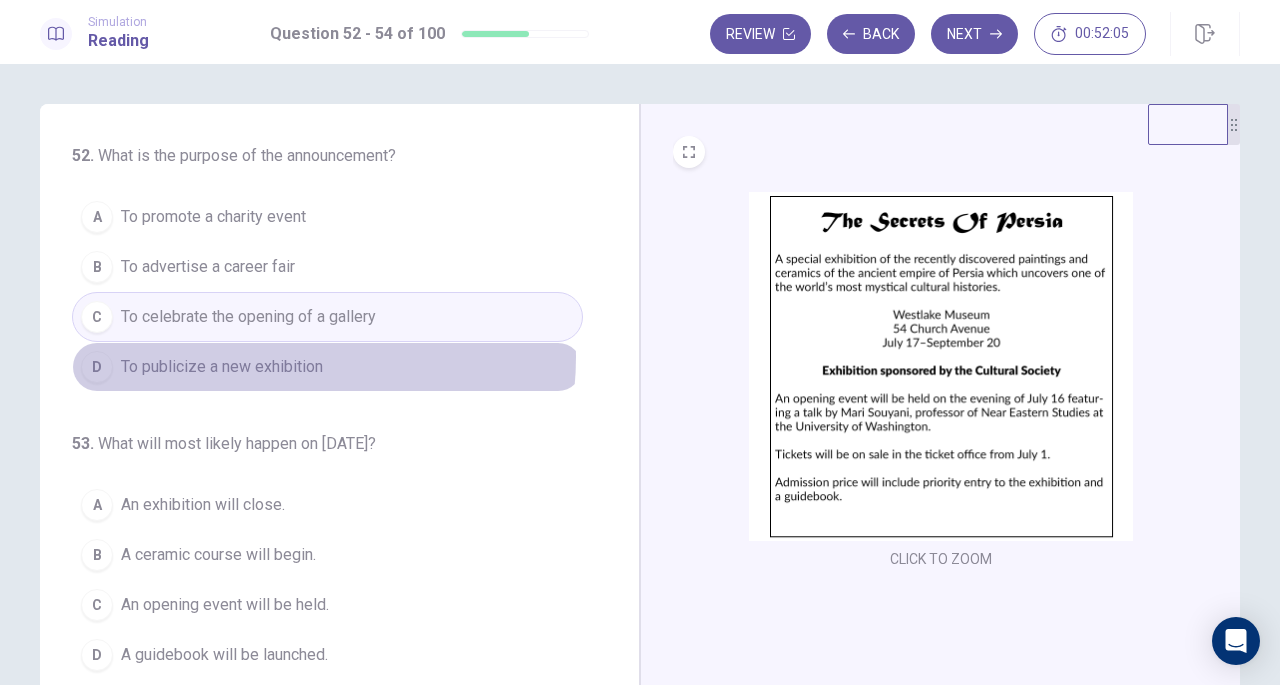 click on "To publicize a new exhibition" at bounding box center [222, 367] 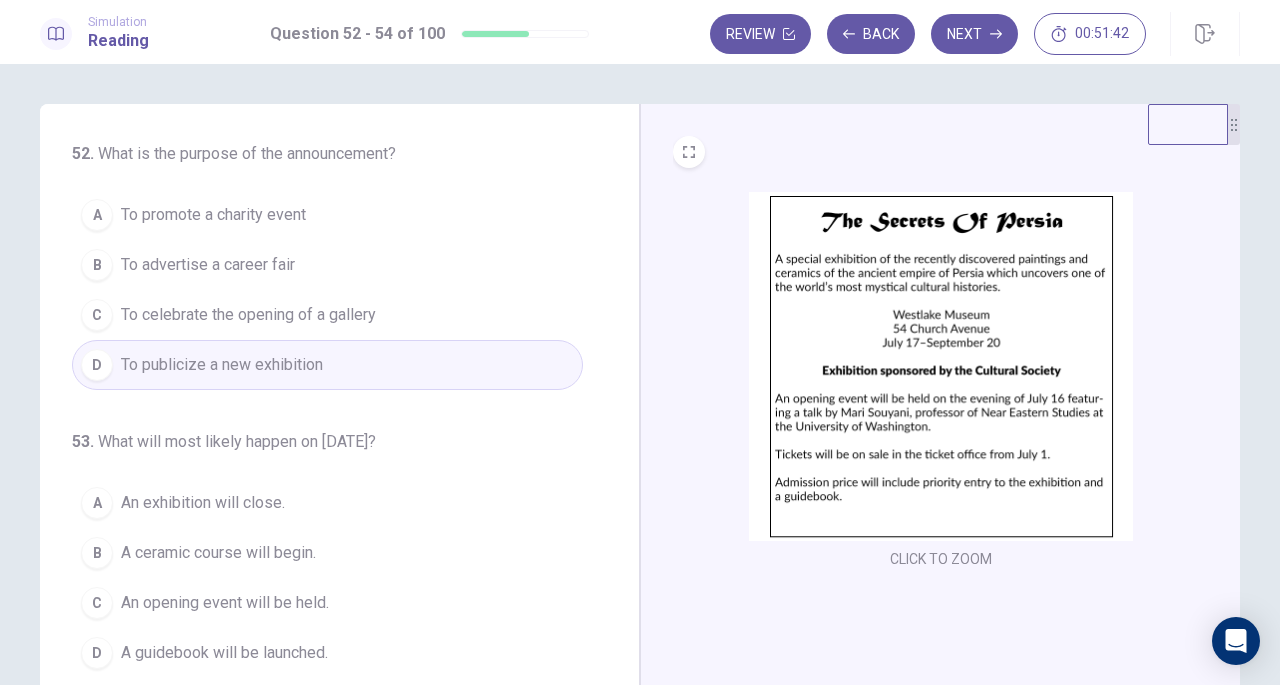 scroll, scrollTop: 0, scrollLeft: 0, axis: both 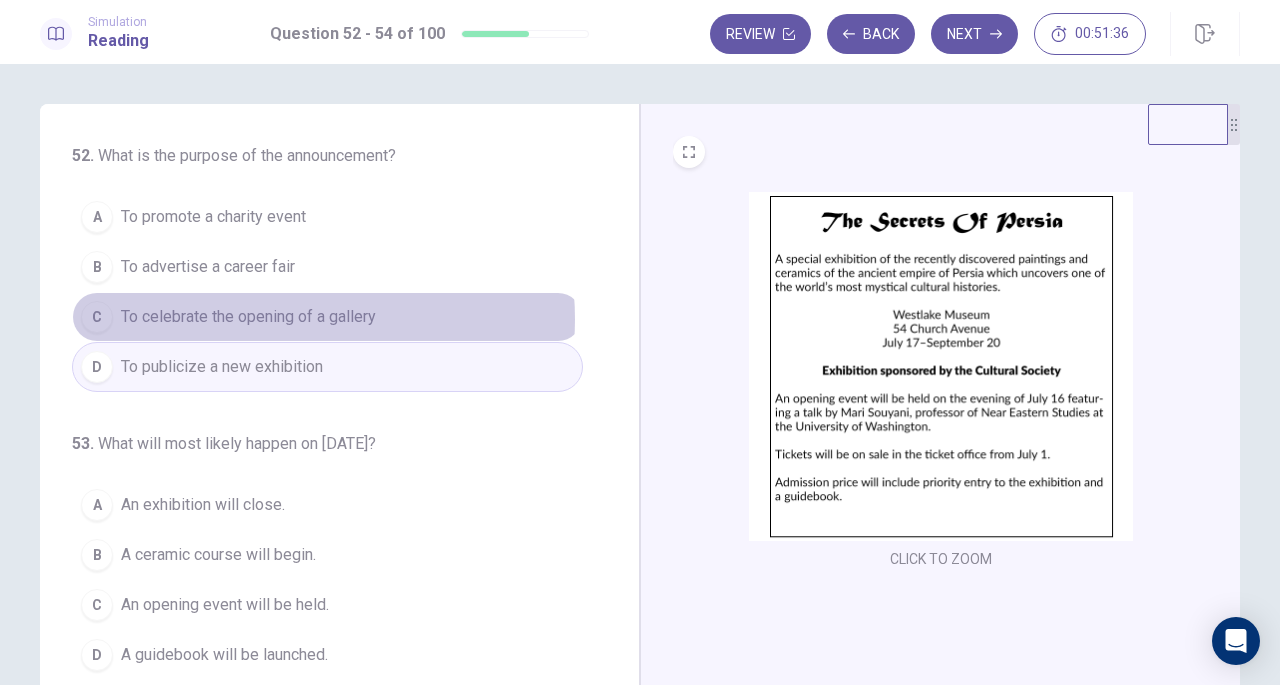 click on "To celebrate the opening of a gallery" at bounding box center [248, 317] 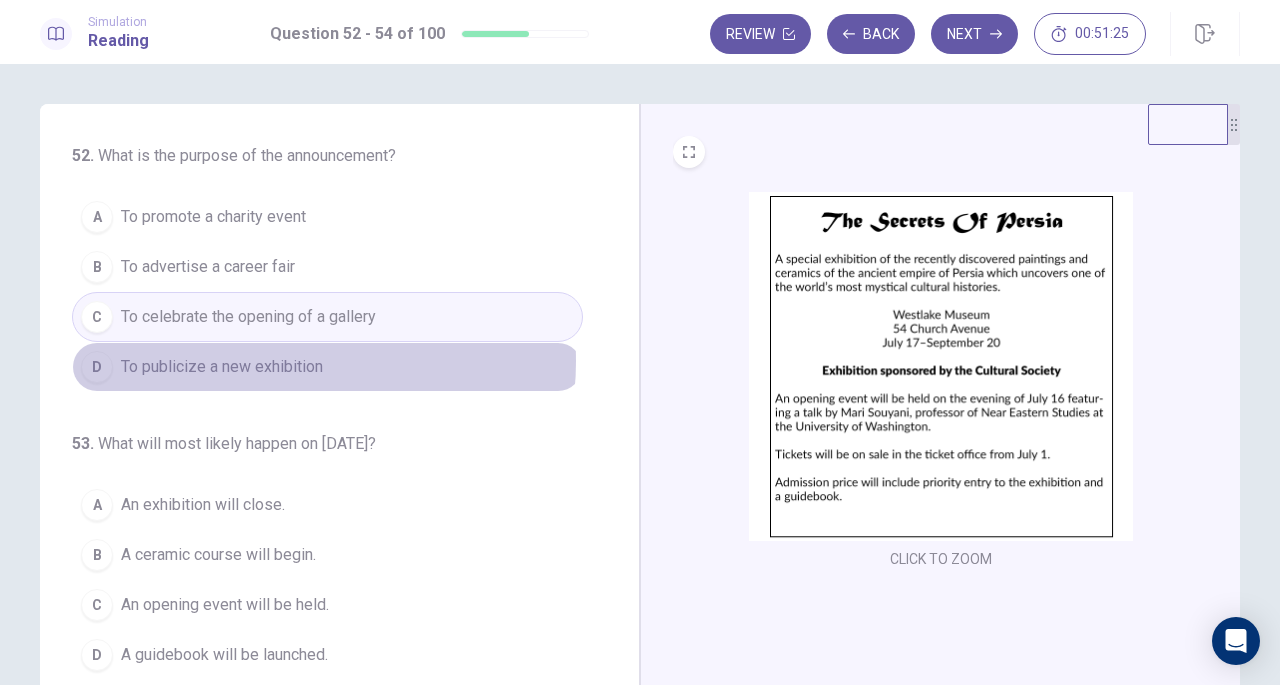 click on "To publicize a new exhibition" at bounding box center (222, 367) 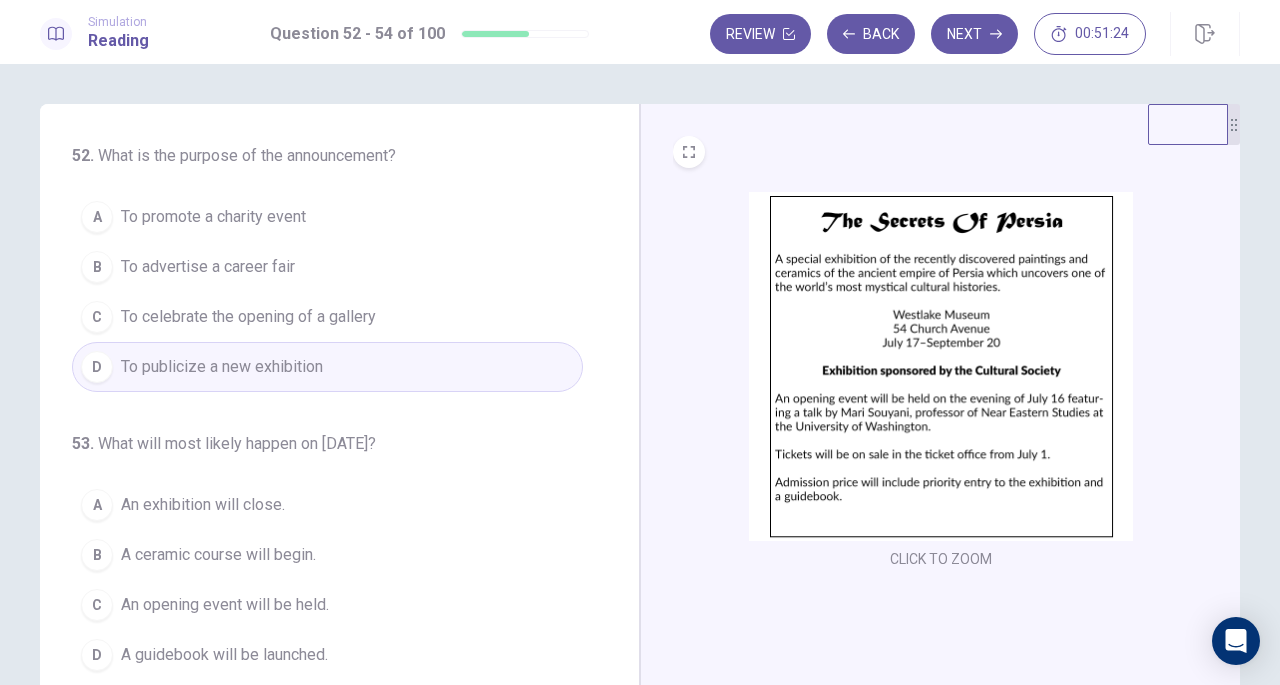 scroll, scrollTop: 200, scrollLeft: 0, axis: vertical 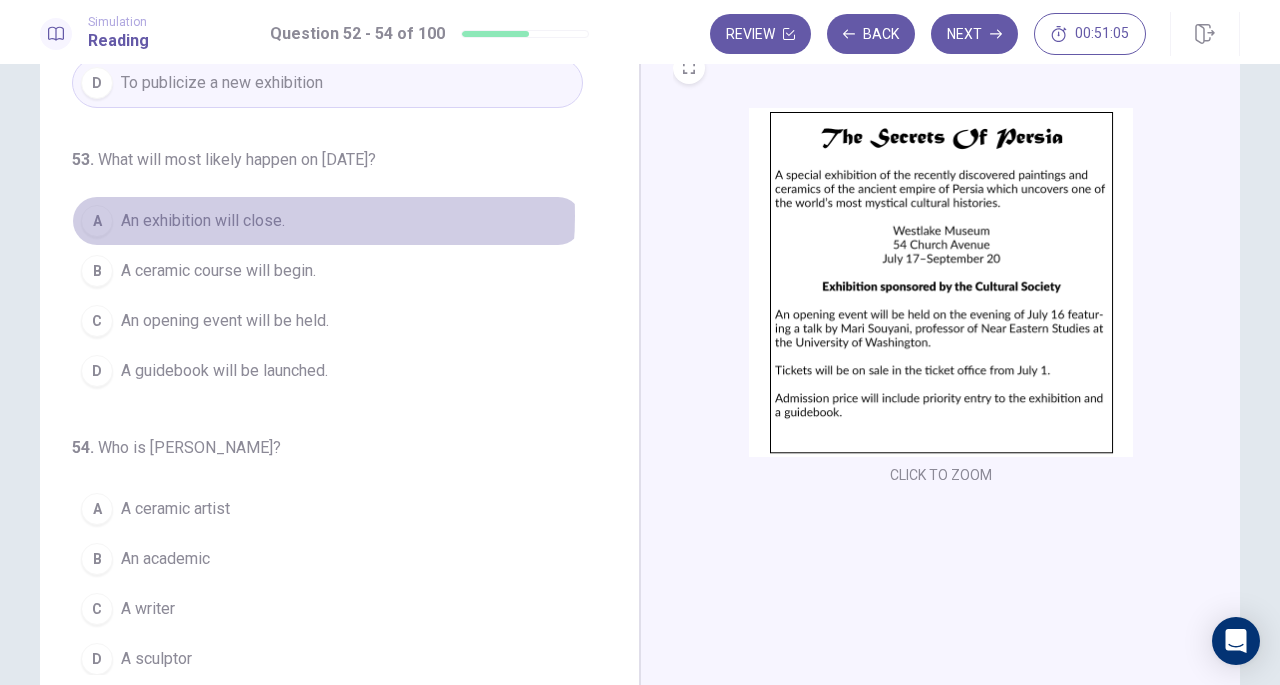 click on "An exhibition will close." at bounding box center (203, 221) 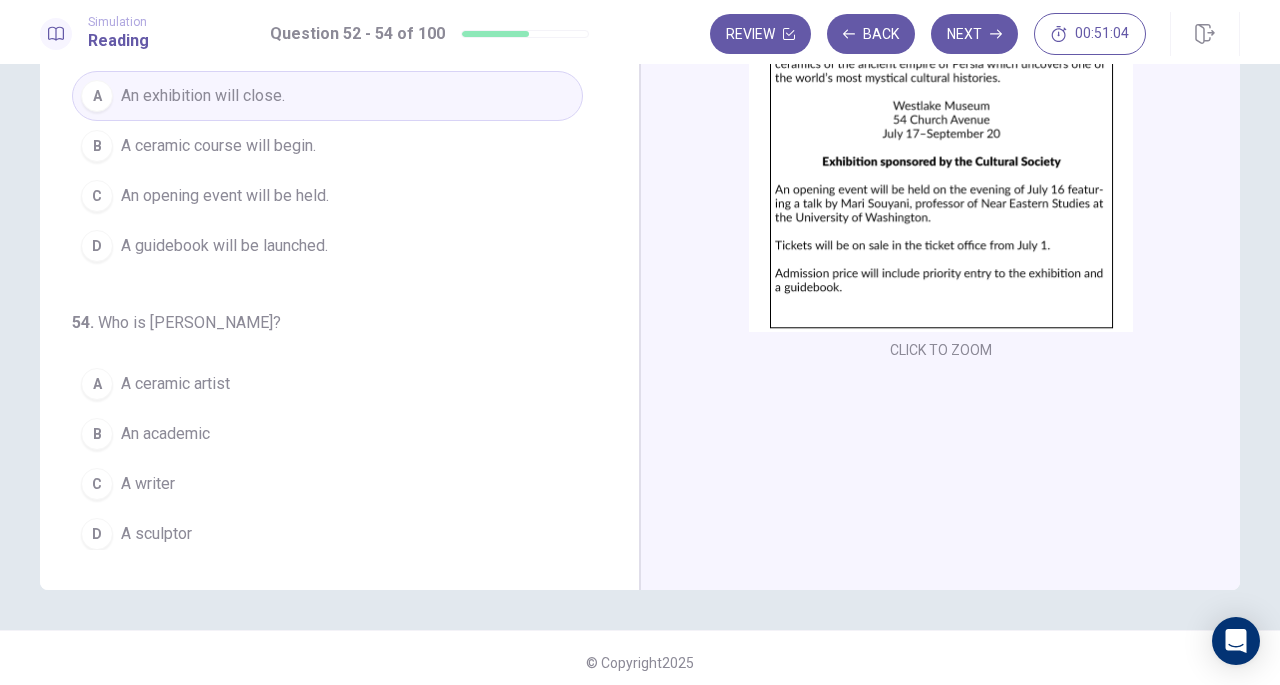 scroll, scrollTop: 218, scrollLeft: 0, axis: vertical 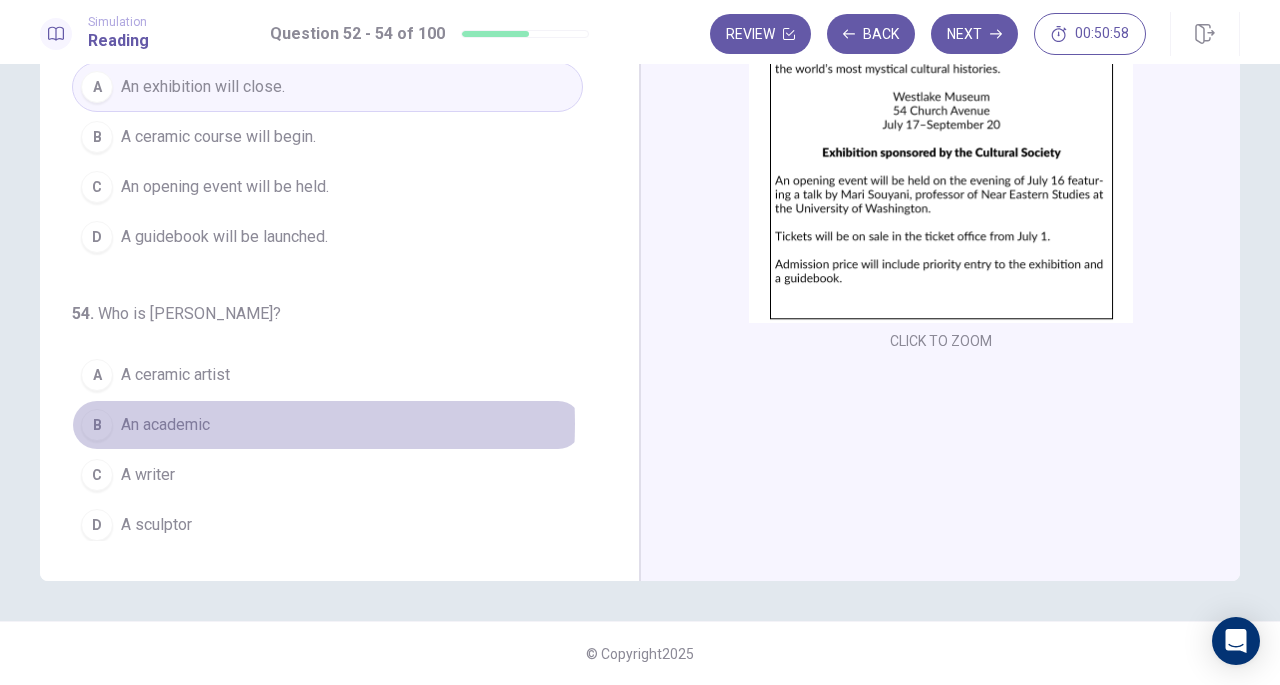 click on "An academic" at bounding box center (165, 425) 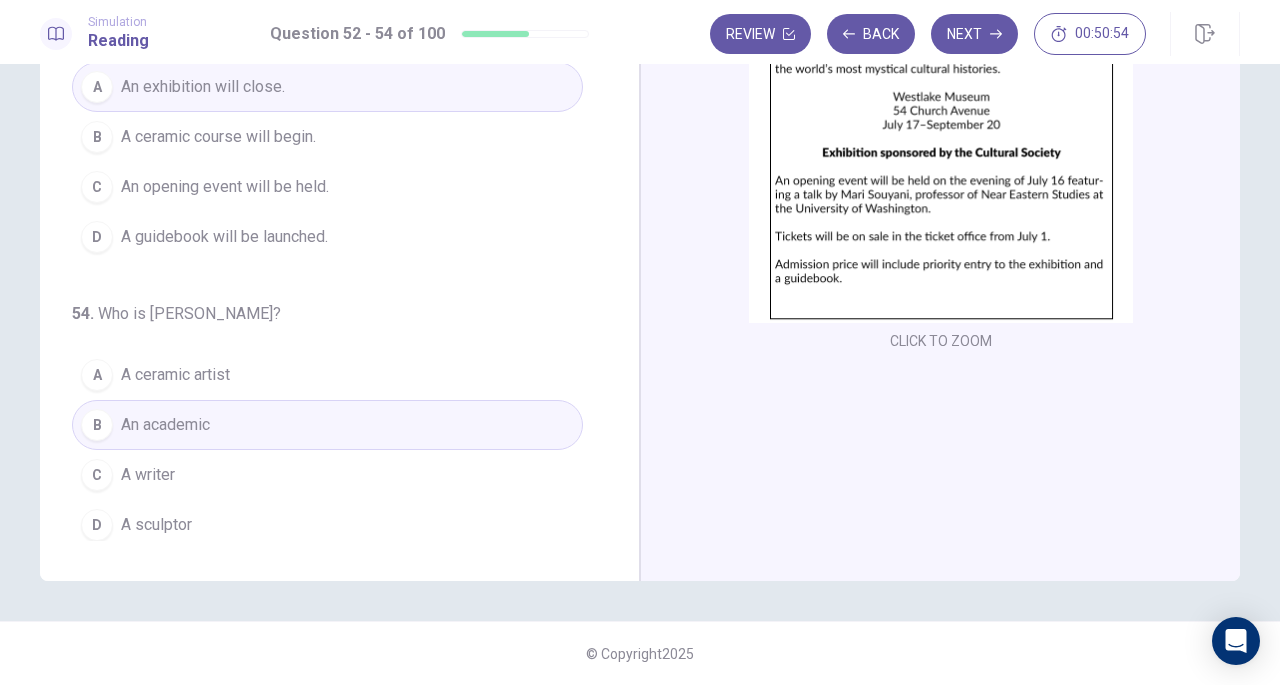 scroll, scrollTop: 0, scrollLeft: 0, axis: both 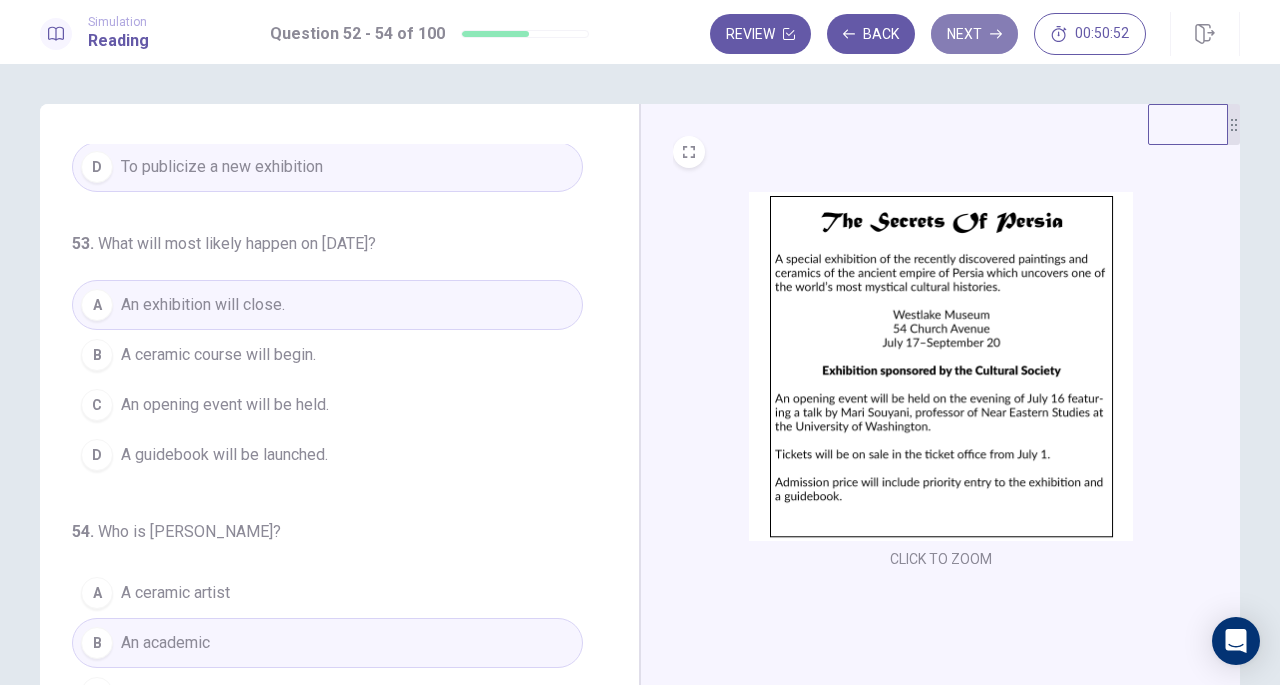 click on "Next" at bounding box center (974, 34) 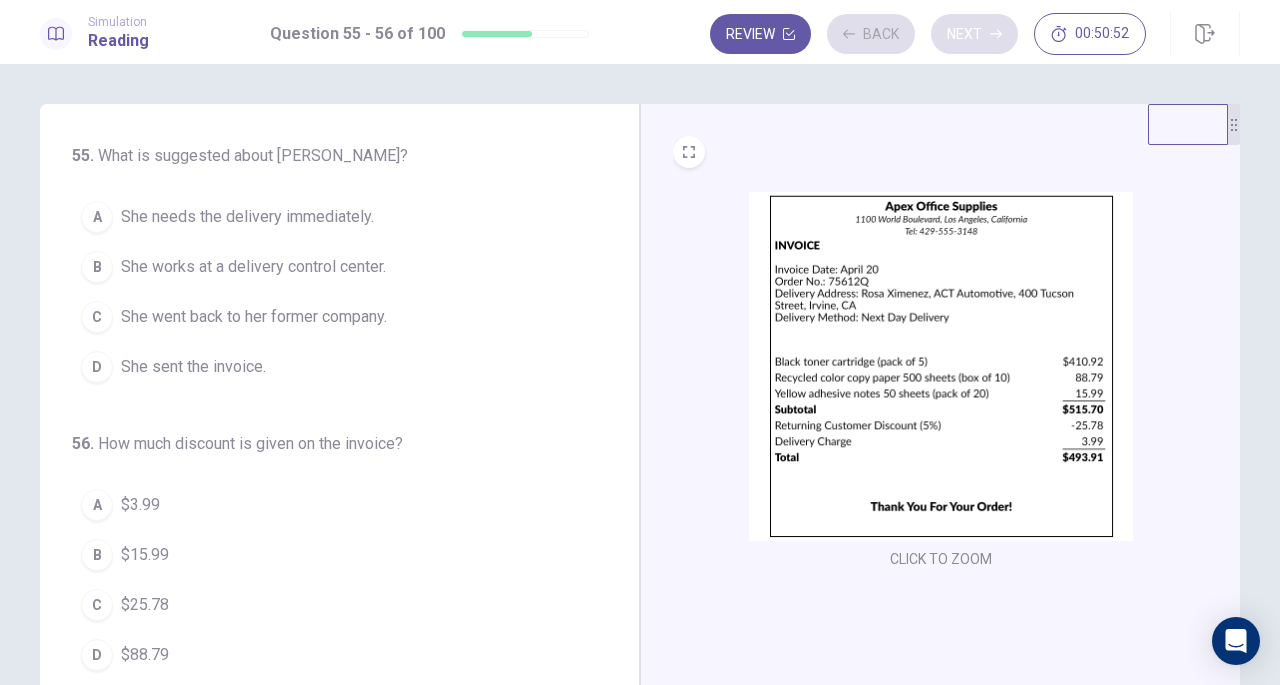 scroll, scrollTop: 0, scrollLeft: 0, axis: both 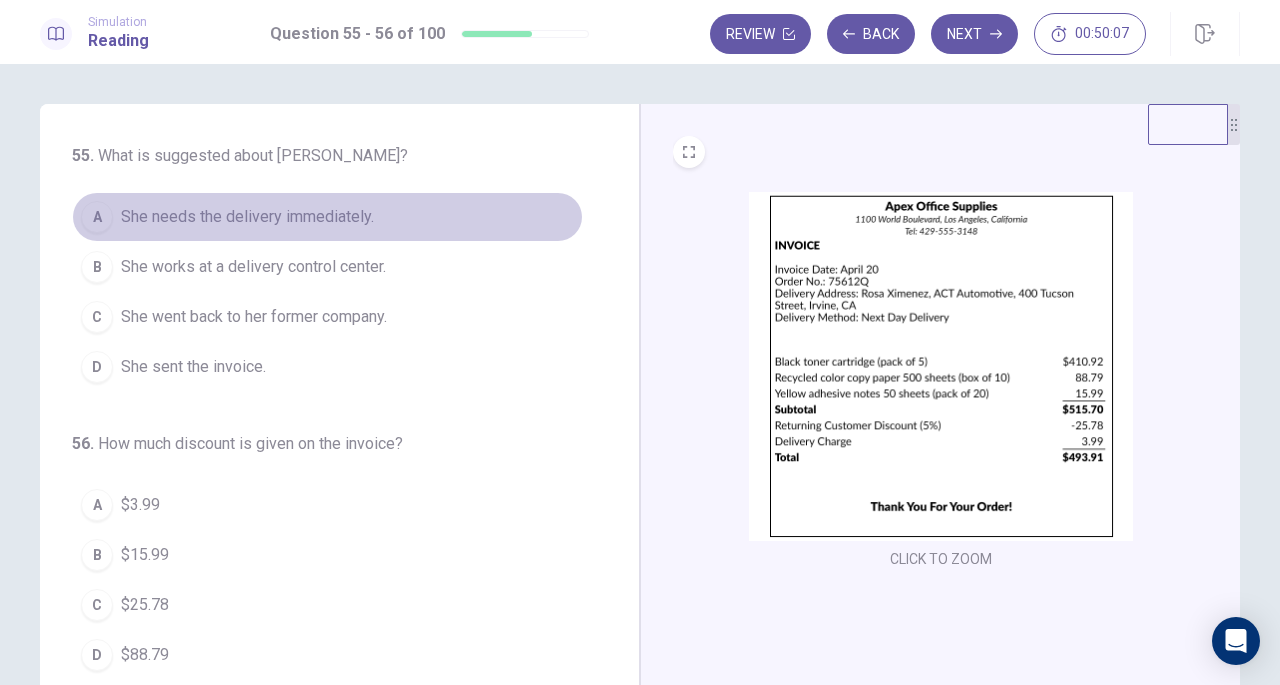 click on "She needs the delivery immediately." at bounding box center [247, 217] 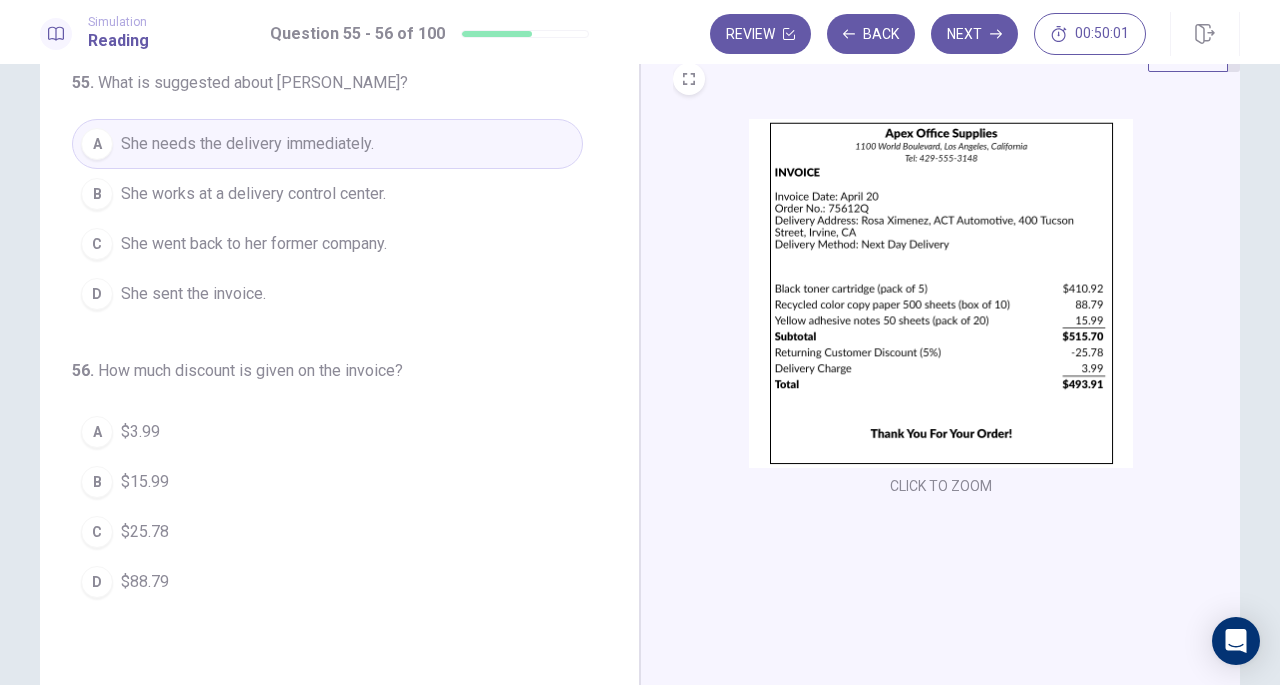 scroll, scrollTop: 70, scrollLeft: 0, axis: vertical 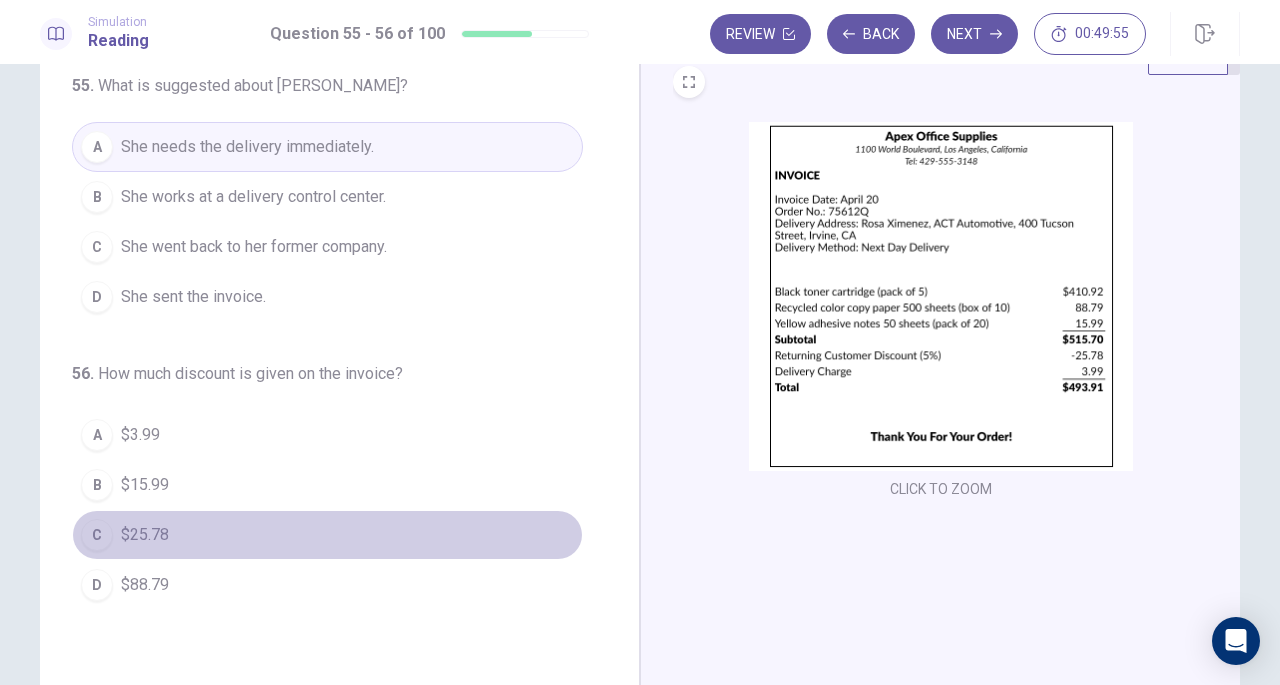 click on "$25.78" at bounding box center (145, 535) 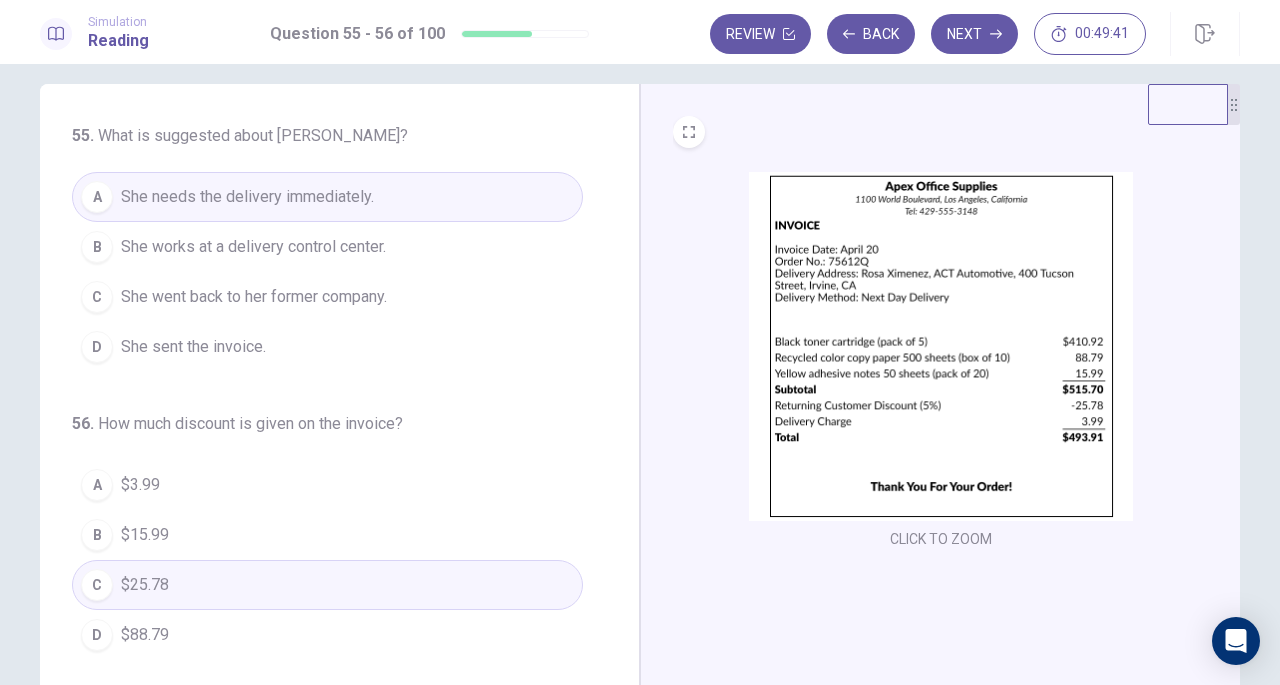 scroll, scrollTop: 0, scrollLeft: 0, axis: both 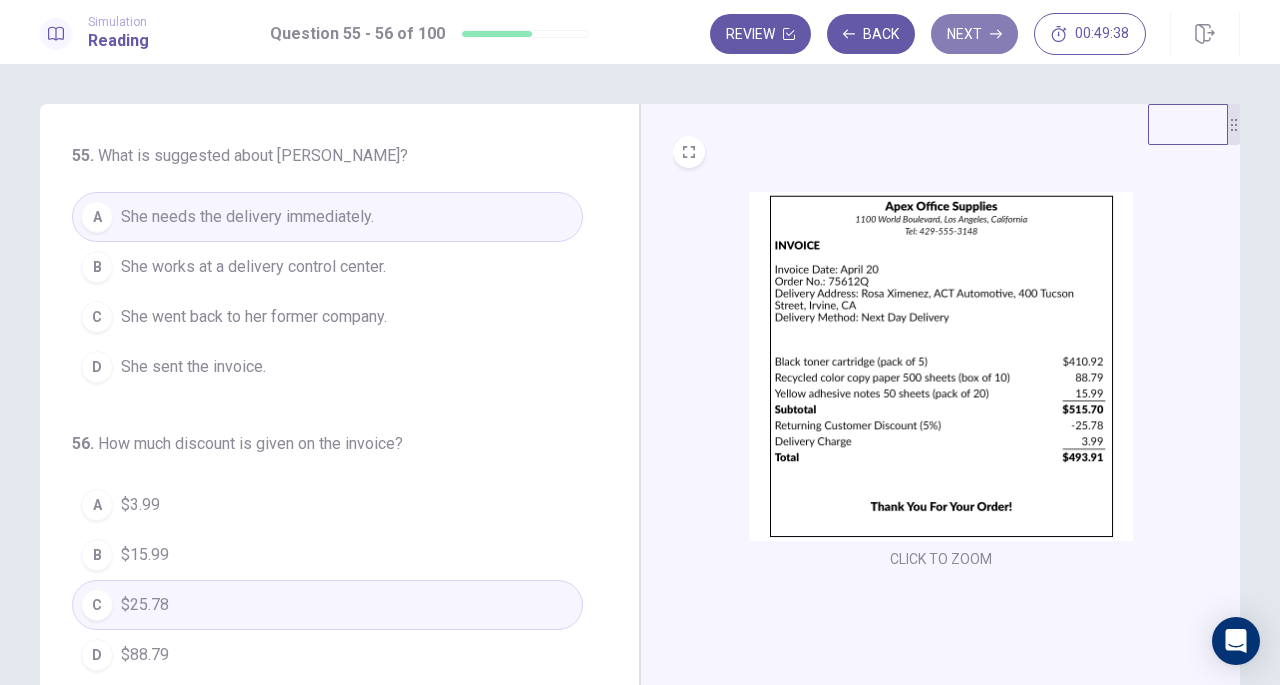 click on "Next" at bounding box center (974, 34) 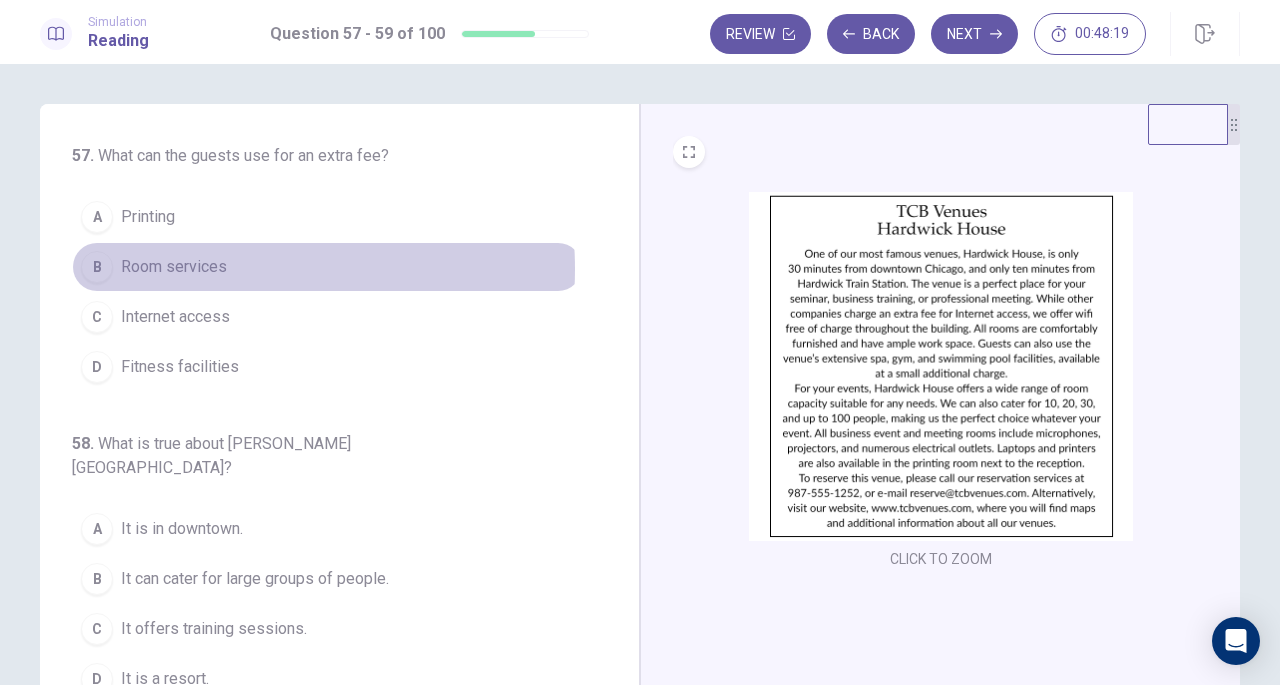 click on "Room services" at bounding box center [174, 267] 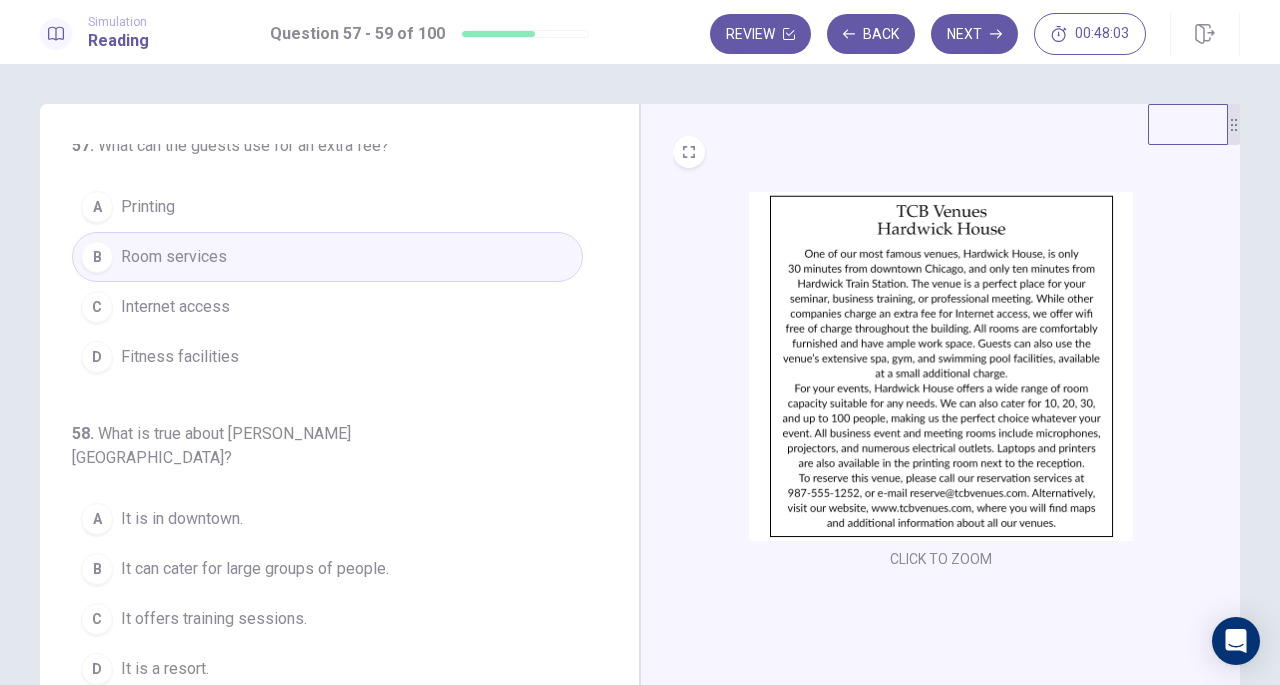 scroll, scrollTop: 8, scrollLeft: 0, axis: vertical 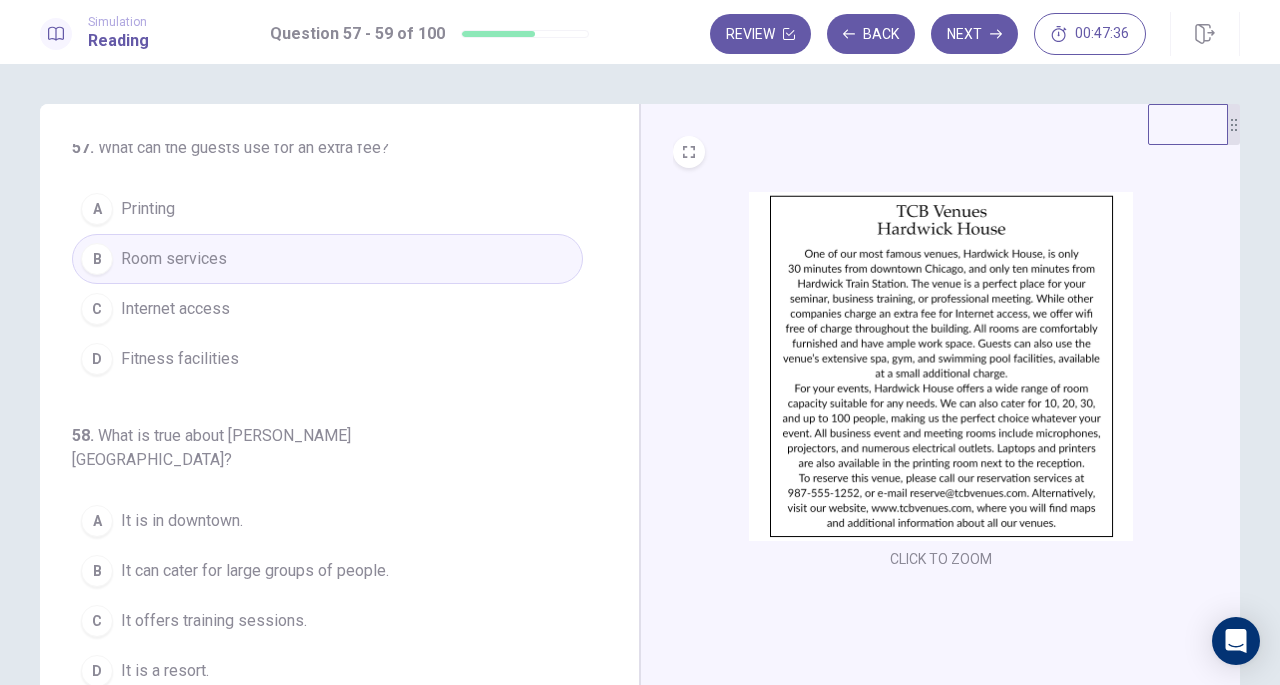 click on "It can cater for large groups of people." at bounding box center (255, 571) 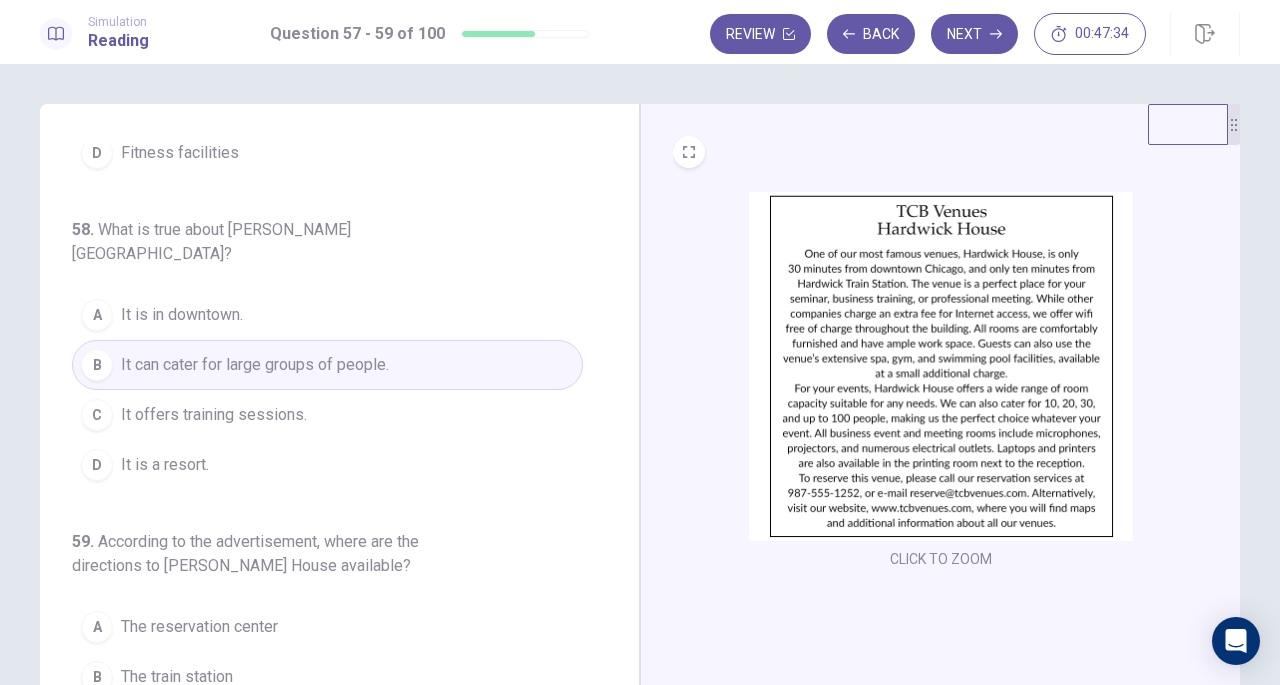scroll, scrollTop: 224, scrollLeft: 0, axis: vertical 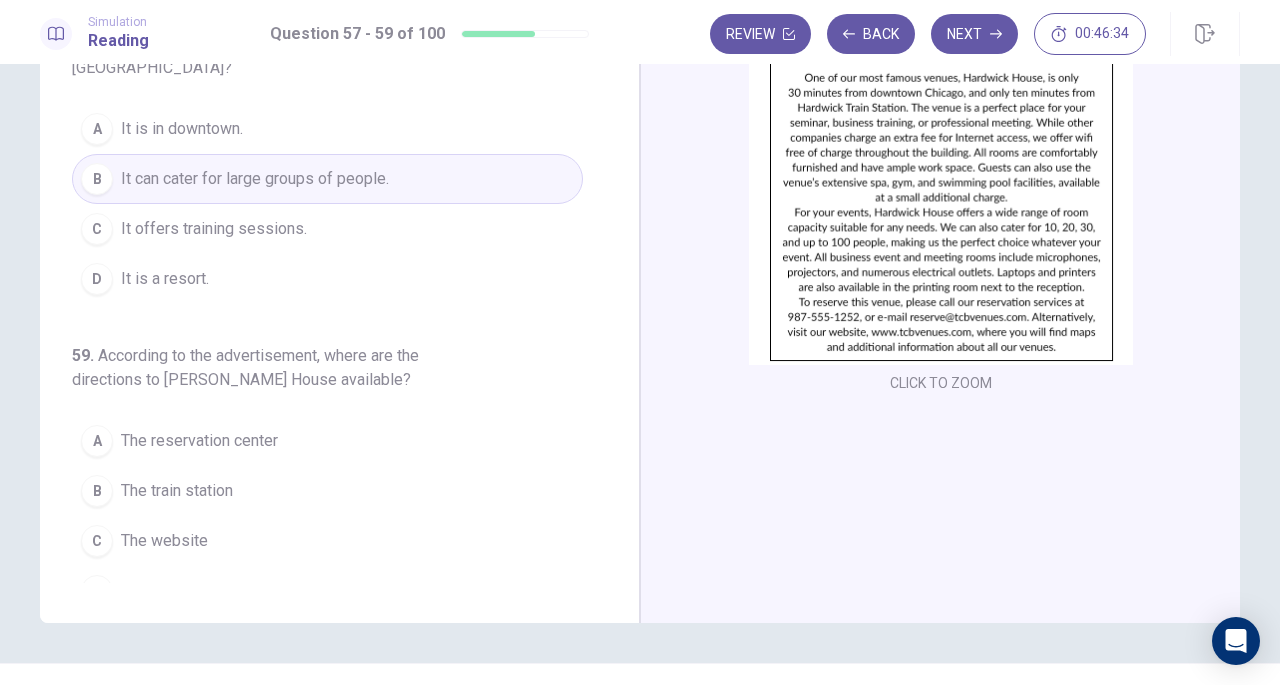 click on "The website" at bounding box center [164, 541] 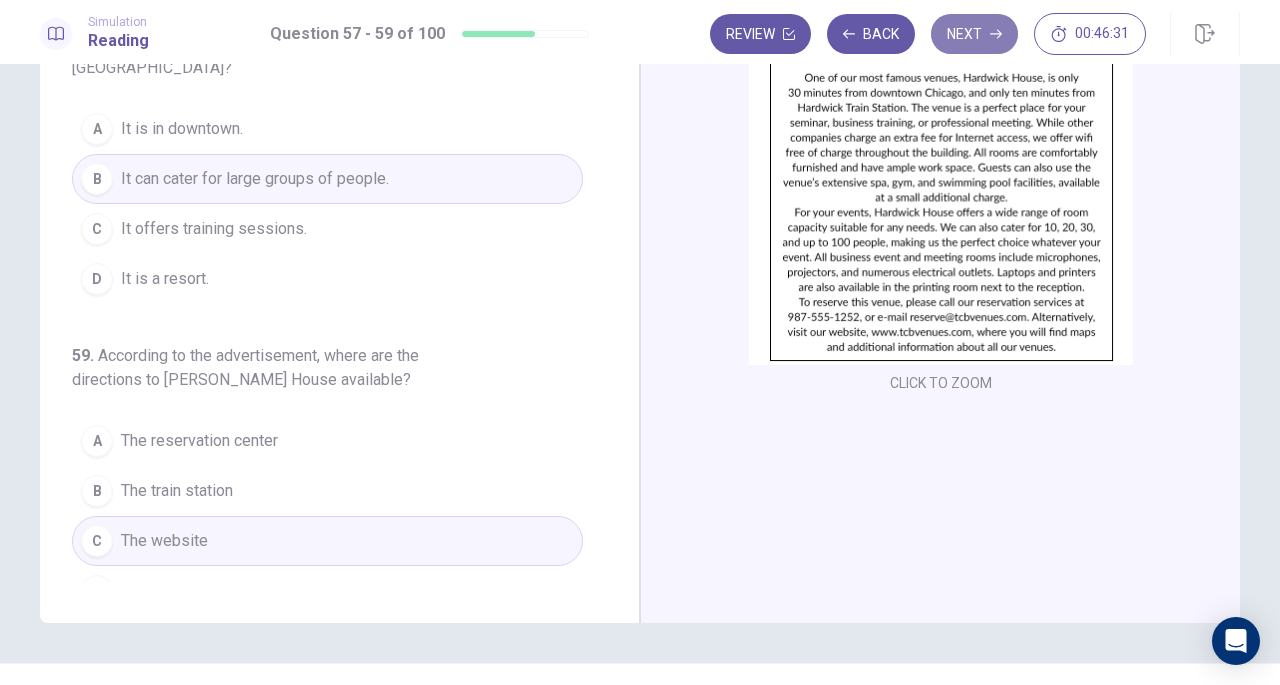 click on "Next" at bounding box center (974, 34) 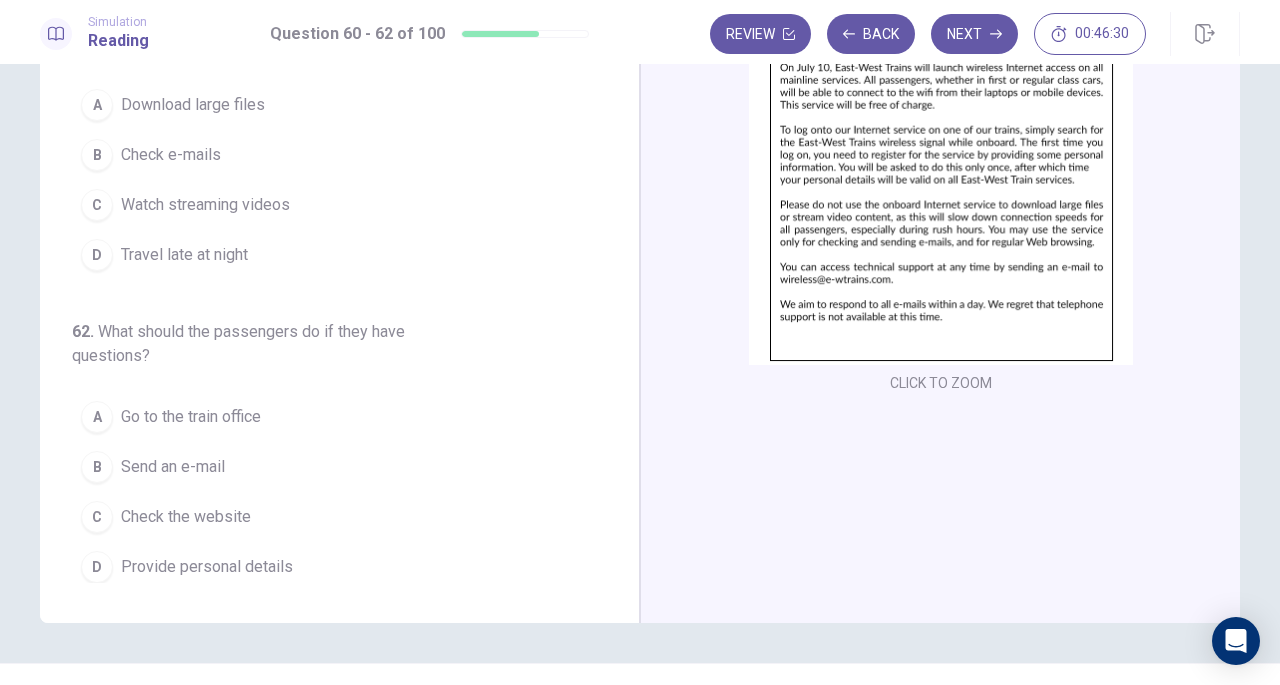 scroll, scrollTop: 0, scrollLeft: 0, axis: both 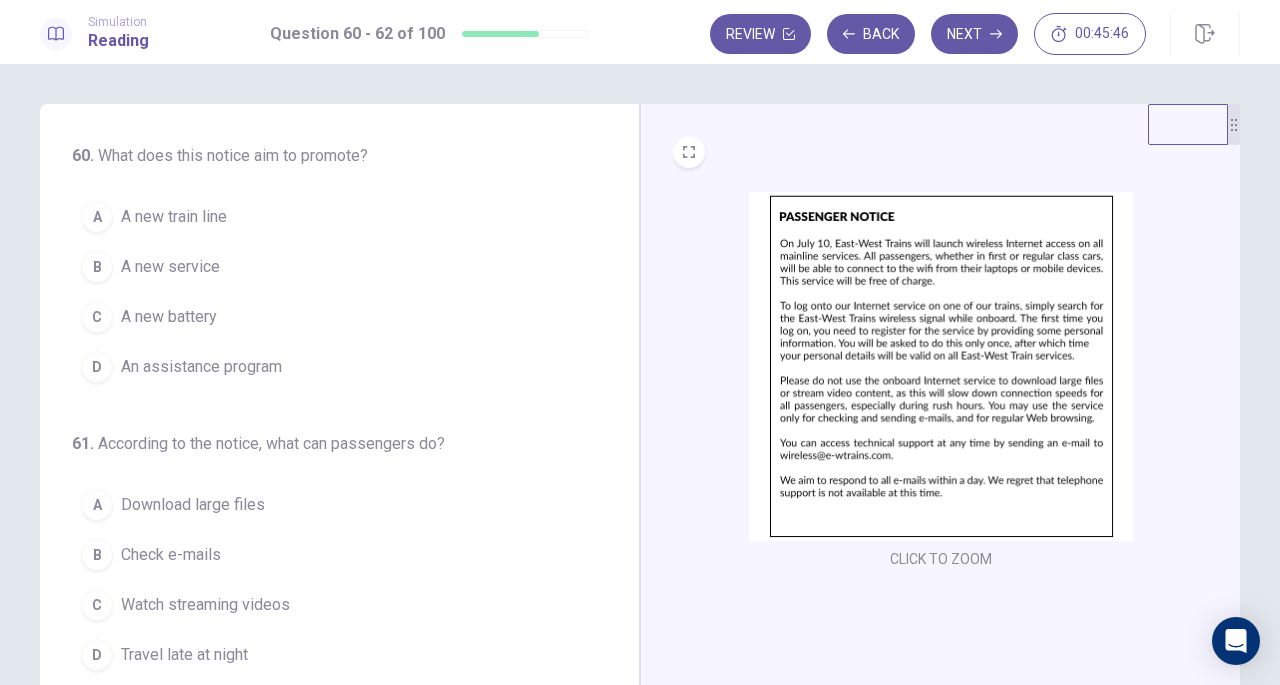 click on "A new service" at bounding box center (170, 267) 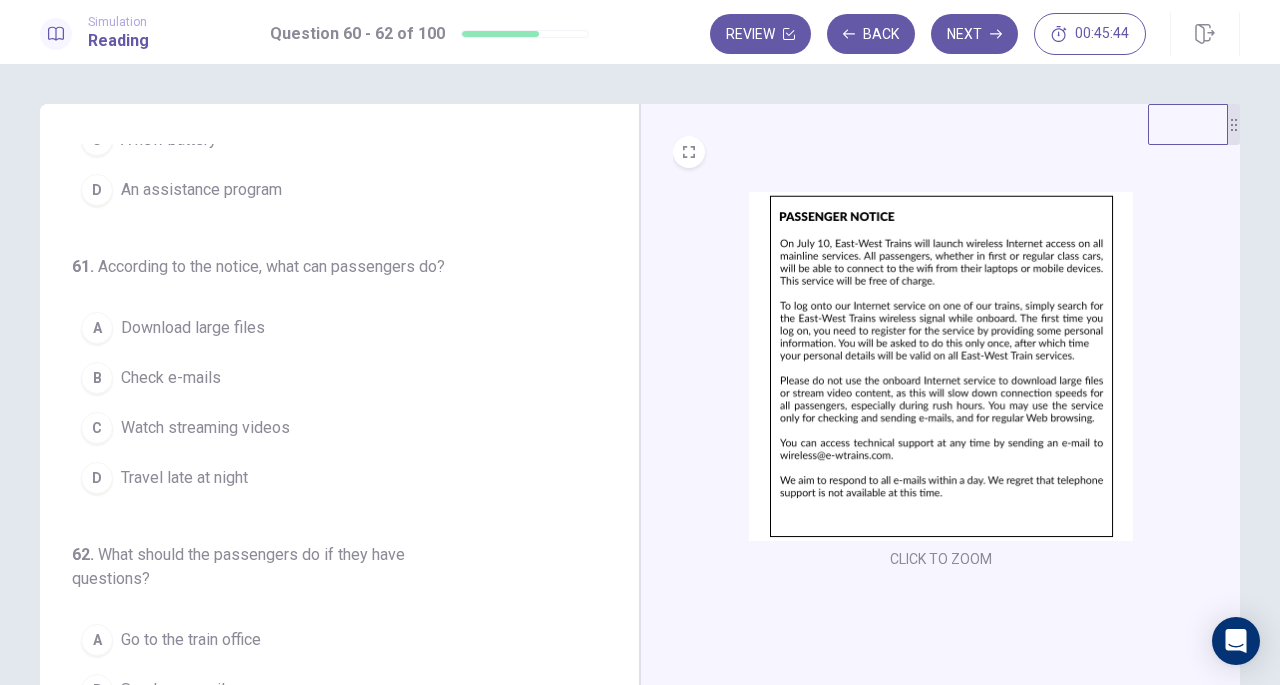scroll, scrollTop: 179, scrollLeft: 0, axis: vertical 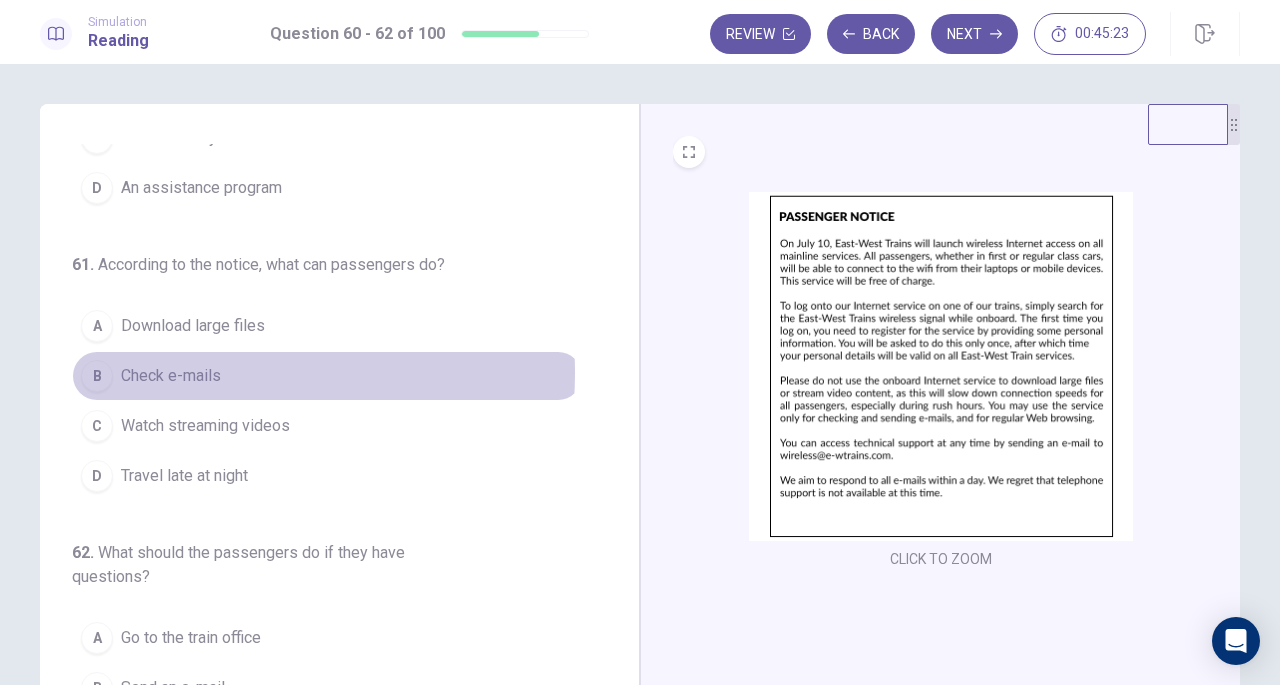 click on "Check e-mails" at bounding box center [171, 376] 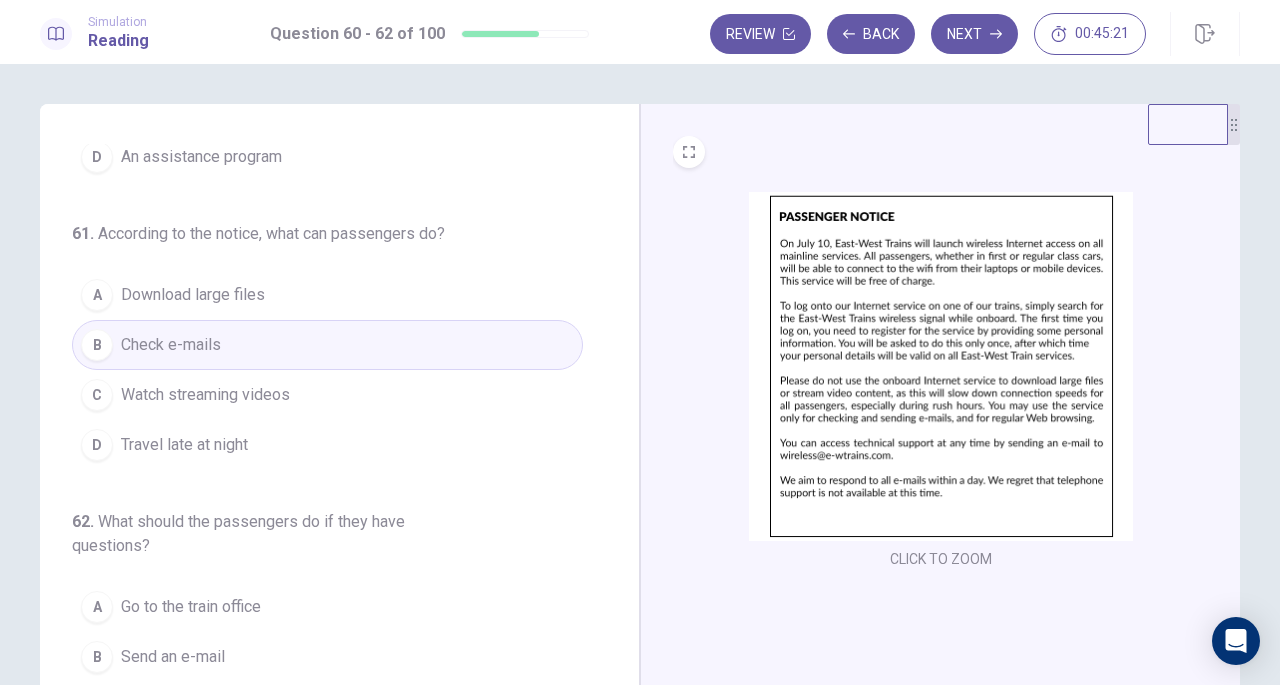 scroll, scrollTop: 224, scrollLeft: 0, axis: vertical 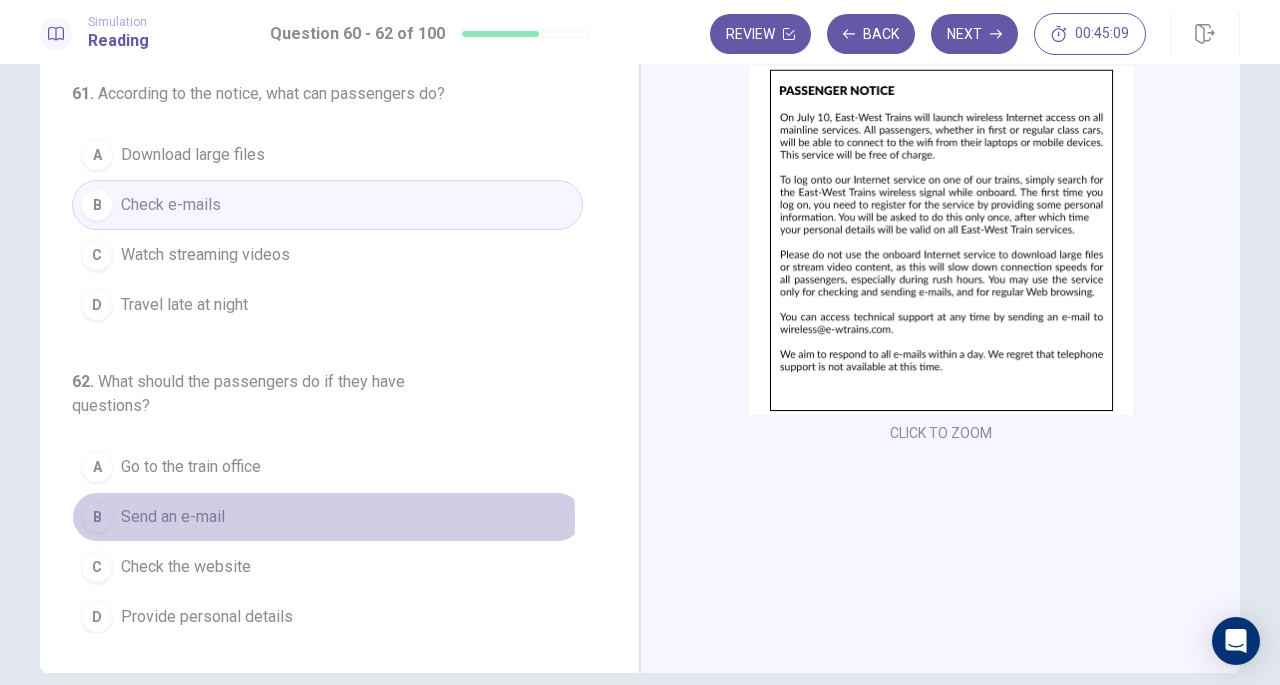 click on "Send an e-mail" at bounding box center [173, 517] 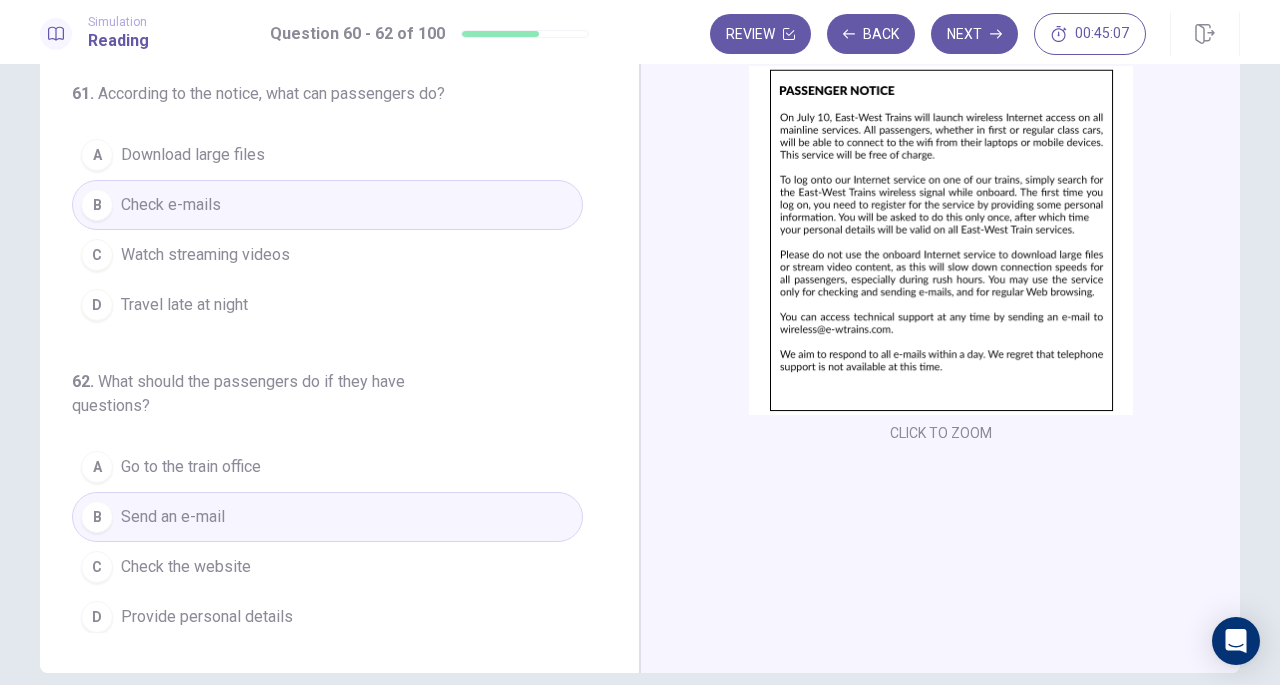 scroll, scrollTop: 0, scrollLeft: 0, axis: both 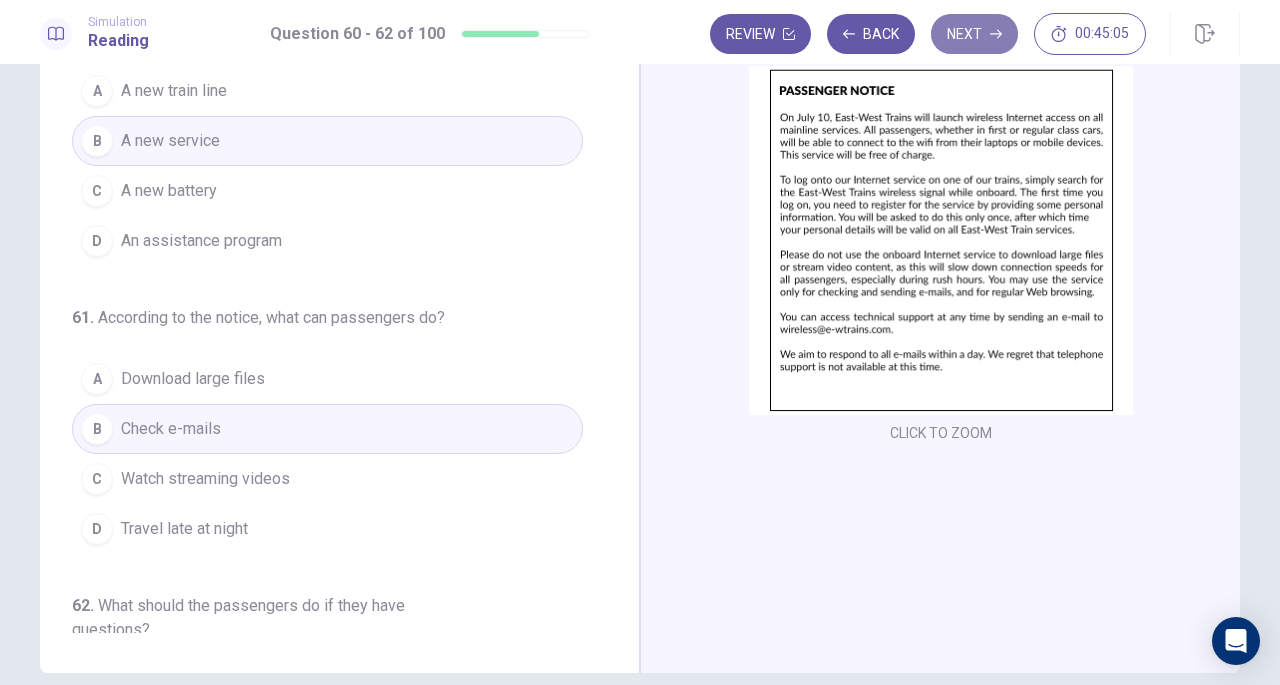 click on "Next" at bounding box center (974, 34) 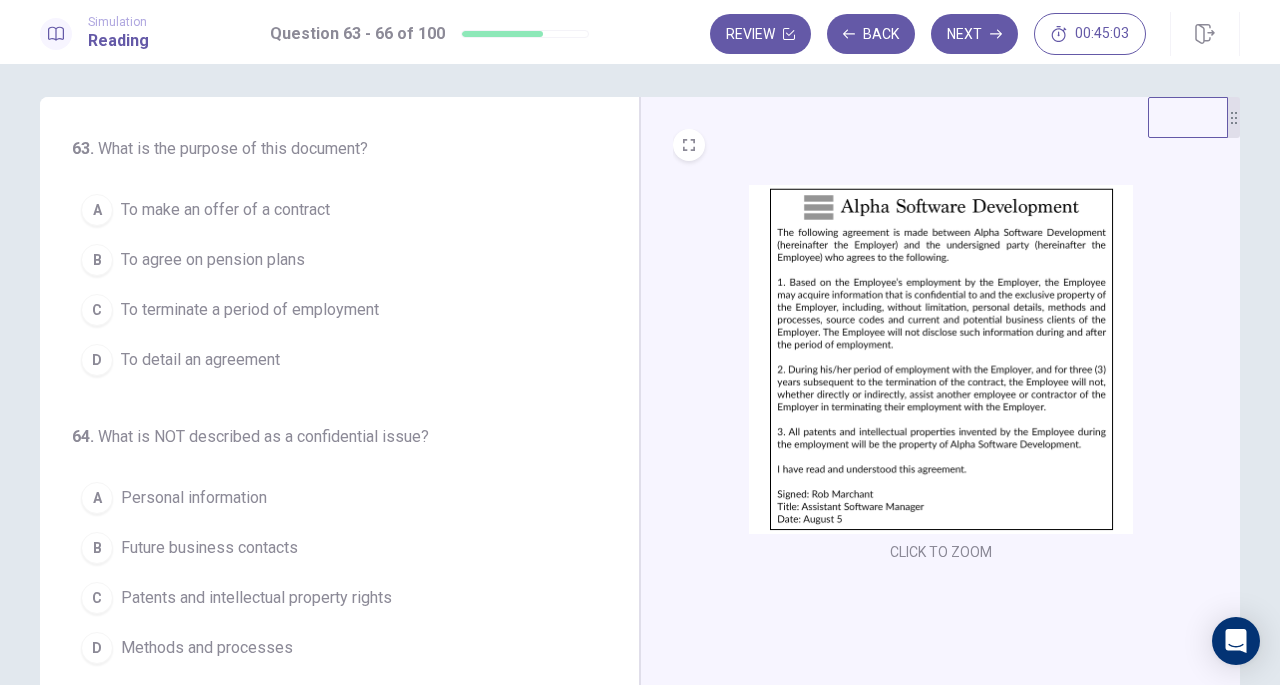 scroll, scrollTop: 0, scrollLeft: 0, axis: both 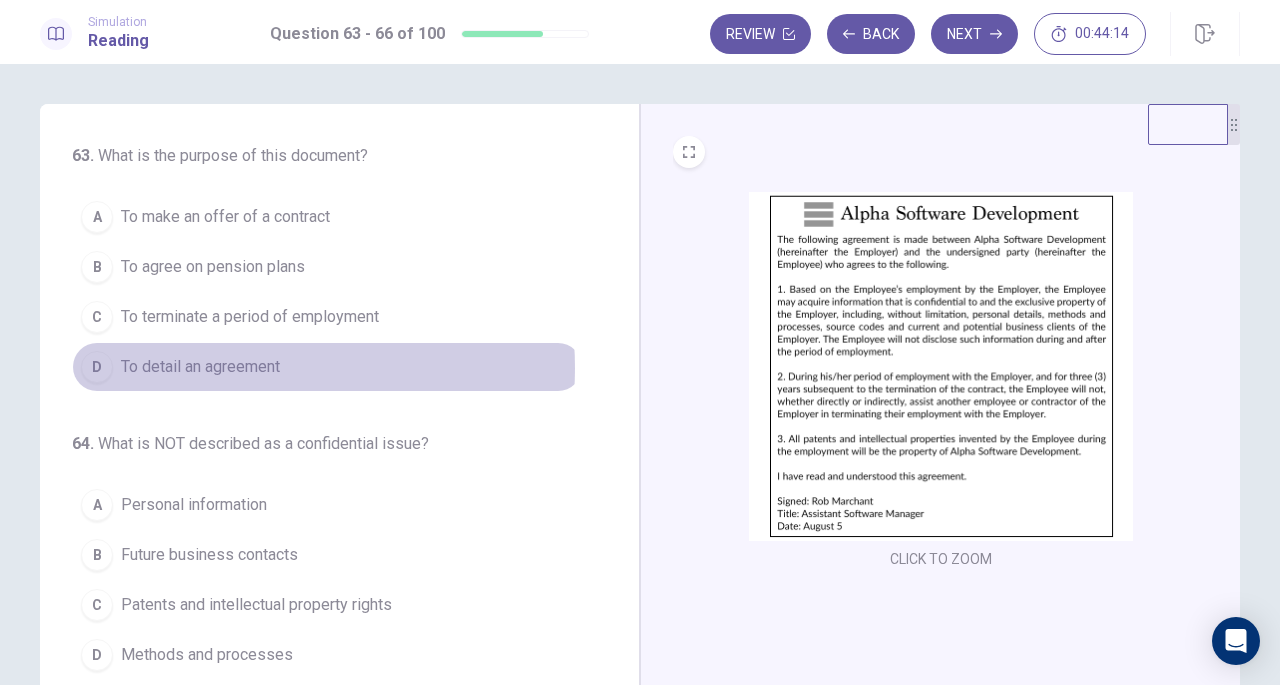 click on "To detail an agreement" at bounding box center [200, 367] 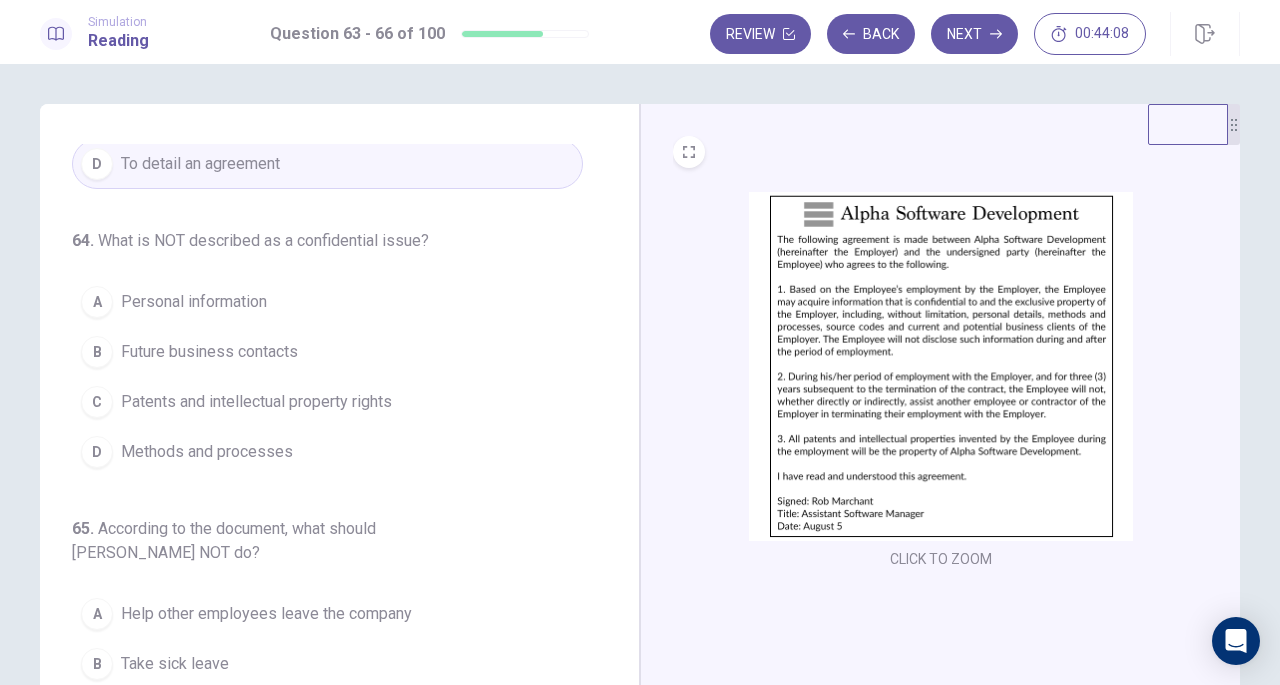scroll, scrollTop: 202, scrollLeft: 0, axis: vertical 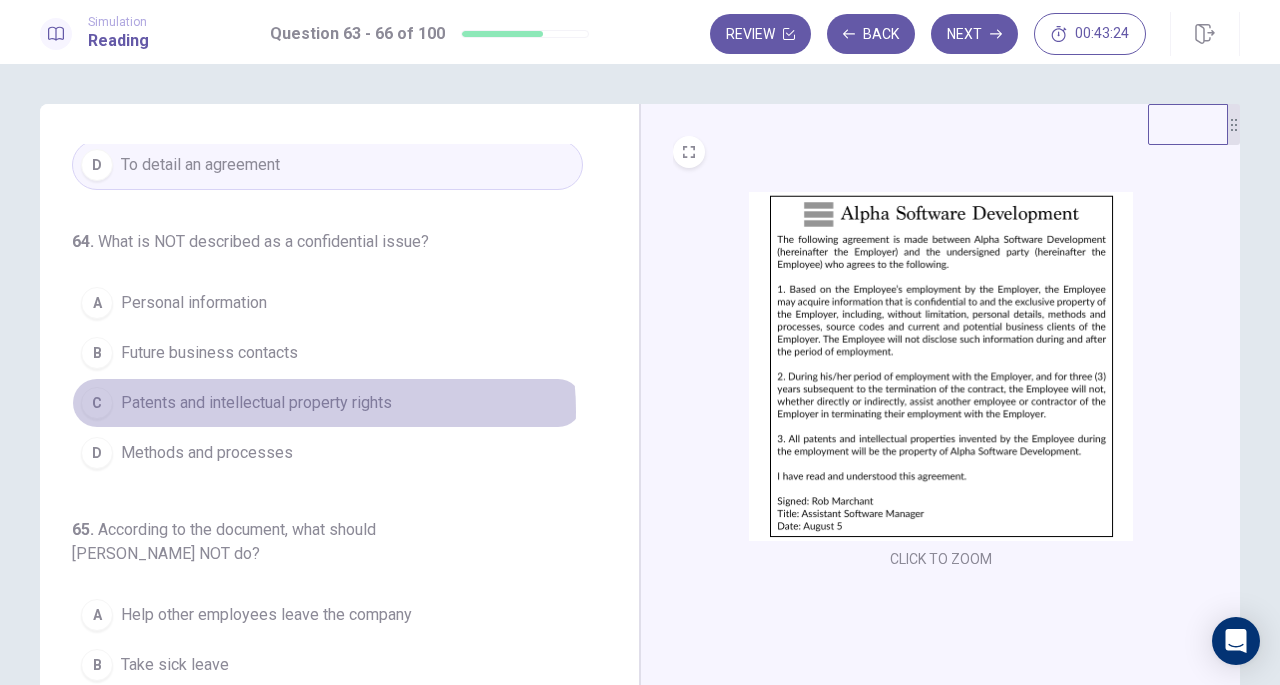 click on "Patents and intellectual property rights" at bounding box center (256, 403) 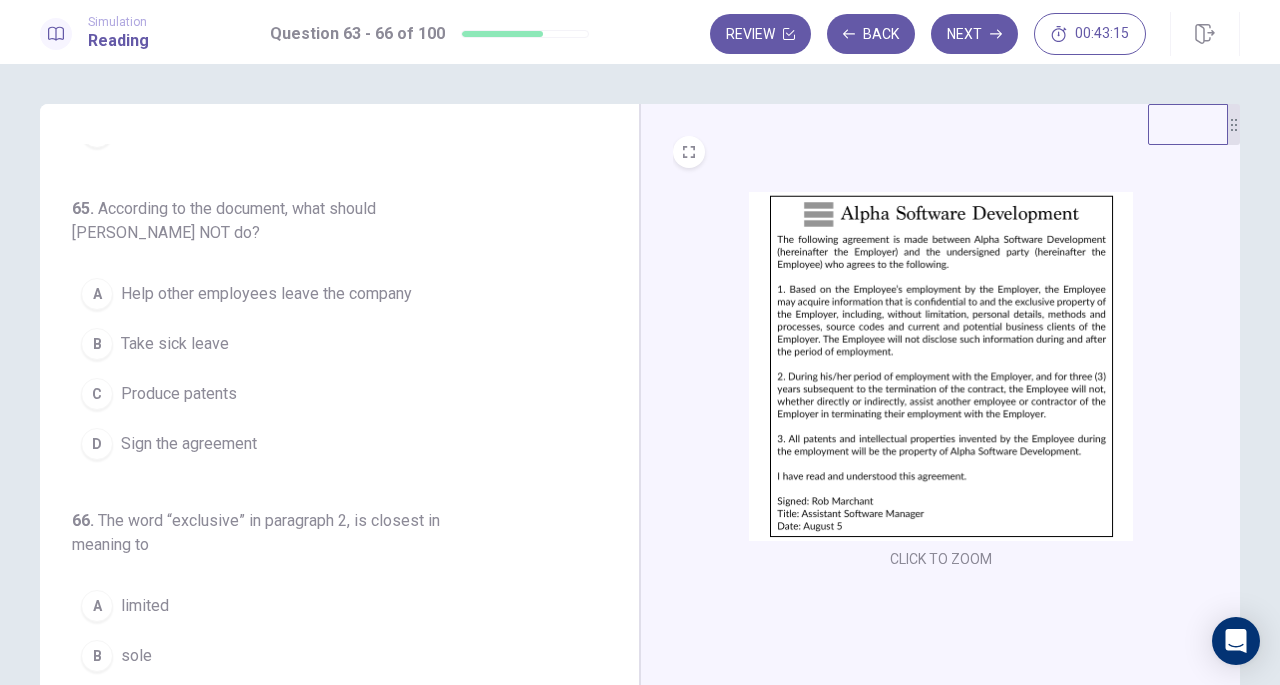 scroll, scrollTop: 534, scrollLeft: 0, axis: vertical 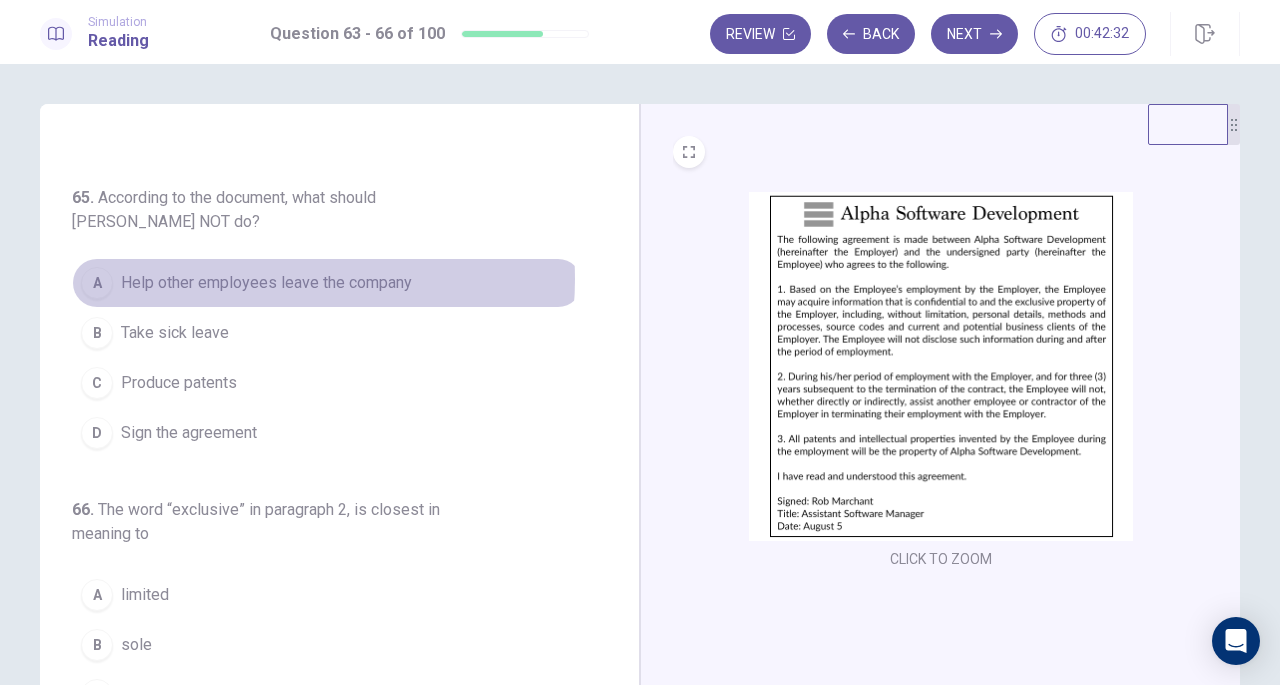 click on "Help other employees leave the company" at bounding box center [266, 283] 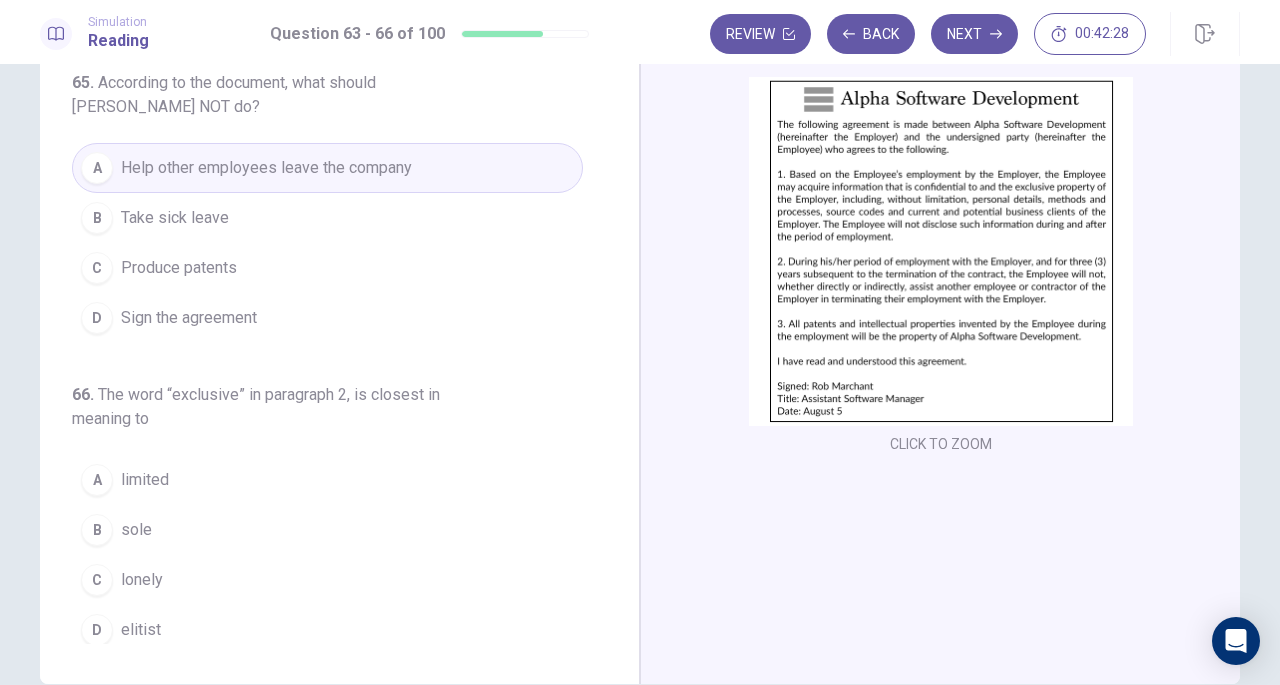 scroll, scrollTop: 113, scrollLeft: 0, axis: vertical 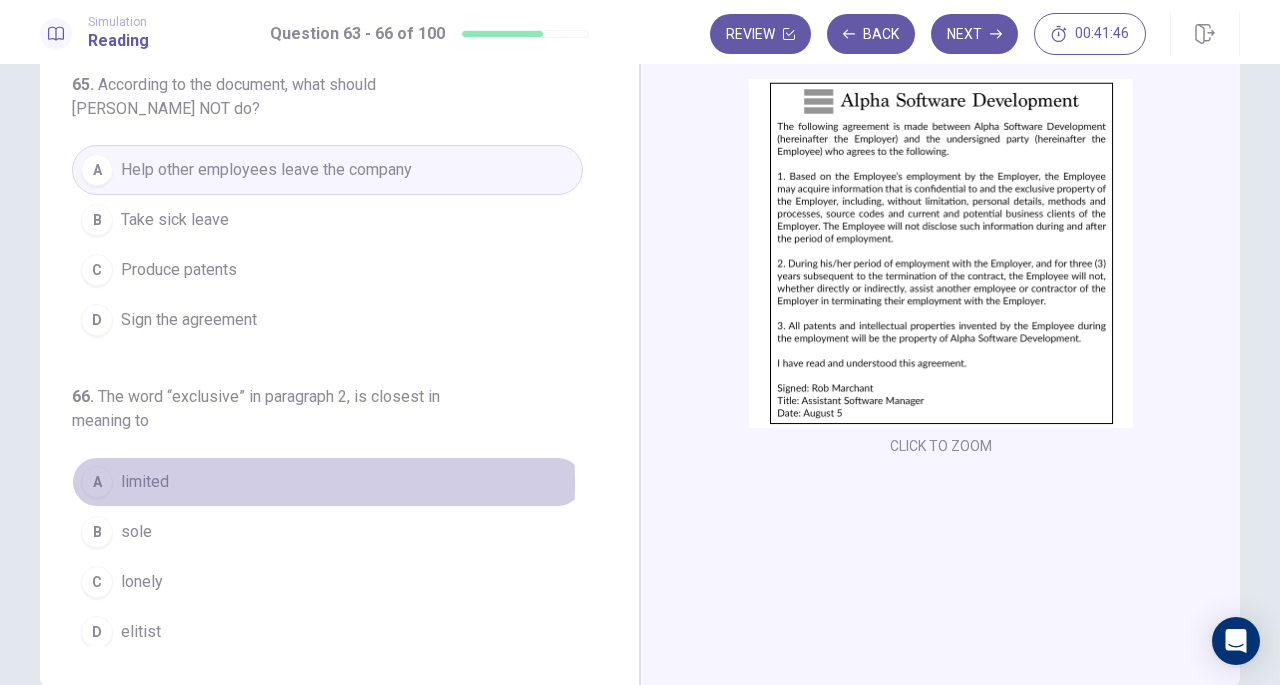click on "limited" at bounding box center [145, 482] 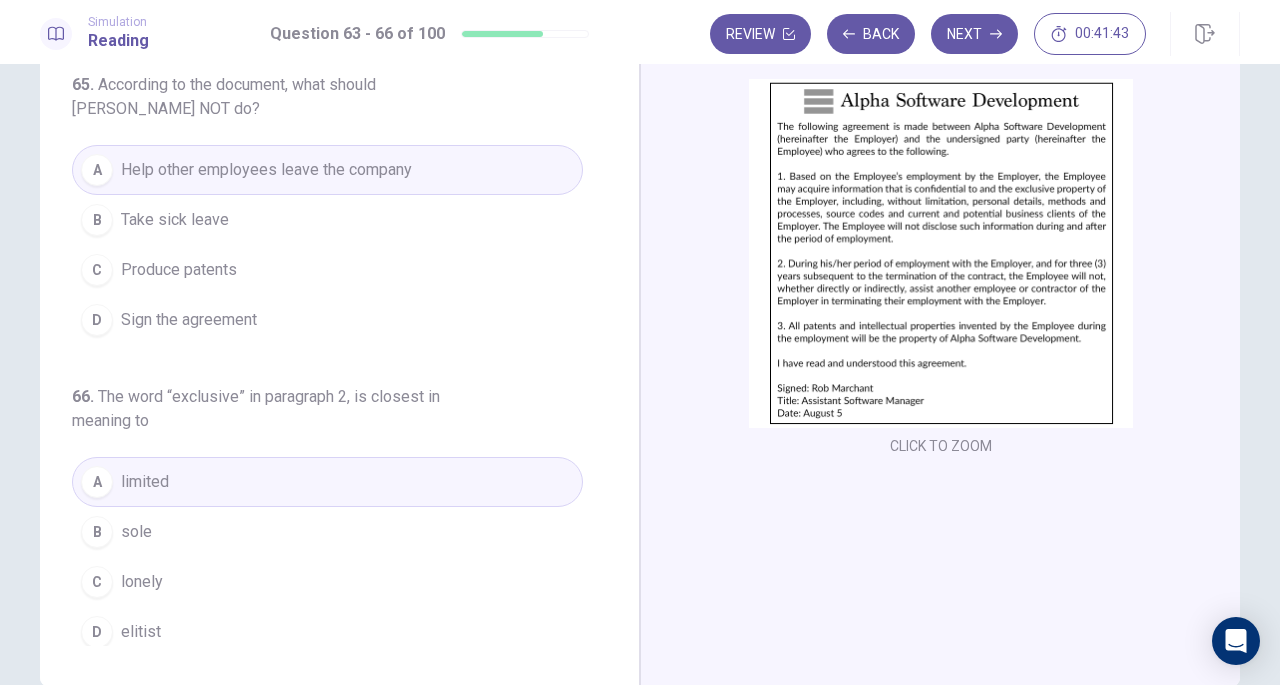 scroll, scrollTop: 218, scrollLeft: 0, axis: vertical 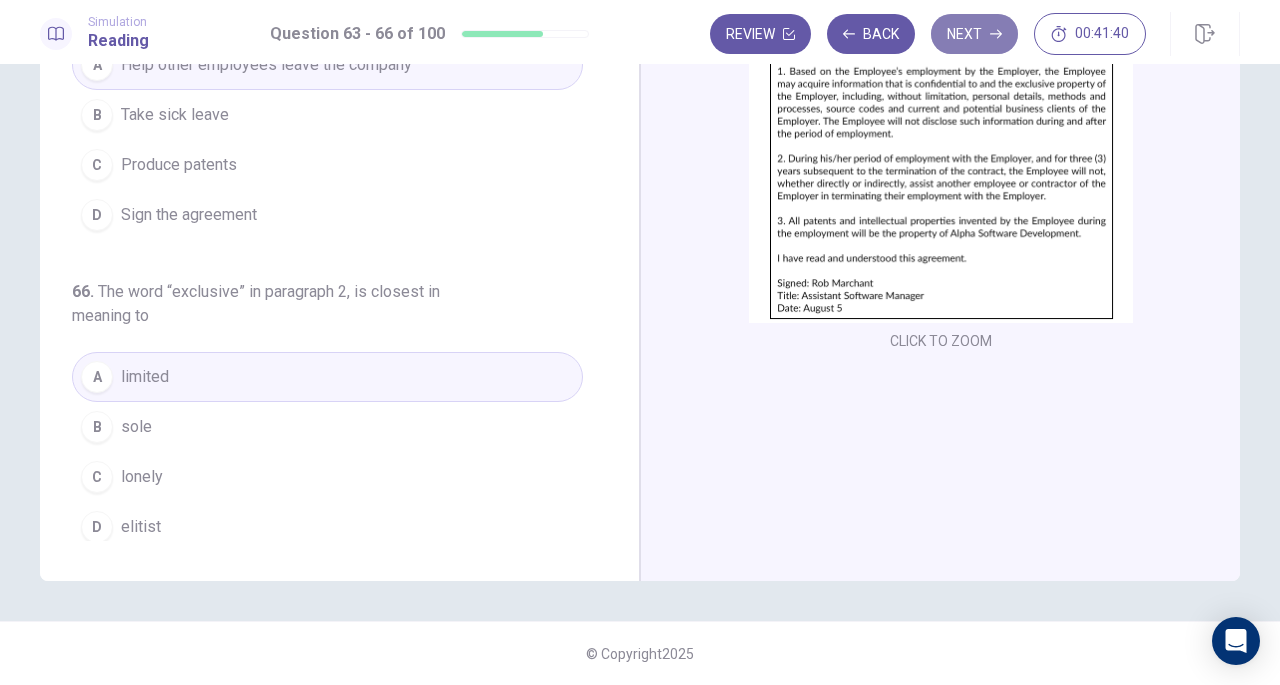 click on "Next" at bounding box center (974, 34) 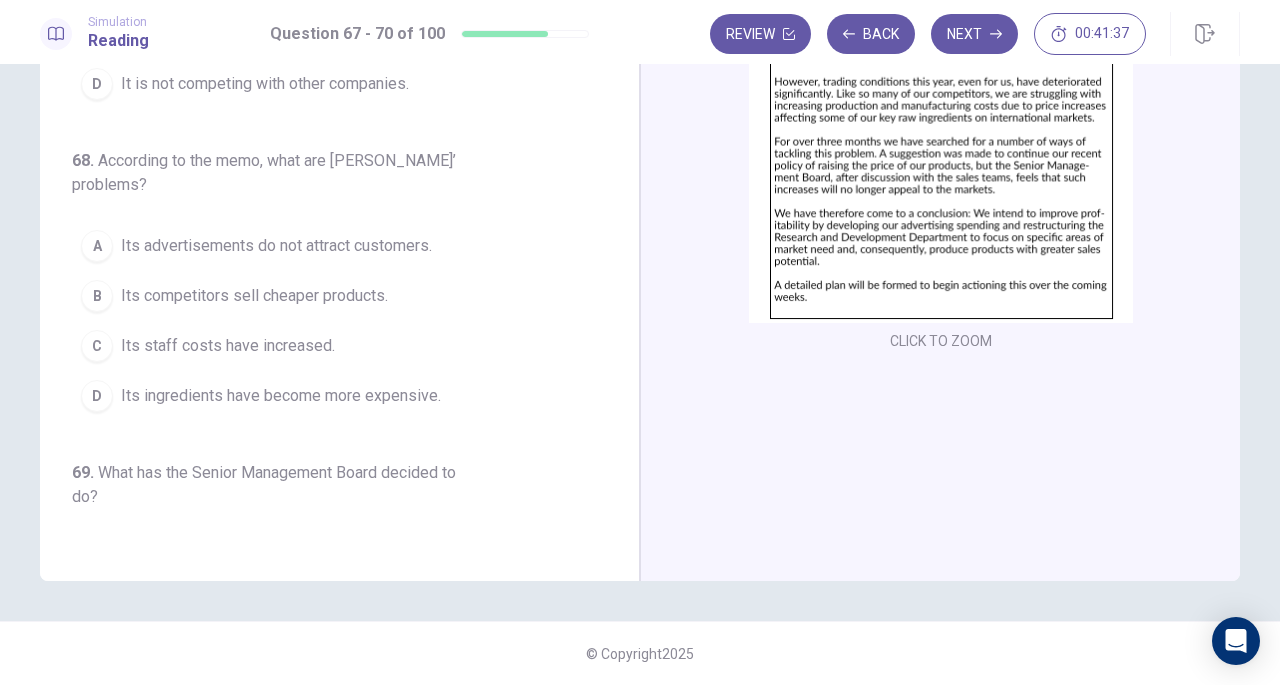 scroll, scrollTop: 64, scrollLeft: 0, axis: vertical 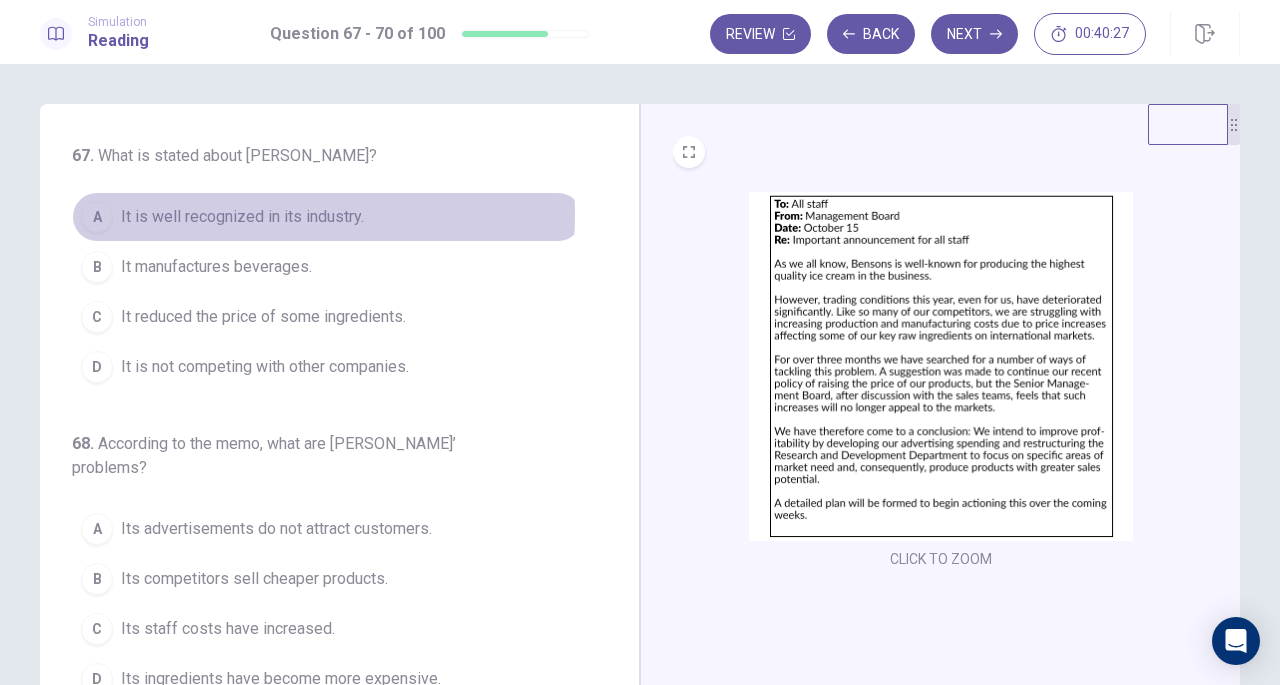 click on "It is well recognized in its industry." at bounding box center (242, 217) 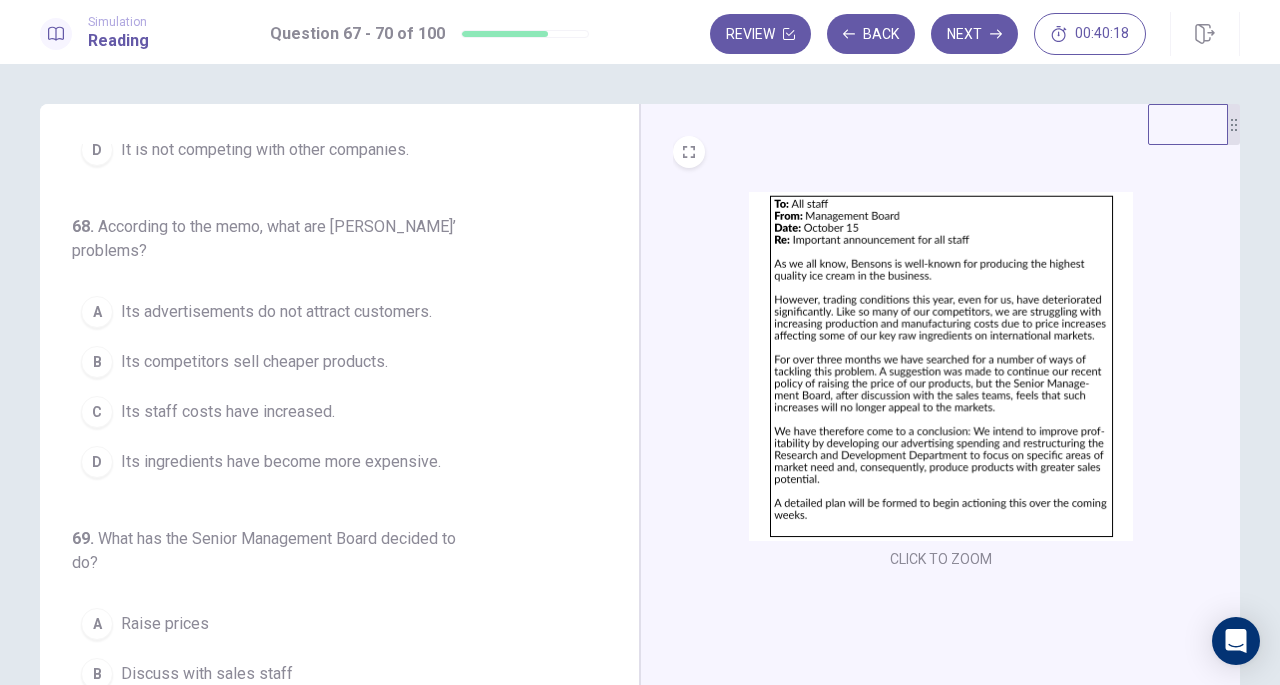 scroll, scrollTop: 219, scrollLeft: 0, axis: vertical 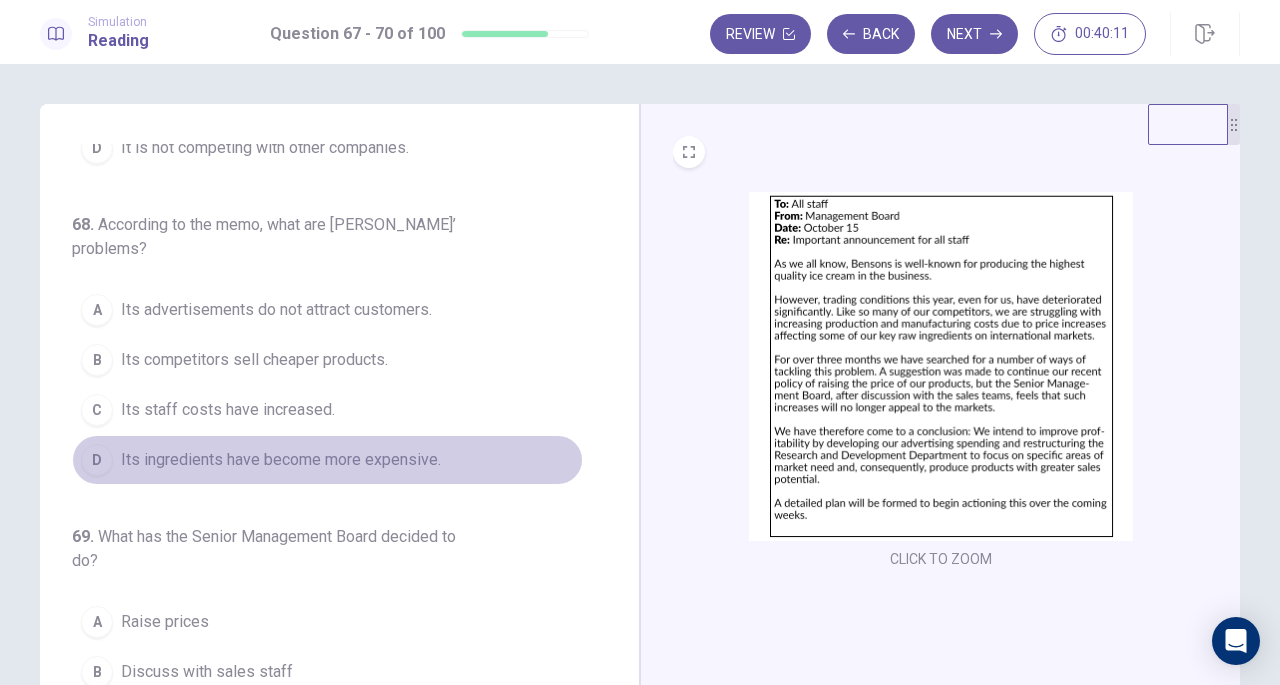 click on "Its ingredients have become more
expensive." at bounding box center [281, 460] 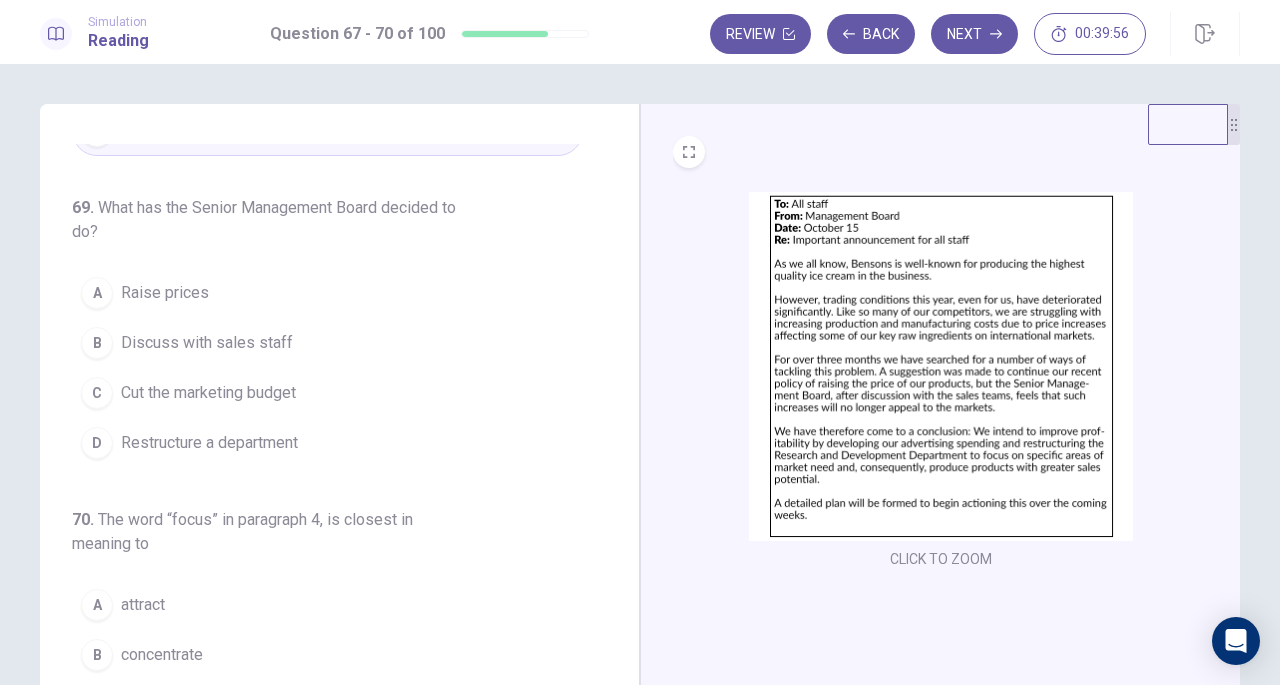 scroll, scrollTop: 558, scrollLeft: 0, axis: vertical 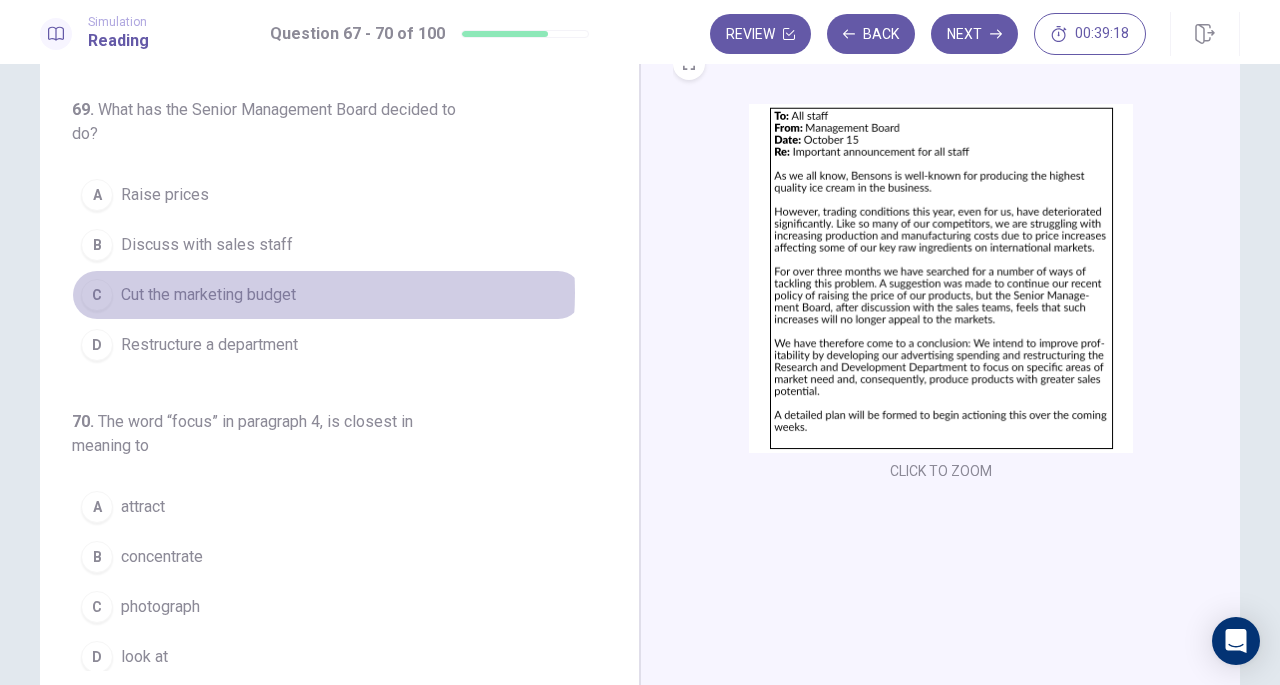 click on "Cut the marketing budget" at bounding box center (208, 295) 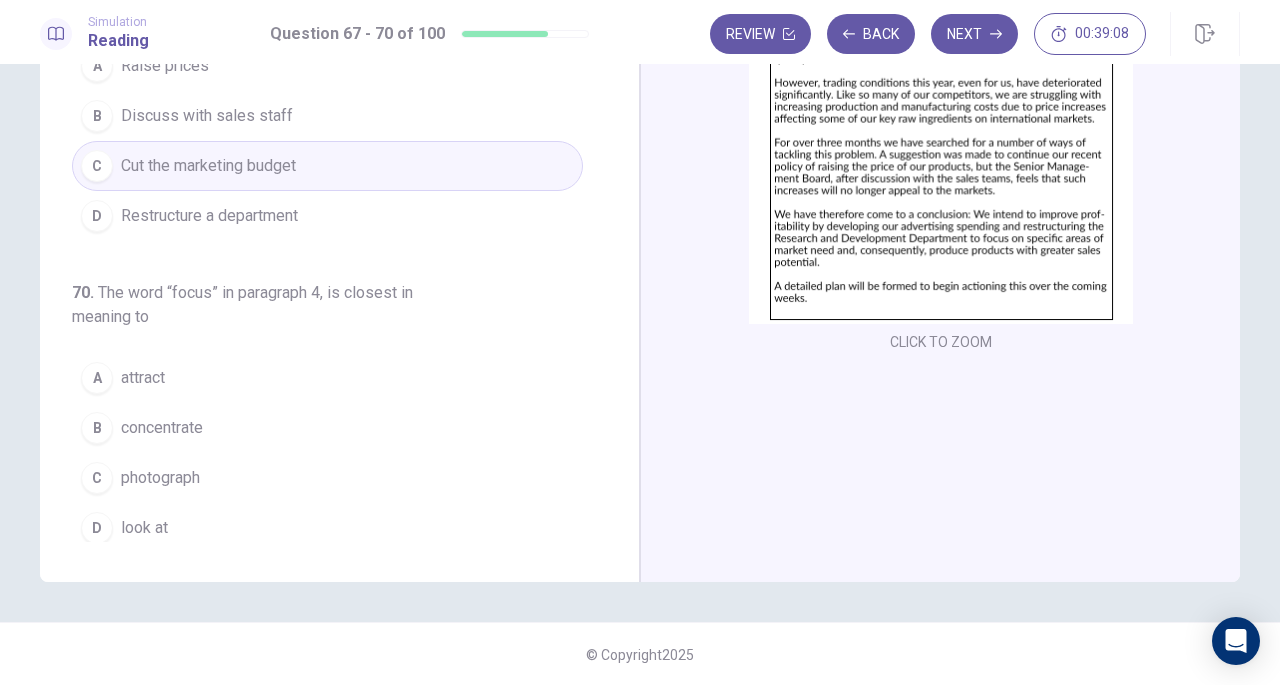 scroll, scrollTop: 218, scrollLeft: 0, axis: vertical 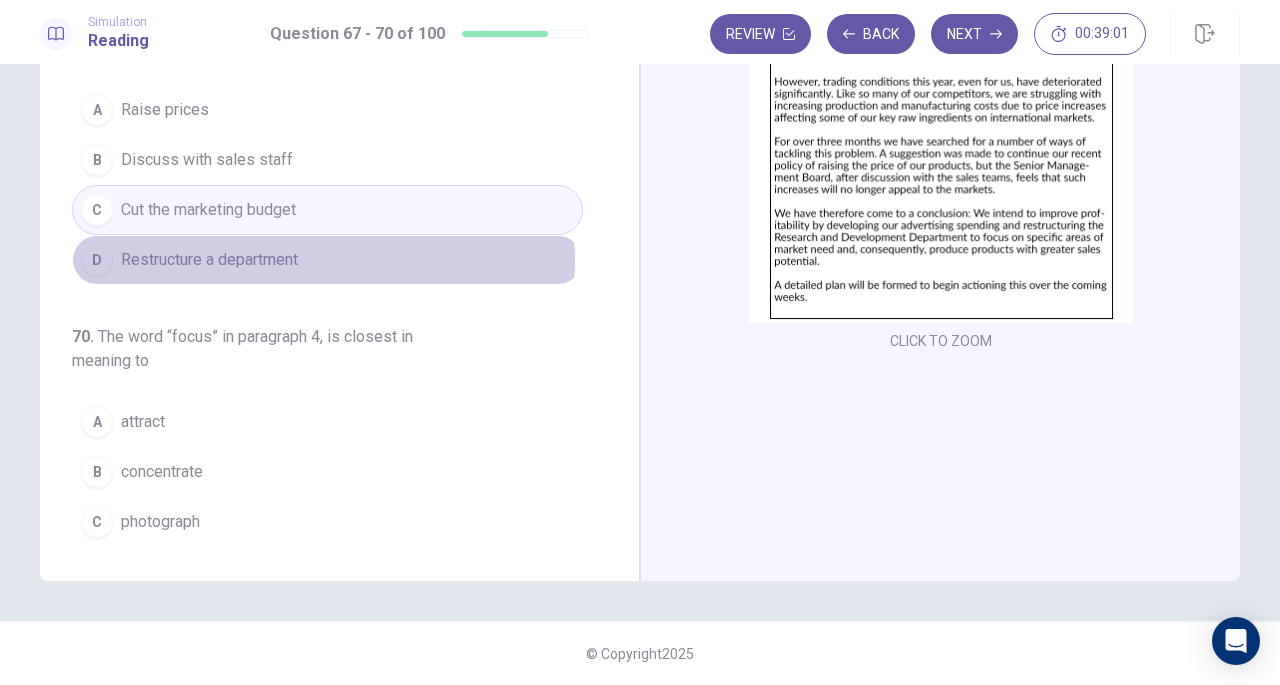 click on "Restructure a department" at bounding box center [209, 260] 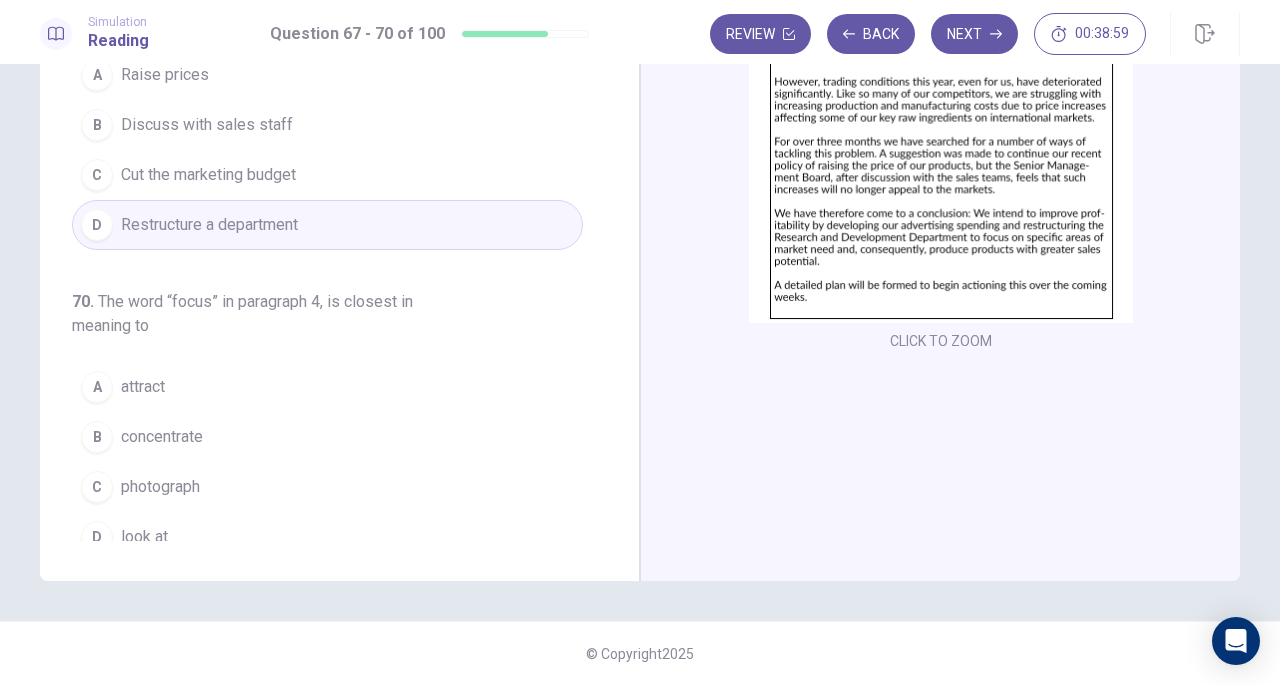 scroll, scrollTop: 558, scrollLeft: 0, axis: vertical 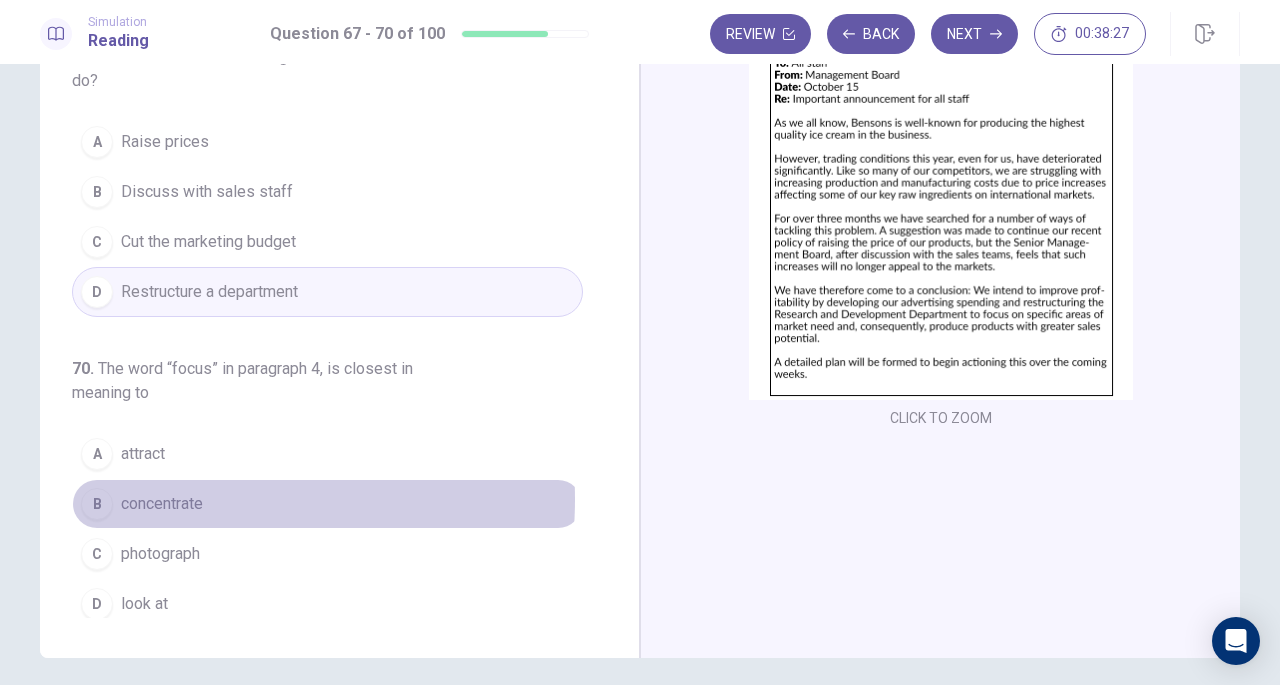 click on "concentrate" at bounding box center (162, 504) 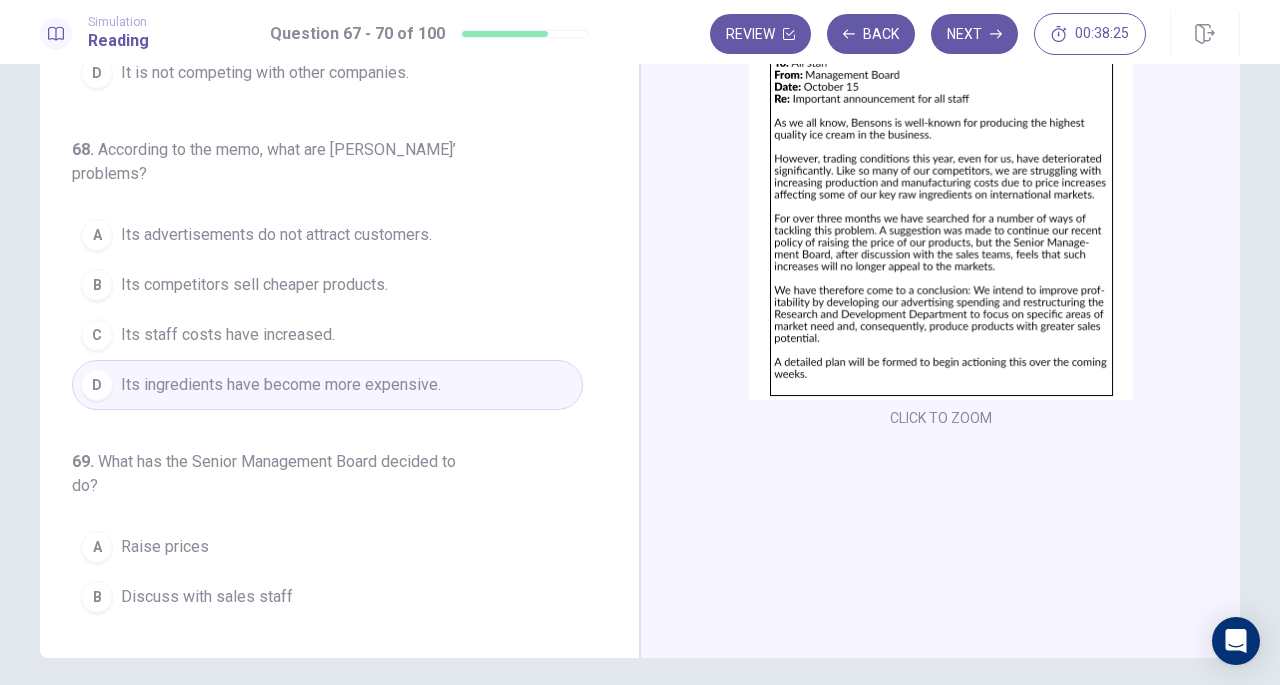 scroll, scrollTop: 150, scrollLeft: 0, axis: vertical 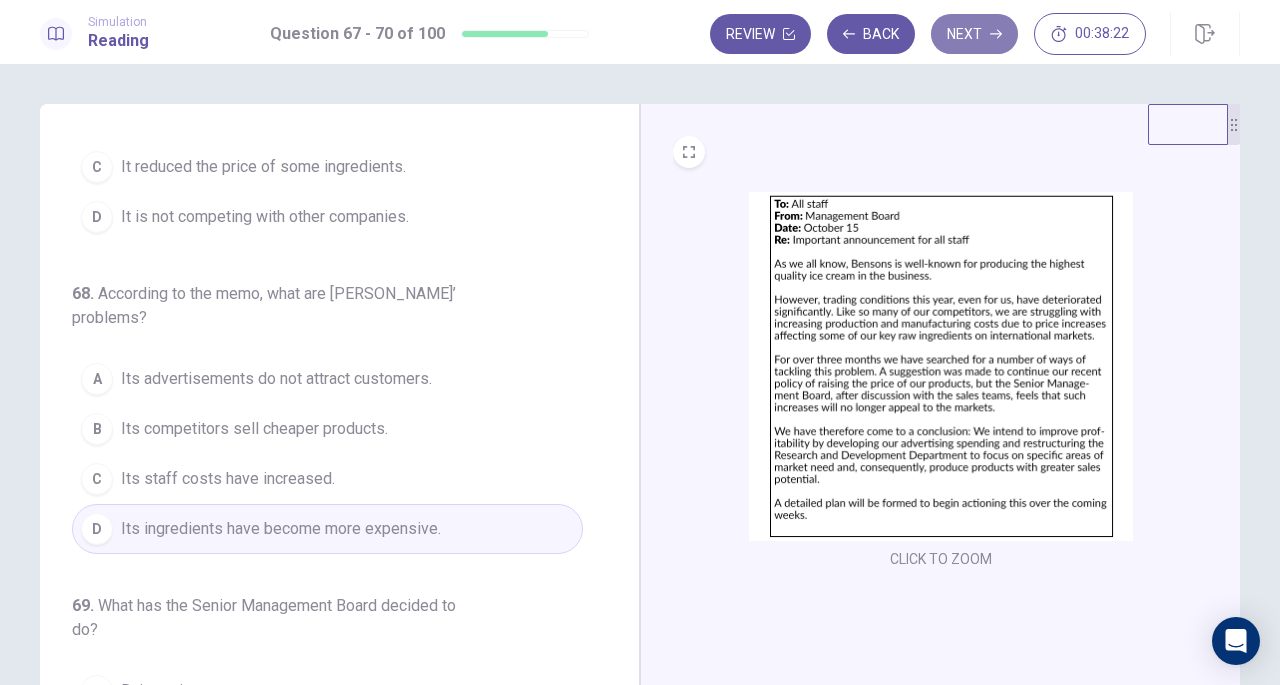 click on "Next" at bounding box center [974, 34] 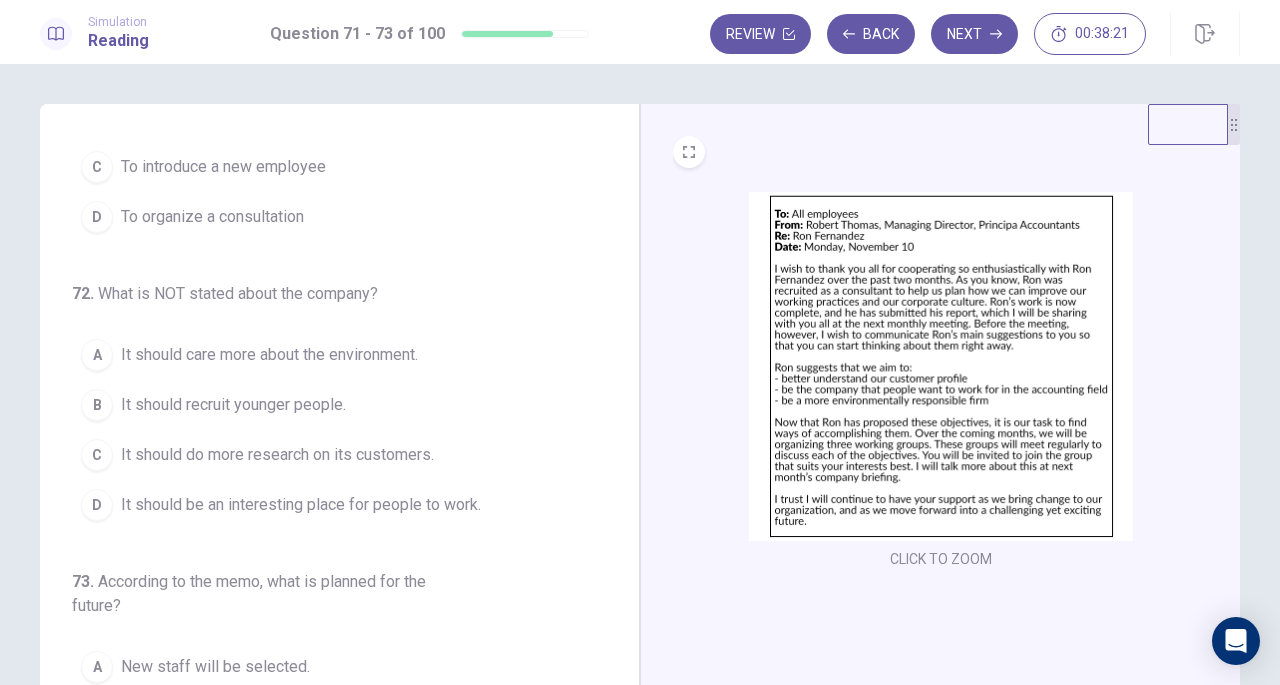 scroll, scrollTop: 0, scrollLeft: 0, axis: both 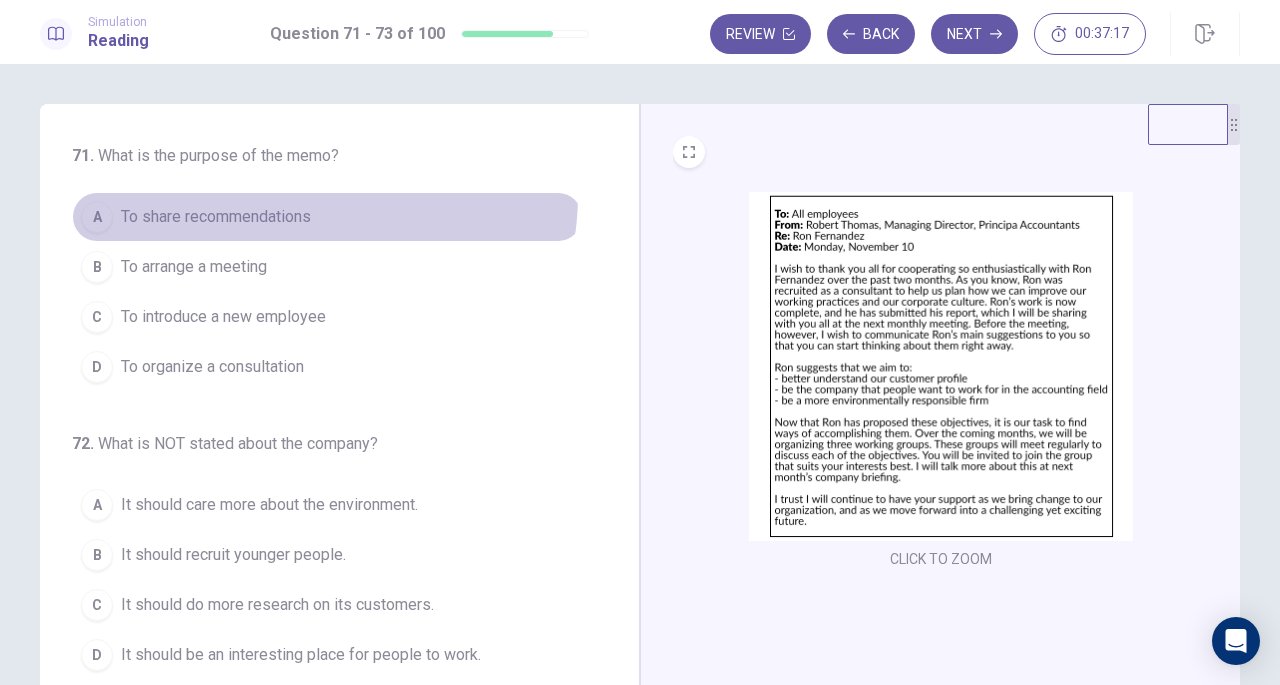 click on "A To share recommendations" at bounding box center (327, 217) 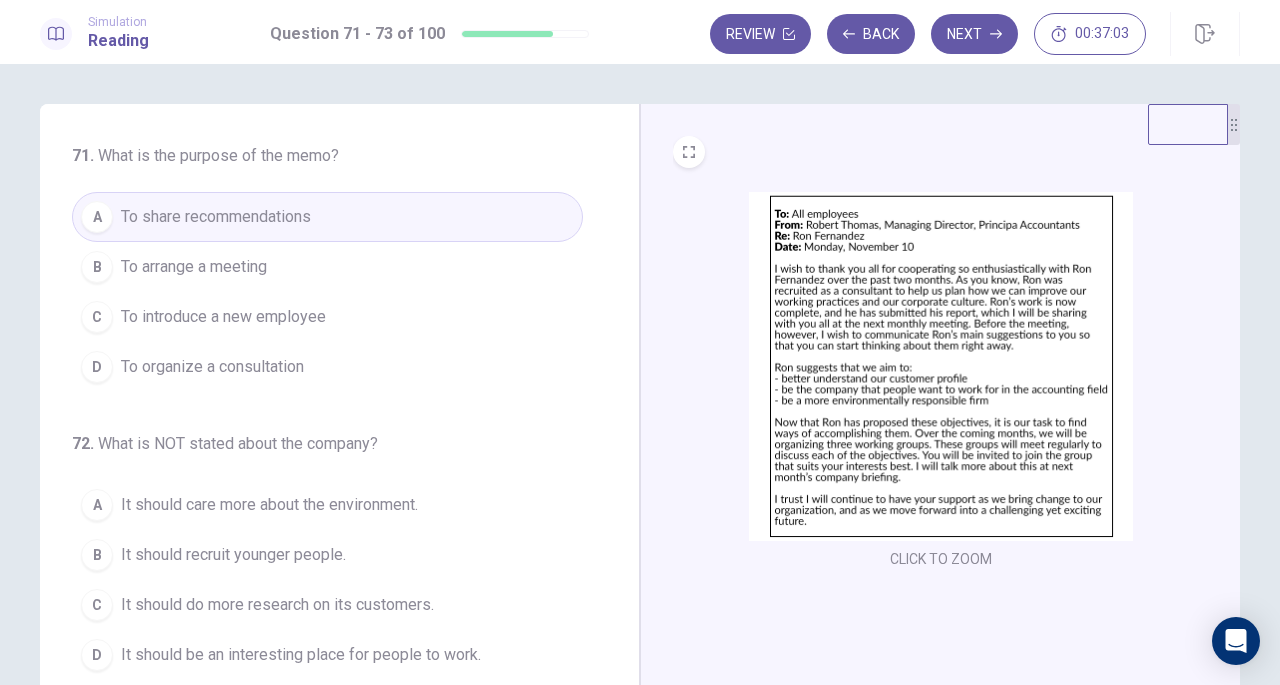 click on "To organize a consultation" at bounding box center (212, 367) 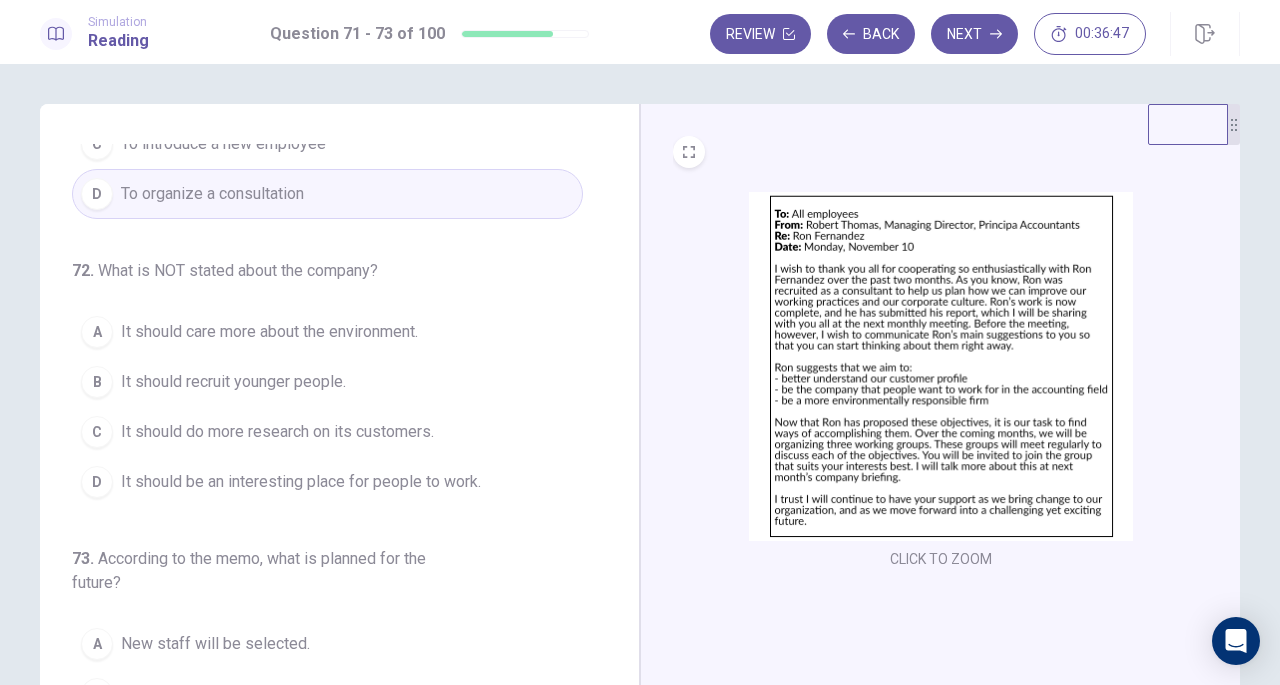 scroll, scrollTop: 174, scrollLeft: 0, axis: vertical 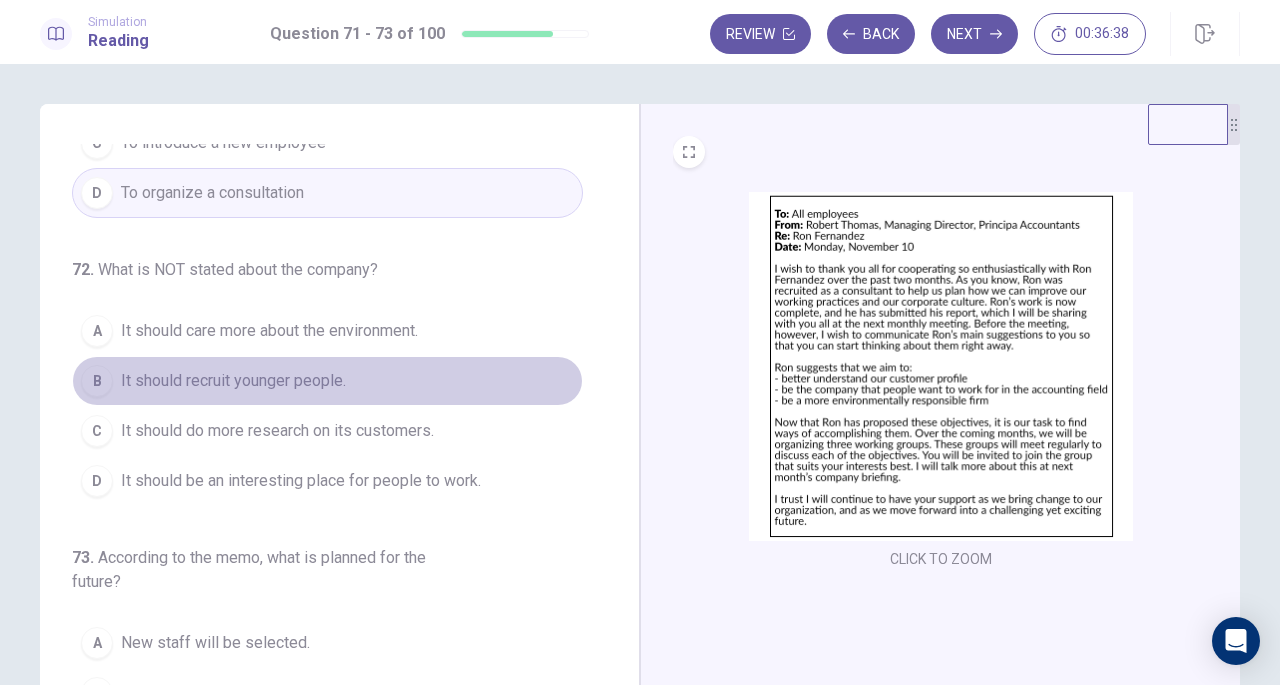 click on "It should recruit younger people." at bounding box center [233, 381] 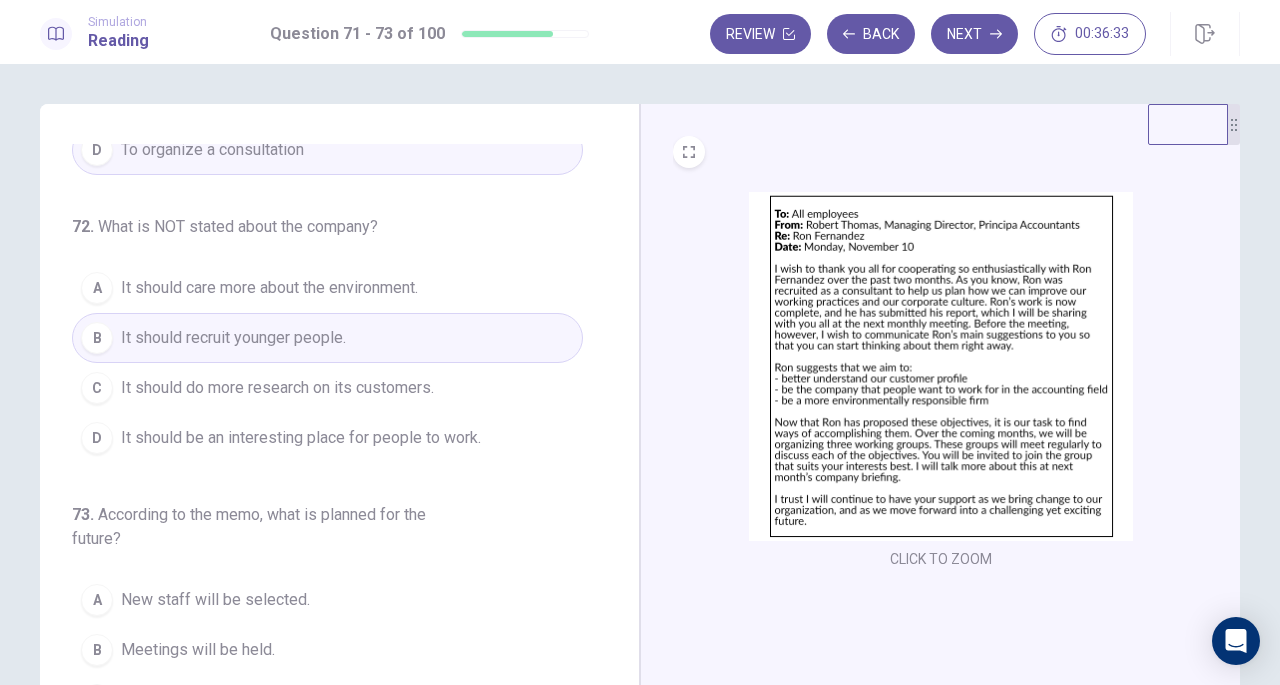 scroll, scrollTop: 224, scrollLeft: 0, axis: vertical 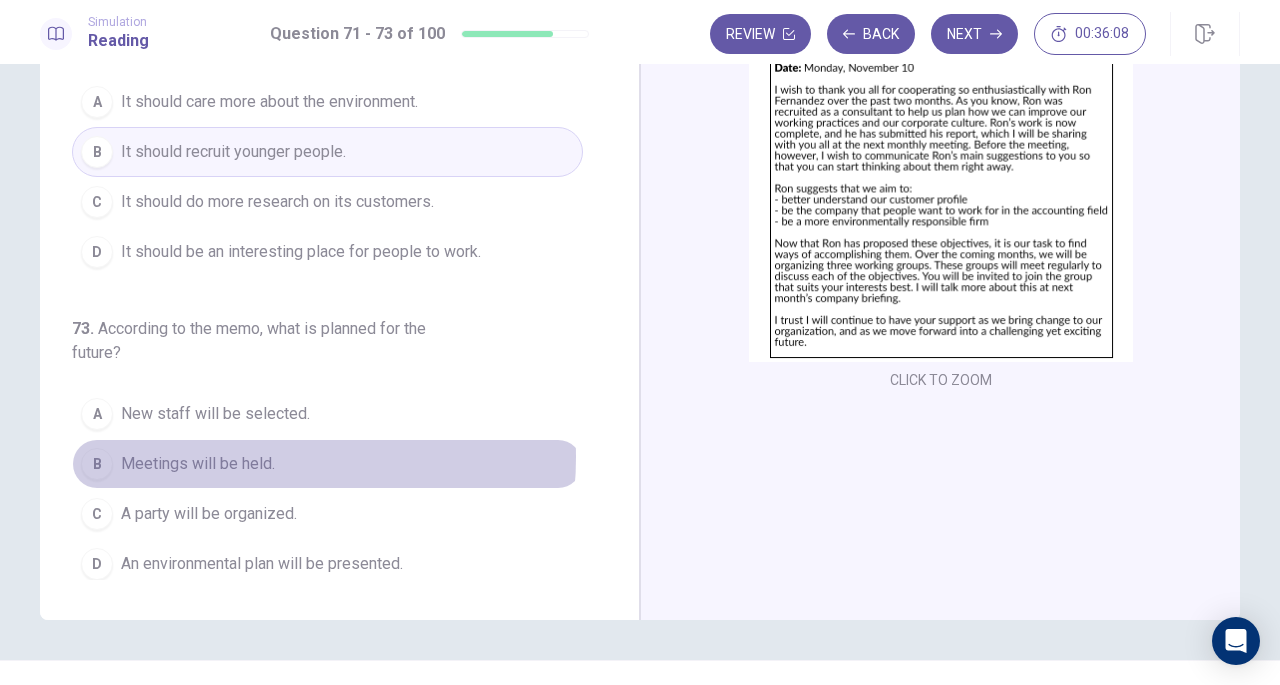 click on "Meetings will be held." at bounding box center (198, 464) 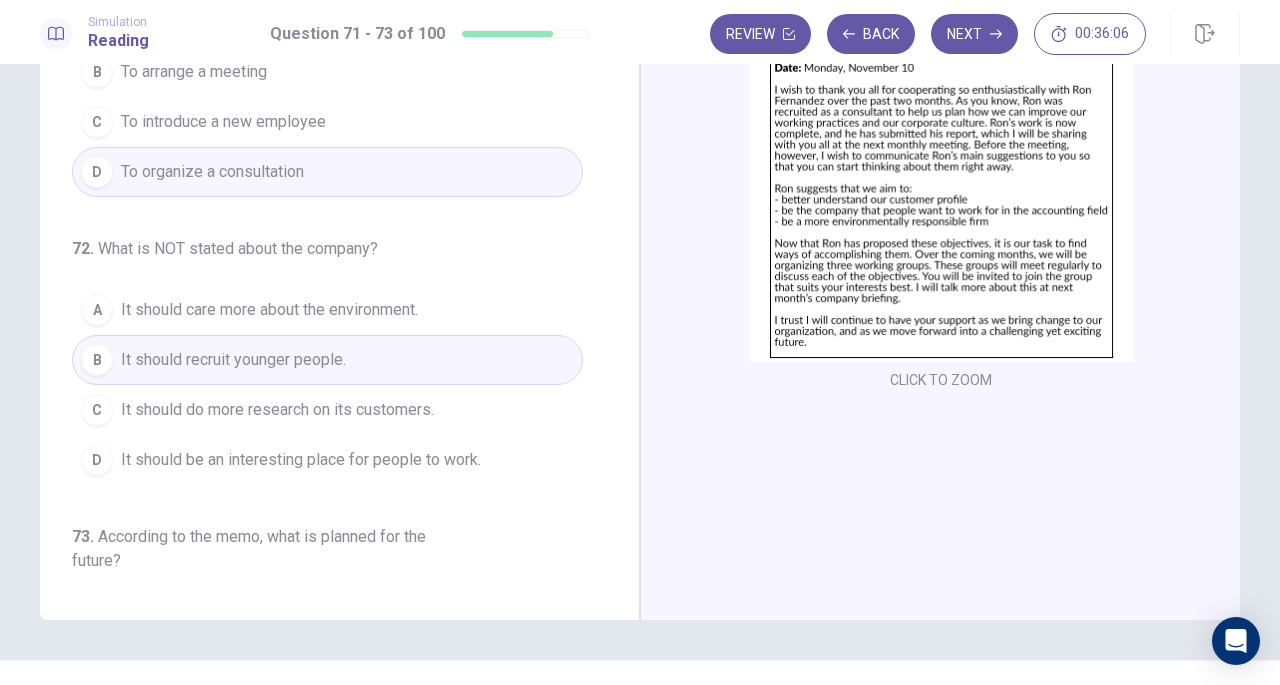 scroll, scrollTop: 0, scrollLeft: 0, axis: both 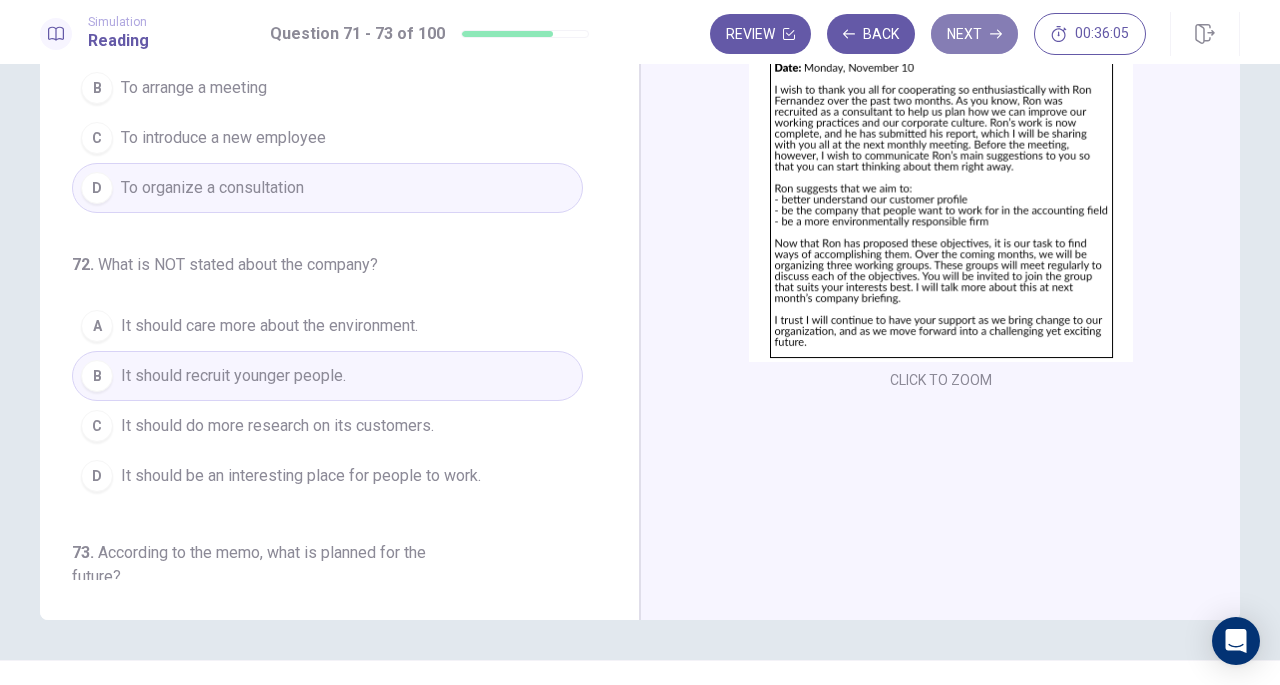 click on "Next" at bounding box center (974, 34) 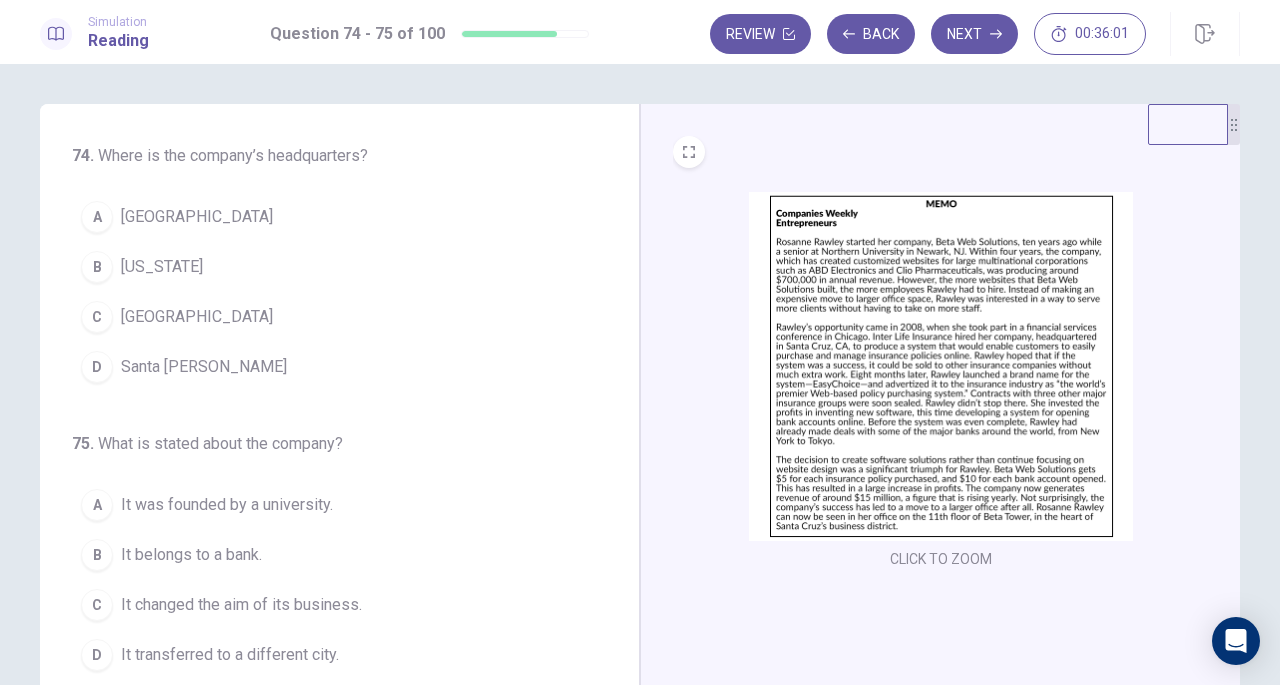 scroll, scrollTop: 1, scrollLeft: 0, axis: vertical 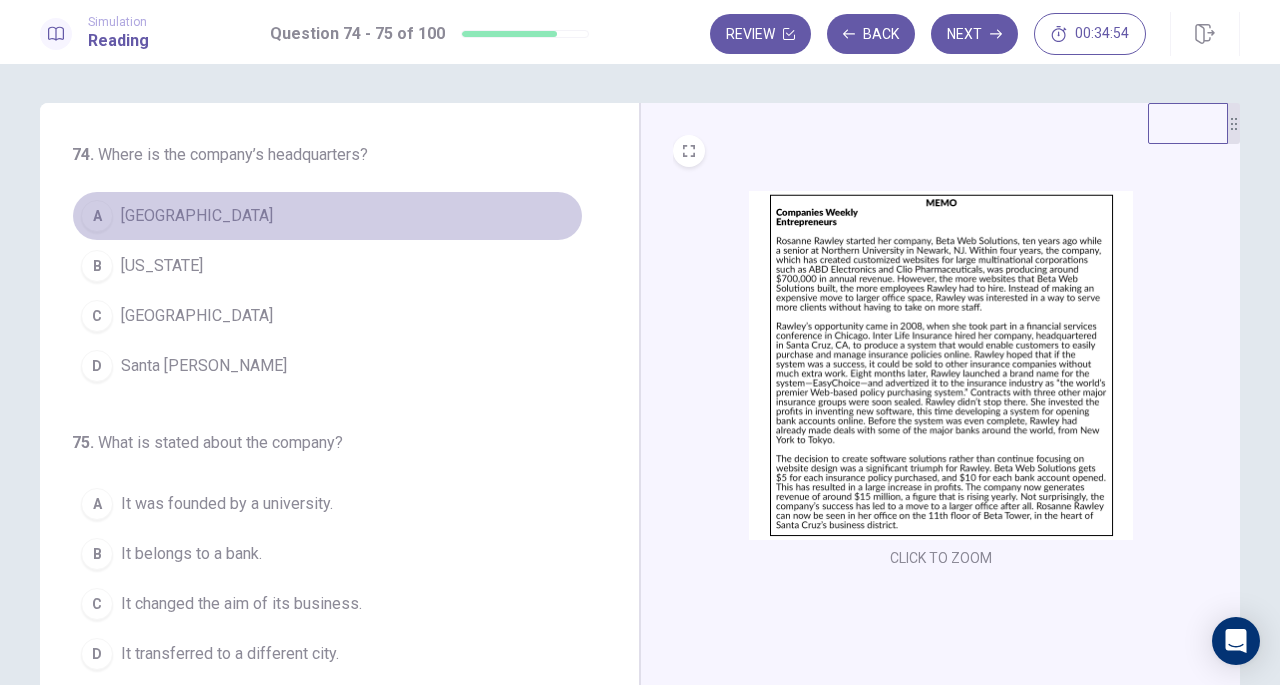 click on "[GEOGRAPHIC_DATA]" at bounding box center [197, 216] 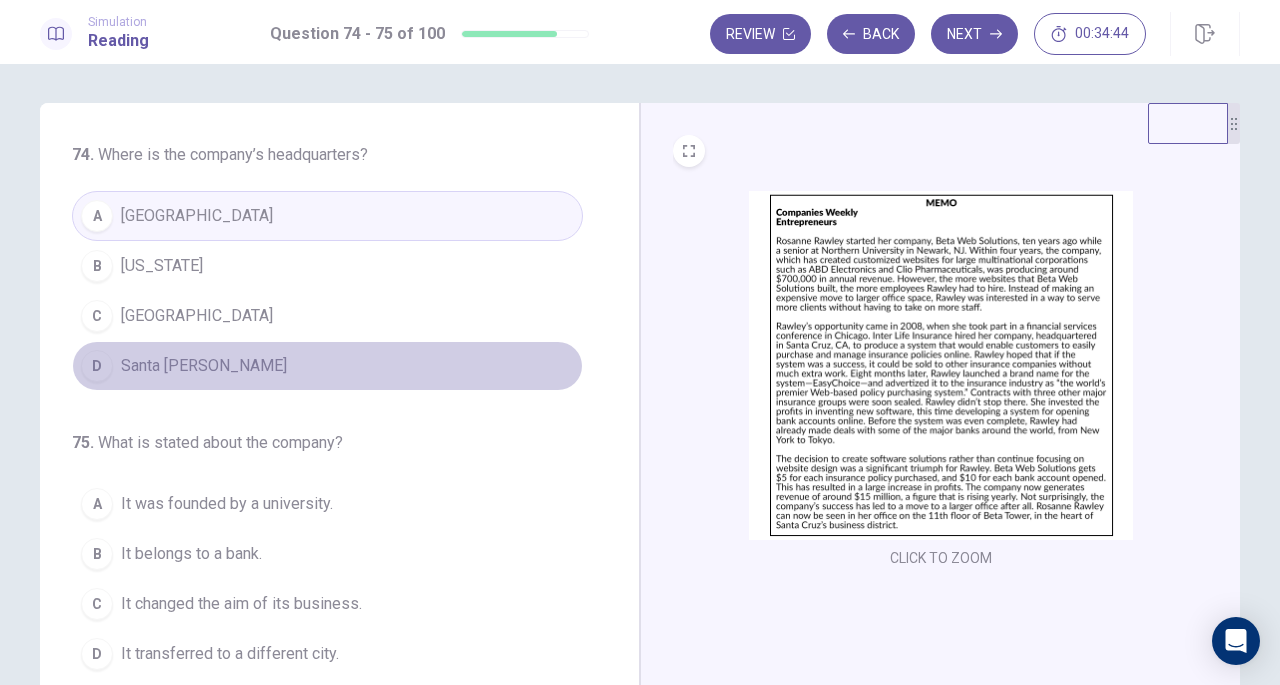 click on "Santa [PERSON_NAME]" at bounding box center (204, 366) 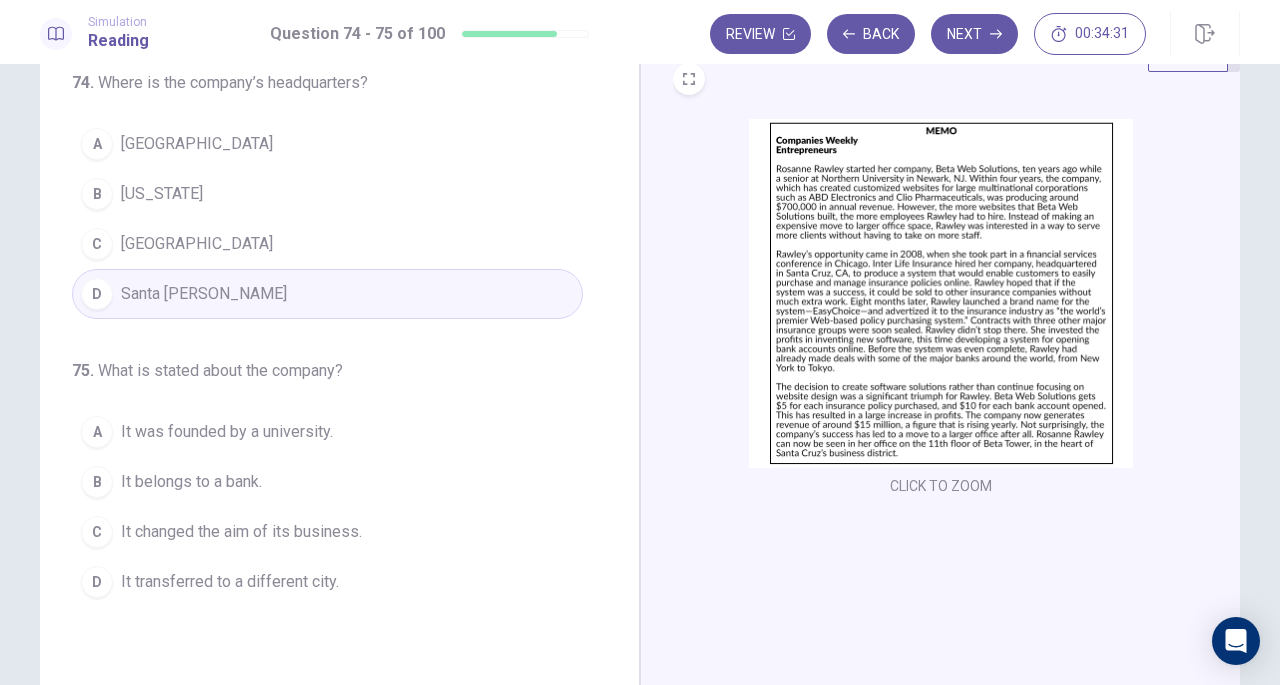 scroll, scrollTop: 74, scrollLeft: 0, axis: vertical 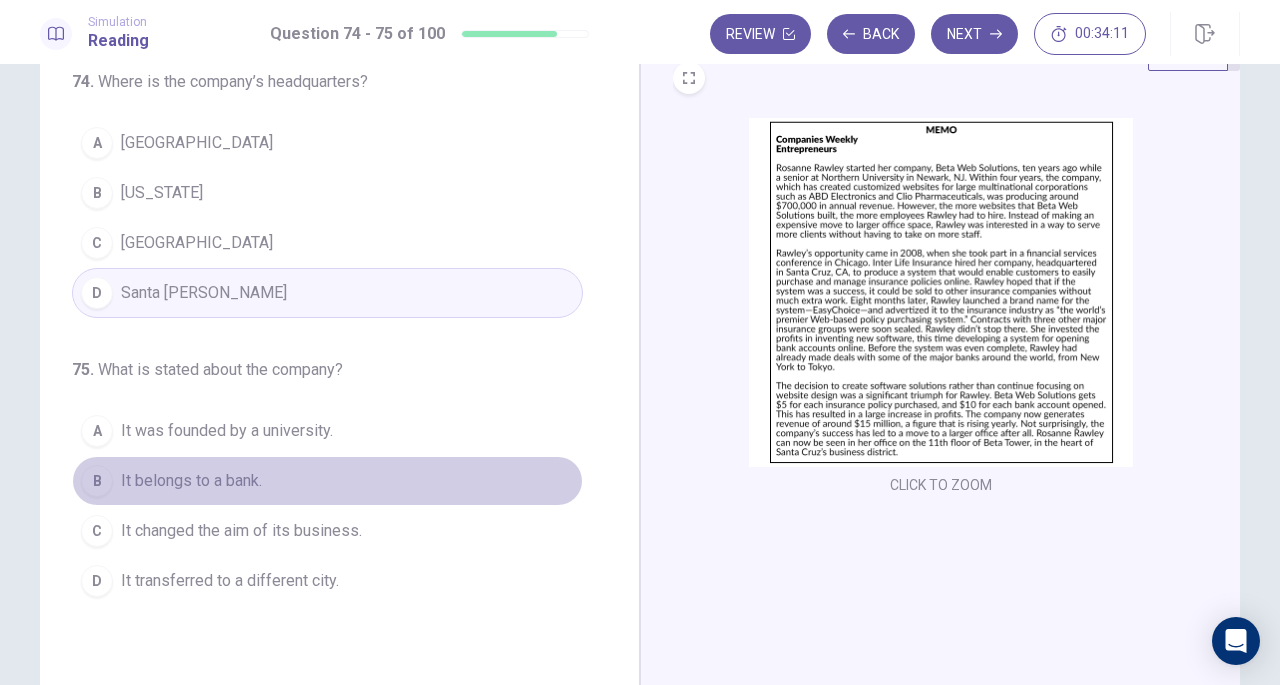 click on "It belongs to a bank." at bounding box center (191, 481) 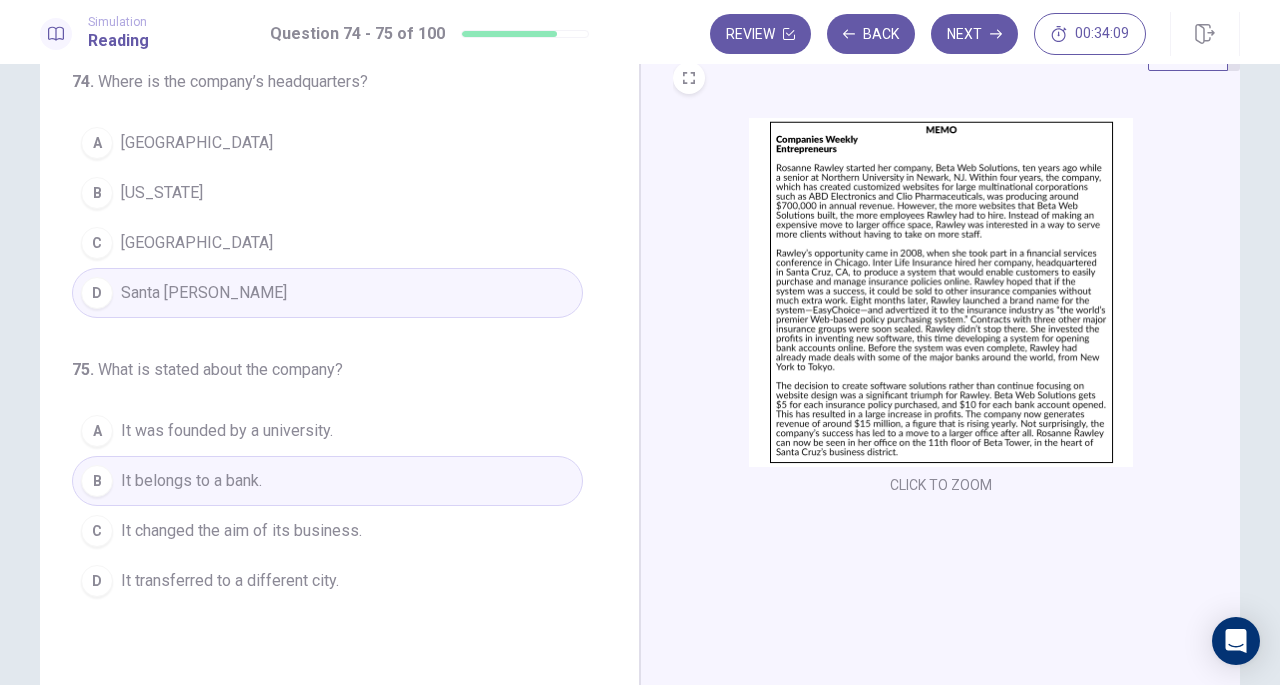 scroll, scrollTop: 0, scrollLeft: 0, axis: both 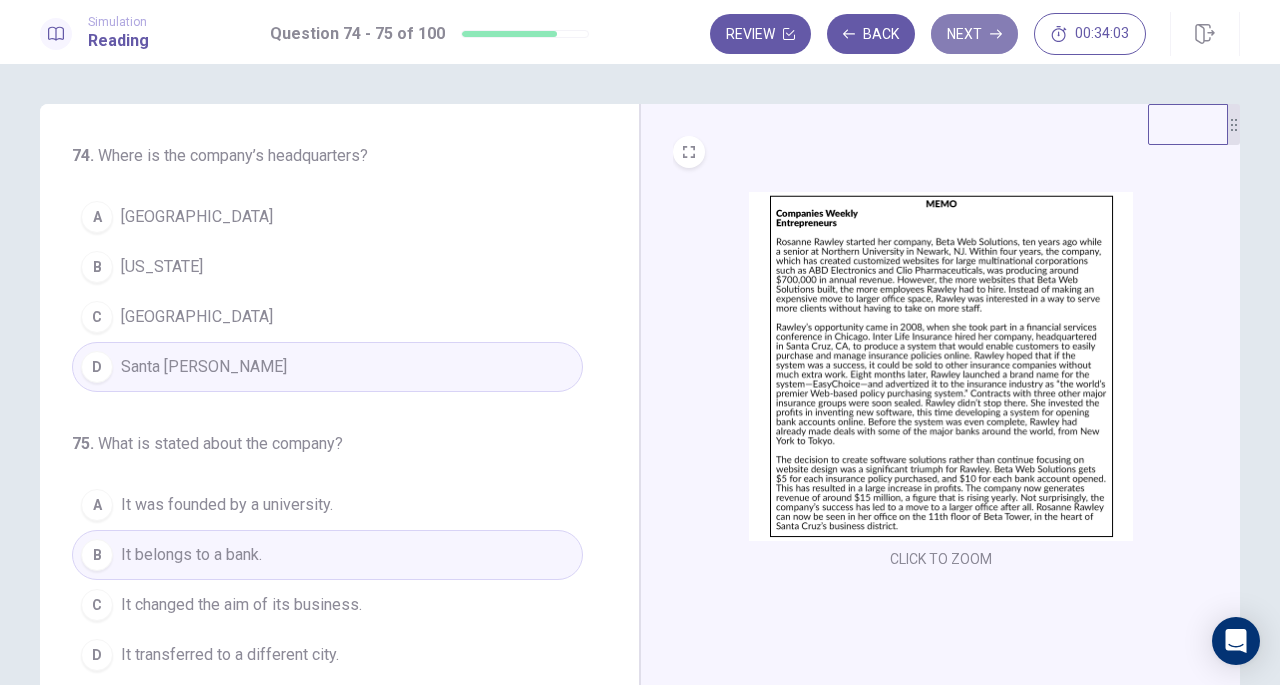 click on "Next" at bounding box center [974, 34] 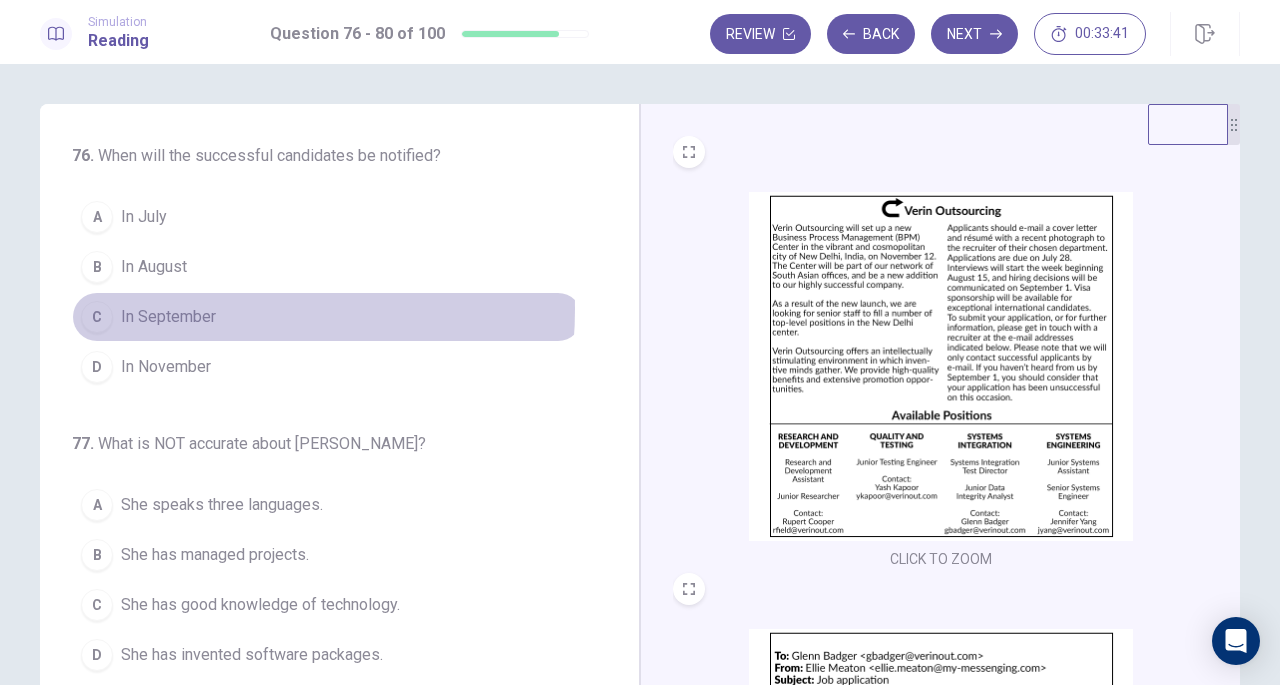 click on "In September" at bounding box center [168, 317] 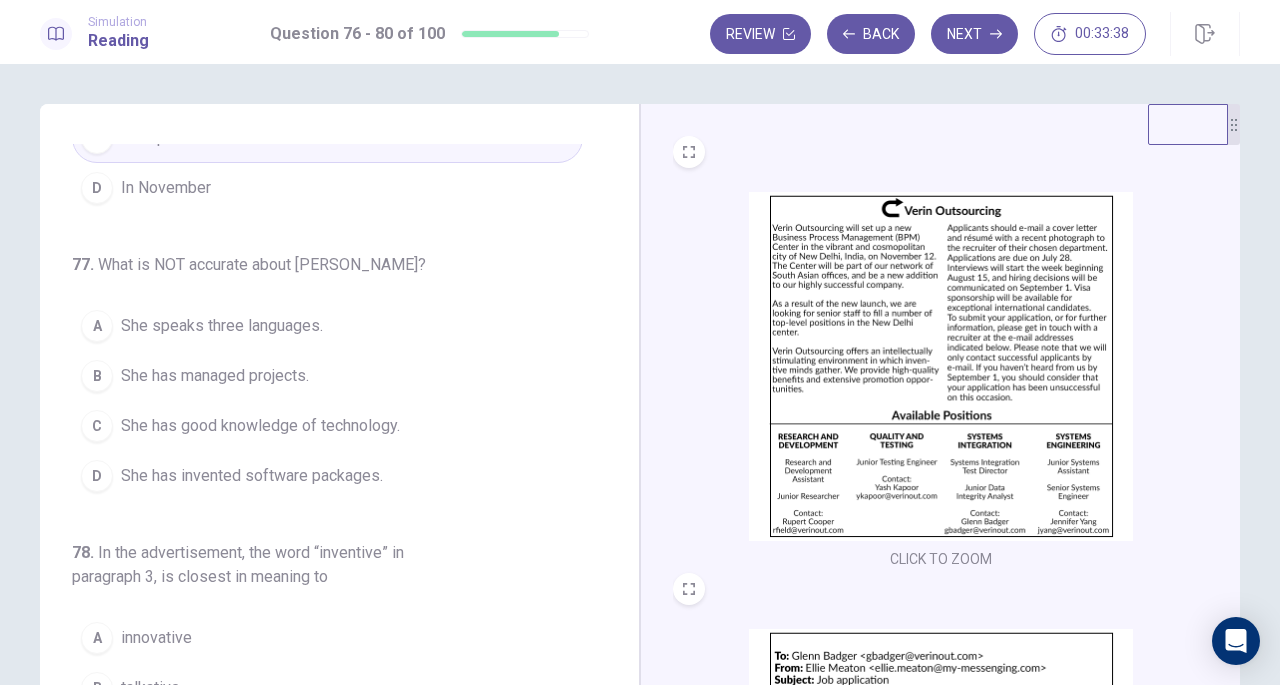 scroll, scrollTop: 180, scrollLeft: 0, axis: vertical 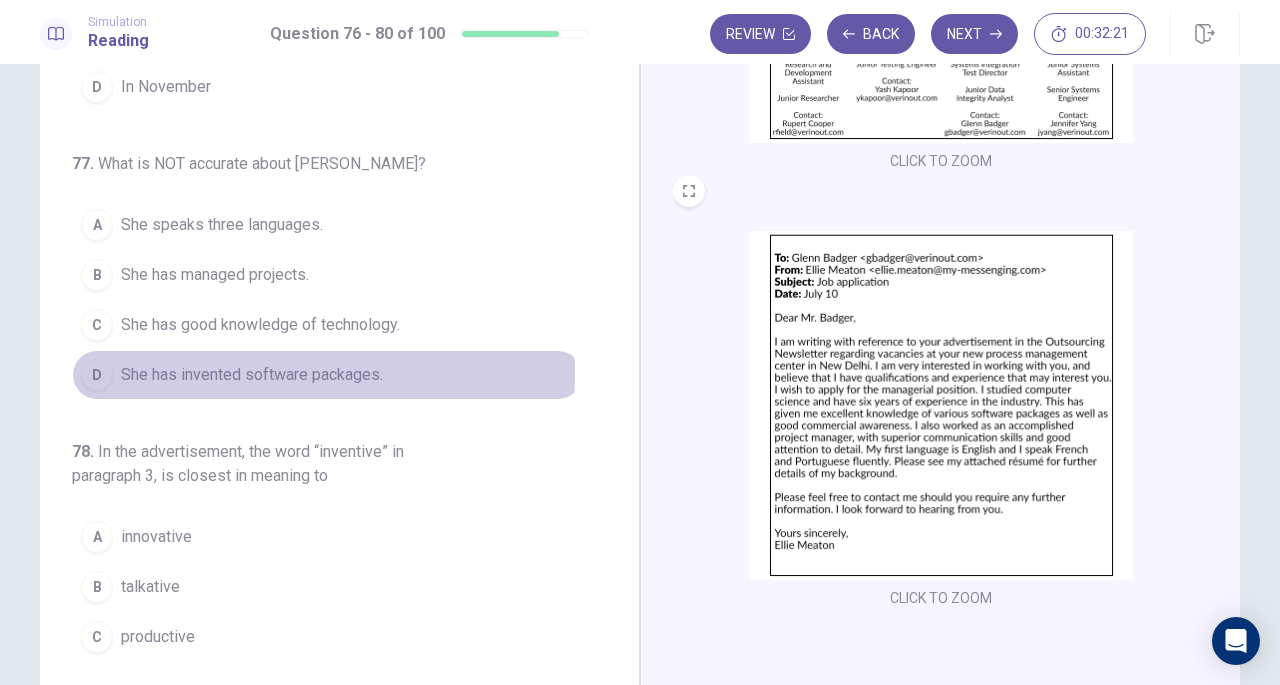 click on "She has invented software packages." at bounding box center (252, 375) 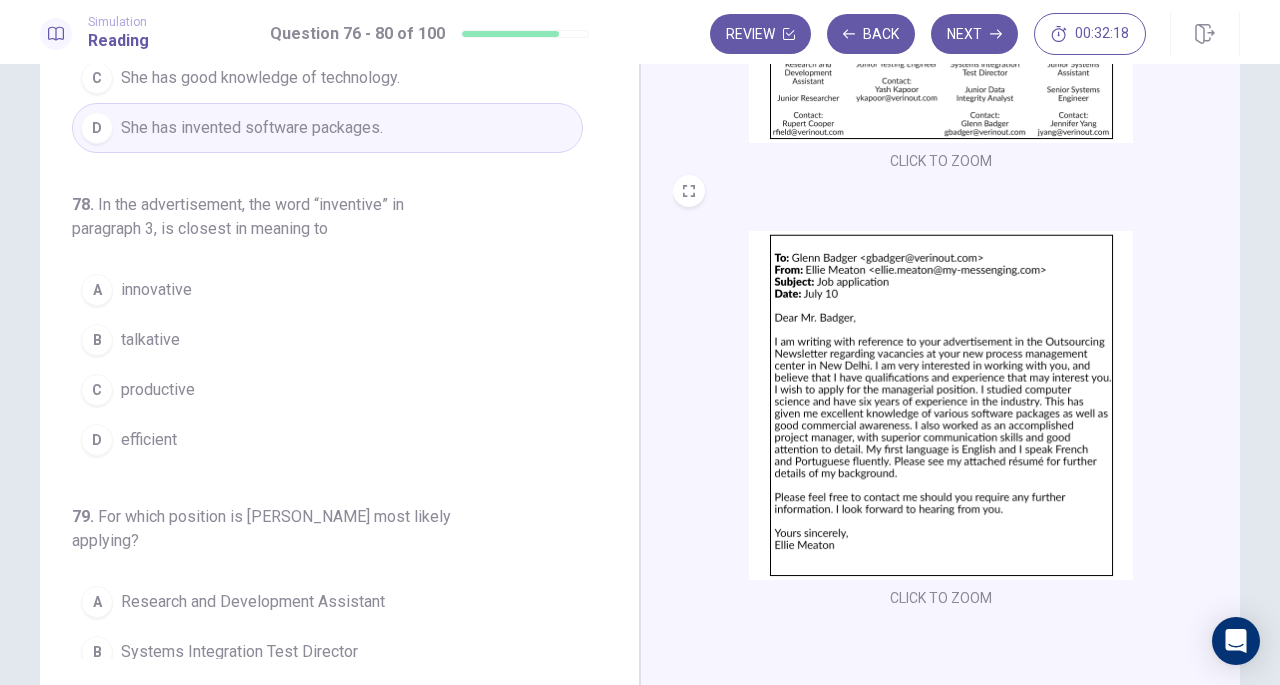 scroll, scrollTop: 429, scrollLeft: 0, axis: vertical 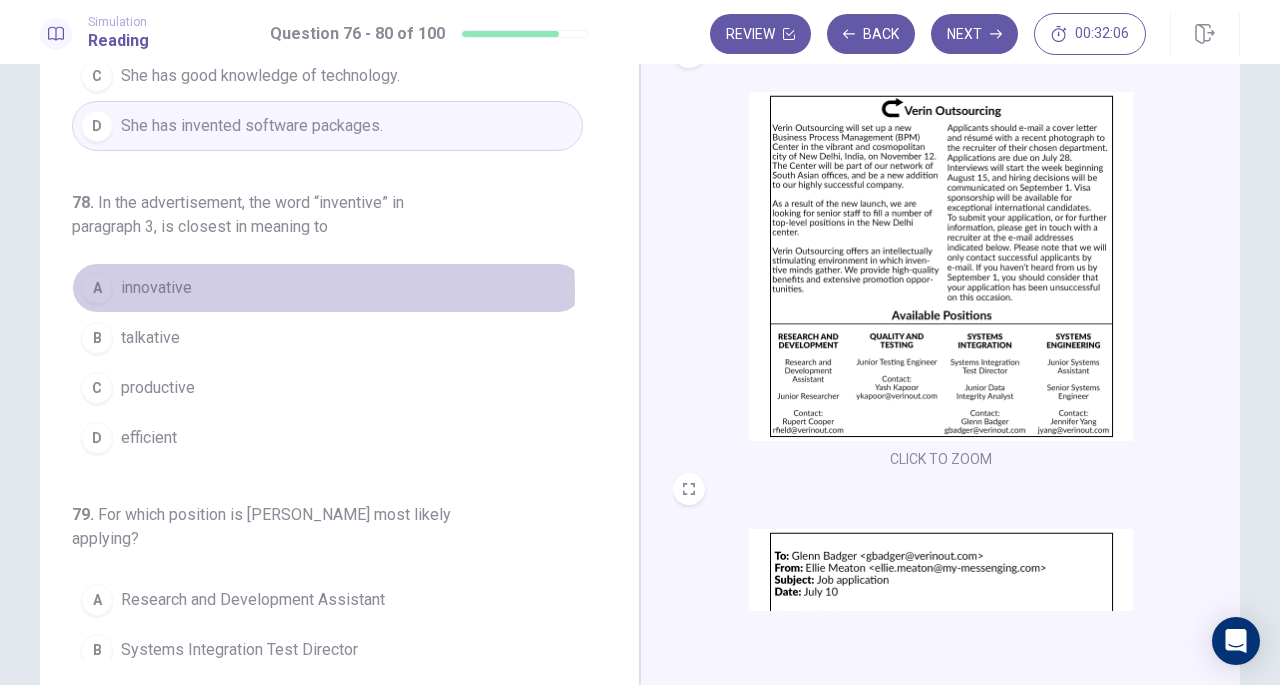 click on "innovative" at bounding box center [156, 288] 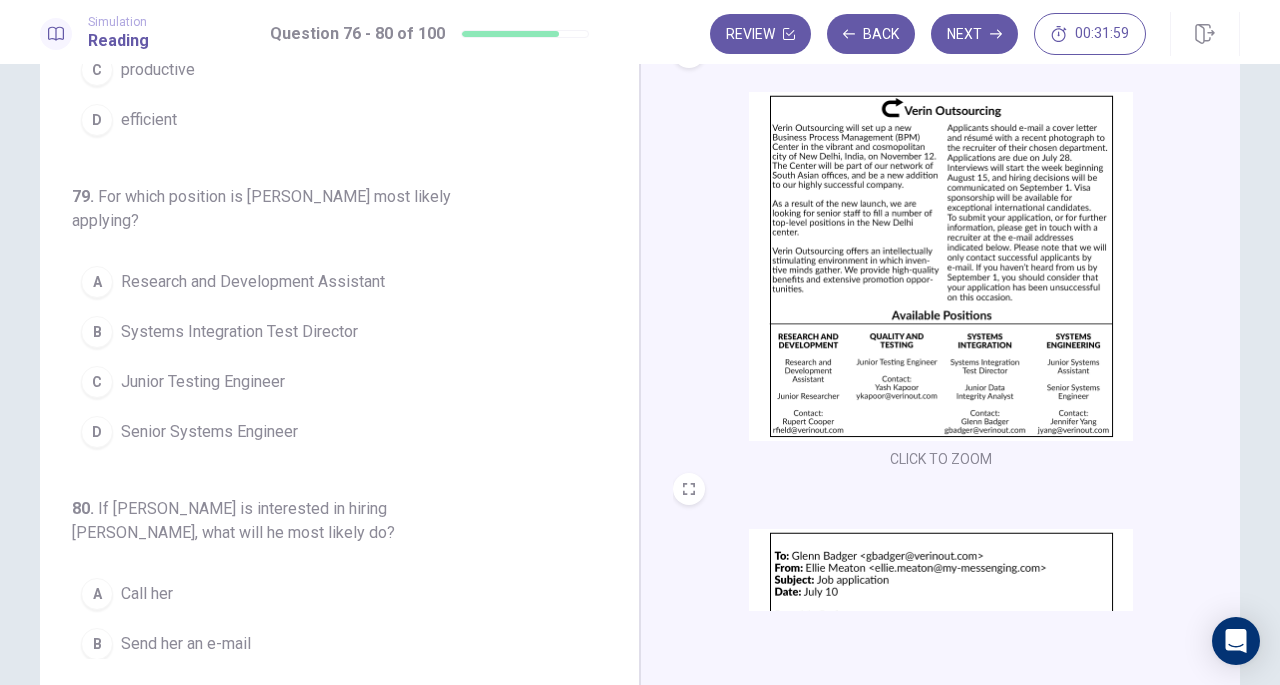 scroll, scrollTop: 748, scrollLeft: 0, axis: vertical 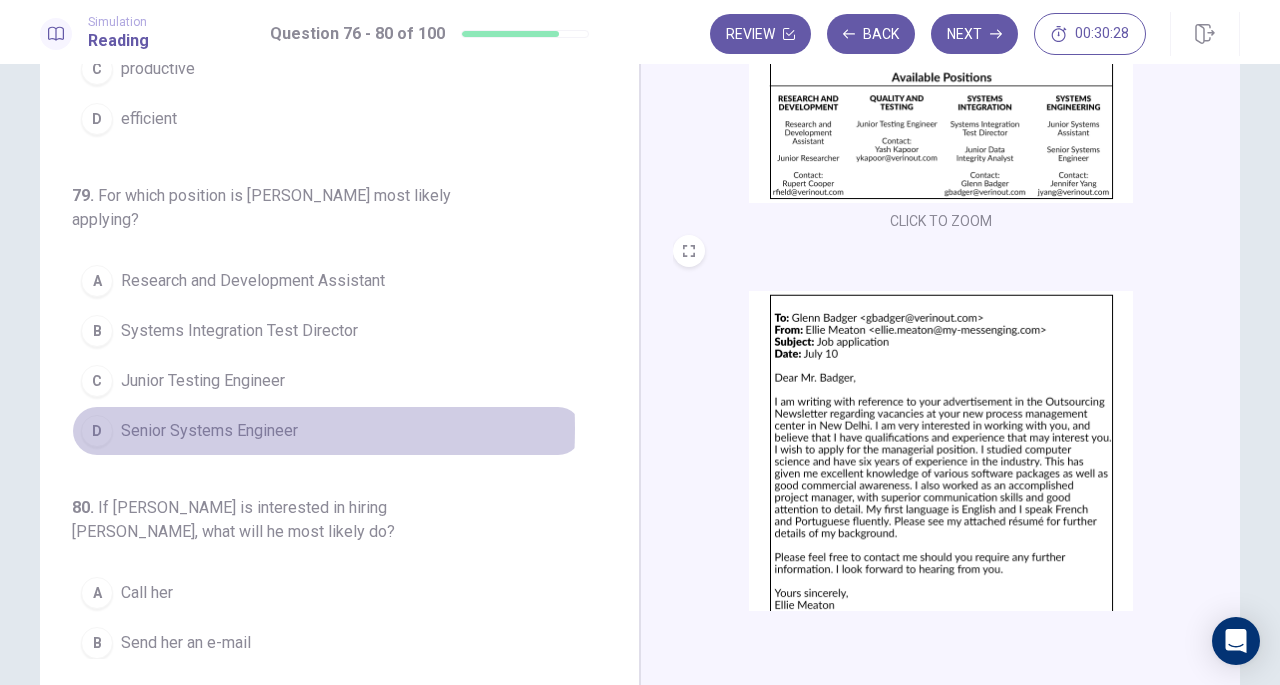 click on "Senior Systems Engineer" at bounding box center [209, 431] 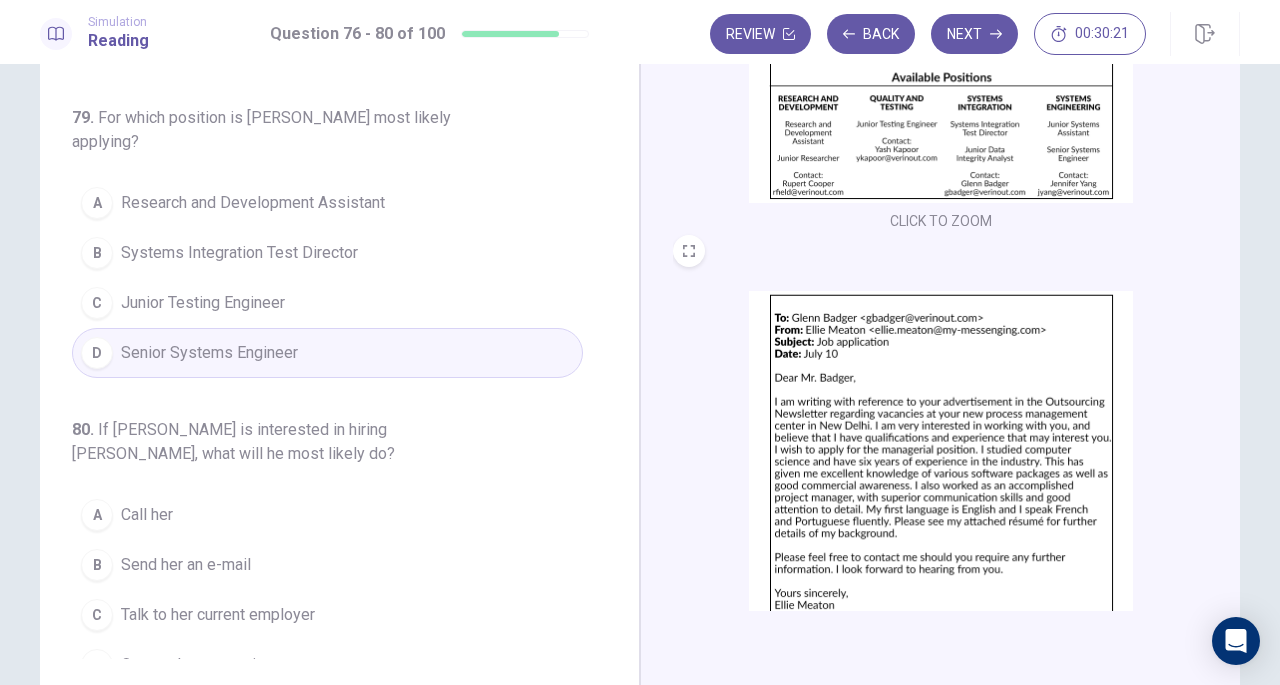 scroll, scrollTop: 843, scrollLeft: 0, axis: vertical 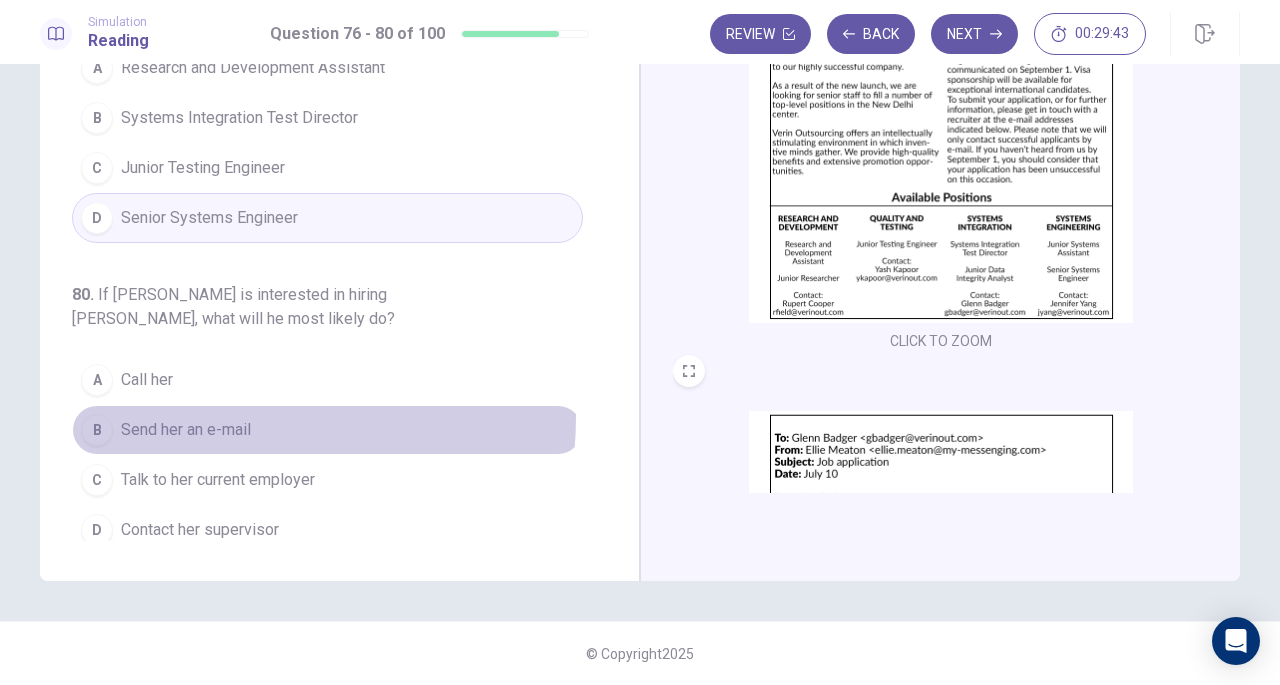 click on "B Send her an e-mail" at bounding box center (327, 430) 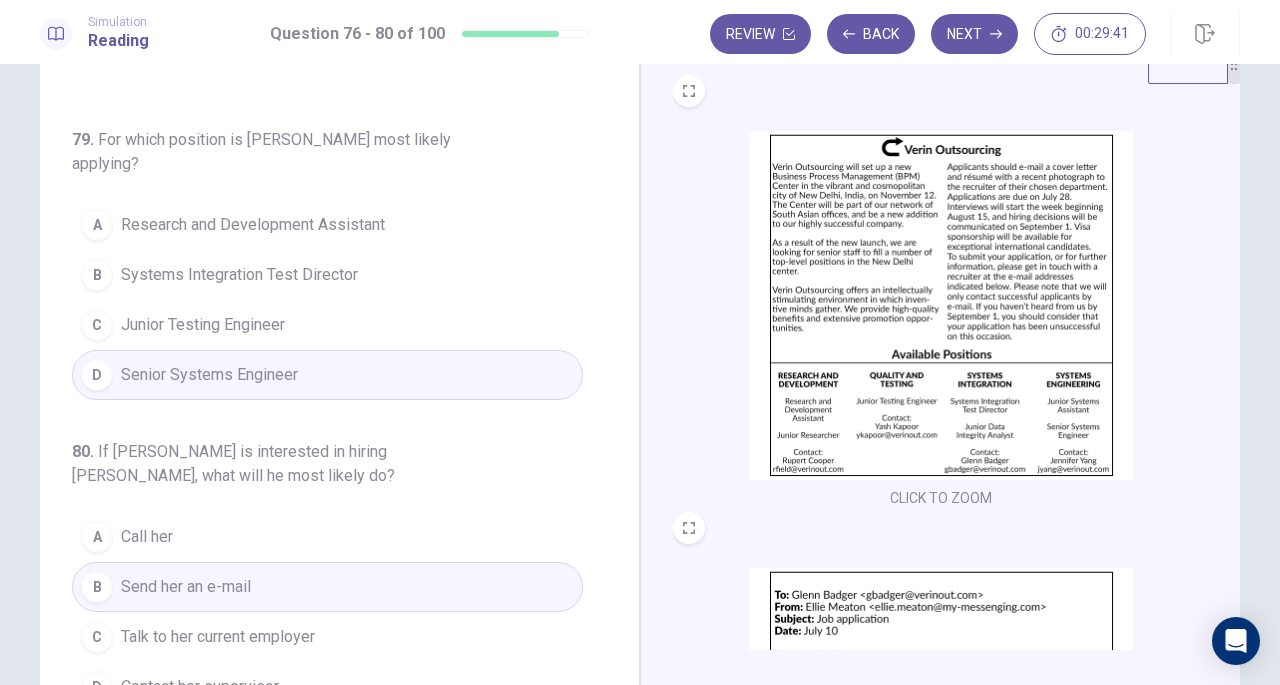 scroll, scrollTop: 0, scrollLeft: 0, axis: both 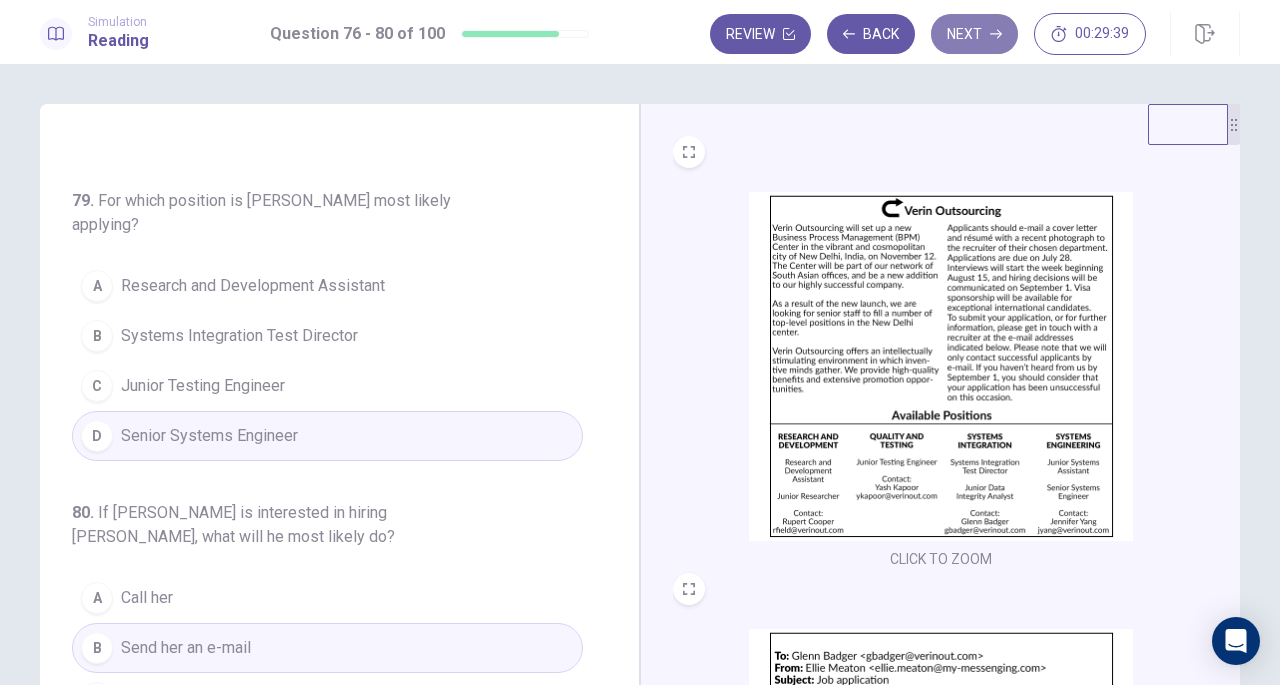 click on "Next" at bounding box center (974, 34) 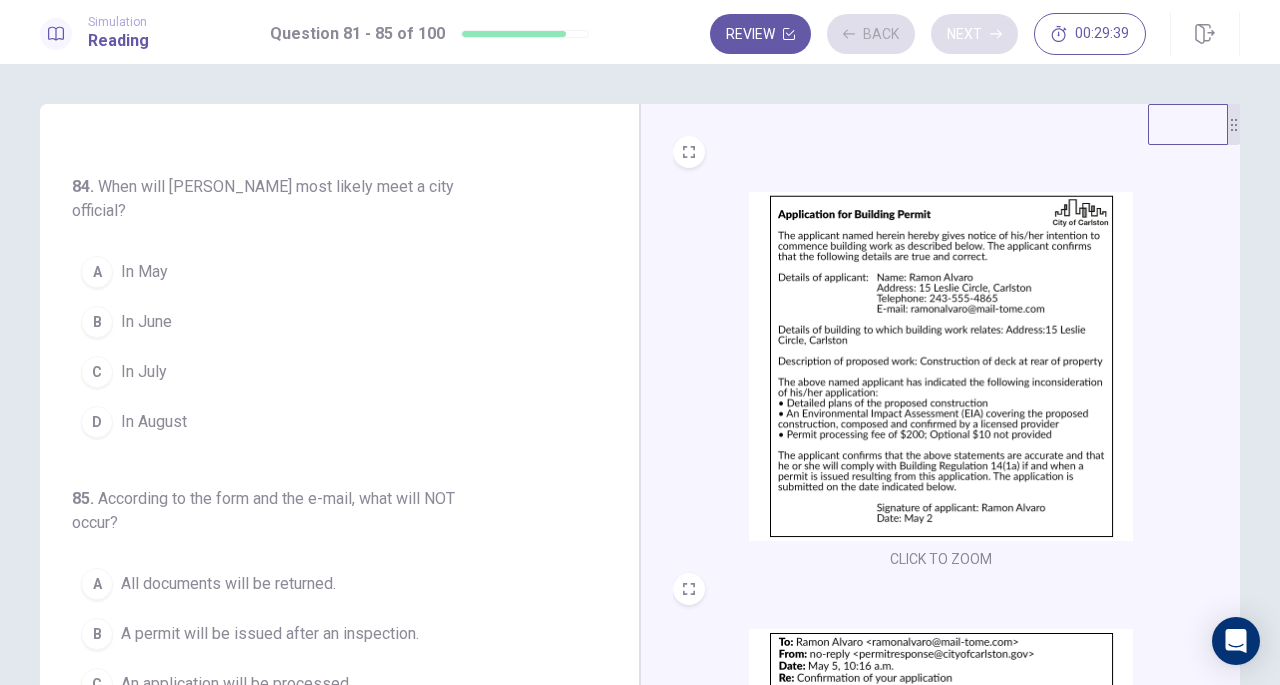 scroll, scrollTop: 819, scrollLeft: 0, axis: vertical 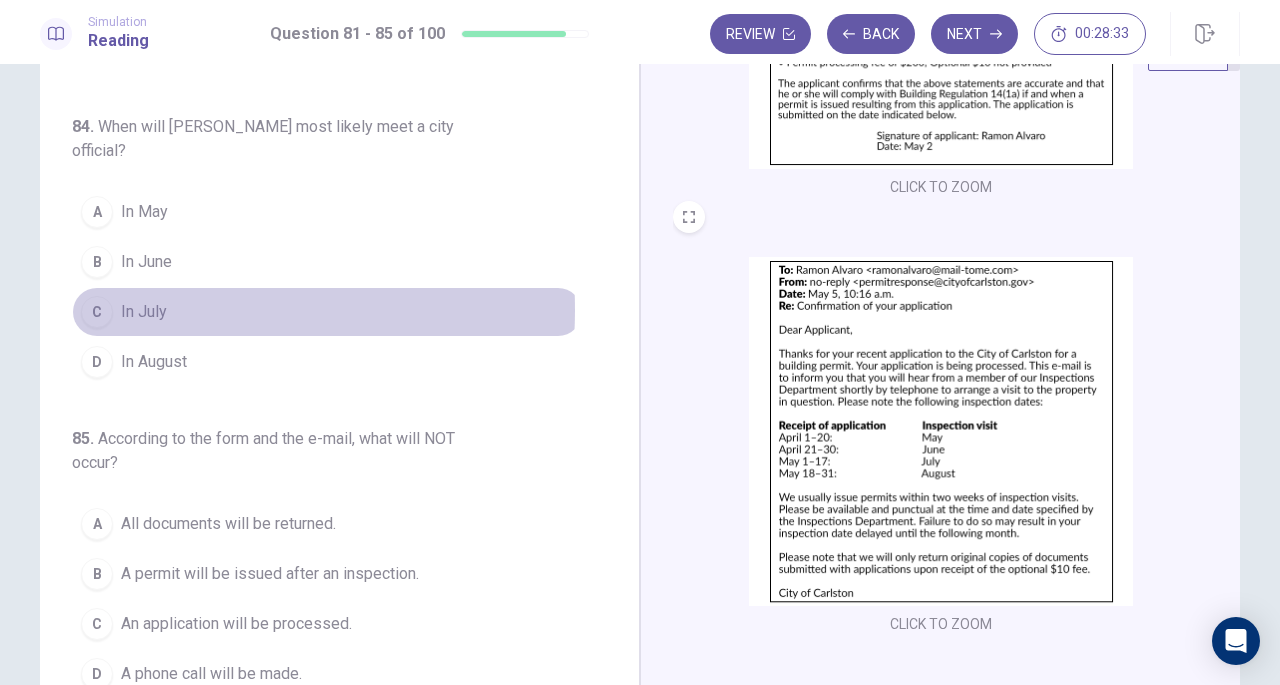 click on "In July" at bounding box center [144, 312] 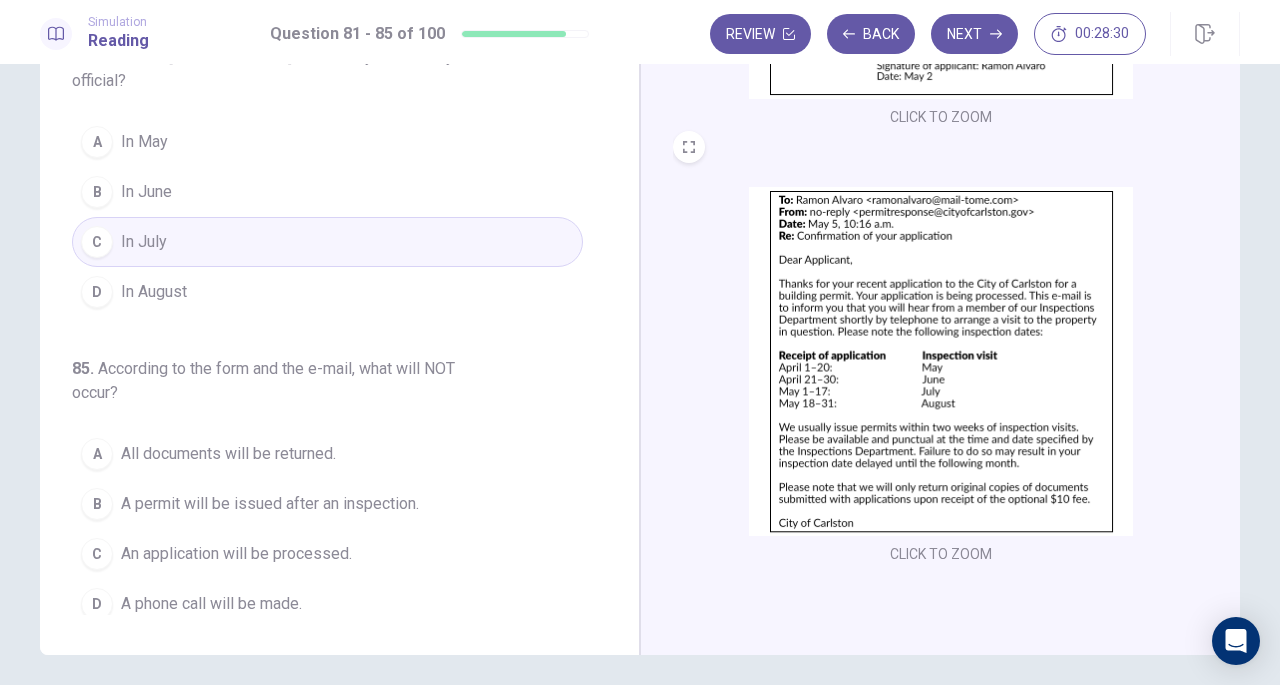 scroll, scrollTop: 141, scrollLeft: 0, axis: vertical 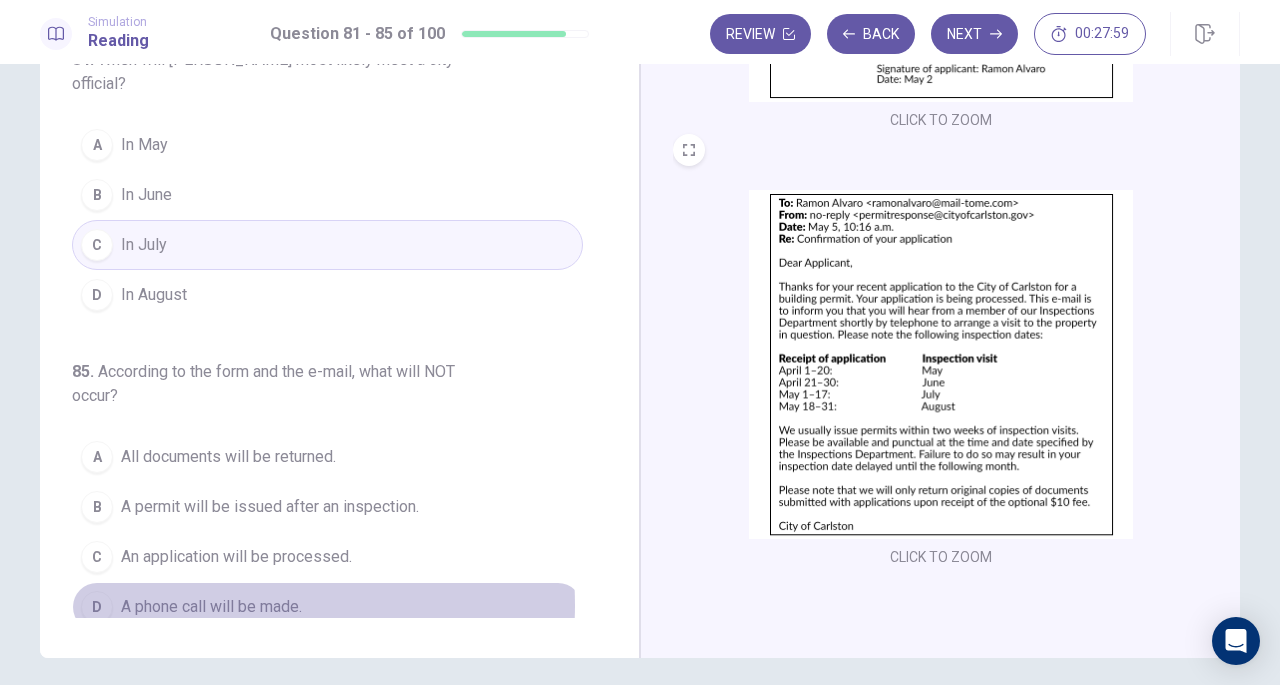 click on "A phone call will be made." at bounding box center [211, 607] 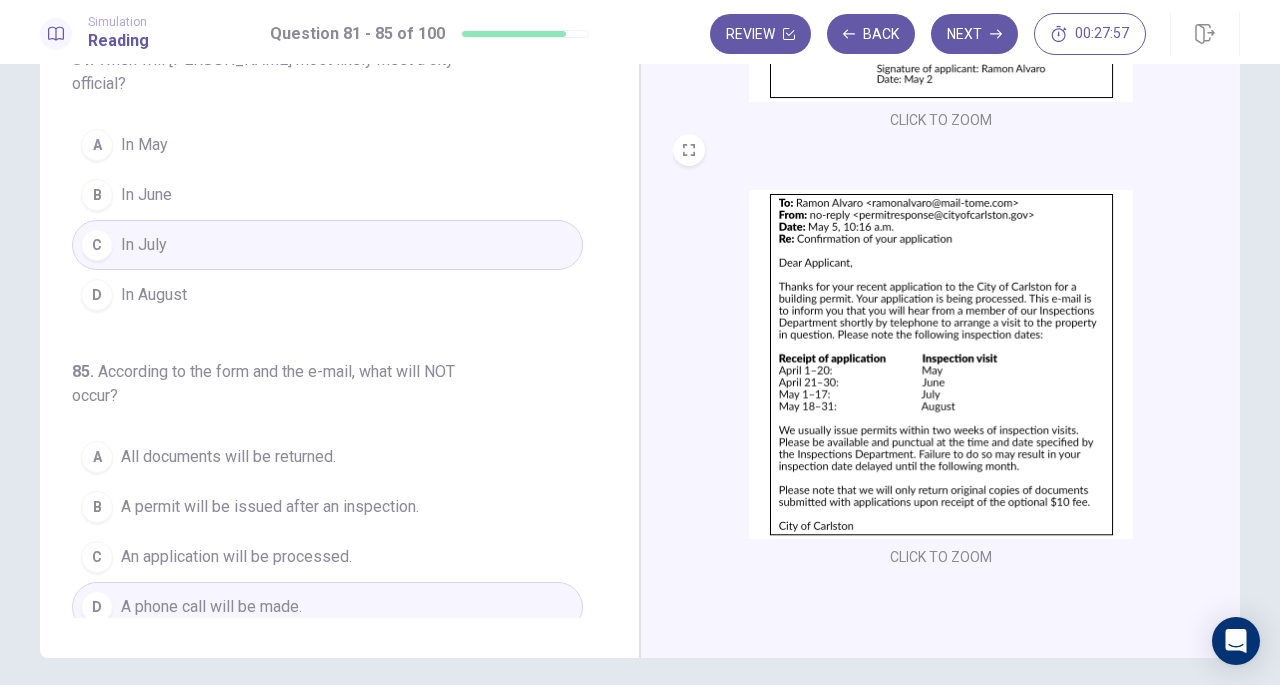 scroll, scrollTop: 0, scrollLeft: 0, axis: both 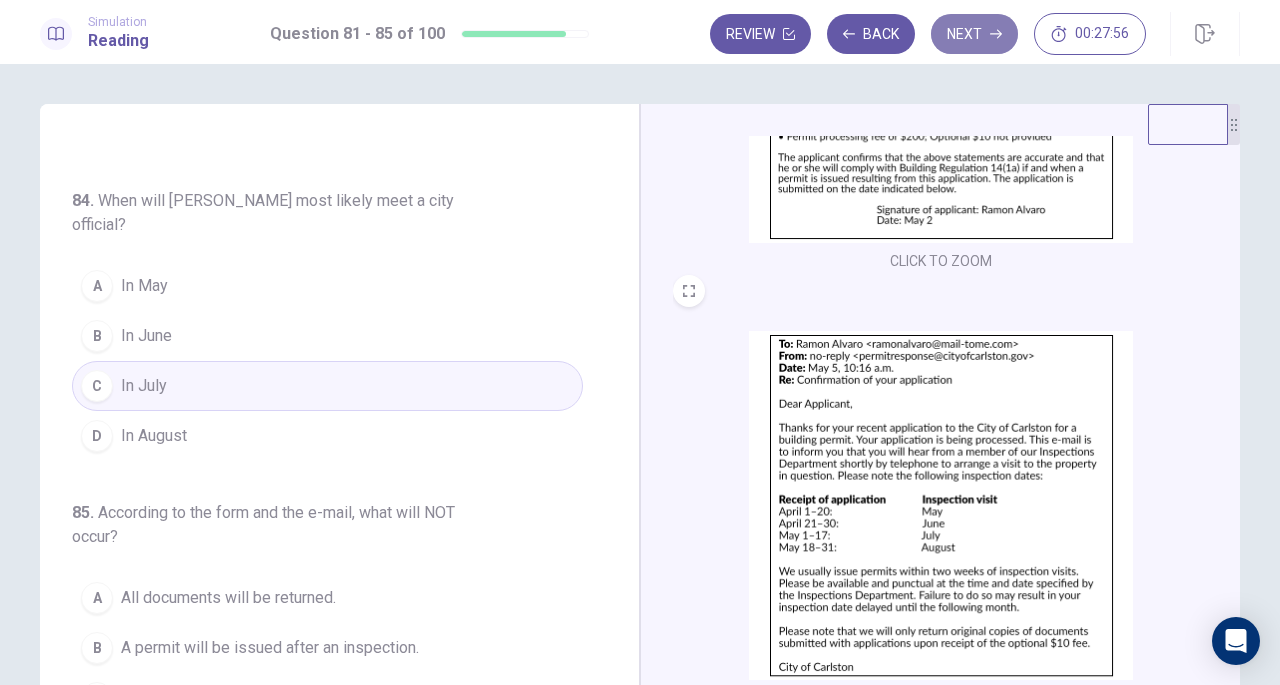 click on "Next" at bounding box center [974, 34] 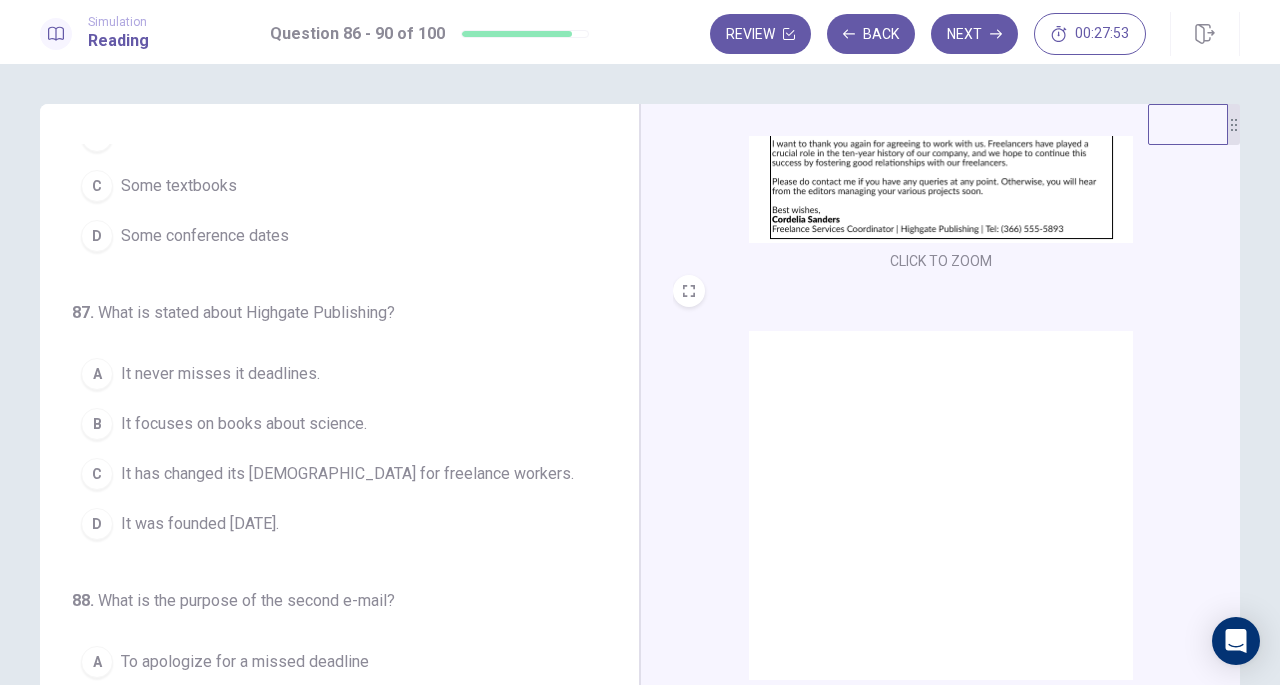 scroll, scrollTop: 0, scrollLeft: 0, axis: both 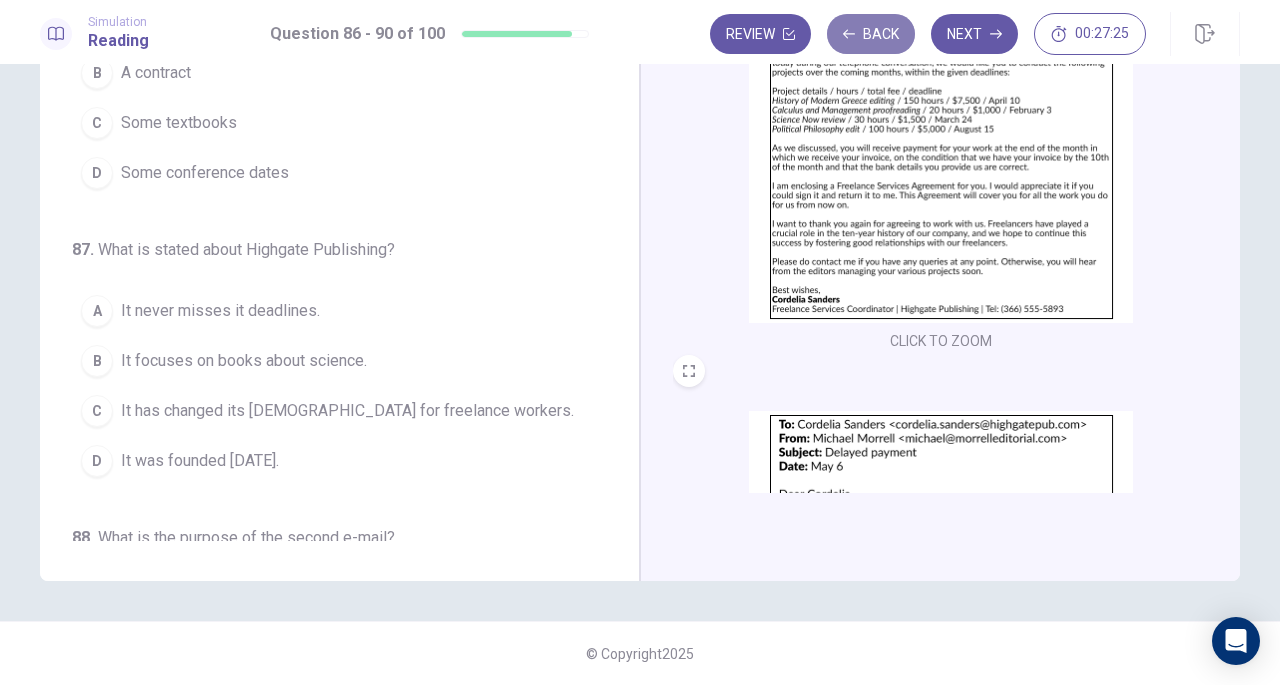 click on "Back" at bounding box center [871, 34] 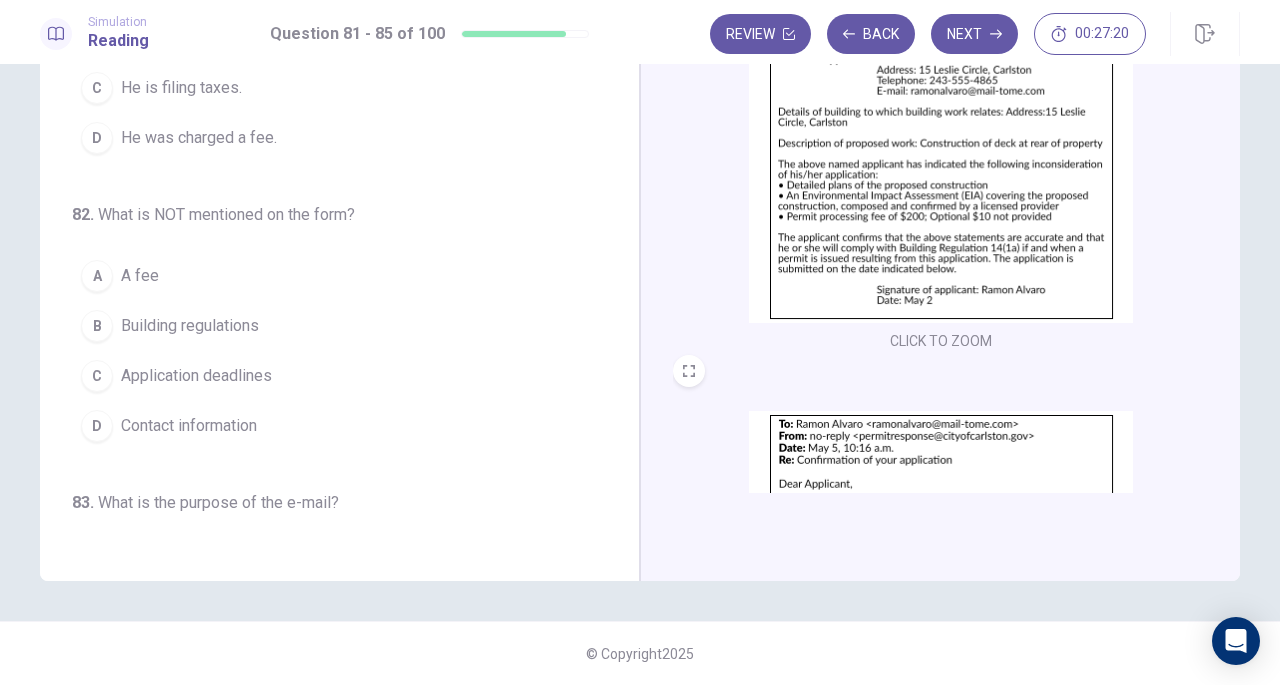scroll, scrollTop: 0, scrollLeft: 0, axis: both 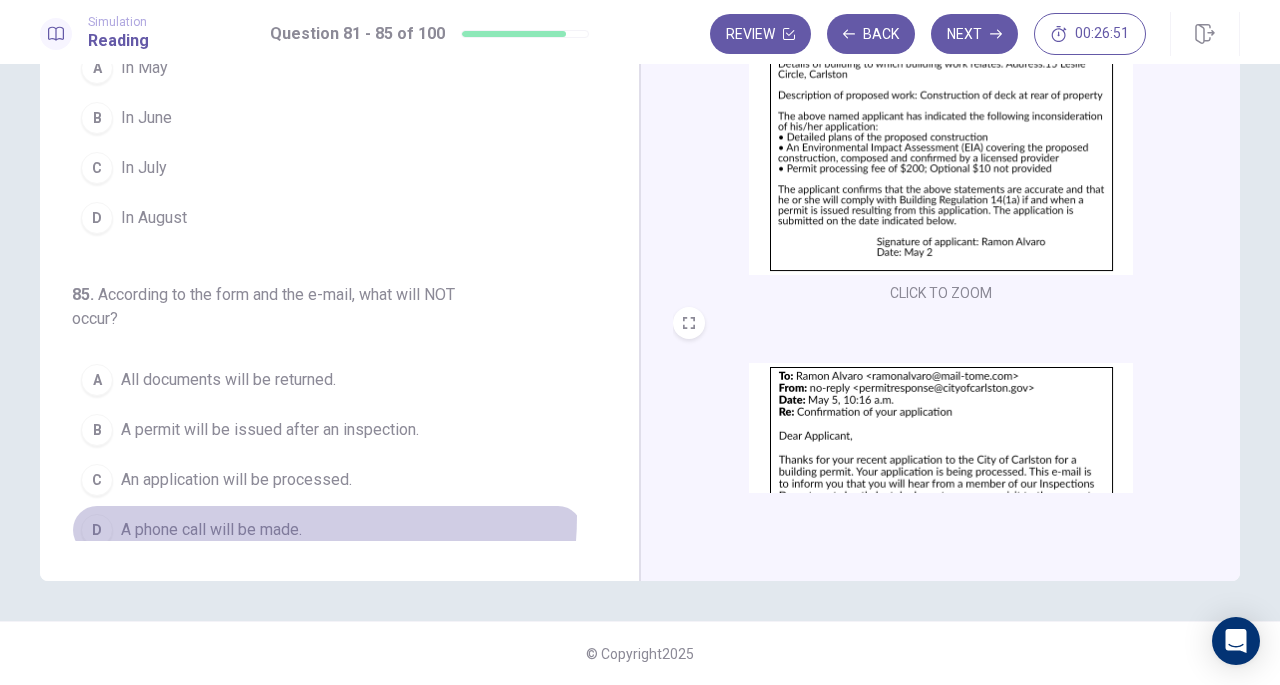 click on "D A phone call will be made." at bounding box center [327, 530] 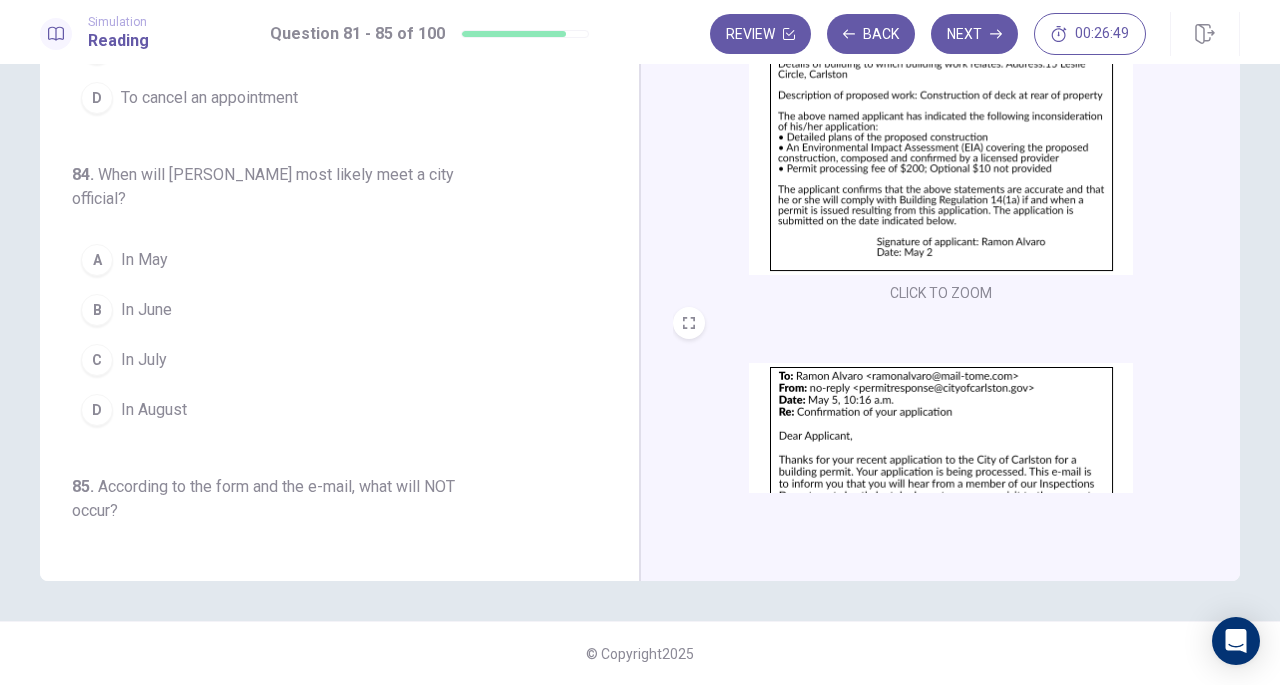 scroll, scrollTop: 573, scrollLeft: 0, axis: vertical 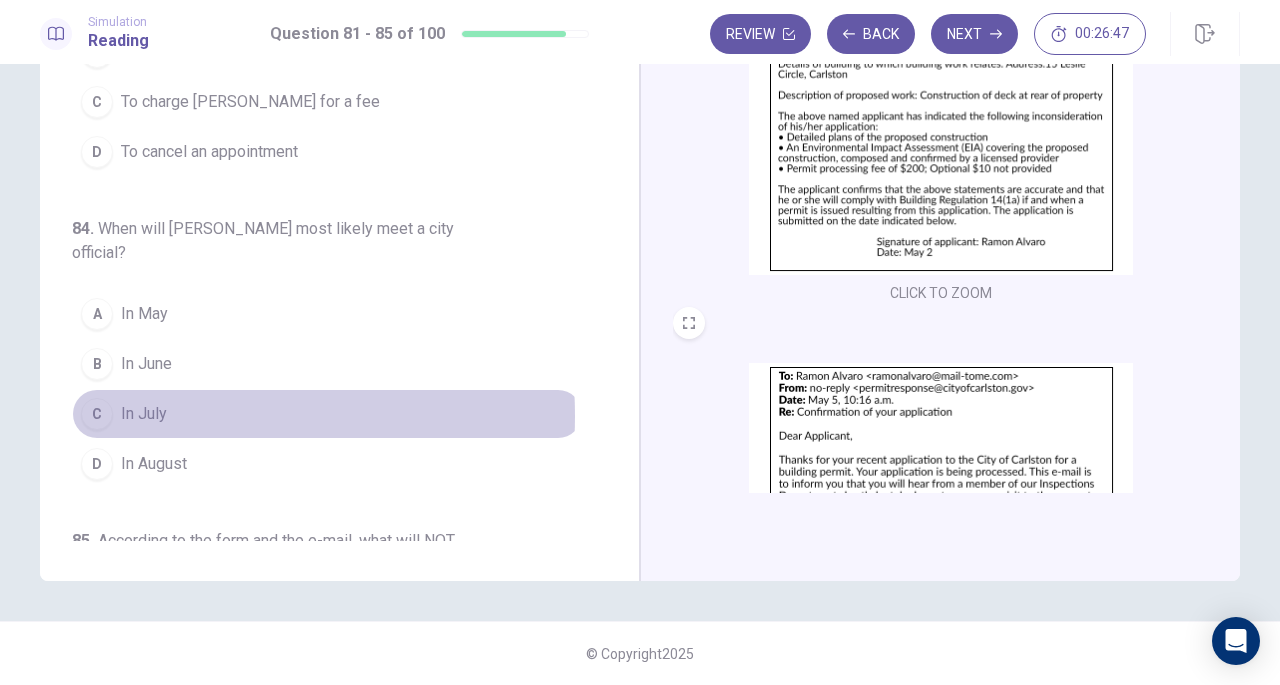 click on "In July" at bounding box center (144, 414) 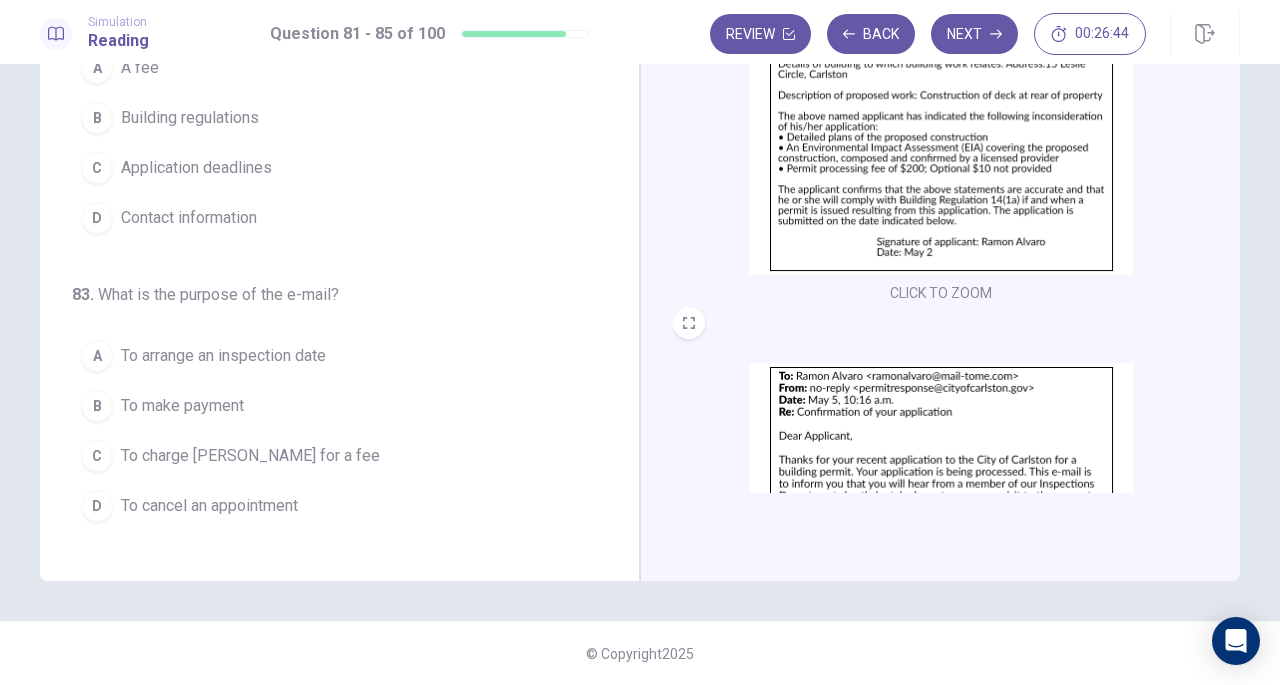 scroll, scrollTop: 218, scrollLeft: 0, axis: vertical 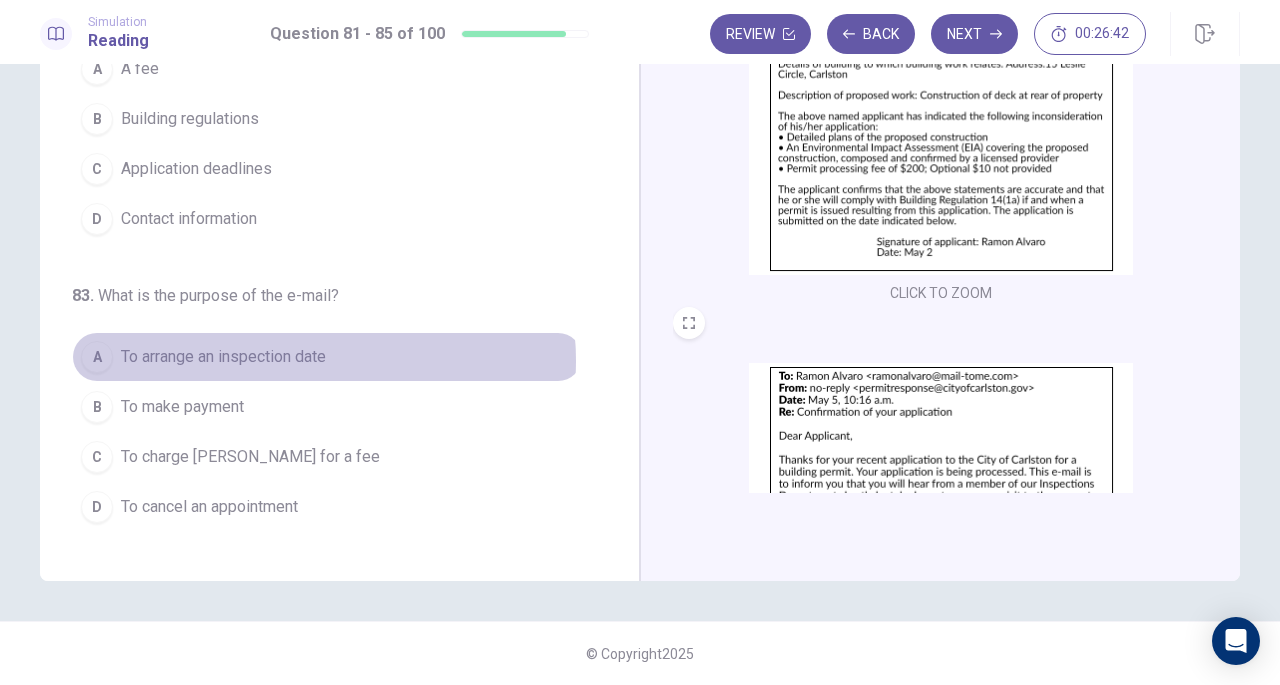 click on "To arrange an inspection date" at bounding box center (223, 357) 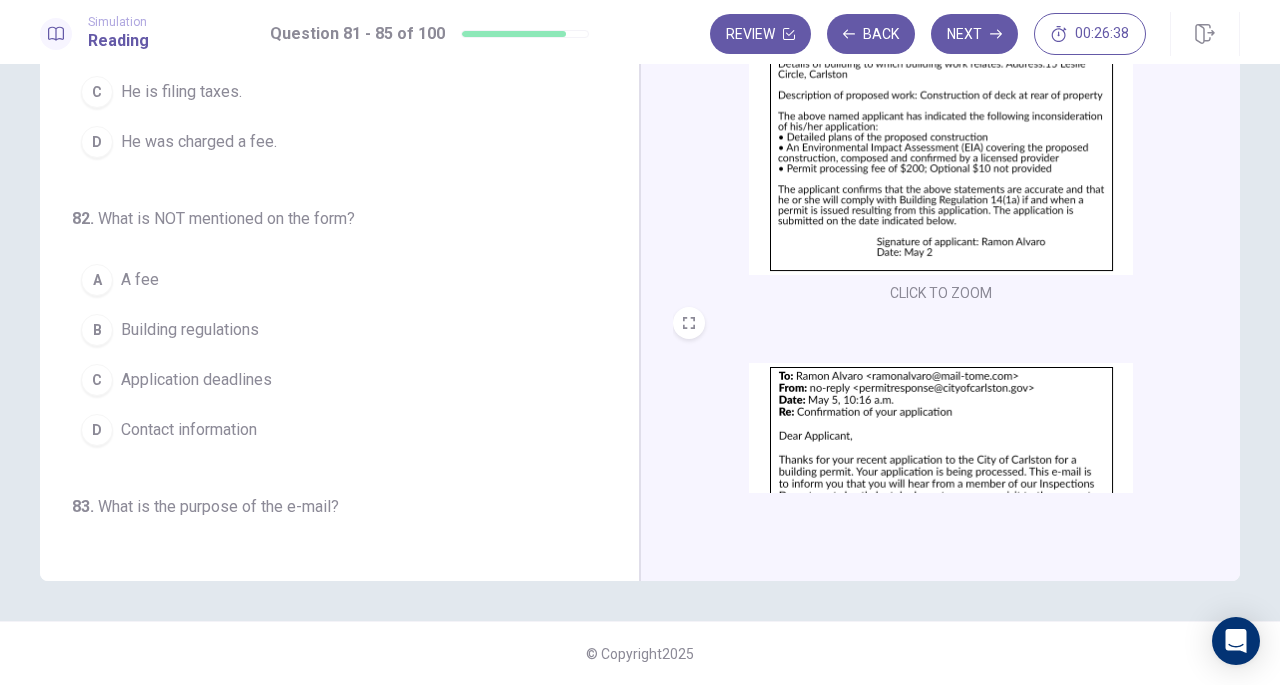 scroll, scrollTop: 0, scrollLeft: 0, axis: both 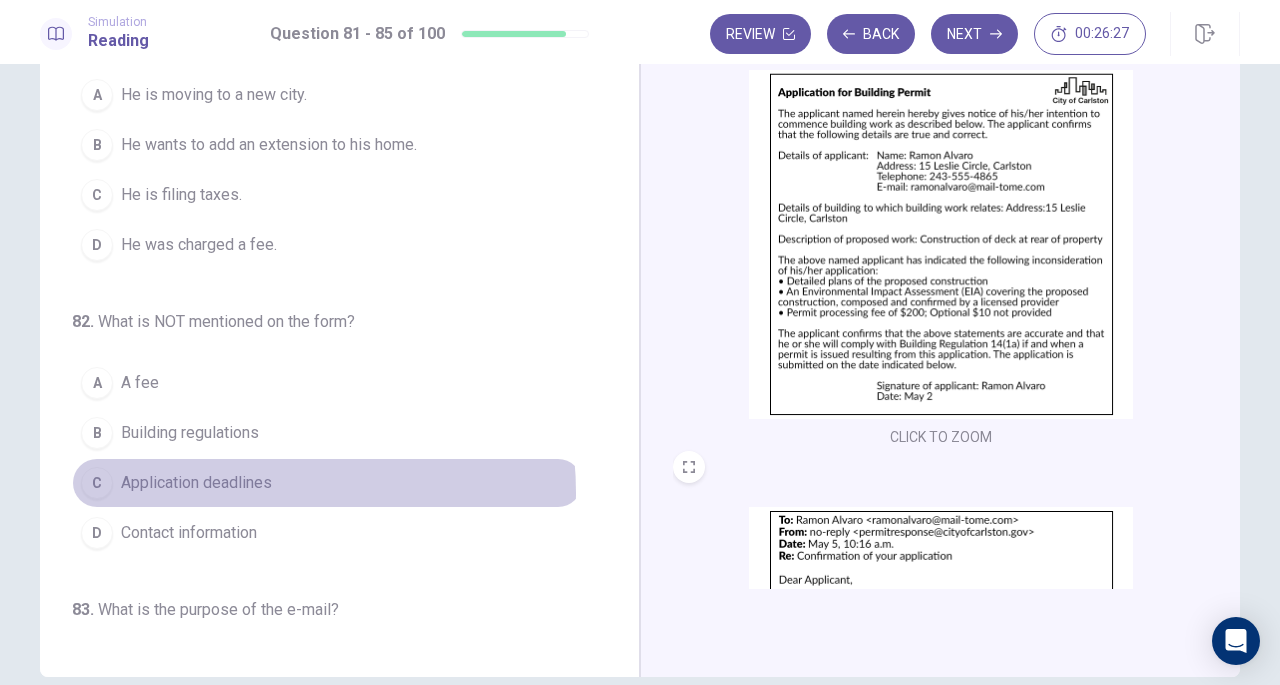 click on "Application deadlines" at bounding box center (196, 483) 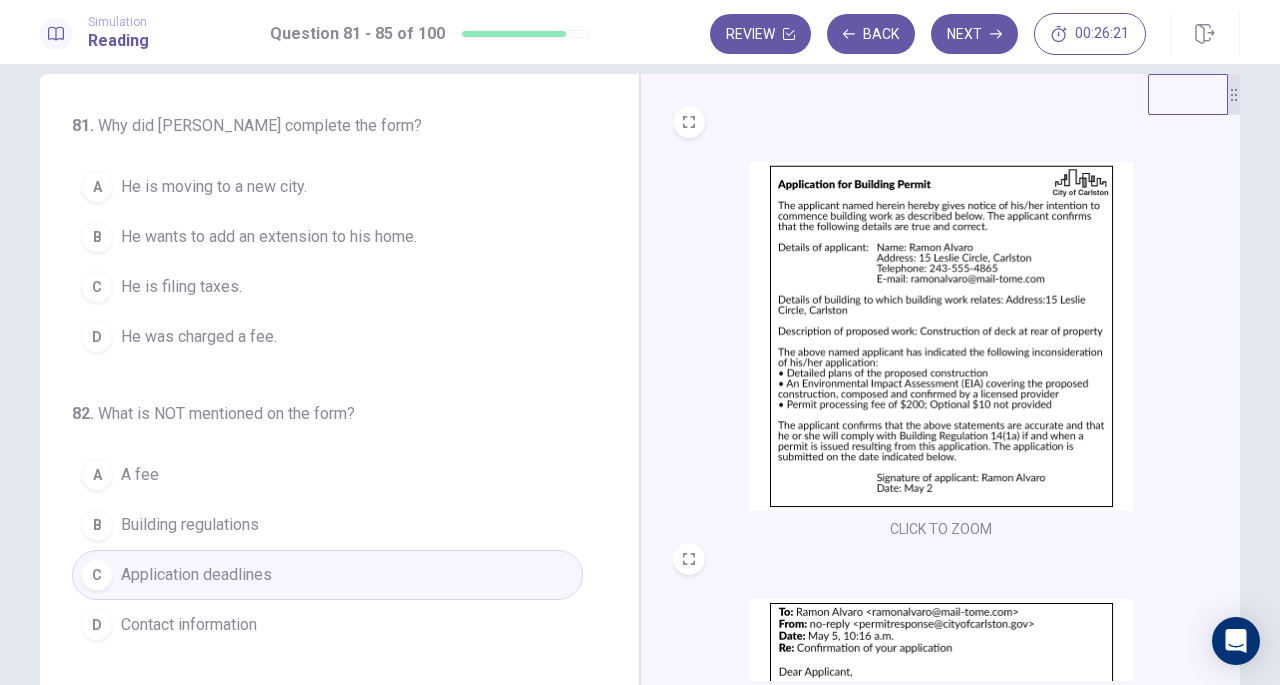 scroll, scrollTop: 0, scrollLeft: 0, axis: both 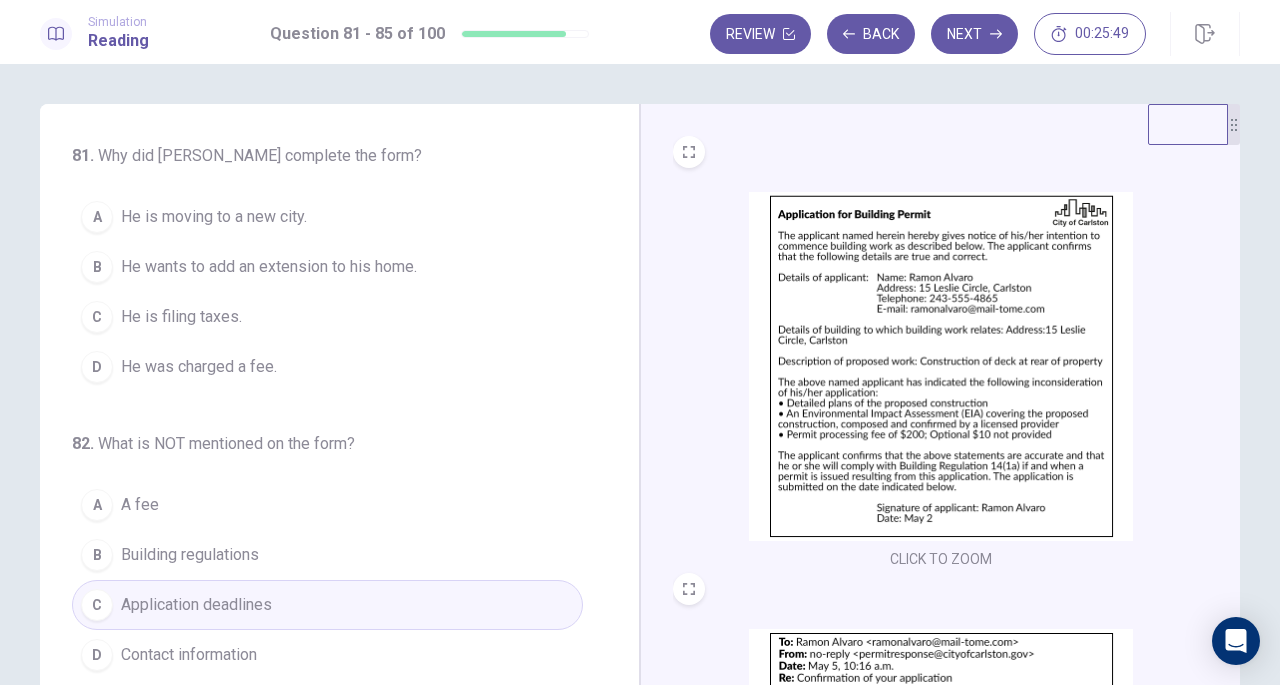 click on "B He wants to add an extension to his home." at bounding box center (327, 267) 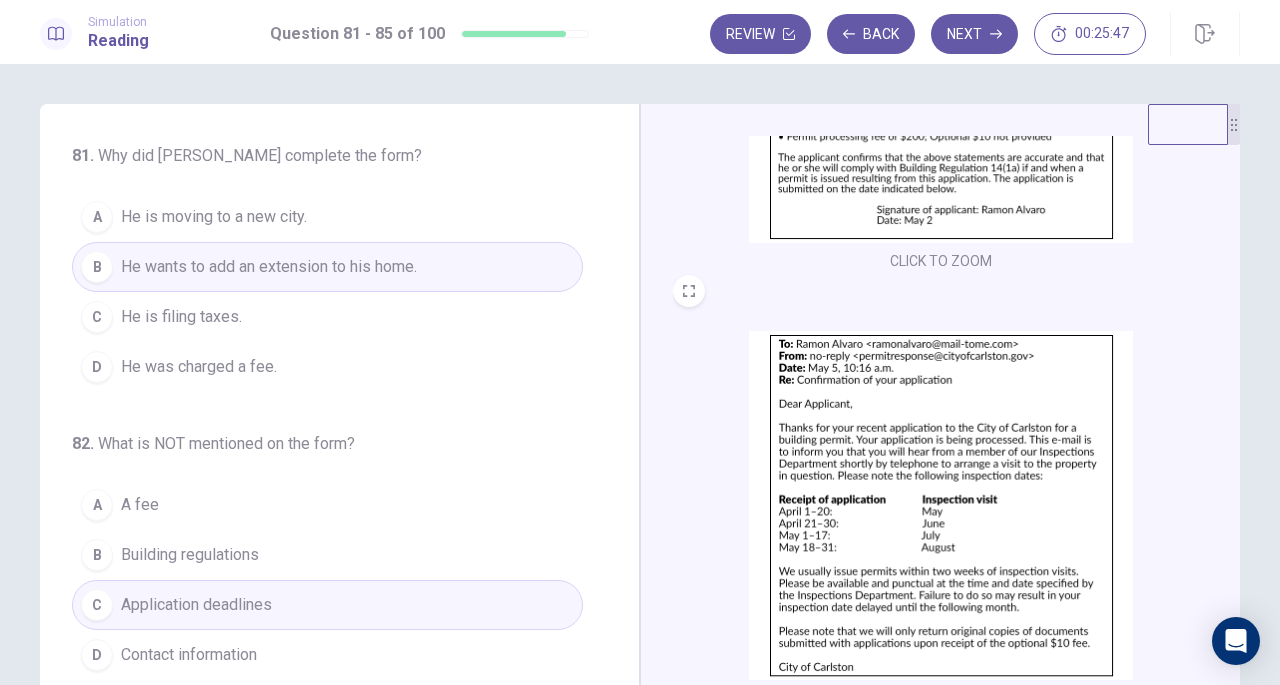 scroll, scrollTop: 298, scrollLeft: 0, axis: vertical 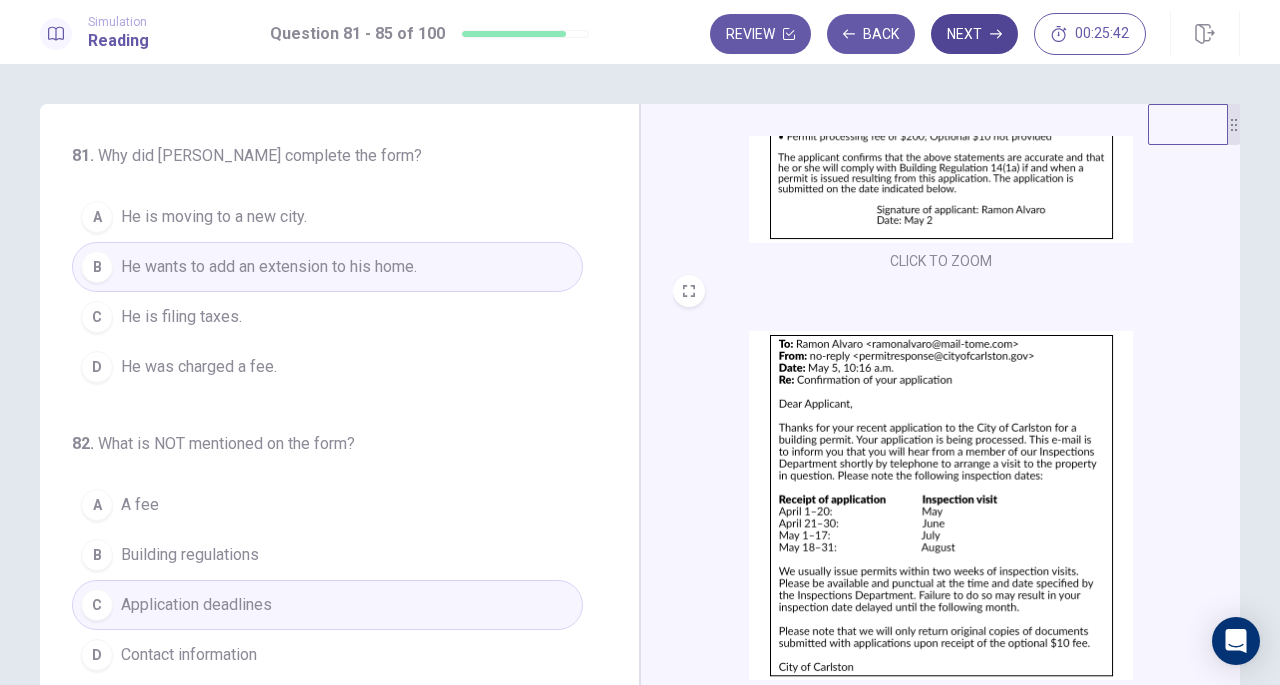 click on "Next" at bounding box center [974, 34] 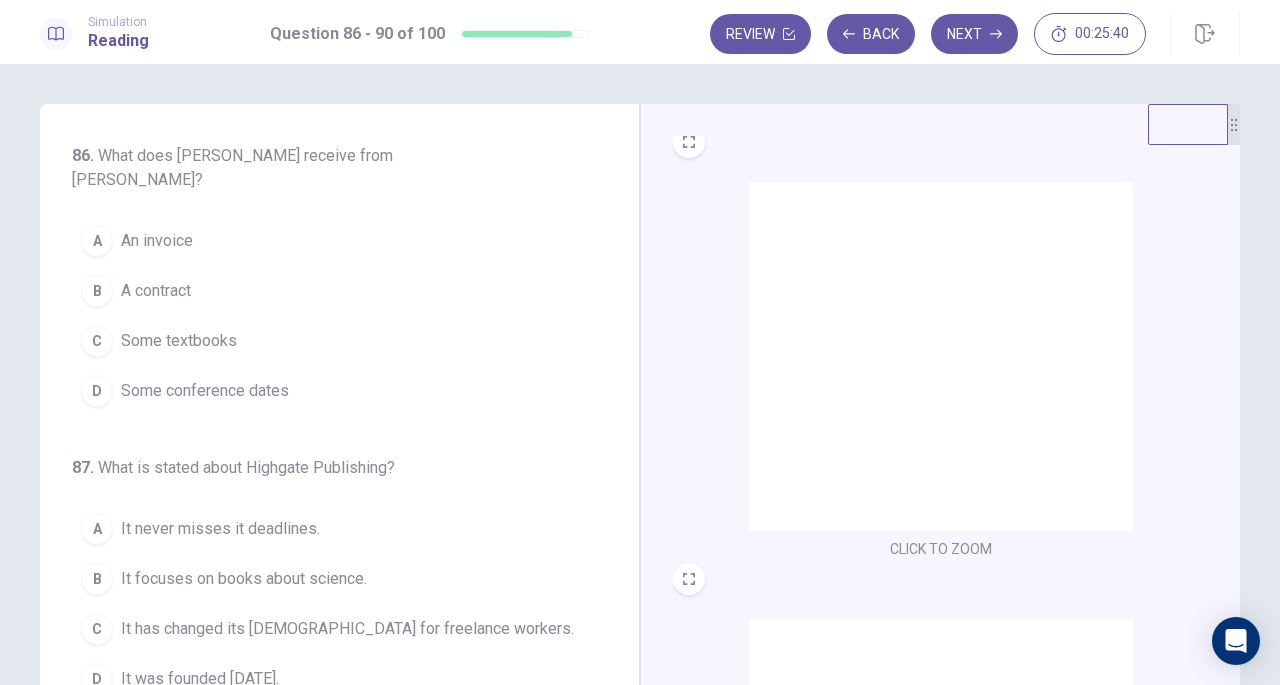 scroll, scrollTop: 0, scrollLeft: 0, axis: both 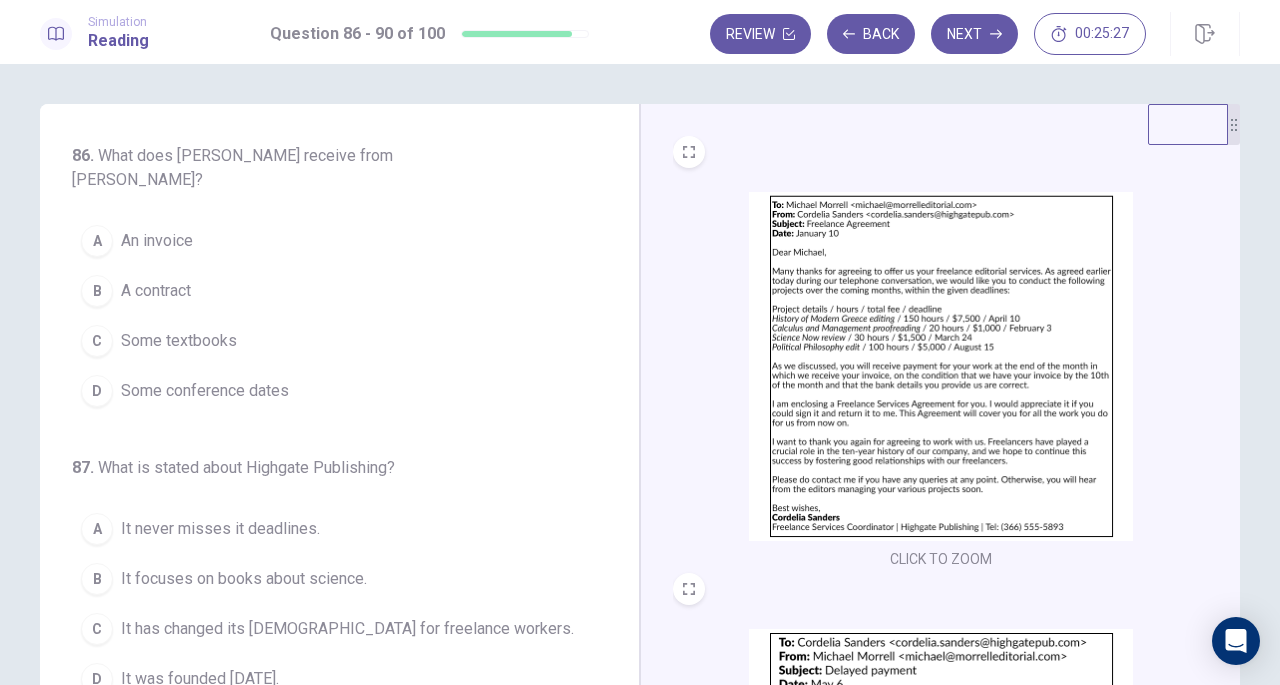 drag, startPoint x: 806, startPoint y: 336, endPoint x: 934, endPoint y: 337, distance: 128.0039 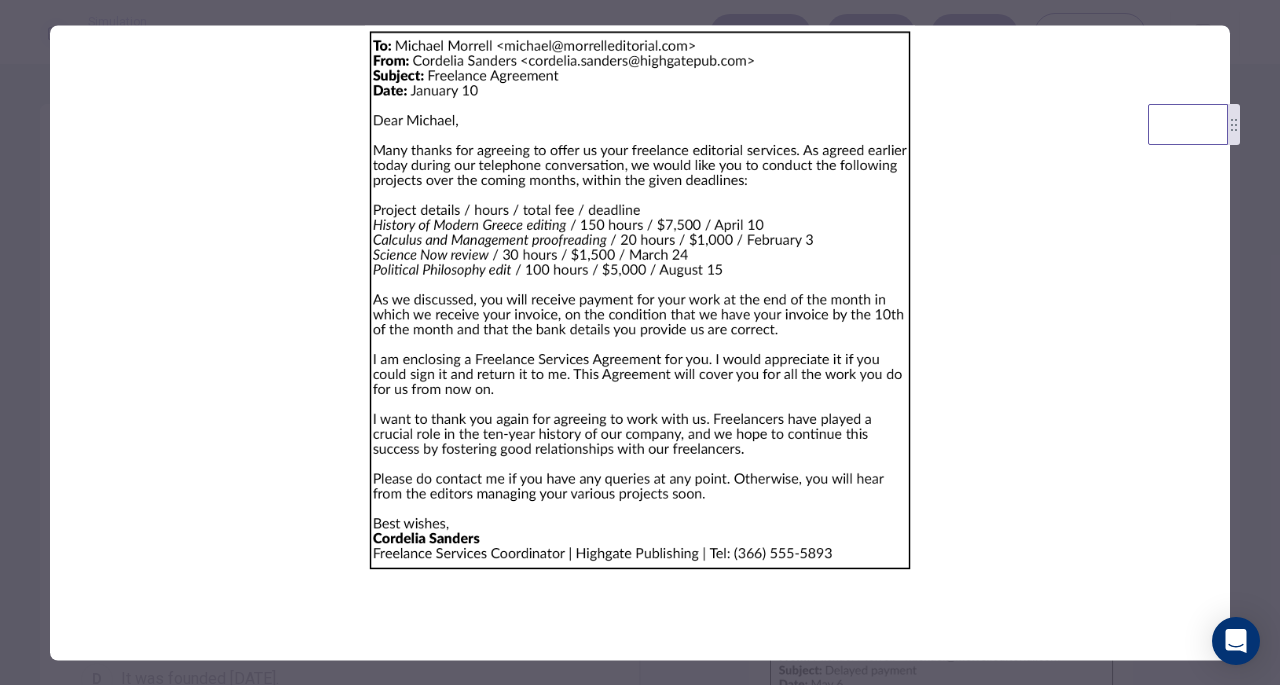click at bounding box center (640, 300) 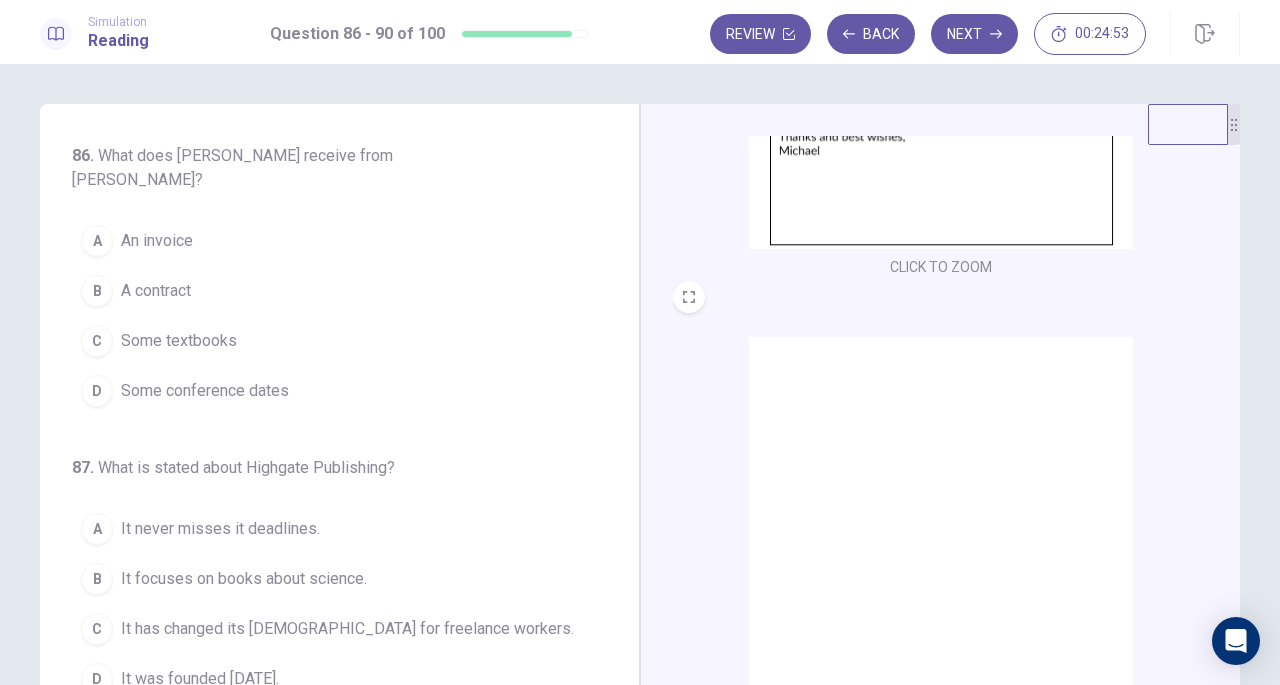scroll, scrollTop: 736, scrollLeft: 0, axis: vertical 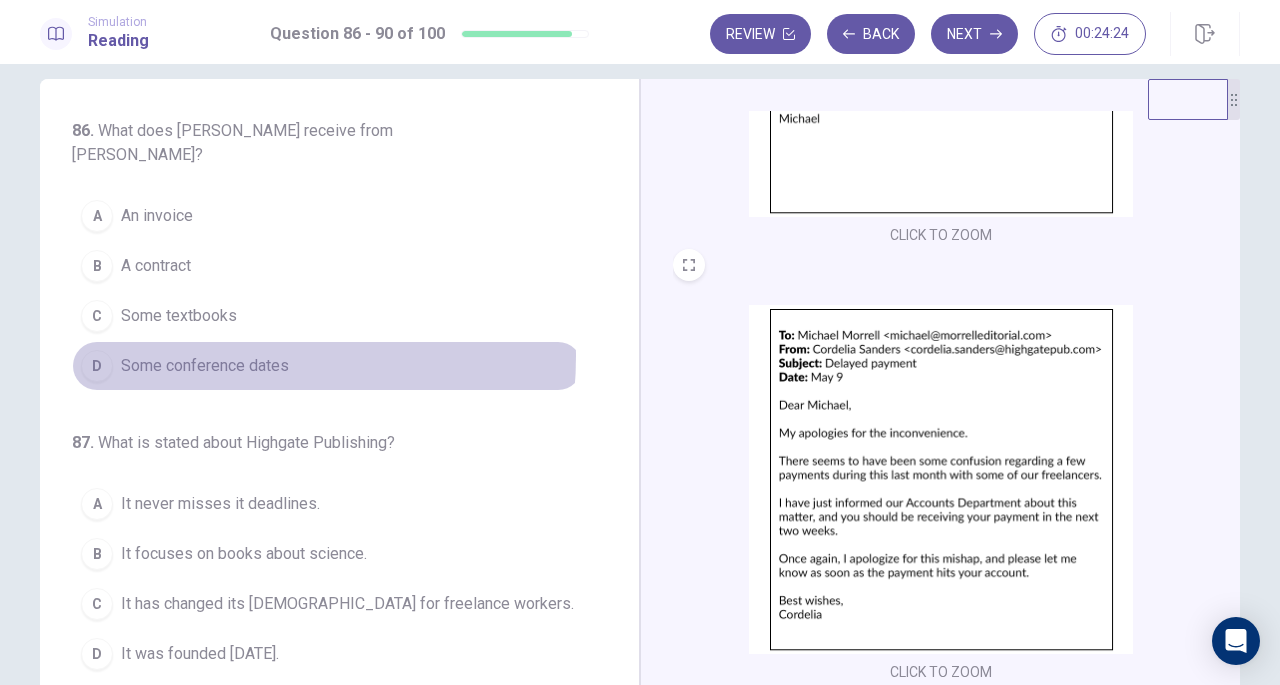 click on "Some conference dates" at bounding box center (205, 366) 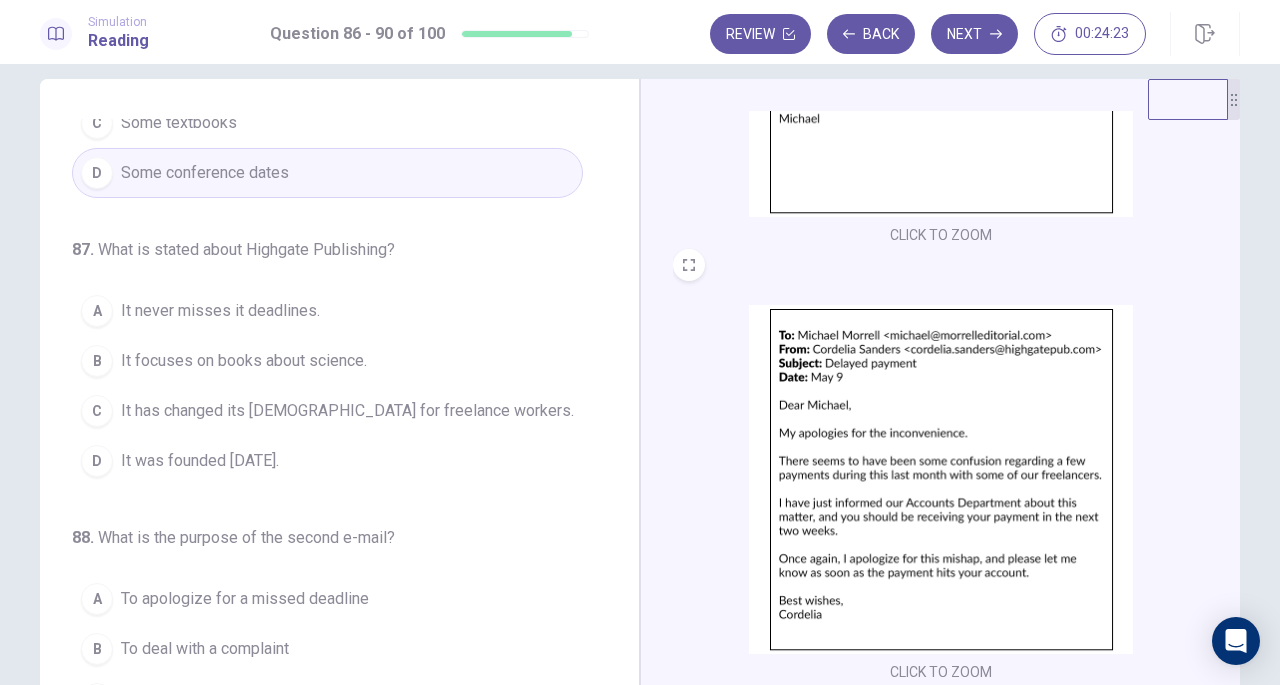 scroll, scrollTop: 198, scrollLeft: 0, axis: vertical 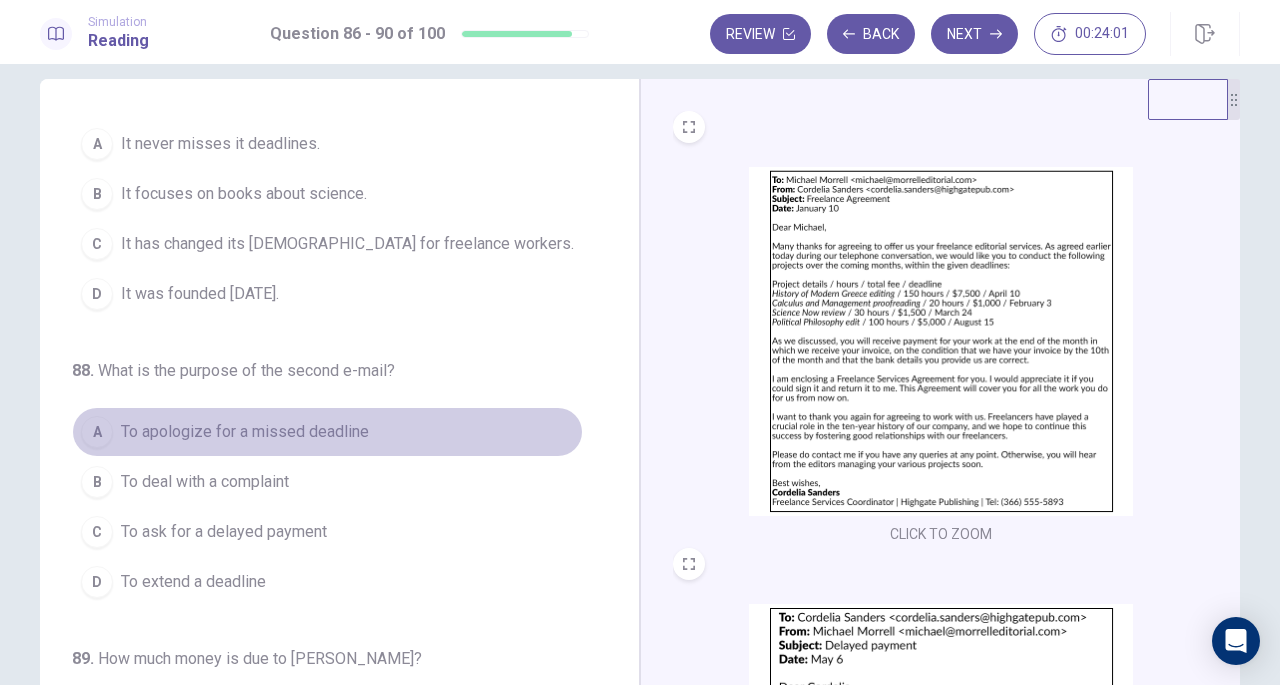 click on "To apologize for a missed deadline" at bounding box center (245, 432) 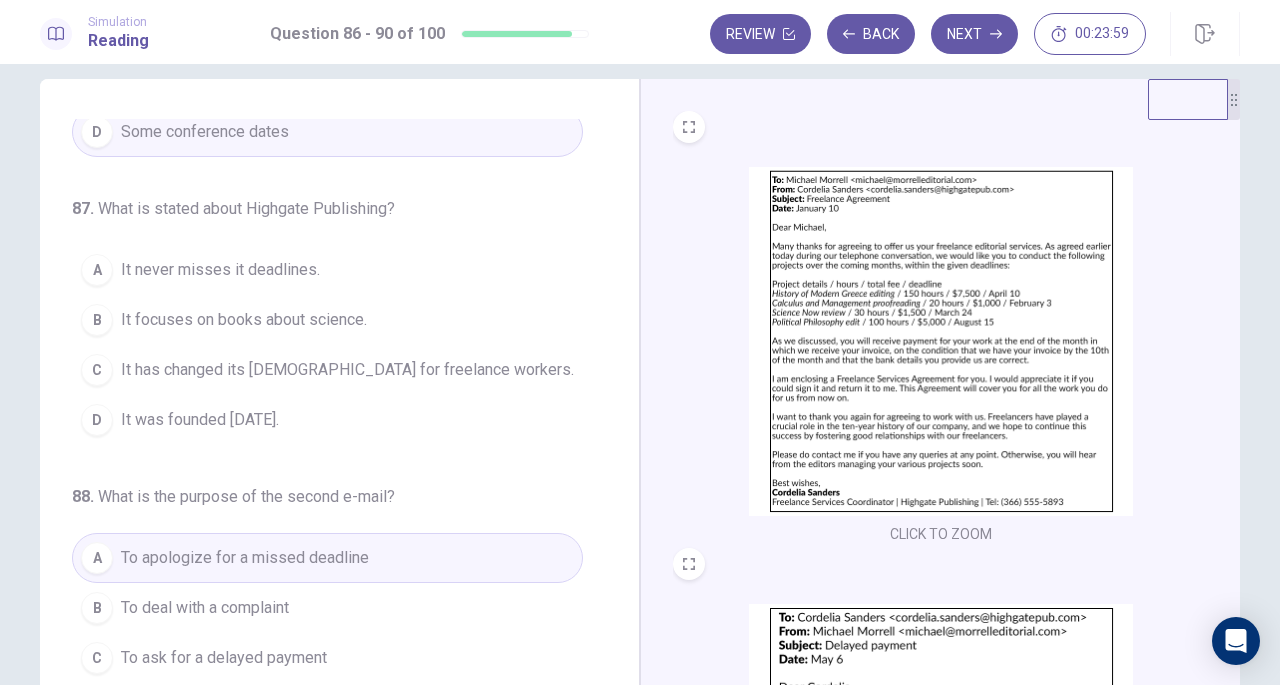 scroll, scrollTop: 219, scrollLeft: 0, axis: vertical 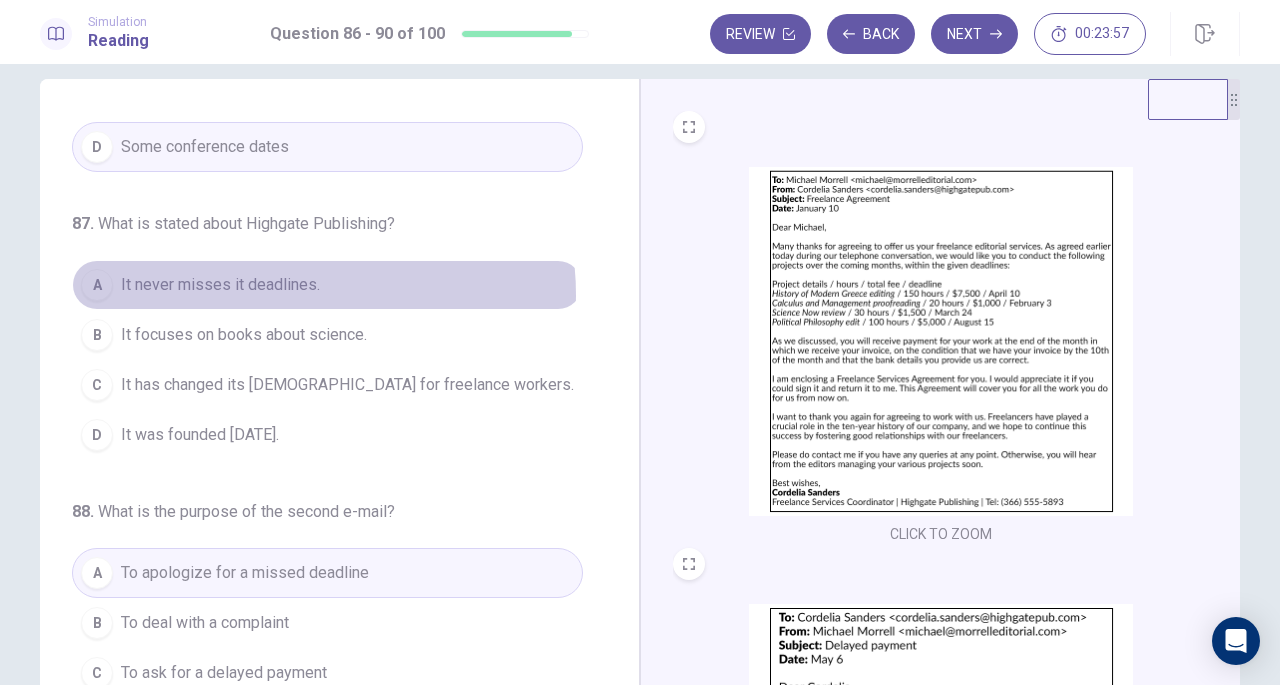 click on "It never misses it deadlines." at bounding box center (220, 285) 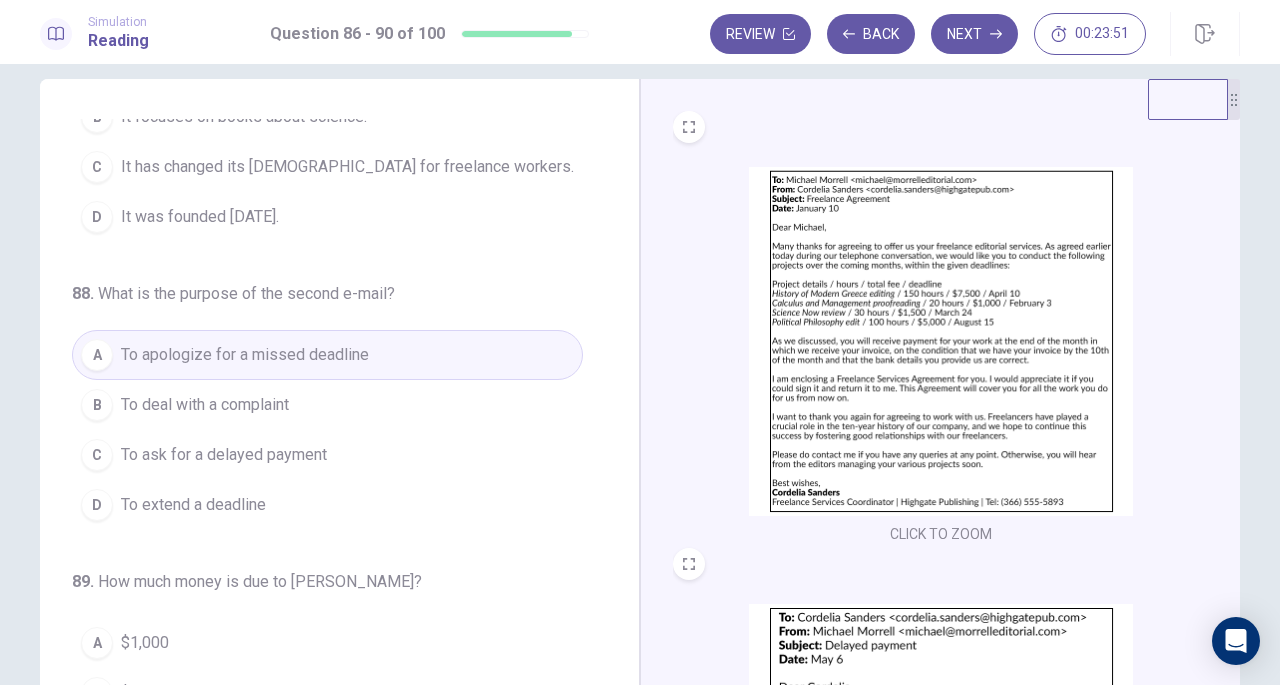 scroll, scrollTop: 440, scrollLeft: 0, axis: vertical 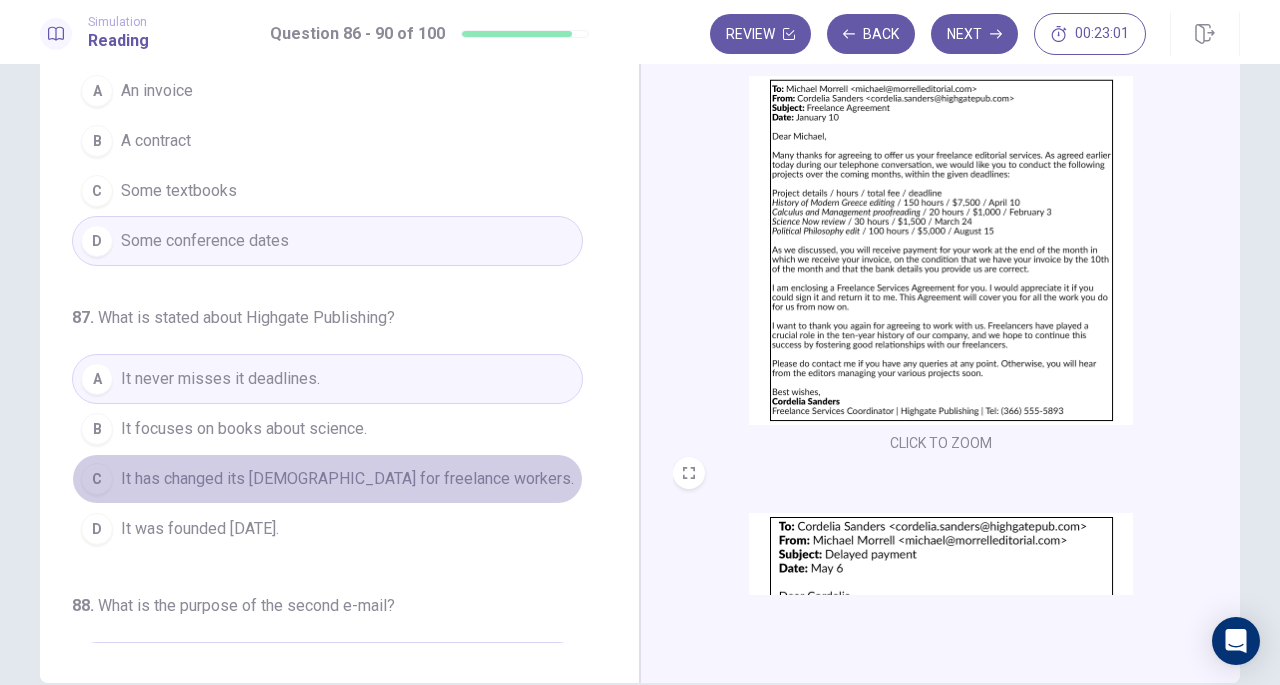click on "It has changed its [DEMOGRAPHIC_DATA] for freelance workers." at bounding box center [347, 479] 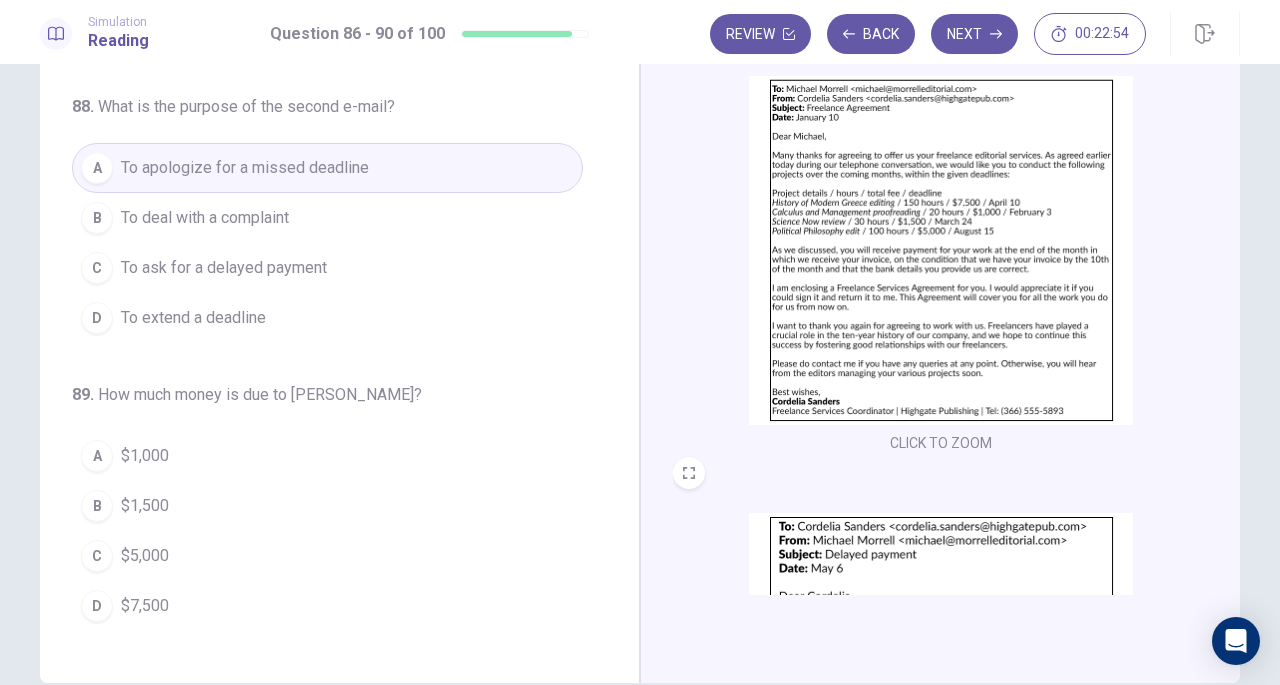 scroll, scrollTop: 529, scrollLeft: 0, axis: vertical 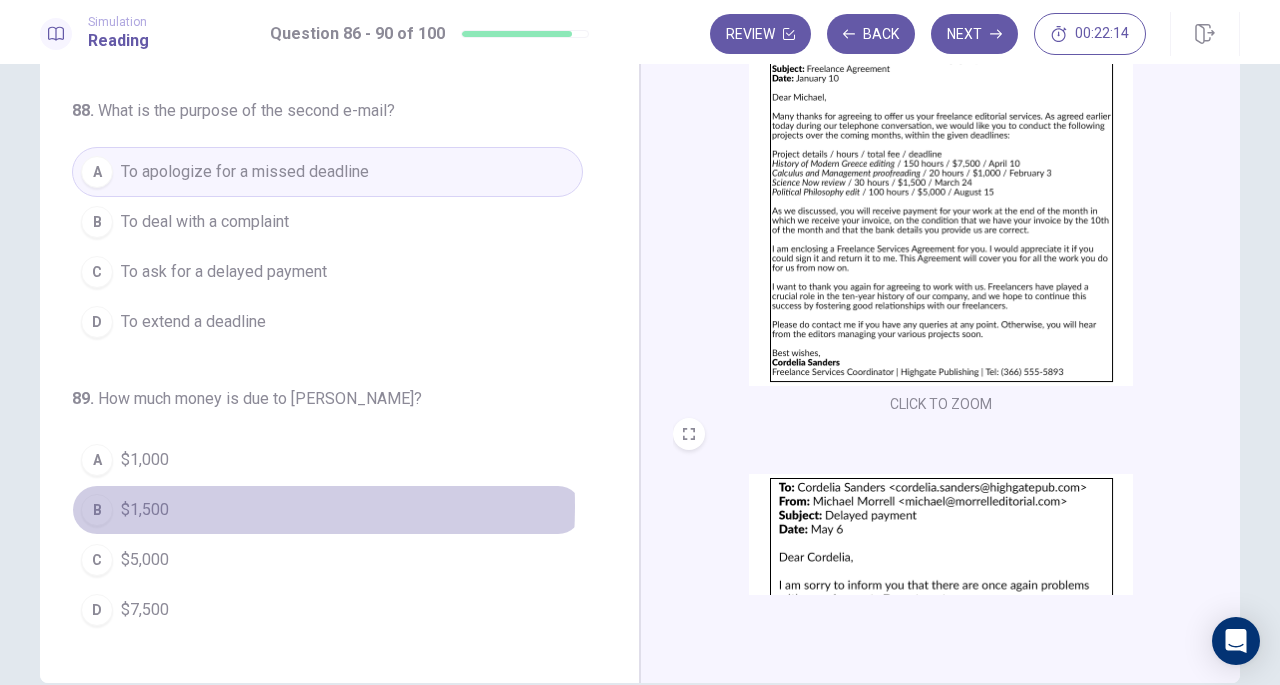 click on "$1,500" at bounding box center [145, 510] 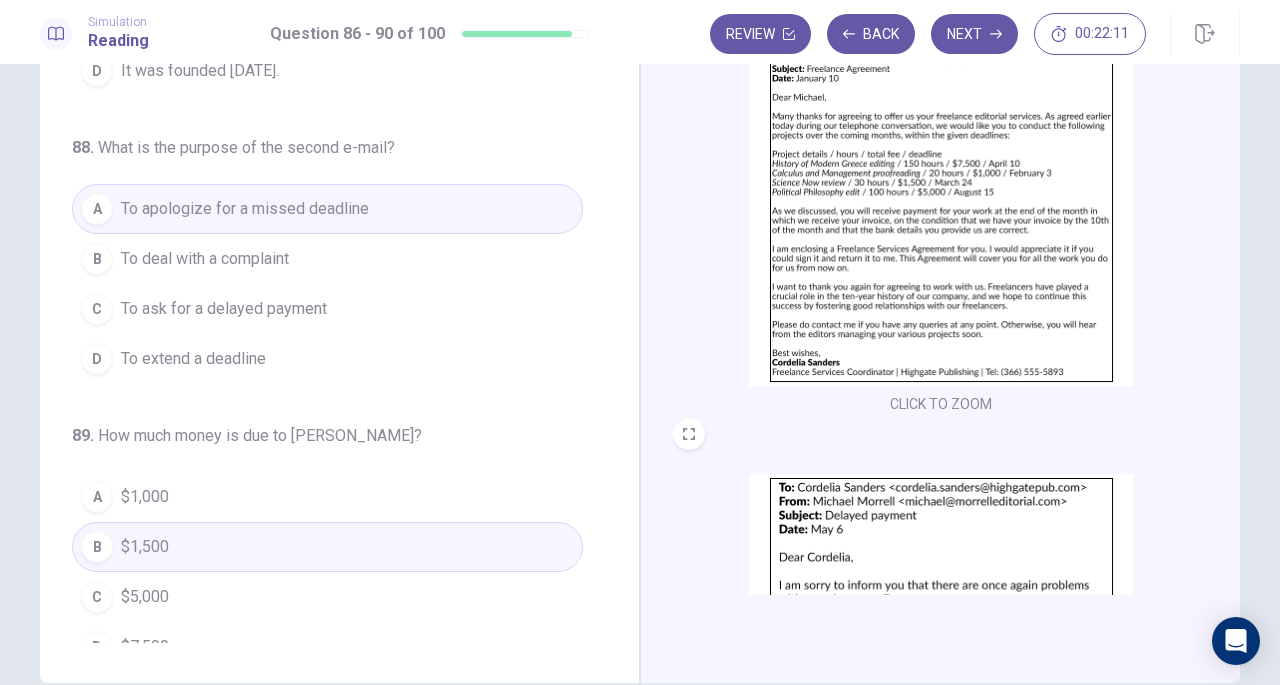 scroll, scrollTop: 795, scrollLeft: 0, axis: vertical 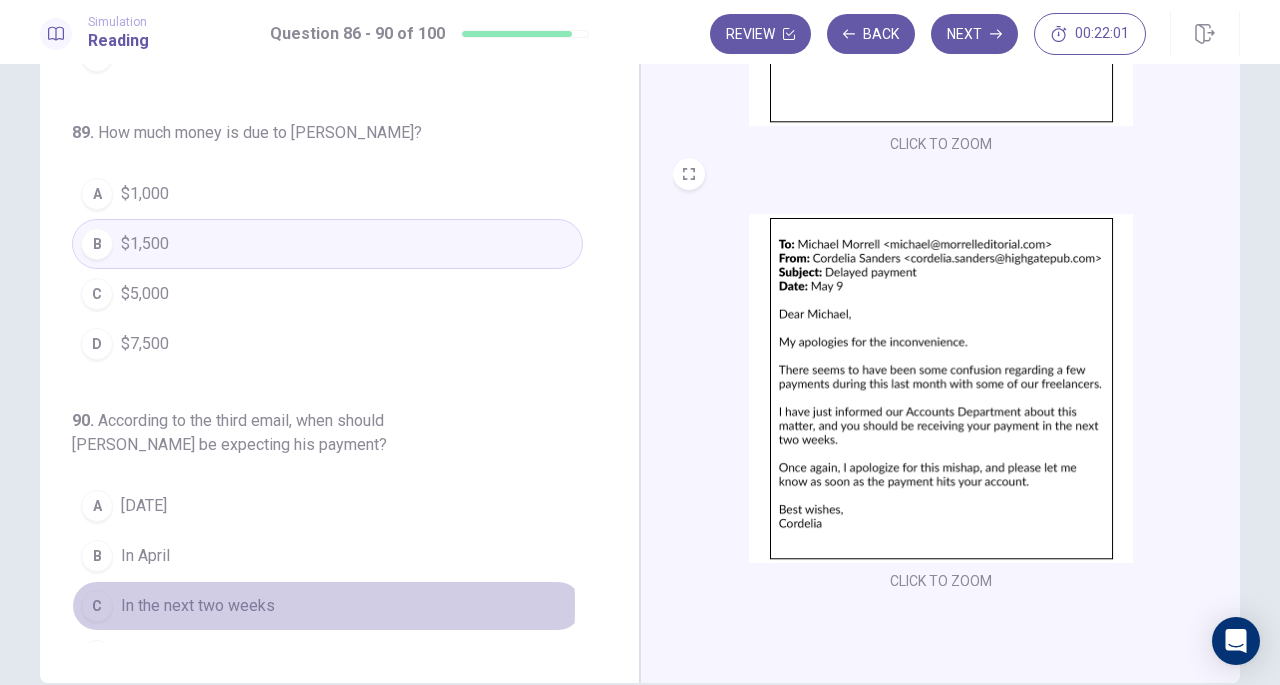 click on "In the next two weeks" at bounding box center (198, 606) 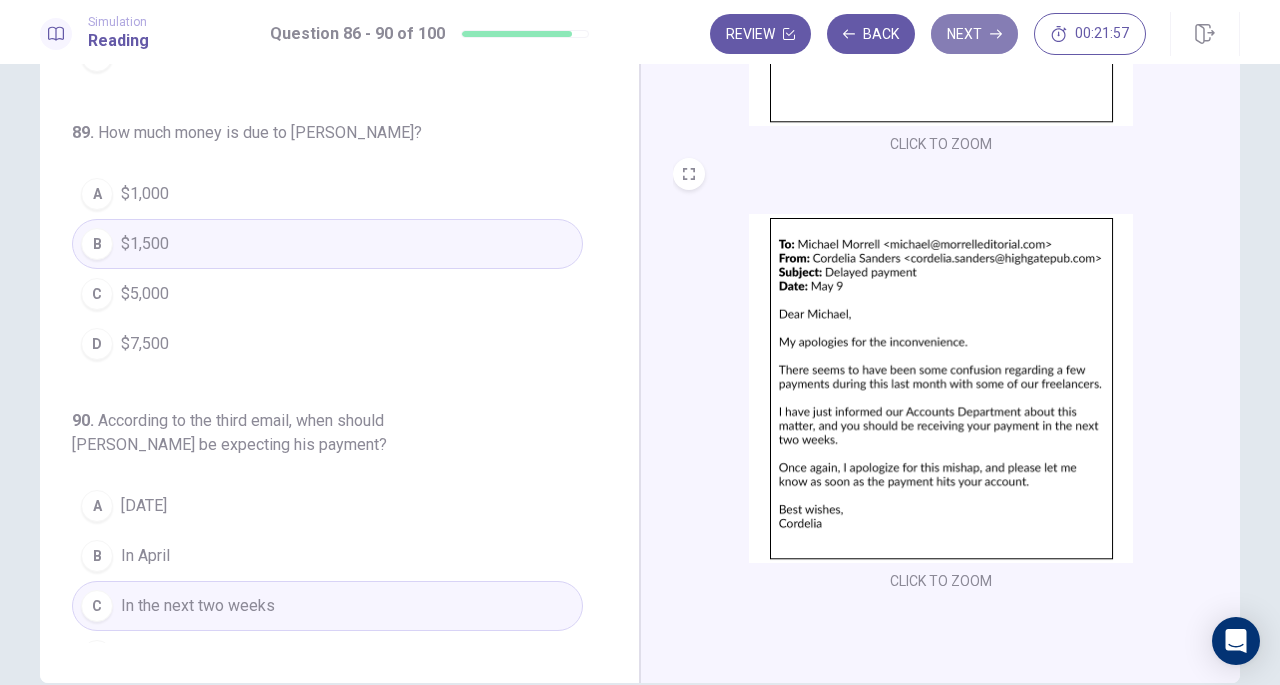 click on "Next" at bounding box center [974, 34] 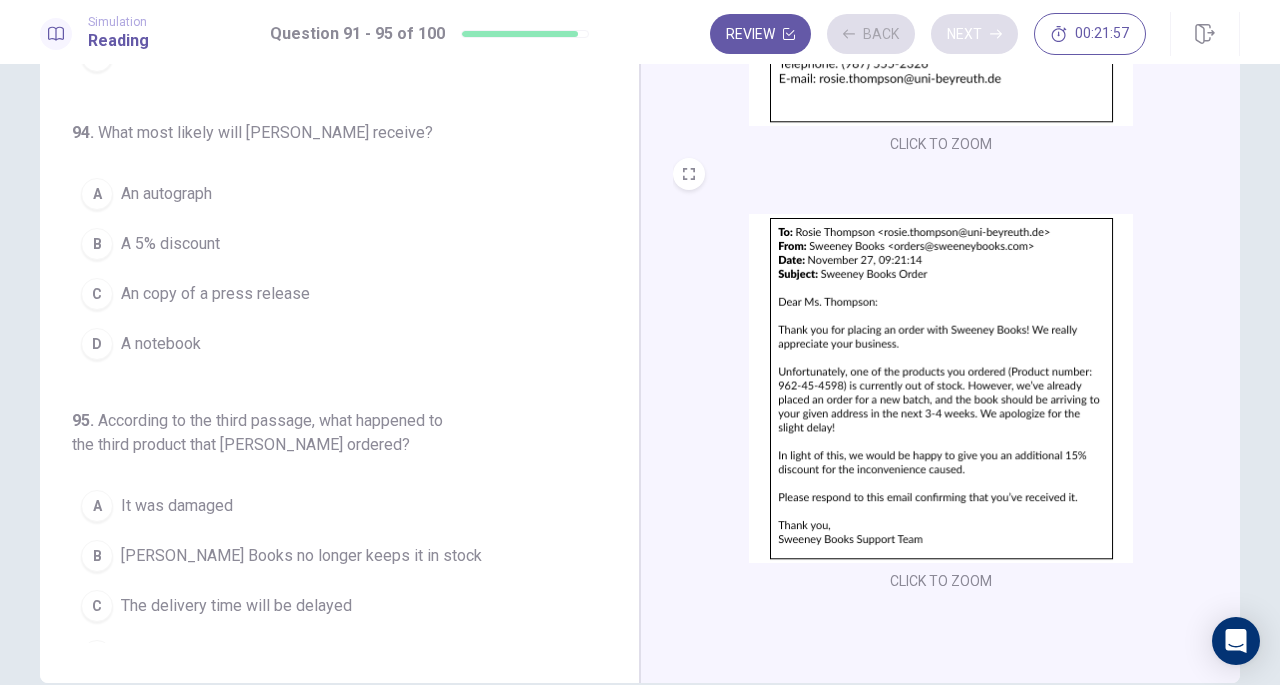 scroll, scrollTop: 116, scrollLeft: 0, axis: vertical 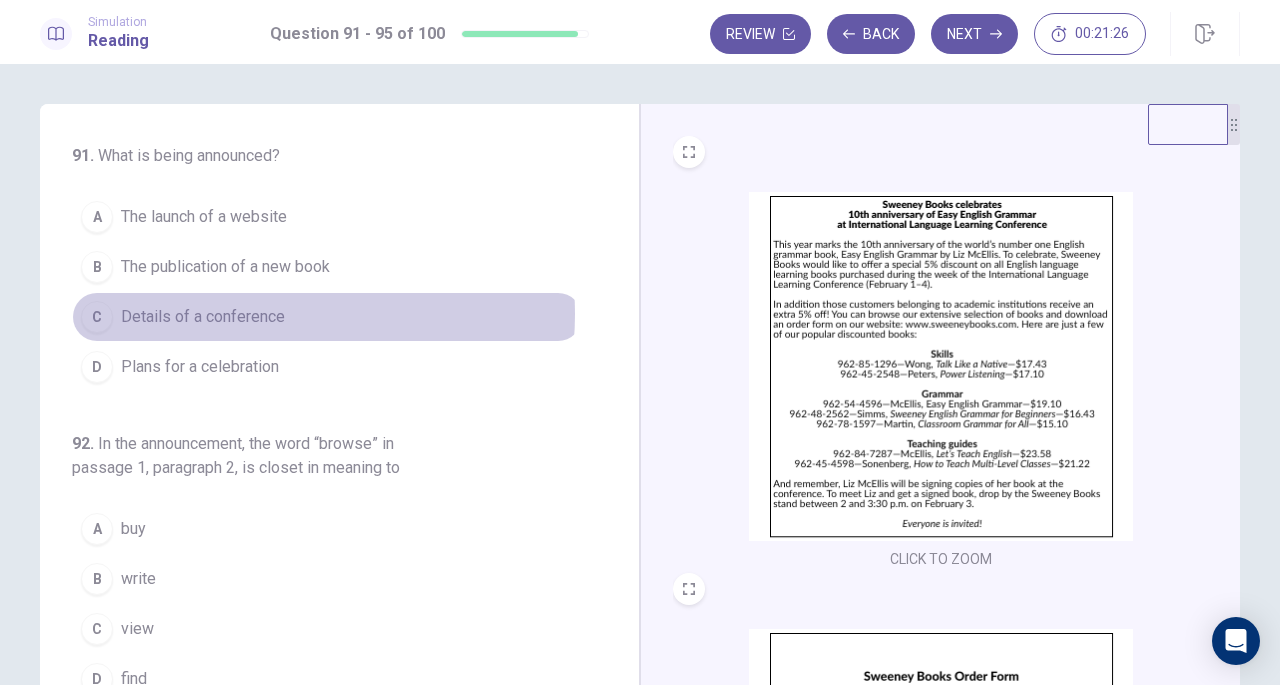 click on "Details of a conference" at bounding box center (203, 317) 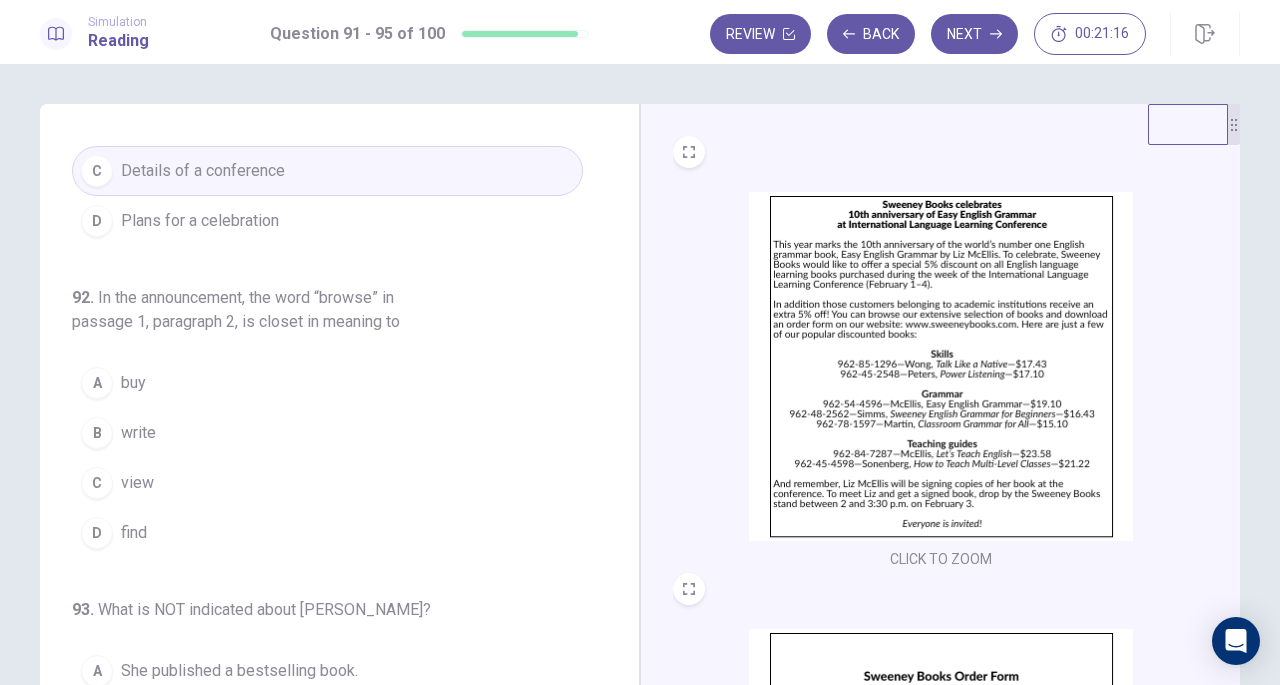scroll, scrollTop: 164, scrollLeft: 0, axis: vertical 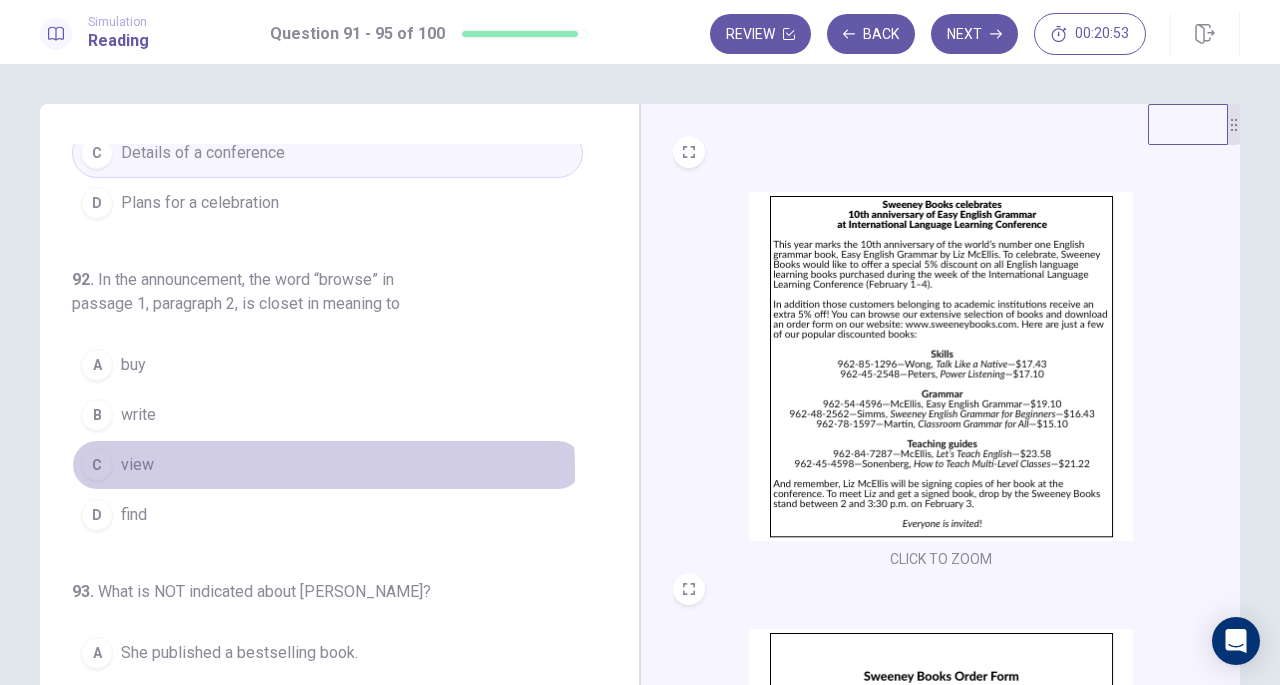 click on "view" at bounding box center [137, 465] 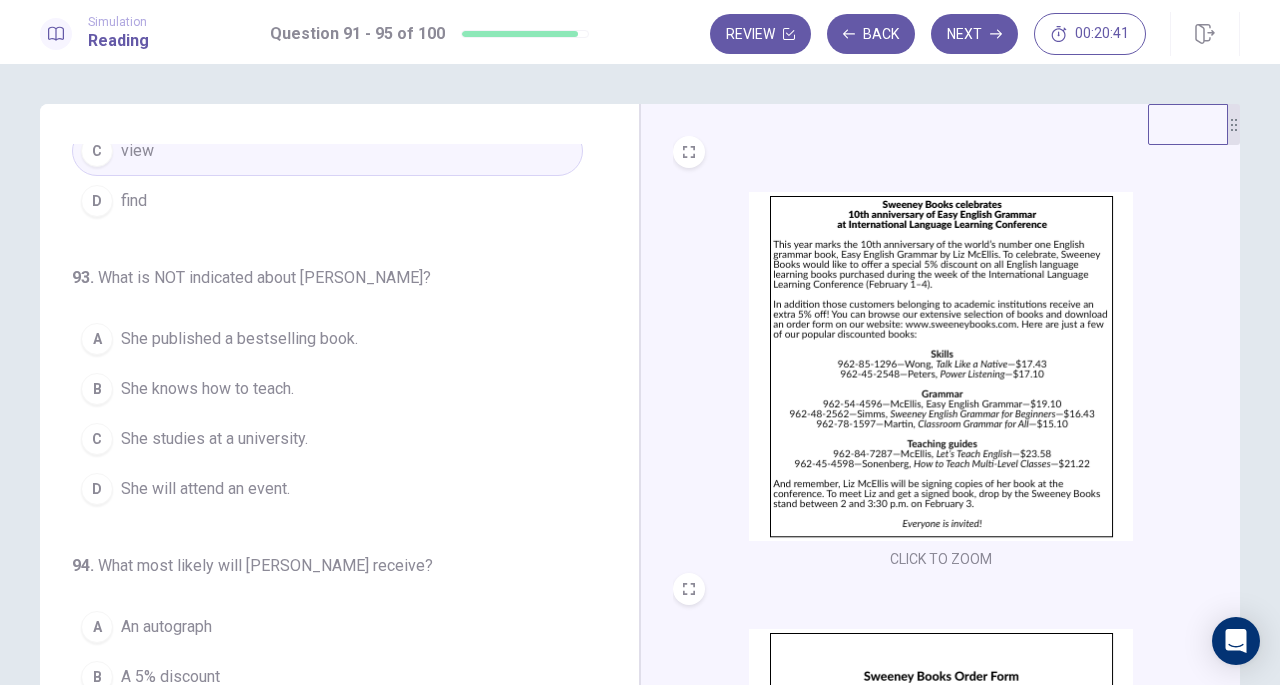 scroll, scrollTop: 480, scrollLeft: 0, axis: vertical 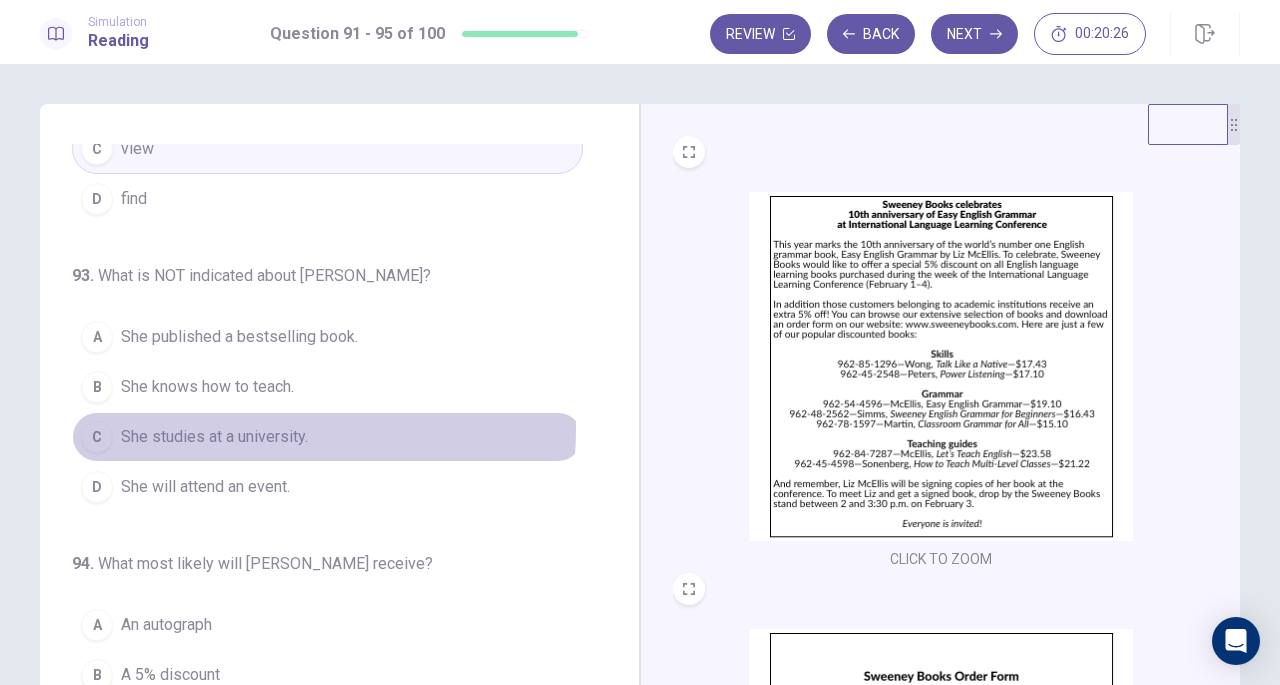 click on "She studies at a university." at bounding box center (214, 437) 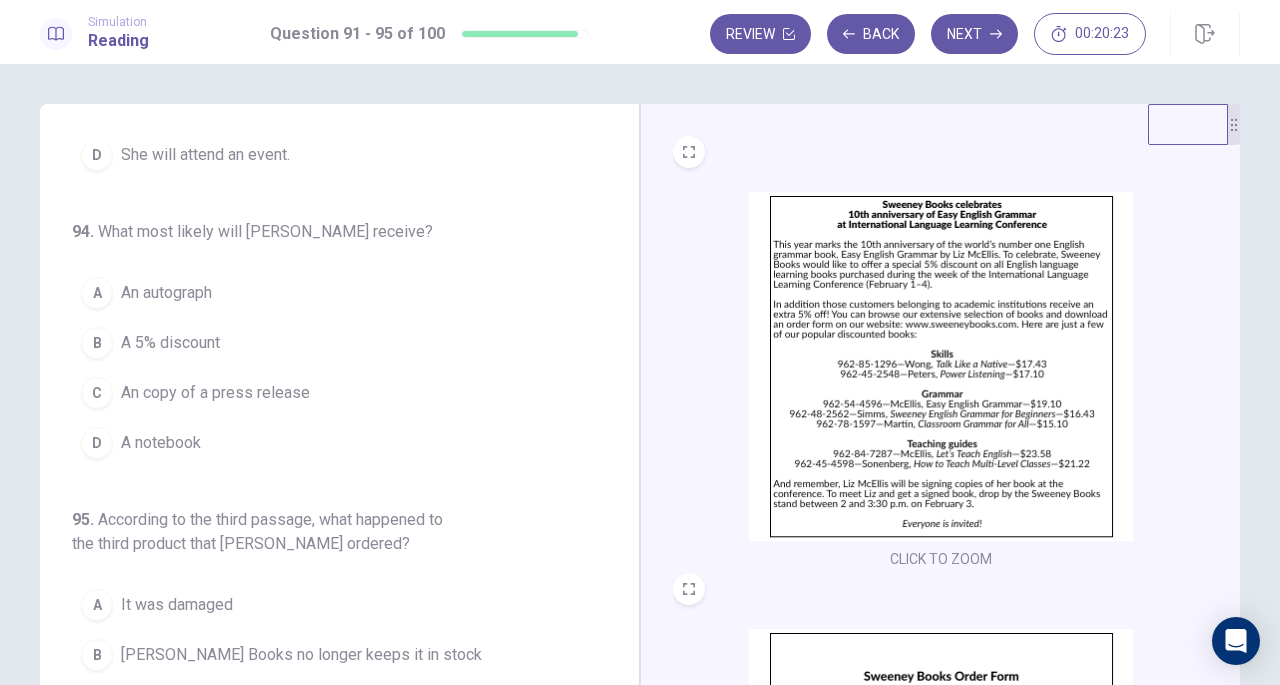 scroll, scrollTop: 819, scrollLeft: 0, axis: vertical 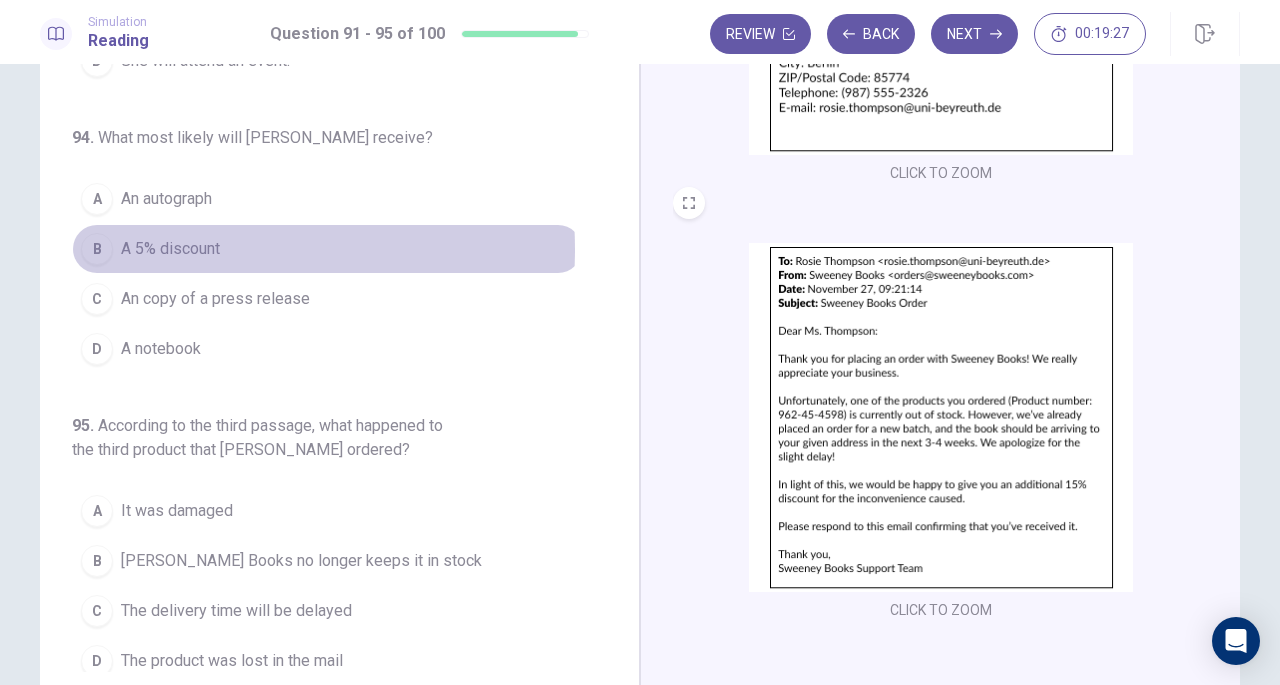 click on "A 5% discount" at bounding box center (170, 249) 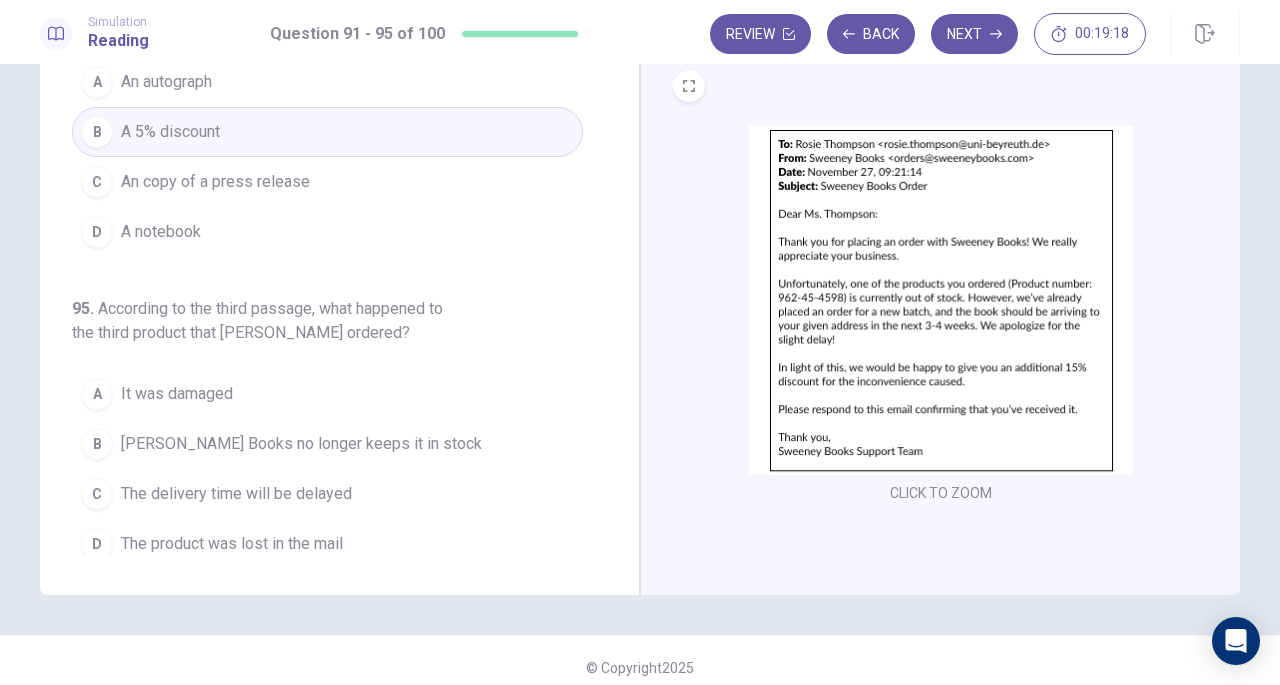 scroll, scrollTop: 205, scrollLeft: 0, axis: vertical 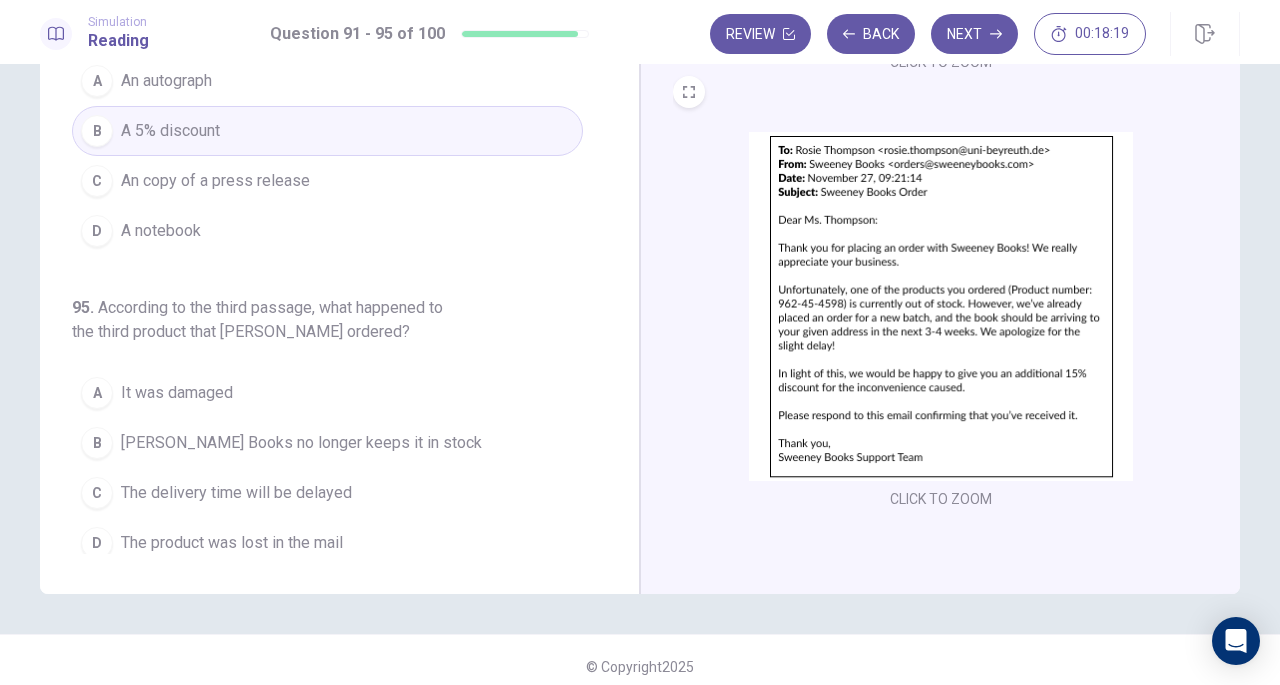 click on "The delivery time will be delayed" at bounding box center (236, 493) 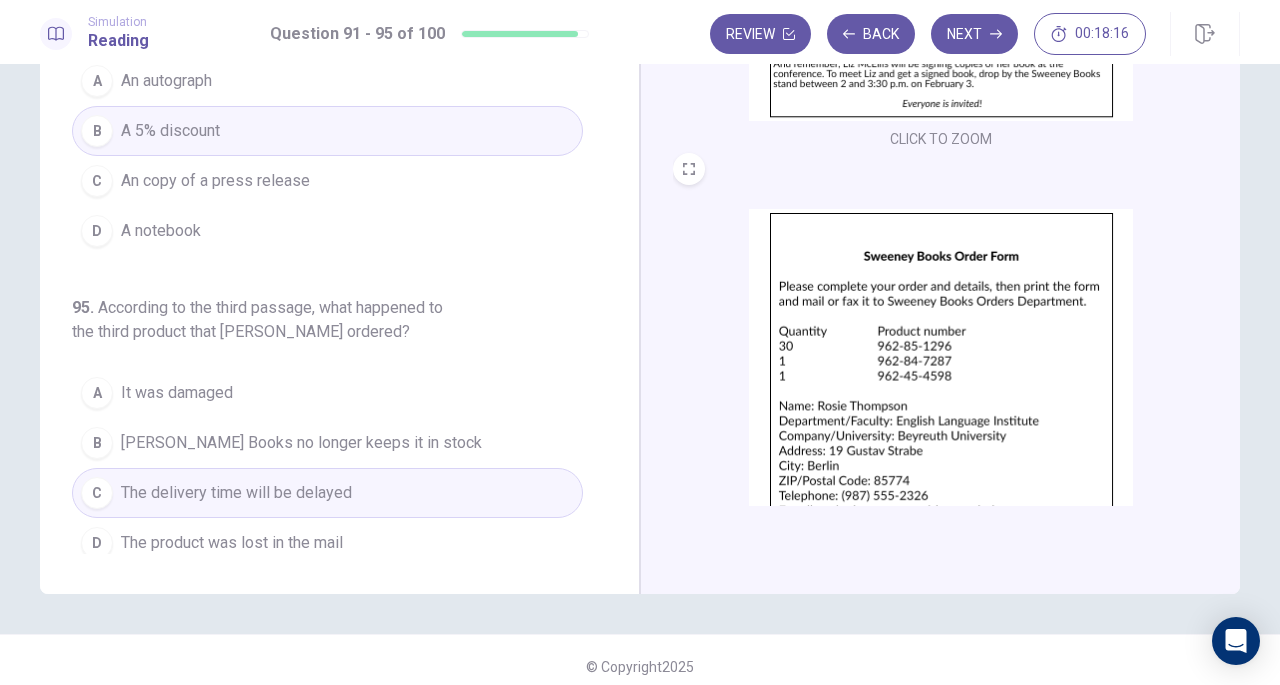scroll, scrollTop: 0, scrollLeft: 0, axis: both 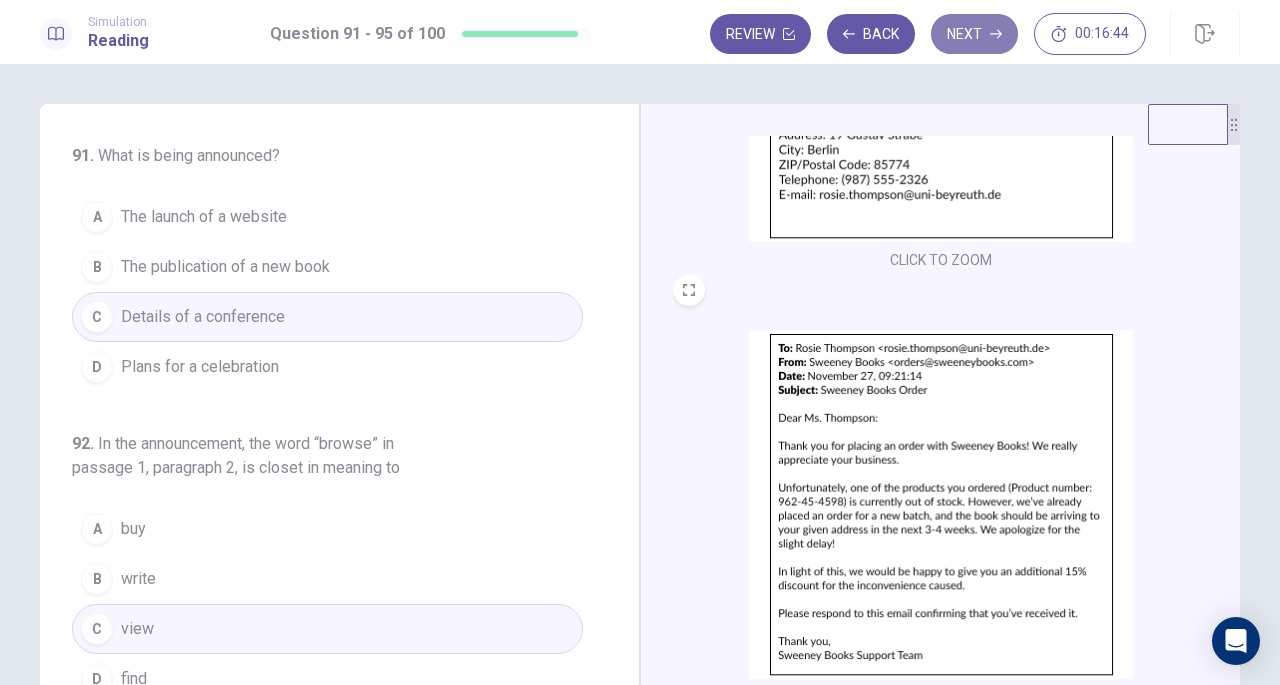 click on "Next" at bounding box center [974, 34] 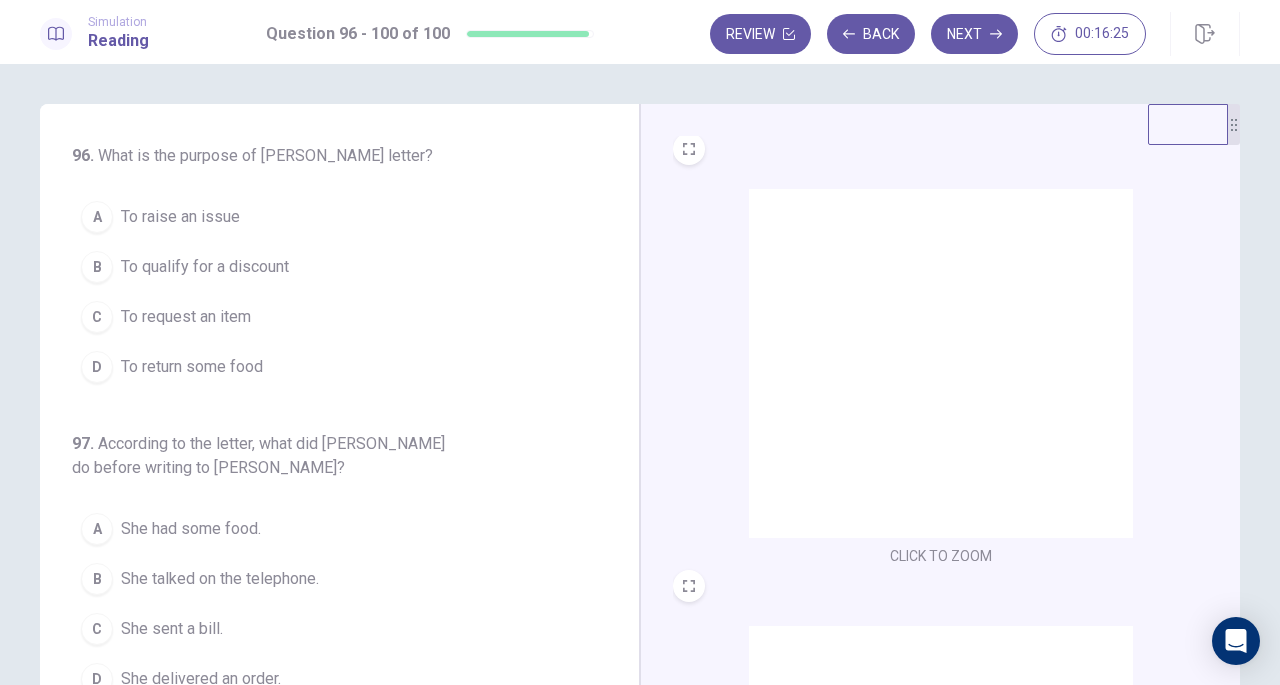 scroll, scrollTop: 0, scrollLeft: 0, axis: both 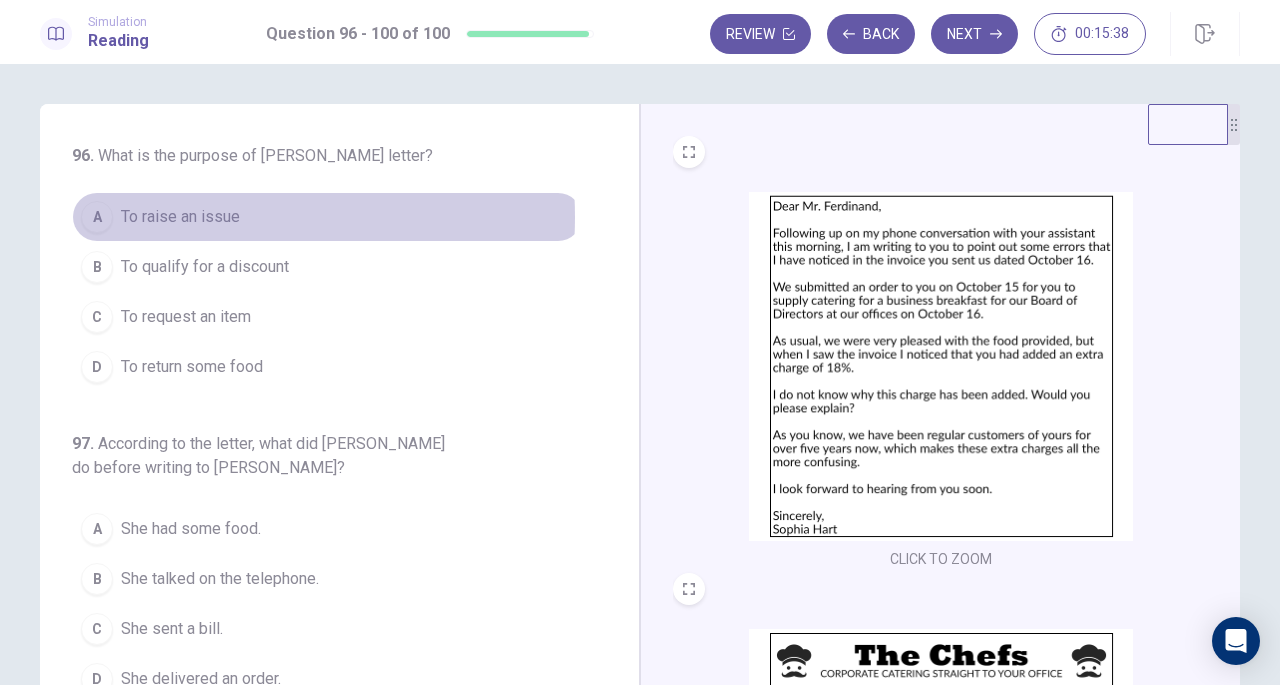 click on "To raise an issue" at bounding box center (180, 217) 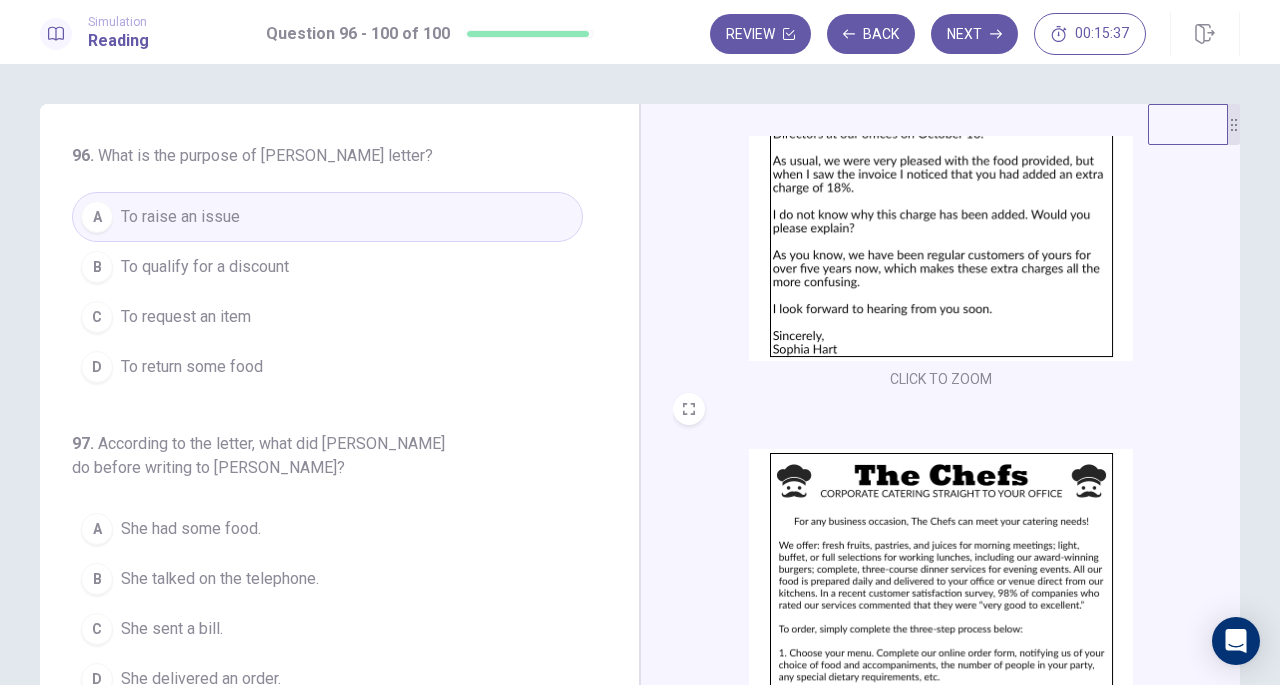 scroll, scrollTop: 193, scrollLeft: 0, axis: vertical 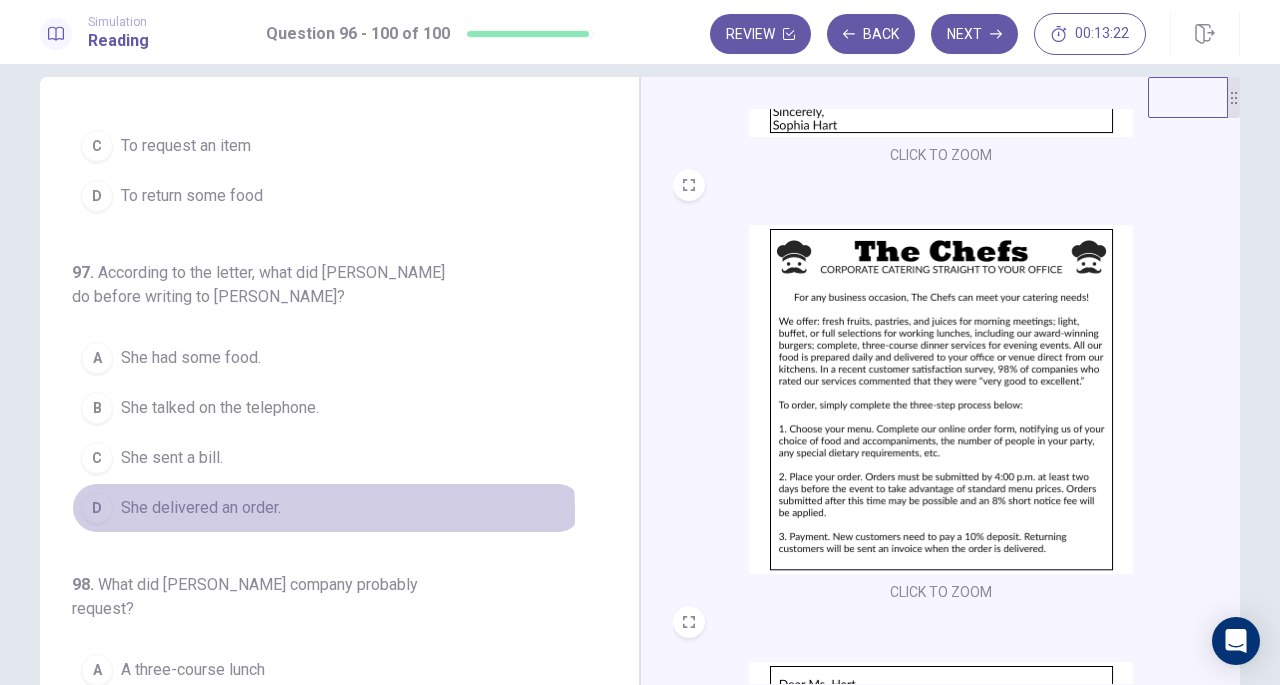 click on "She delivered an order." at bounding box center [201, 508] 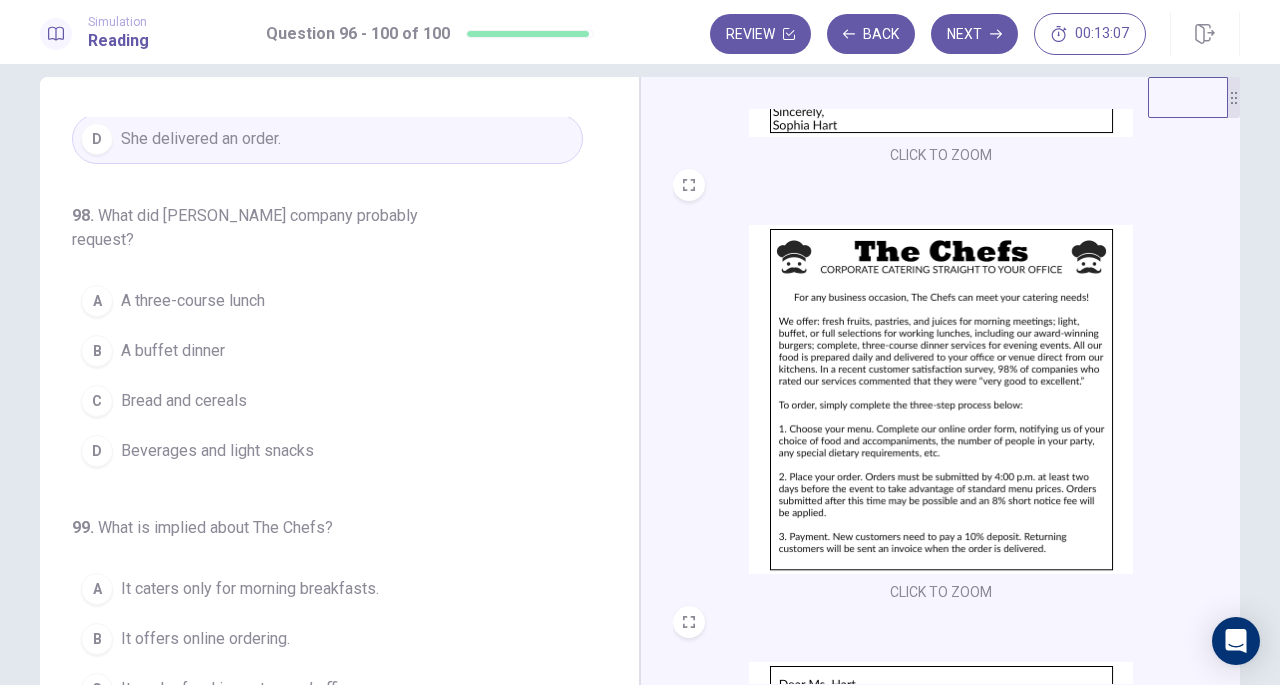 scroll, scrollTop: 519, scrollLeft: 0, axis: vertical 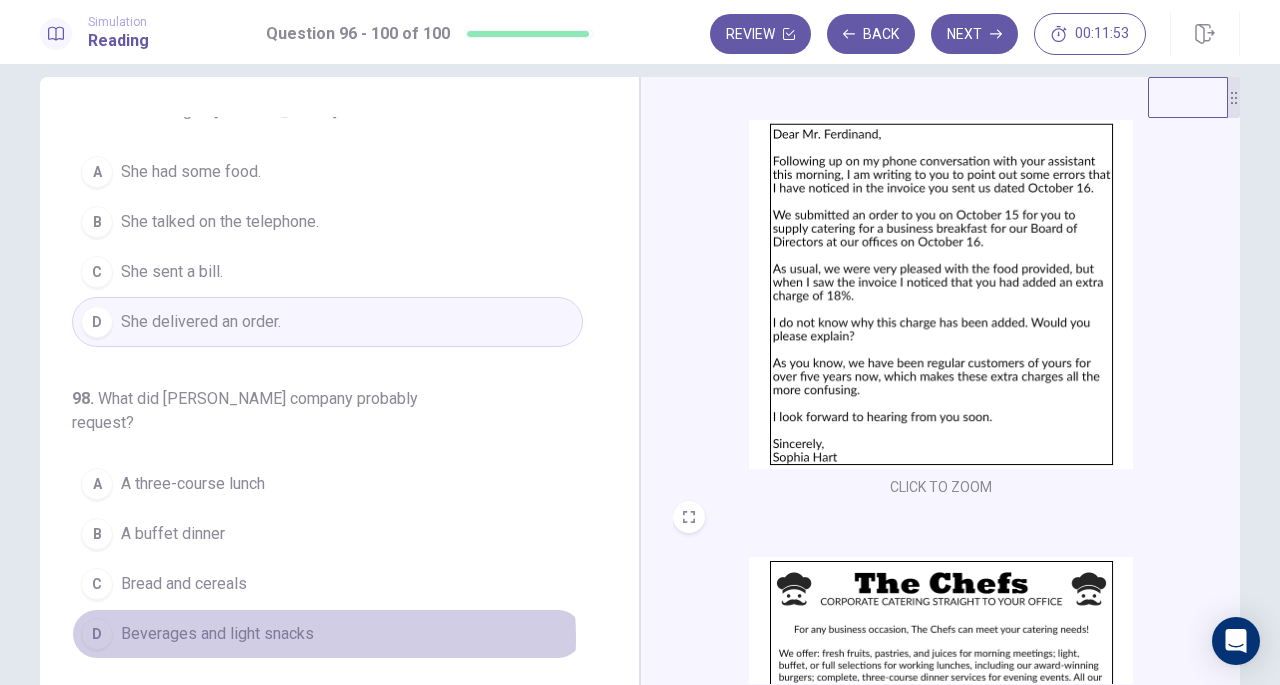 click on "Beverages and light snacks" at bounding box center (217, 634) 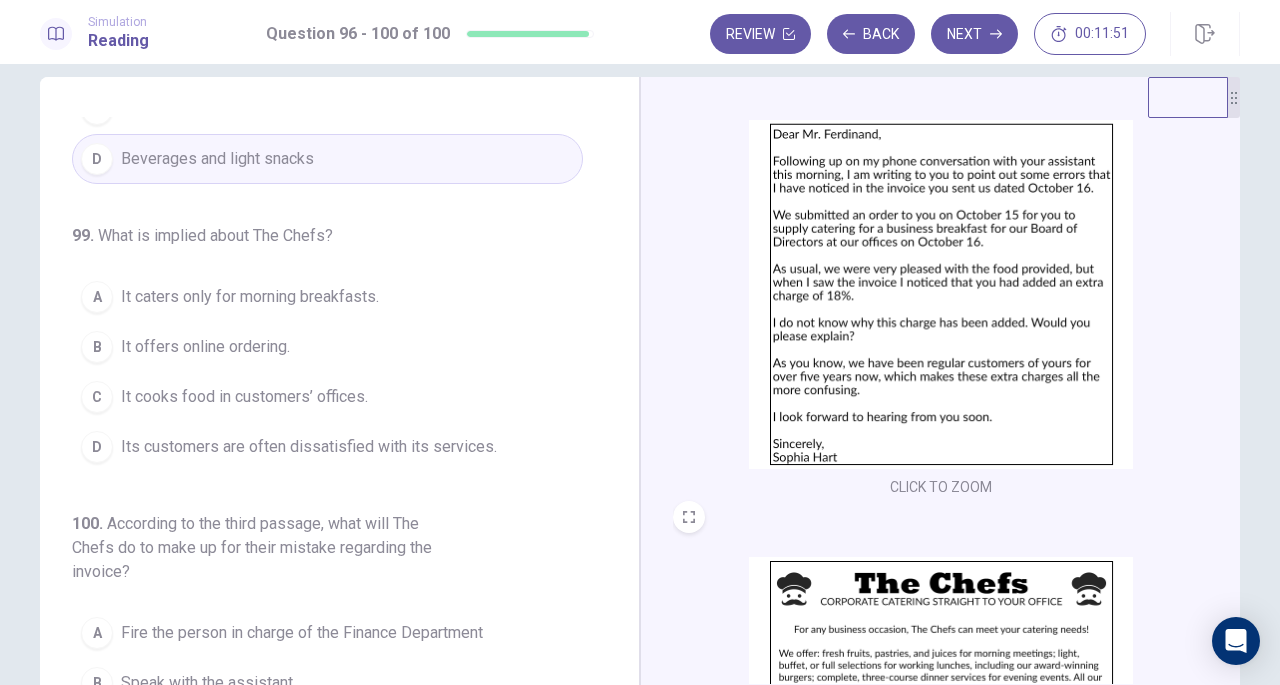 scroll, scrollTop: 806, scrollLeft: 0, axis: vertical 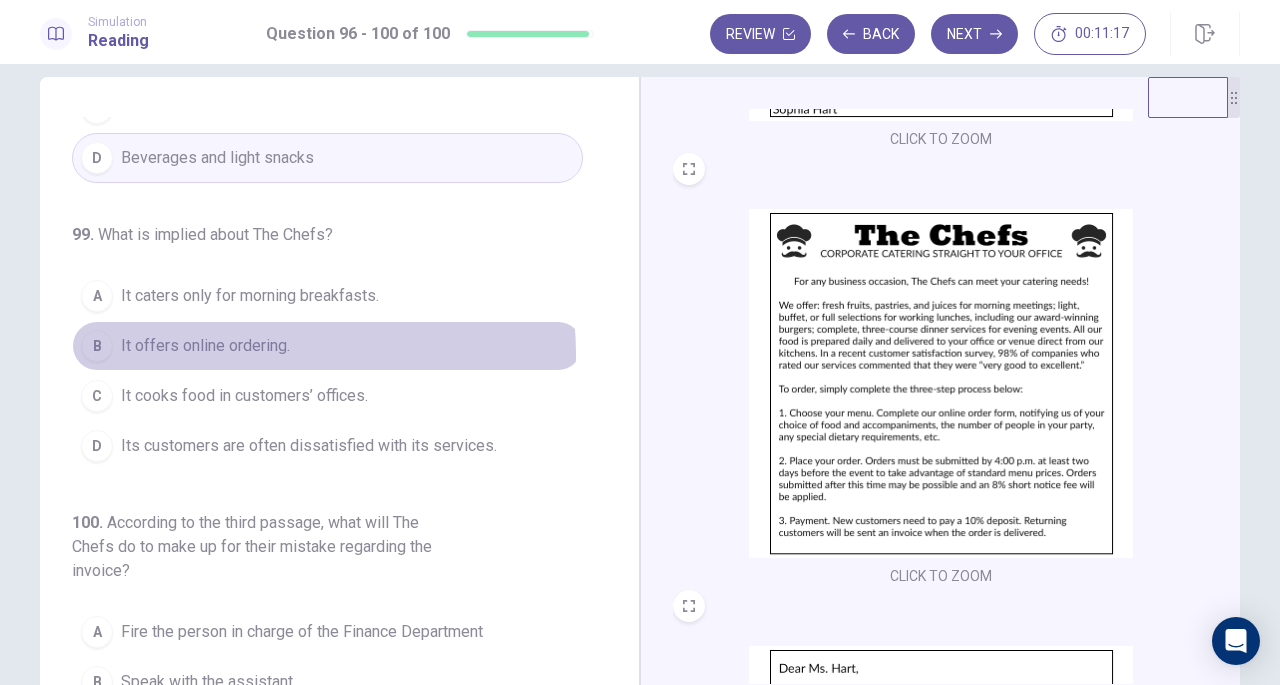 click on "It offers online ordering." at bounding box center [205, 346] 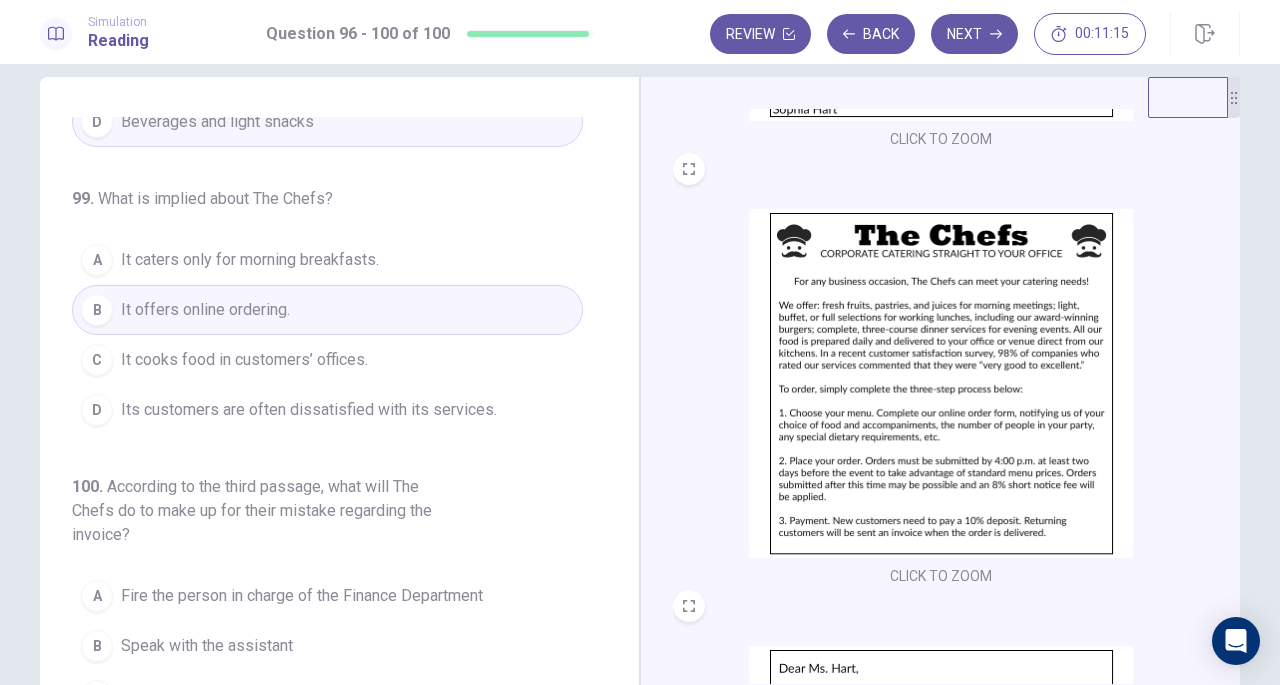 scroll, scrollTop: 843, scrollLeft: 0, axis: vertical 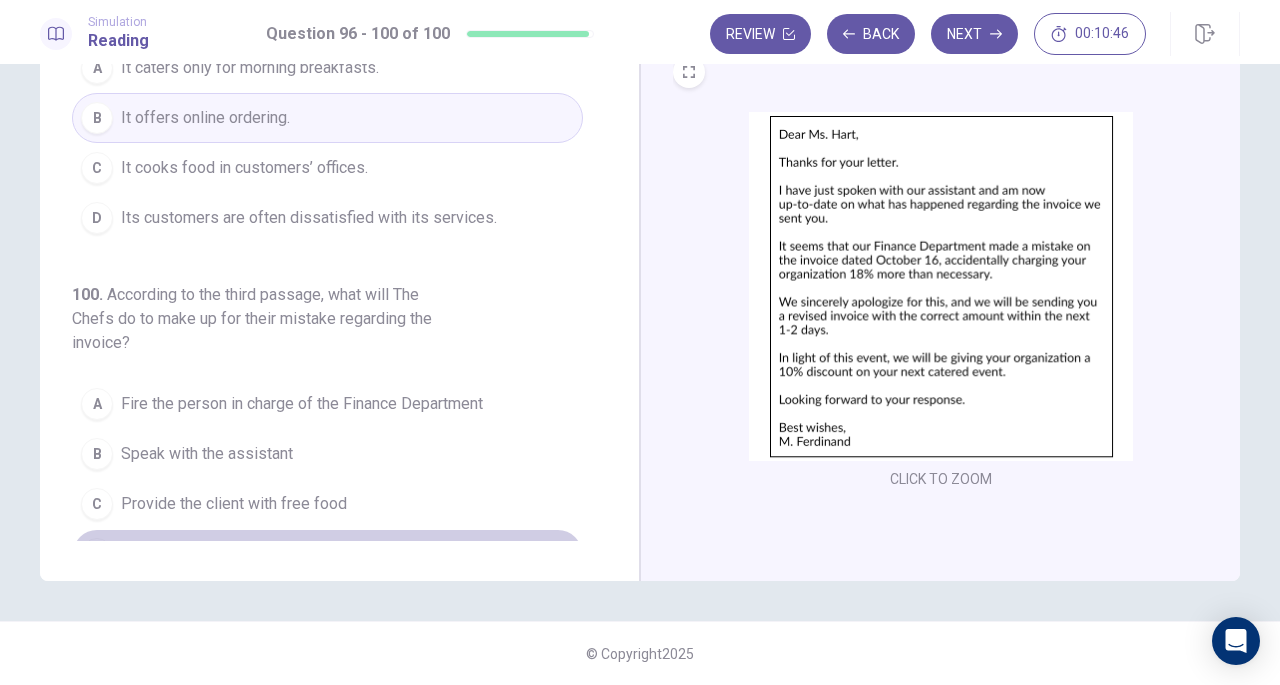 click on "Give the client a 10% discount on their next purchase" at bounding box center [304, 554] 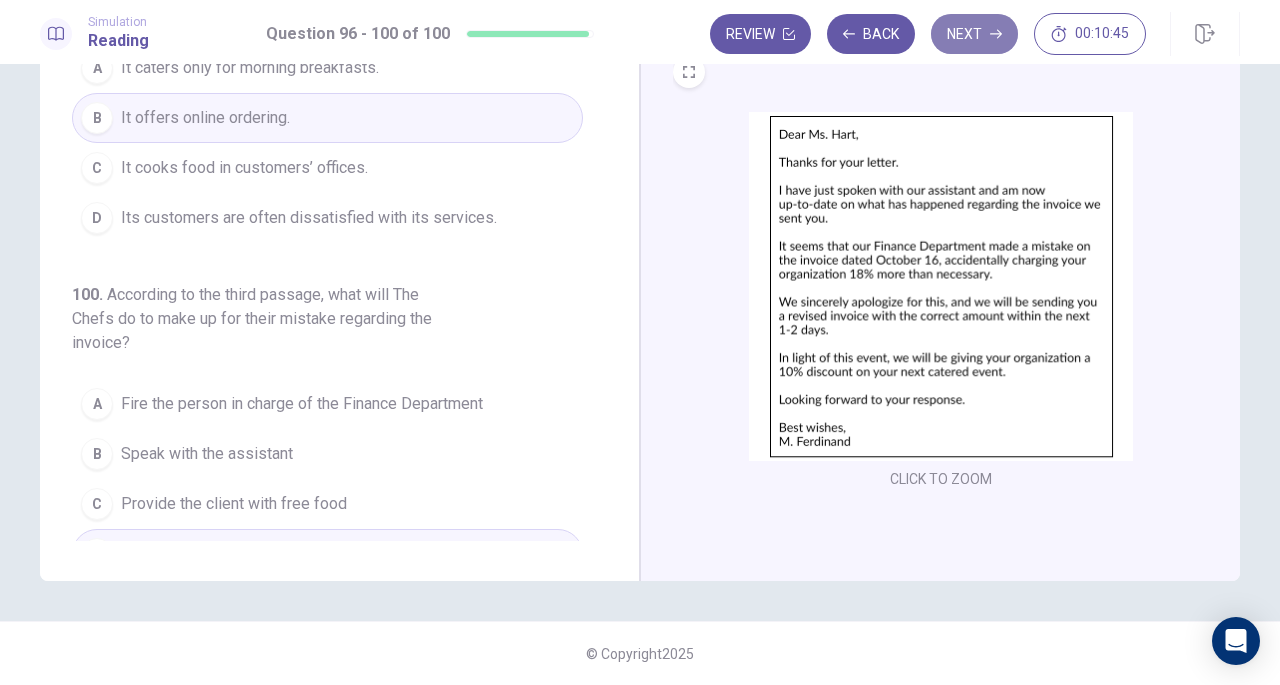 click on "Next" at bounding box center [974, 34] 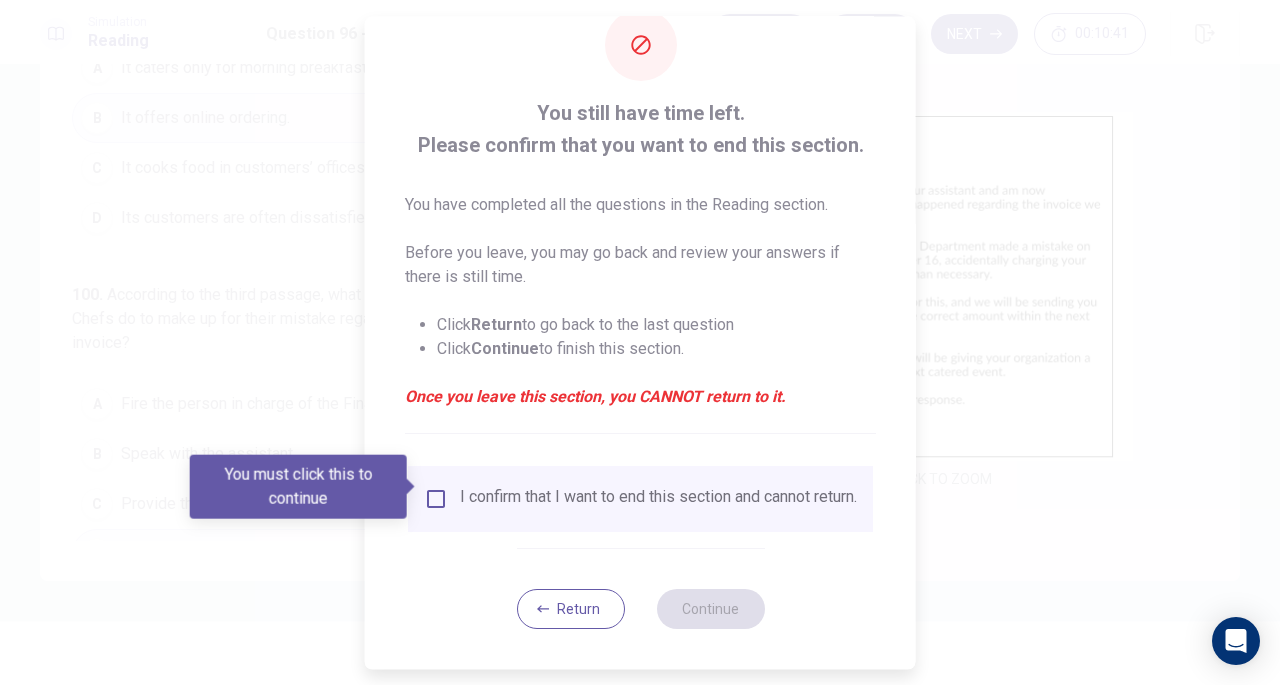 scroll, scrollTop: 60, scrollLeft: 0, axis: vertical 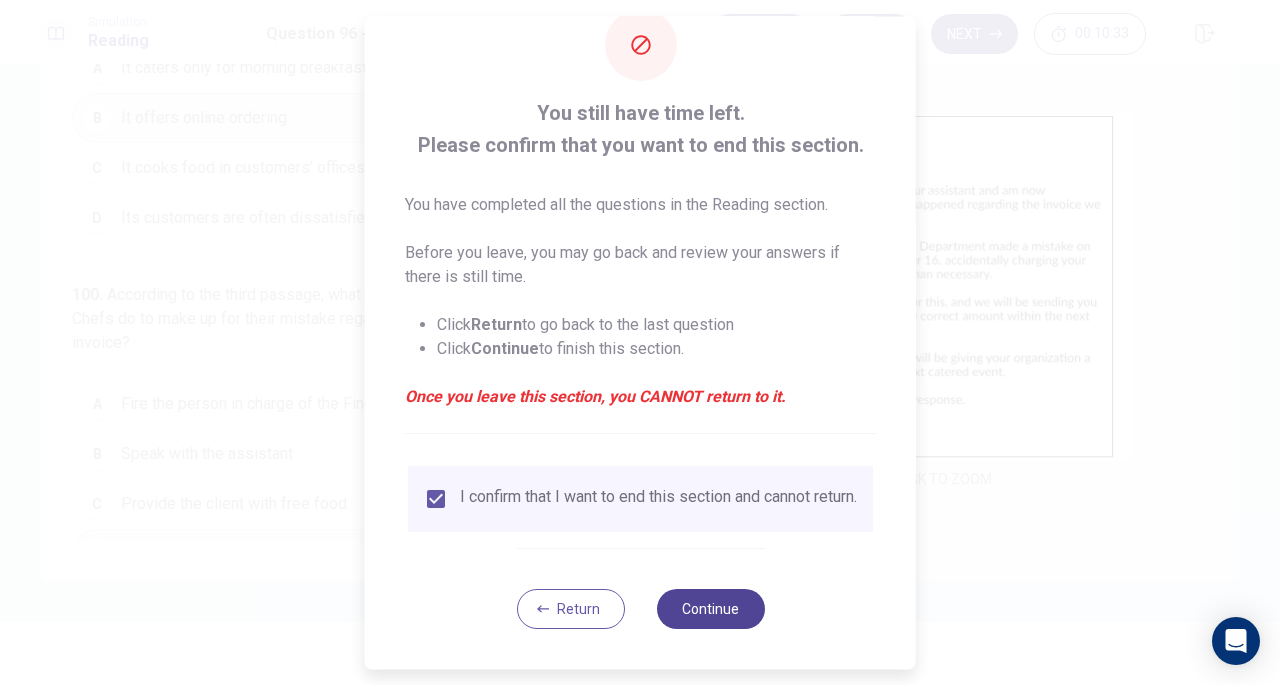 click on "Continue" at bounding box center (710, 609) 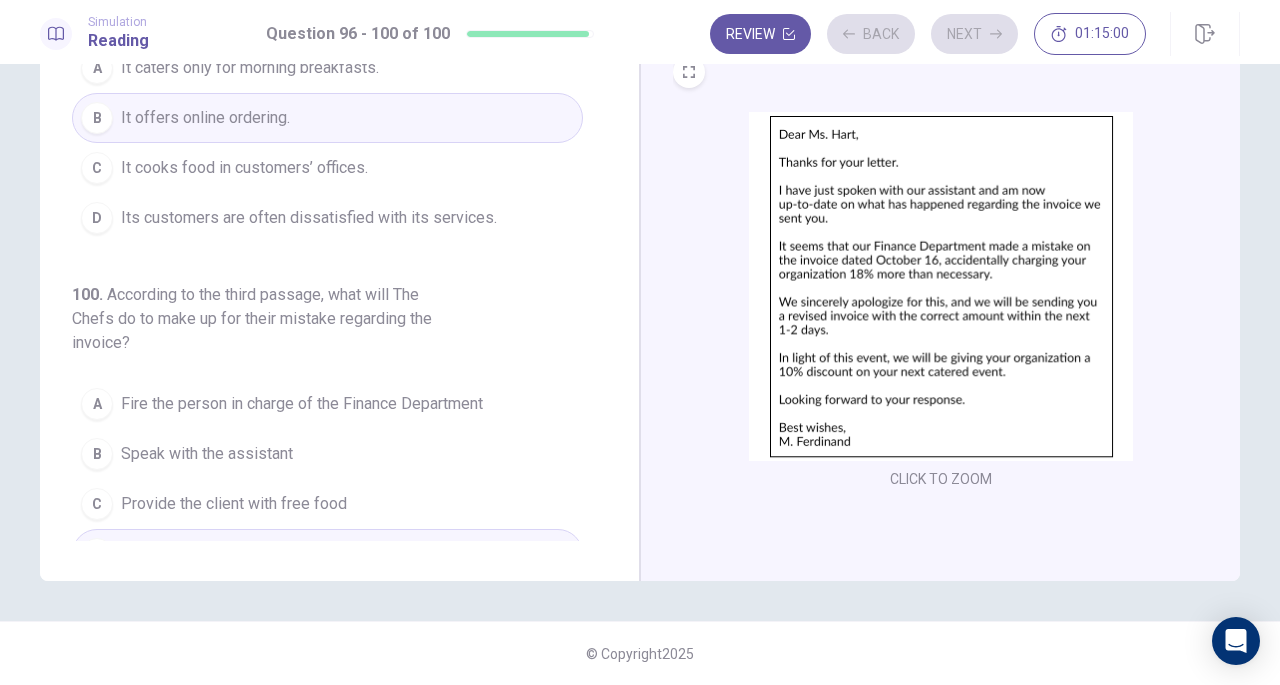 scroll, scrollTop: 42, scrollLeft: 0, axis: vertical 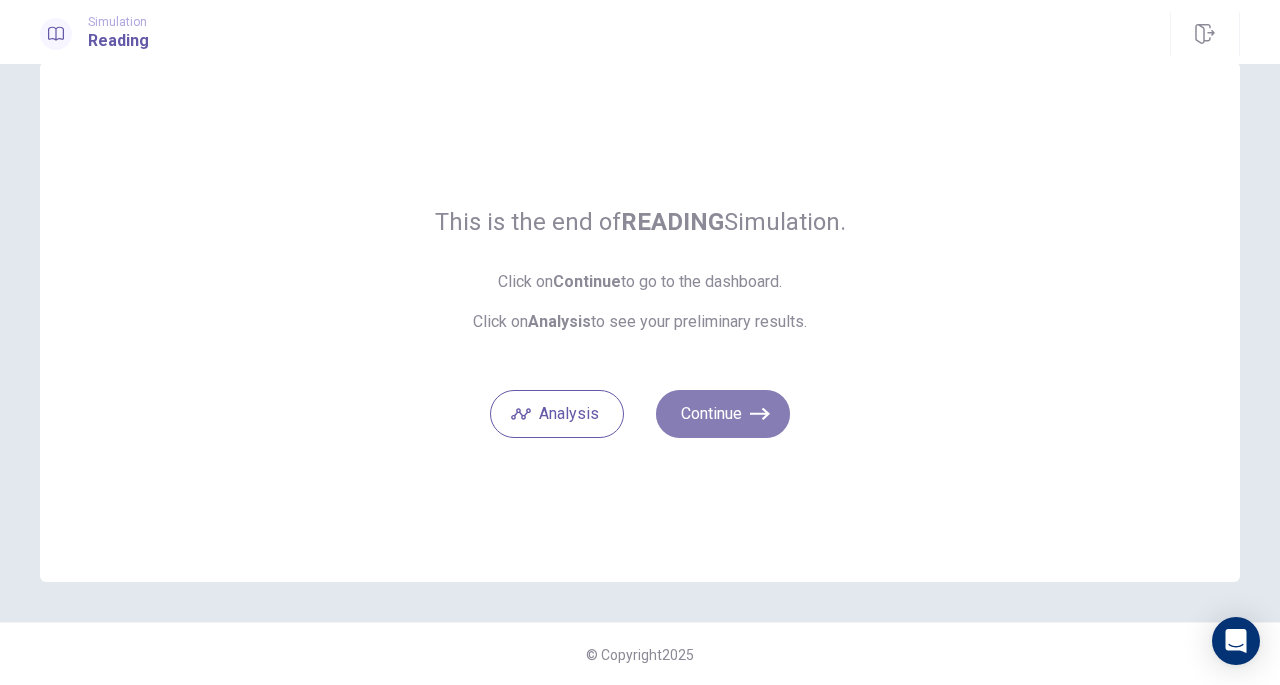 click on "Continue" at bounding box center [723, 414] 